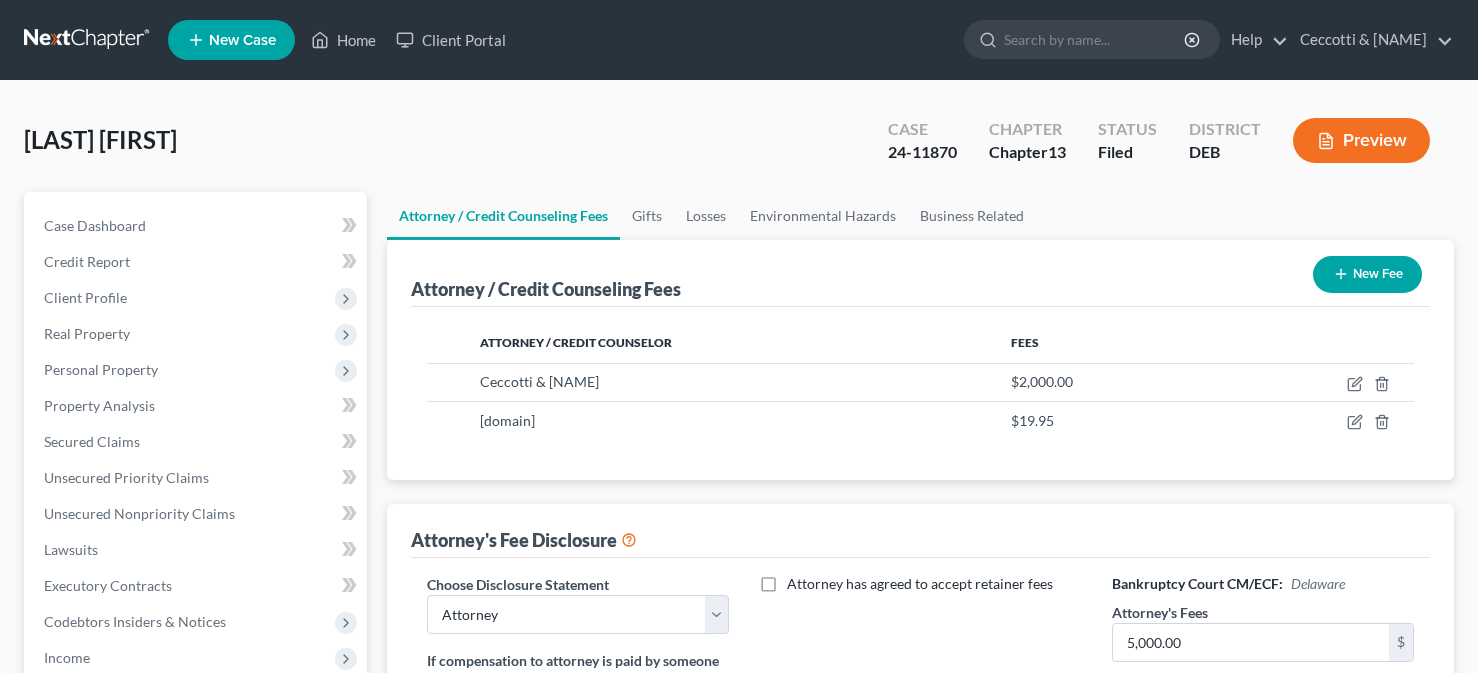 select on "0" 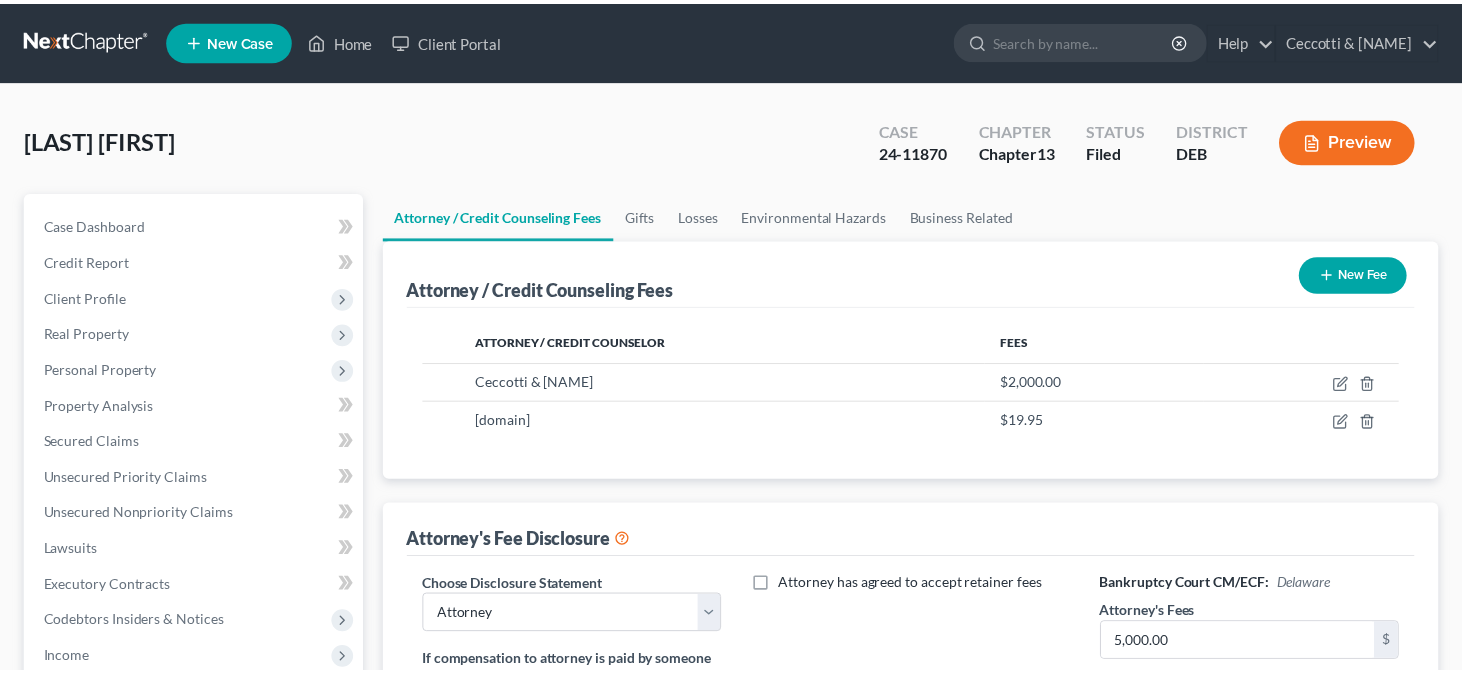 scroll, scrollTop: 0, scrollLeft: 0, axis: both 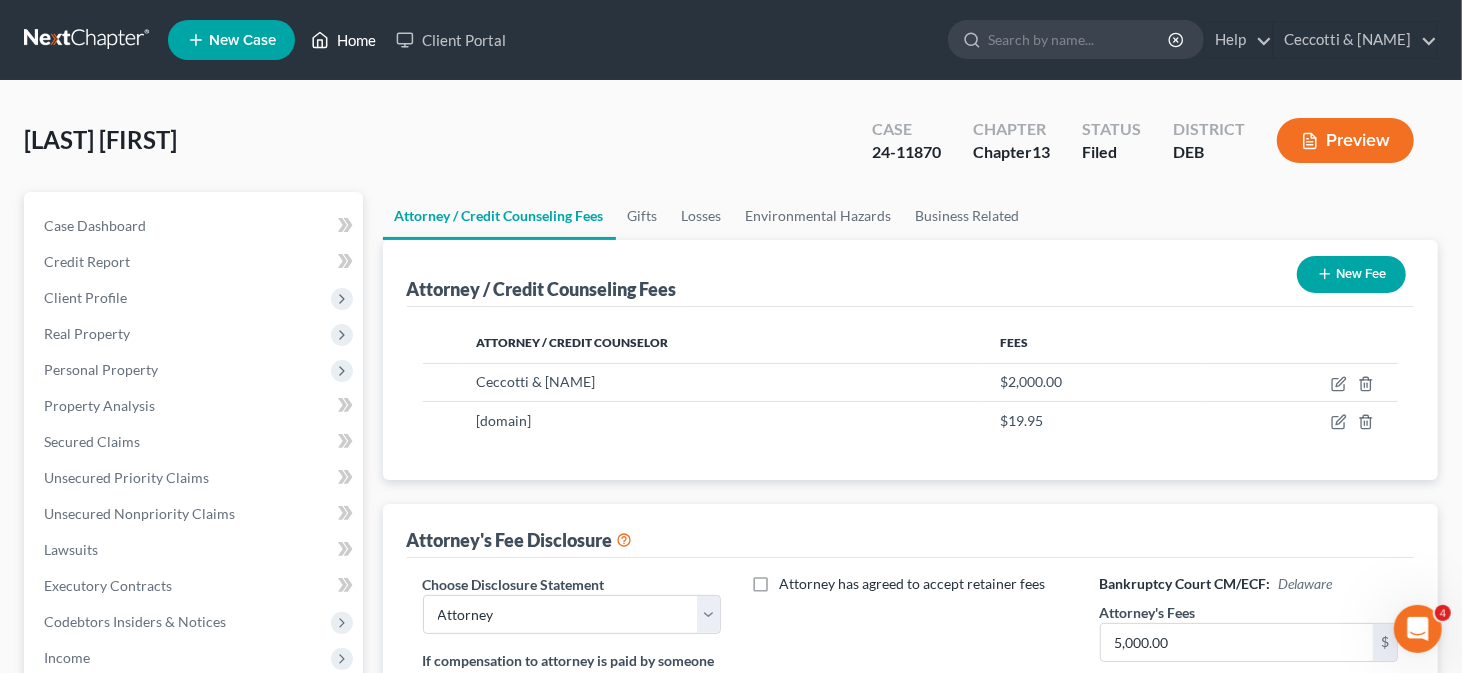 click on "Home" at bounding box center [343, 40] 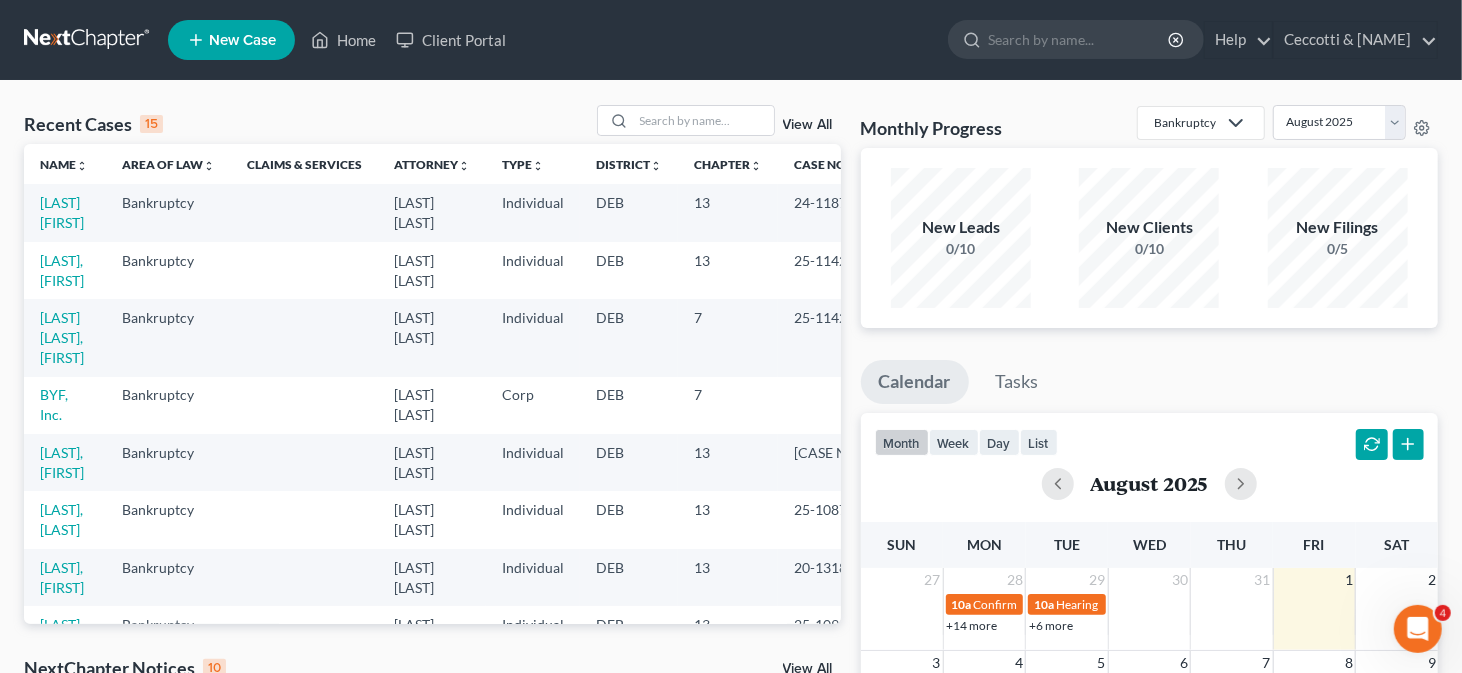 click on "New Case" at bounding box center [242, 40] 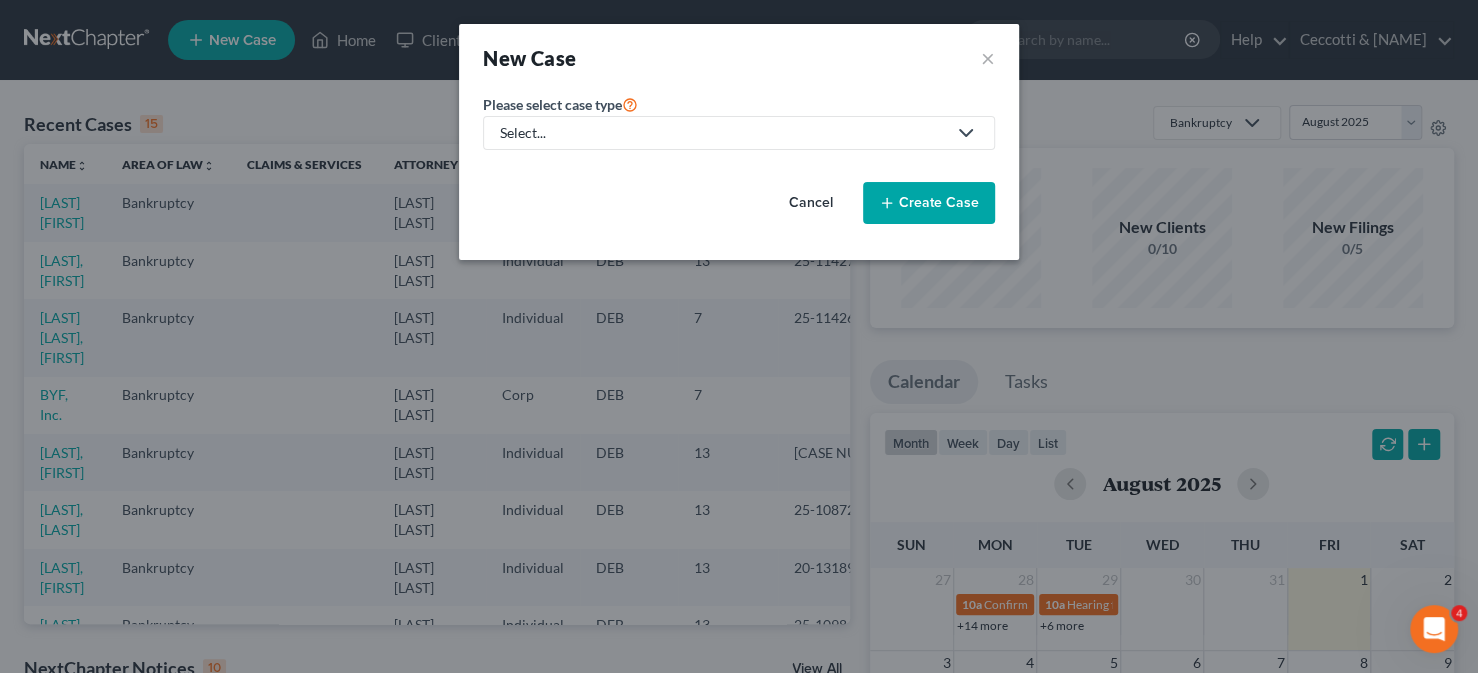 click on "Select..." at bounding box center (739, 133) 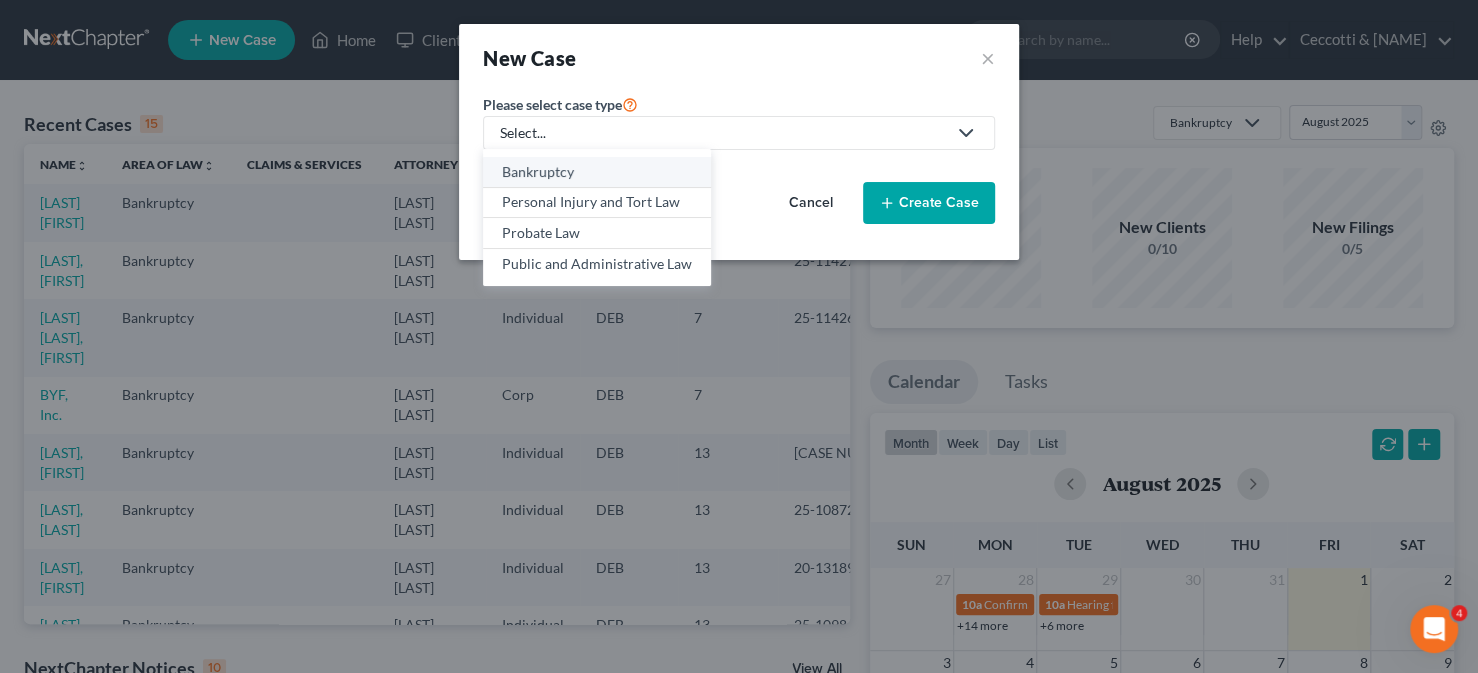 click on "Bankruptcy" at bounding box center [597, 172] 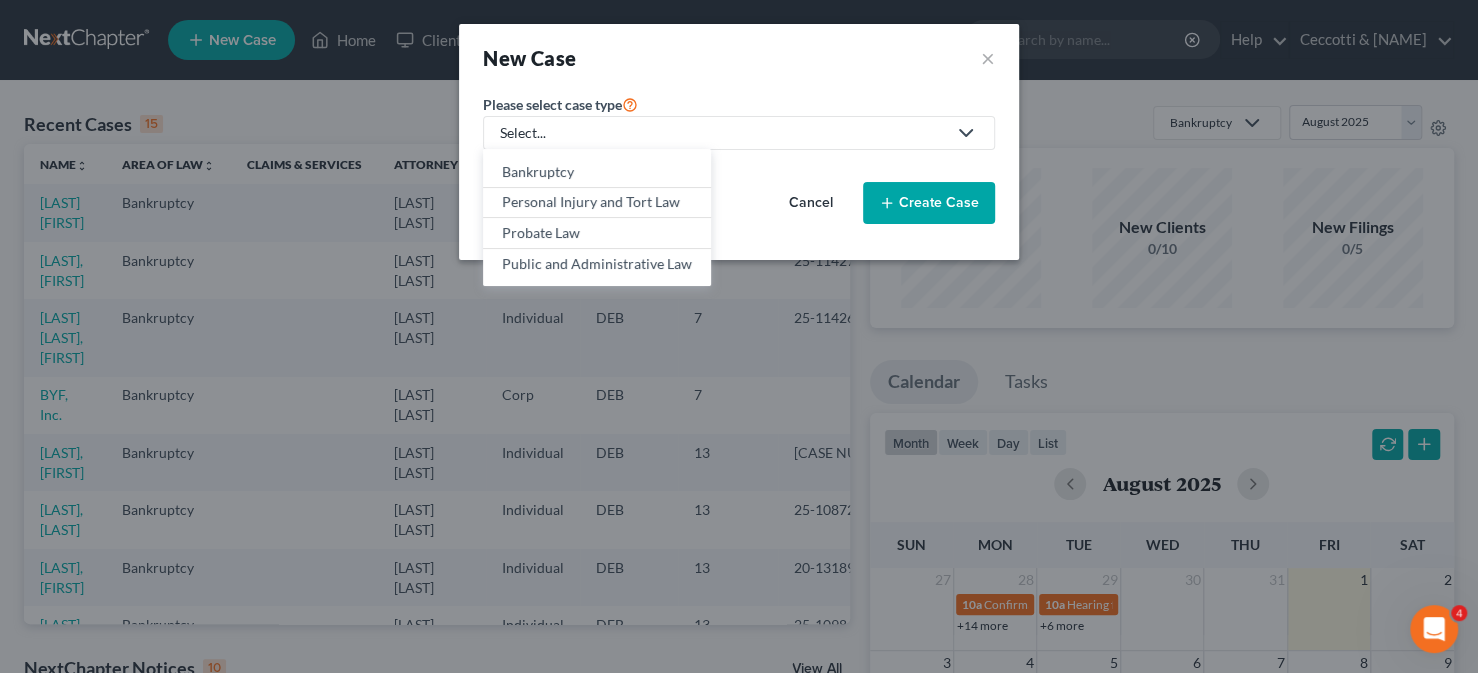 select on "13" 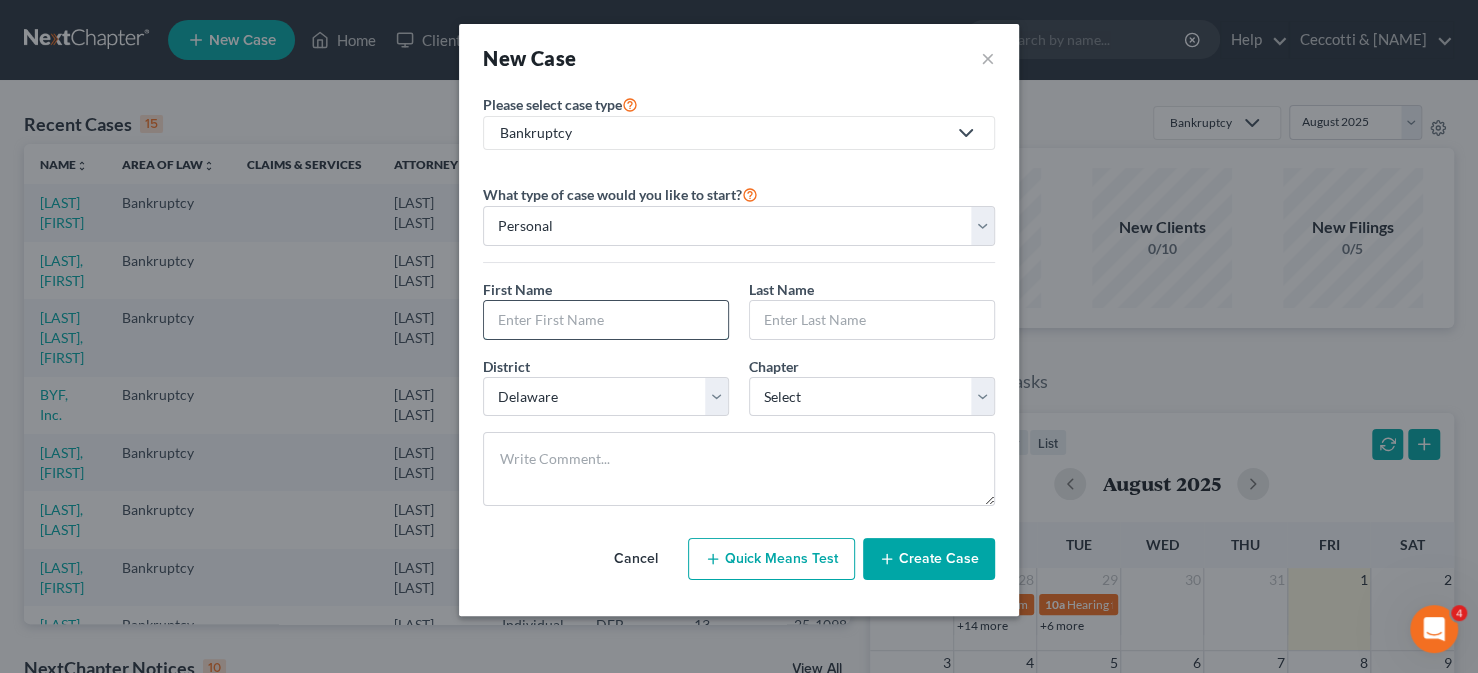 click at bounding box center (606, 320) 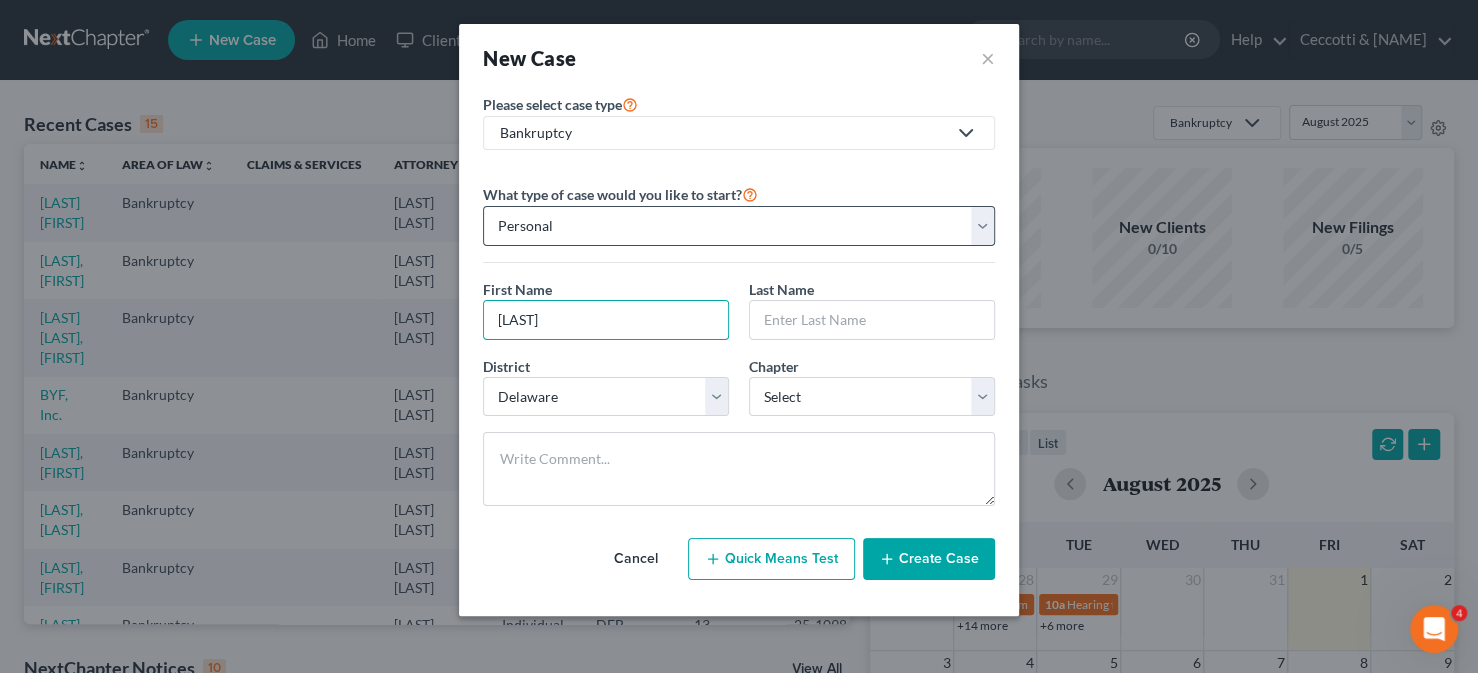 type on "[LAST]" 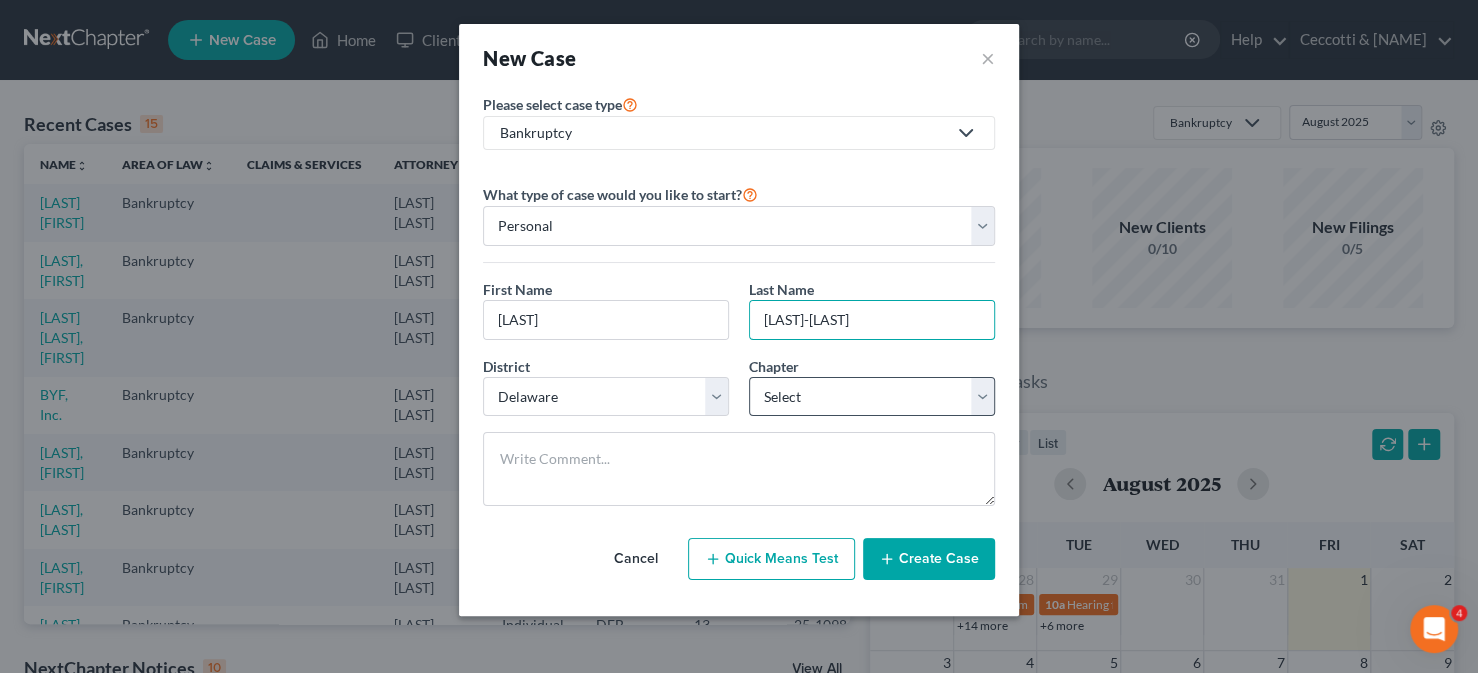 type on "[LAST]-[LAST]" 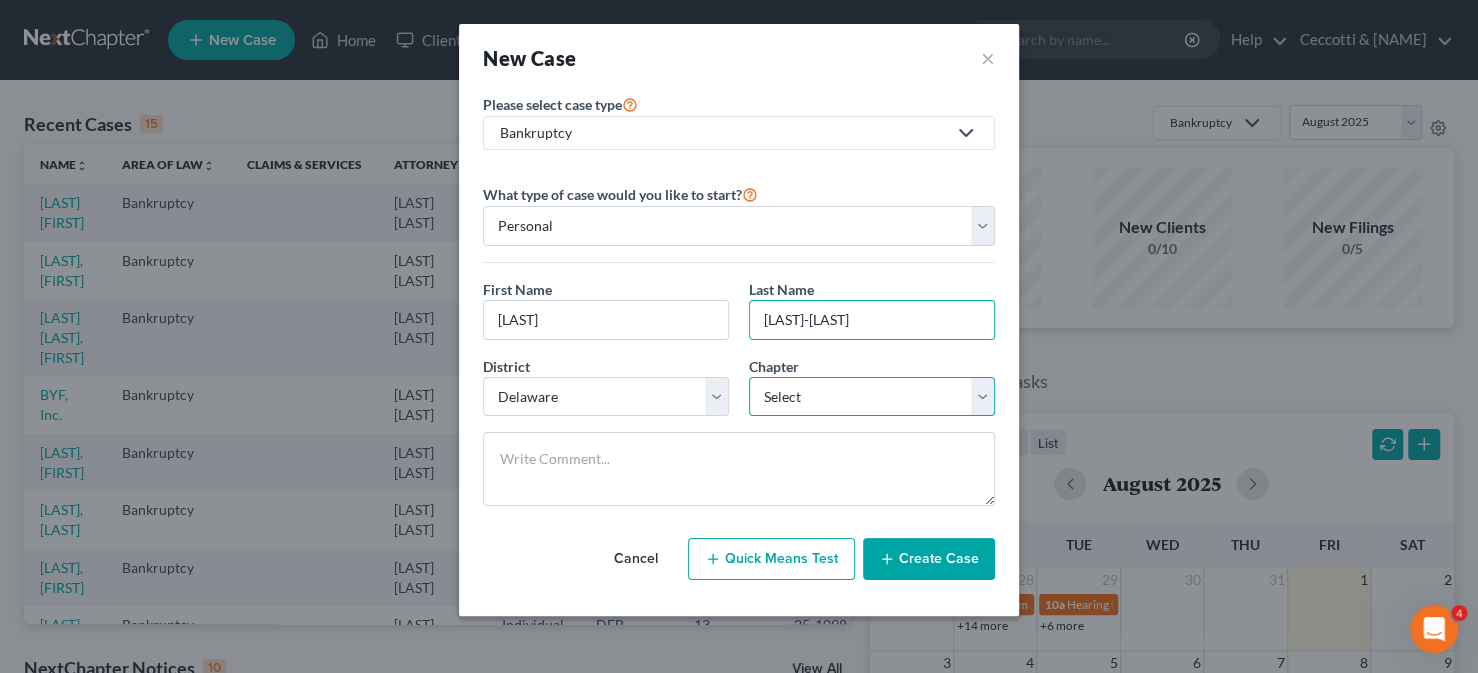 click on "Select 7 11 12 13" at bounding box center (872, 397) 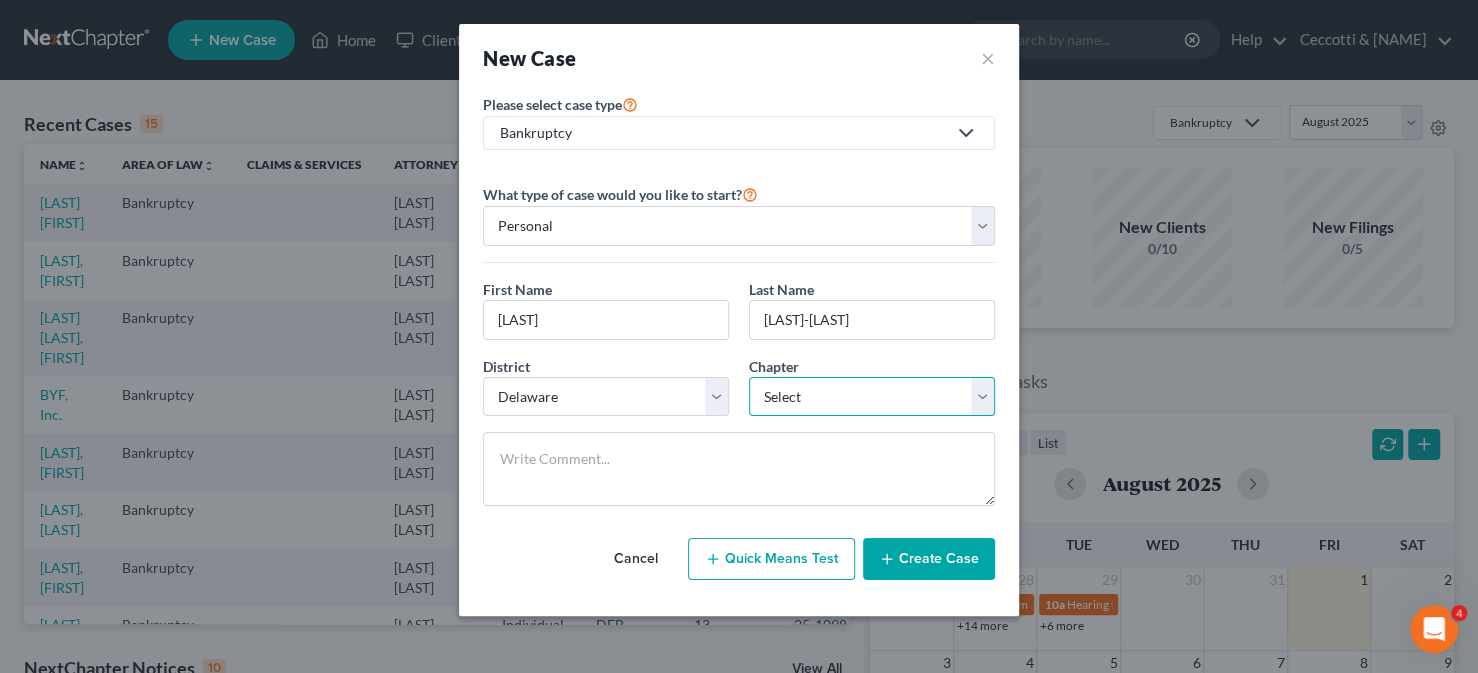 select on "3" 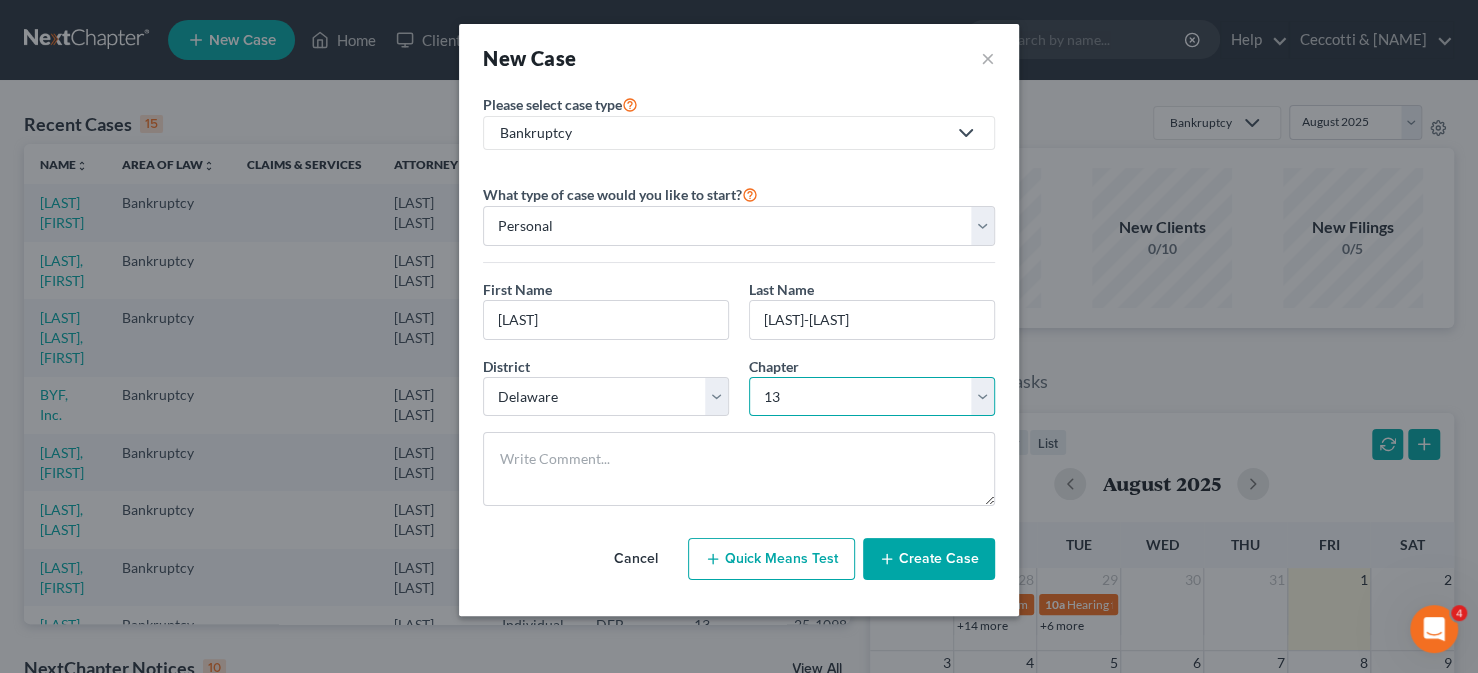 click on "Select 7 11 12 13" at bounding box center [872, 397] 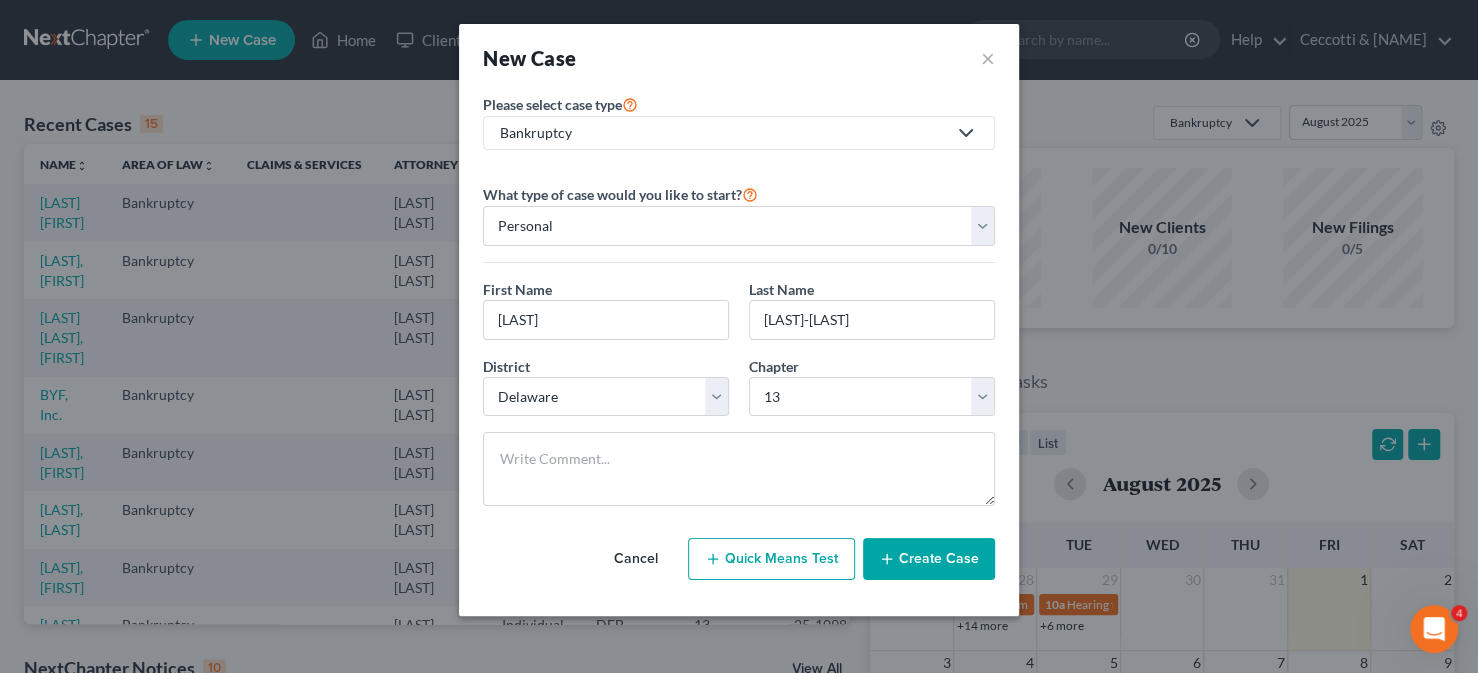 click on "Create Case" at bounding box center (929, 559) 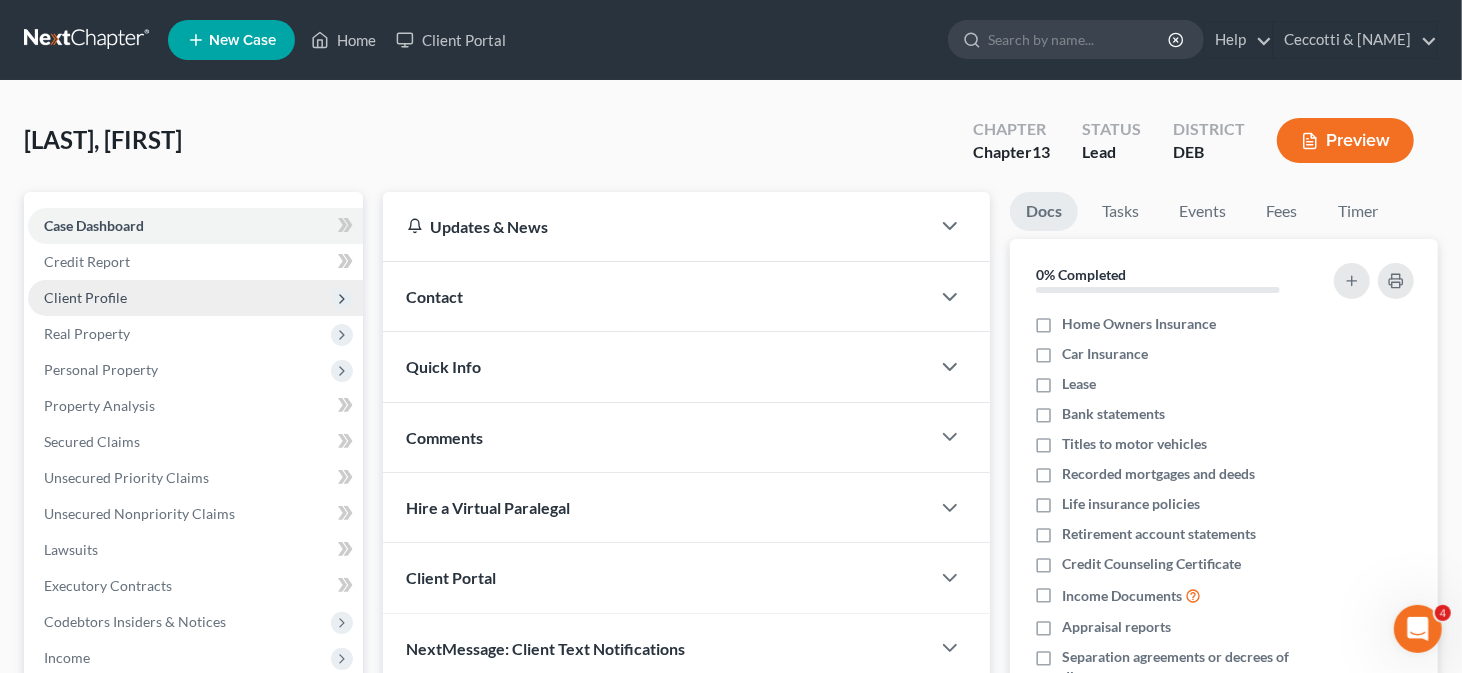 click on "Client Profile" at bounding box center (85, 297) 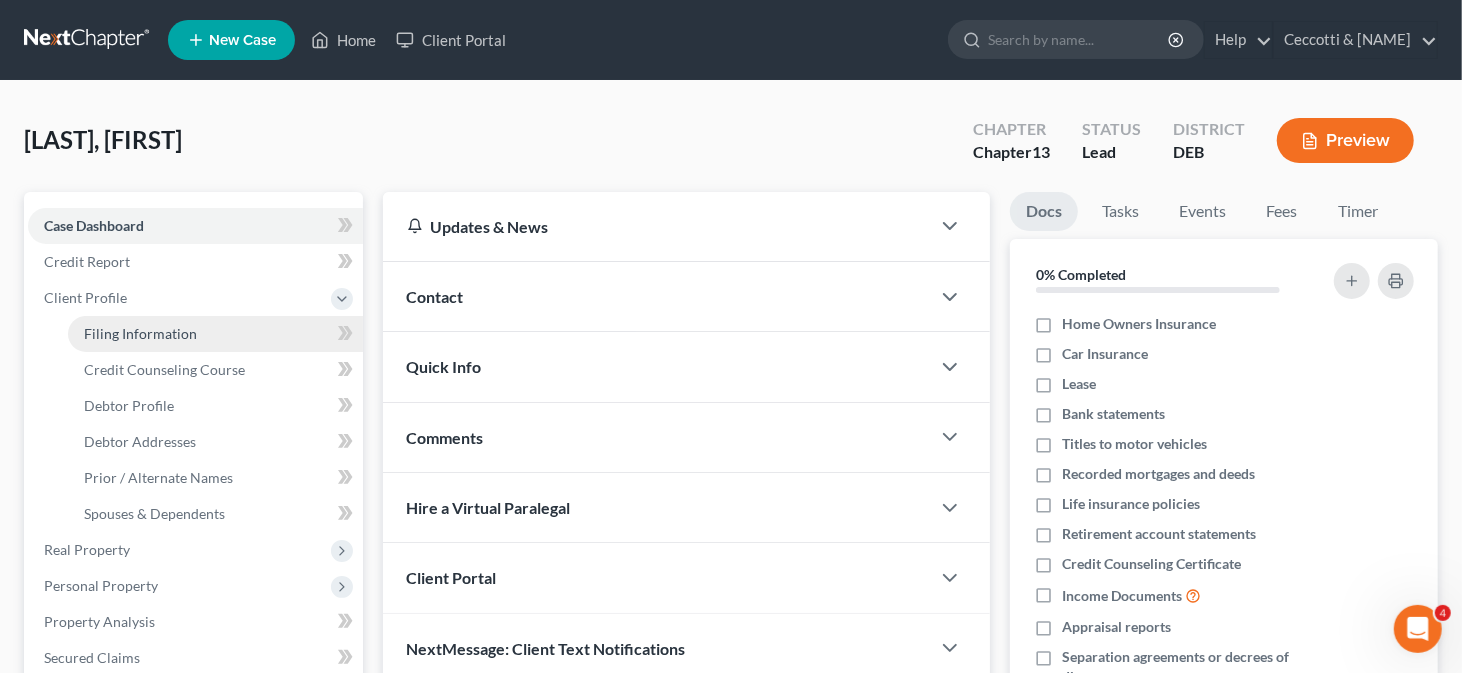 click on "Filing Information" at bounding box center [140, 333] 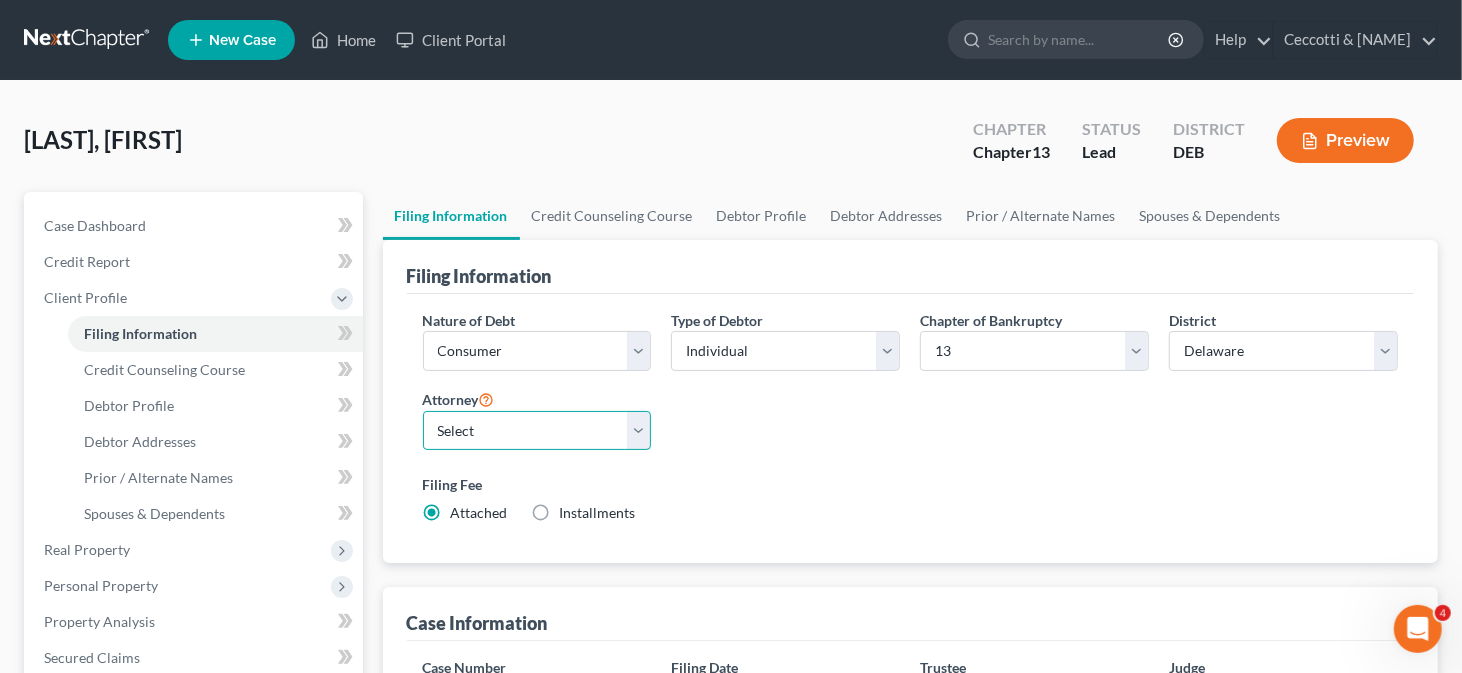 click on "Select [LAST] [LAST] - DEB [LAST] [LAST] - PAEB [LAST] [LAST] - PAEB" at bounding box center [537, 431] 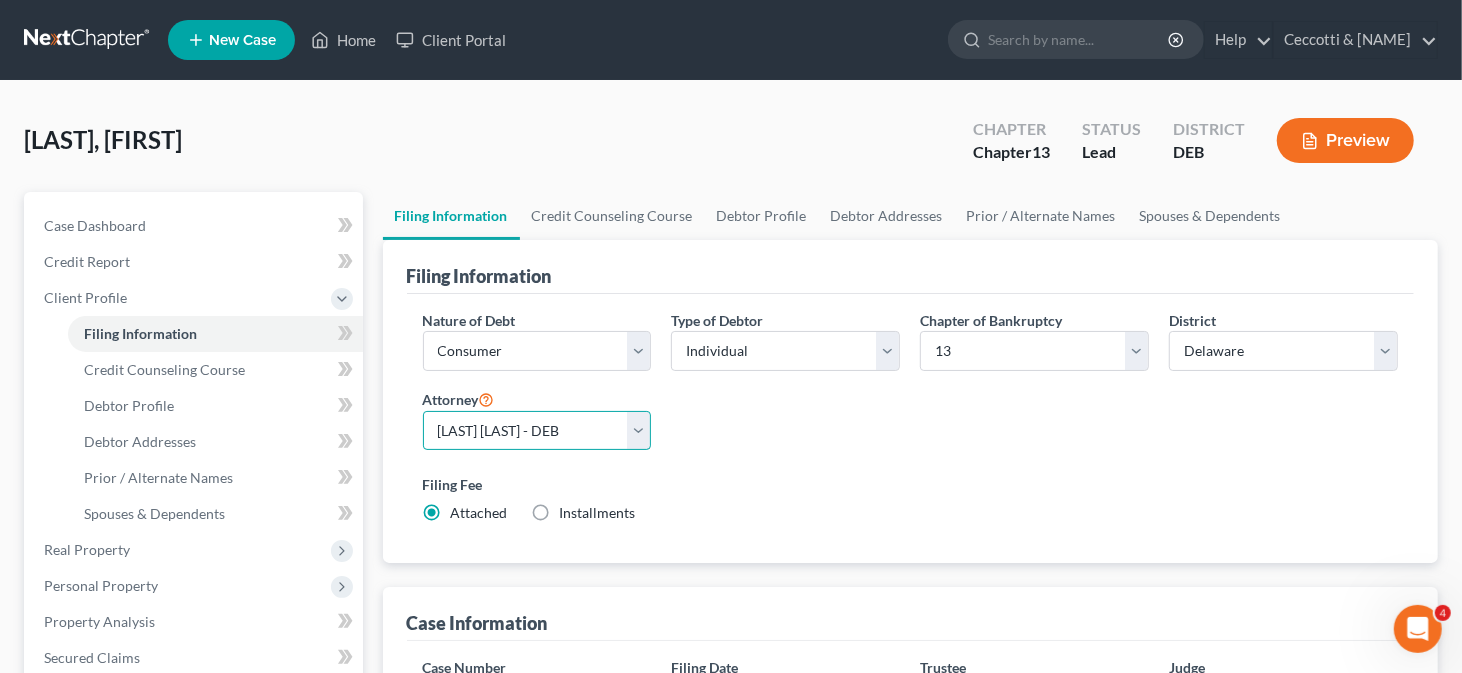 click on "Select [LAST] [LAST] - DEB [LAST] [LAST] - PAEB [LAST] [LAST] - PAEB" at bounding box center [537, 431] 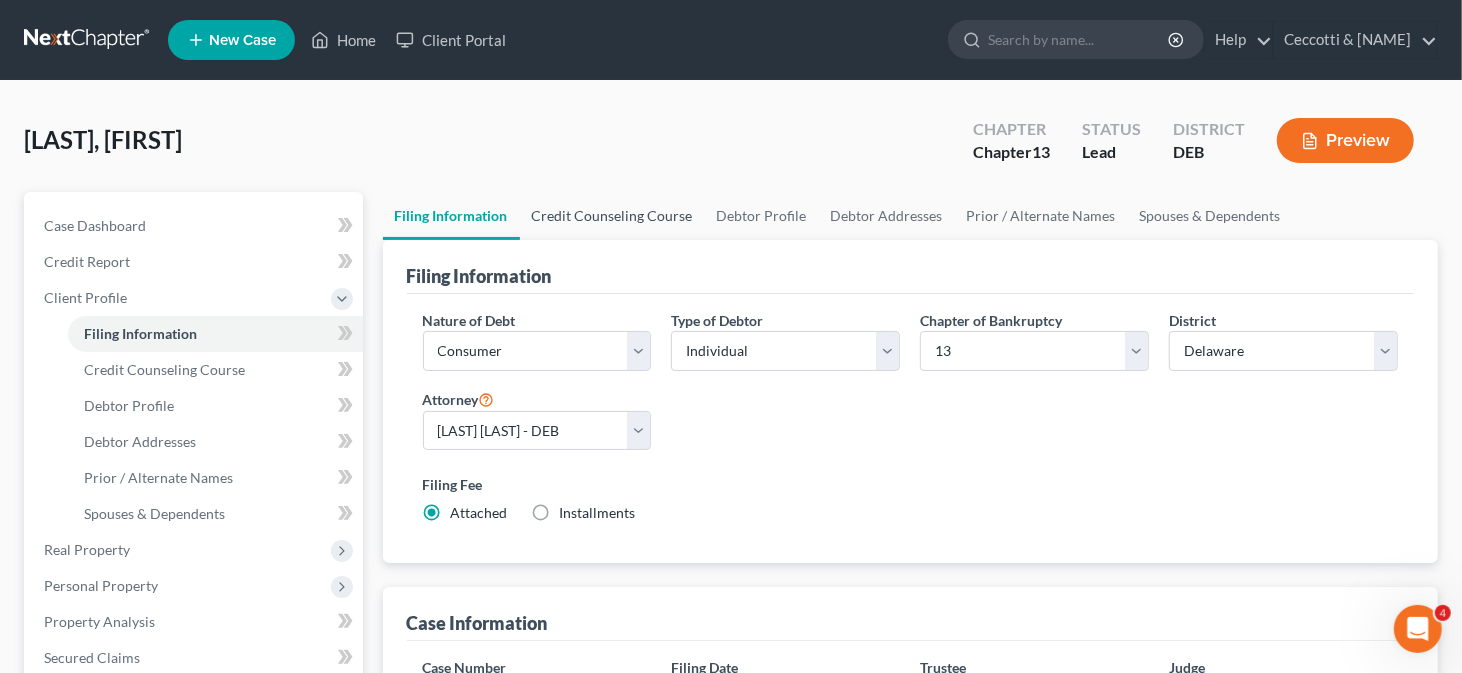 click on "Credit Counseling Course" at bounding box center [612, 216] 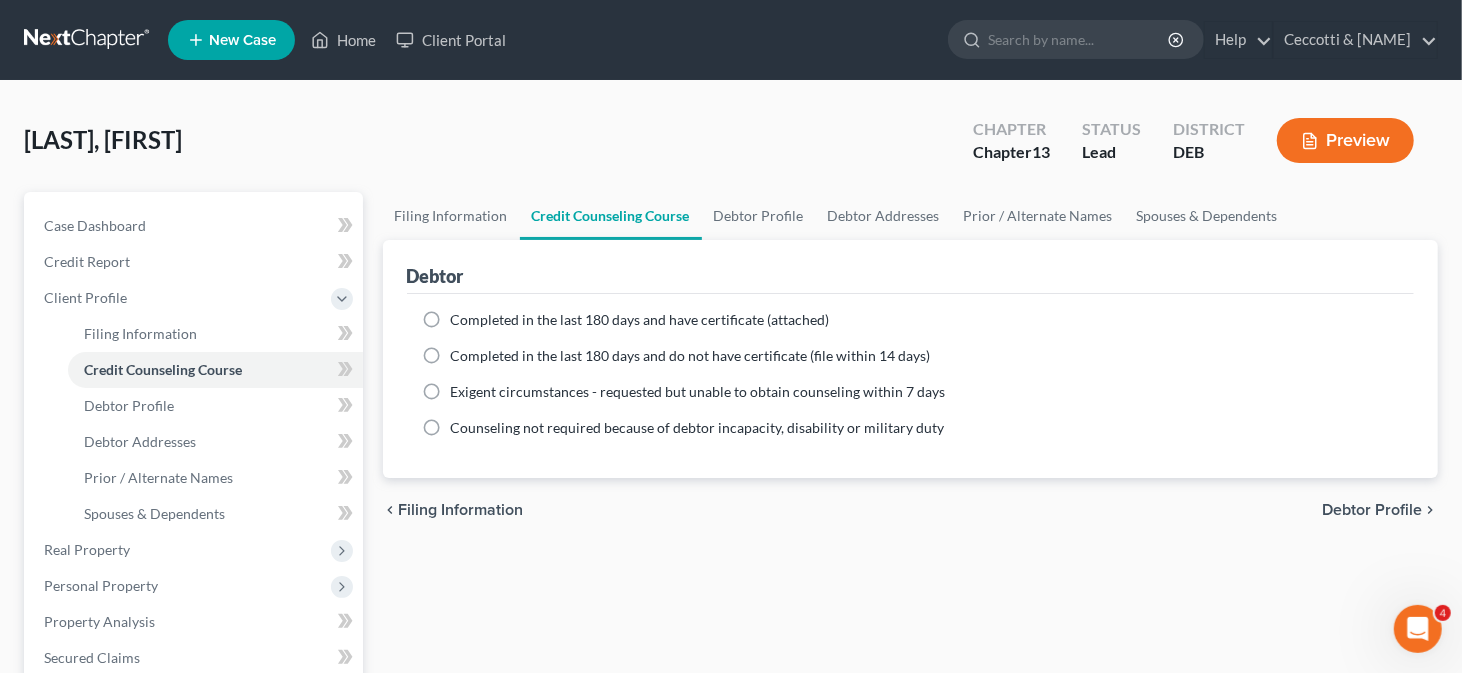 click on "Completed in the last 180 days and have certificate (attached)" at bounding box center (640, 319) 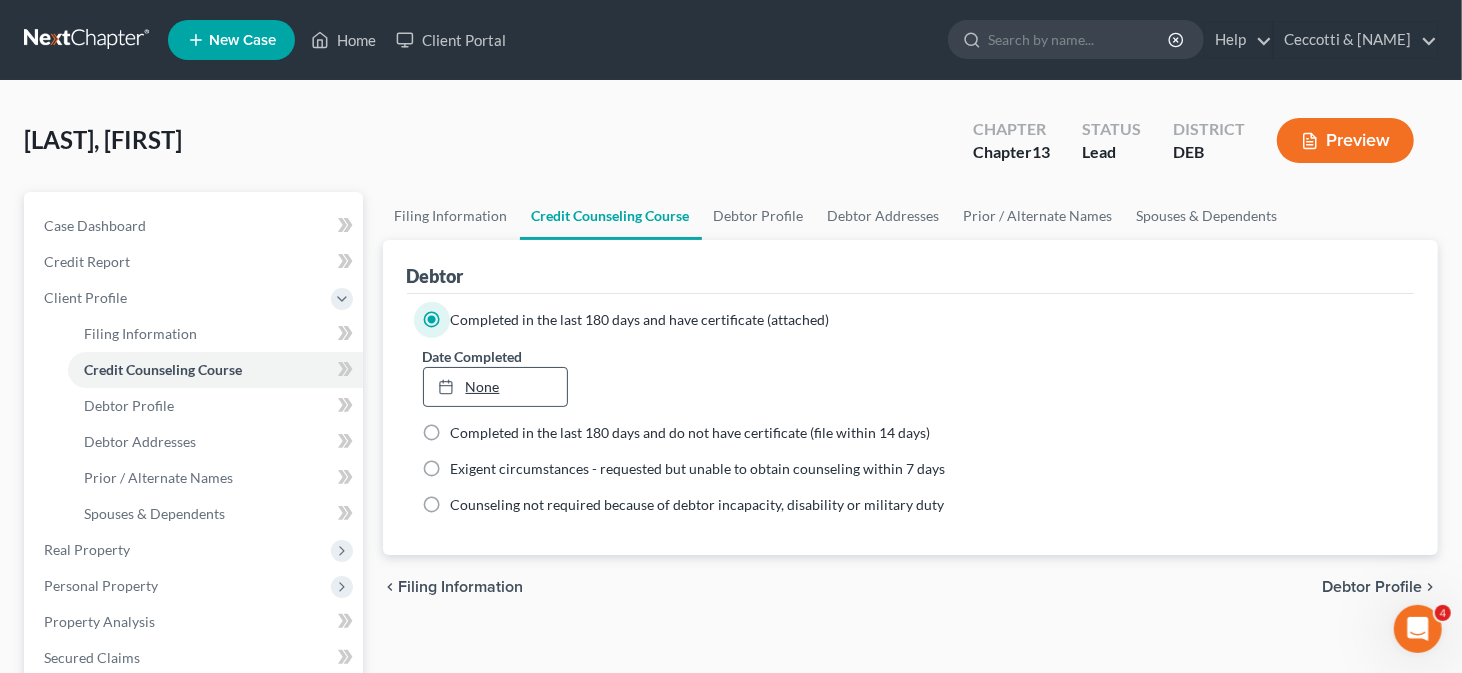 click on "None" at bounding box center [496, 387] 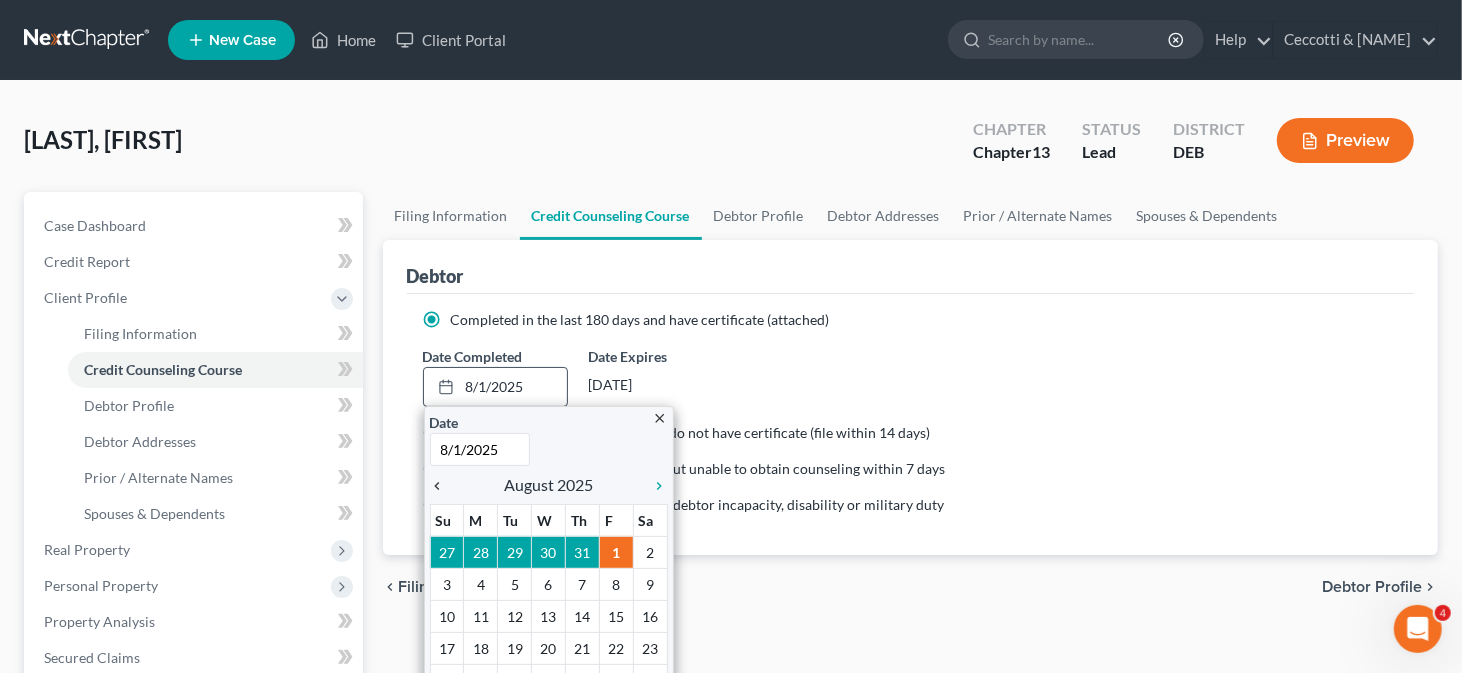 click on "chevron_left" at bounding box center (443, 486) 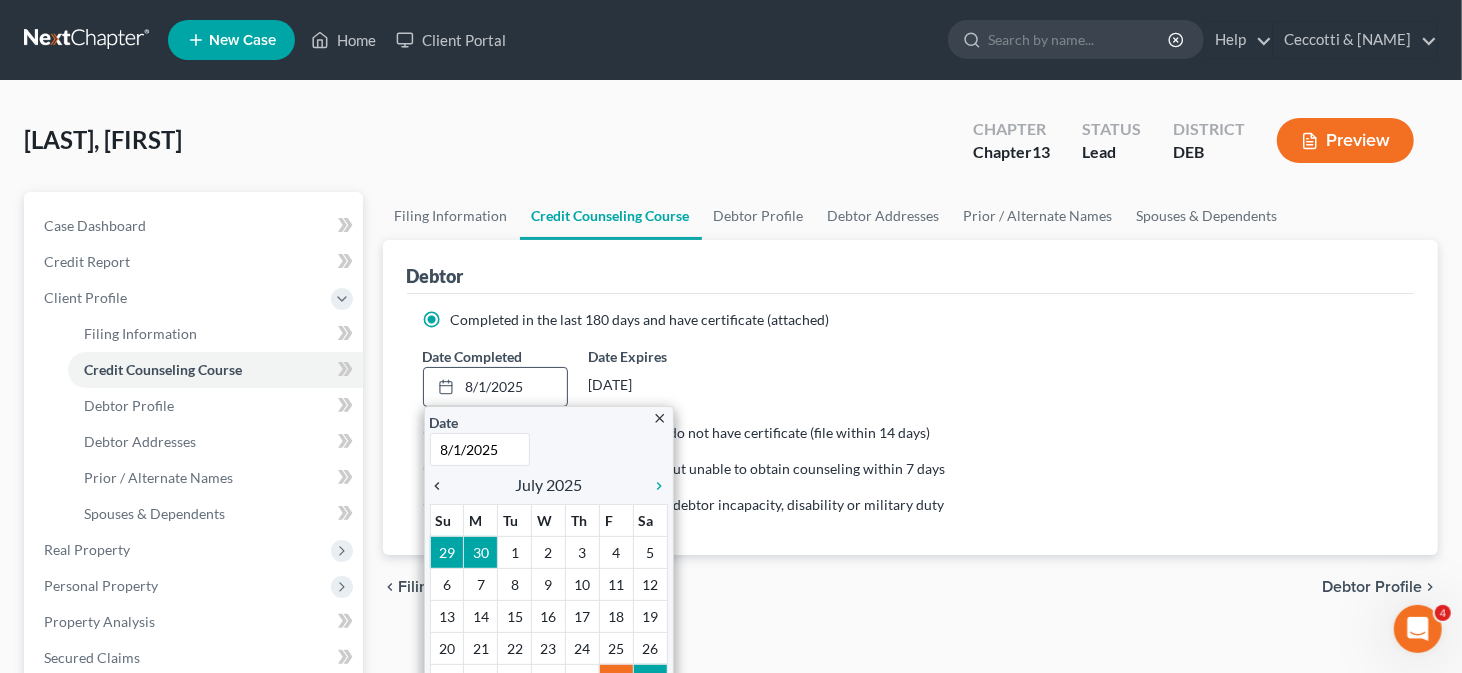 click on "chevron_left" at bounding box center [443, 486] 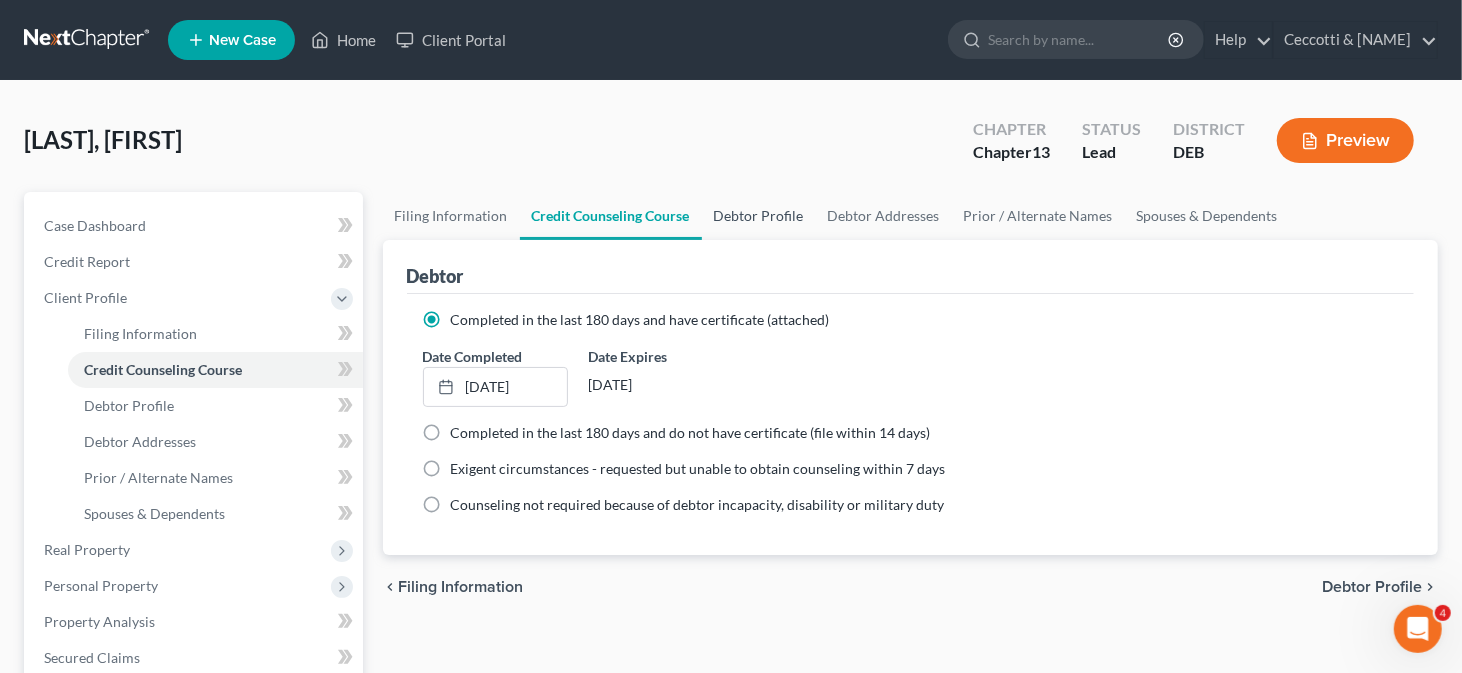 click on "Debtor Profile" at bounding box center (759, 216) 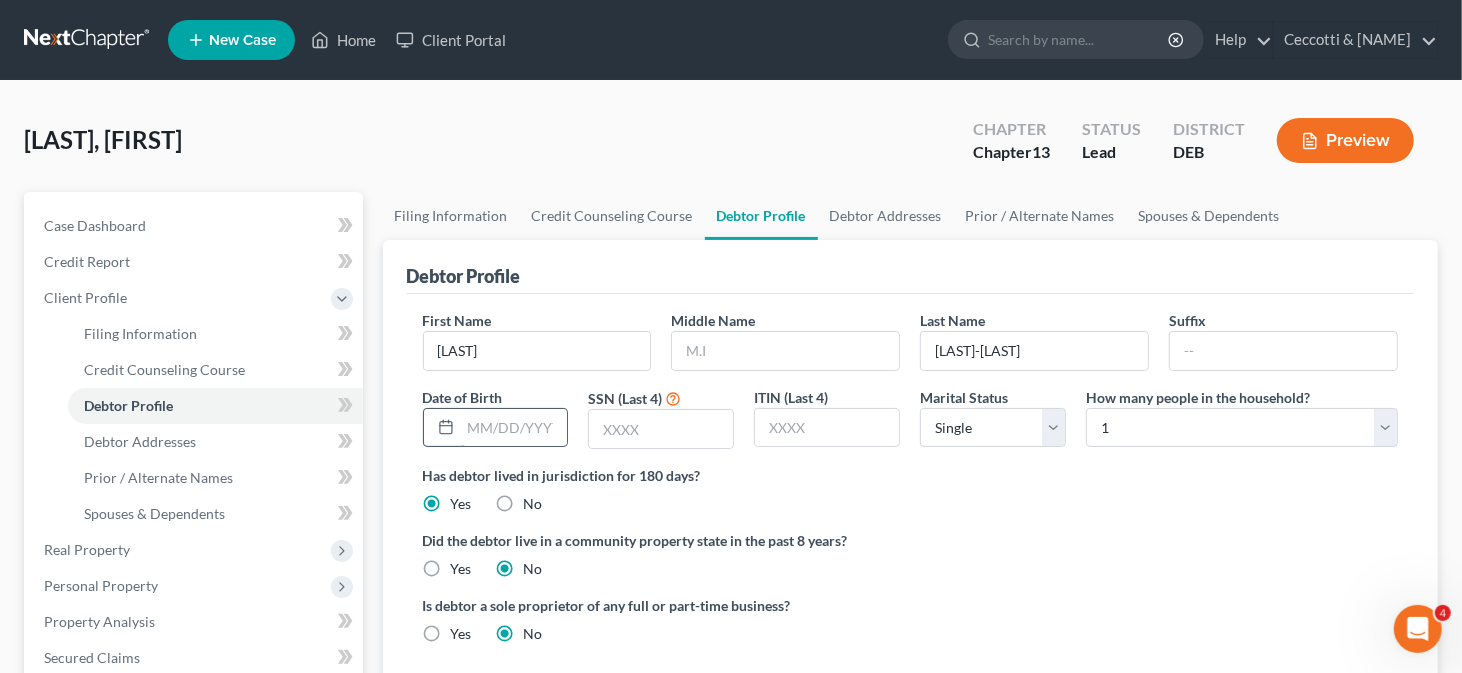 click at bounding box center [514, 428] 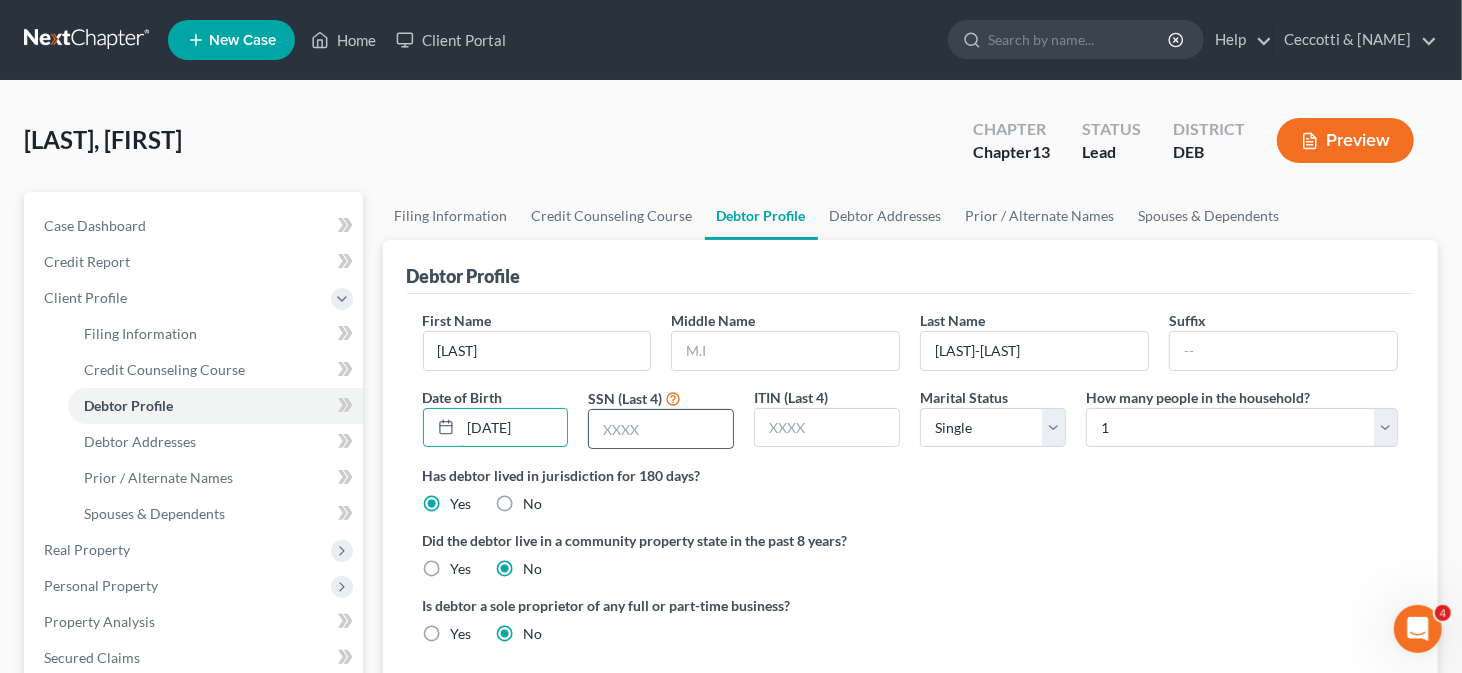 type on "[DATE]" 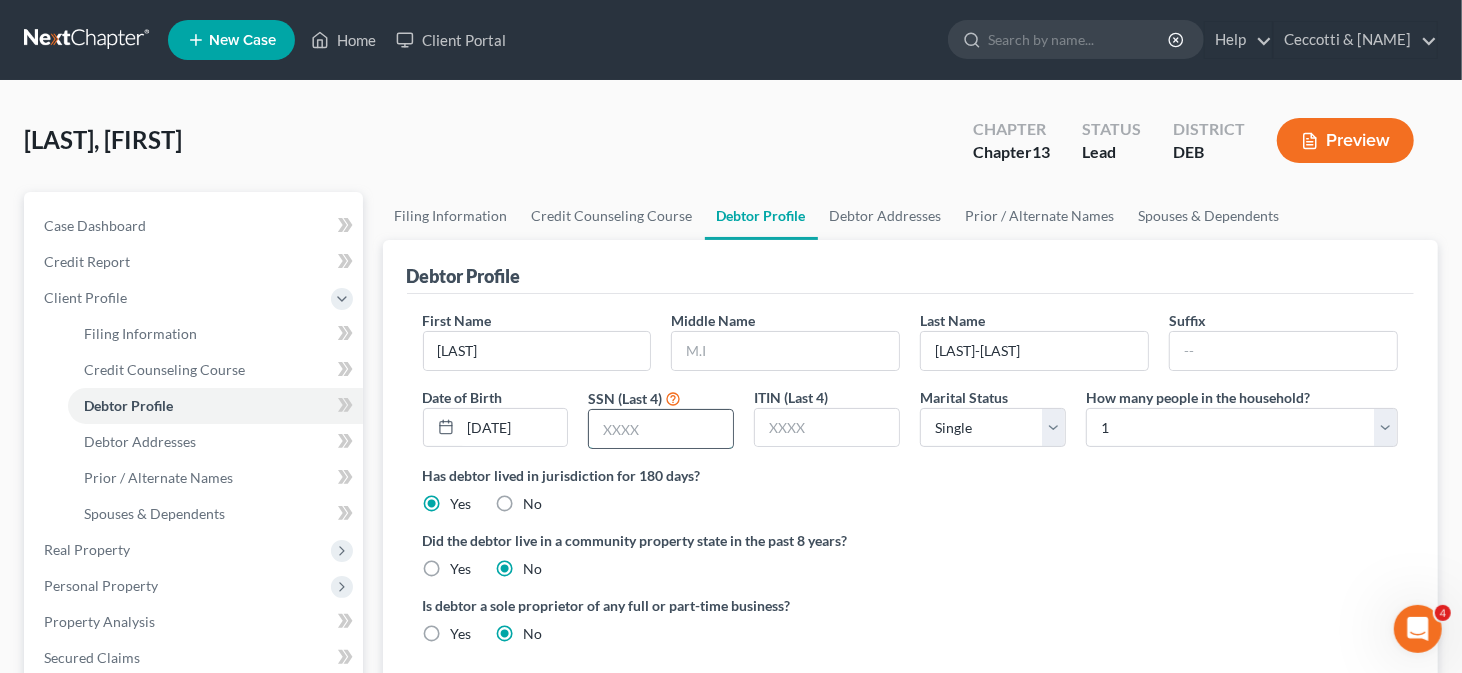 click at bounding box center (661, 429) 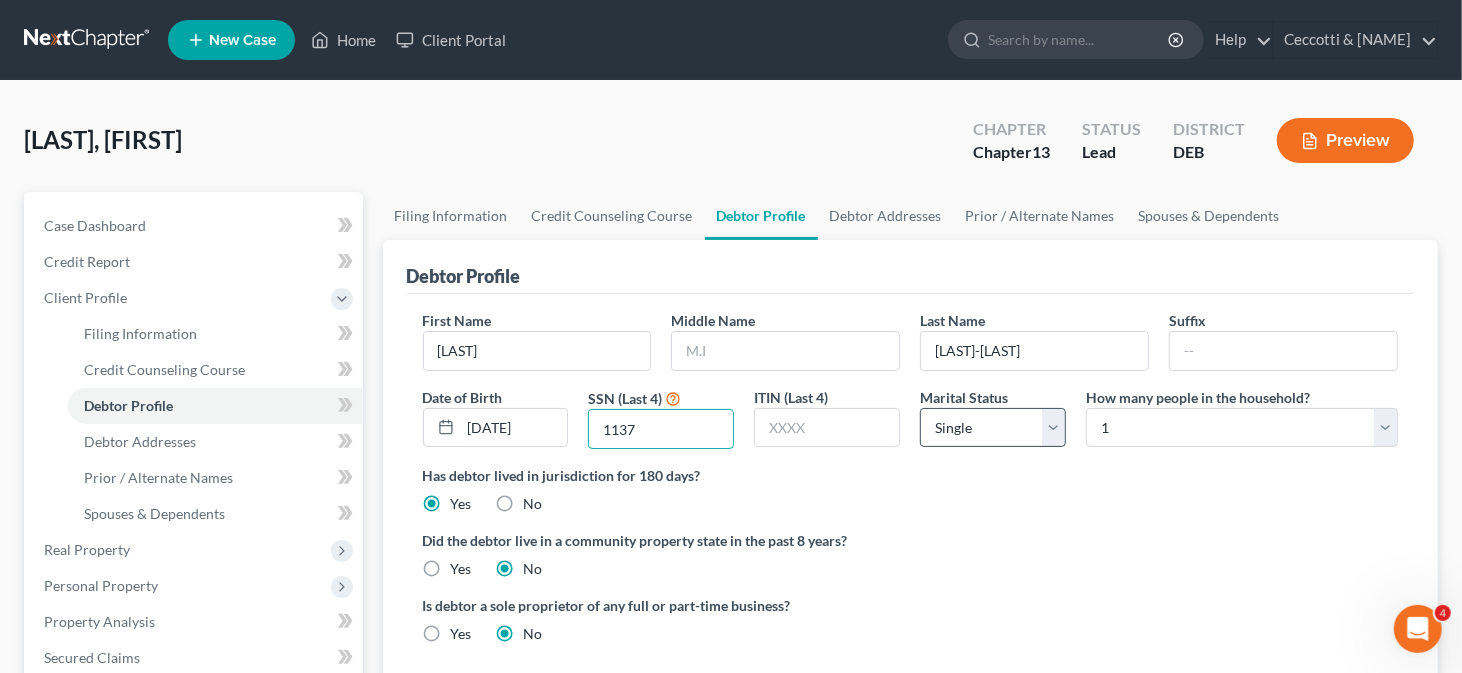 type on "1137" 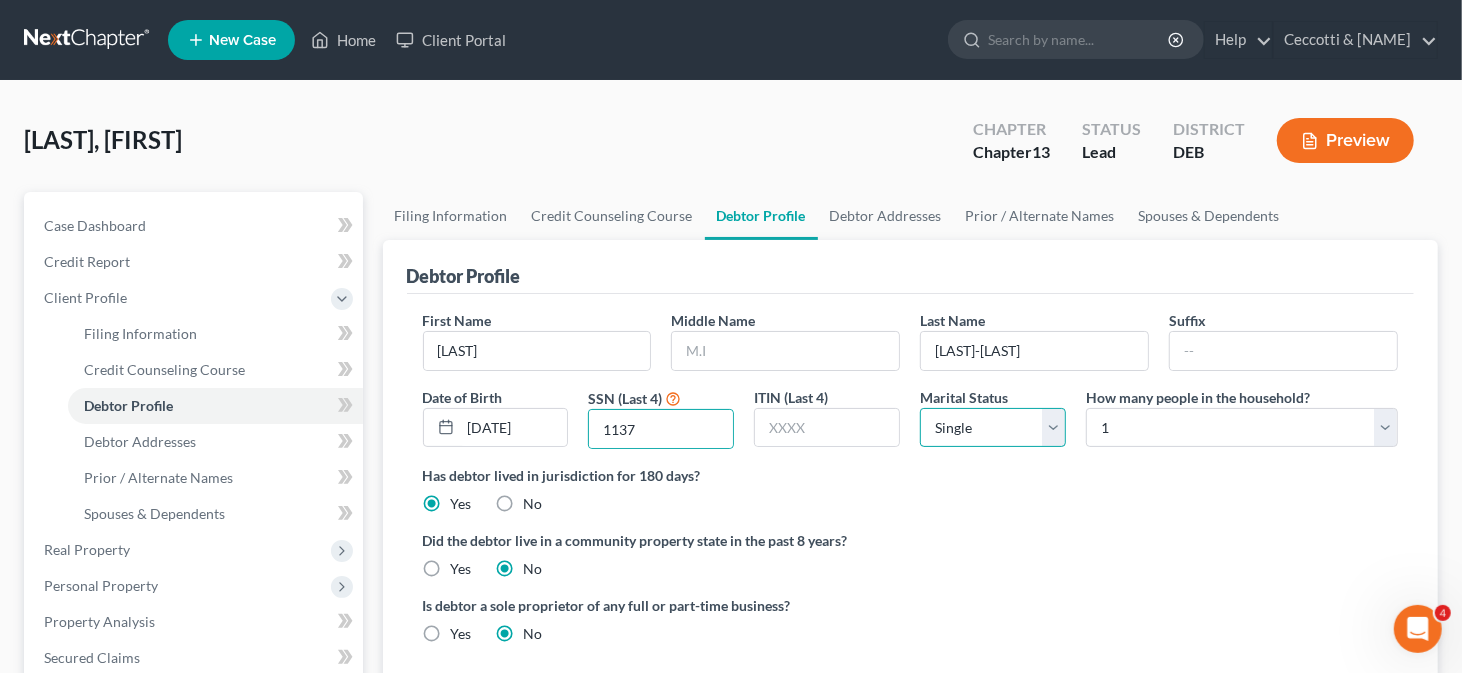 click on "Select Single Married Separated Divorced Widowed" at bounding box center [993, 428] 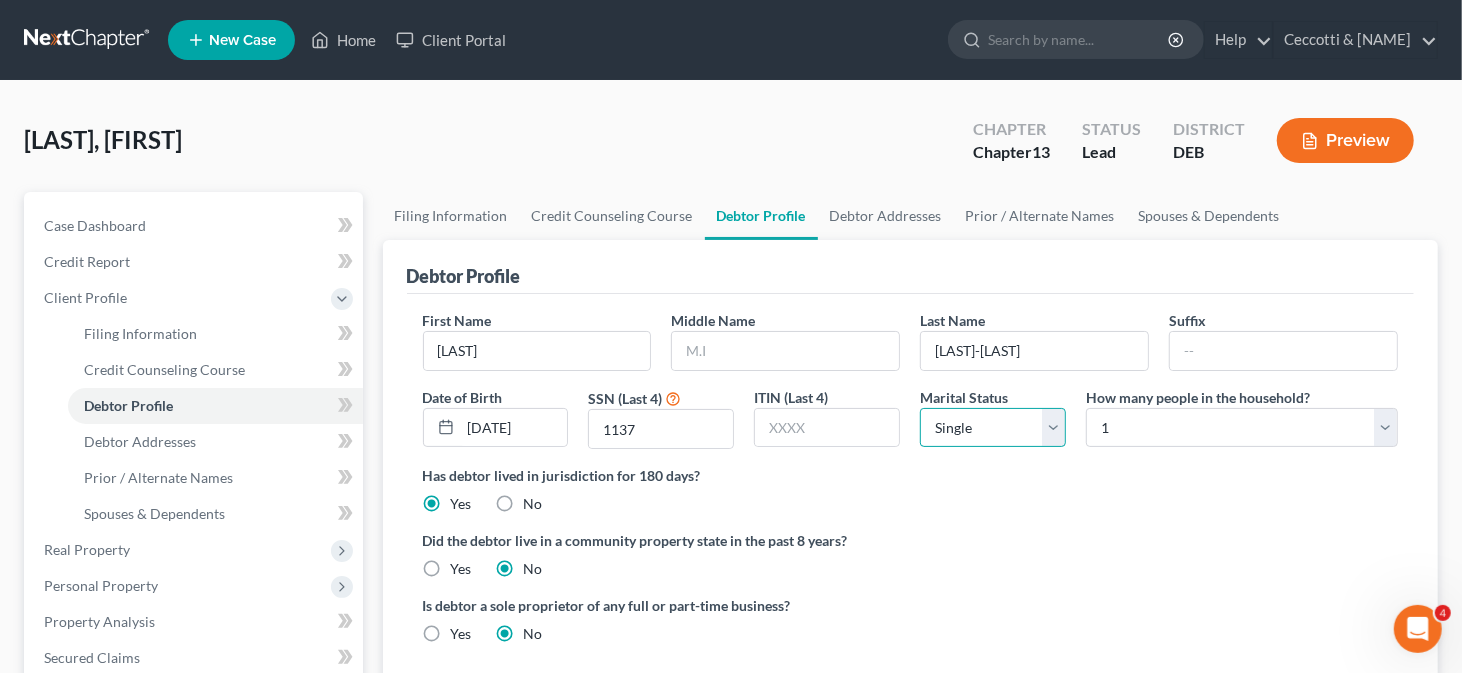 select on "1" 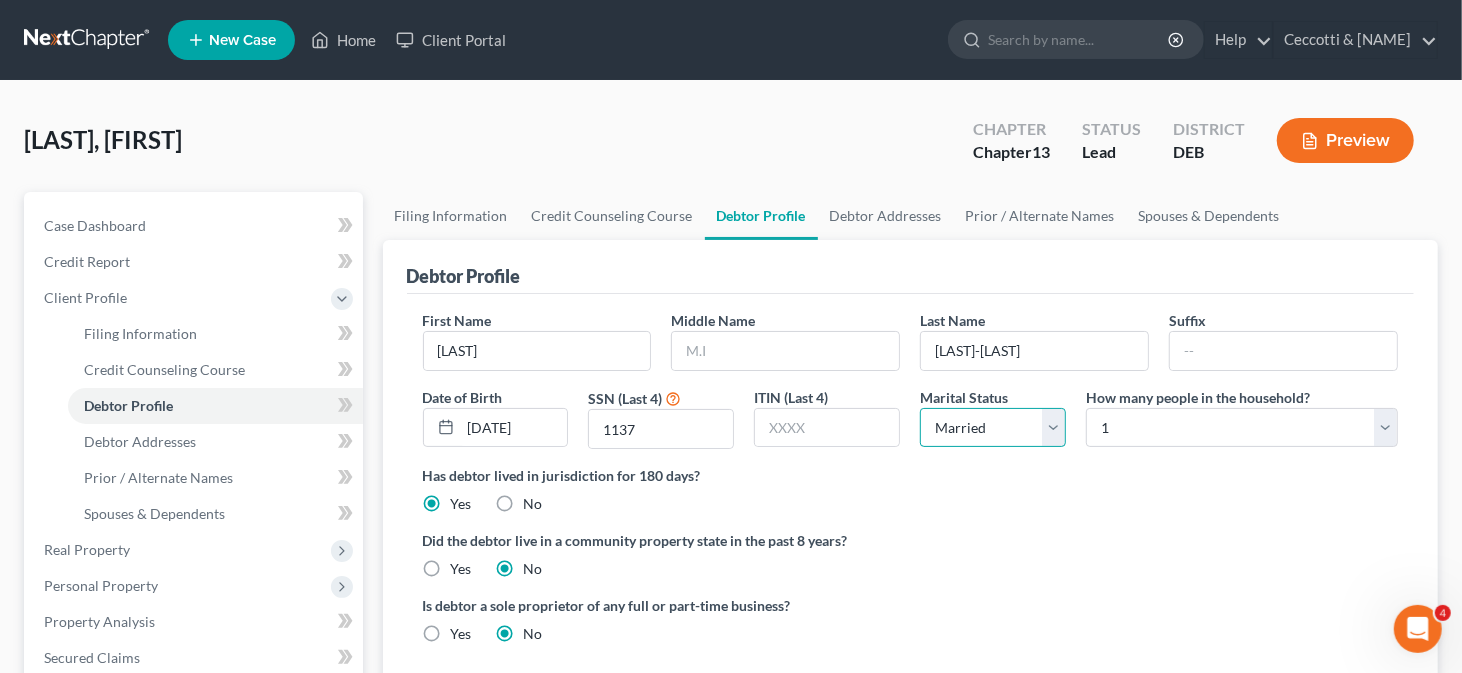 click on "Select Single Married Separated Divorced Widowed" at bounding box center (993, 428) 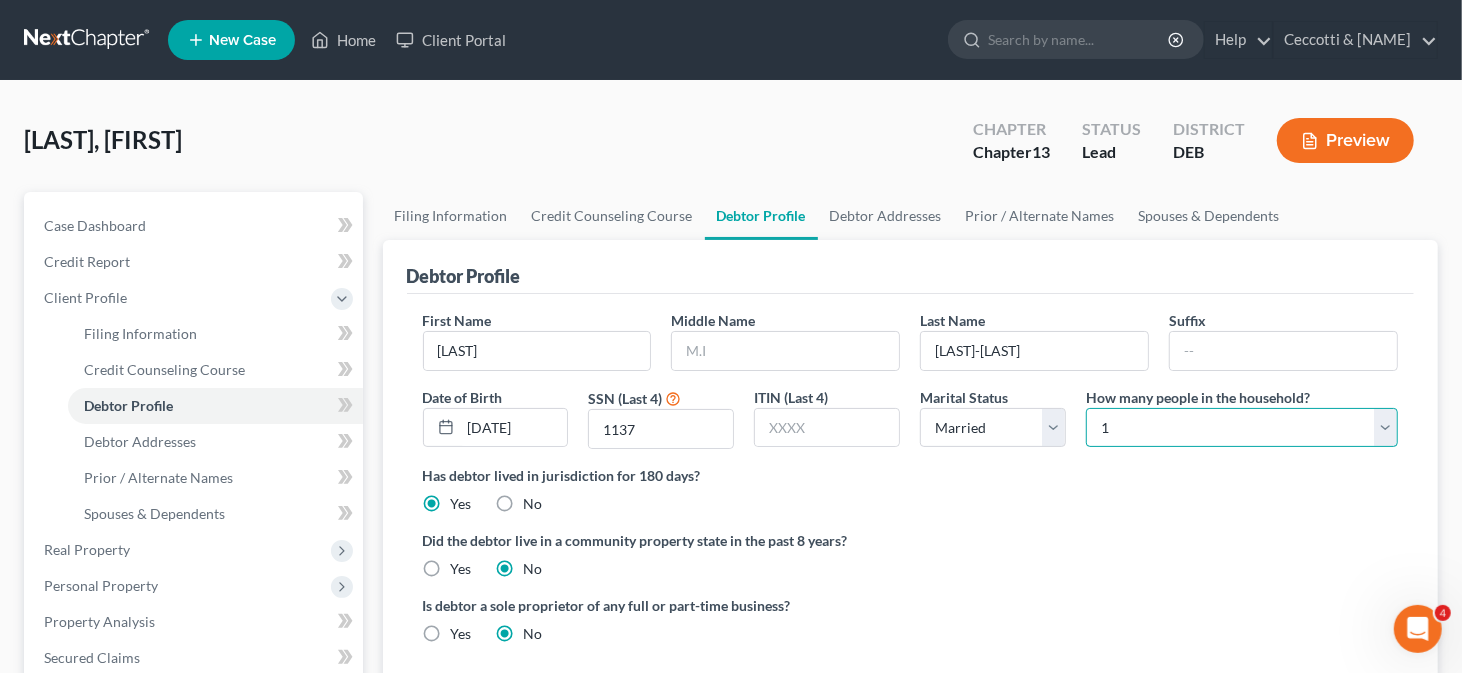 click on "Select 1 2 3 4 5 6 7 8 9 10 11 12 13 14 15 16 17 18 19 20" at bounding box center [1242, 428] 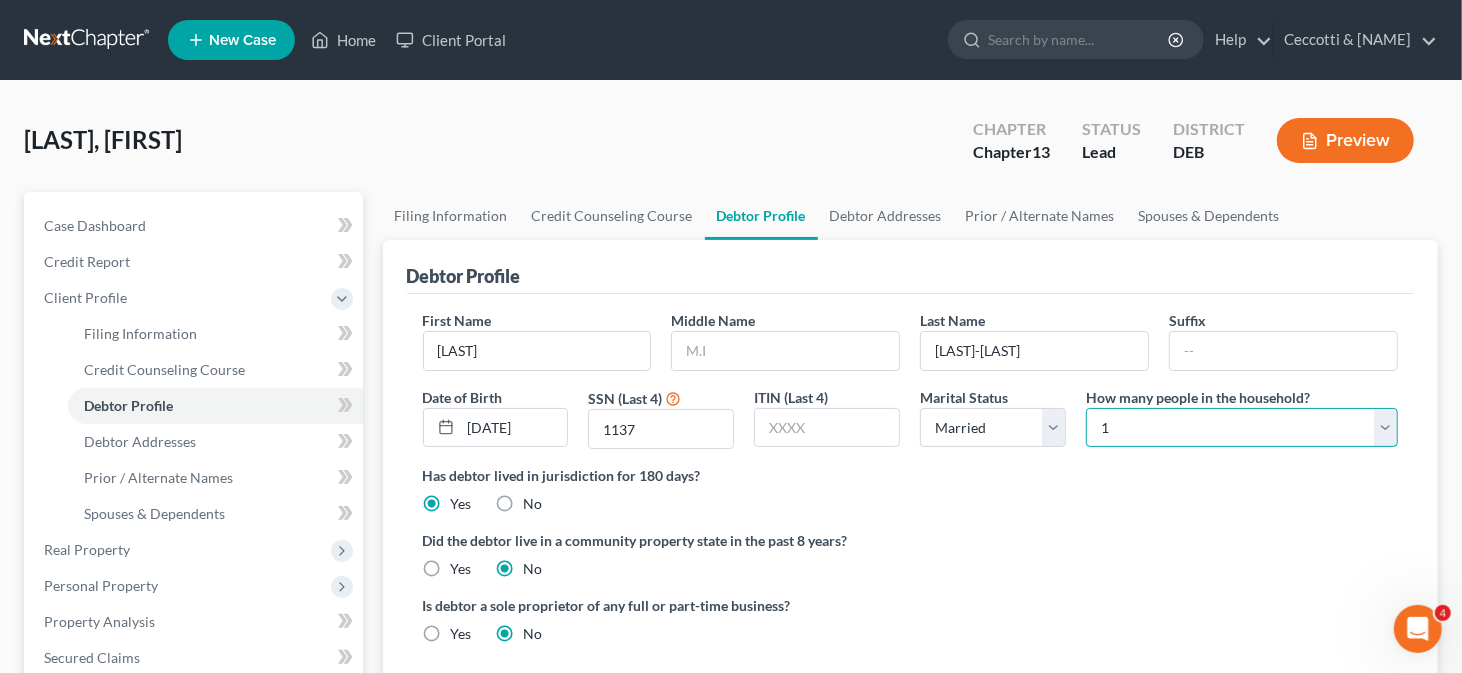 select on "1" 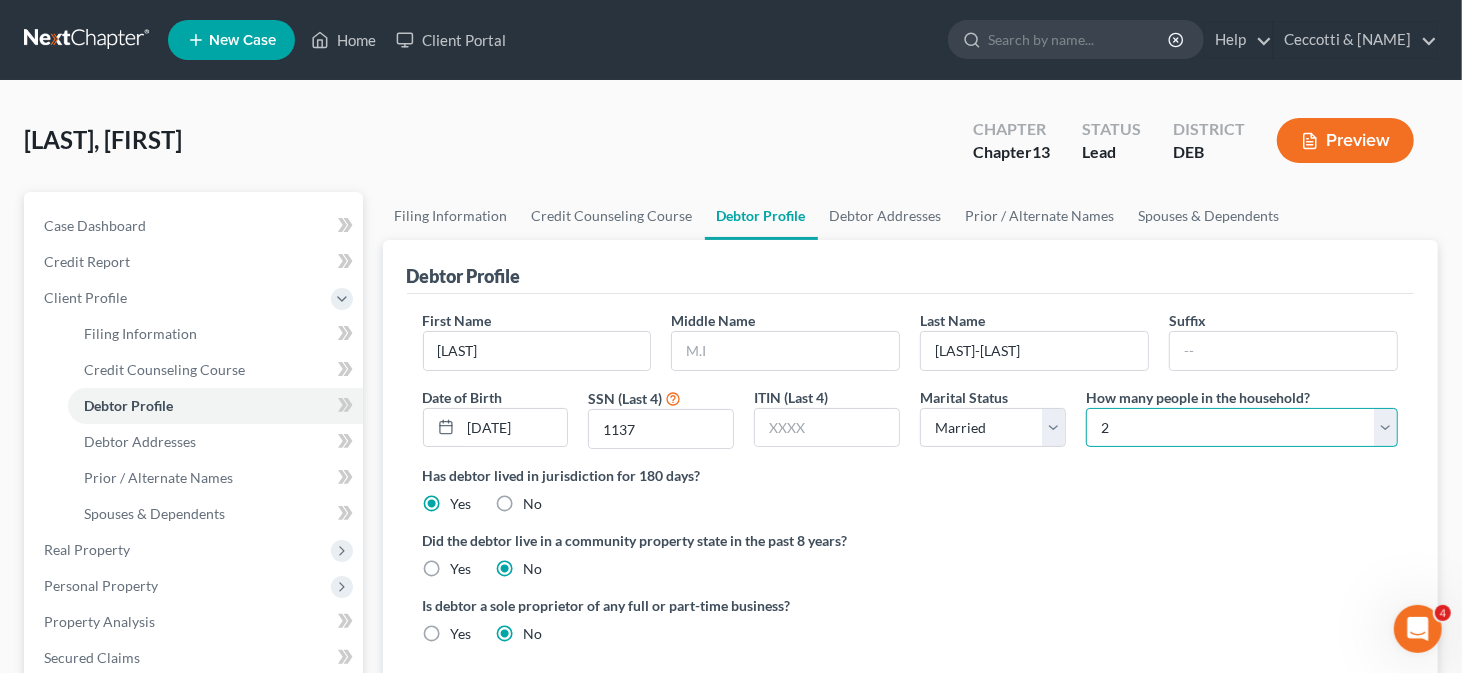 click on "Select 1 2 3 4 5 6 7 8 9 10 11 12 13 14 15 16 17 18 19 20" at bounding box center [1242, 428] 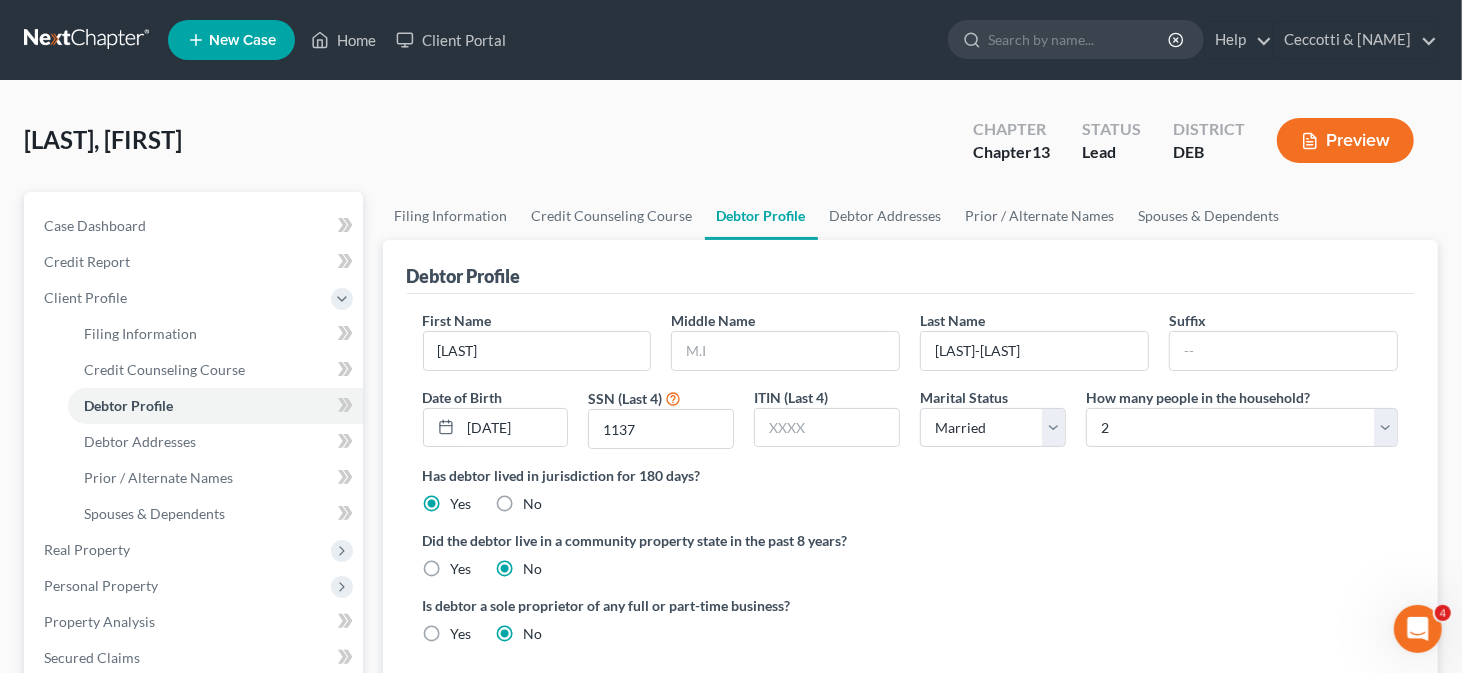 click on "Did the debtor live in a community property state in the past 8 years?" at bounding box center [911, 540] 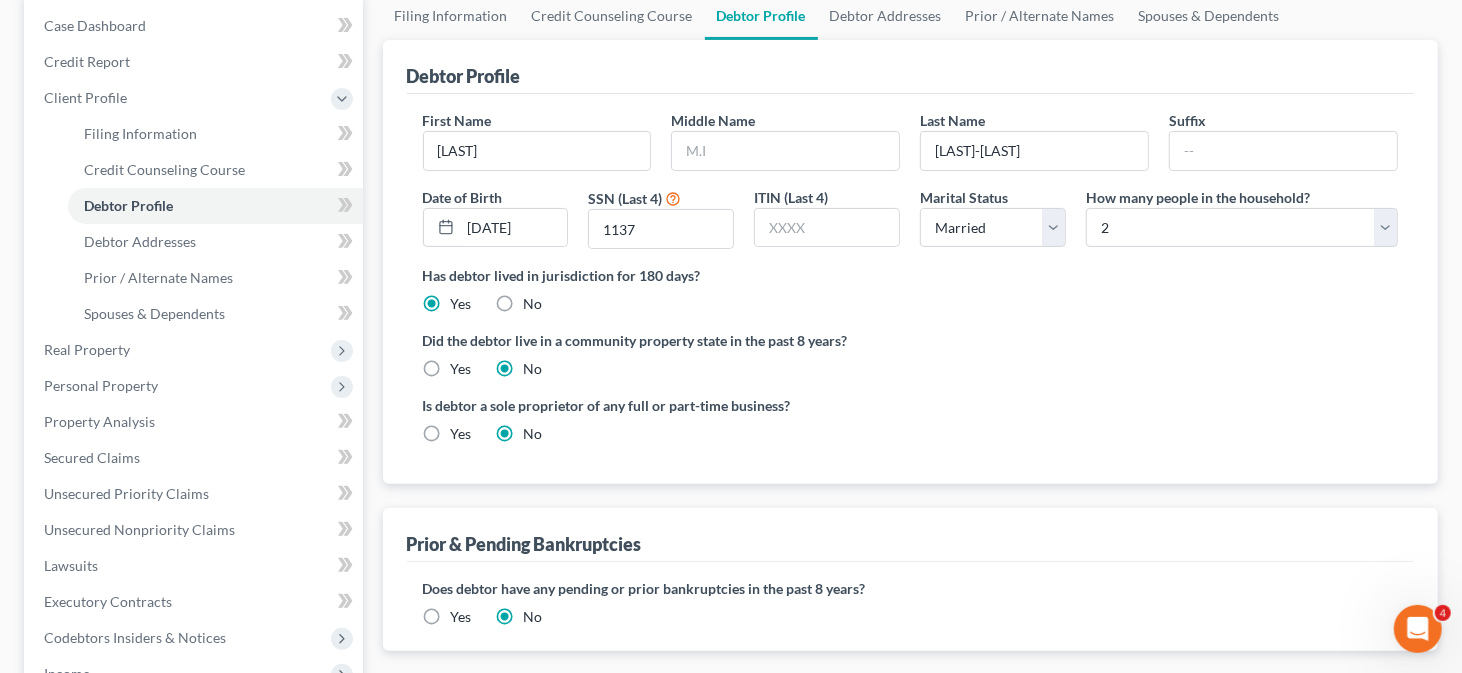click on "Yes" at bounding box center (461, 617) 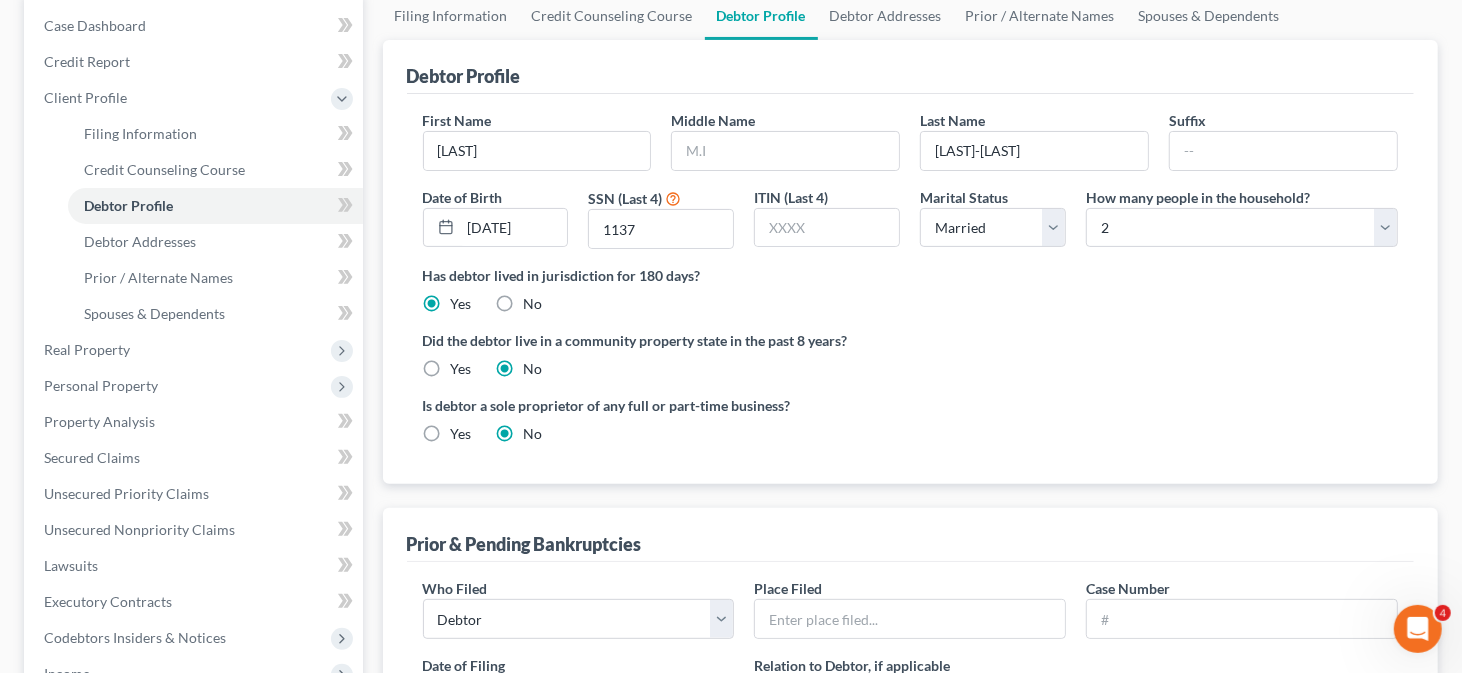 scroll, scrollTop: 500, scrollLeft: 0, axis: vertical 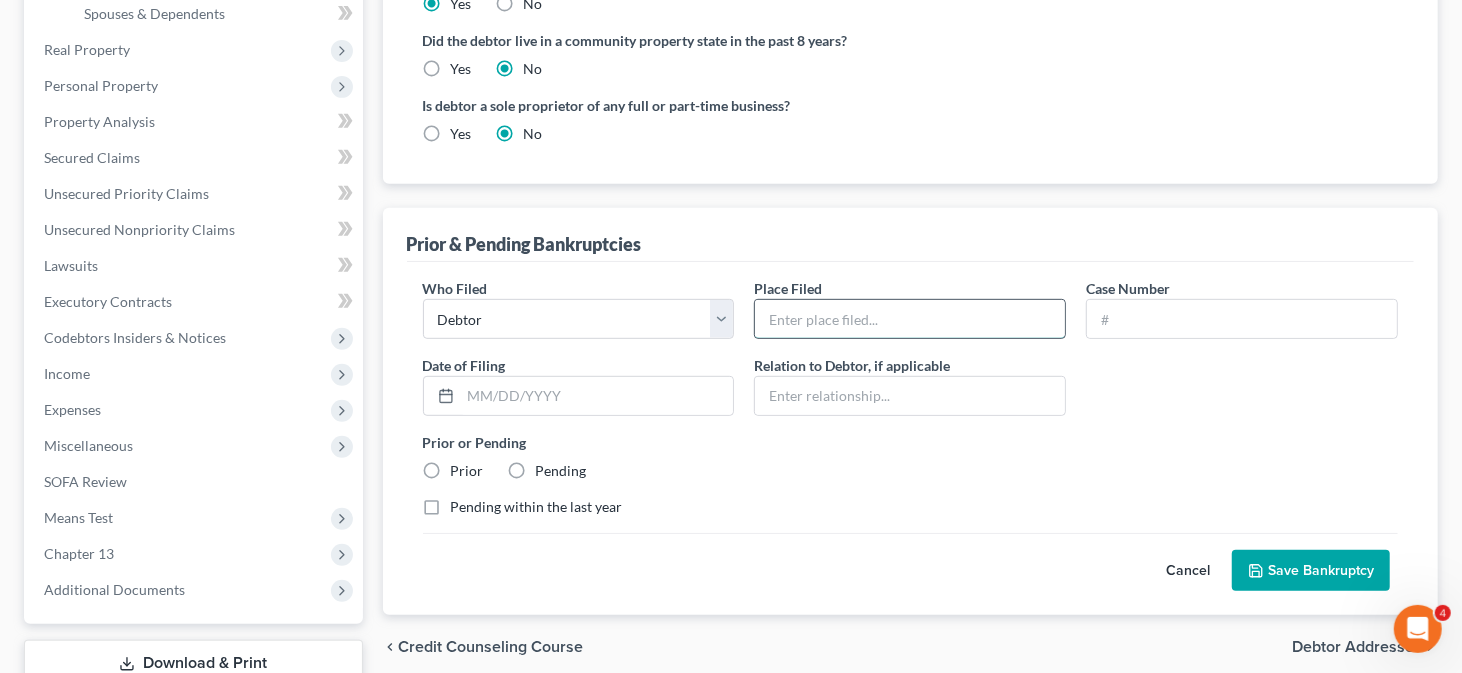 click at bounding box center (910, 319) 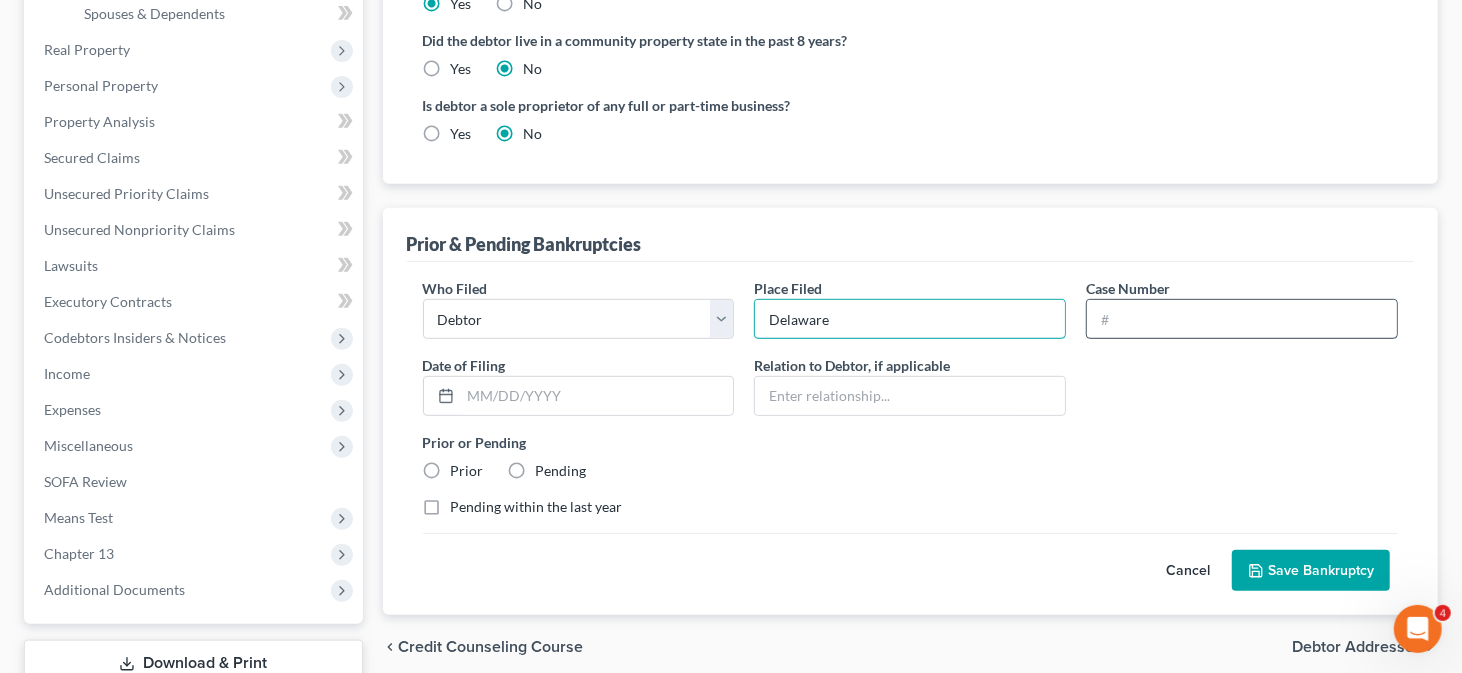 type on "Delaware" 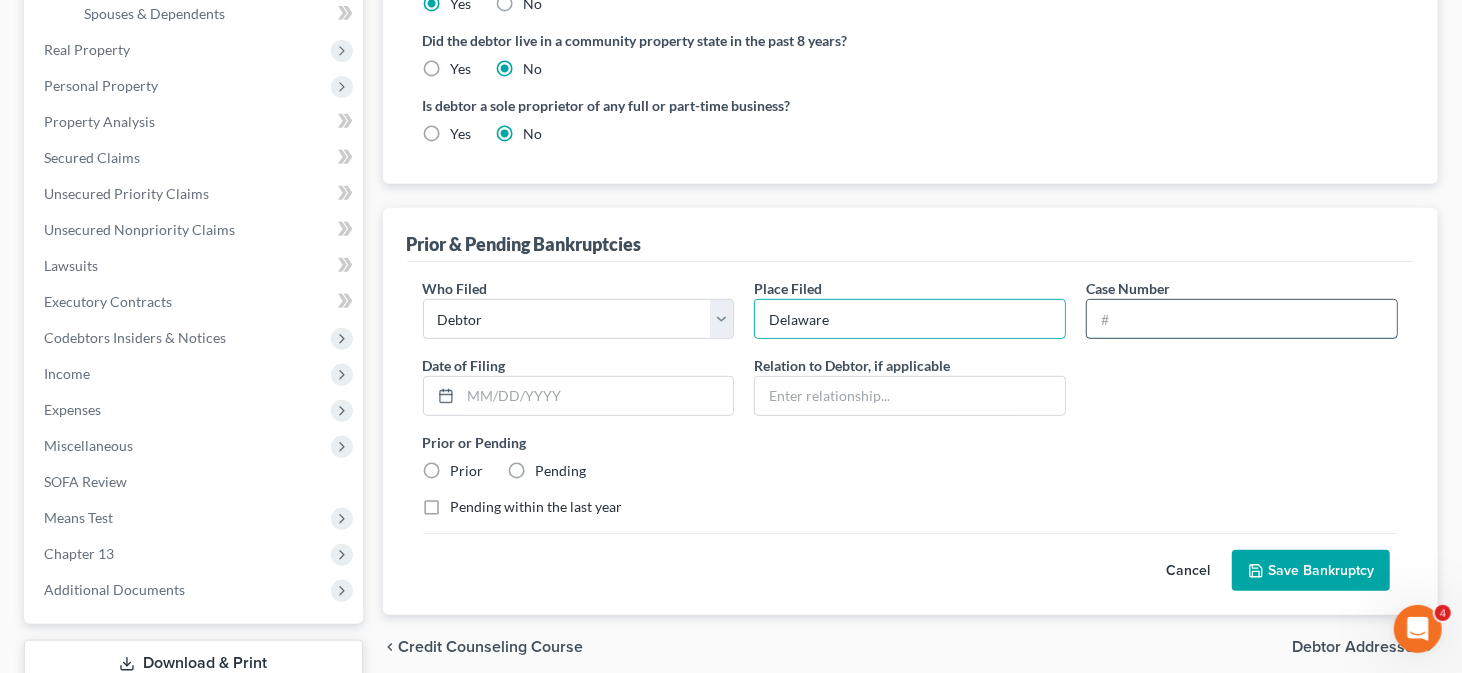 click at bounding box center (1242, 319) 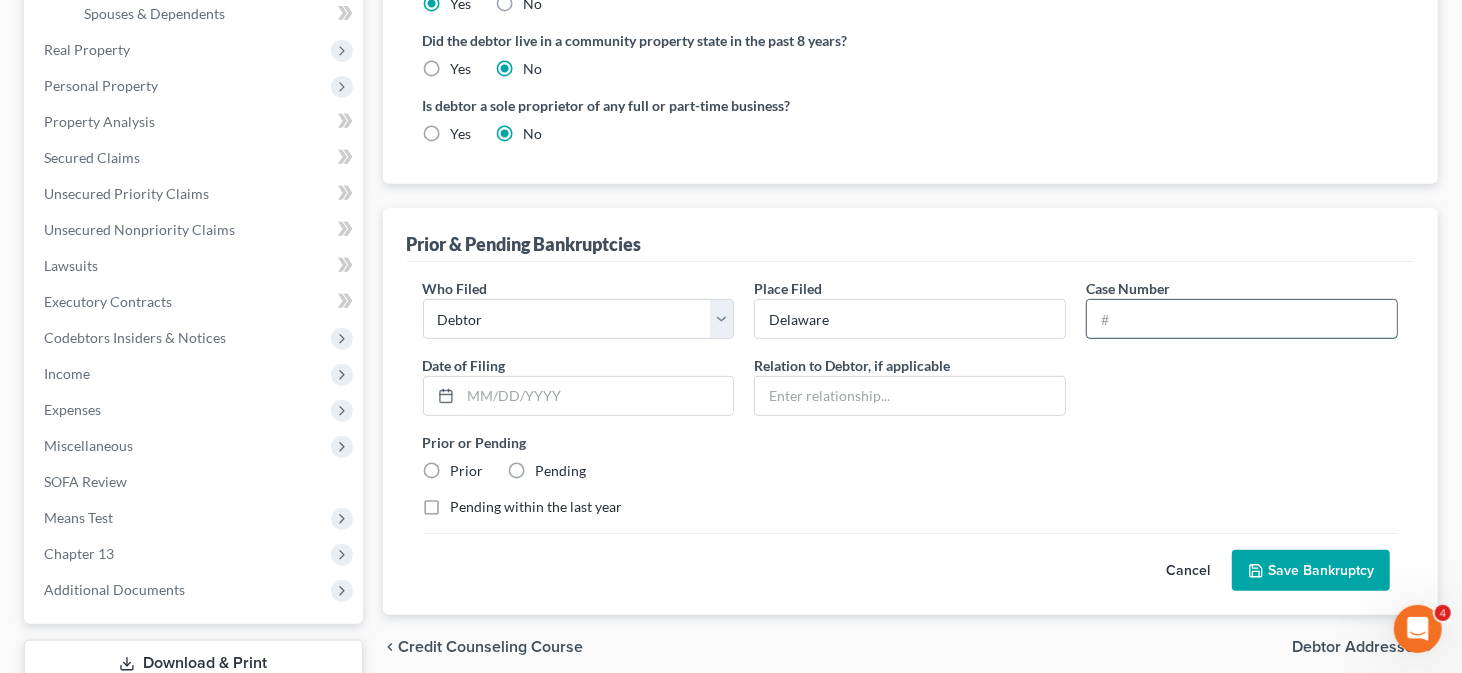 paste on "[CASE_NUMBER]" 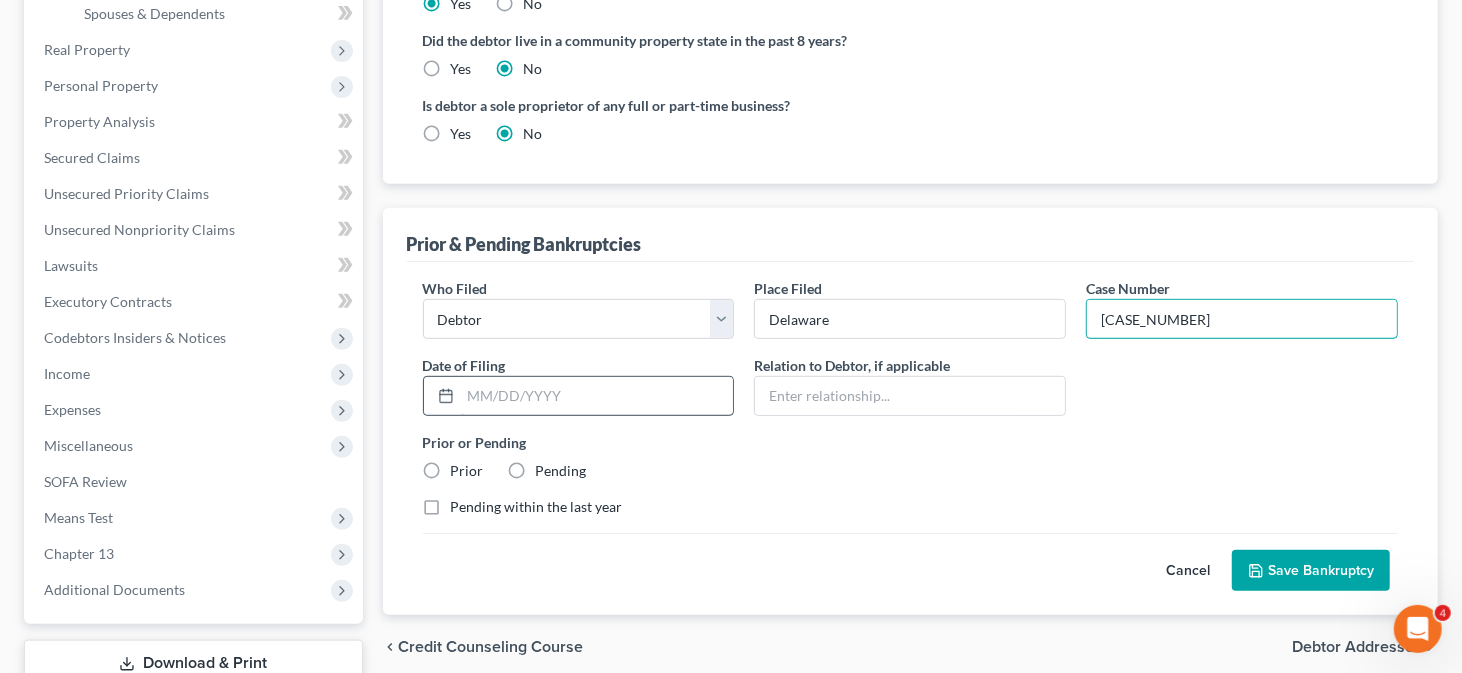 type on "[CASE_NUMBER]" 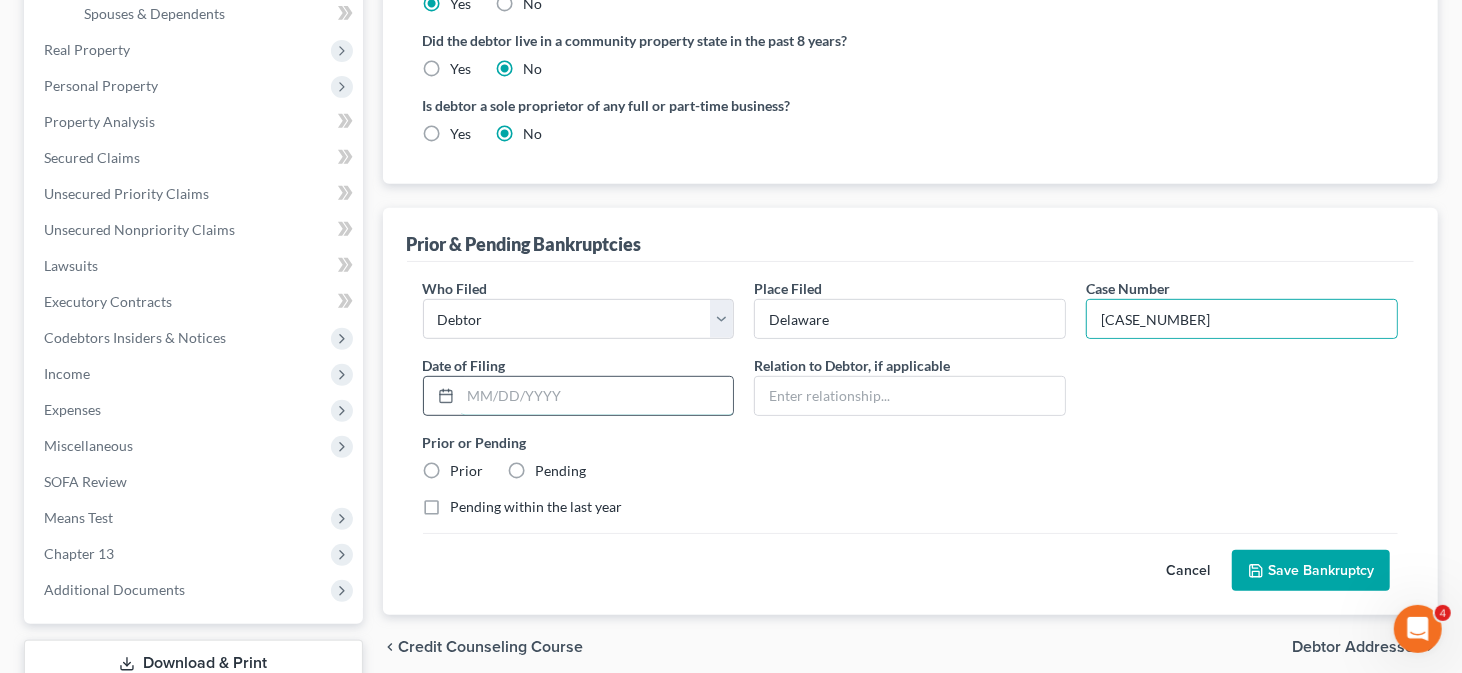 click at bounding box center (597, 396) 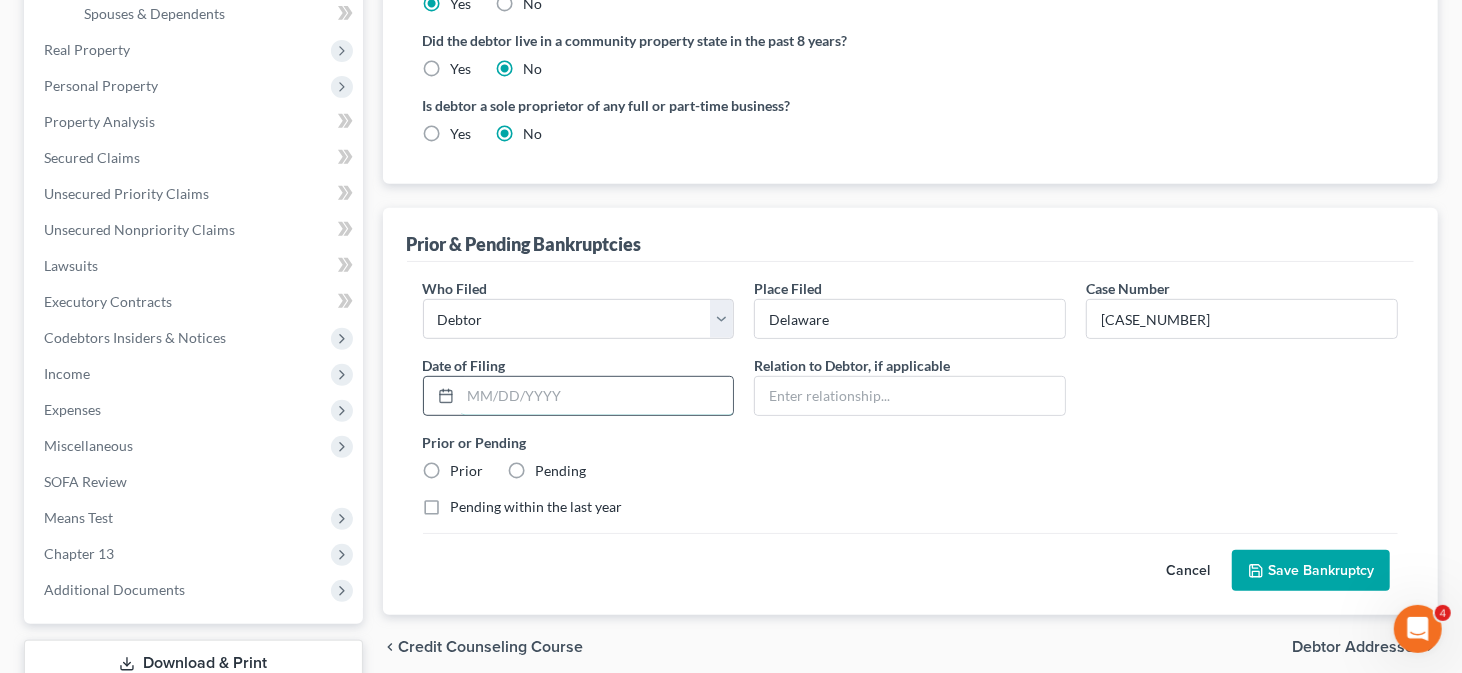 click at bounding box center (597, 396) 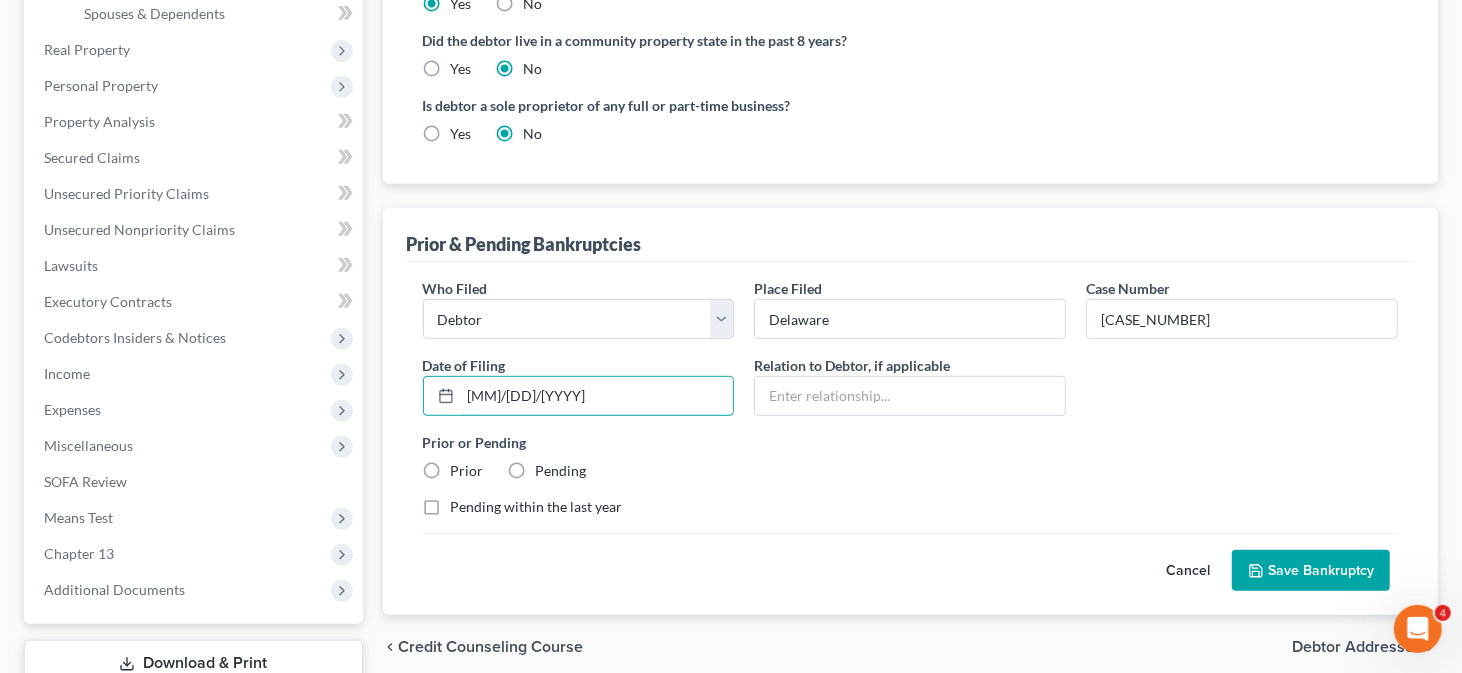 type on "[MM]/[DD]/[YYYY]" 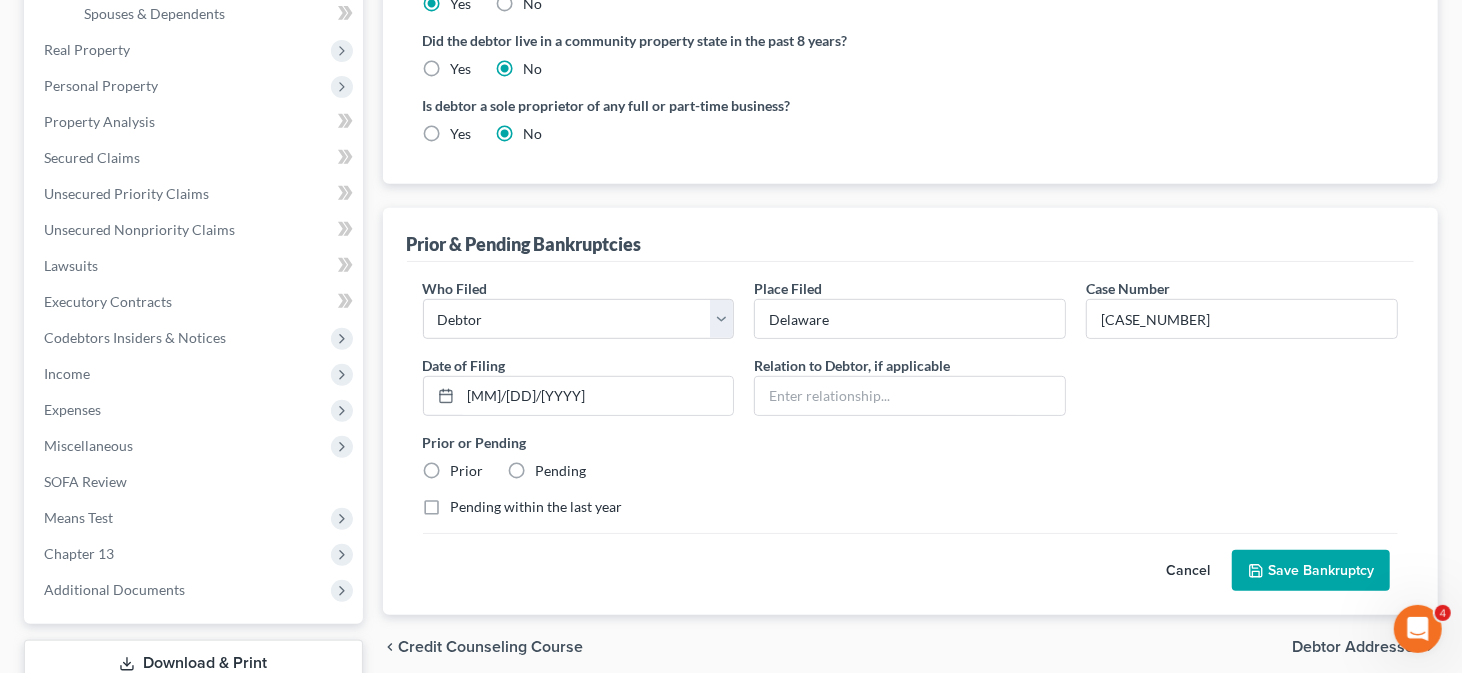 click on "Prior" at bounding box center [467, 471] 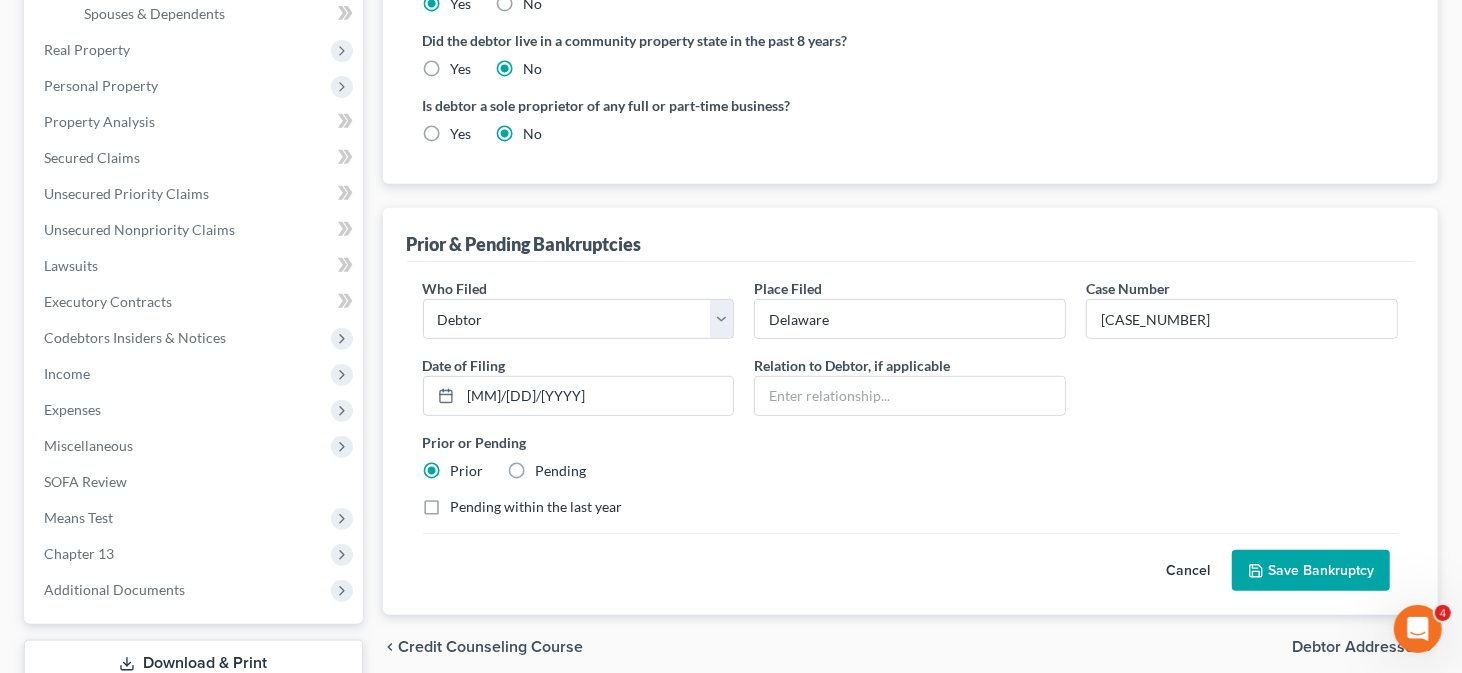 click on "Save Bankruptcy" at bounding box center [1311, 571] 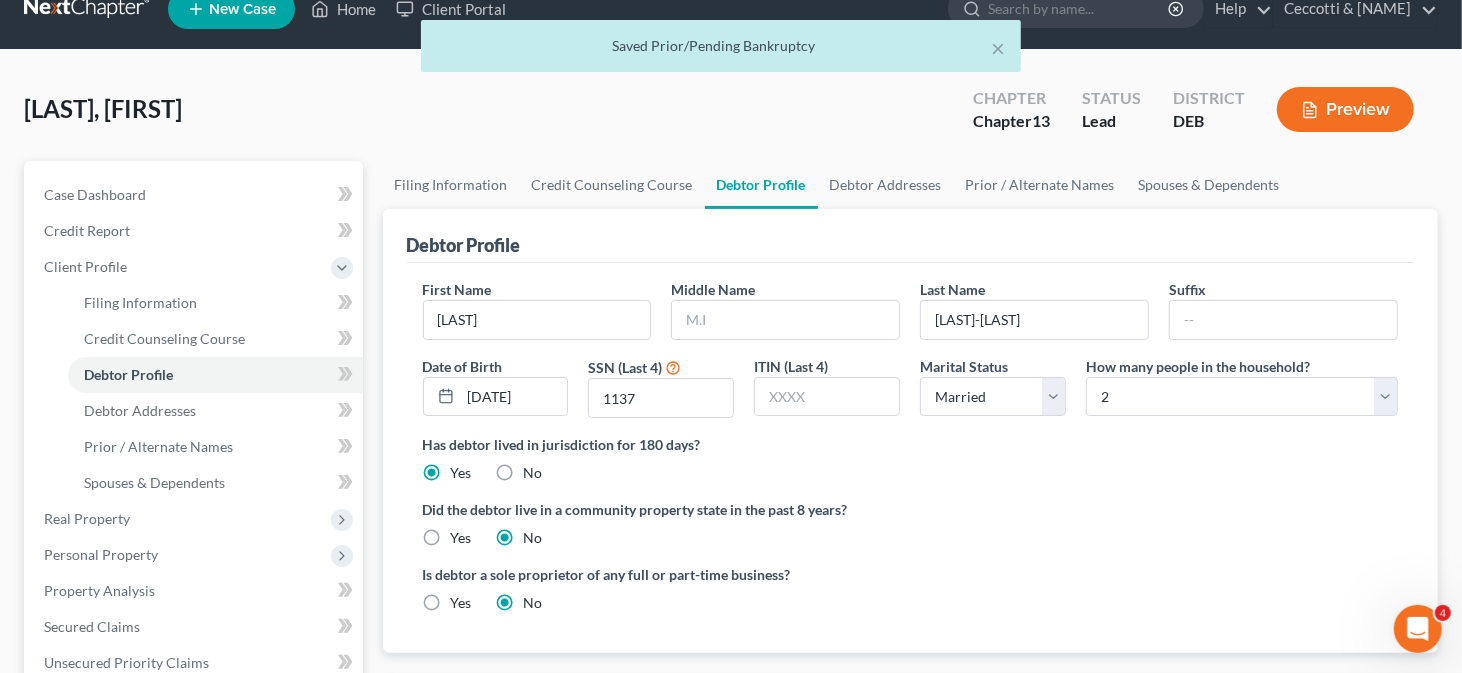 scroll, scrollTop: 0, scrollLeft: 0, axis: both 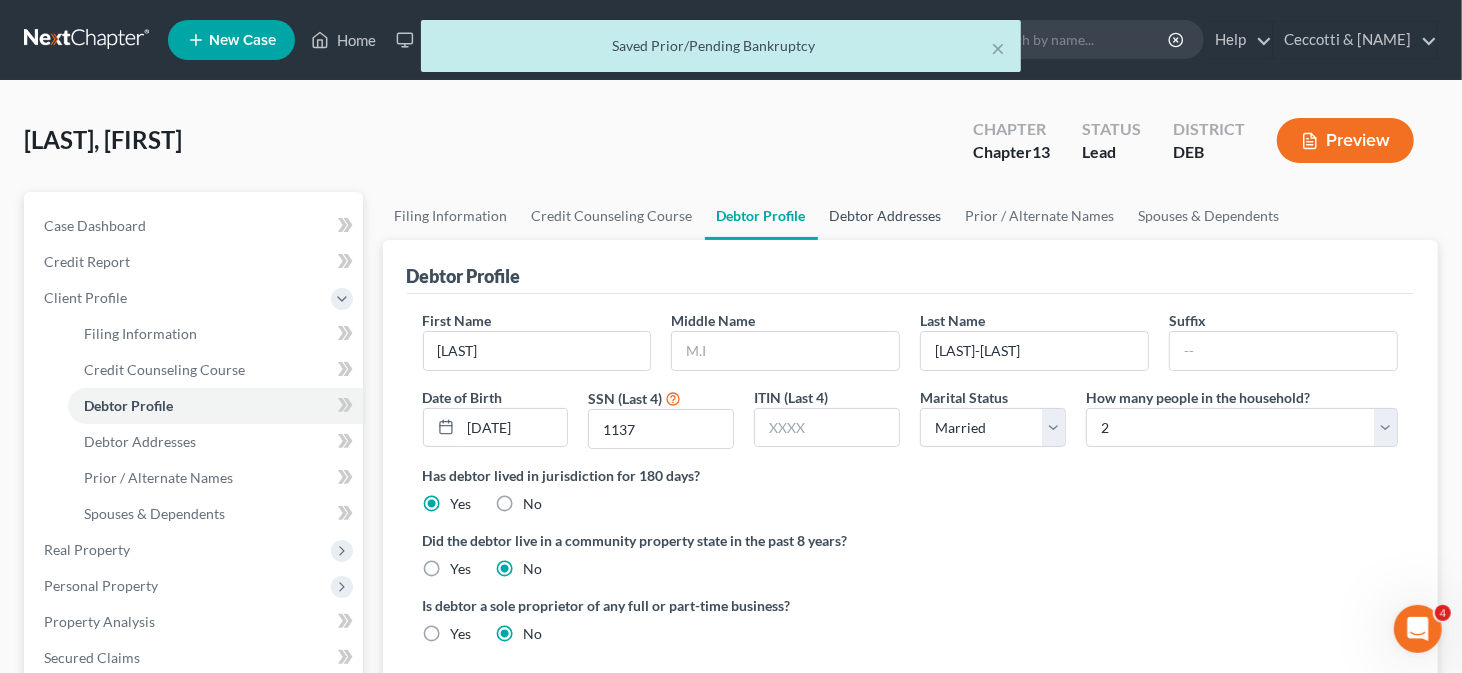 click on "Debtor Addresses" at bounding box center (886, 216) 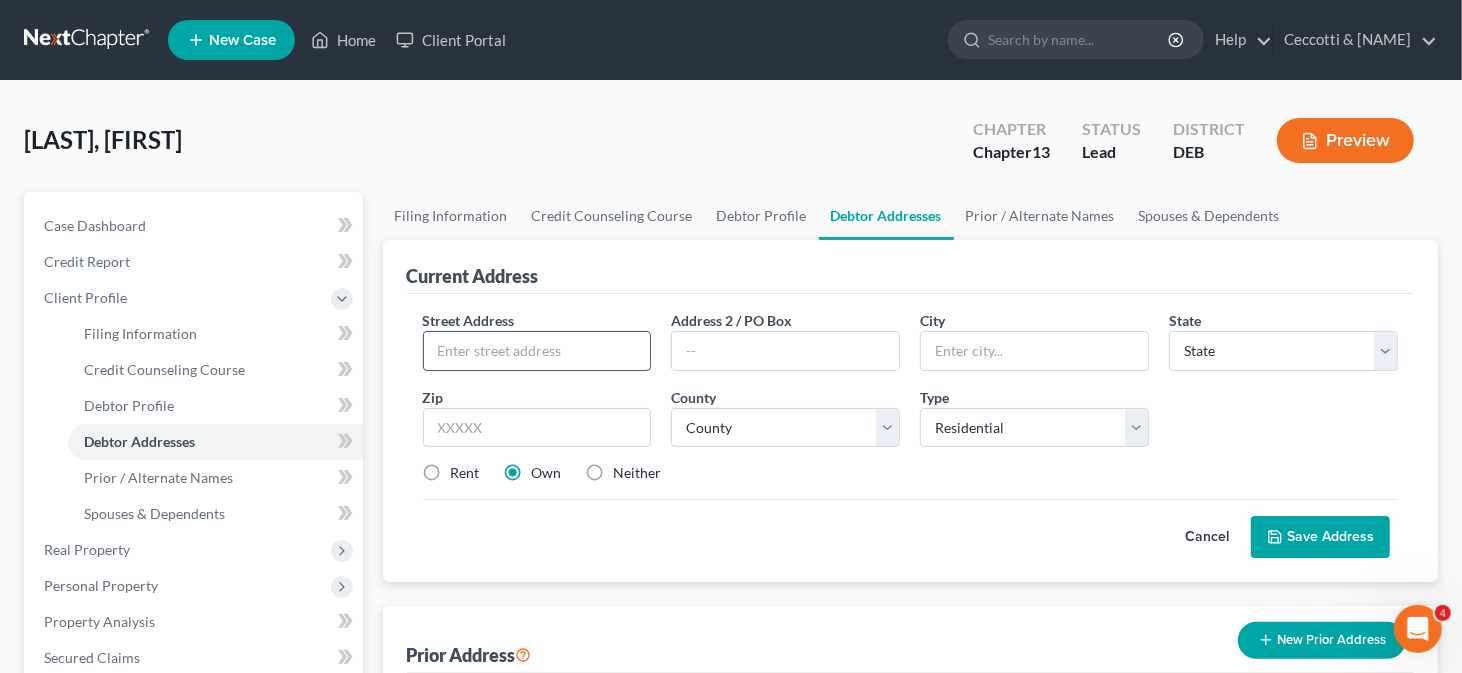 click at bounding box center (537, 351) 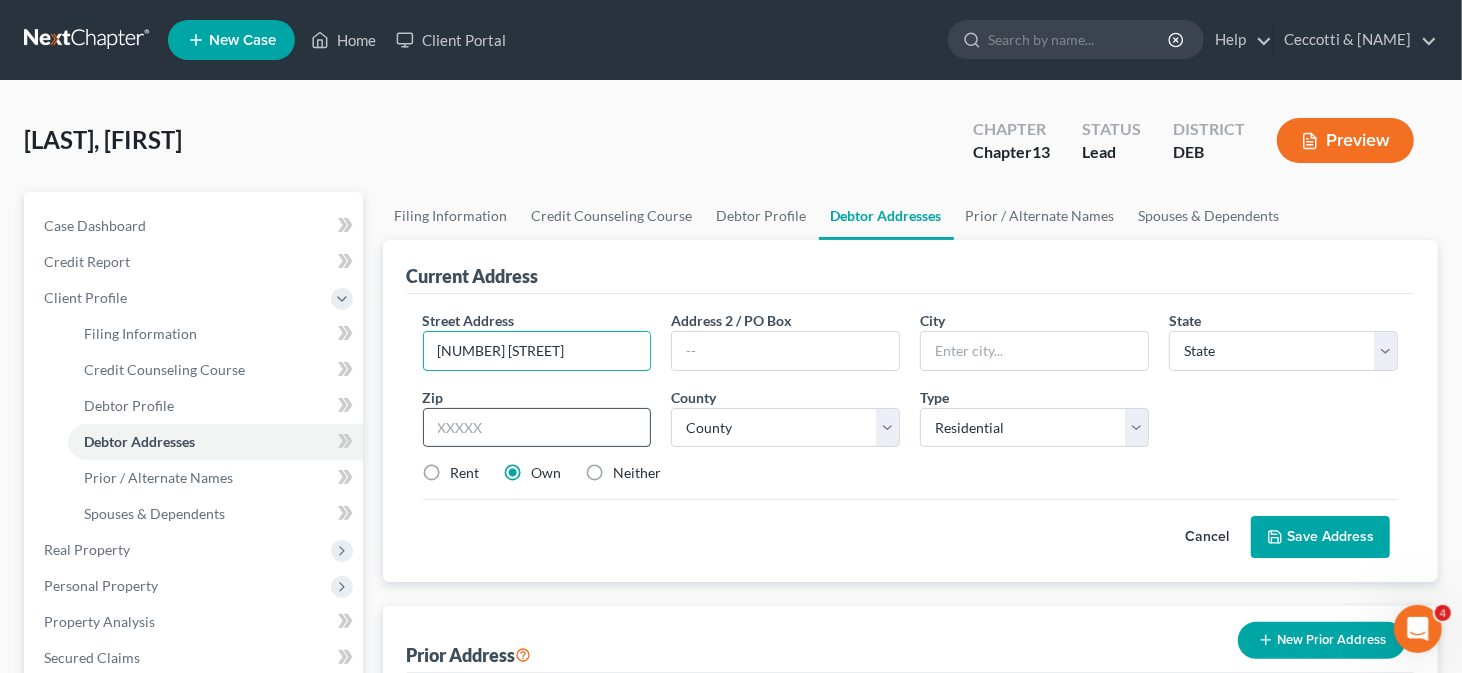 type on "[NUMBER] [STREET]" 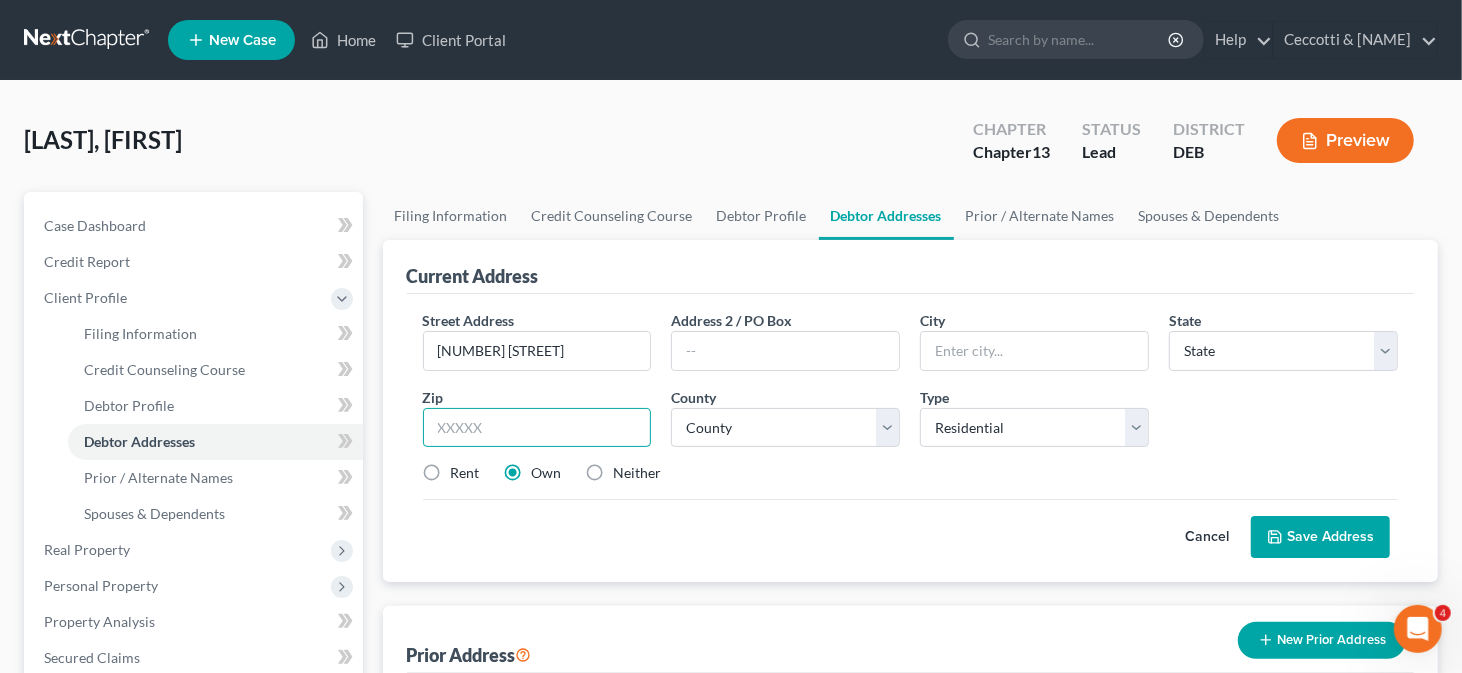 click at bounding box center [537, 428] 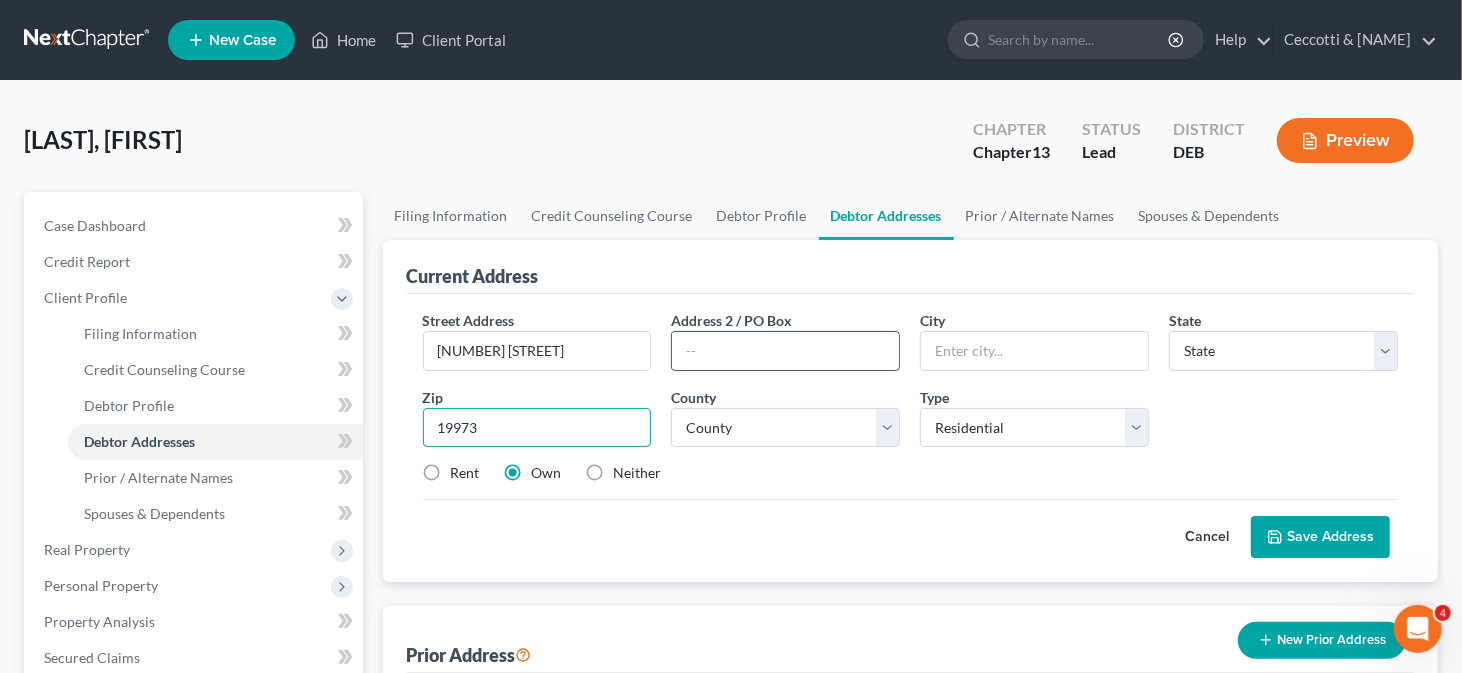 type on "19973" 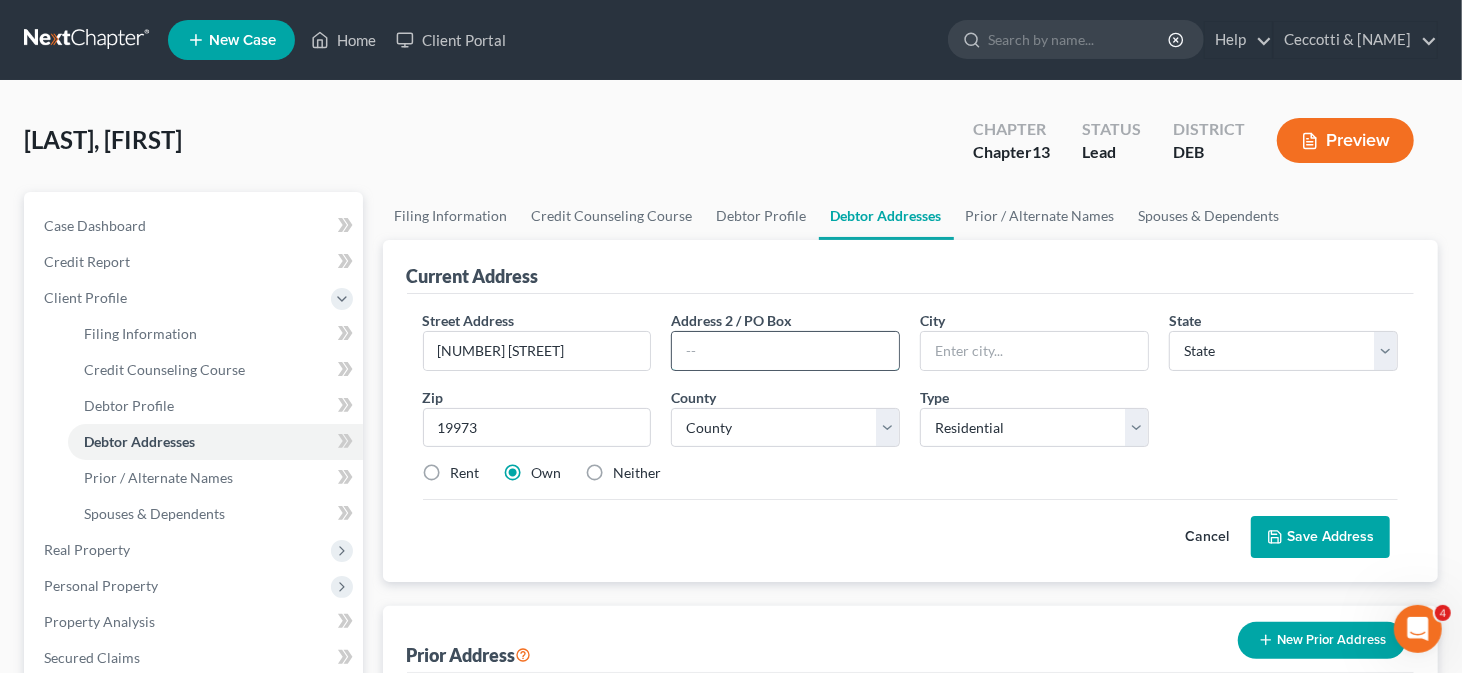 type on "[CITY]" 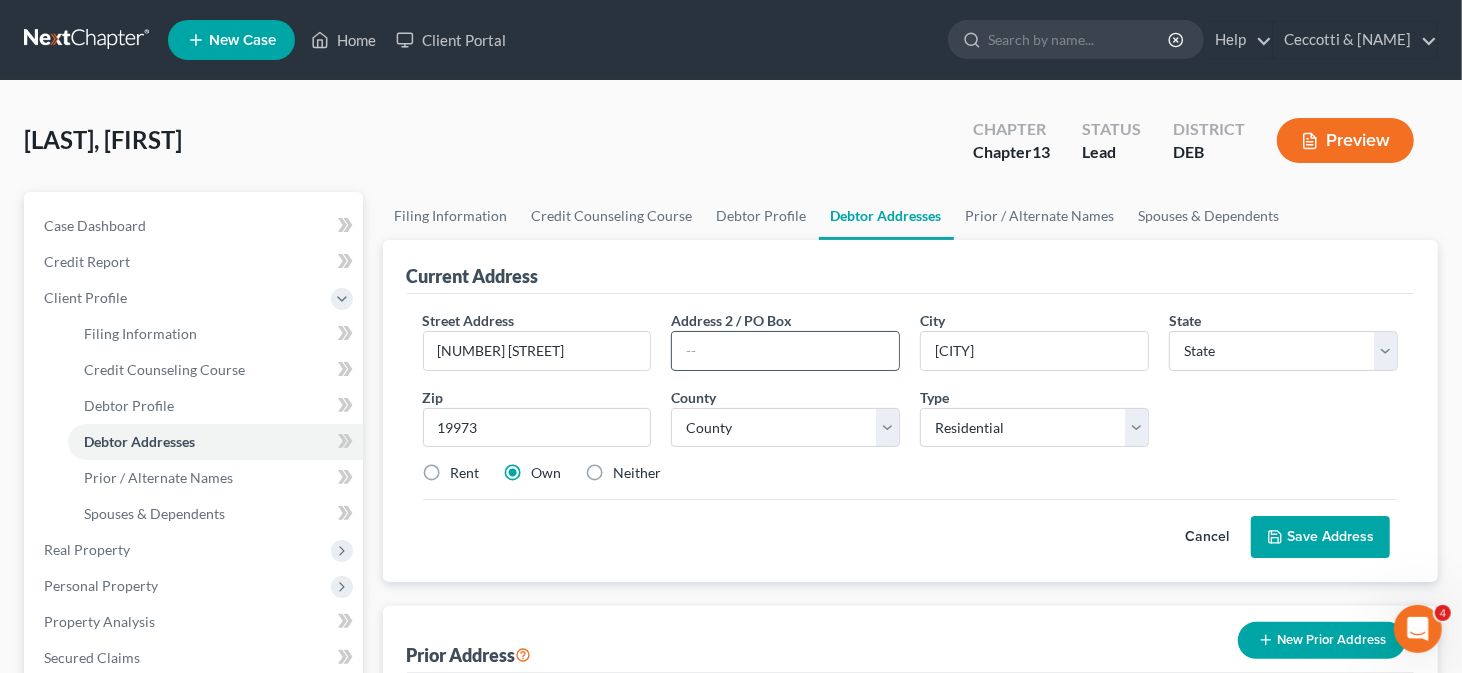 select on "7" 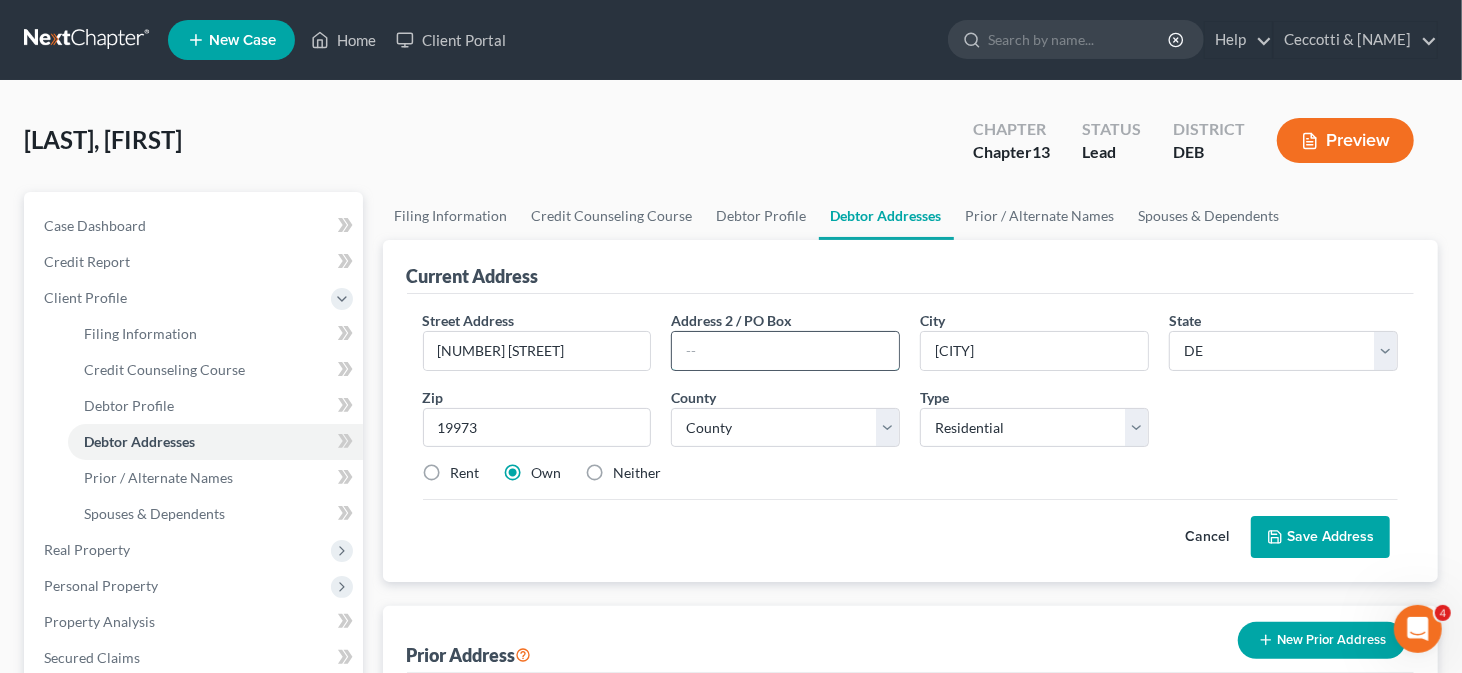 click at bounding box center (785, 351) 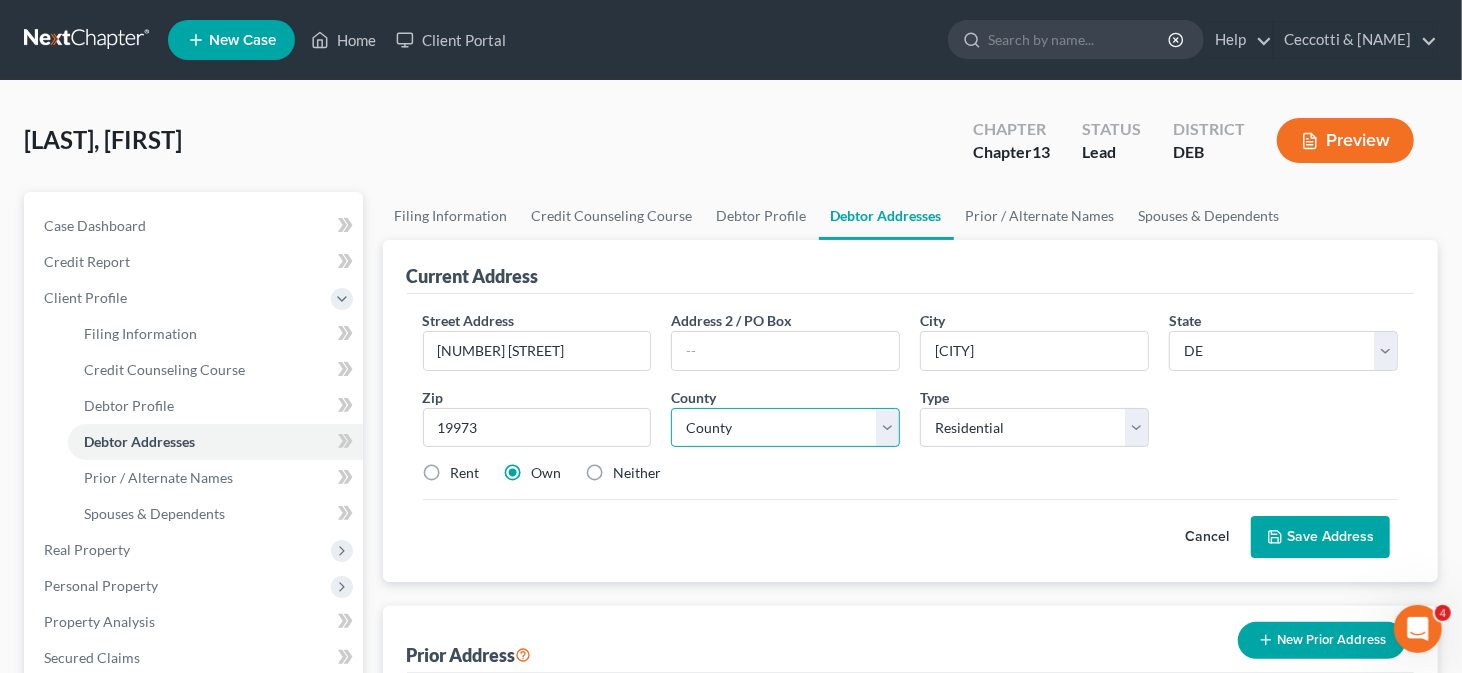 click on "County" at bounding box center [785, 428] 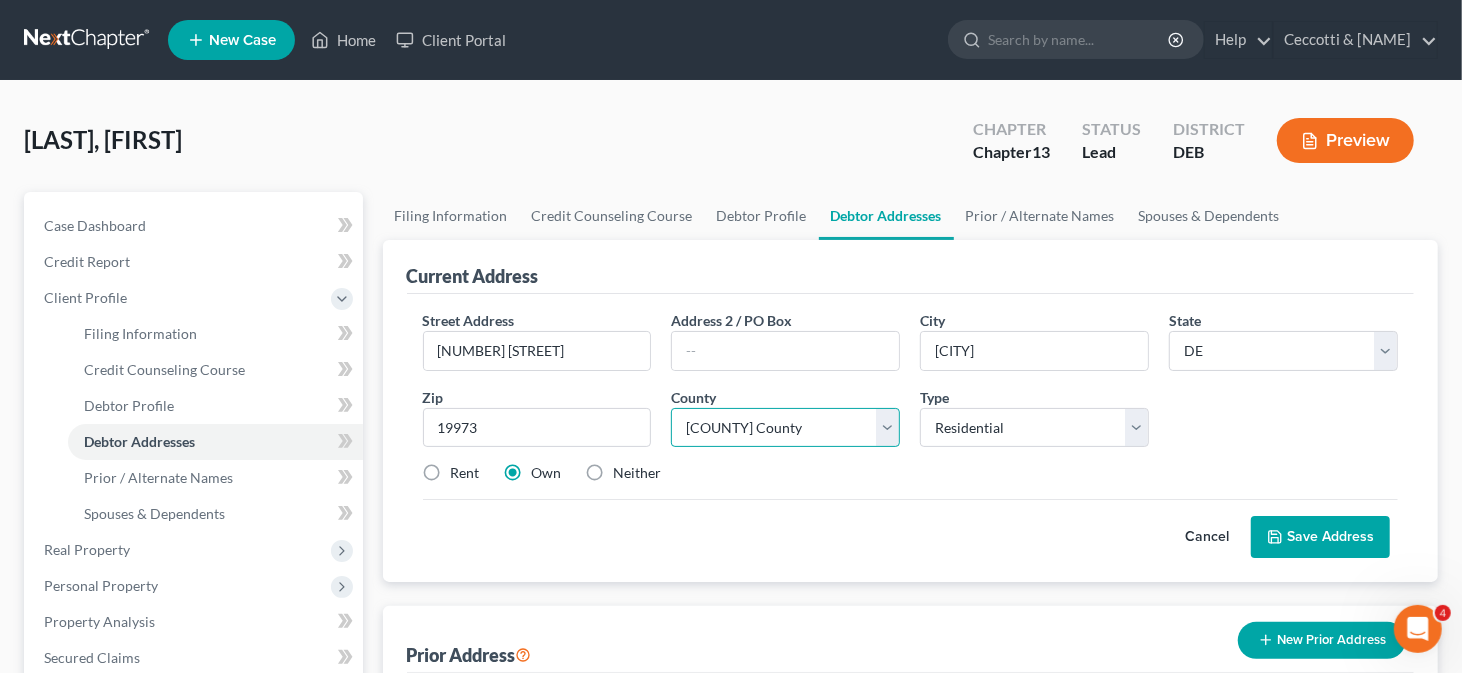 click on "[COUNTY] County [COUNTY] County [COUNTY] County" at bounding box center [785, 428] 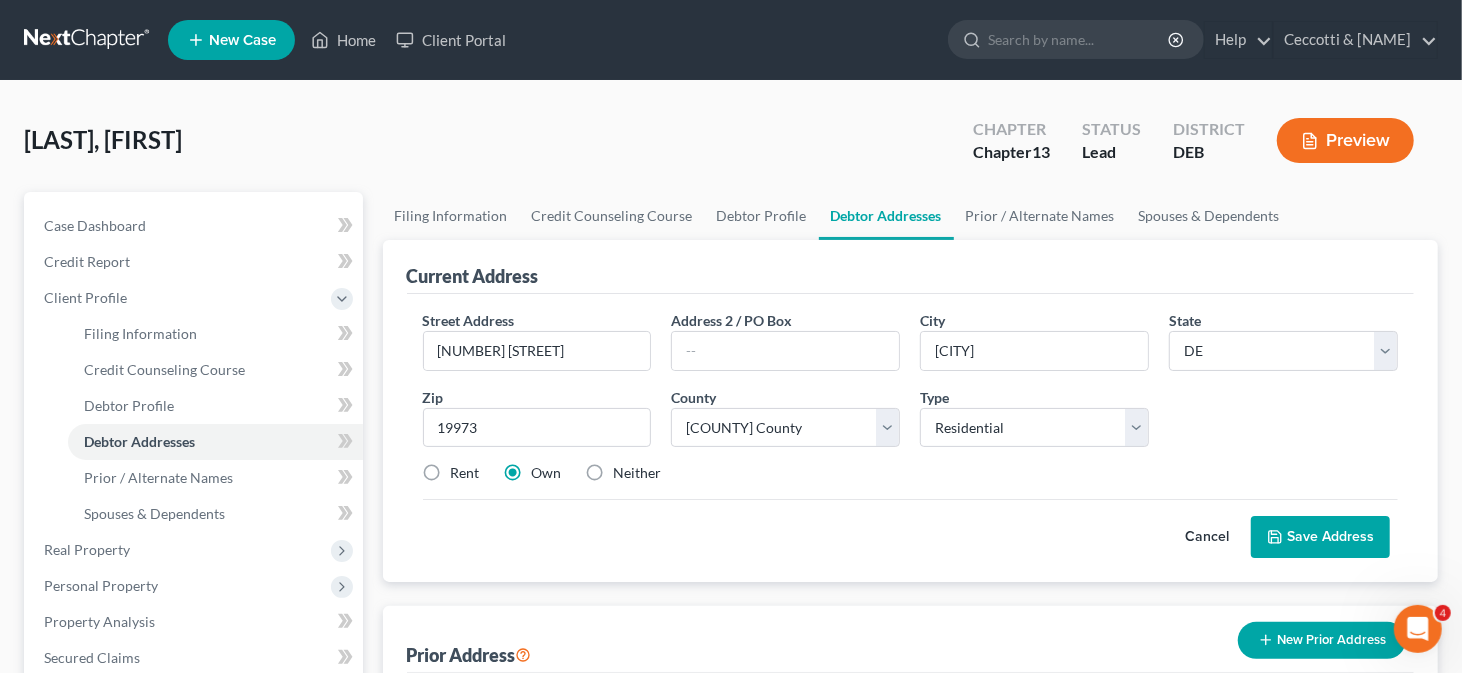 click on "Save Address" at bounding box center (1320, 537) 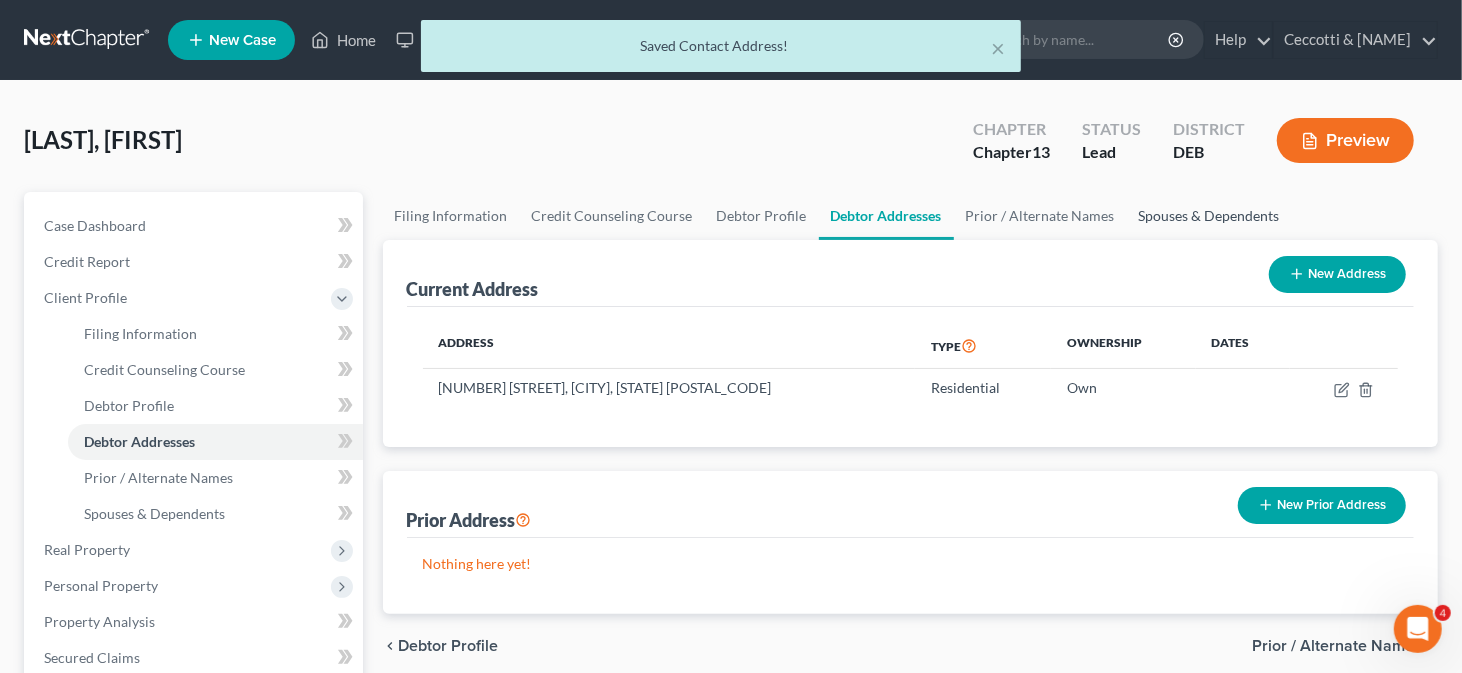 click on "Spouses & Dependents" at bounding box center [1209, 216] 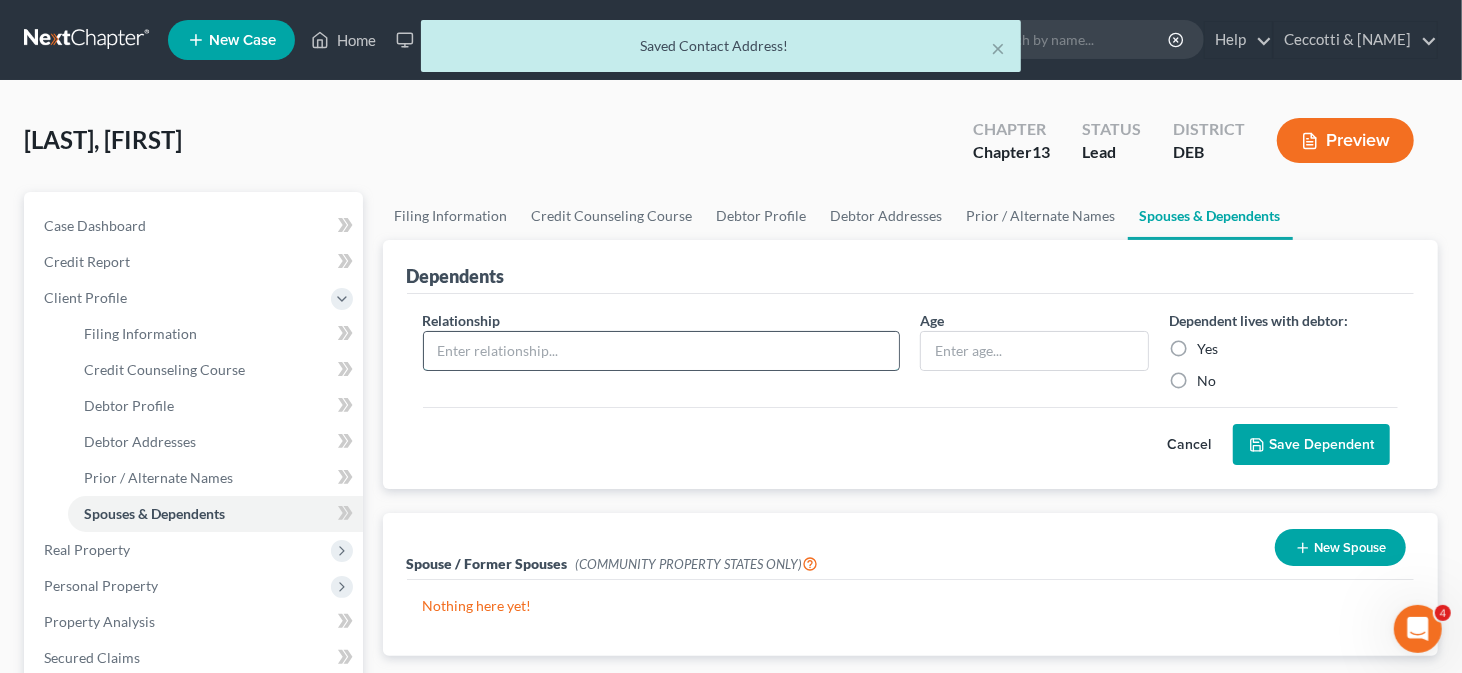 click at bounding box center (662, 351) 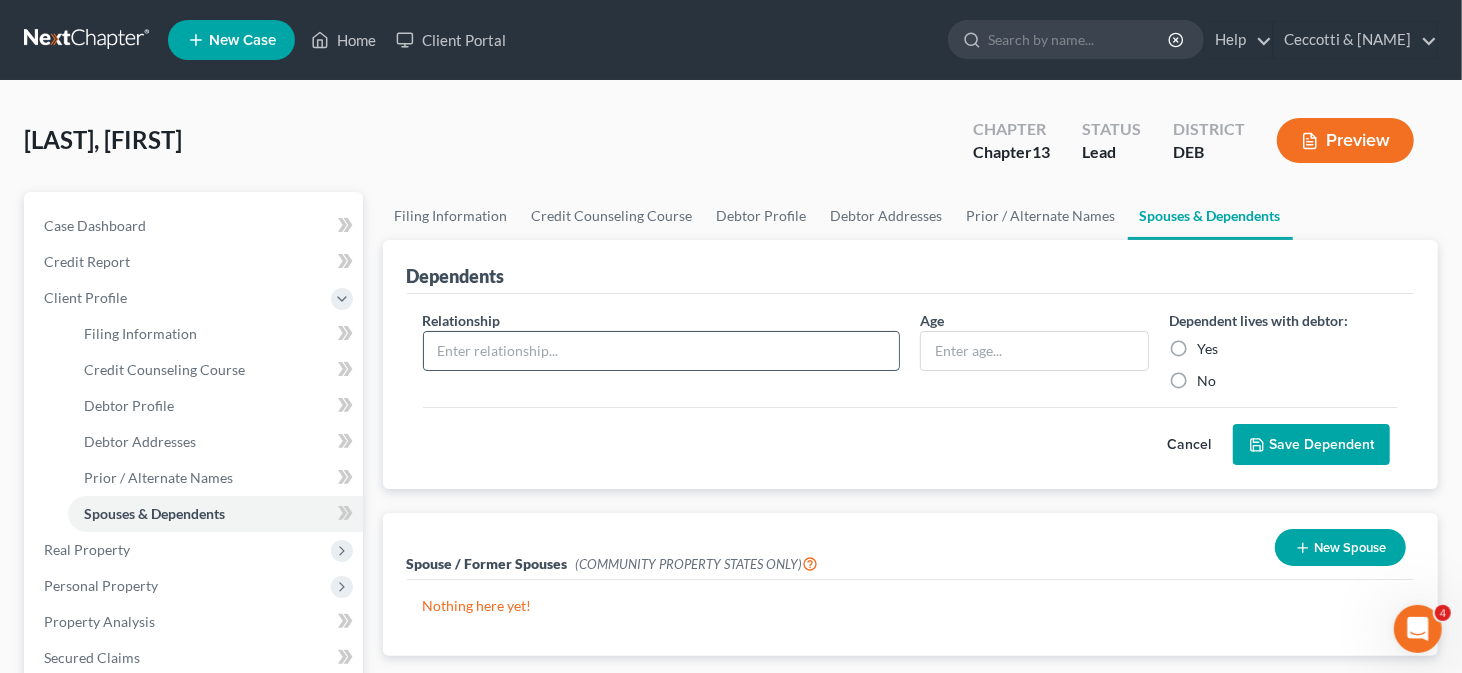 type on "Husband" 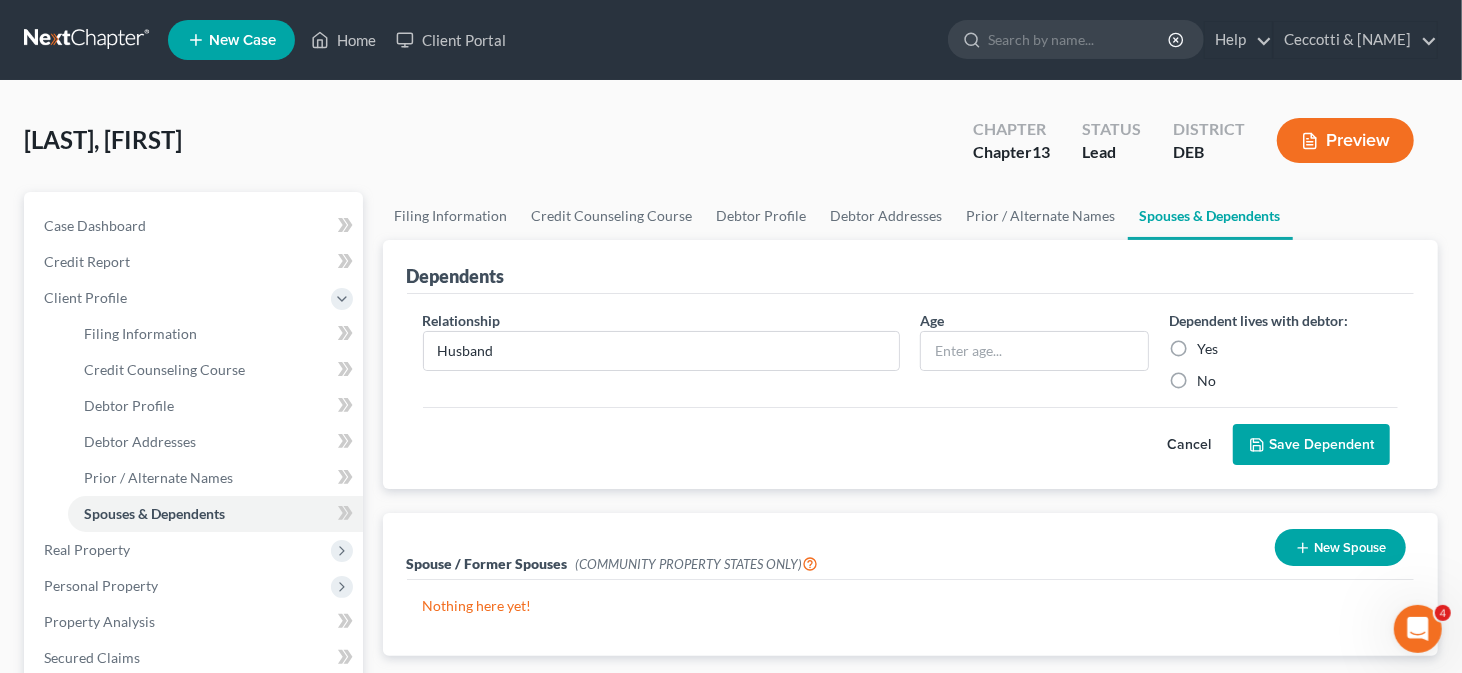 click on "Yes" at bounding box center (1283, 349) 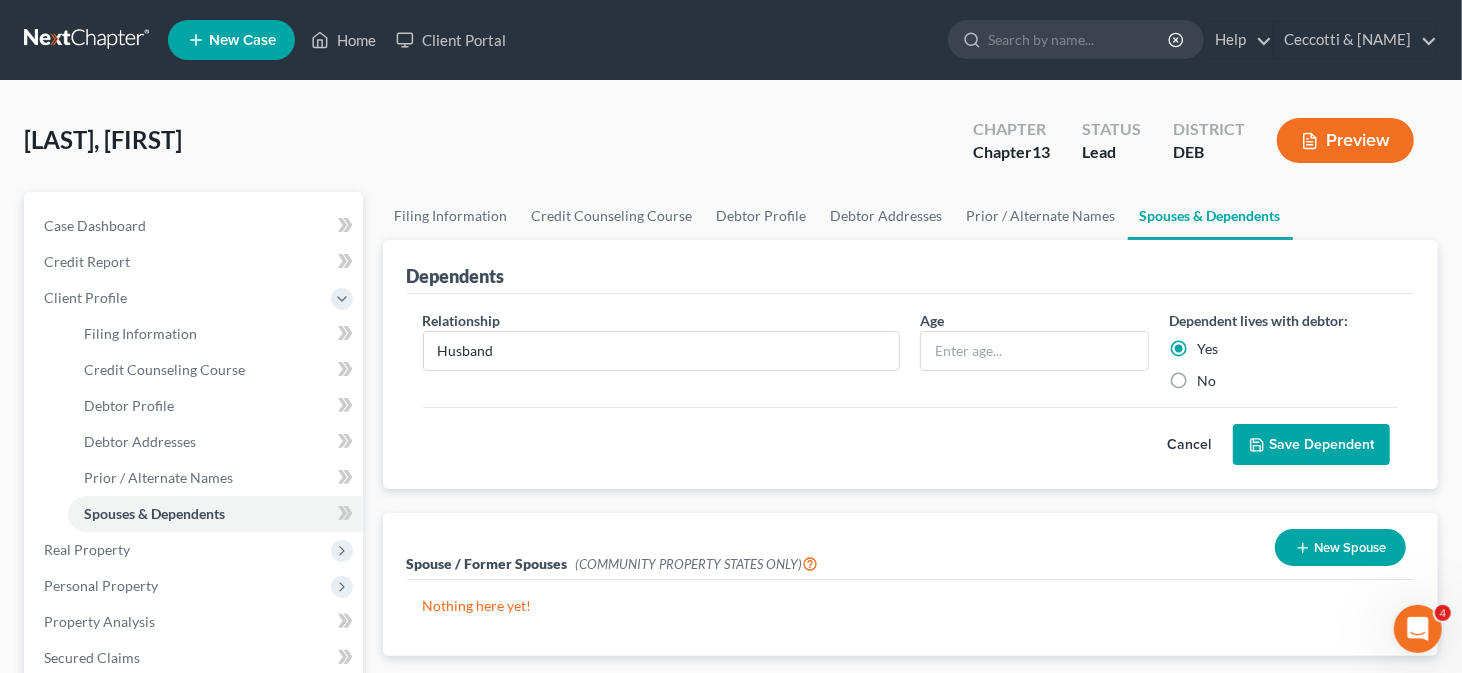 click on "Save Dependent" at bounding box center (1311, 445) 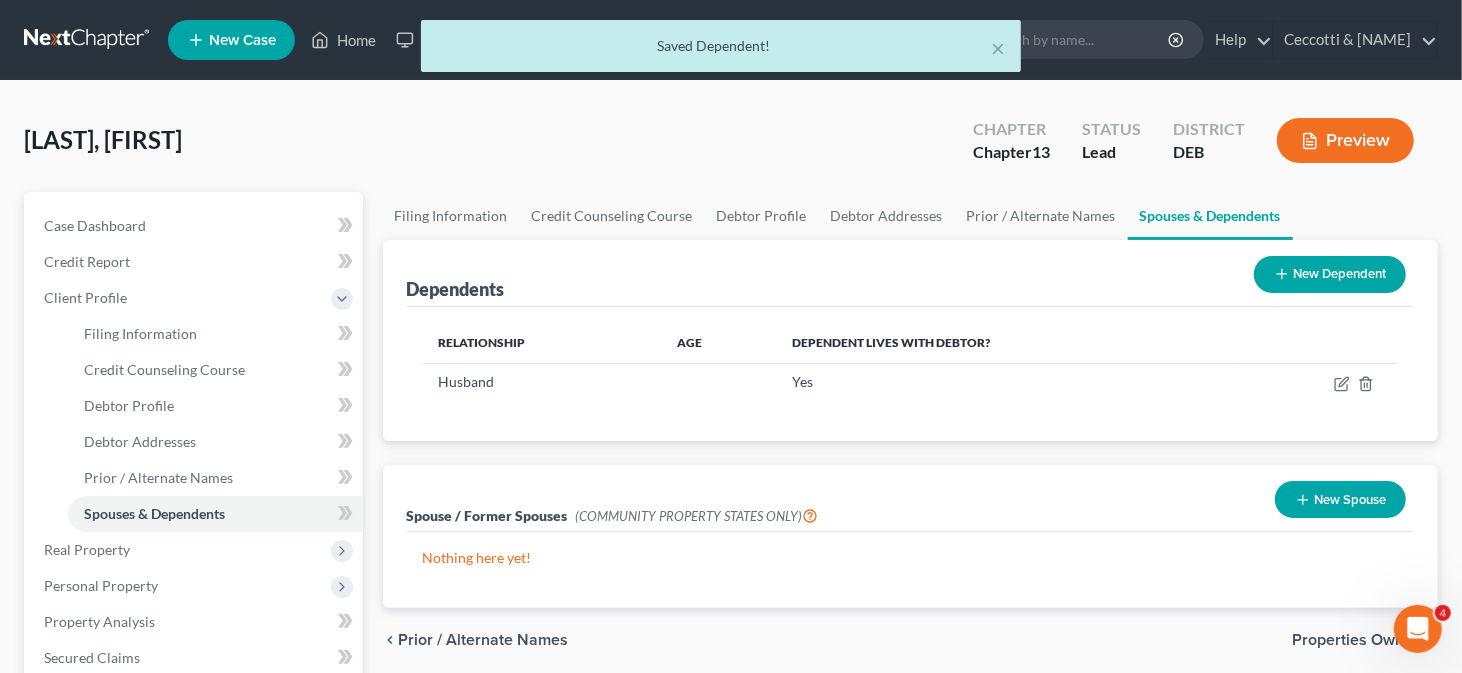 click 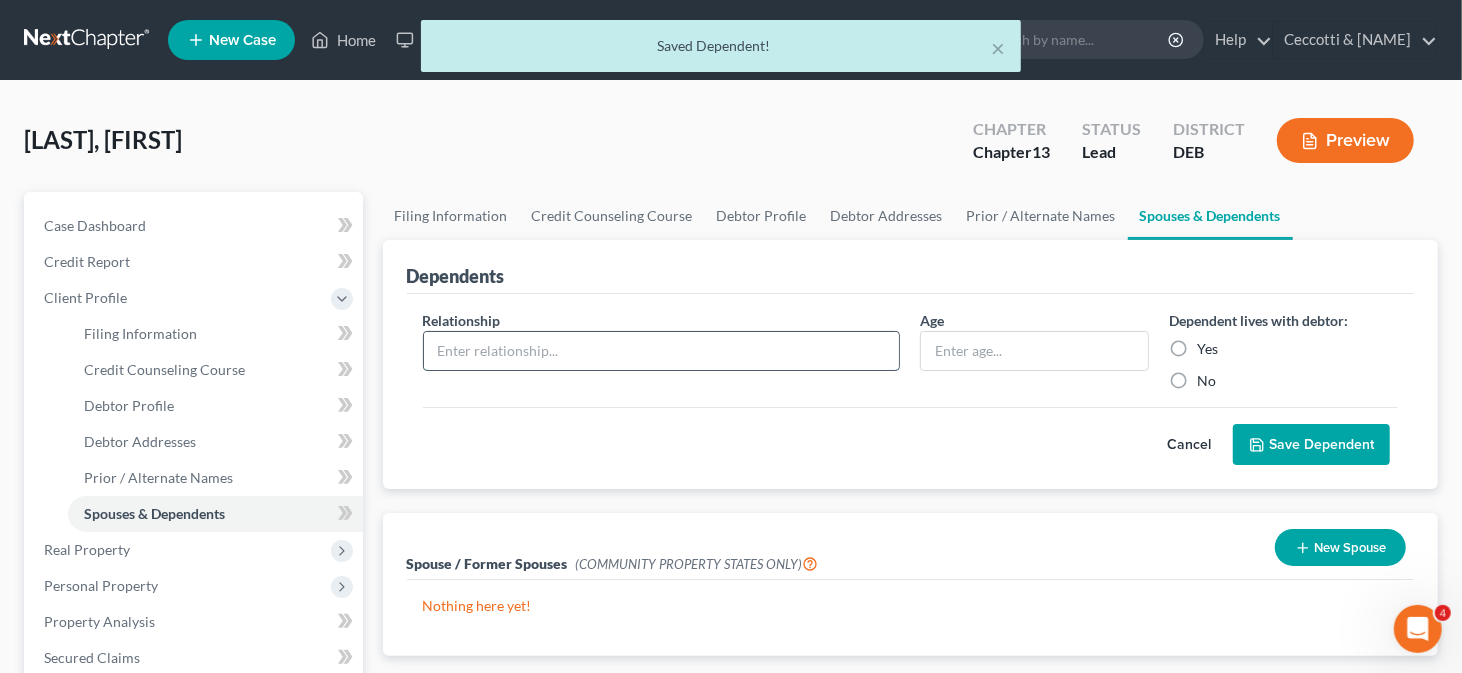 click at bounding box center [662, 351] 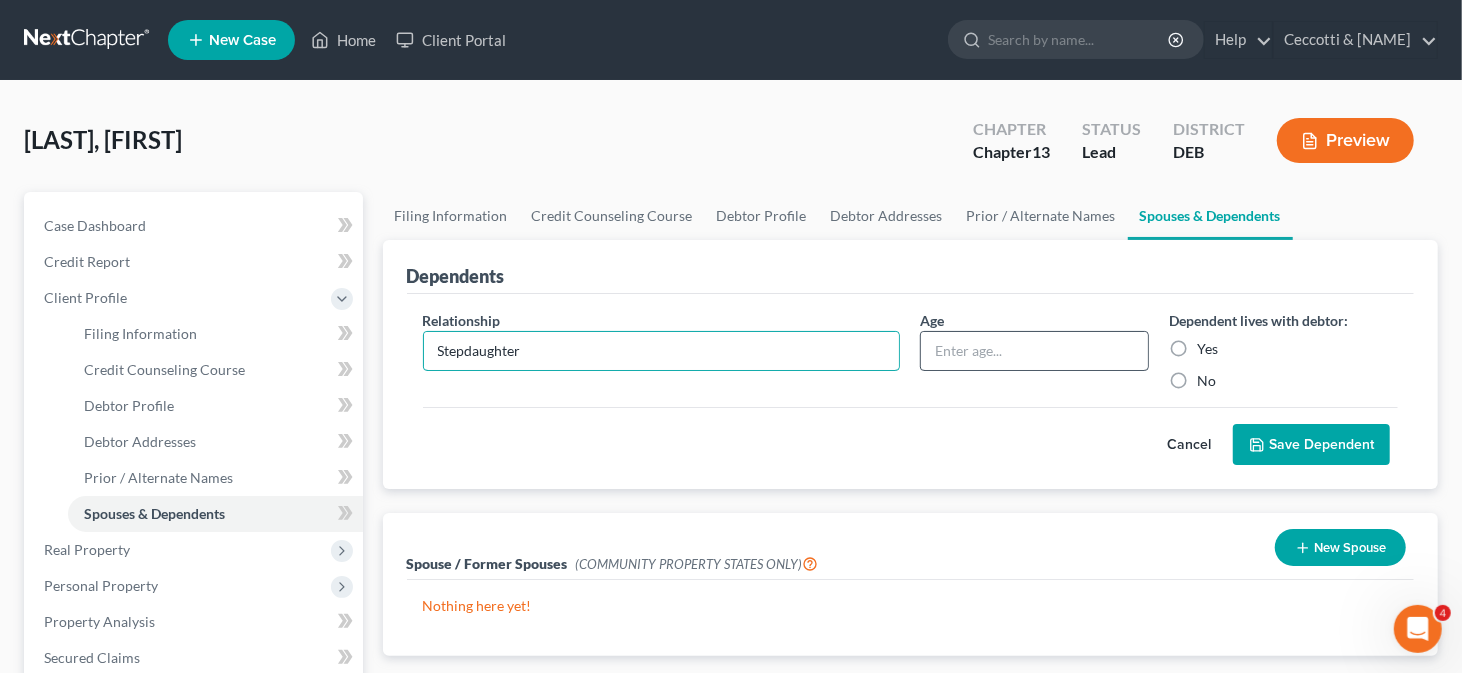 type on "Stepdaughter" 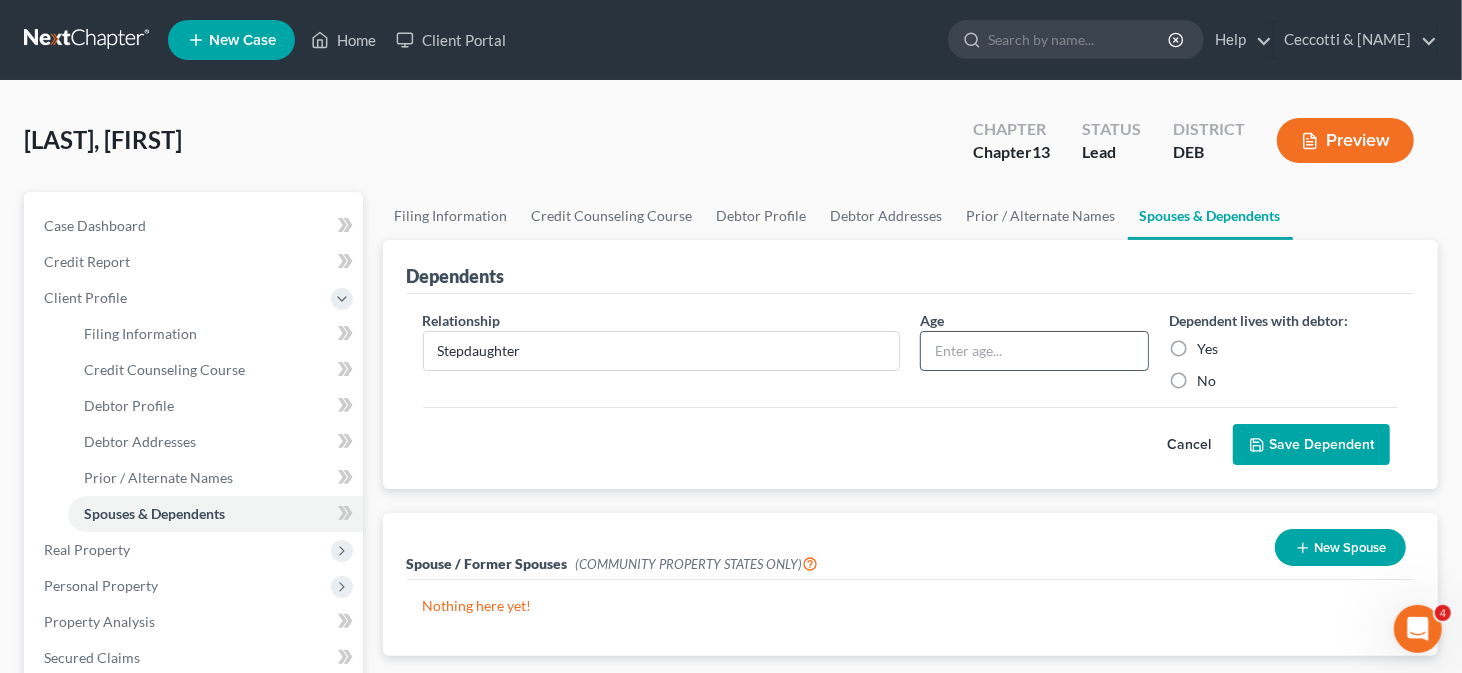click at bounding box center [1034, 351] 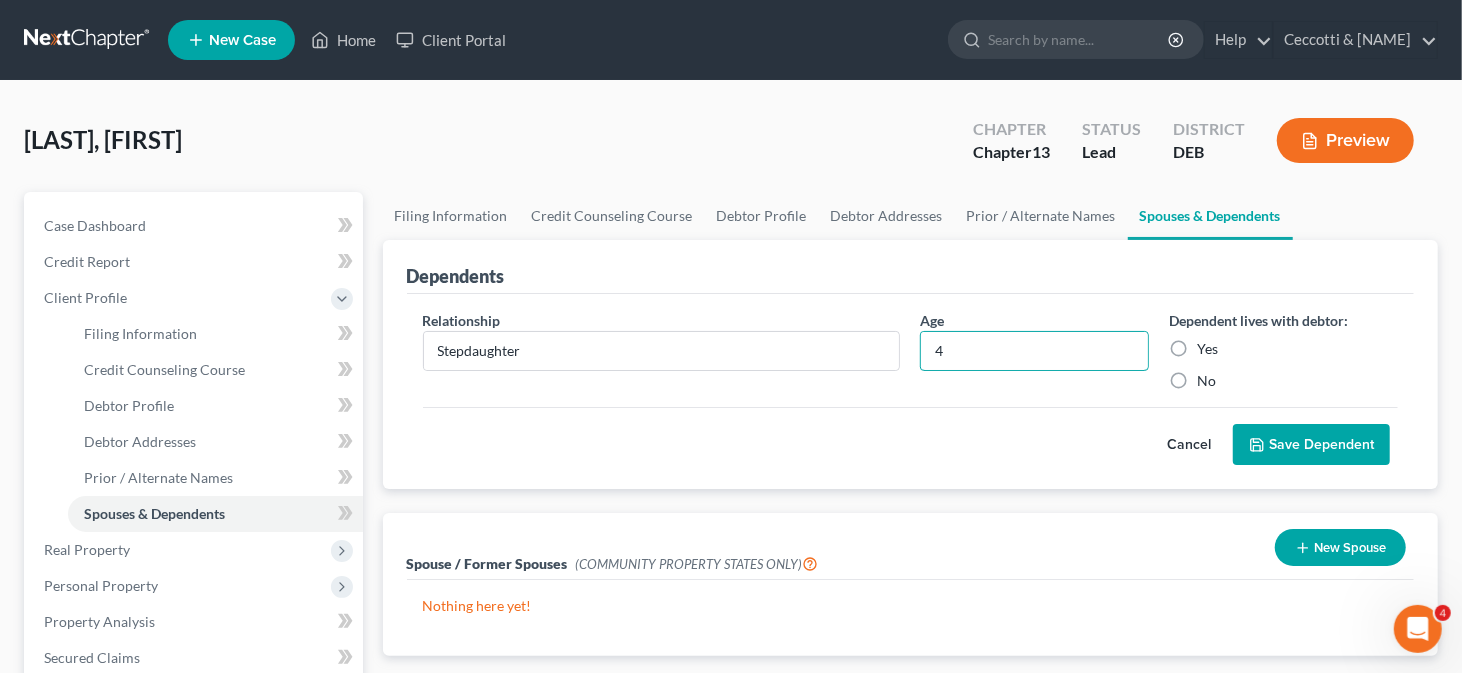 type on "4" 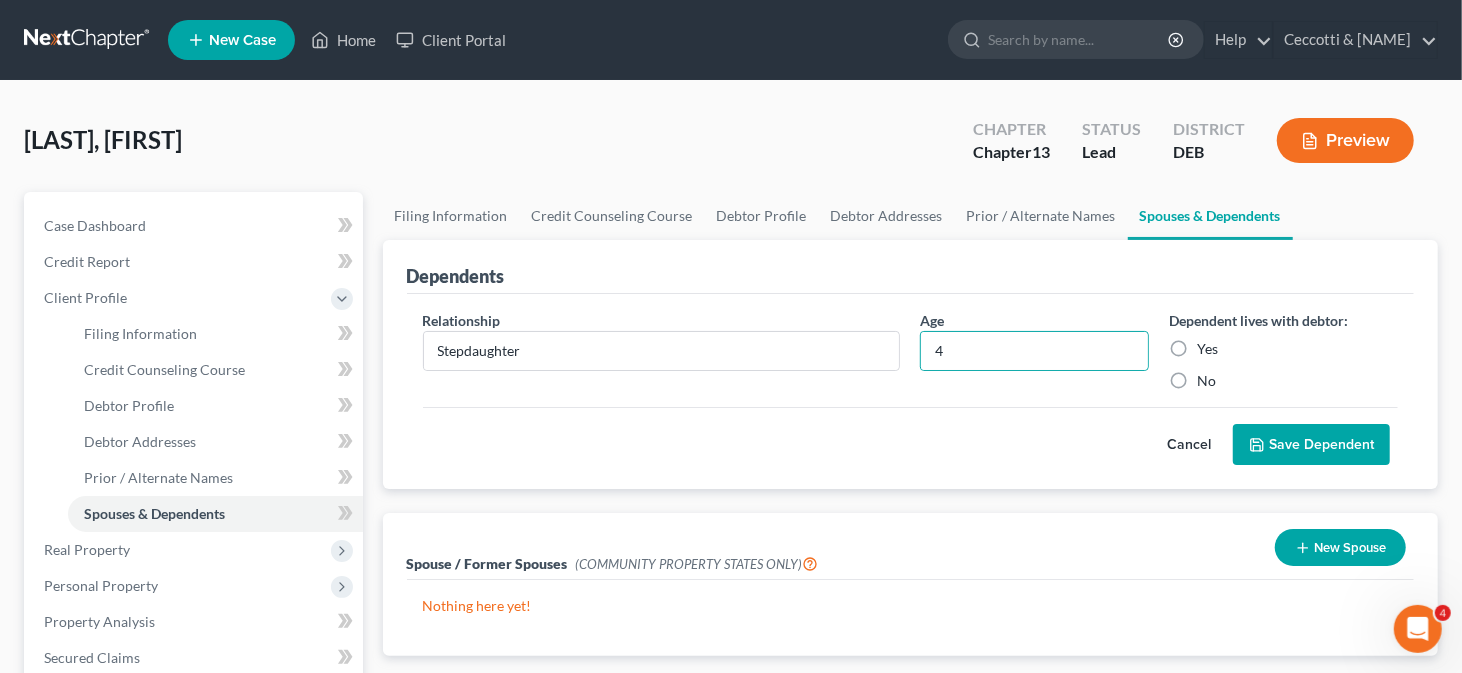 click on "Yes" at bounding box center (1207, 349) 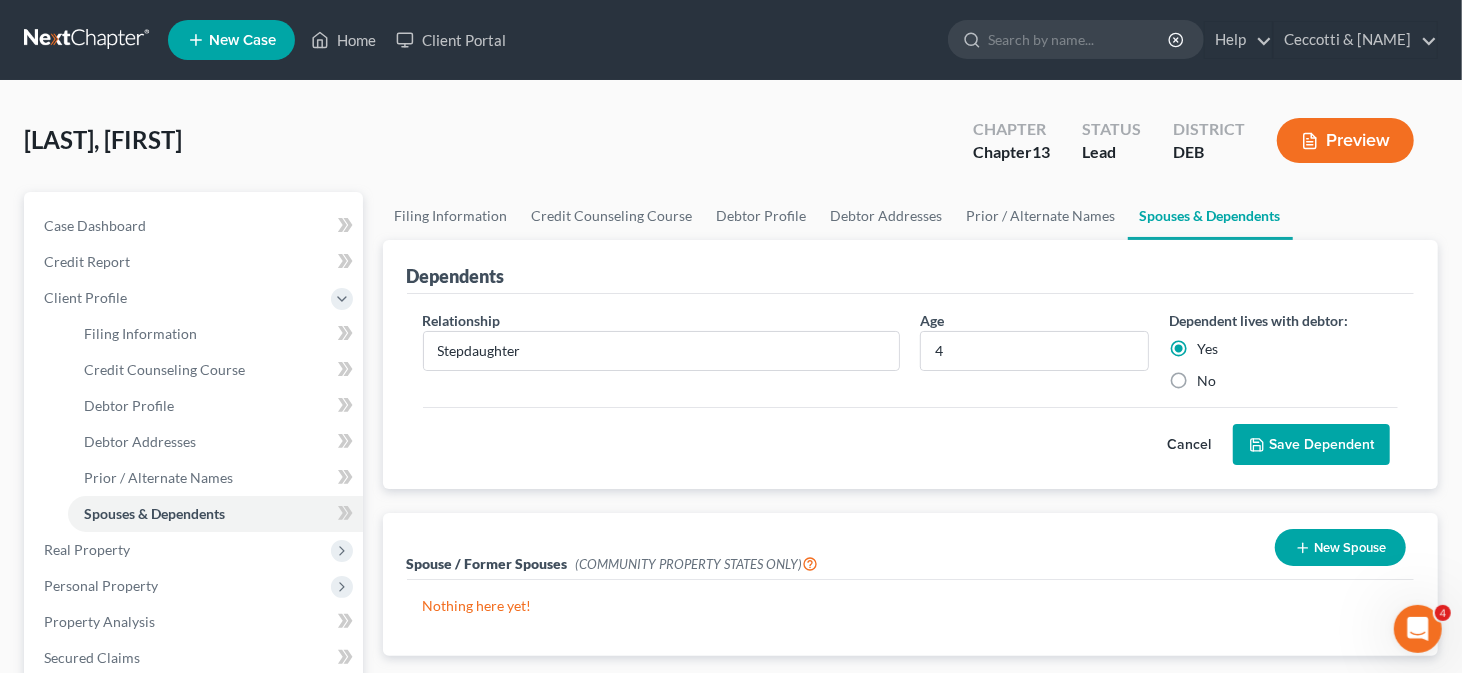 click on "Save Dependent" at bounding box center (1311, 445) 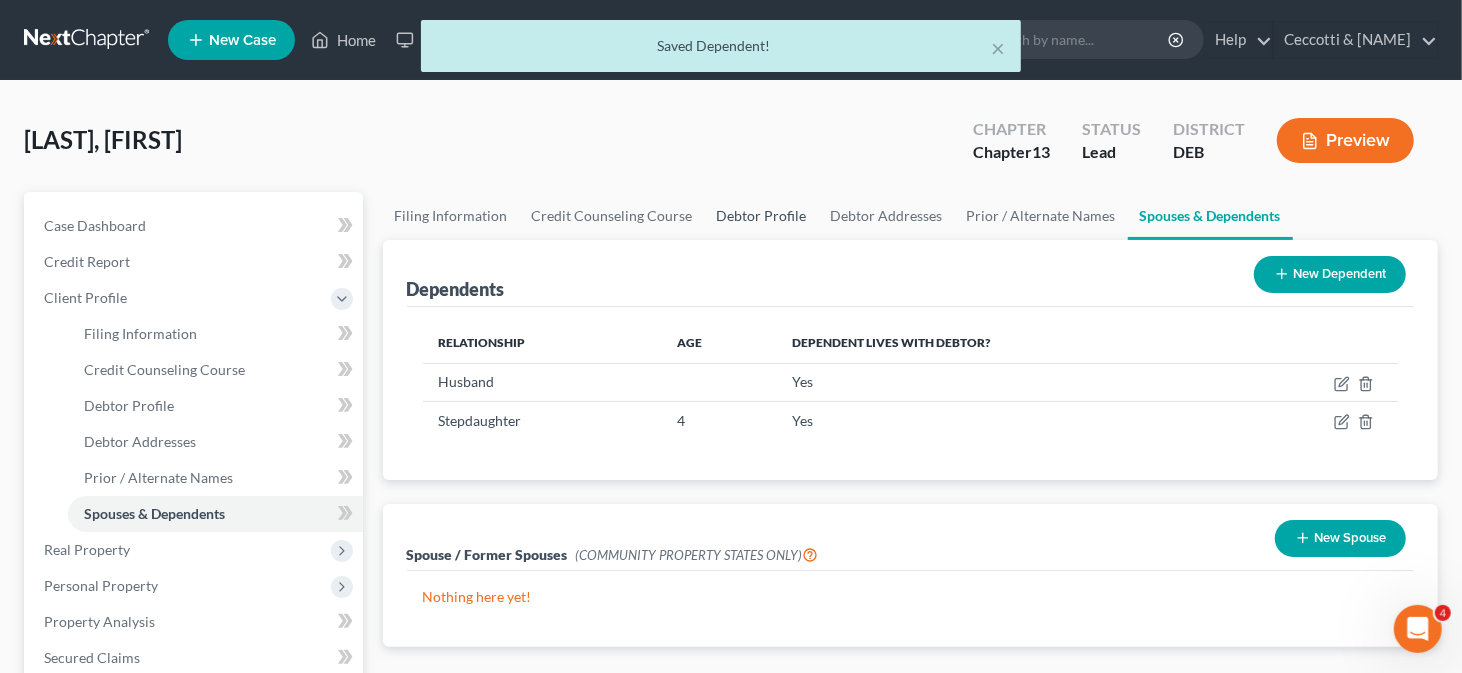 click on "Debtor Profile" at bounding box center (762, 216) 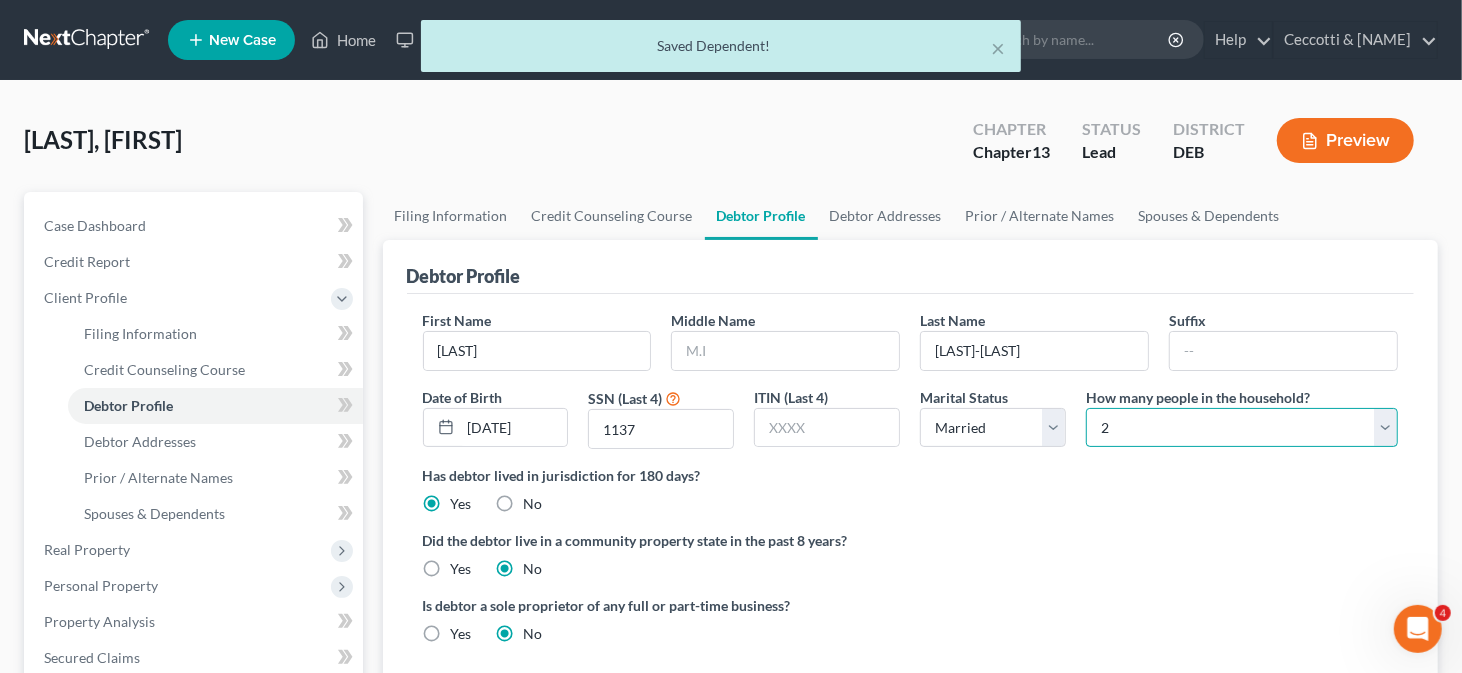click on "Select 1 2 3 4 5 6 7 8 9 10 11 12 13 14 15 16 17 18 19 20" at bounding box center [1242, 428] 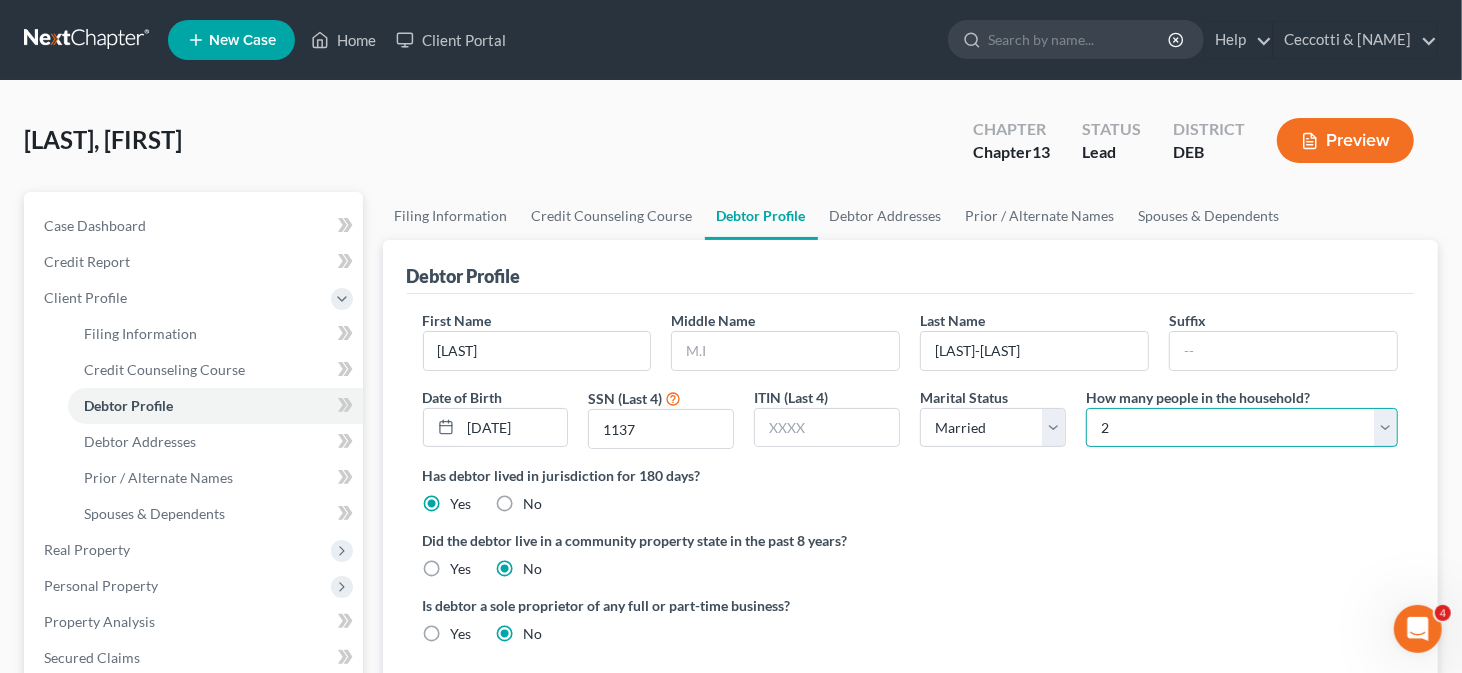 select on "2" 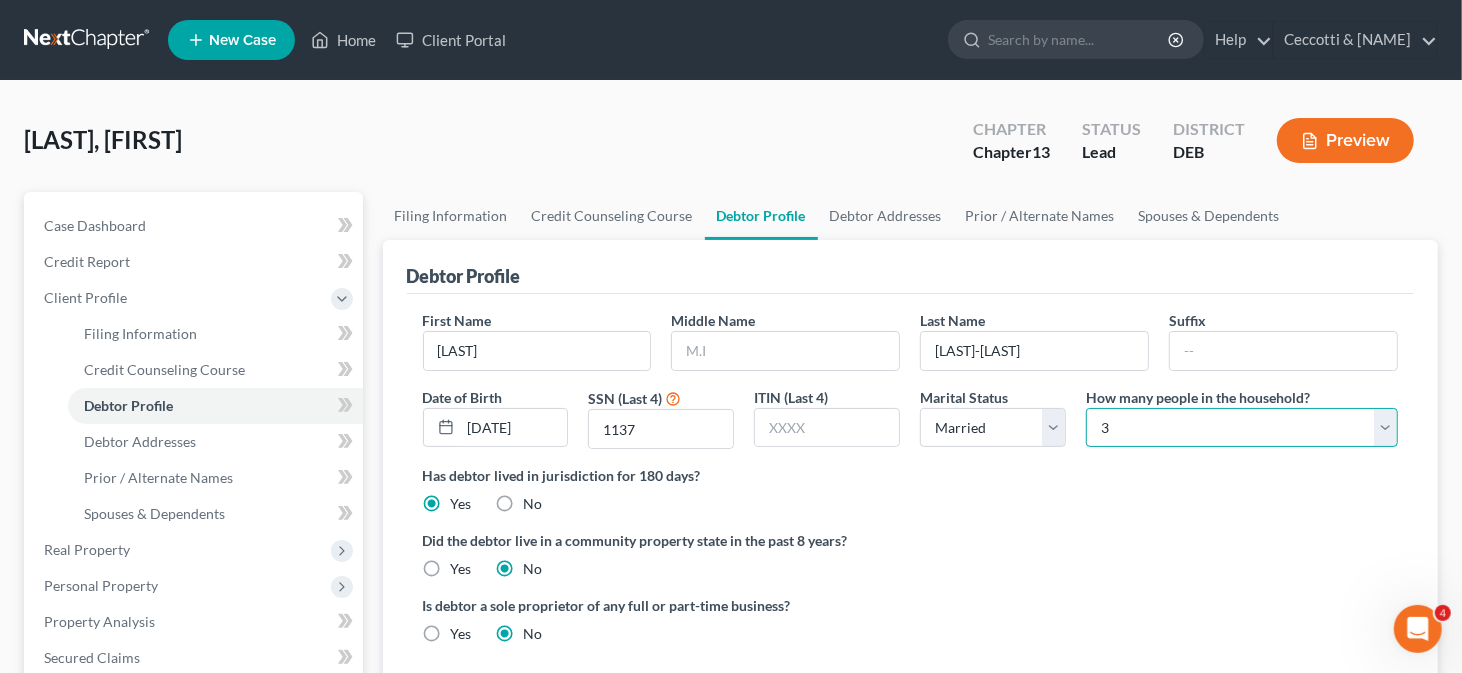 click on "Select 1 2 3 4 5 6 7 8 9 10 11 12 13 14 15 16 17 18 19 20" at bounding box center (1242, 428) 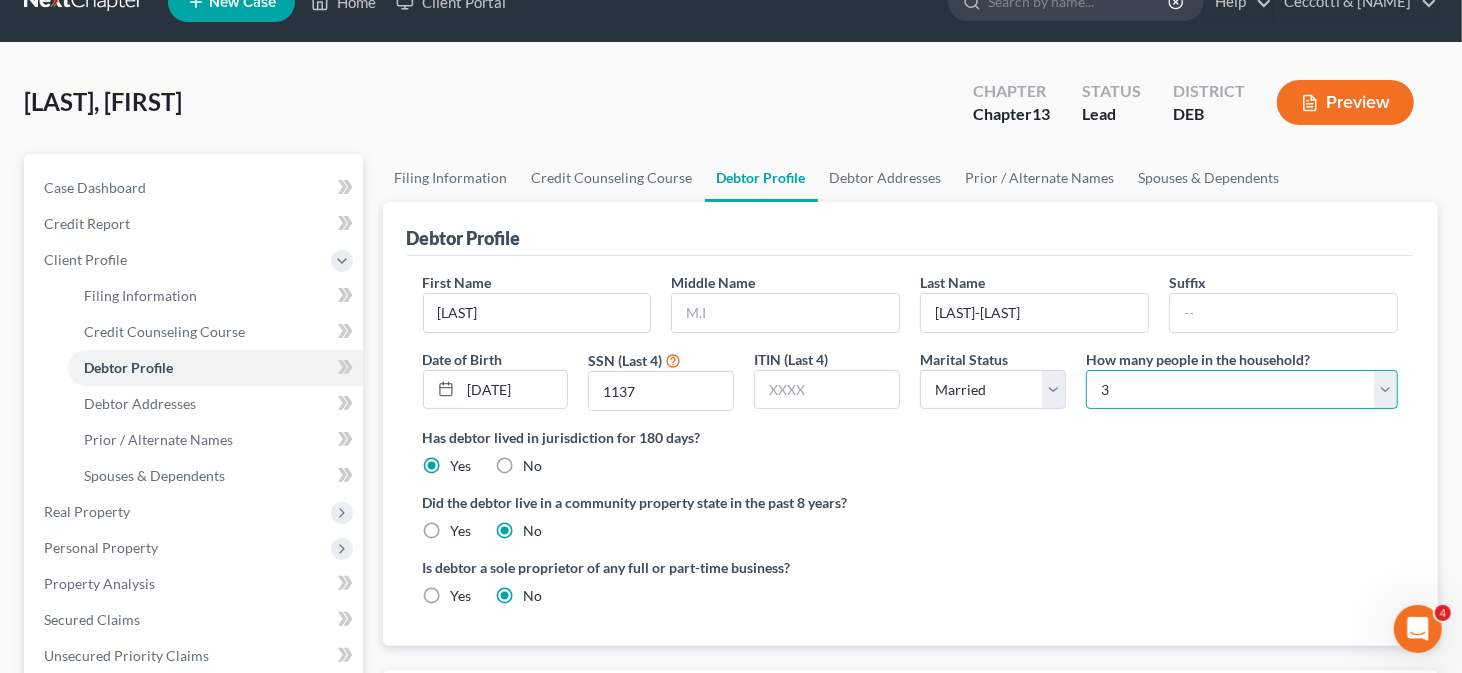 scroll, scrollTop: 0, scrollLeft: 0, axis: both 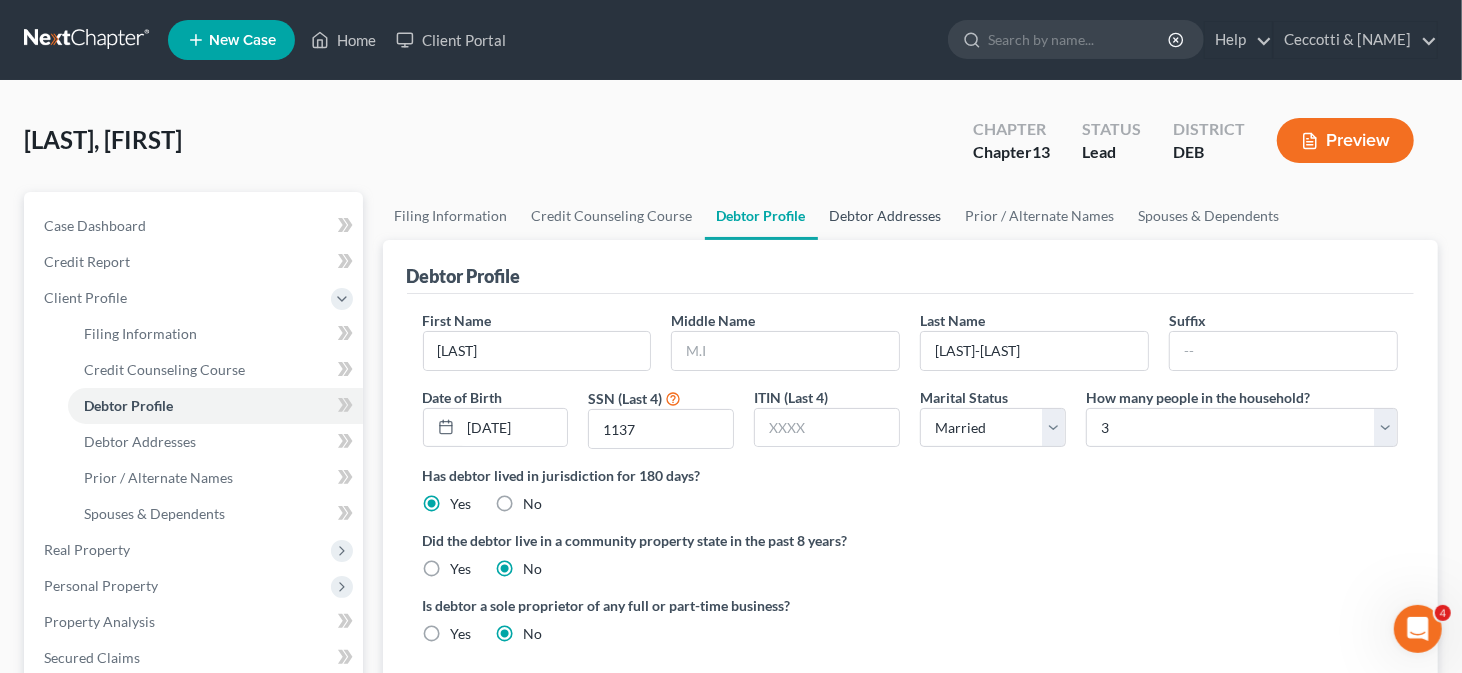 click on "Debtor Addresses" at bounding box center (886, 216) 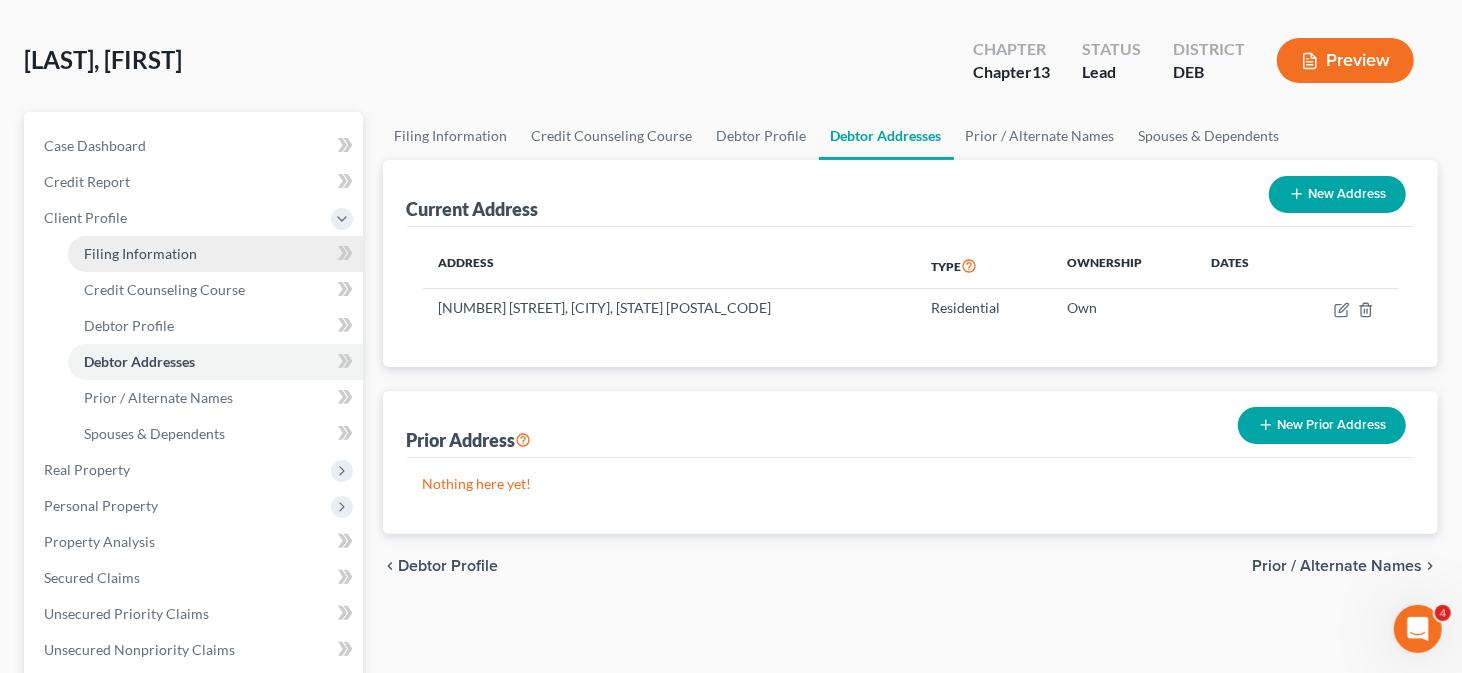 scroll, scrollTop: 200, scrollLeft: 0, axis: vertical 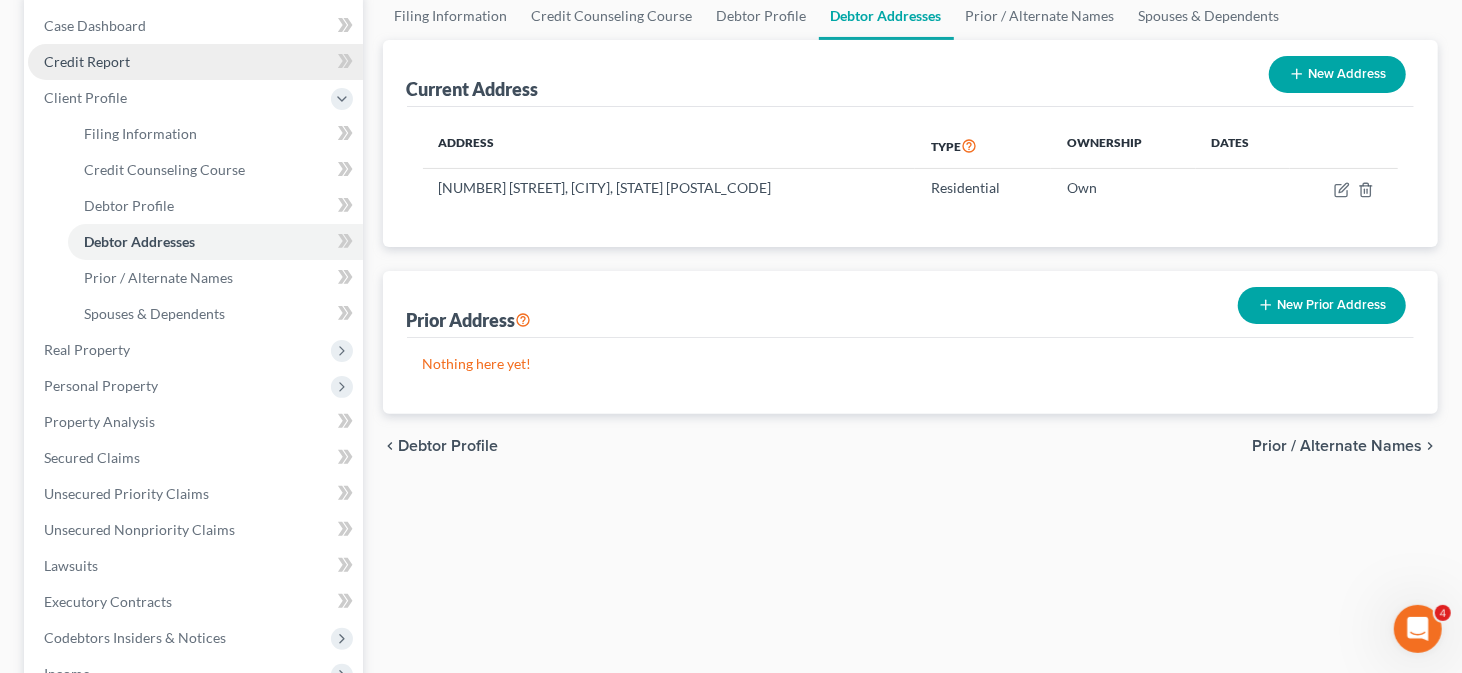click on "Credit Report" at bounding box center (195, 62) 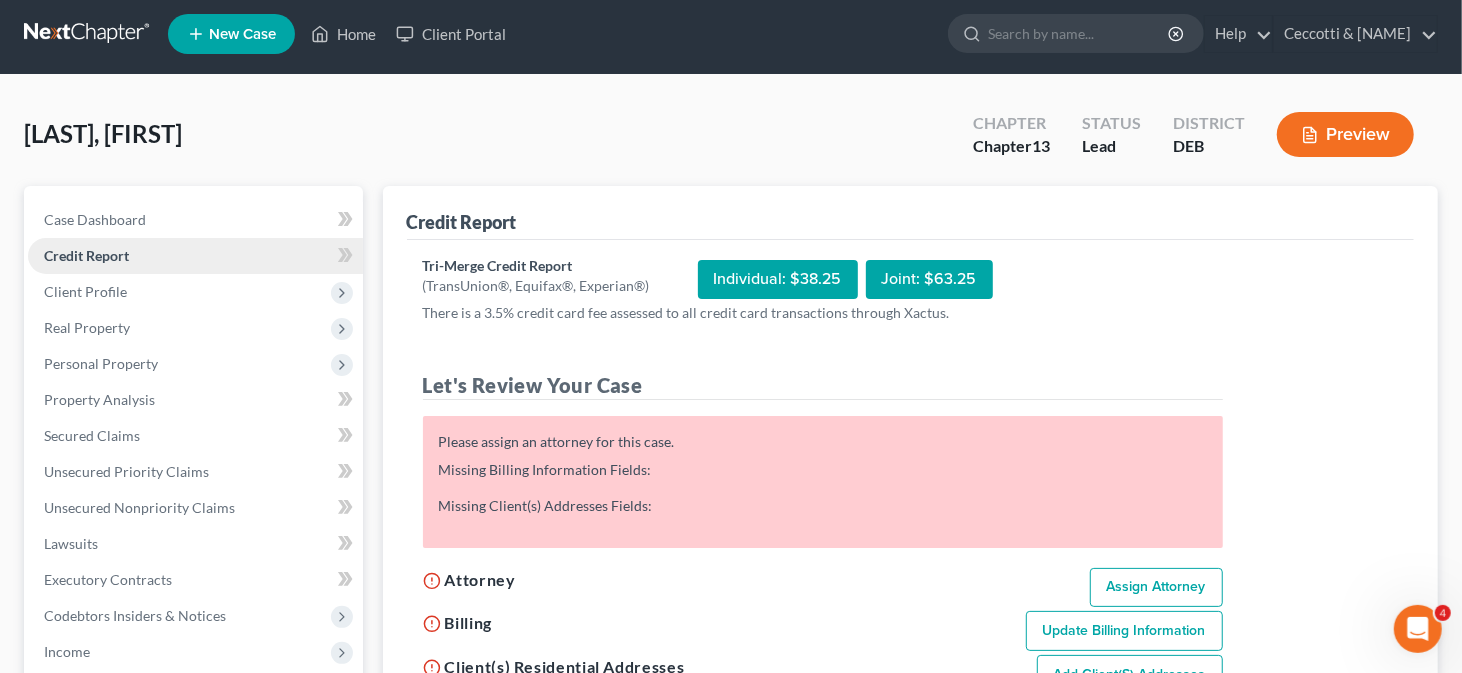scroll, scrollTop: 0, scrollLeft: 0, axis: both 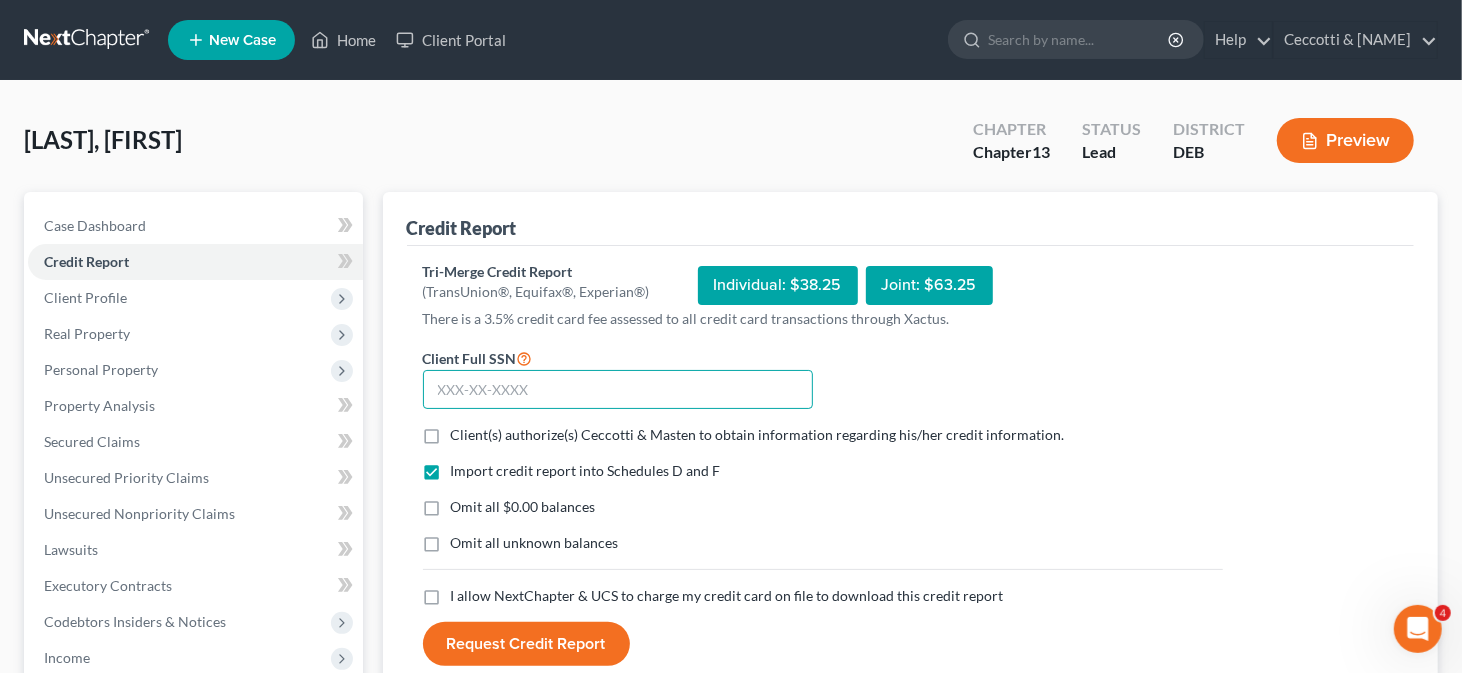 click at bounding box center [618, 390] 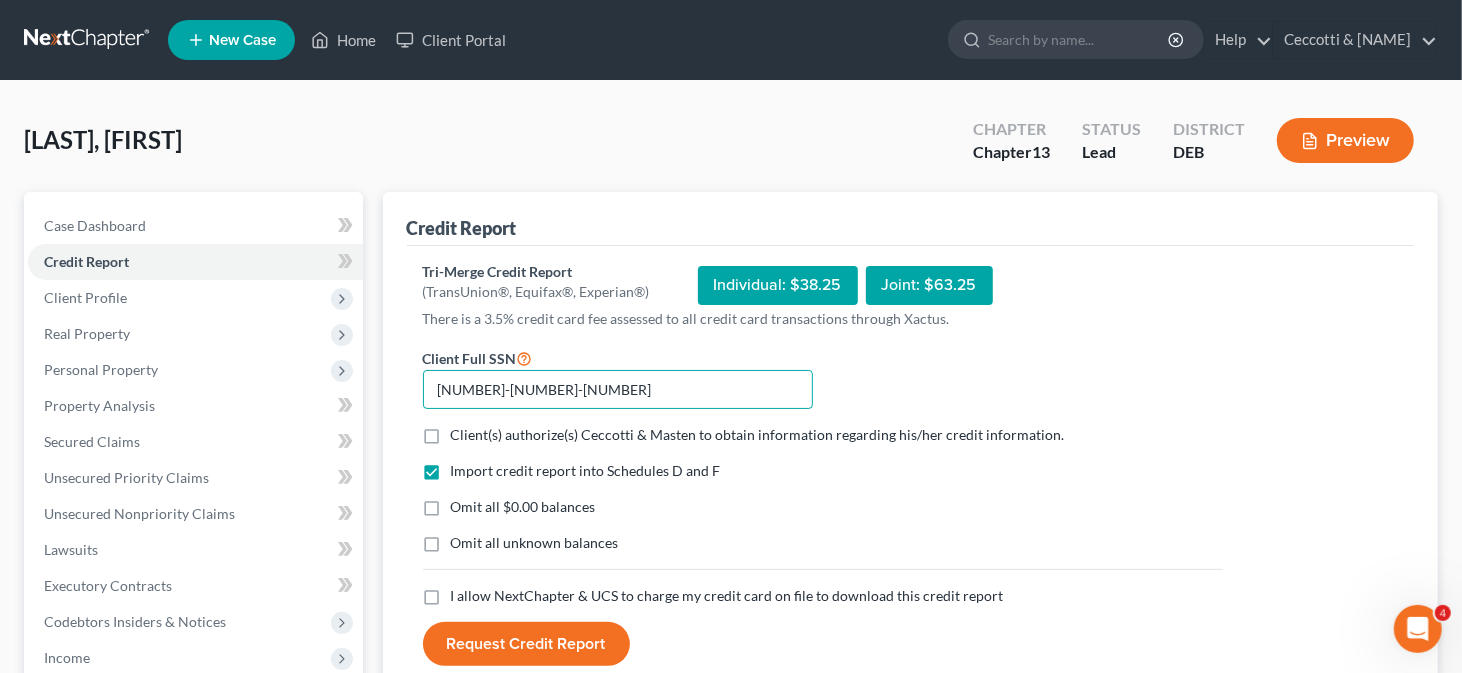 type on "[NUMBER]-[NUMBER]-[NUMBER]" 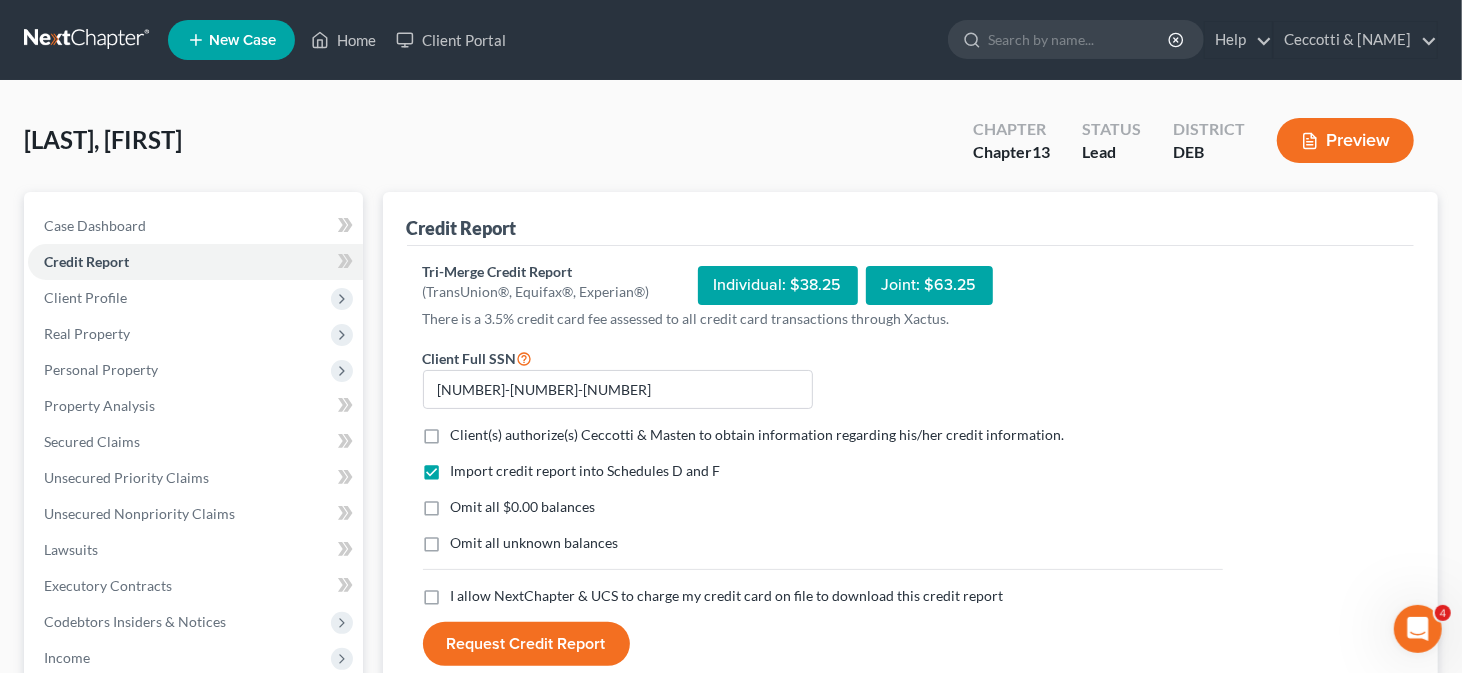click on "Client(s) authorize(s) [PERSON] to obtain information regarding his/her credit information.
*" at bounding box center (758, 435) 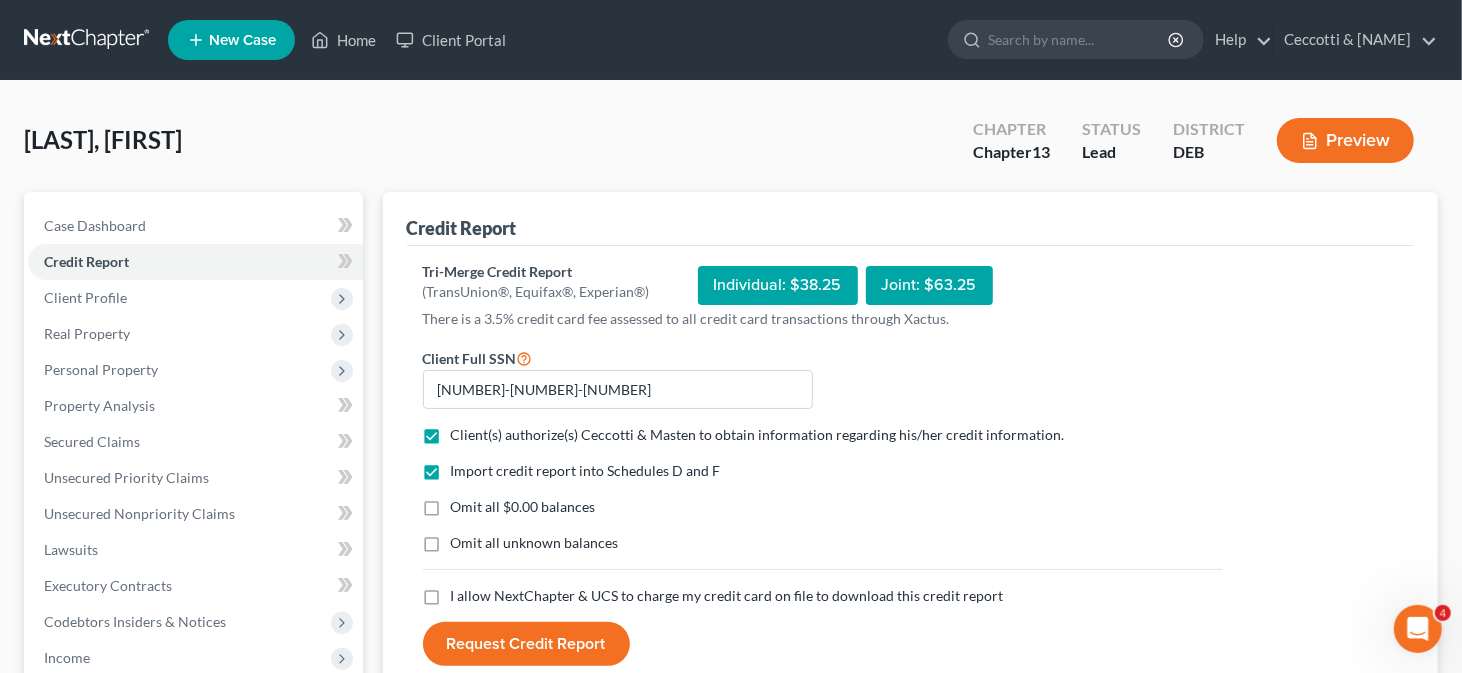 click on "I allow NextChapter & UCS to charge my credit card on file to download this credit report
*" at bounding box center [727, 596] 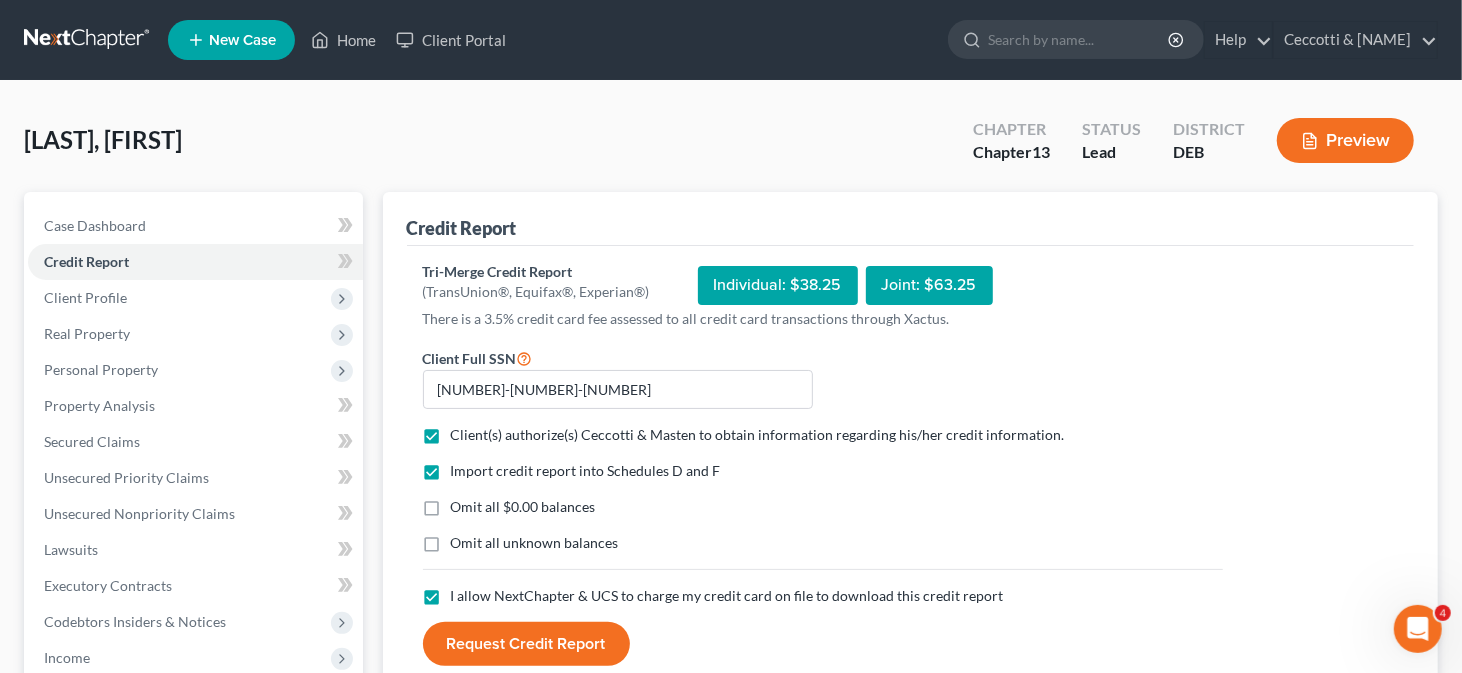 click on "Request Credit Report" at bounding box center [526, 644] 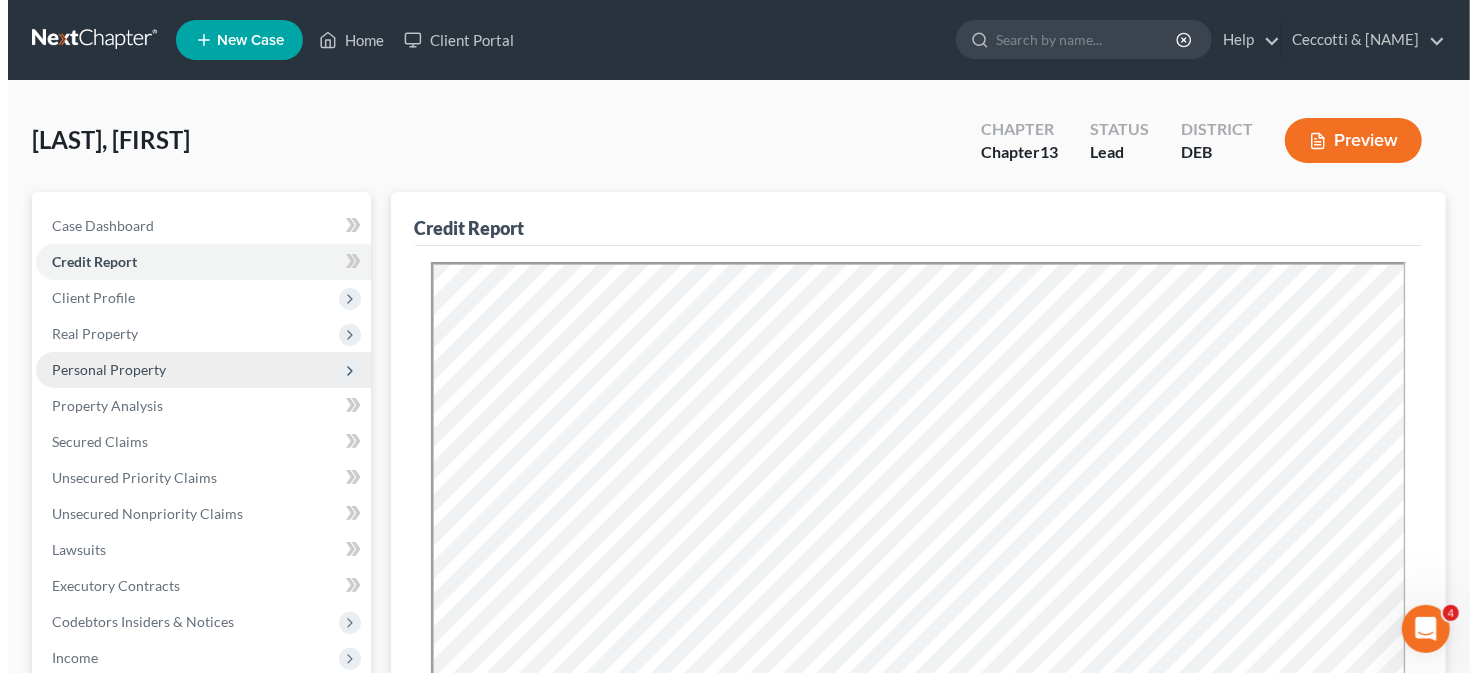 scroll, scrollTop: 0, scrollLeft: 0, axis: both 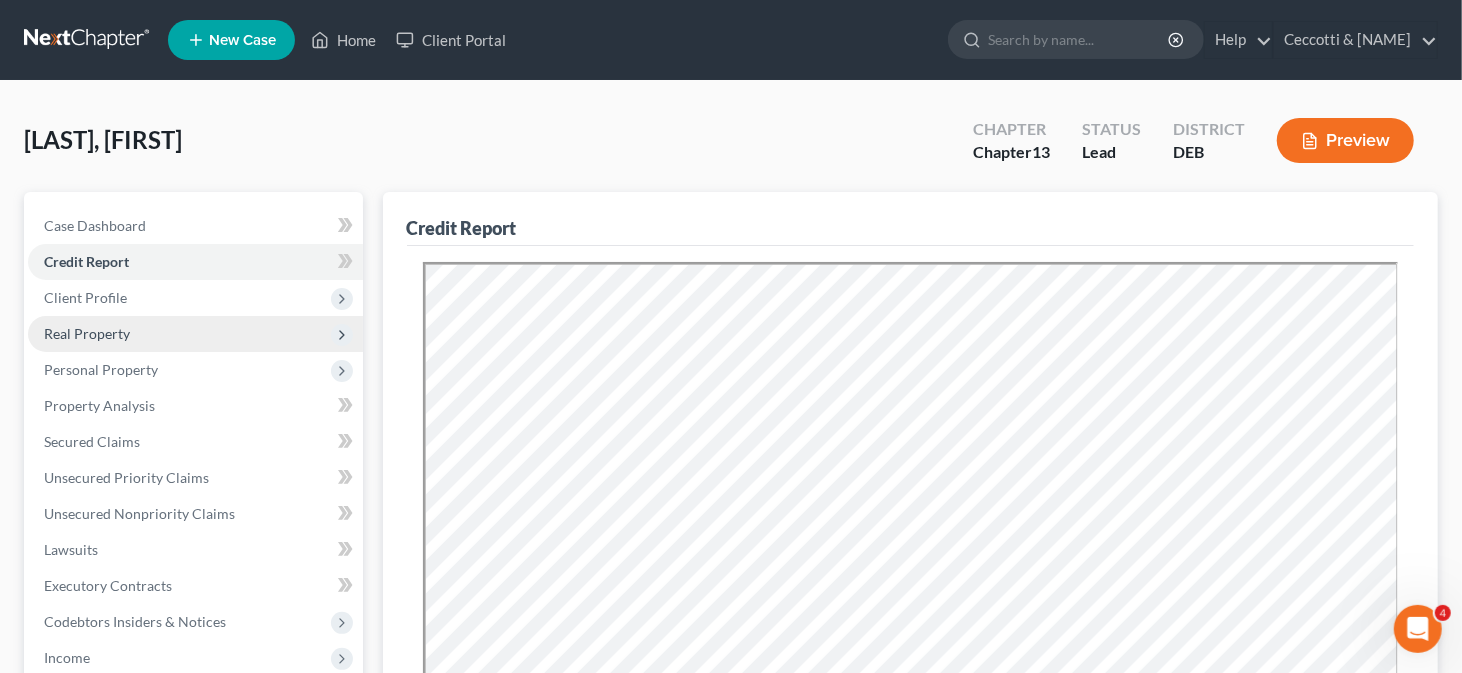 click on "Real Property" at bounding box center [195, 334] 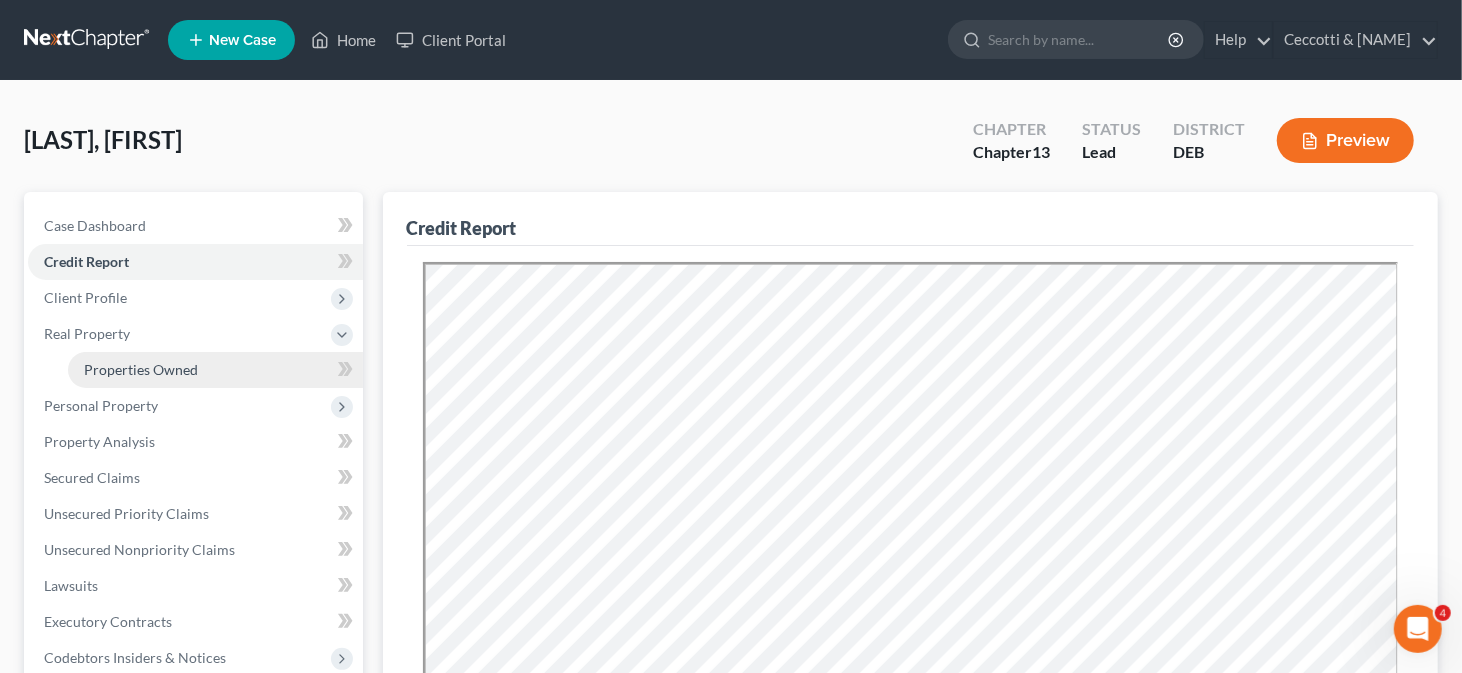 click on "Properties Owned" at bounding box center (141, 369) 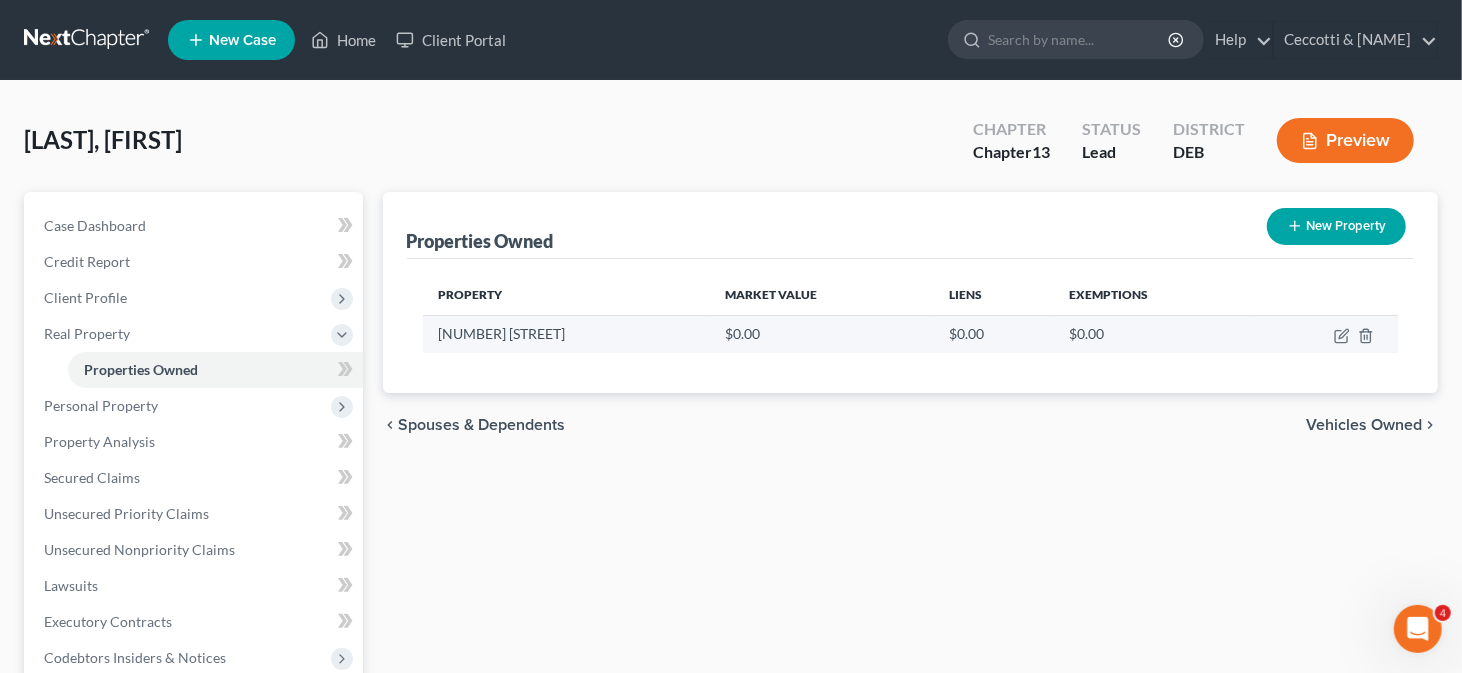 click at bounding box center [1326, 334] 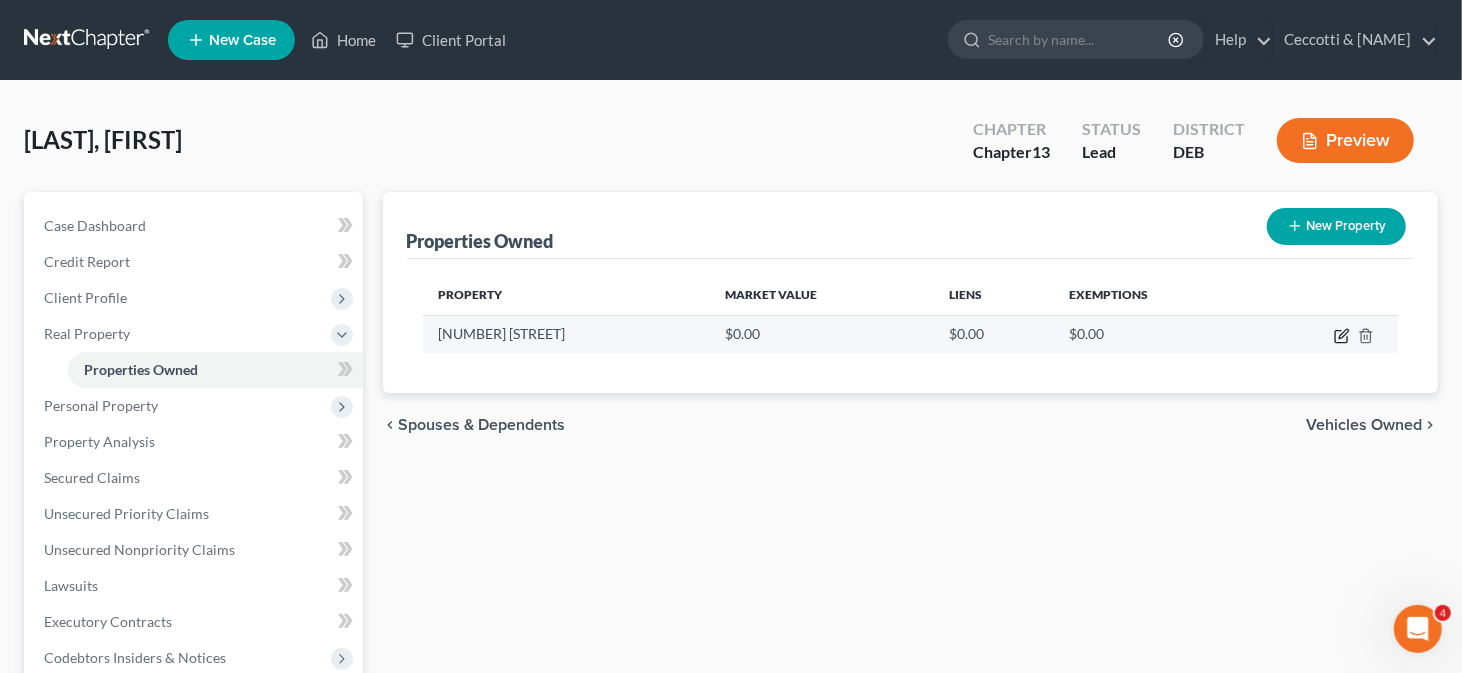 click 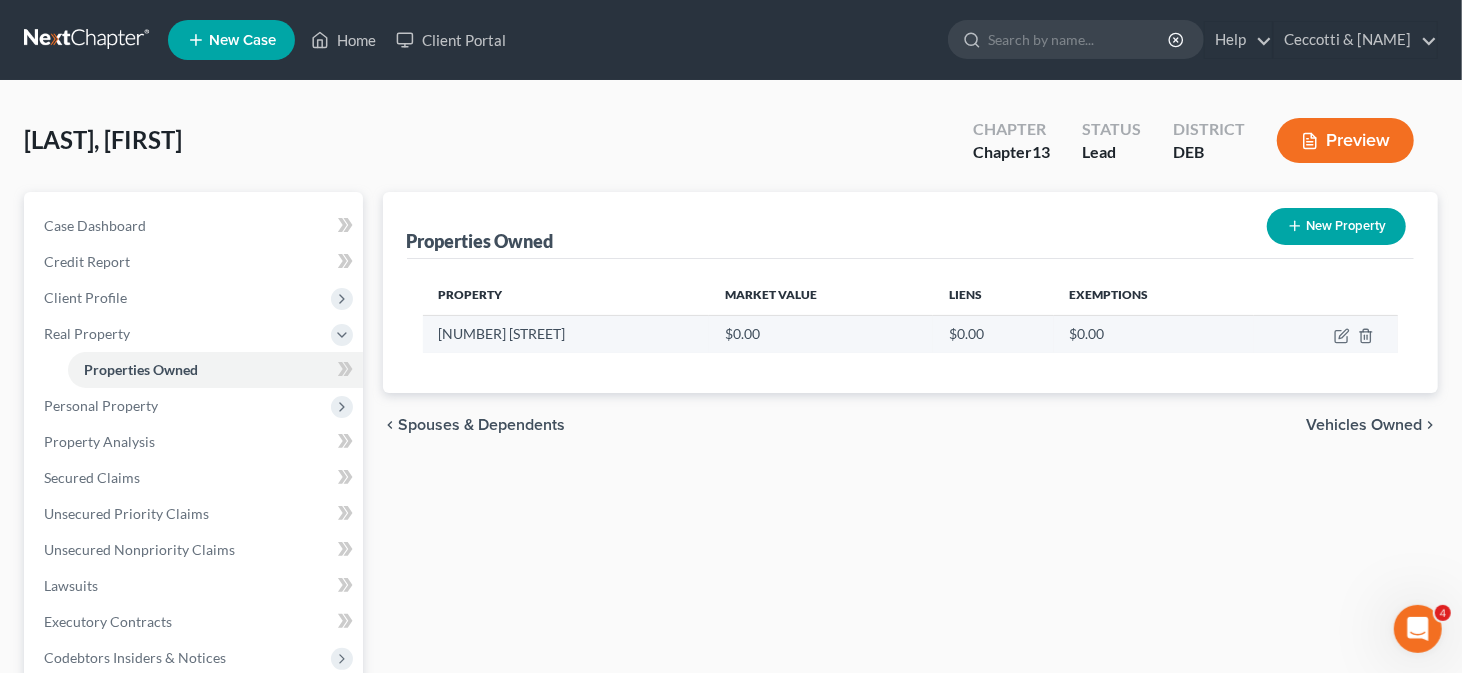 select on "7" 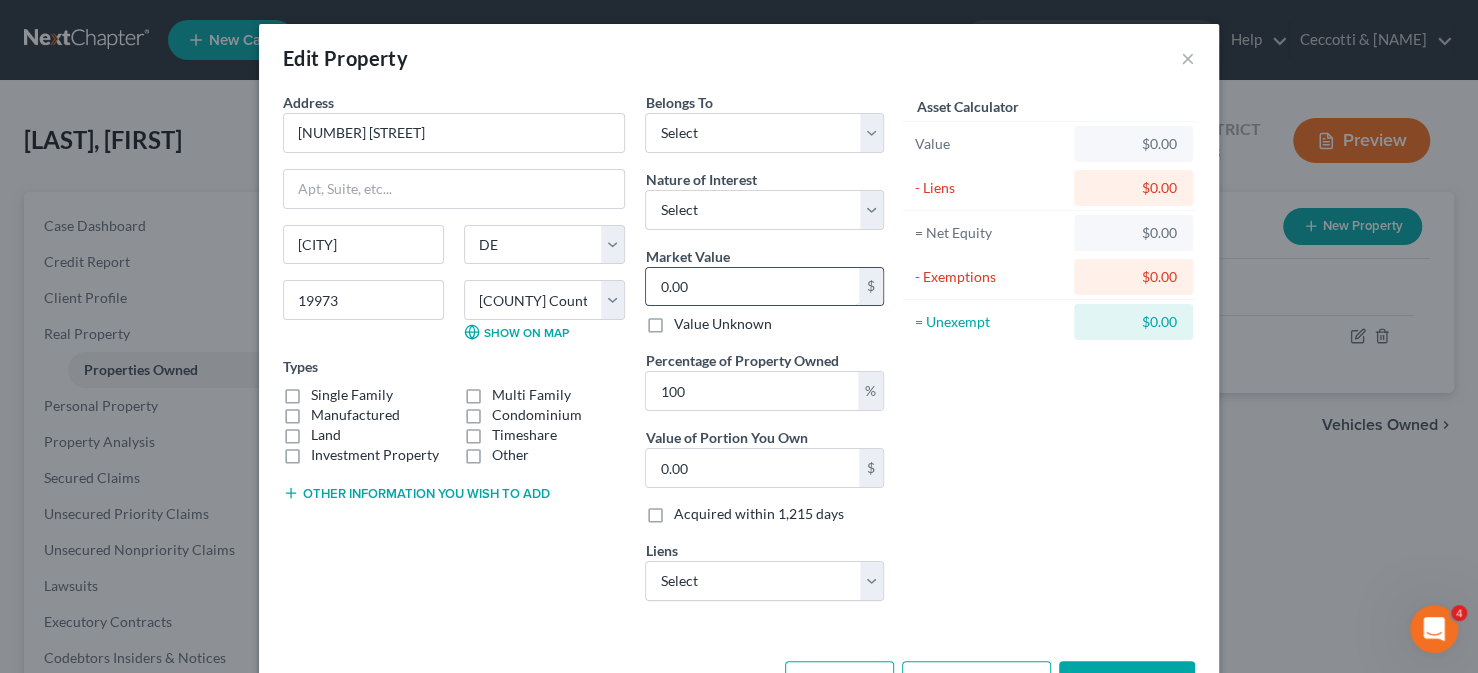 type on "1" 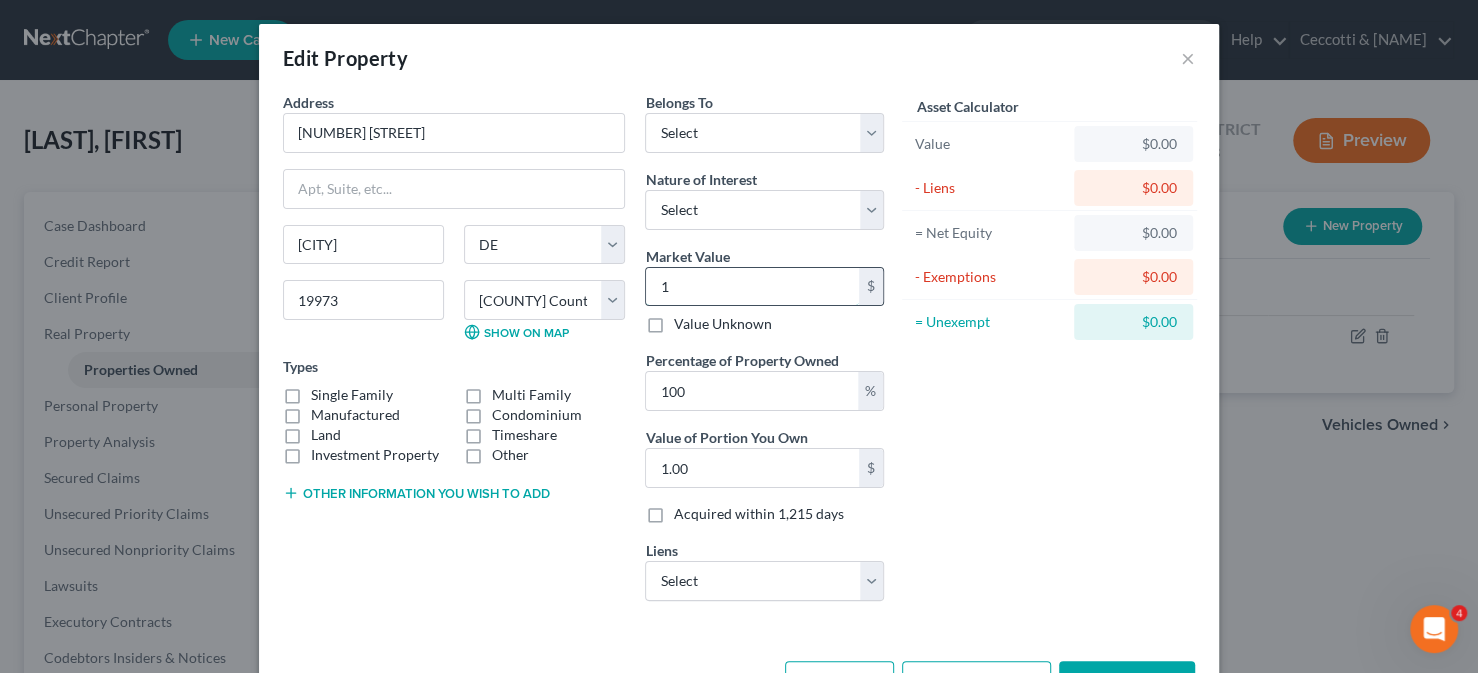 type on "18" 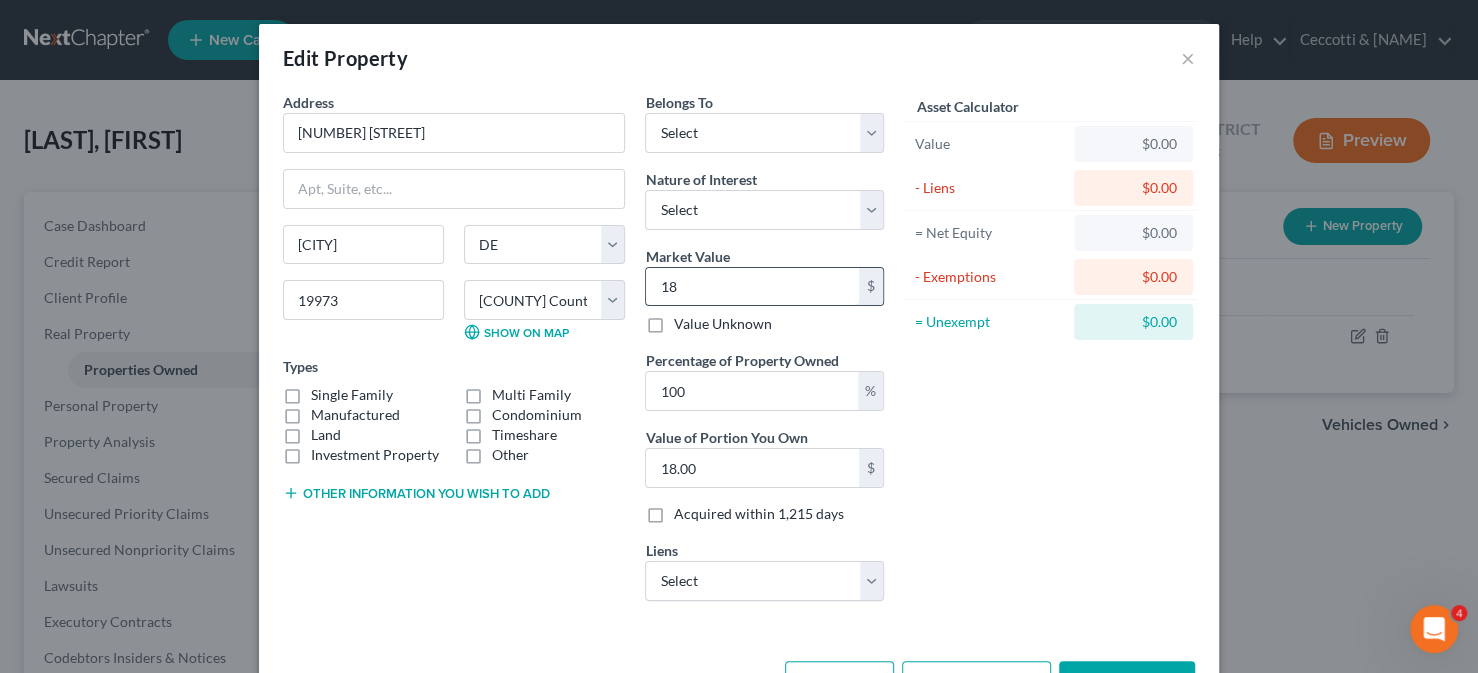 type on "184" 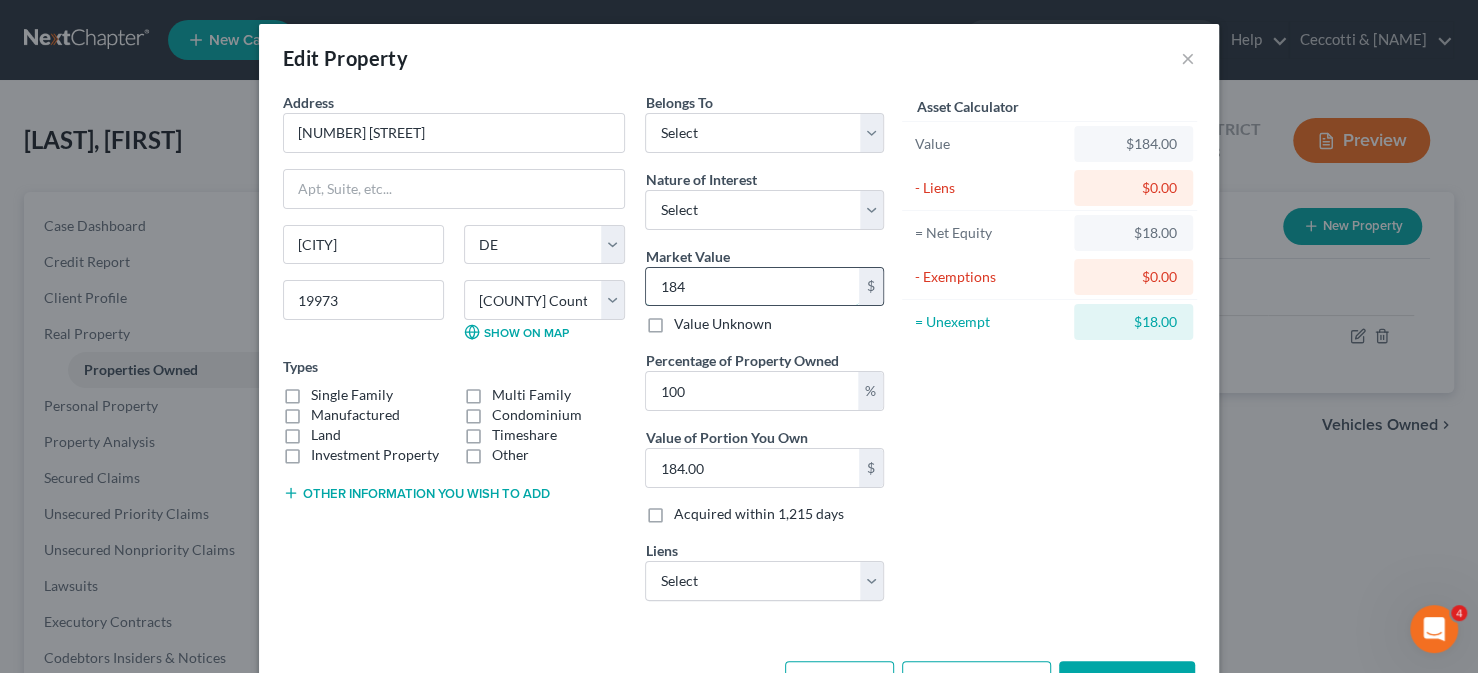 type on "1848" 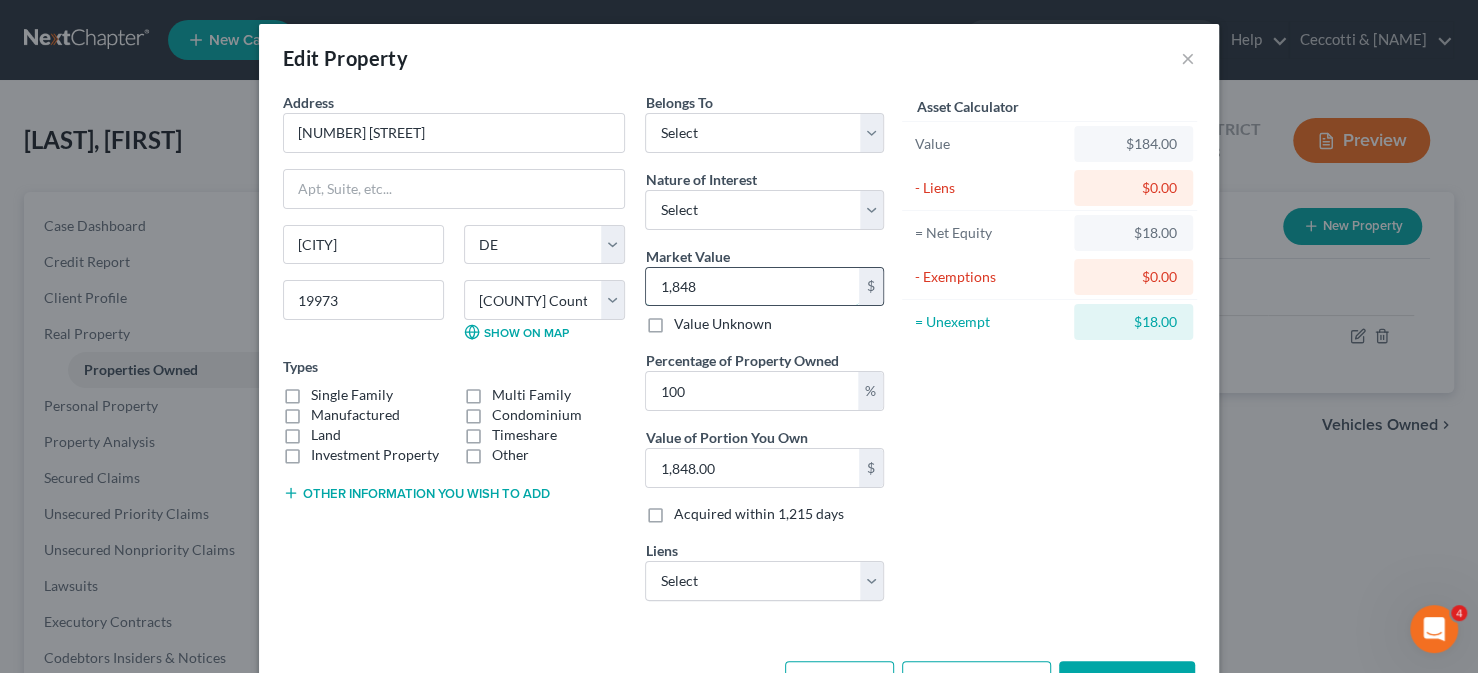 type on "1,8480" 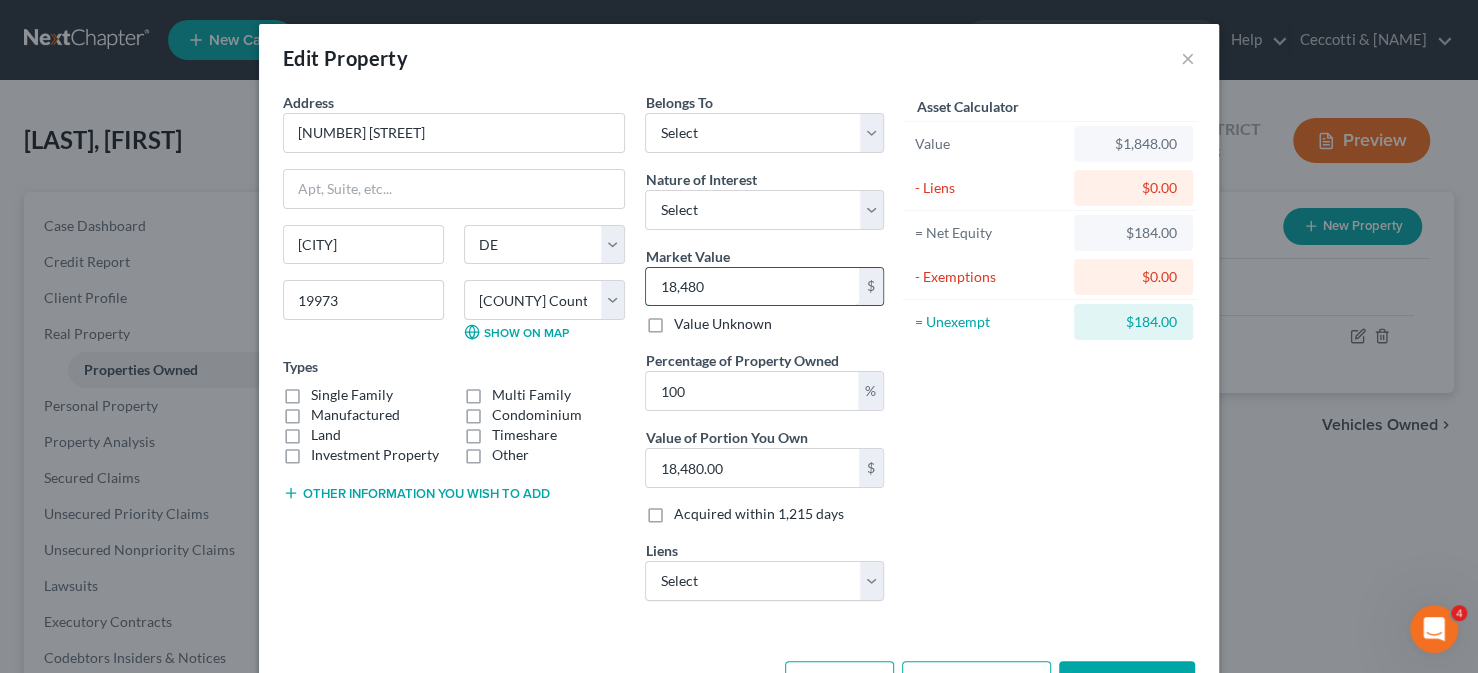 type on "18,4800" 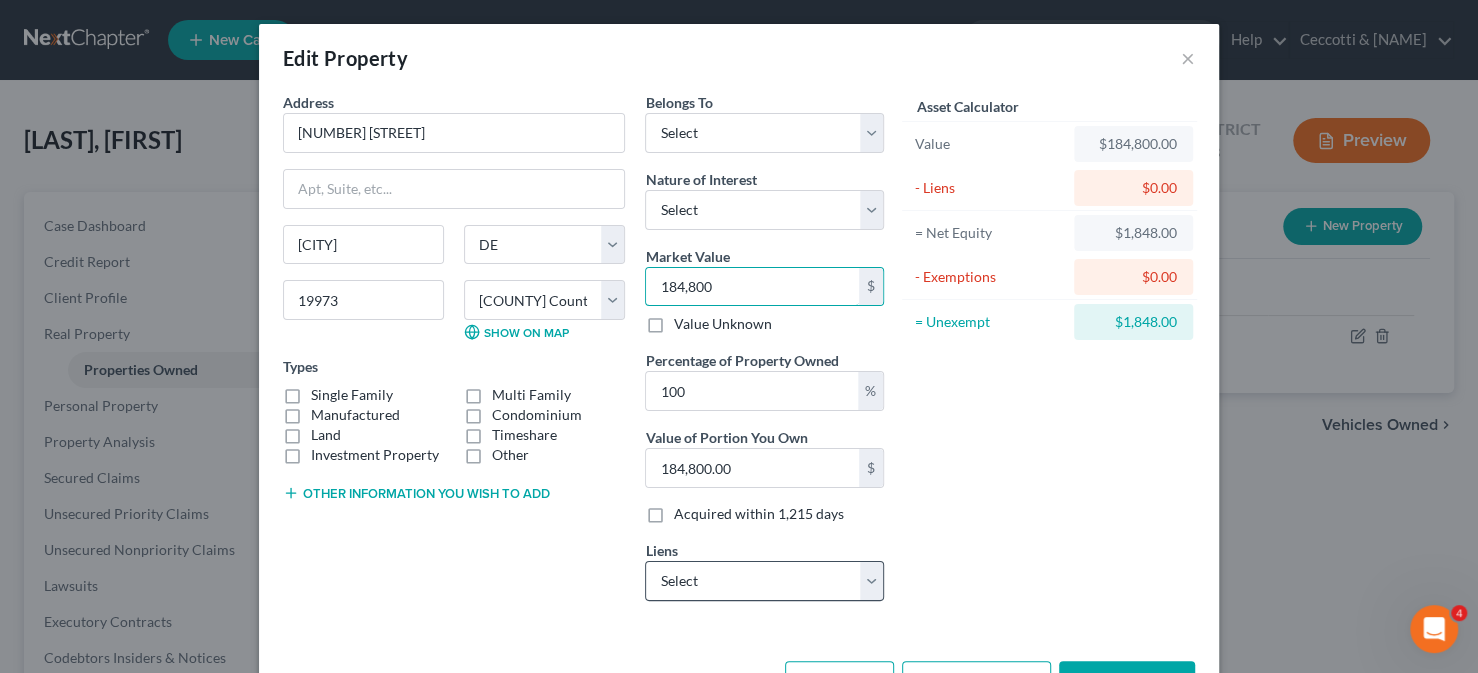type on "184,800" 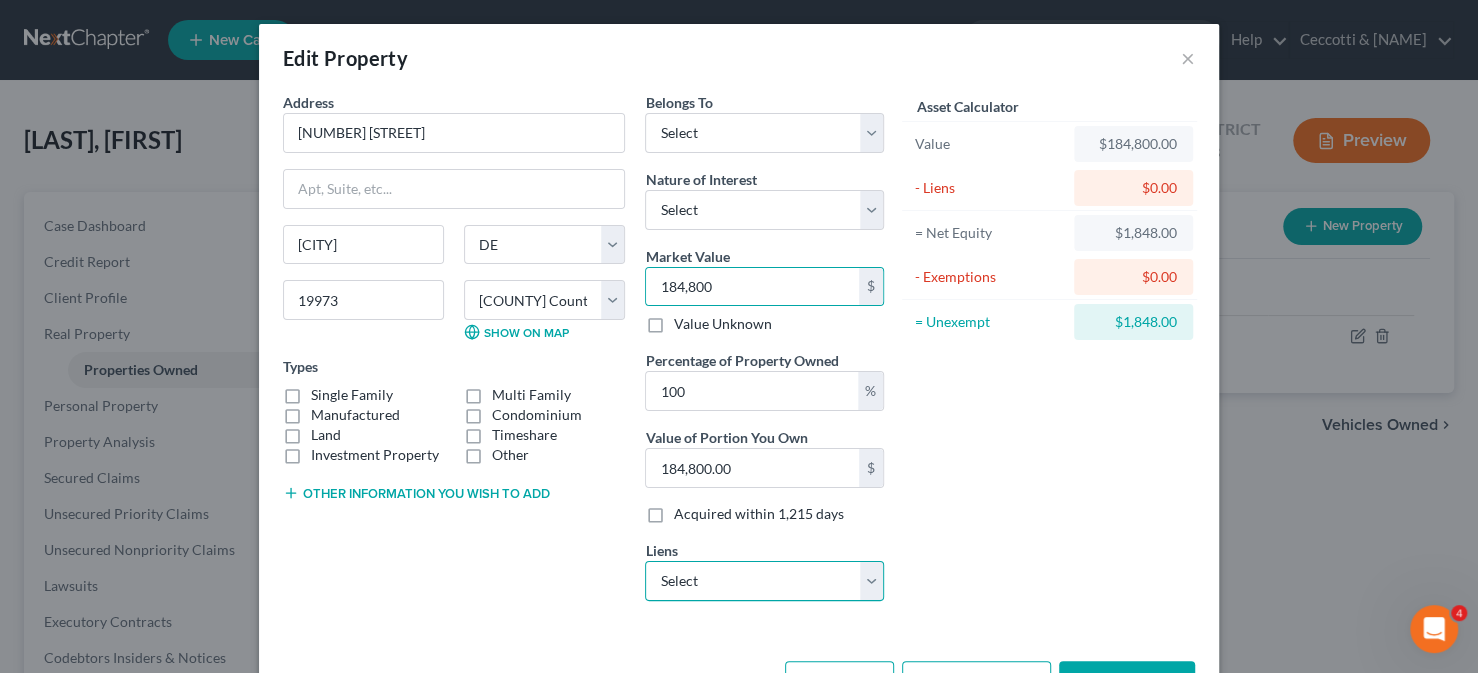 click on "Select Sbna - $19,646.00 Preferred Cr - $826.00 Dover Fed Credit Union - $94.00 Gm Financial - $0.00 Mariner Finance - $0.00 Nissan Motor Accepta - Unknown" at bounding box center [764, 581] 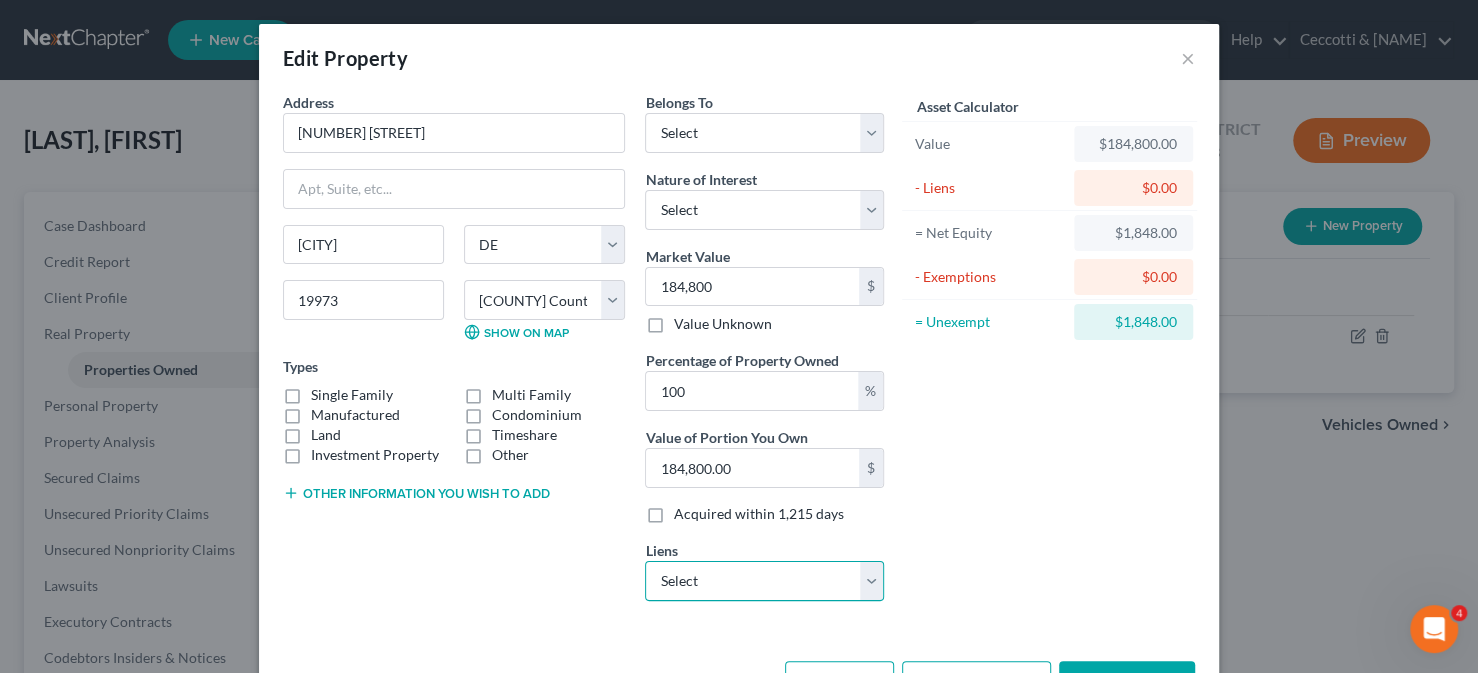 click on "Select Sbna - $19,646.00 Preferred Cr - $826.00 Dover Fed Credit Union - $94.00 Gm Financial - $0.00 Mariner Finance - $0.00 Nissan Motor Accepta - Unknown" at bounding box center [764, 581] 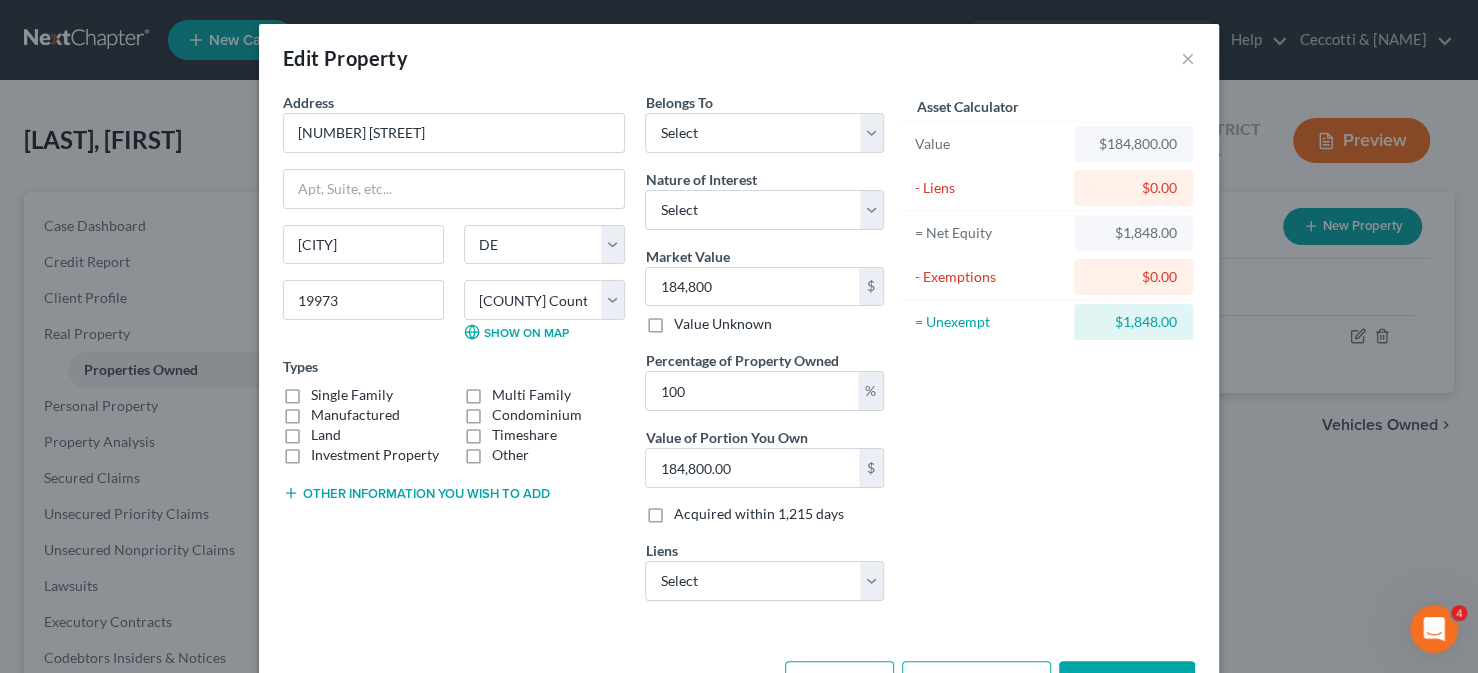 click on "Single Family" at bounding box center [352, 395] 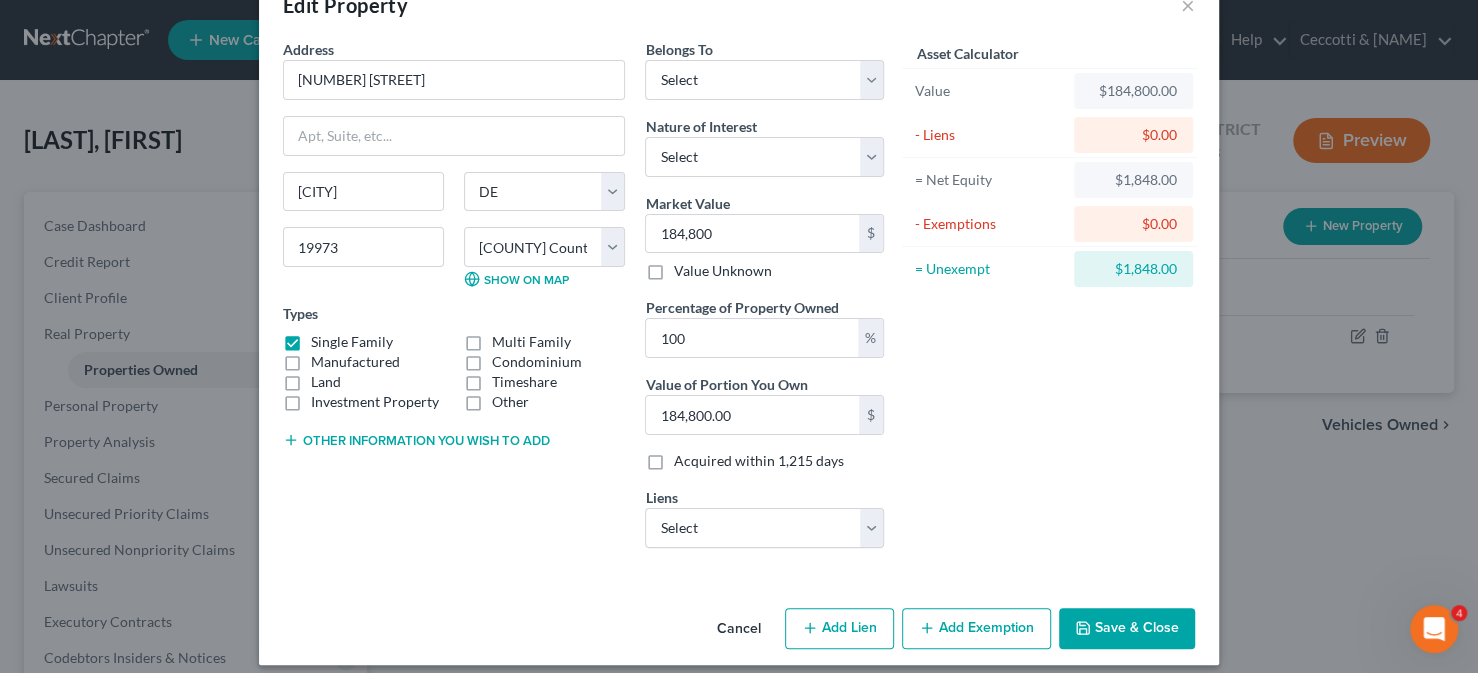 scroll, scrollTop: 66, scrollLeft: 0, axis: vertical 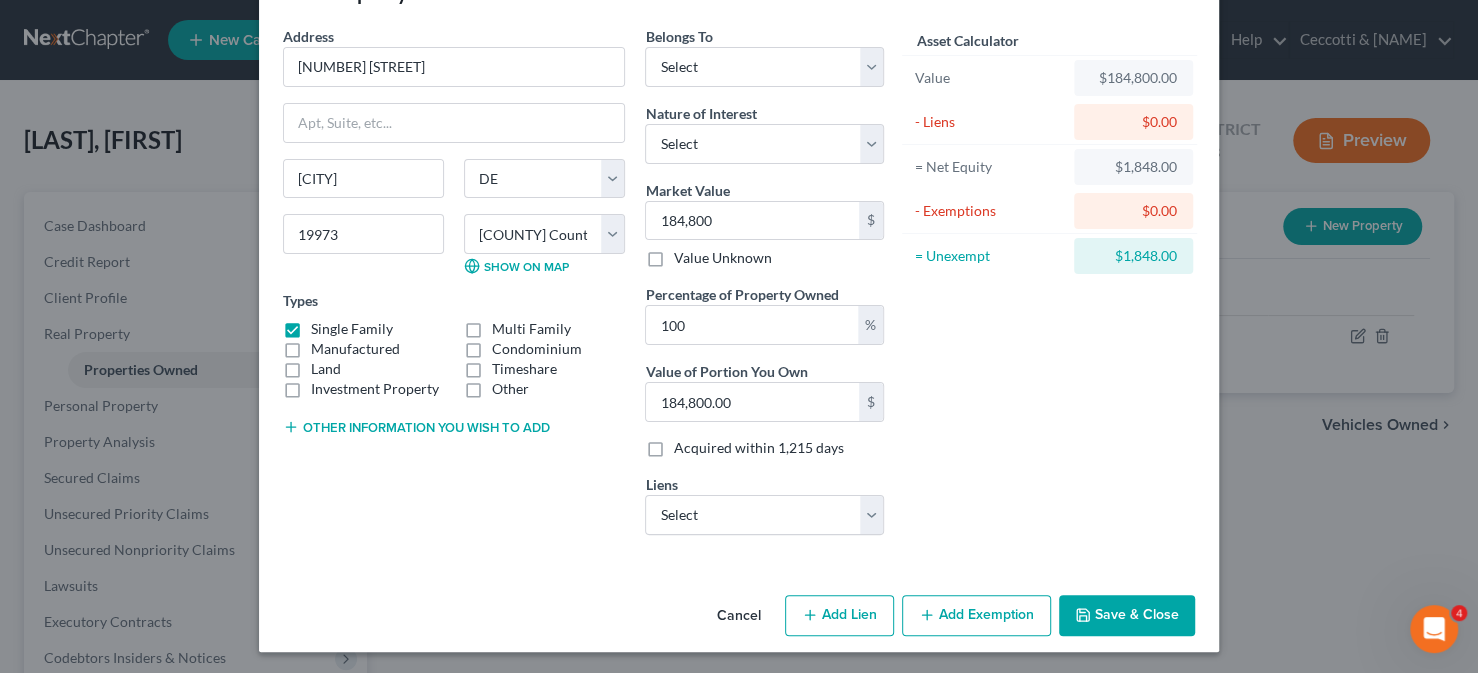 click on "Add Exemption" at bounding box center [976, 616] 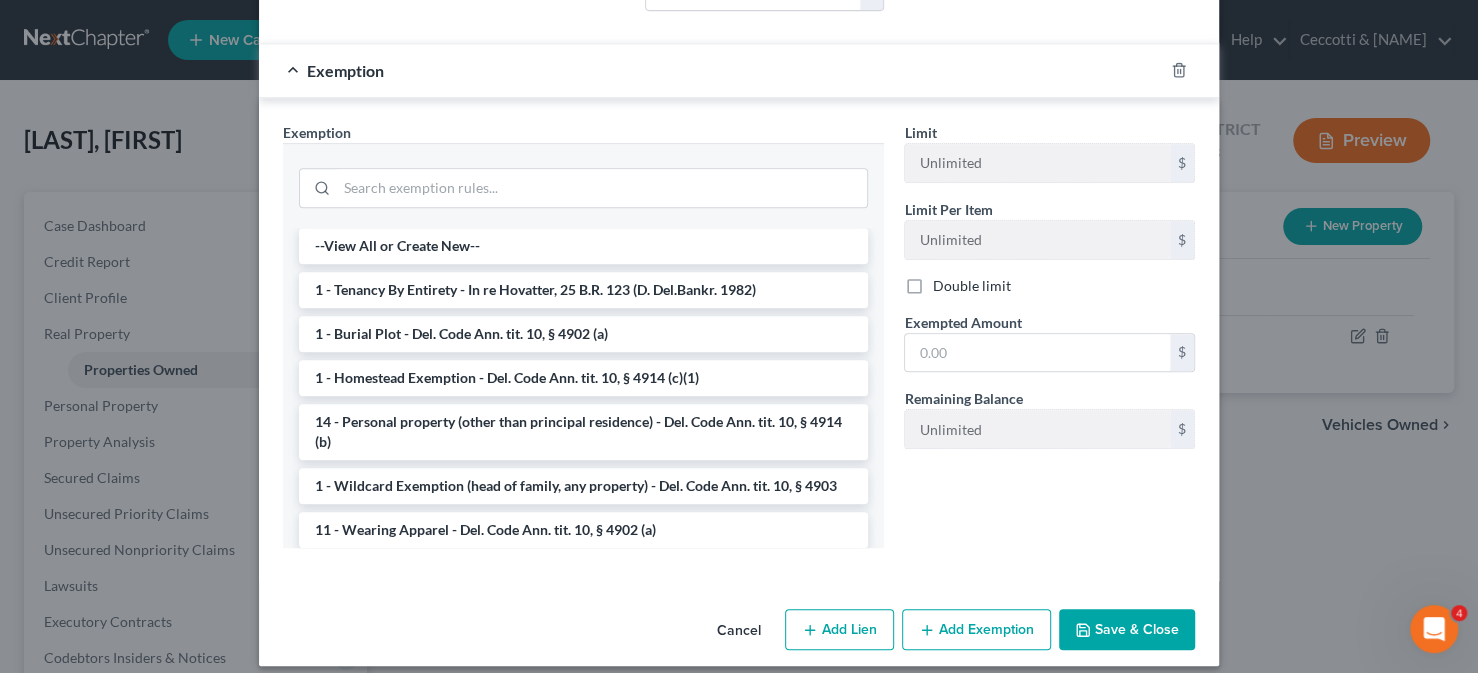 scroll, scrollTop: 603, scrollLeft: 0, axis: vertical 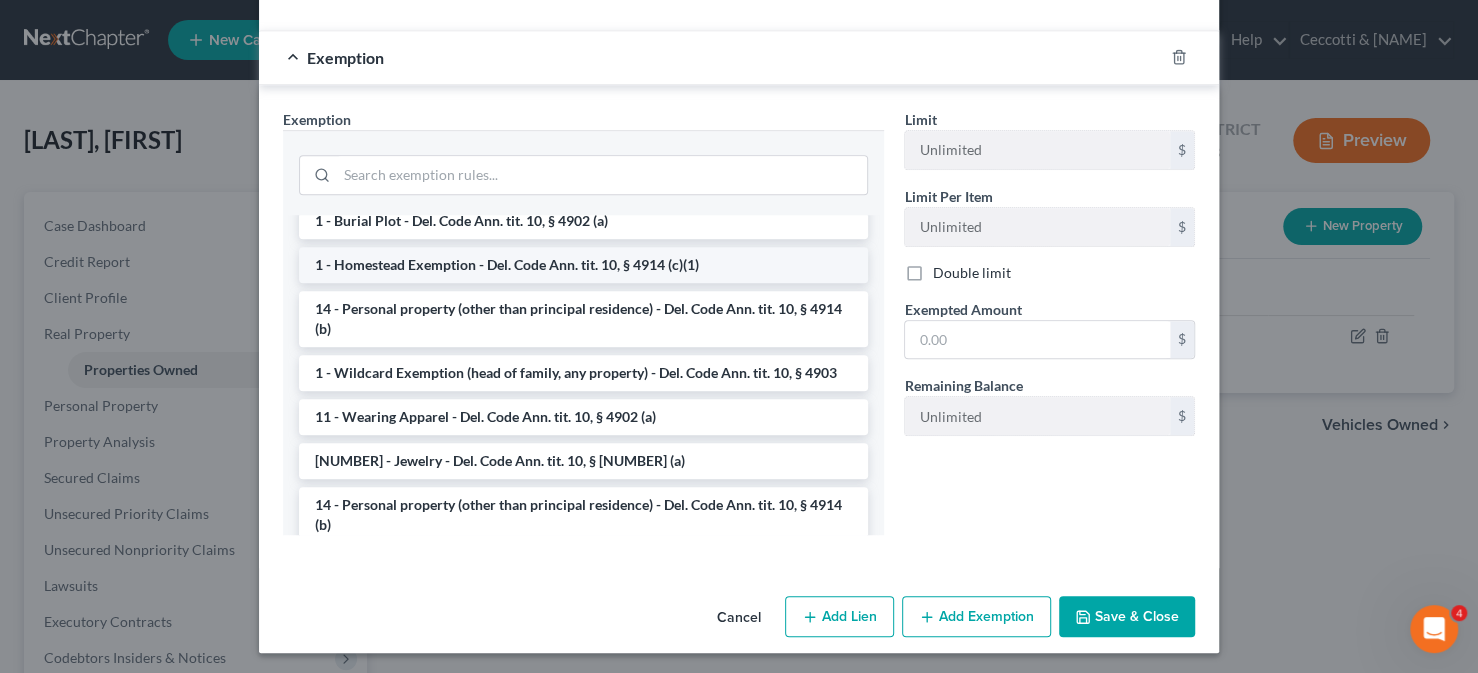 click on "1 - Homestead Exemption  - Del. Code Ann. tit. 10, § 4914 (c)(1)" at bounding box center (583, 265) 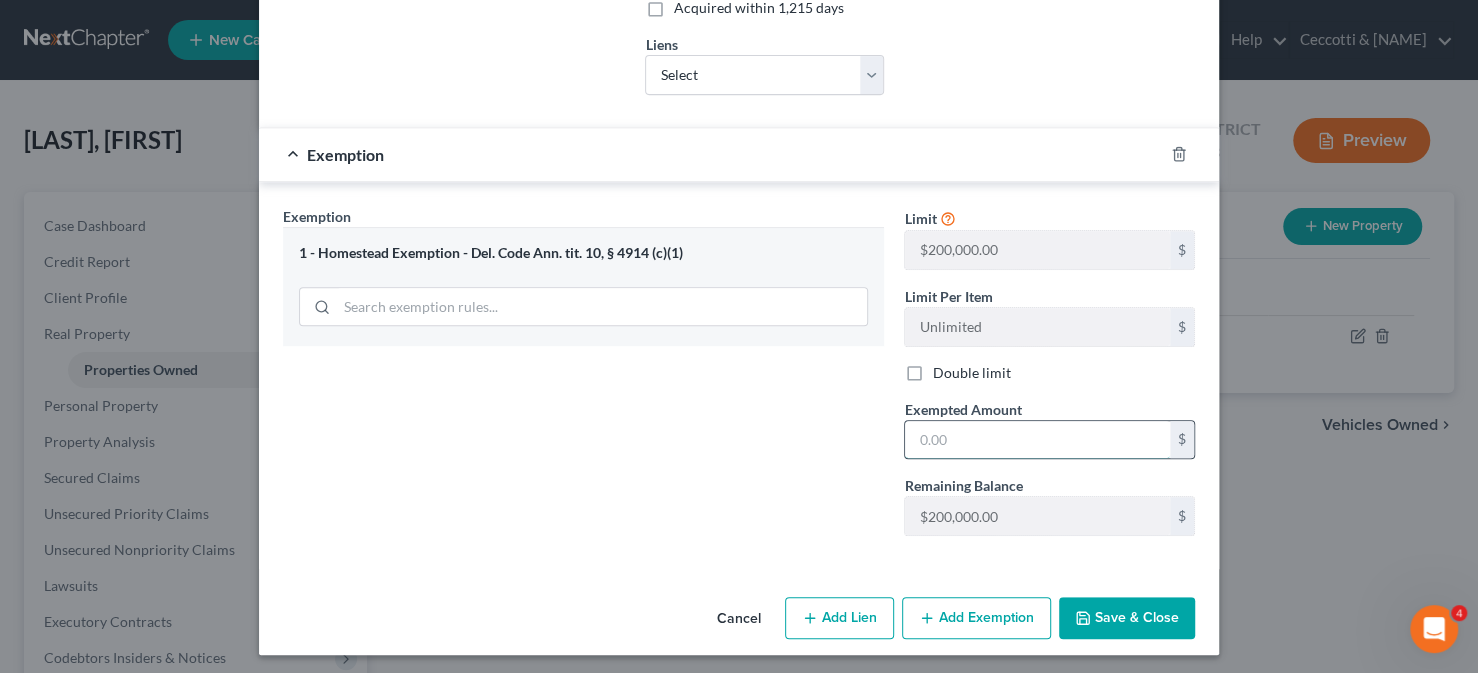 click at bounding box center [1037, 440] 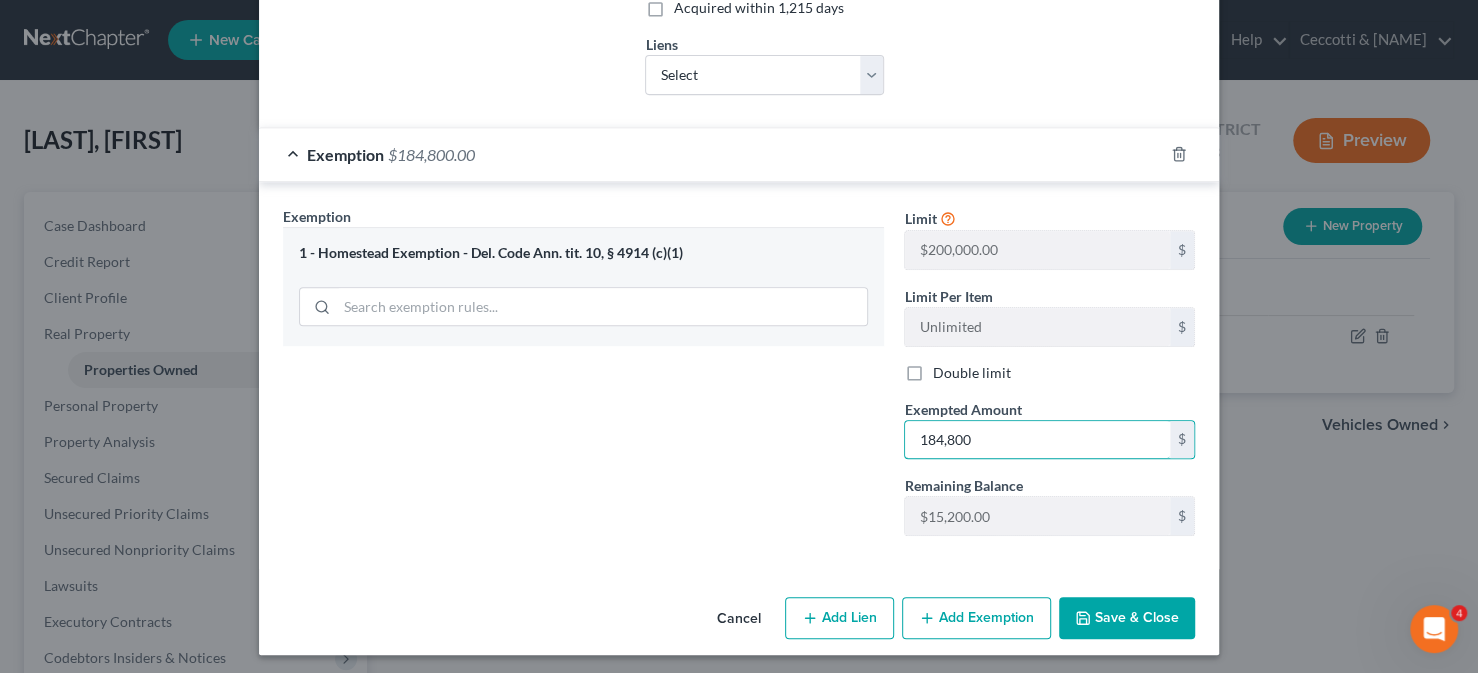 type on "184,800" 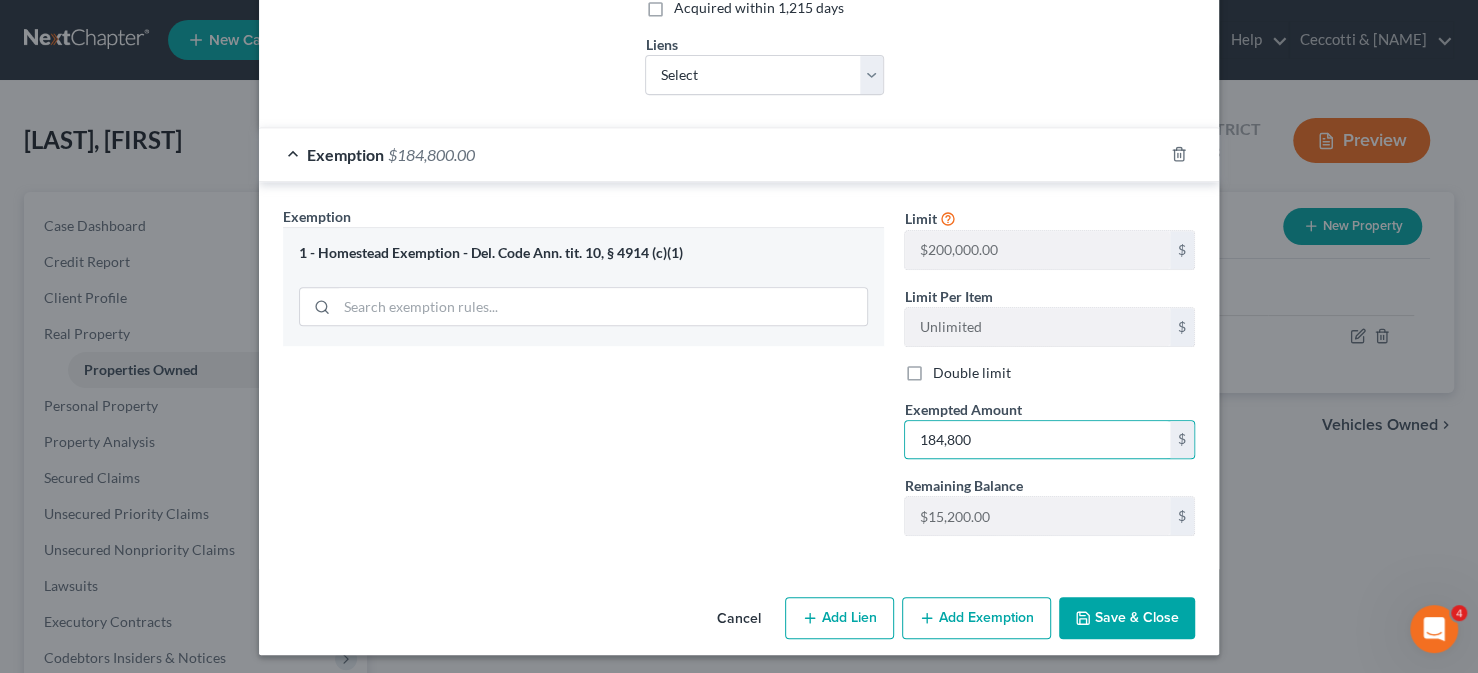 click on "Save & Close" at bounding box center [1127, 618] 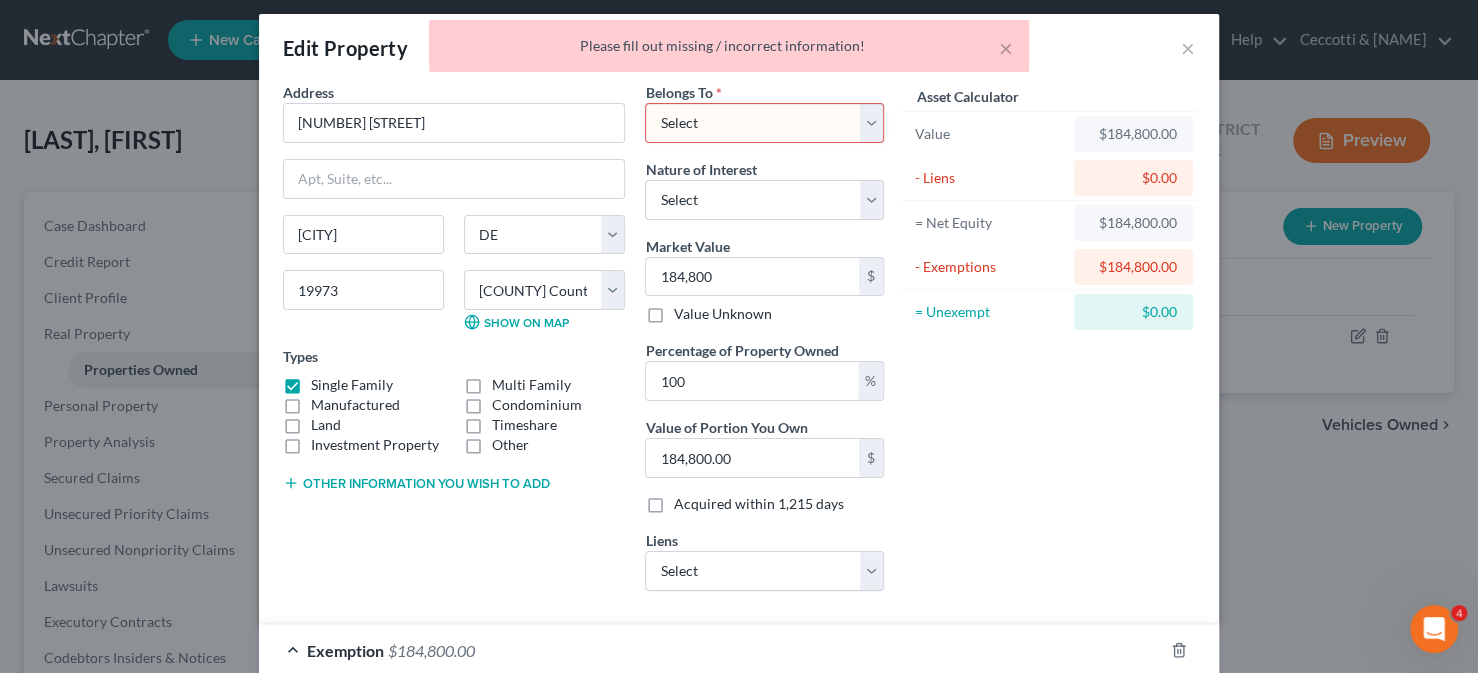 scroll, scrollTop: 0, scrollLeft: 0, axis: both 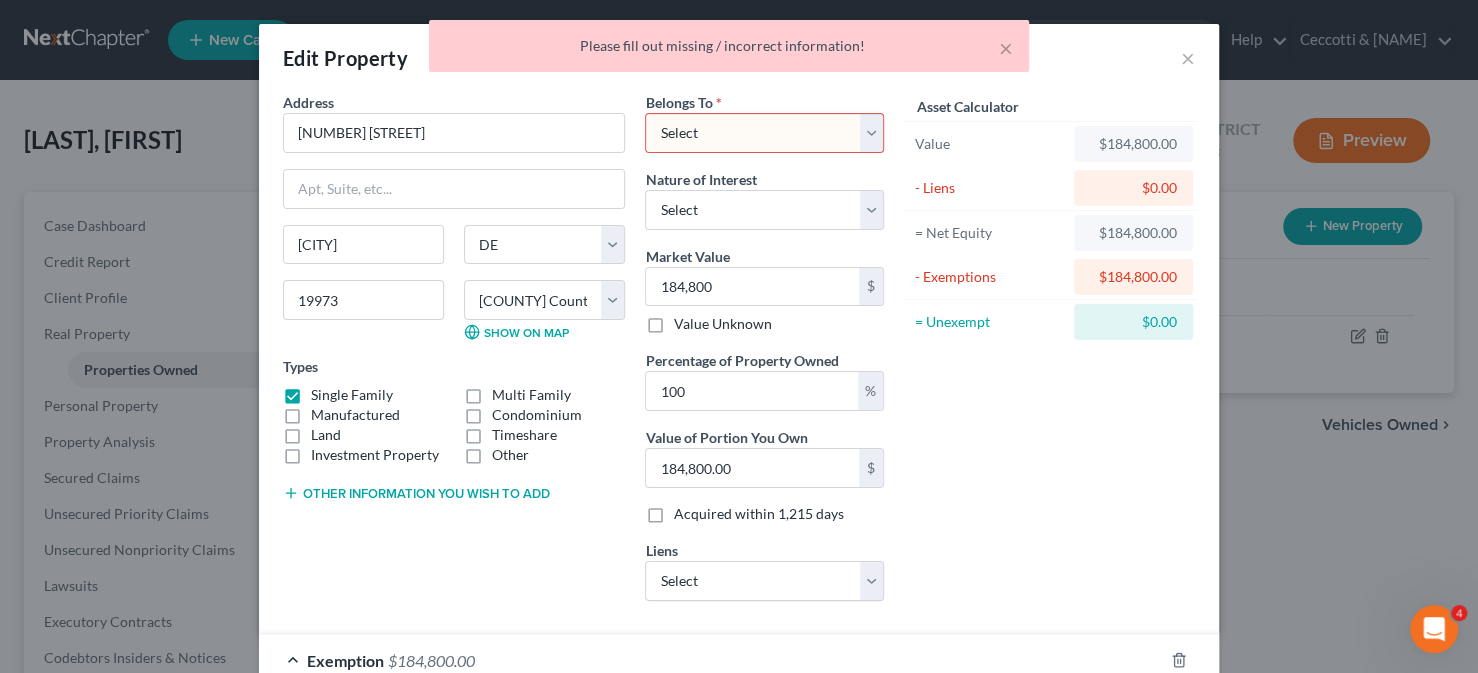 click on "Select Debtor 1 Only Debtor 2 Only Debtor 1 And Debtor 2 Only At Least One Of The Debtors And Another Community Property" at bounding box center [764, 133] 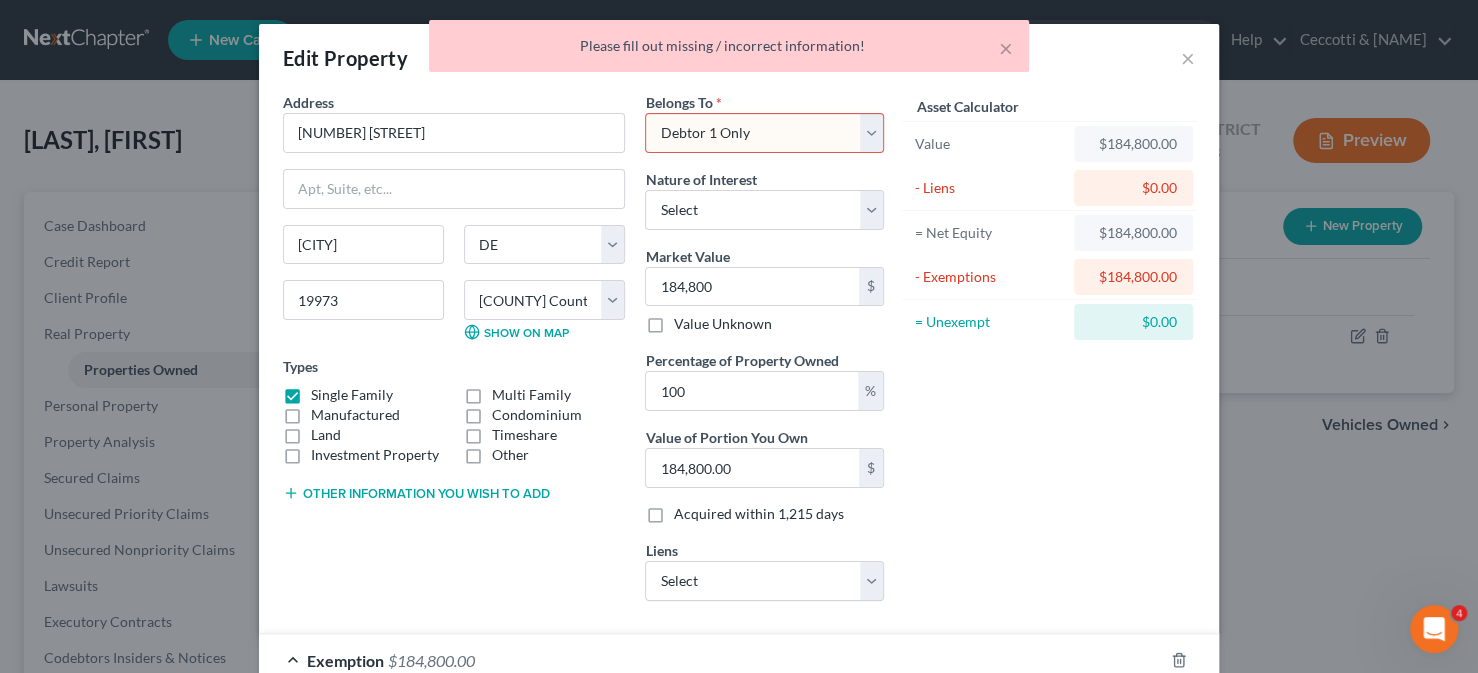 click on "Select Debtor 1 Only Debtor 2 Only Debtor 1 And Debtor 2 Only At Least One Of The Debtors And Another Community Property" at bounding box center [764, 133] 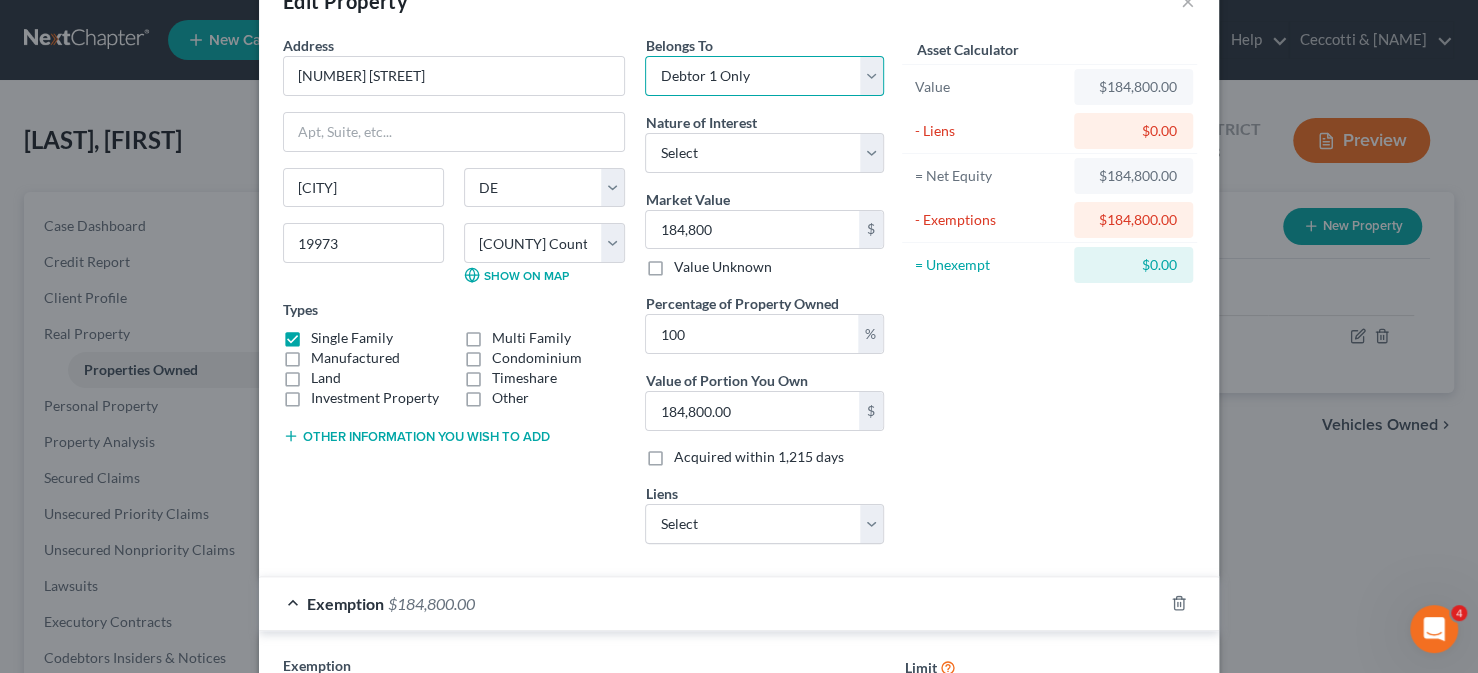scroll, scrollTop: 100, scrollLeft: 0, axis: vertical 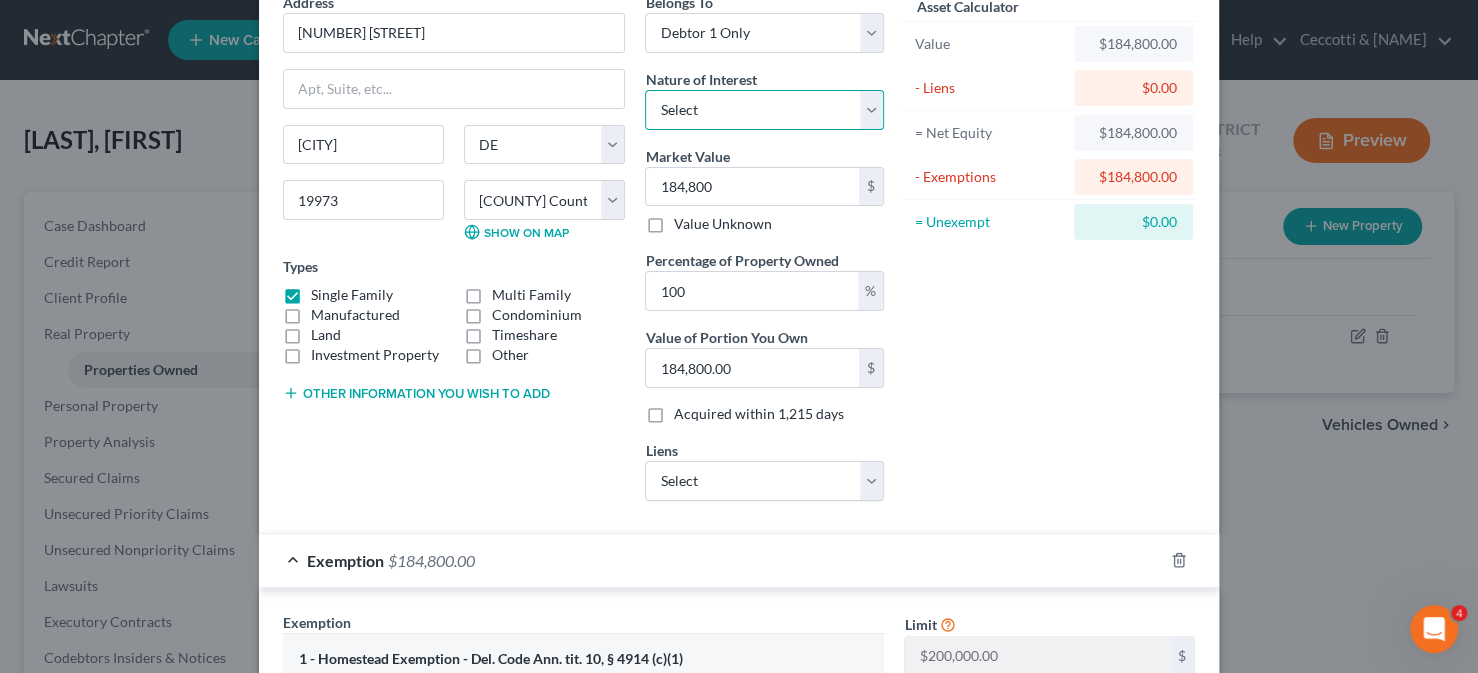 click on "Select Fee Simple Joint Tenant Life Estate Equitable Interest Future Interest Tenancy By The Entireties Tenants In Common Other" at bounding box center (764, 110) 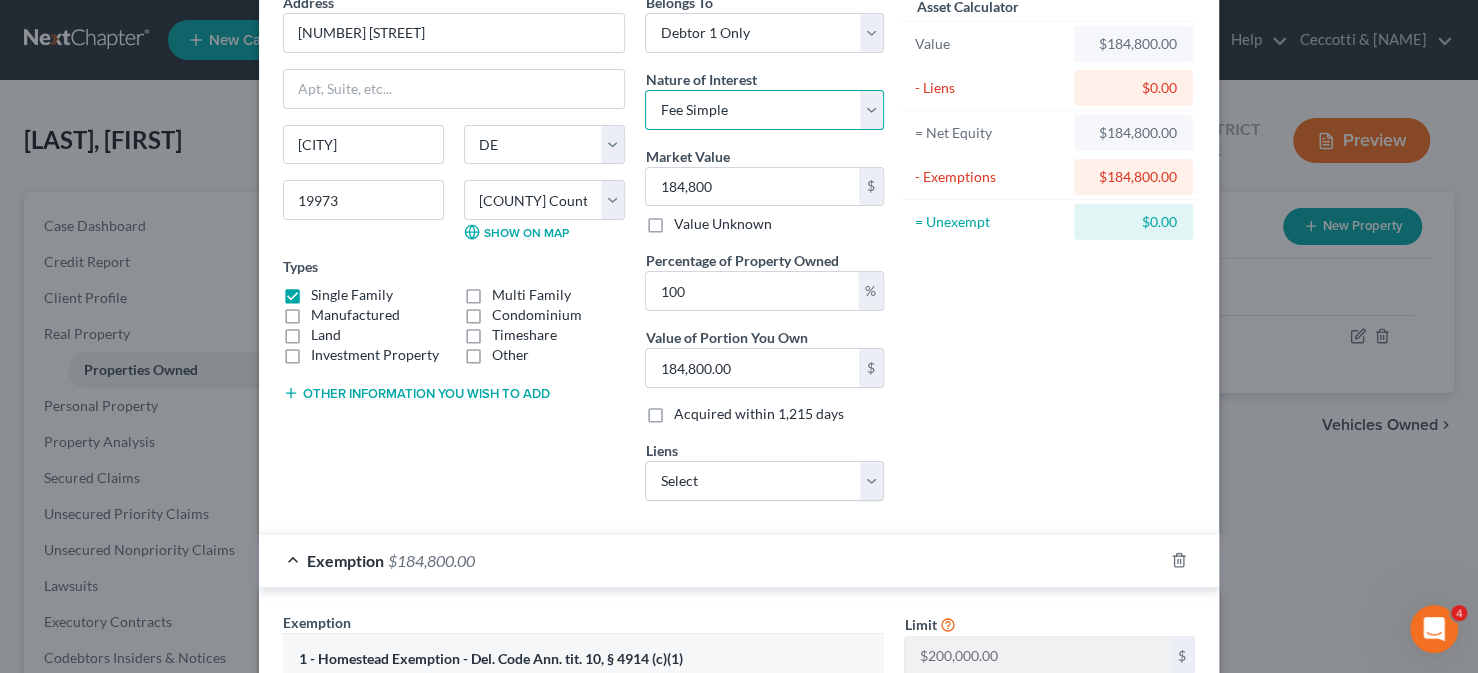 click on "Select Fee Simple Joint Tenant Life Estate Equitable Interest Future Interest Tenancy By The Entireties Tenants In Common Other" at bounding box center (764, 110) 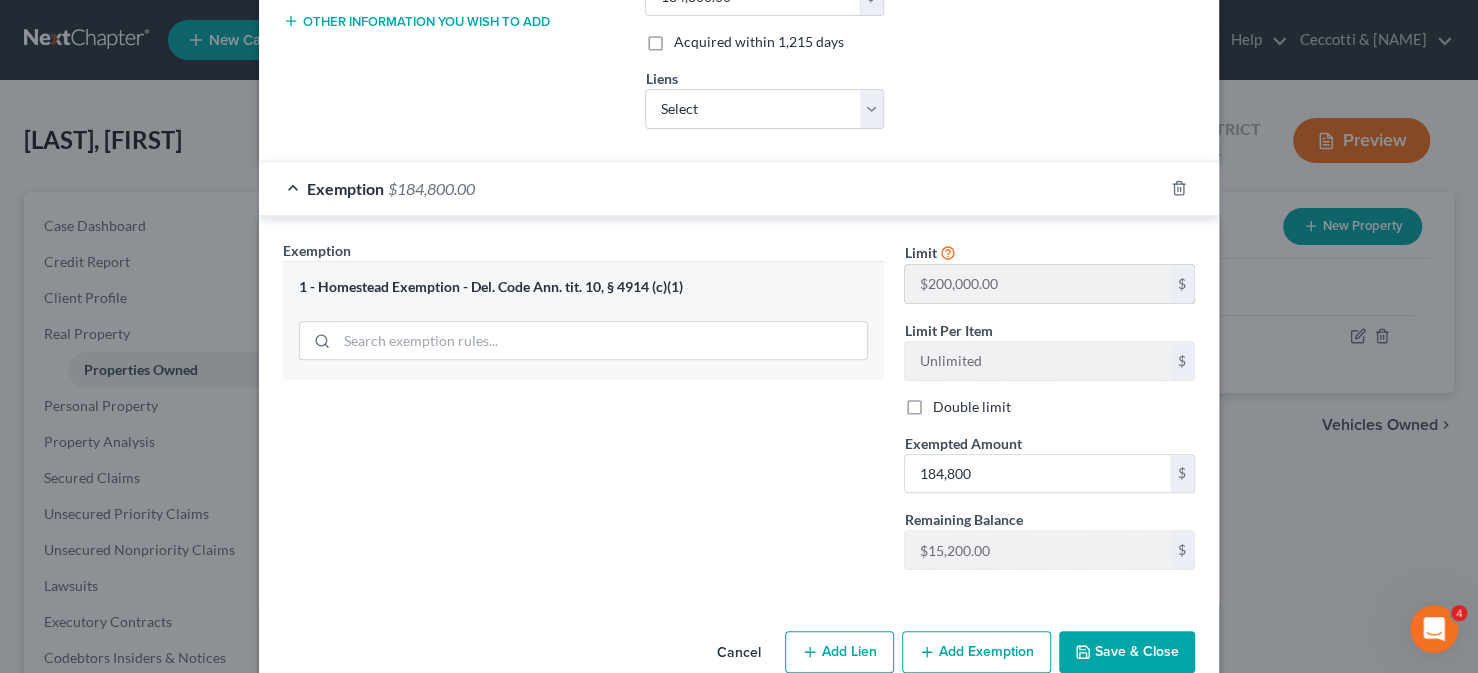 scroll, scrollTop: 506, scrollLeft: 0, axis: vertical 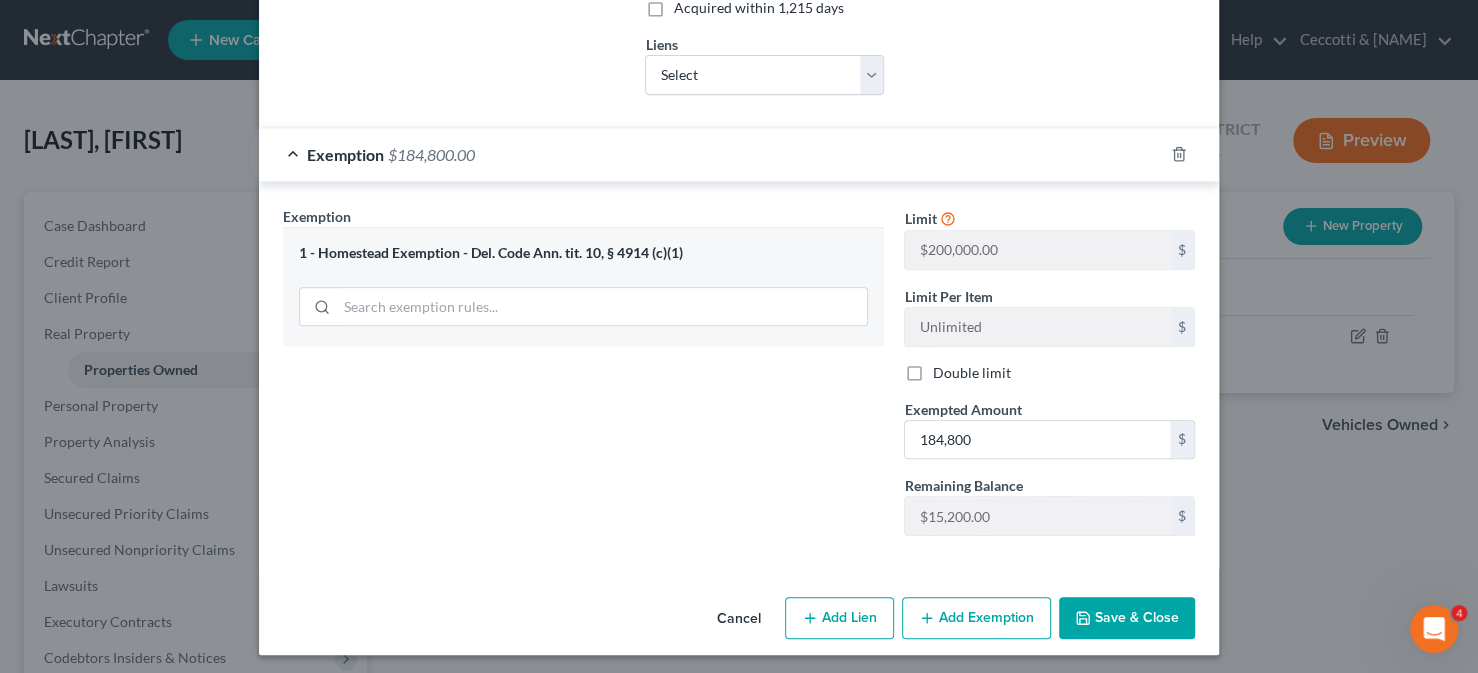 click on "Save & Close" at bounding box center (1127, 618) 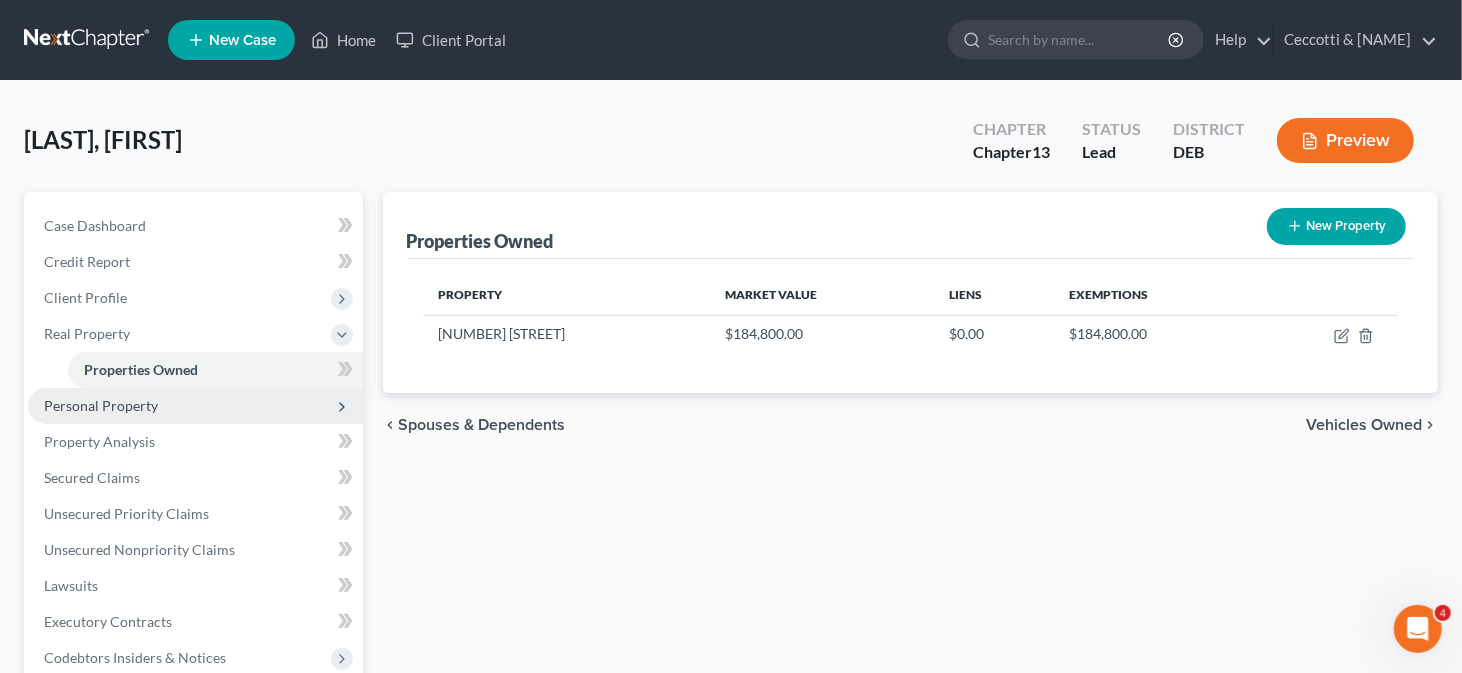 click on "Personal Property" at bounding box center (101, 405) 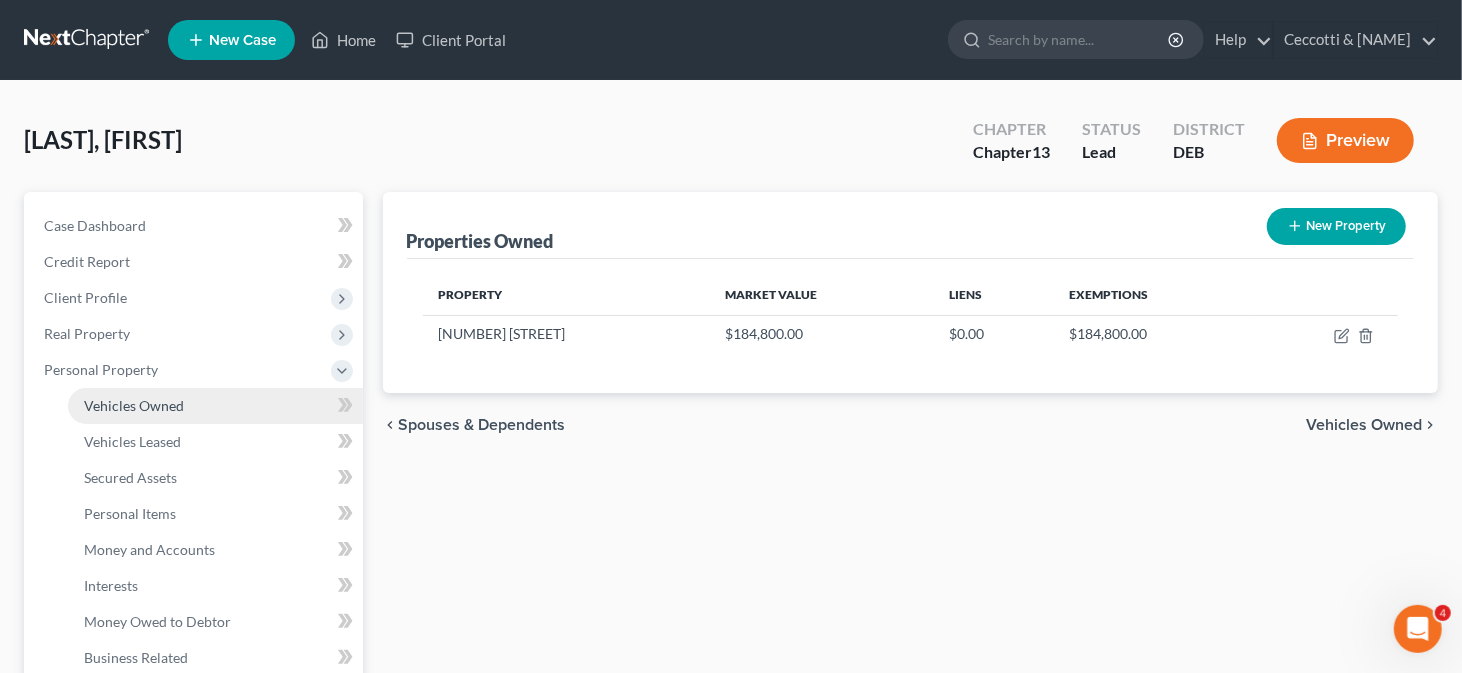 click on "Vehicles Owned" at bounding box center [215, 406] 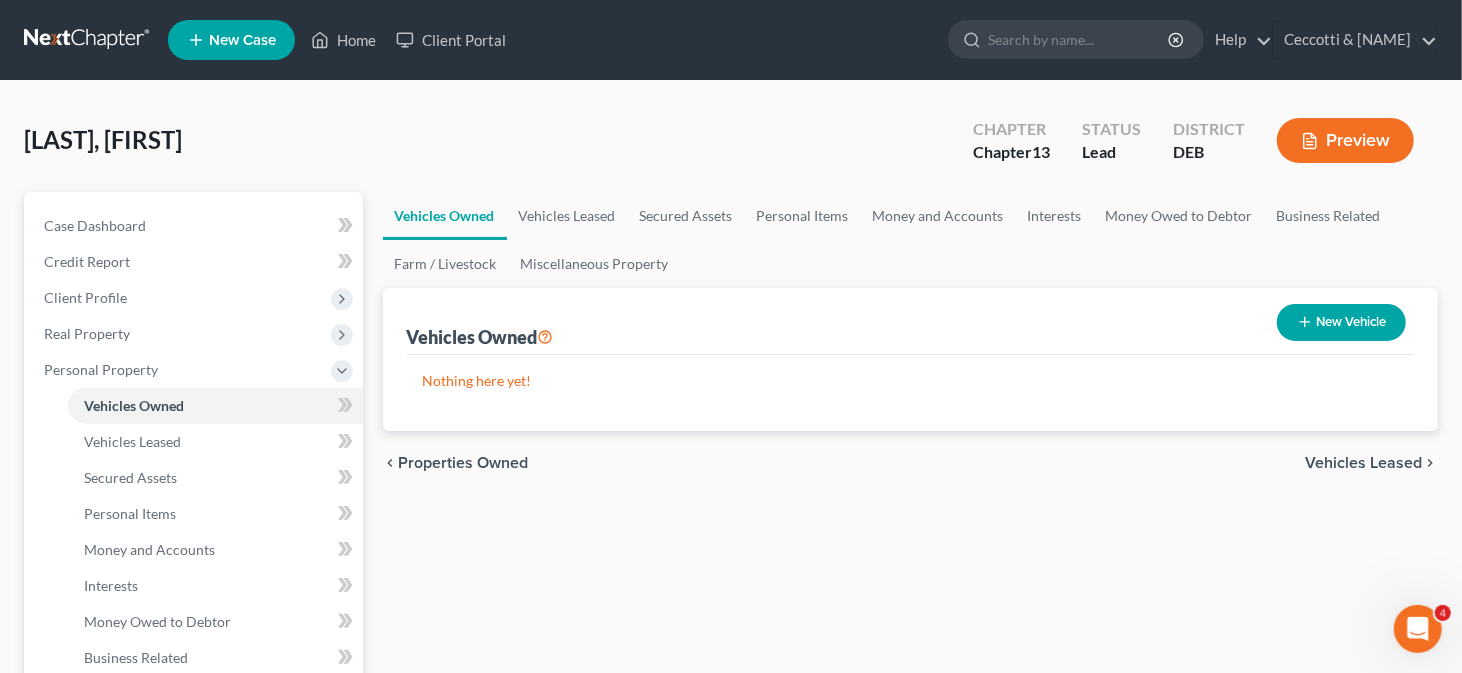 click on "New Vehicle" at bounding box center [1341, 322] 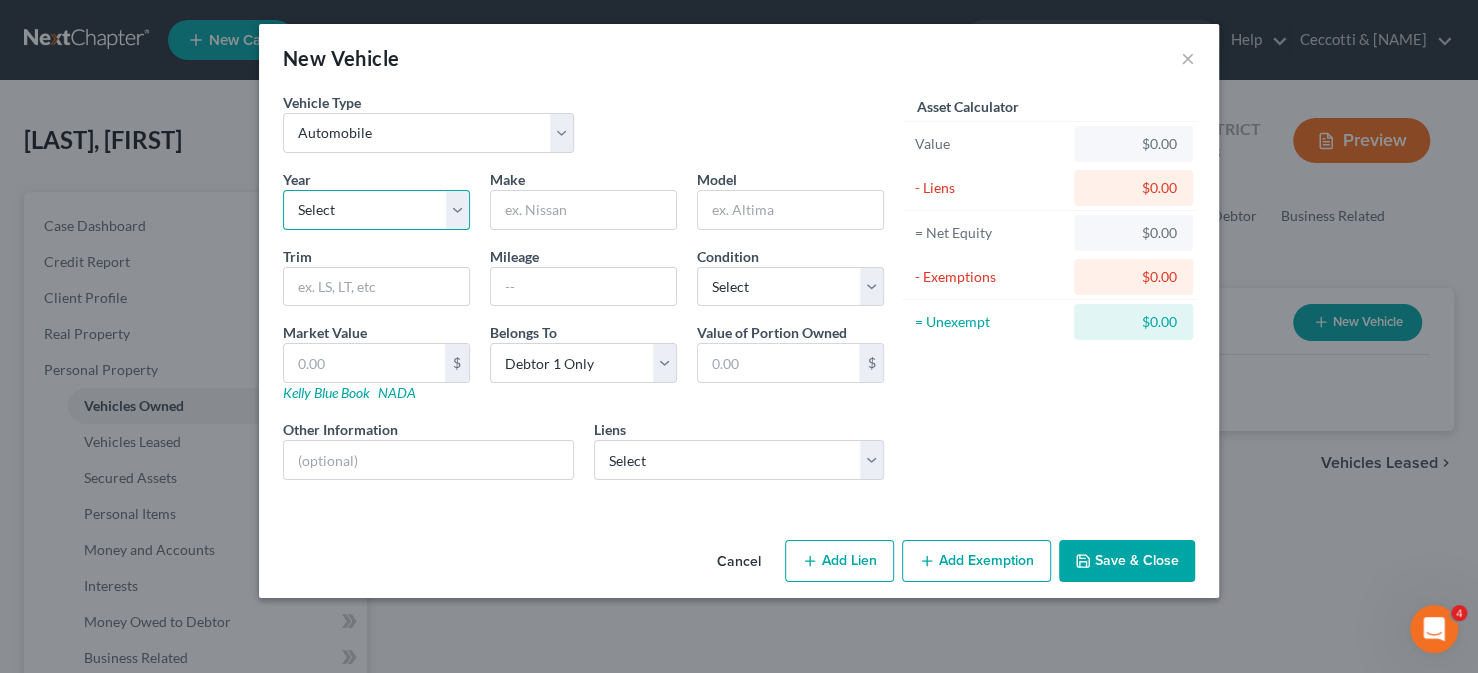 click on "Select 2026 2025 2024 2023 2022 2021 2020 2019 2018 2017 2016 2015 2014 2013 2012 2011 2010 2009 2008 2007 2006 2005 2004 2003 2002 2001 2000 1999 1998 1997 1996 1995 1994 1993 1992 1991 1990 1989 1988 1987 1986 1985 1984 1983 1982 1981 1980 1979 1978 1977 1976 1975 1974 1973 1972 1971 1970 1969 1968 1967 1966 1965 1964 1963 1962 1961 1960 1959 1958 1957 1956 1955 1954 1953 1952 1951 1950 1949 1948 1947 1946 1945 1944 1943 1942 1941 1940 1939 1938 1937 1936 1935 1934 1933 1932 1931 1930 1929 1928 1927 1926 1925 1924 1923 1922 1921 1920 1919 1918 1917 1916 1915 1914 1913 1912 1911 1910 1909 1908 1907 1906 1905 1904 1903 1902 1901" at bounding box center [376, 210] 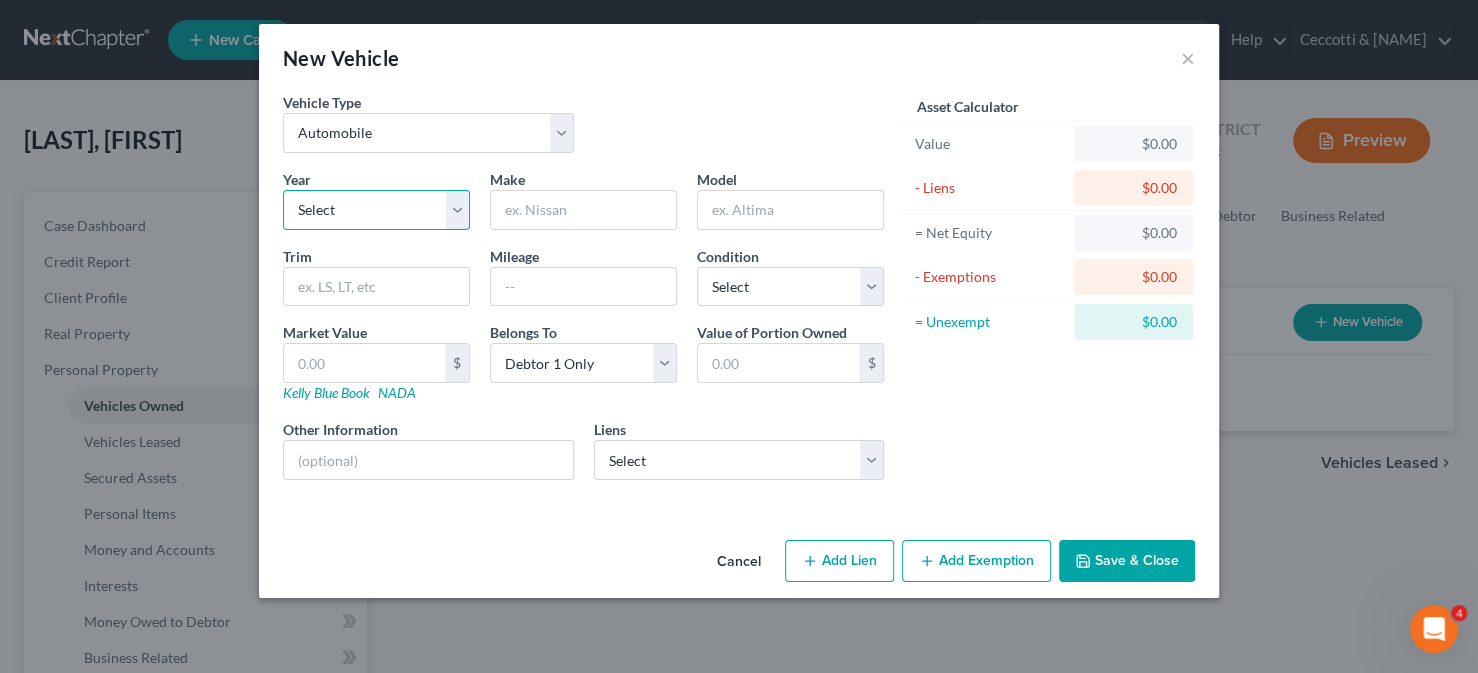select on "3" 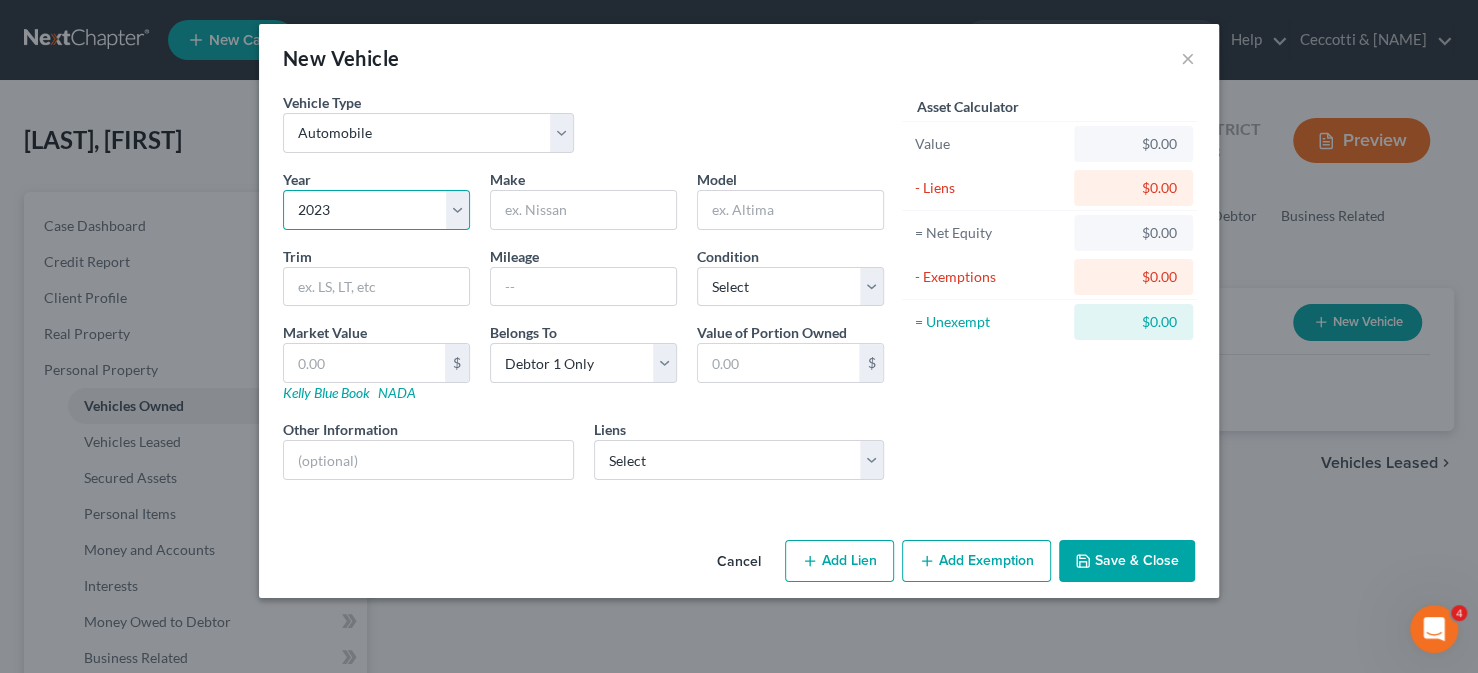 click on "Select 2026 2025 2024 2023 2022 2021 2020 2019 2018 2017 2016 2015 2014 2013 2012 2011 2010 2009 2008 2007 2006 2005 2004 2003 2002 2001 2000 1999 1998 1997 1996 1995 1994 1993 1992 1991 1990 1989 1988 1987 1986 1985 1984 1983 1982 1981 1980 1979 1978 1977 1976 1975 1974 1973 1972 1971 1970 1969 1968 1967 1966 1965 1964 1963 1962 1961 1960 1959 1958 1957 1956 1955 1954 1953 1952 1951 1950 1949 1948 1947 1946 1945 1944 1943 1942 1941 1940 1939 1938 1937 1936 1935 1934 1933 1932 1931 1930 1929 1928 1927 1926 1925 1924 1923 1922 1921 1920 1919 1918 1917 1916 1915 1914 1913 1912 1911 1910 1909 1908 1907 1906 1905 1904 1903 1902 1901" at bounding box center (376, 210) 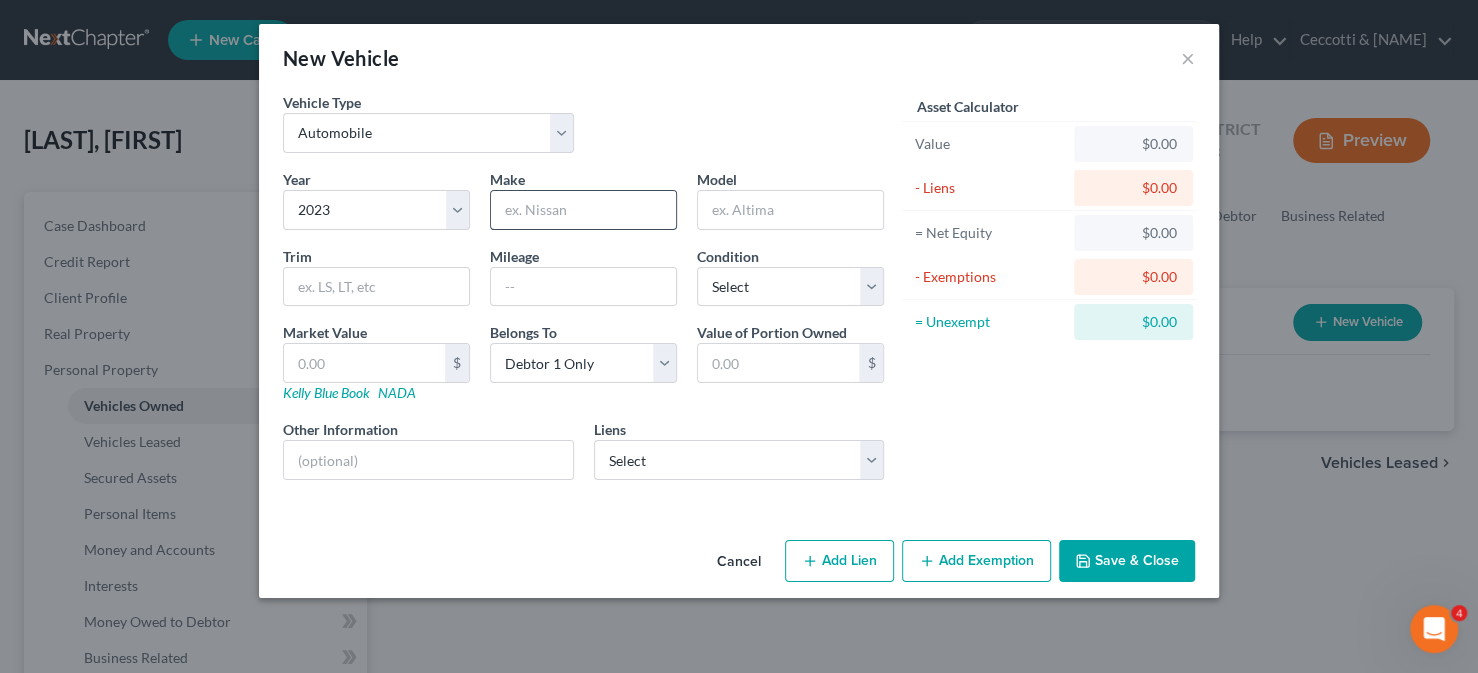 click at bounding box center [583, 210] 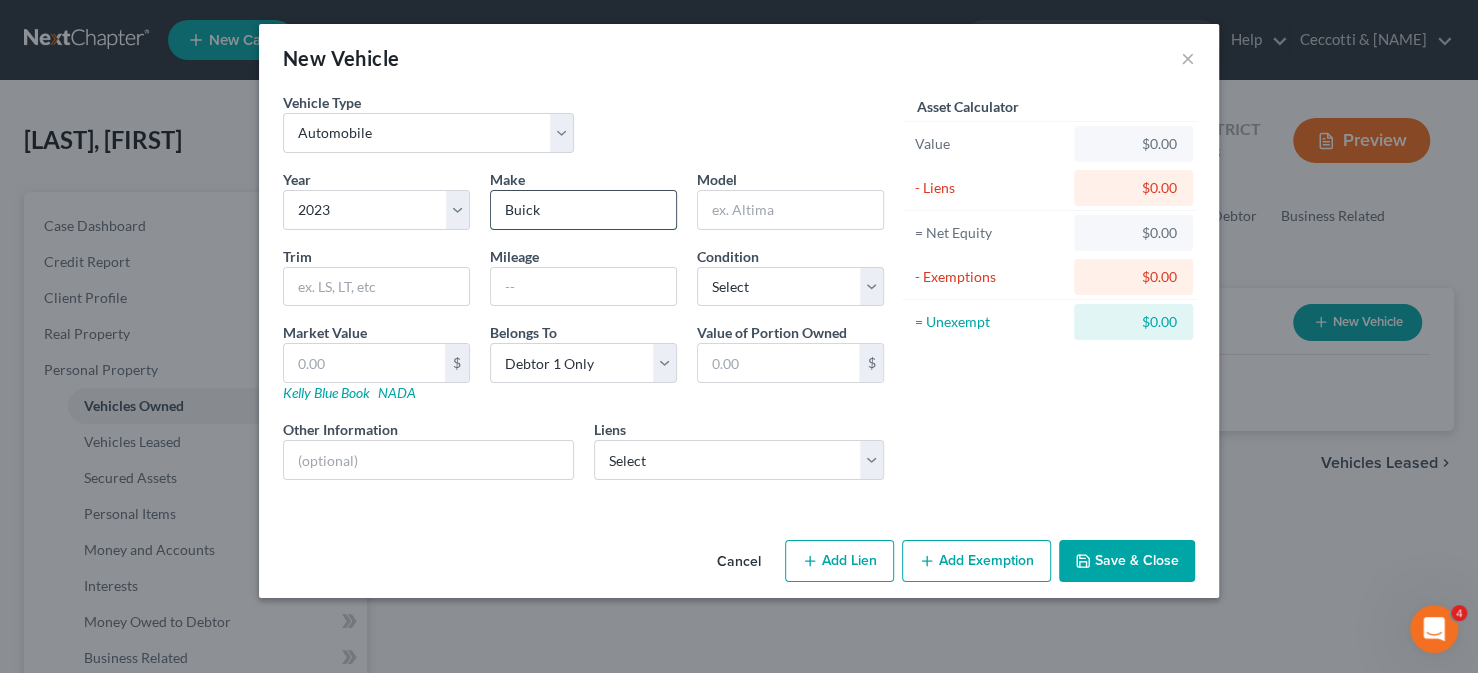 type on "Buick" 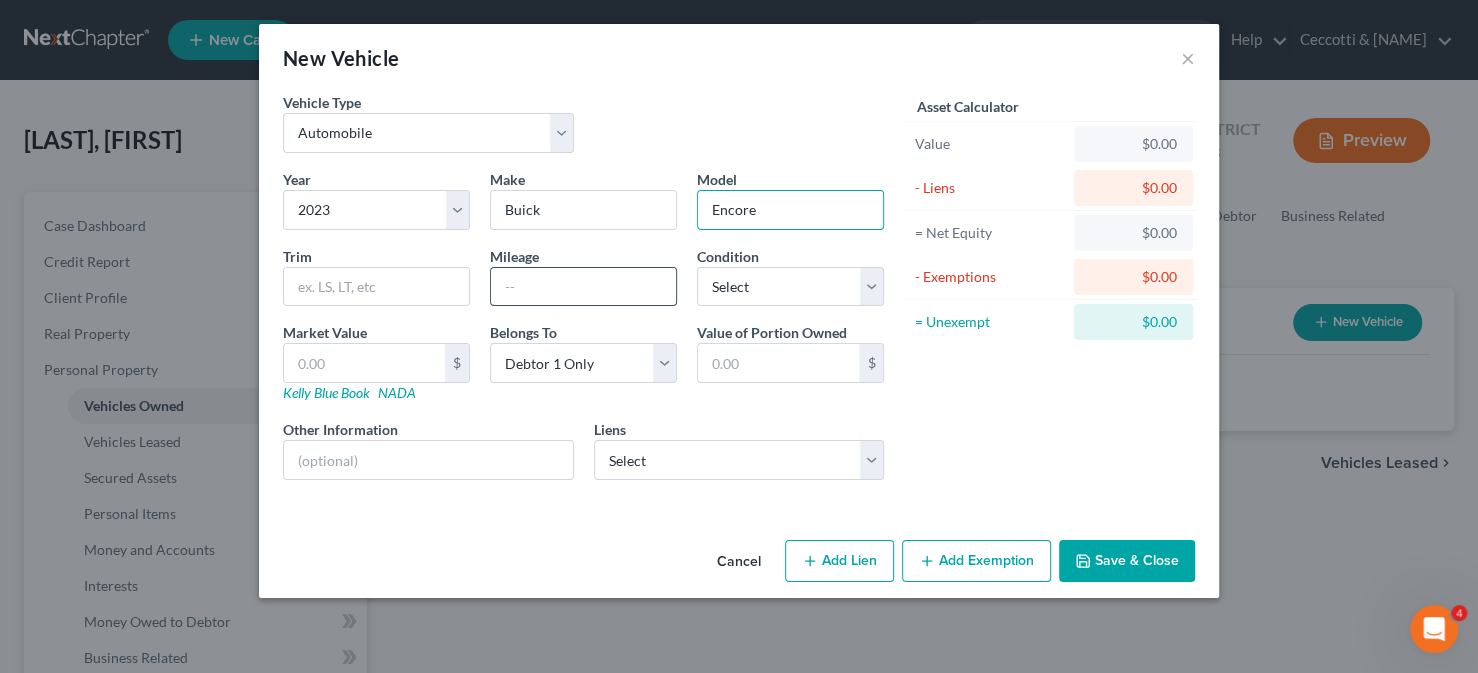 type on "Encore" 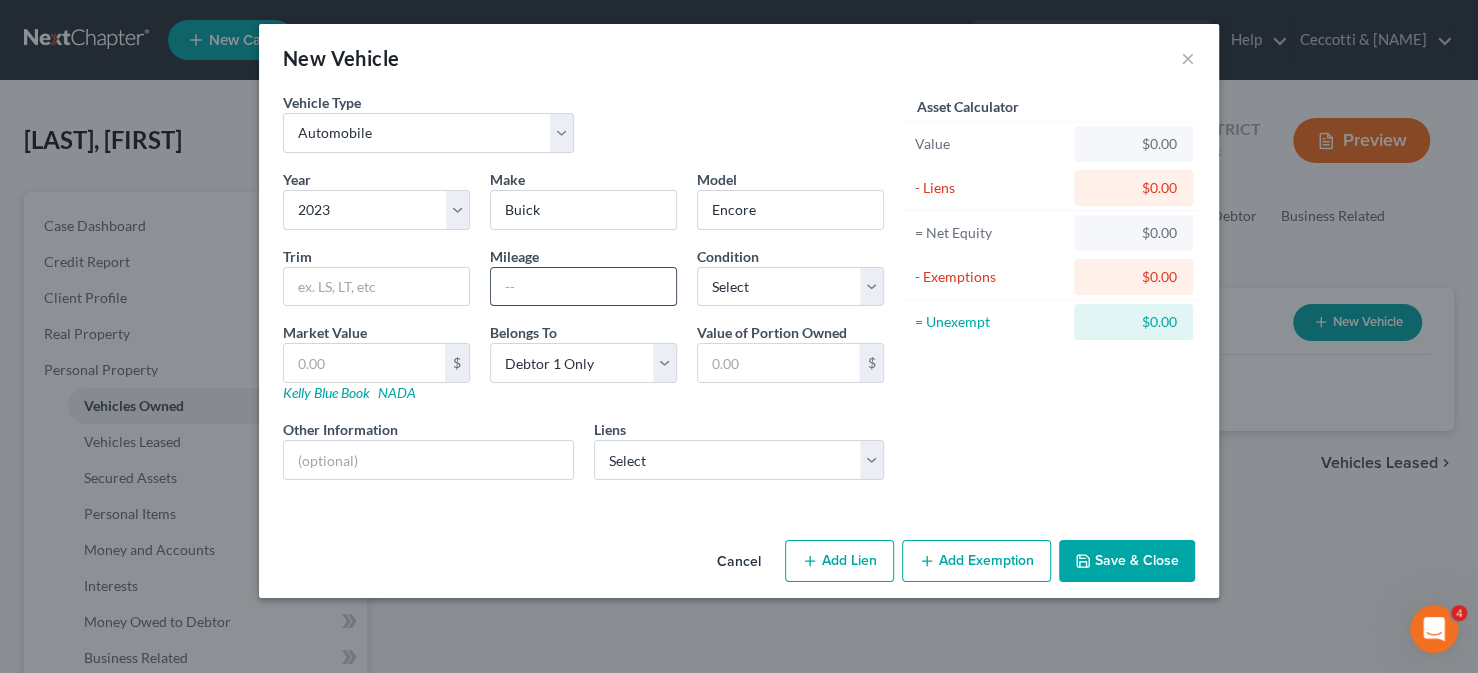 drag, startPoint x: 522, startPoint y: 289, endPoint x: 537, endPoint y: 281, distance: 17 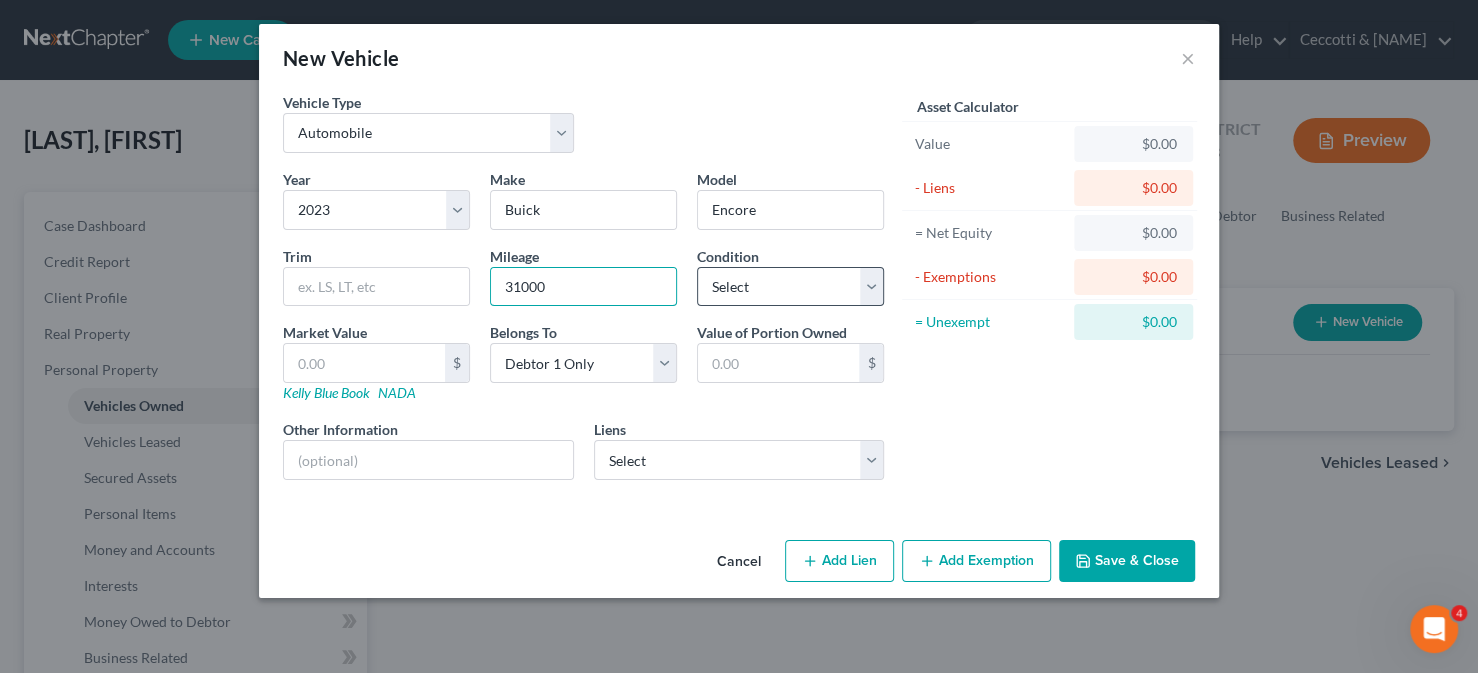 type on "31000" 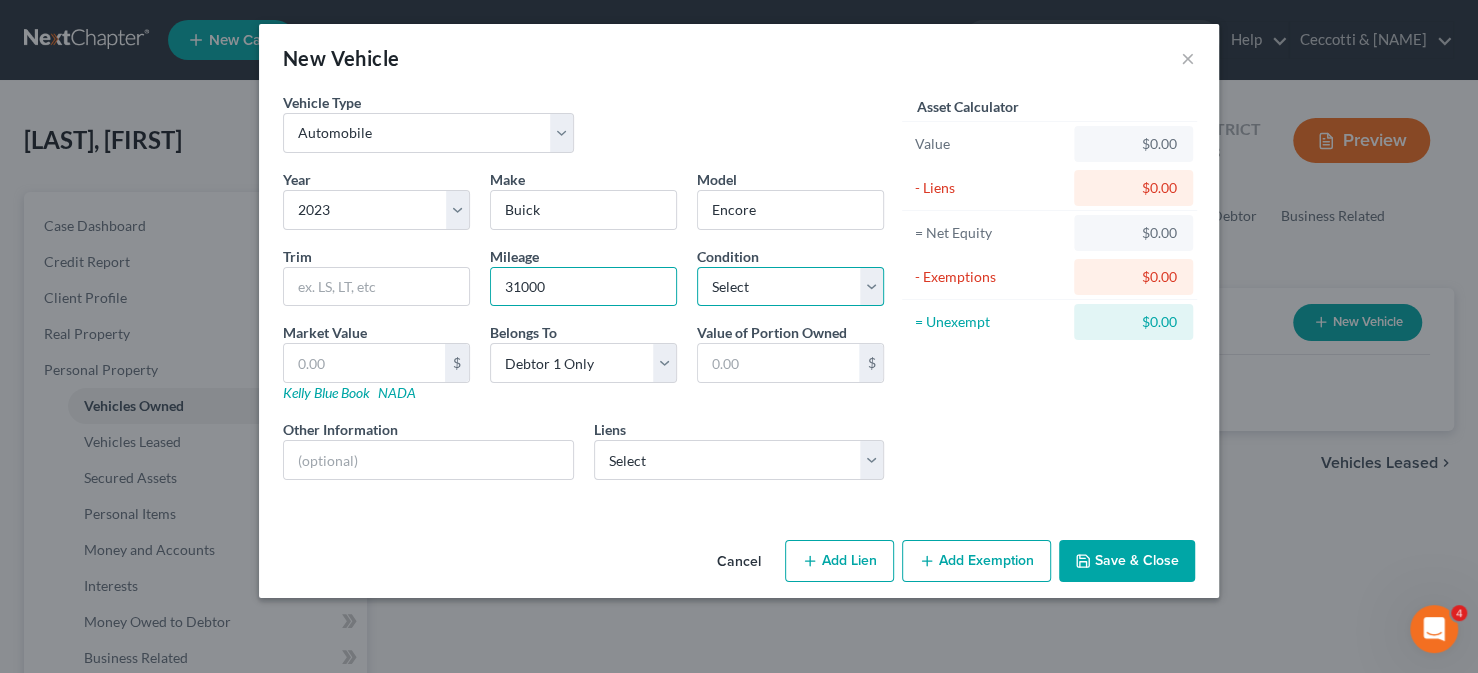 click on "Select Excellent Very Good Good Fair Poor" at bounding box center [790, 287] 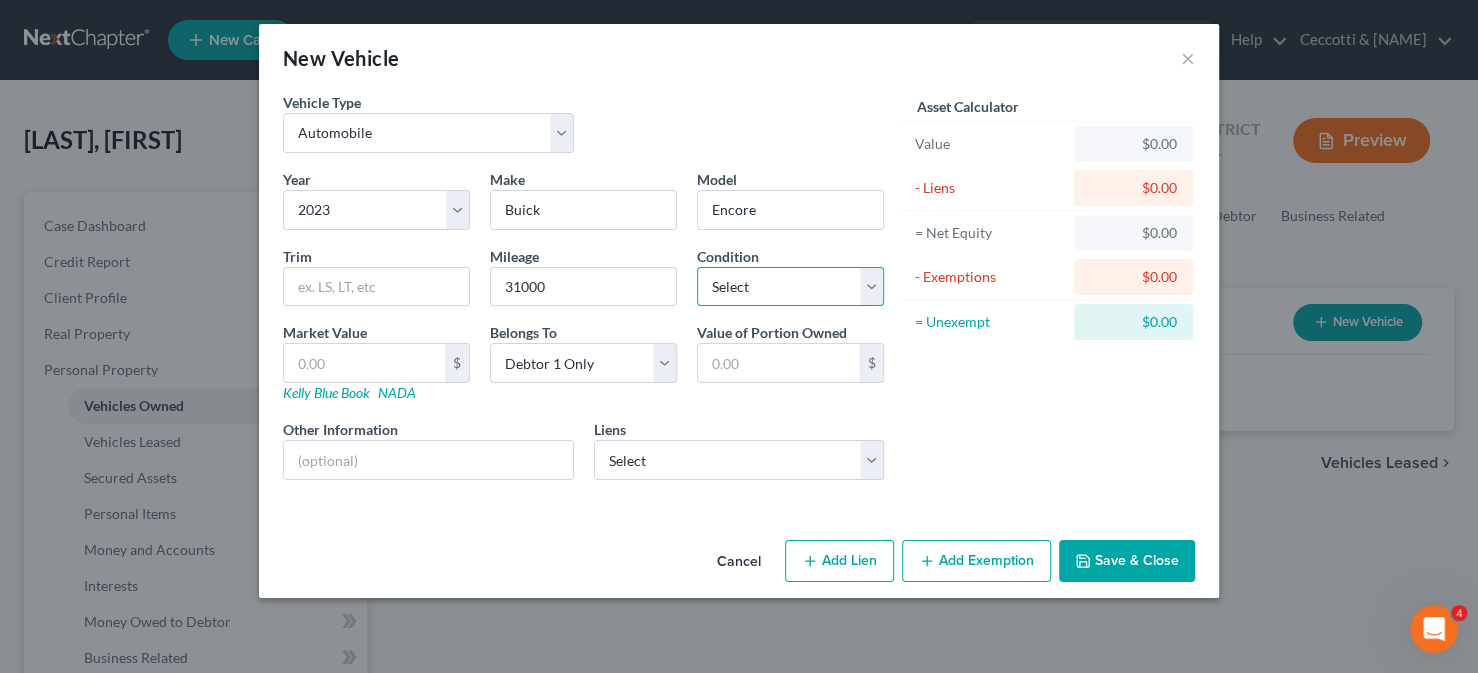 select on "2" 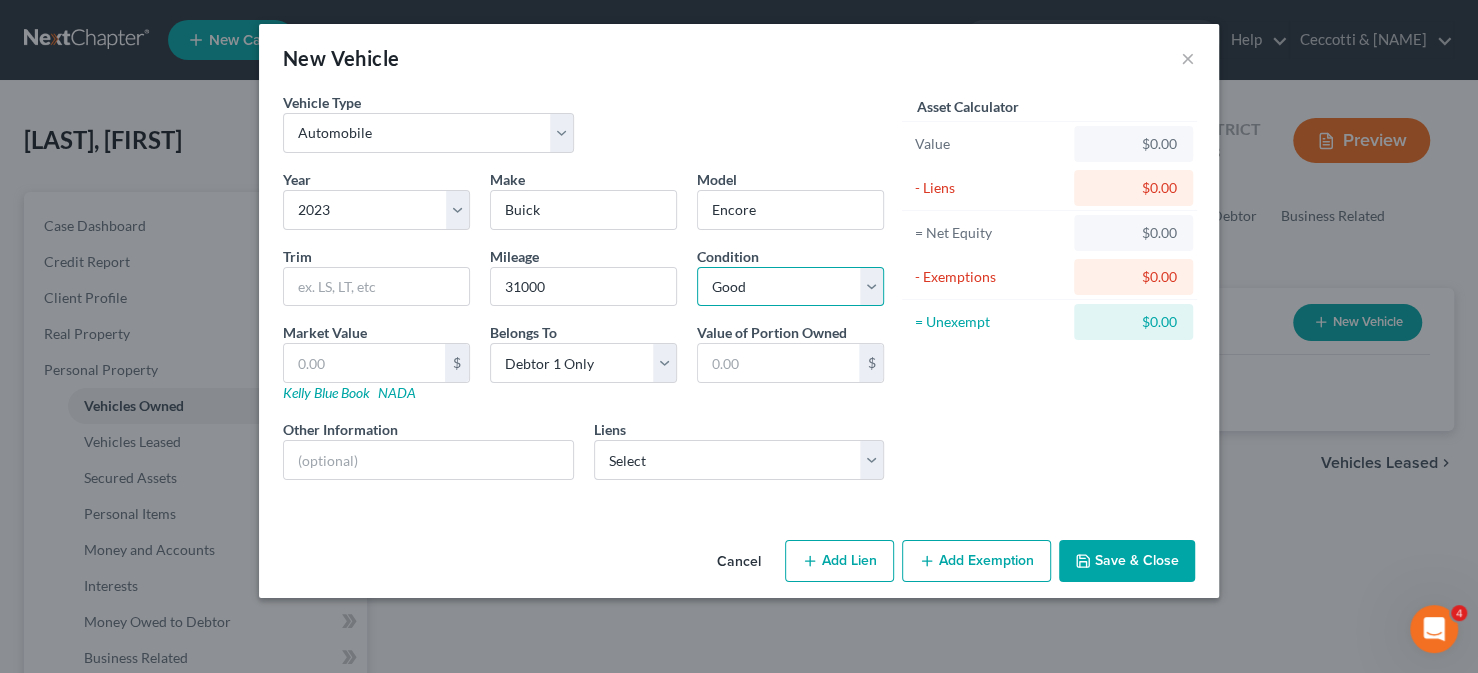 click on "Select Excellent Very Good Good Fair Poor" at bounding box center (790, 287) 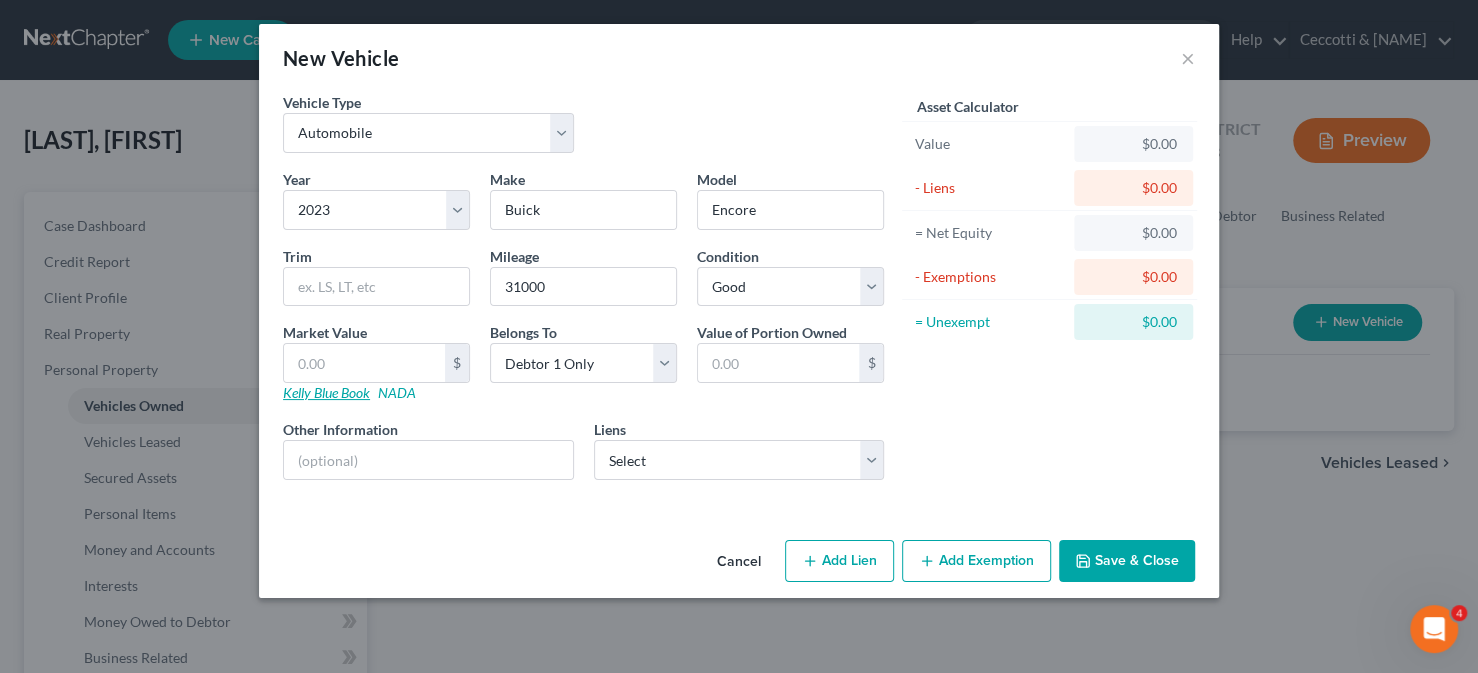 click on "Kelly Blue Book" at bounding box center [326, 392] 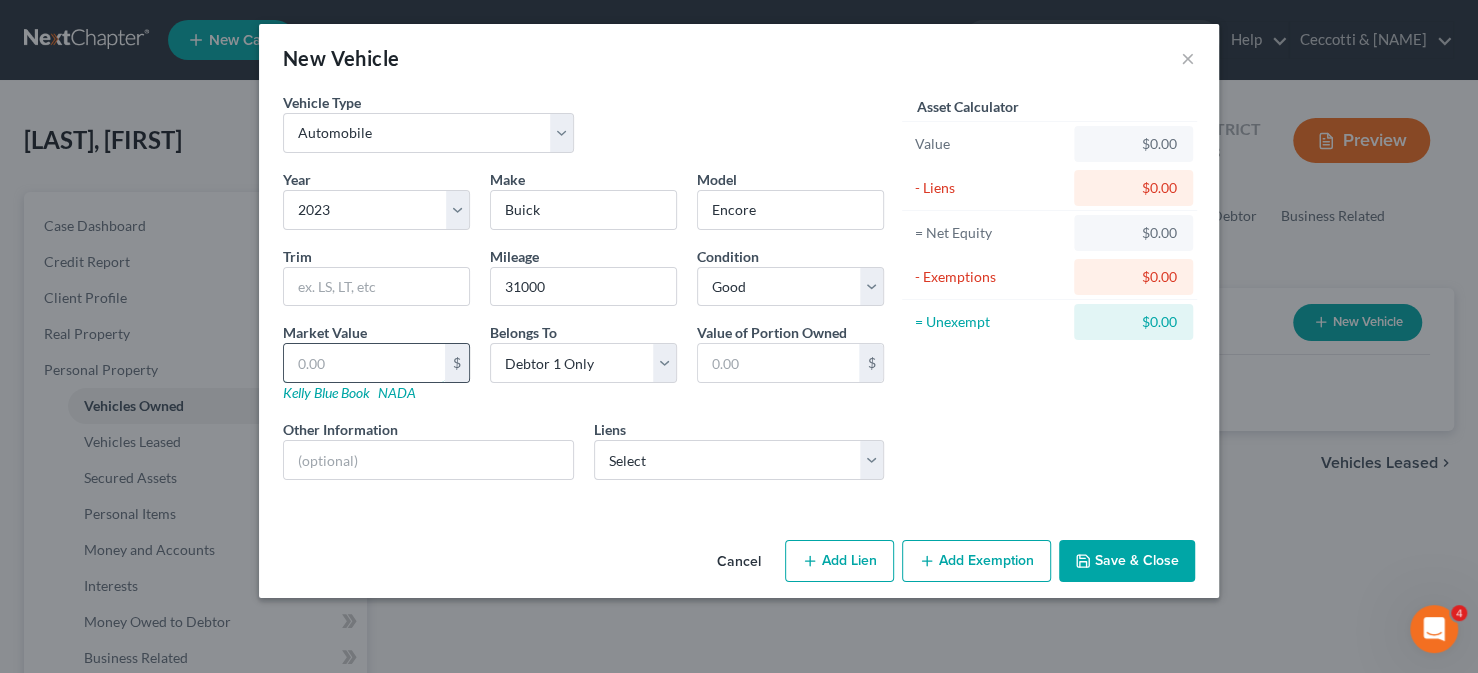 click at bounding box center (364, 363) 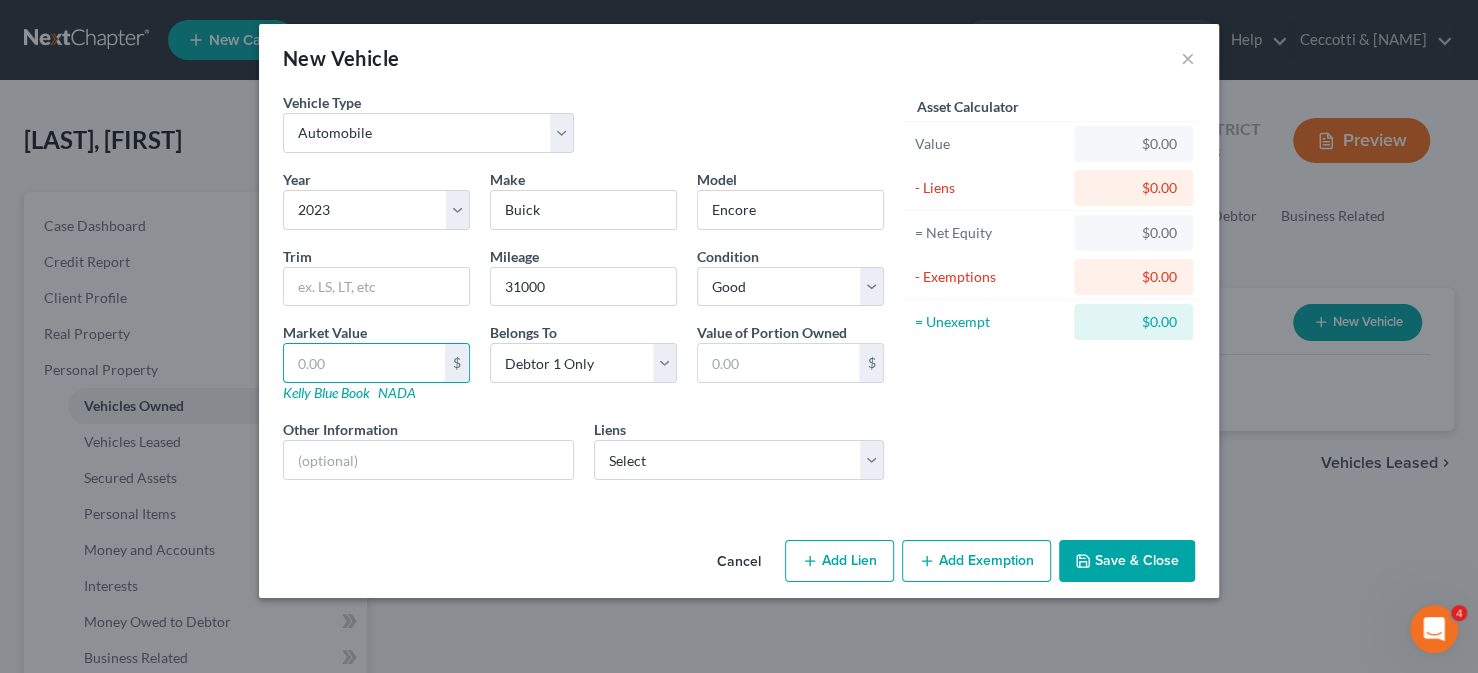 type on "1" 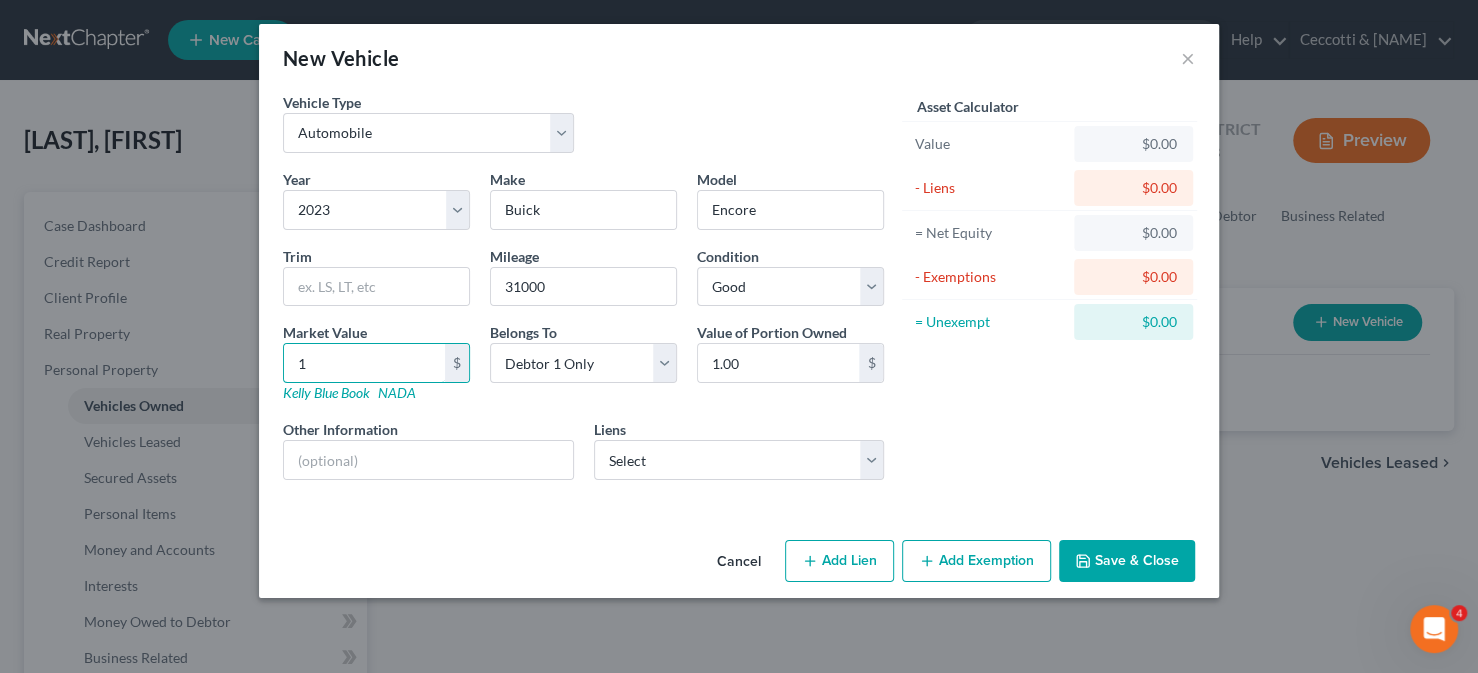 type on "17" 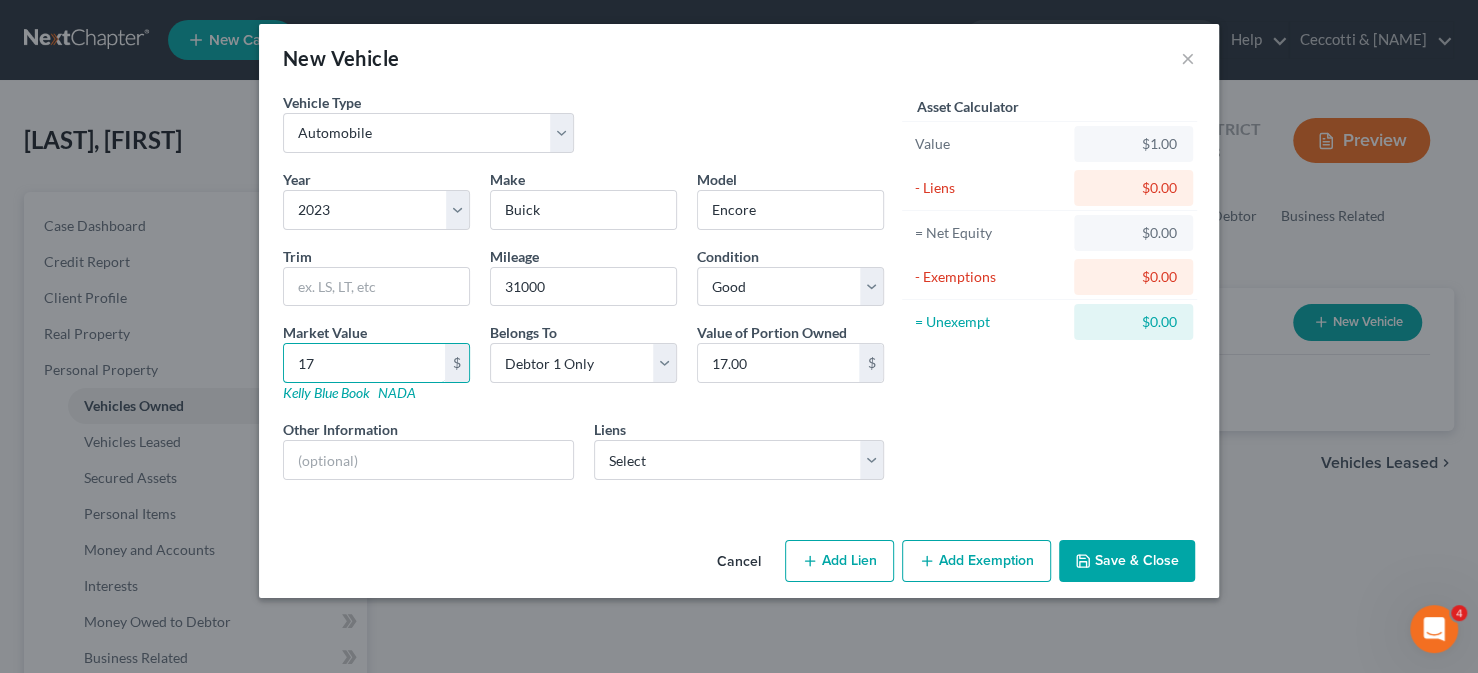 type on "179" 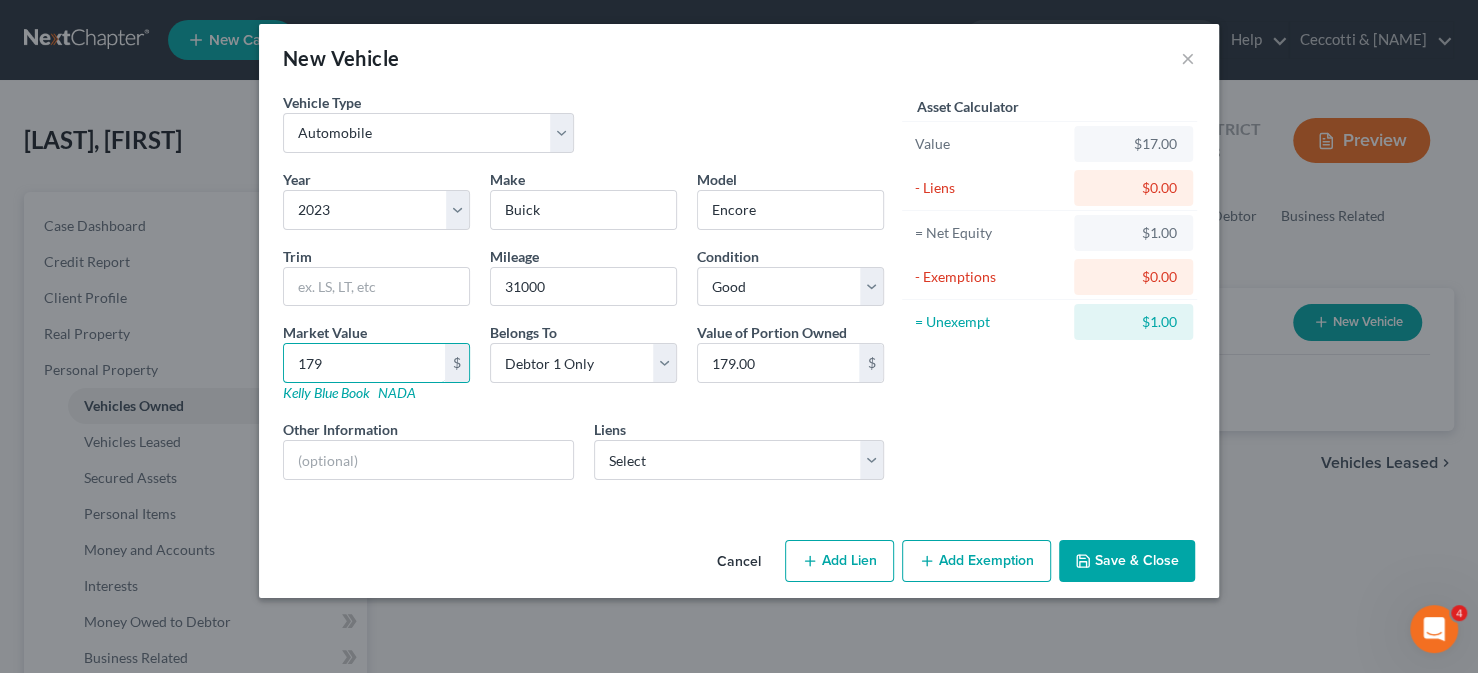 type on "1792" 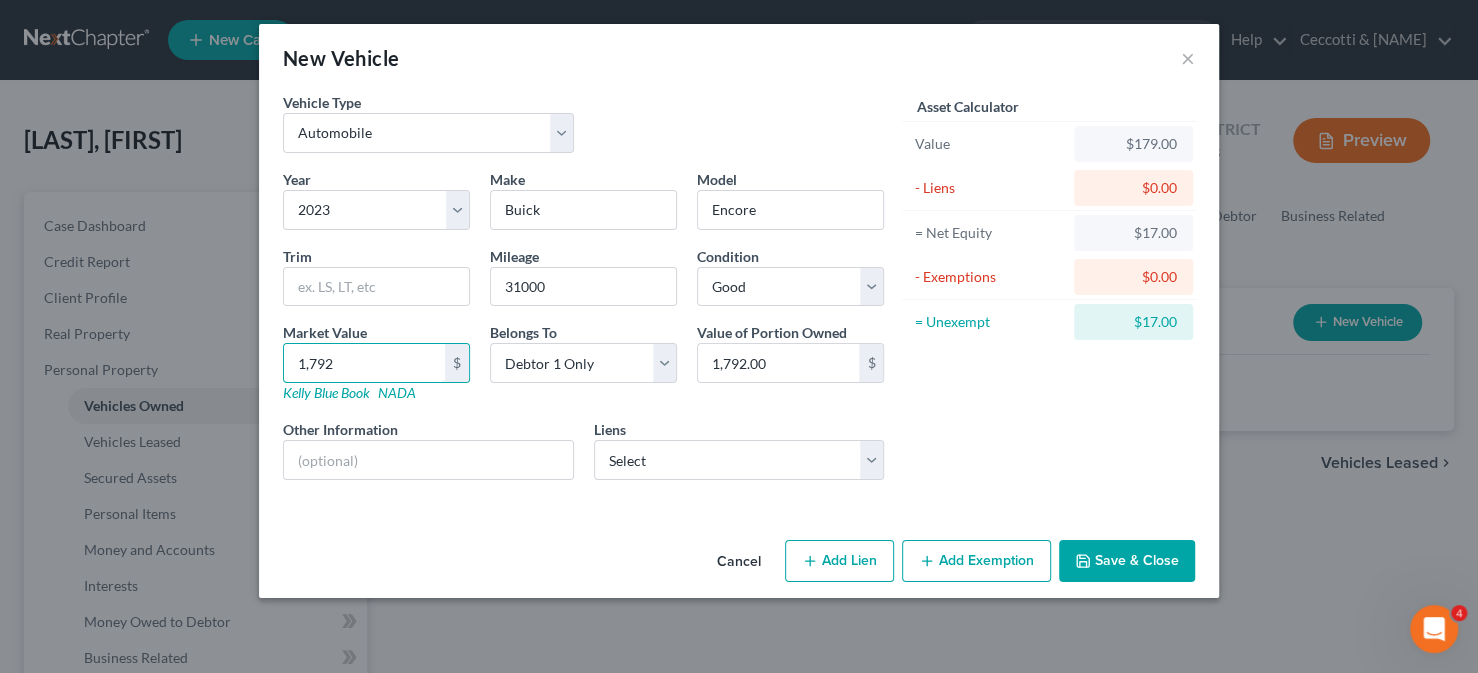 type on "1,7921" 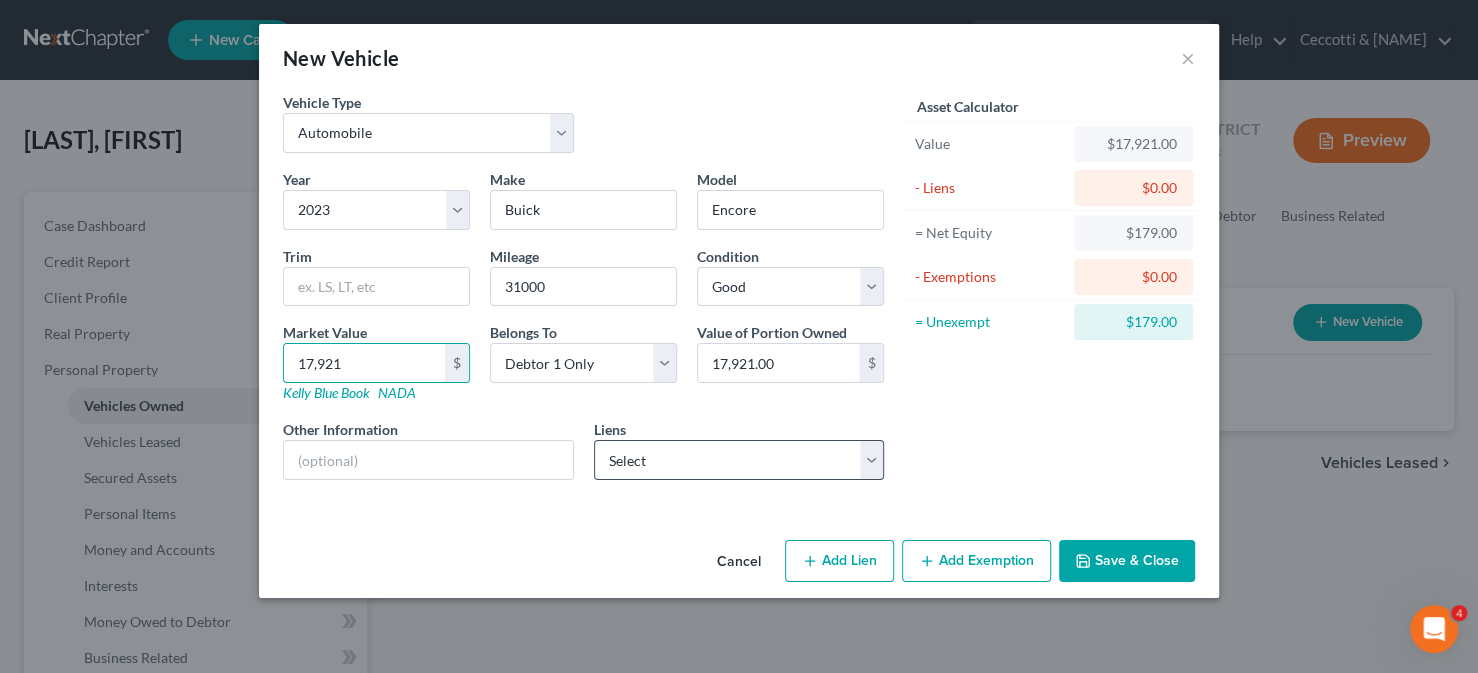 type on "17,921" 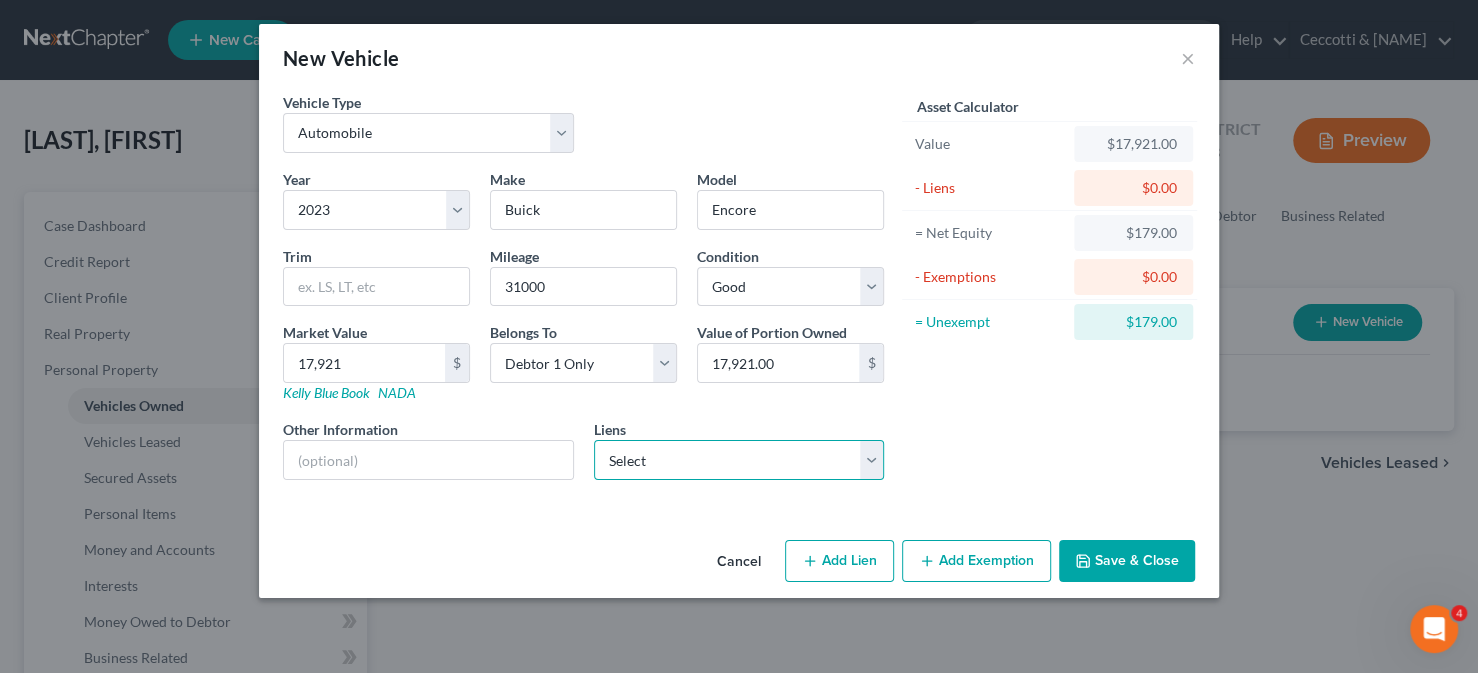 click on "Select Sbna - $19,646.00 Preferred Cr - $826.00 Dover Fed Credit Union - $94.00 Gm Financial - $0.00 Mariner Finance - $0.00 Nissan Motor Accepta - Unknown" at bounding box center (739, 460) 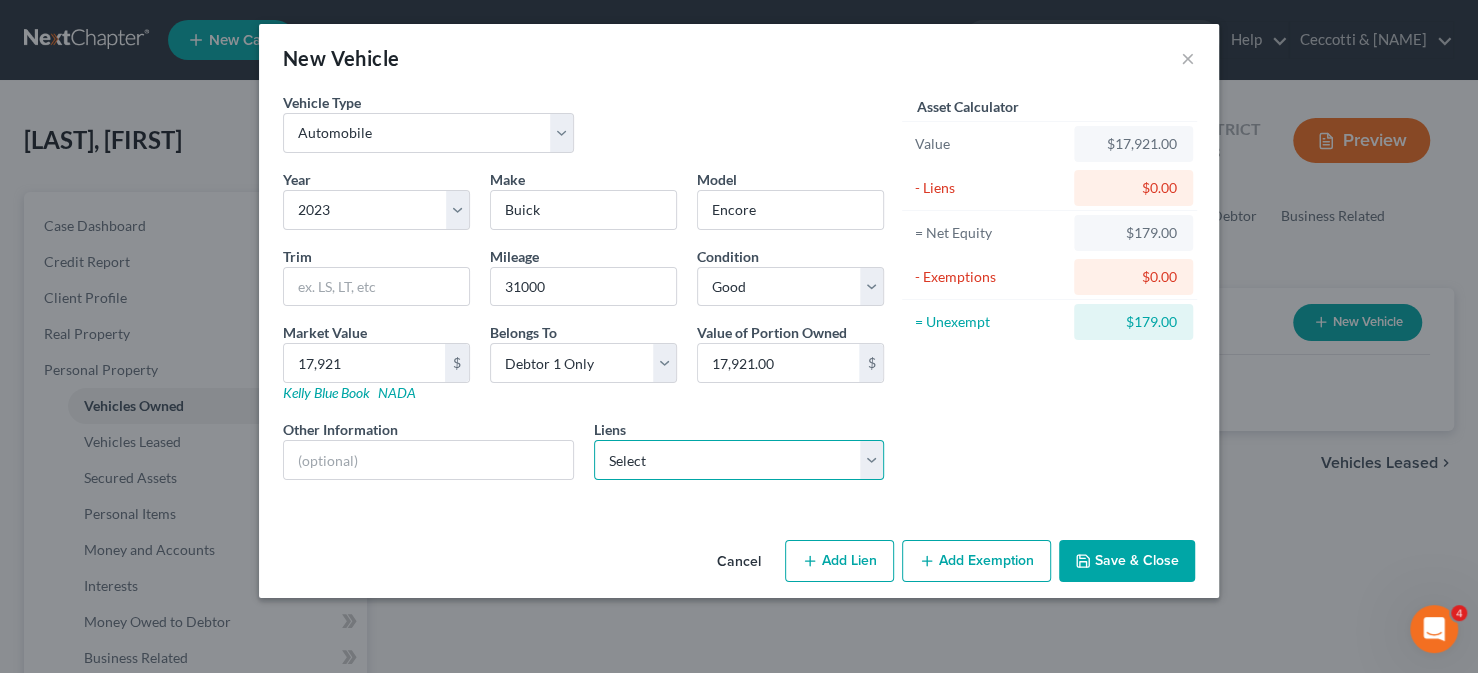 select on "0" 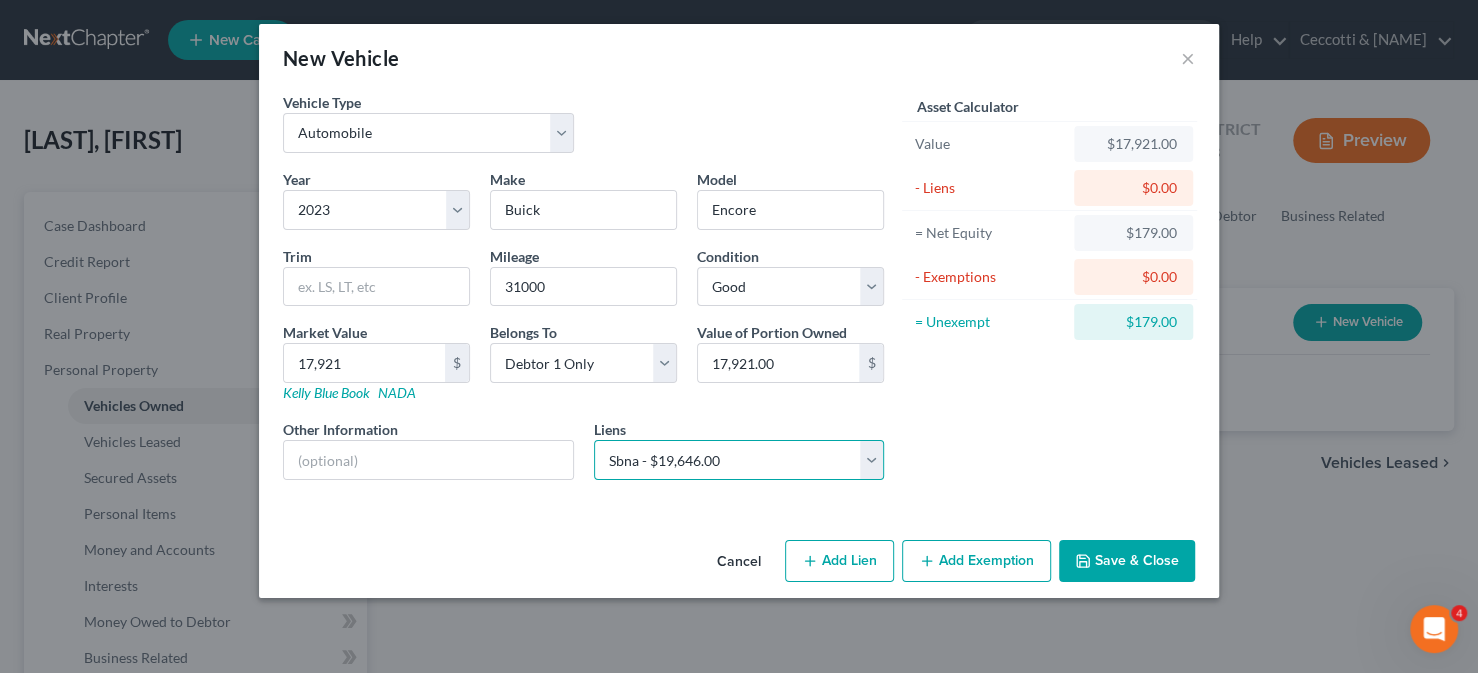click on "Select Sbna - $19,646.00 Preferred Cr - $826.00 Dover Fed Credit Union - $94.00 Gm Financial - $0.00 Mariner Finance - $0.00 Nissan Motor Accepta - Unknown" at bounding box center [739, 460] 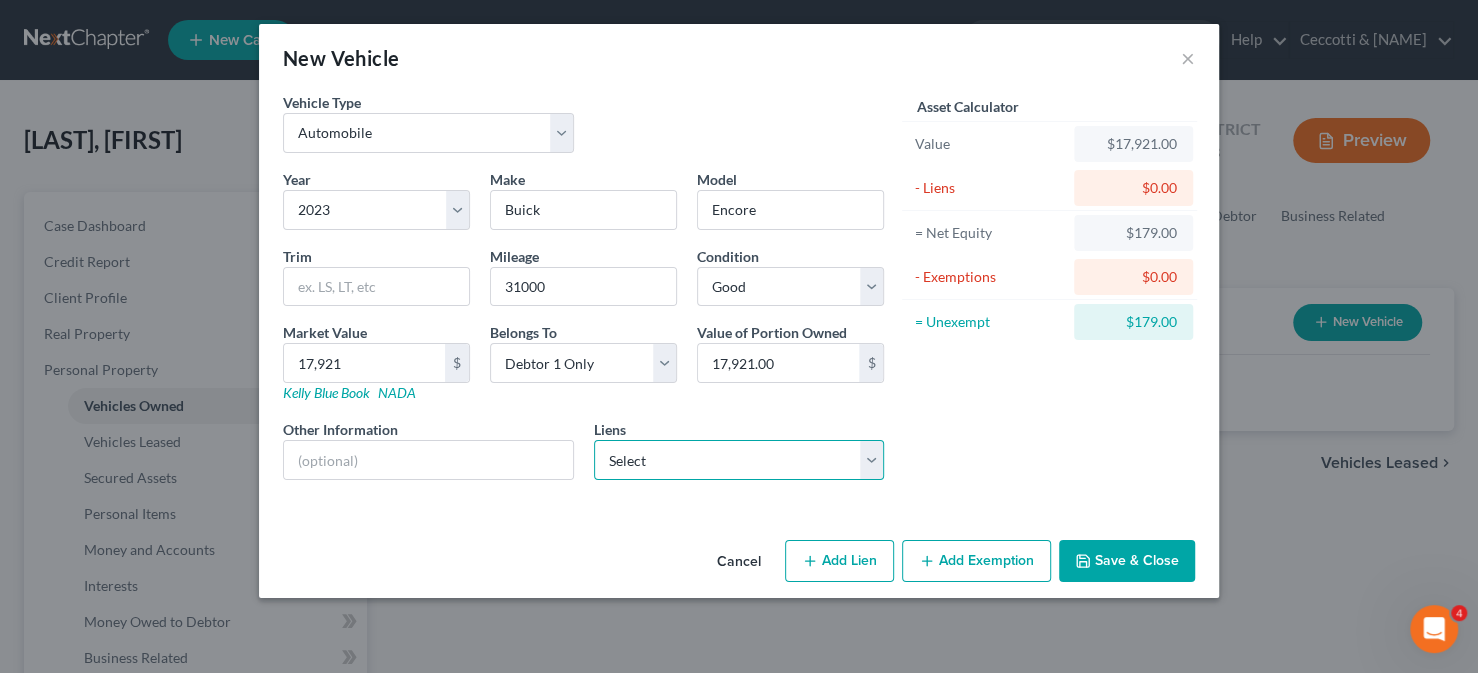 select on "45" 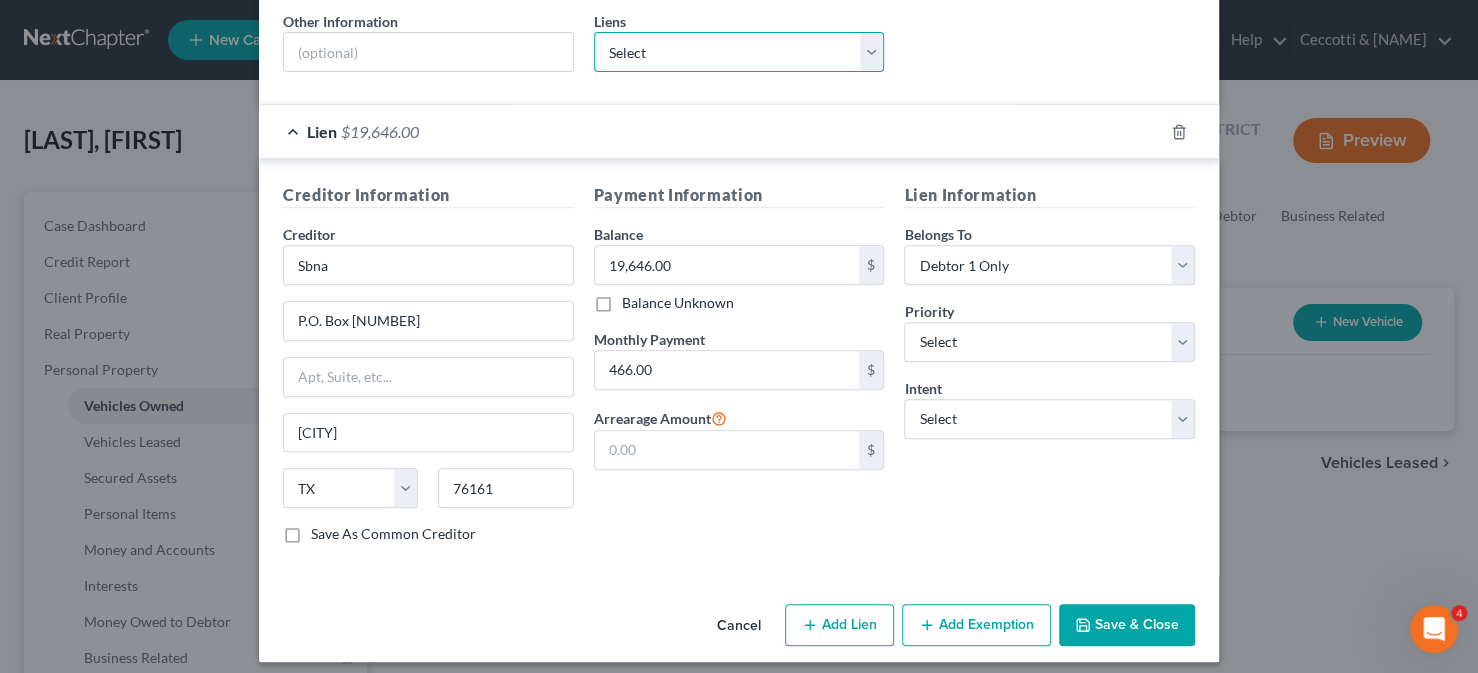 scroll, scrollTop: 415, scrollLeft: 0, axis: vertical 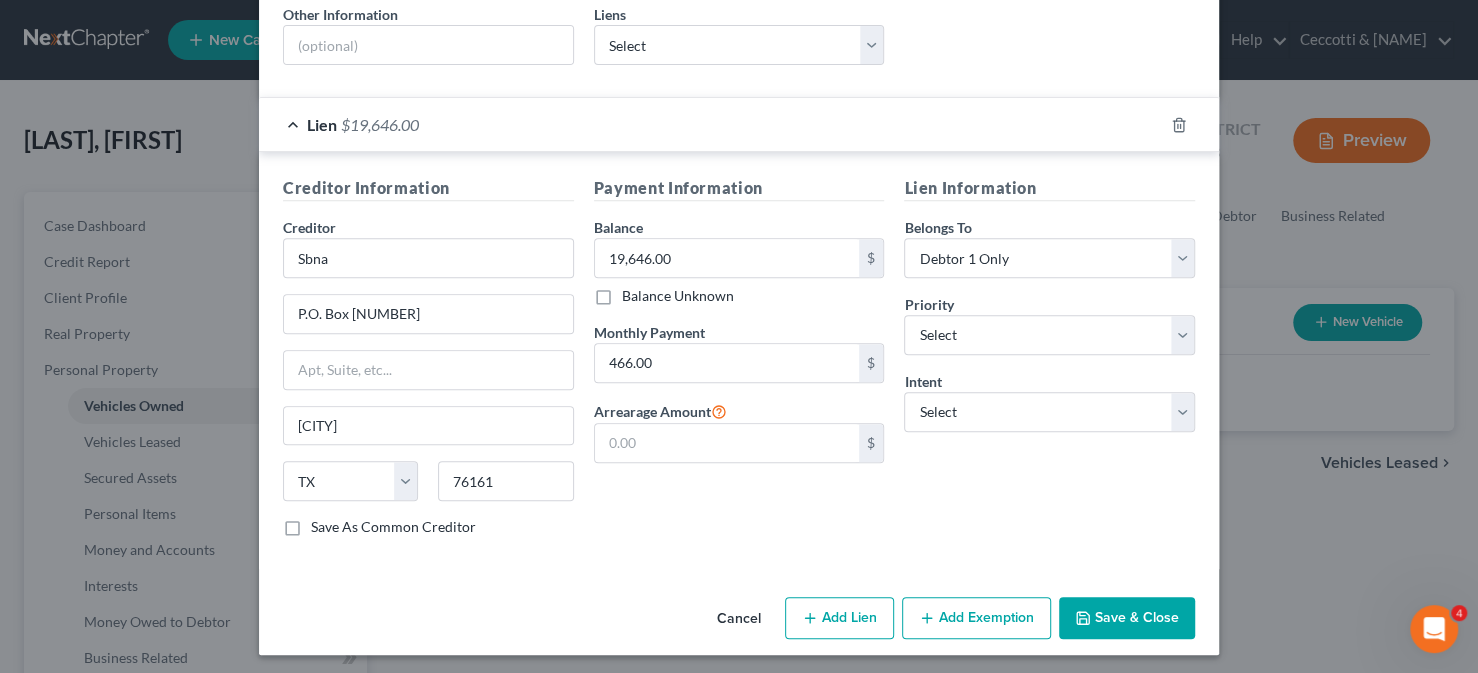 click on "Add Exemption" at bounding box center [976, 618] 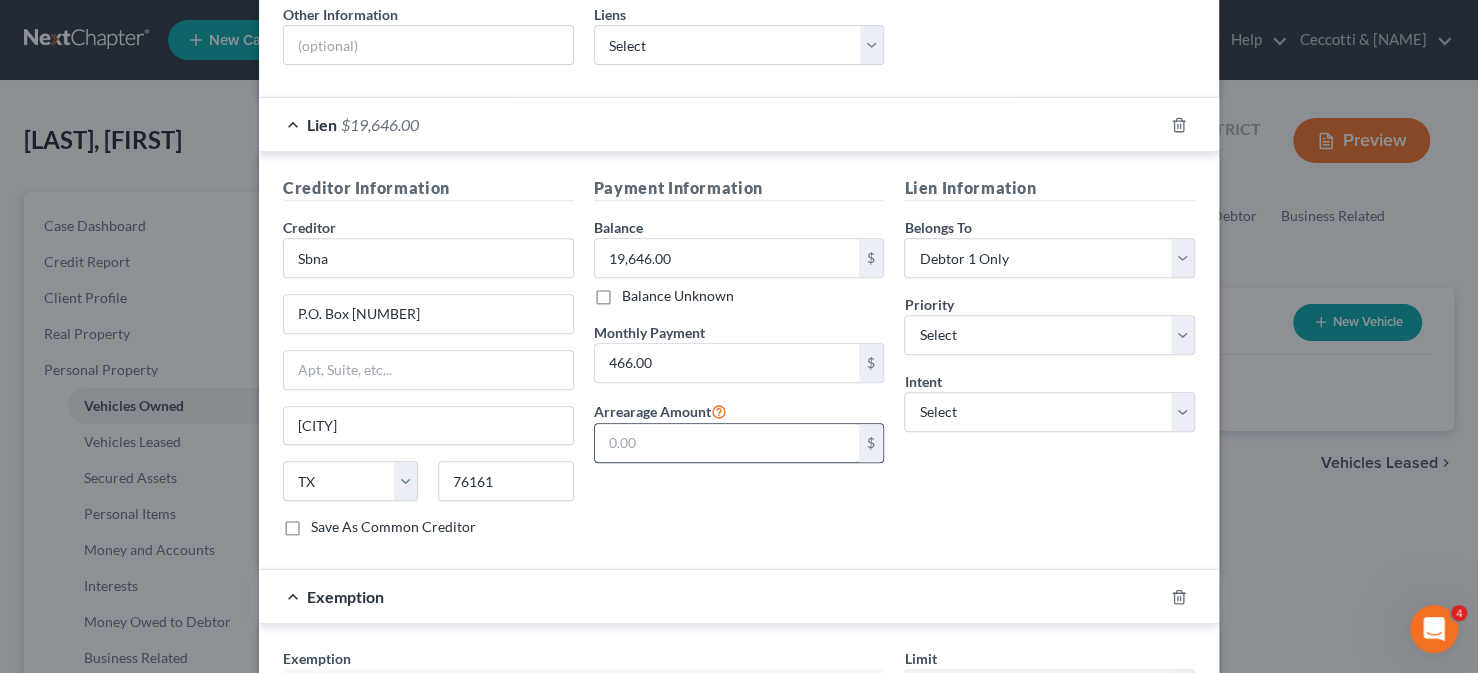 scroll, scrollTop: 815, scrollLeft: 0, axis: vertical 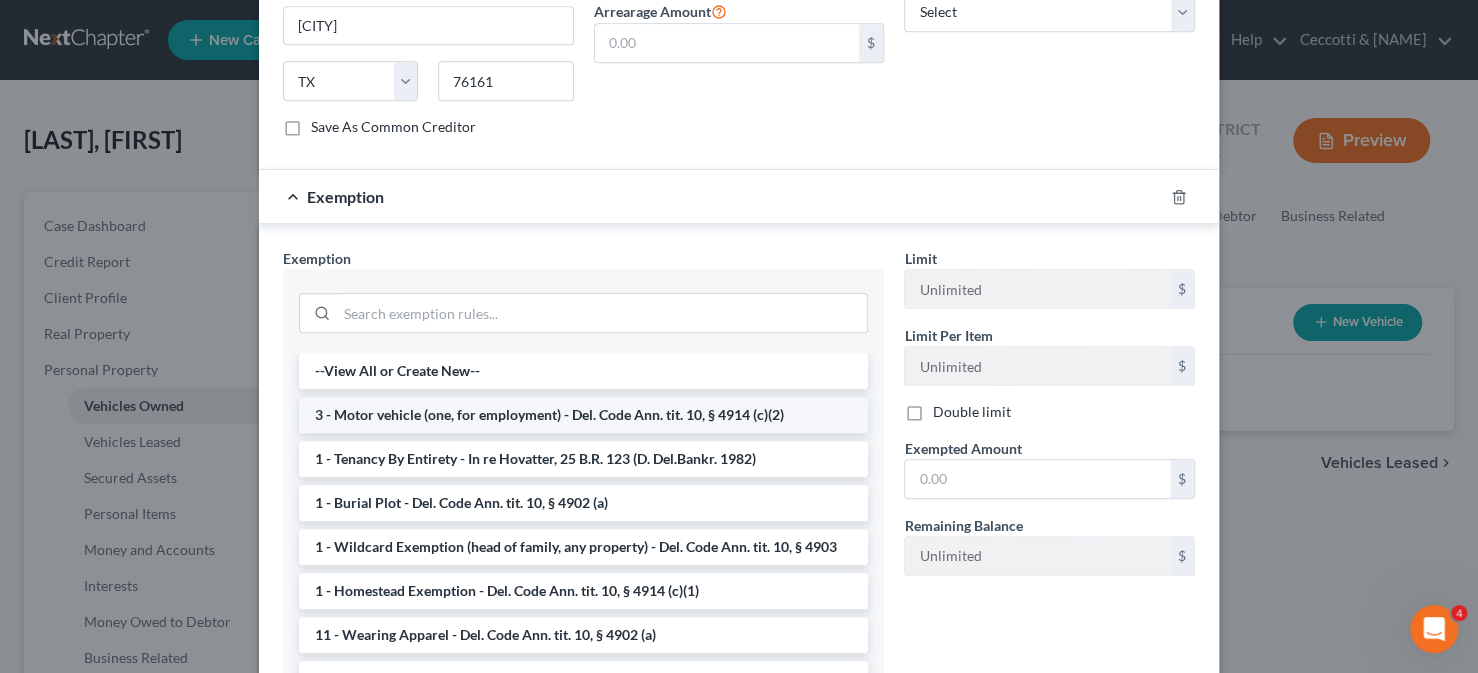 click on "3 - Motor vehicle (one, for employment) - Del. Code Ann. tit. 10, § 4914 (c)(2)" at bounding box center (583, 415) 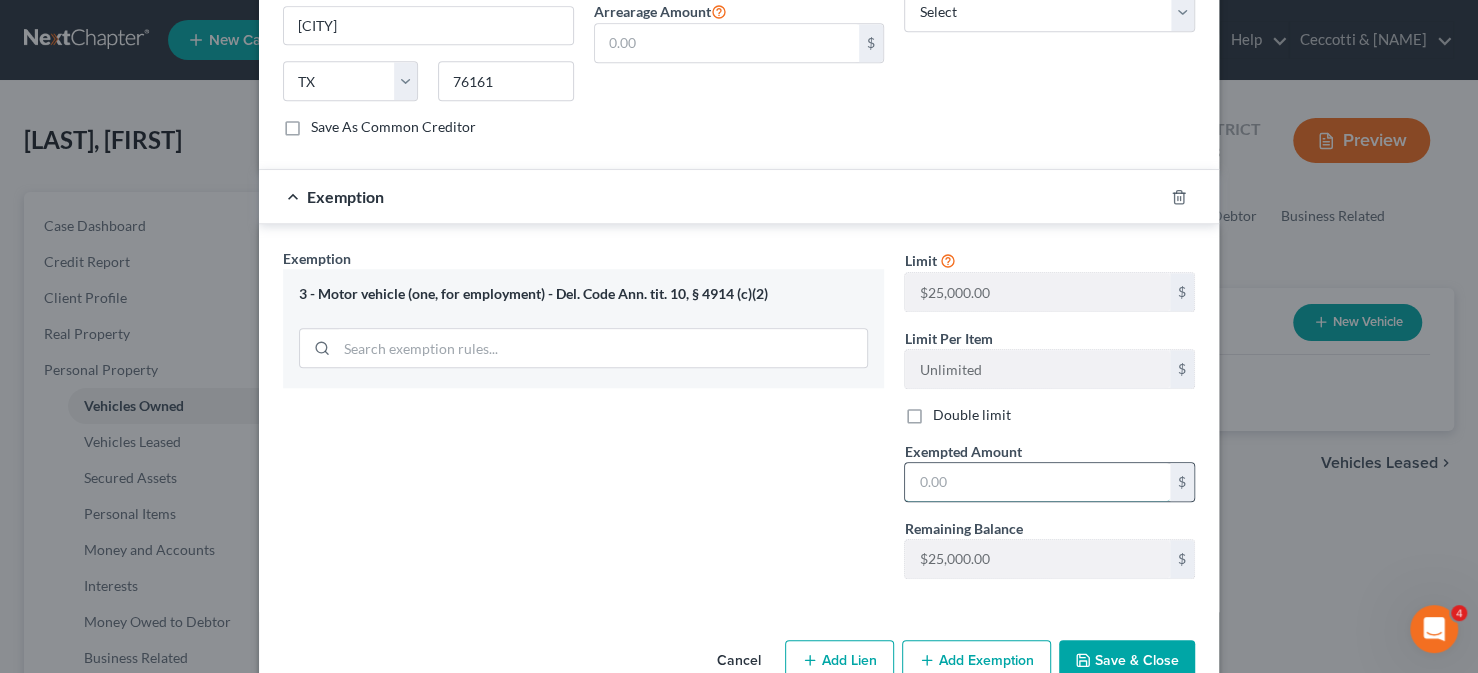 click at bounding box center [1037, 482] 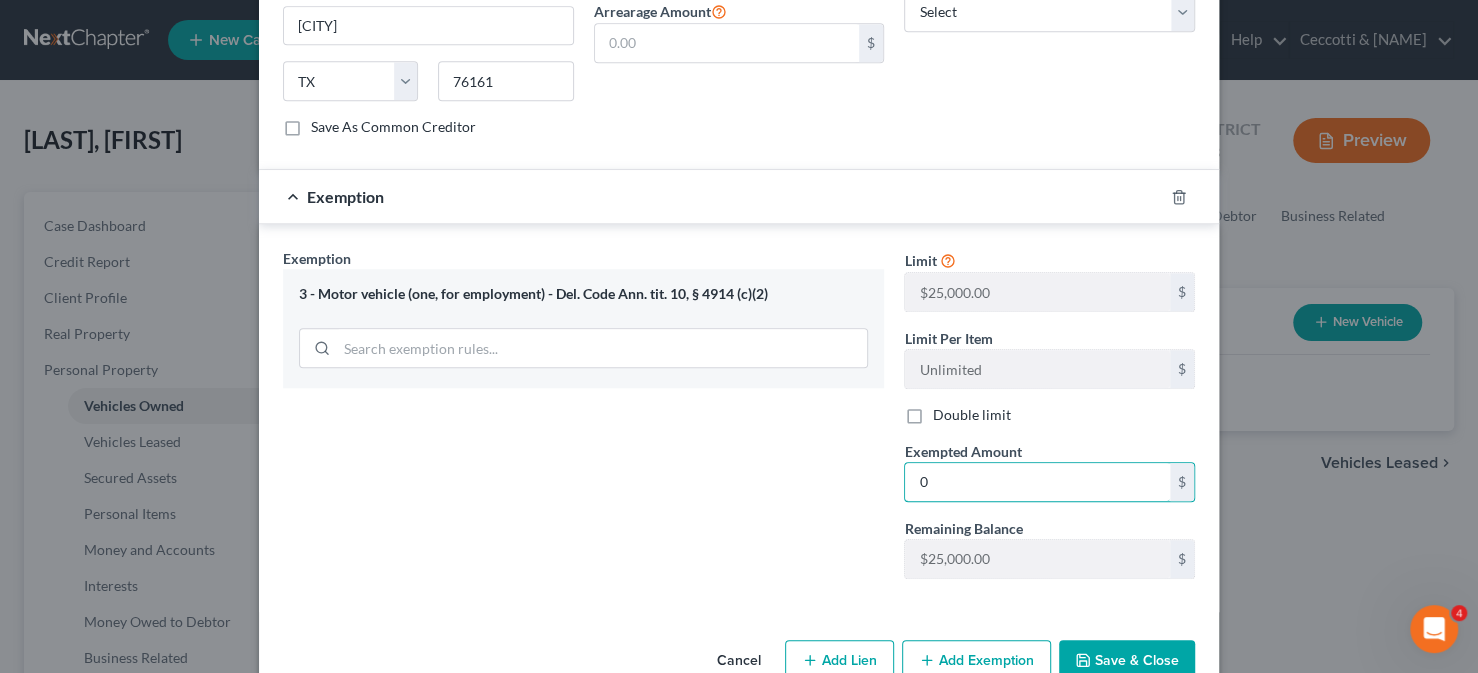 type on "0" 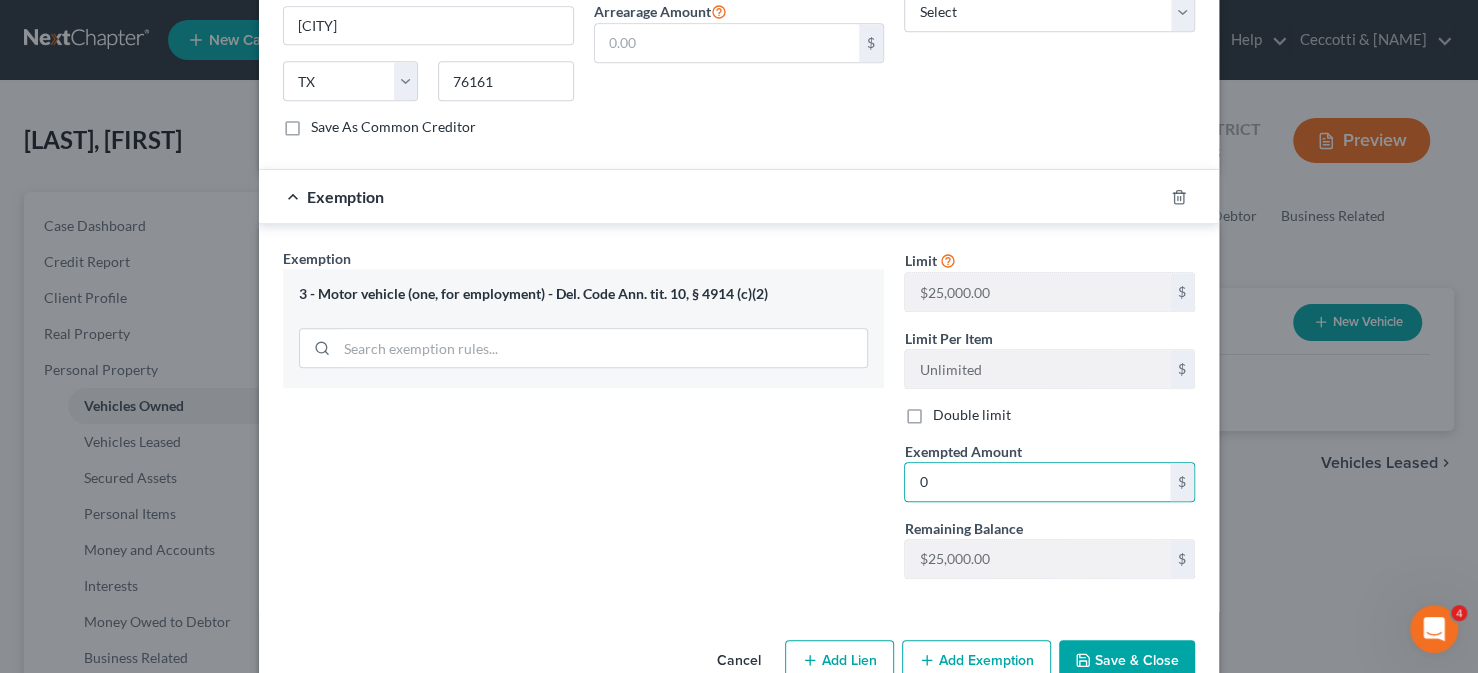 click on "Exemption Set must be selected for CA.
Exemption
*
3 - Motor vehicle (one, for employment) - Del. Code Ann. tit. 10, § 4914 (c)(2)" at bounding box center [583, 421] 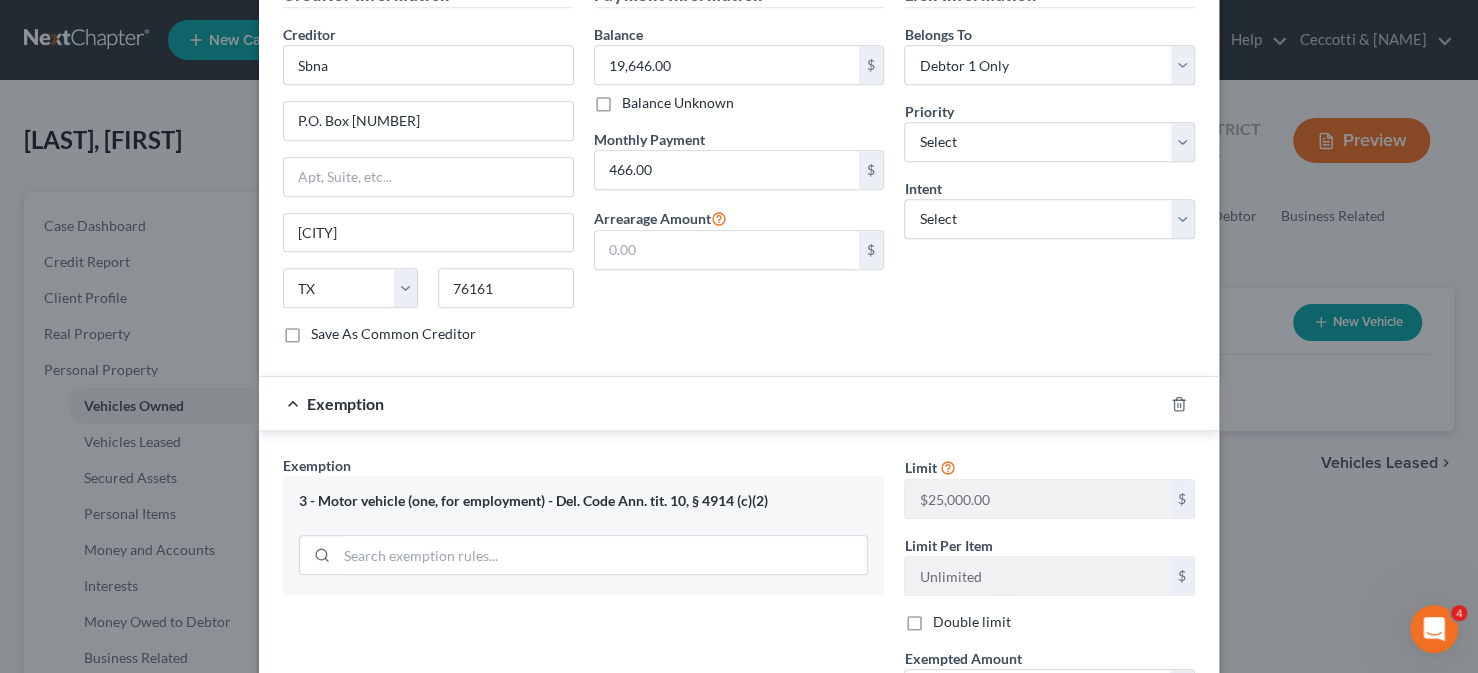 scroll, scrollTop: 855, scrollLeft: 0, axis: vertical 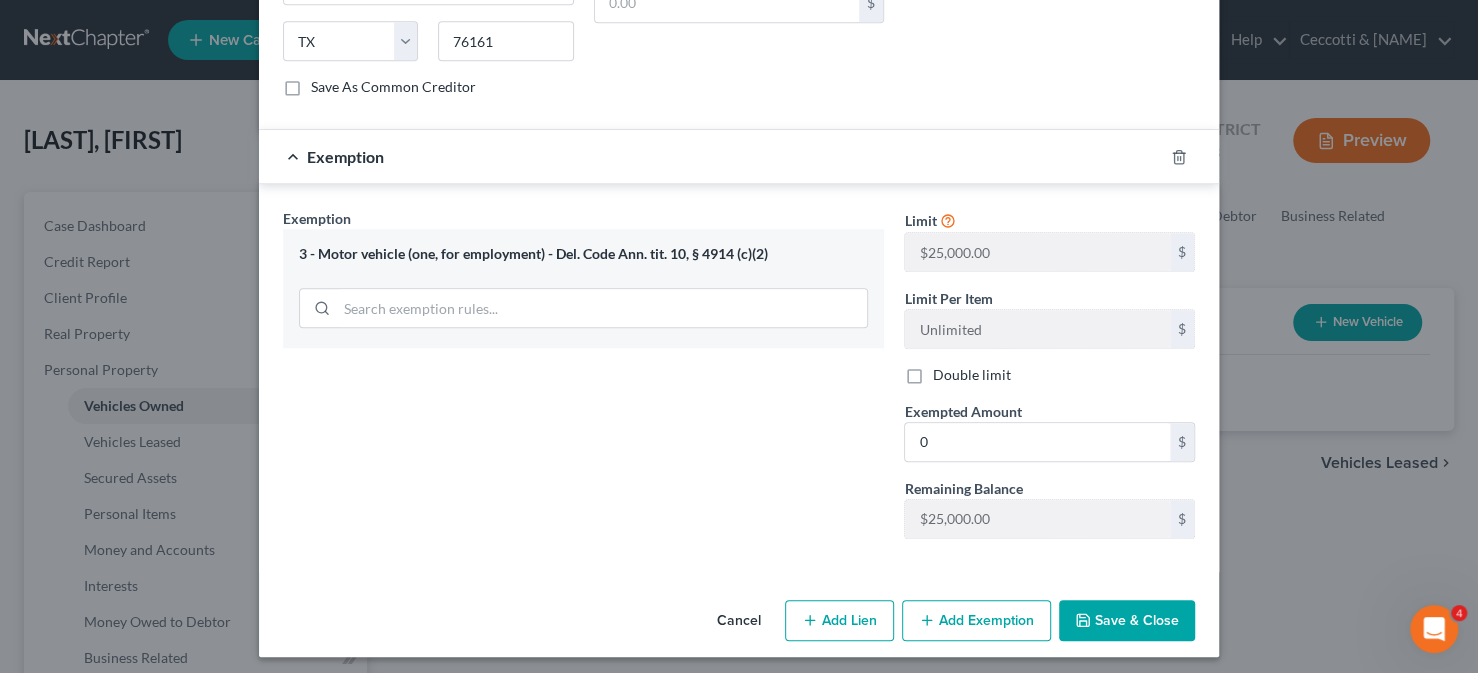 click on "Save & Close" at bounding box center [1127, 621] 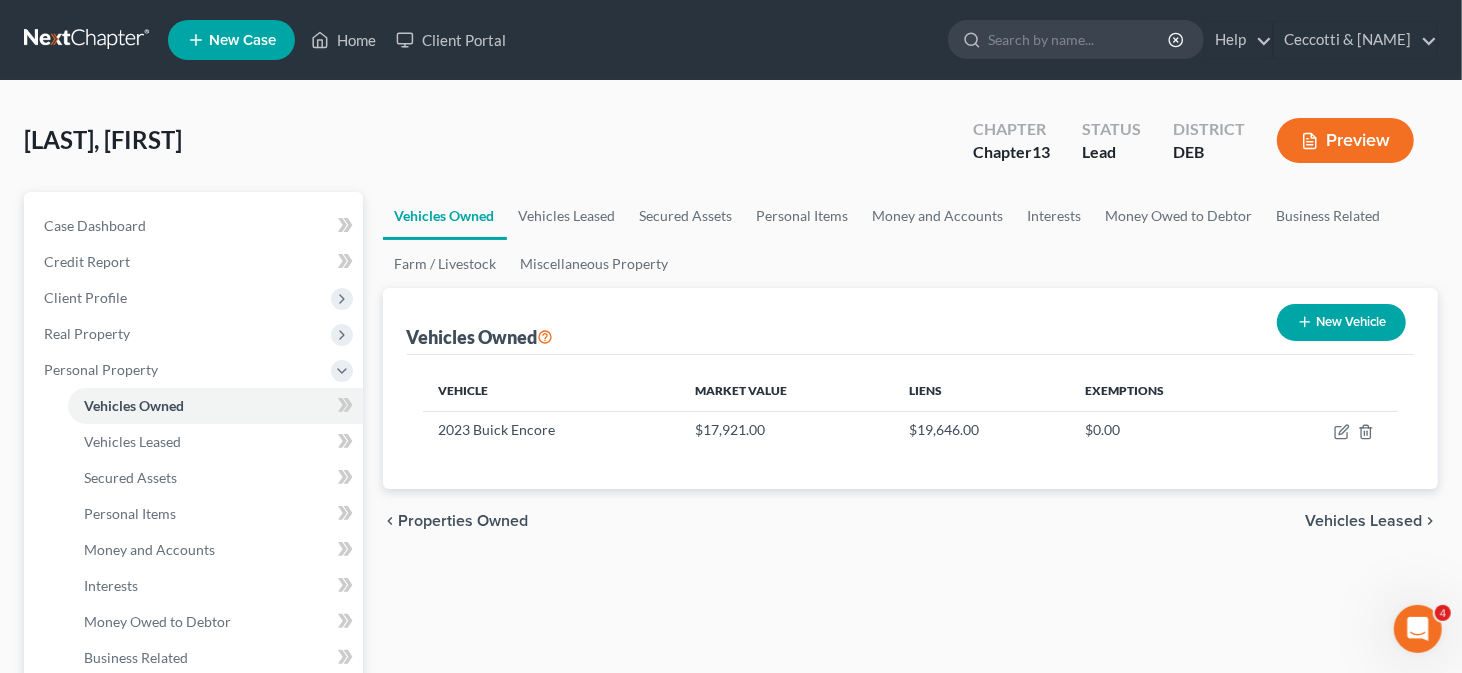 click on "New Vehicle" at bounding box center (1341, 322) 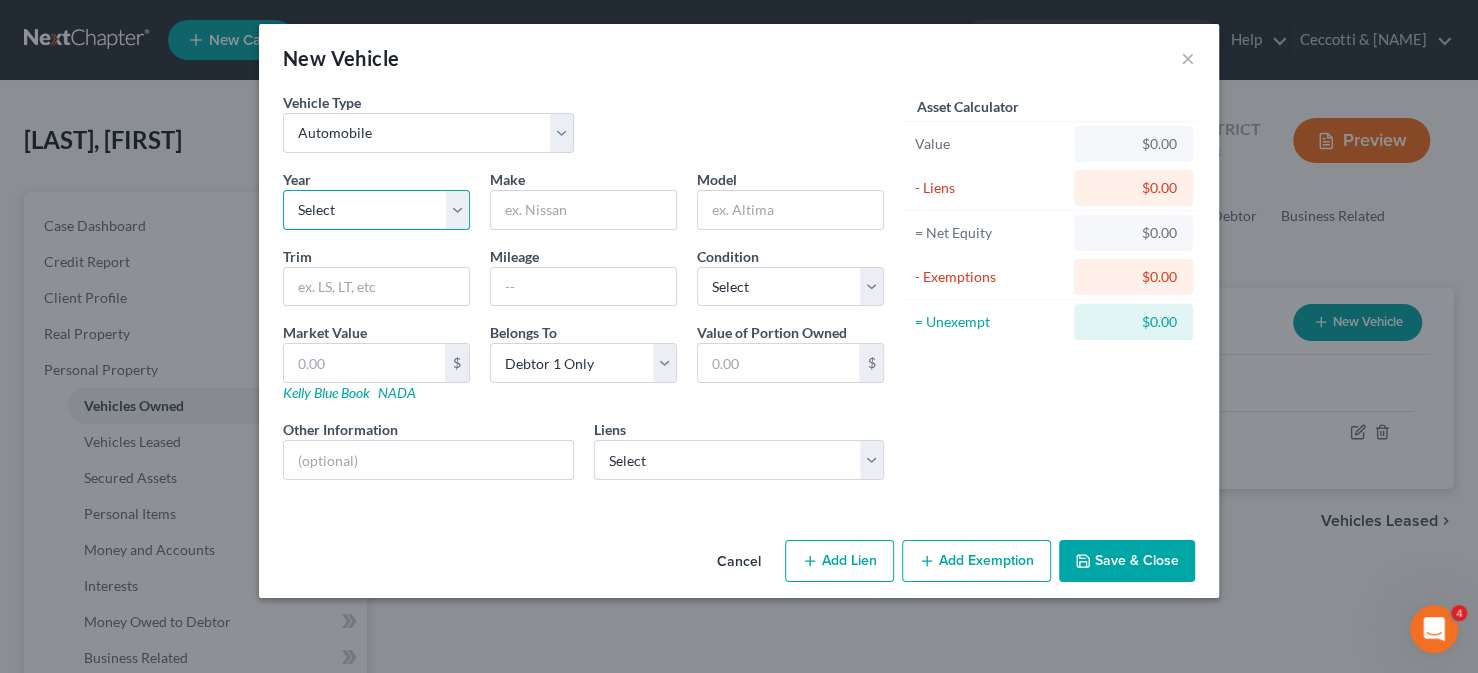 click on "Select 2026 2025 2024 2023 2022 2021 2020 2019 2018 2017 2016 2015 2014 2013 2012 2011 2010 2009 2008 2007 2006 2005 2004 2003 2002 2001 2000 1999 1998 1997 1996 1995 1994 1993 1992 1991 1990 1989 1988 1987 1986 1985 1984 1983 1982 1981 1980 1979 1978 1977 1976 1975 1974 1973 1972 1971 1970 1969 1968 1967 1966 1965 1964 1963 1962 1961 1960 1959 1958 1957 1956 1955 1954 1953 1952 1951 1950 1949 1948 1947 1946 1945 1944 1943 1942 1941 1940 1939 1938 1937 1936 1935 1934 1933 1932 1931 1930 1929 1928 1927 1926 1925 1924 1923 1922 1921 1920 1919 1918 1917 1916 1915 1914 1913 1912 1911 1910 1909 1908 1907 1906 1905 1904 1903 1902 1901" at bounding box center [376, 210] 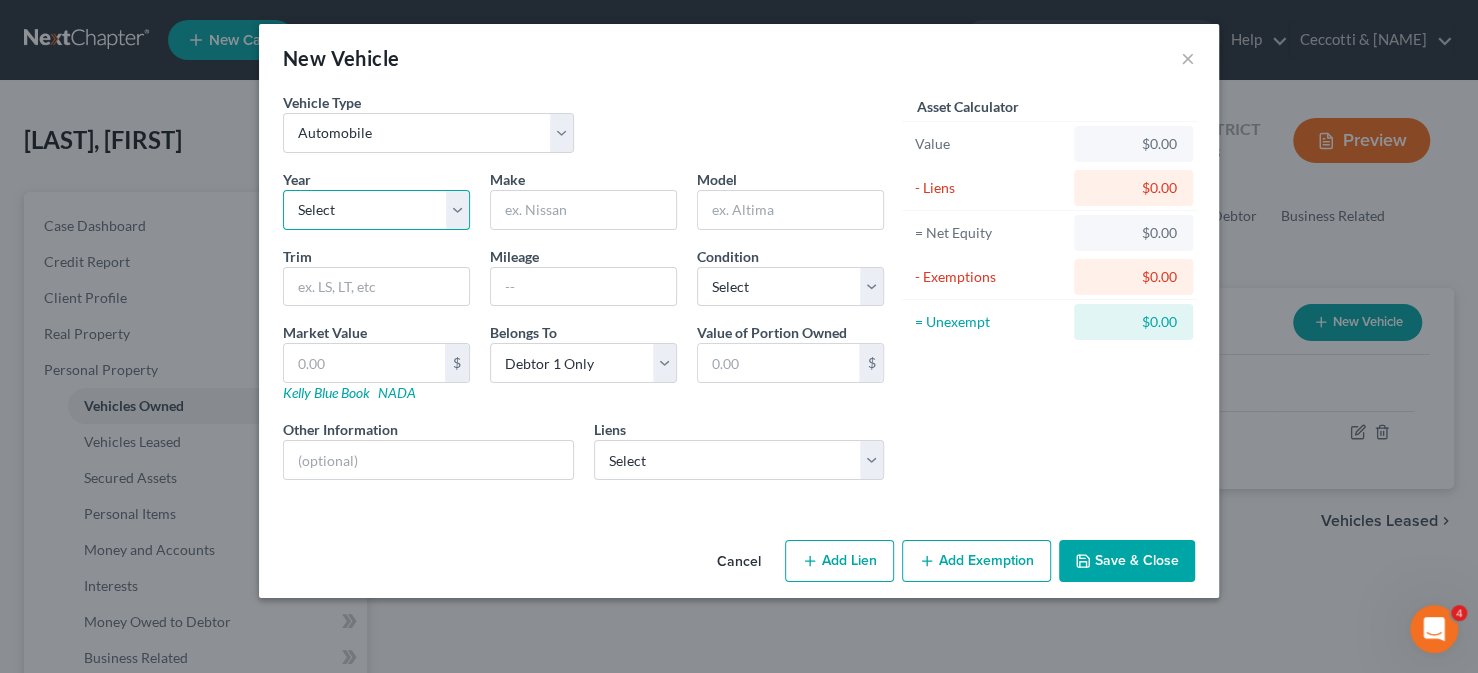 select on "12" 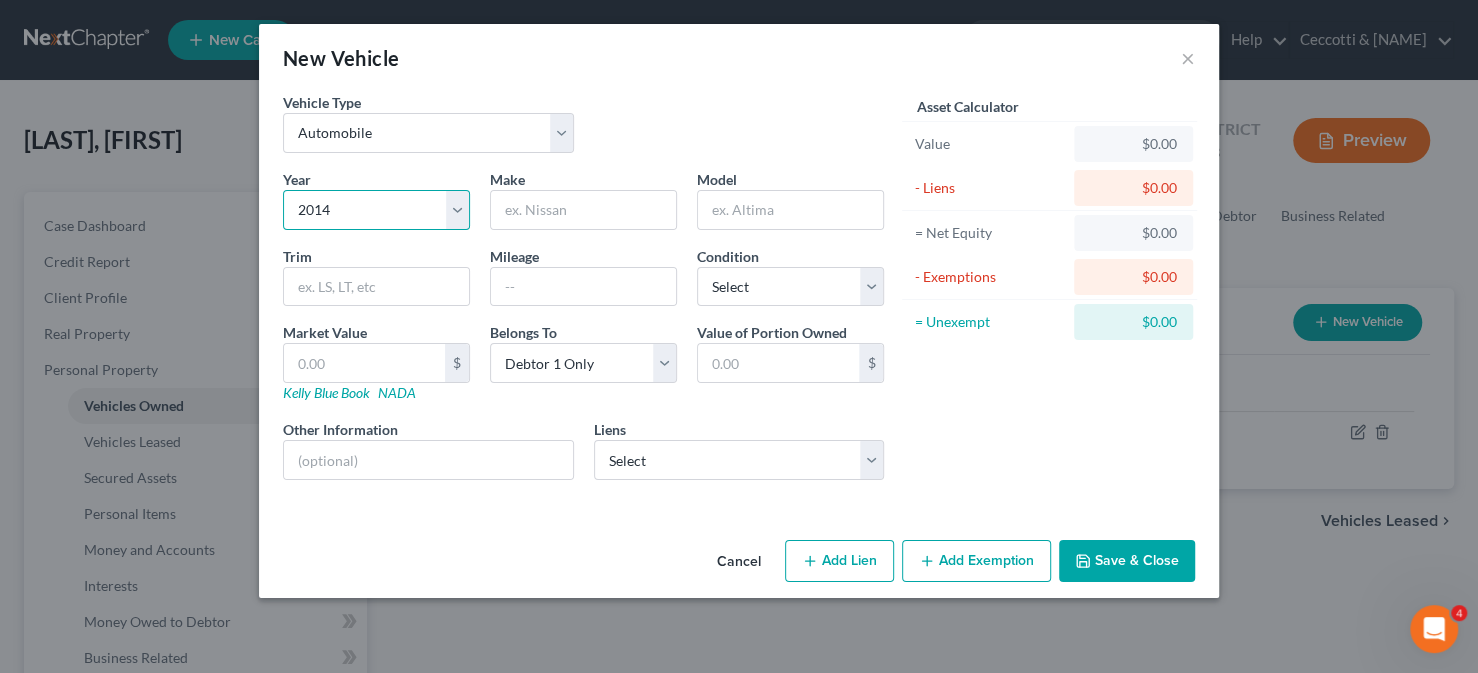 click on "Select 2026 2025 2024 2023 2022 2021 2020 2019 2018 2017 2016 2015 2014 2013 2012 2011 2010 2009 2008 2007 2006 2005 2004 2003 2002 2001 2000 1999 1998 1997 1996 1995 1994 1993 1992 1991 1990 1989 1988 1987 1986 1985 1984 1983 1982 1981 1980 1979 1978 1977 1976 1975 1974 1973 1972 1971 1970 1969 1968 1967 1966 1965 1964 1963 1962 1961 1960 1959 1958 1957 1956 1955 1954 1953 1952 1951 1950 1949 1948 1947 1946 1945 1944 1943 1942 1941 1940 1939 1938 1937 1936 1935 1934 1933 1932 1931 1930 1929 1928 1927 1926 1925 1924 1923 1922 1921 1920 1919 1918 1917 1916 1915 1914 1913 1912 1911 1910 1909 1908 1907 1906 1905 1904 1903 1902 1901" at bounding box center [376, 210] 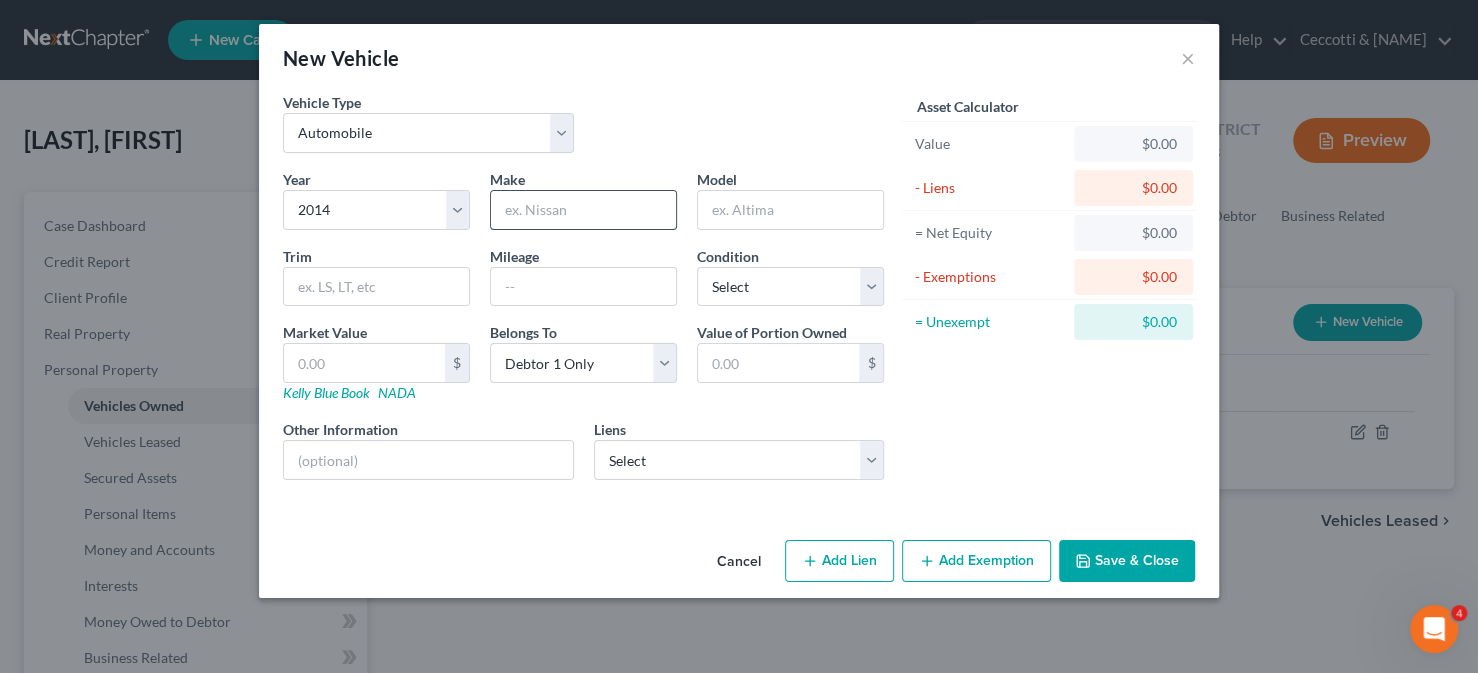 click at bounding box center (583, 210) 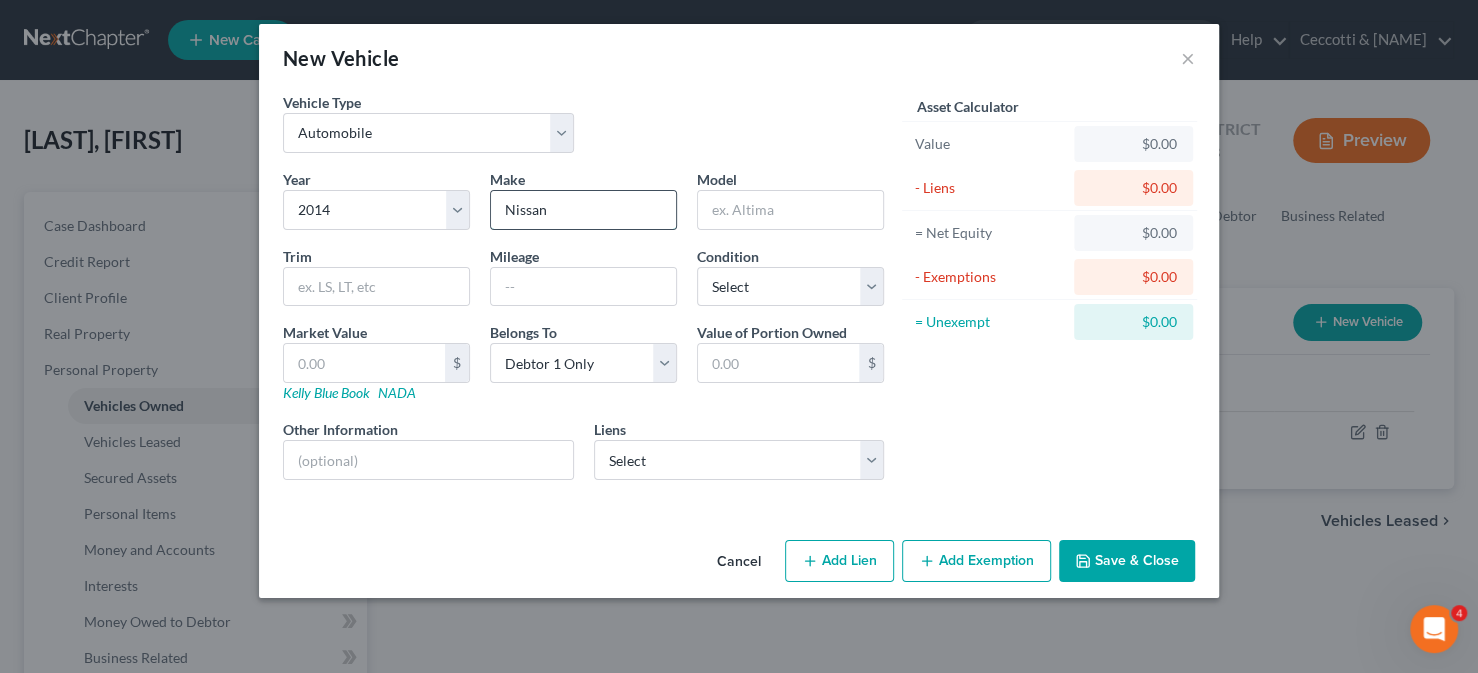 type on "Nissan" 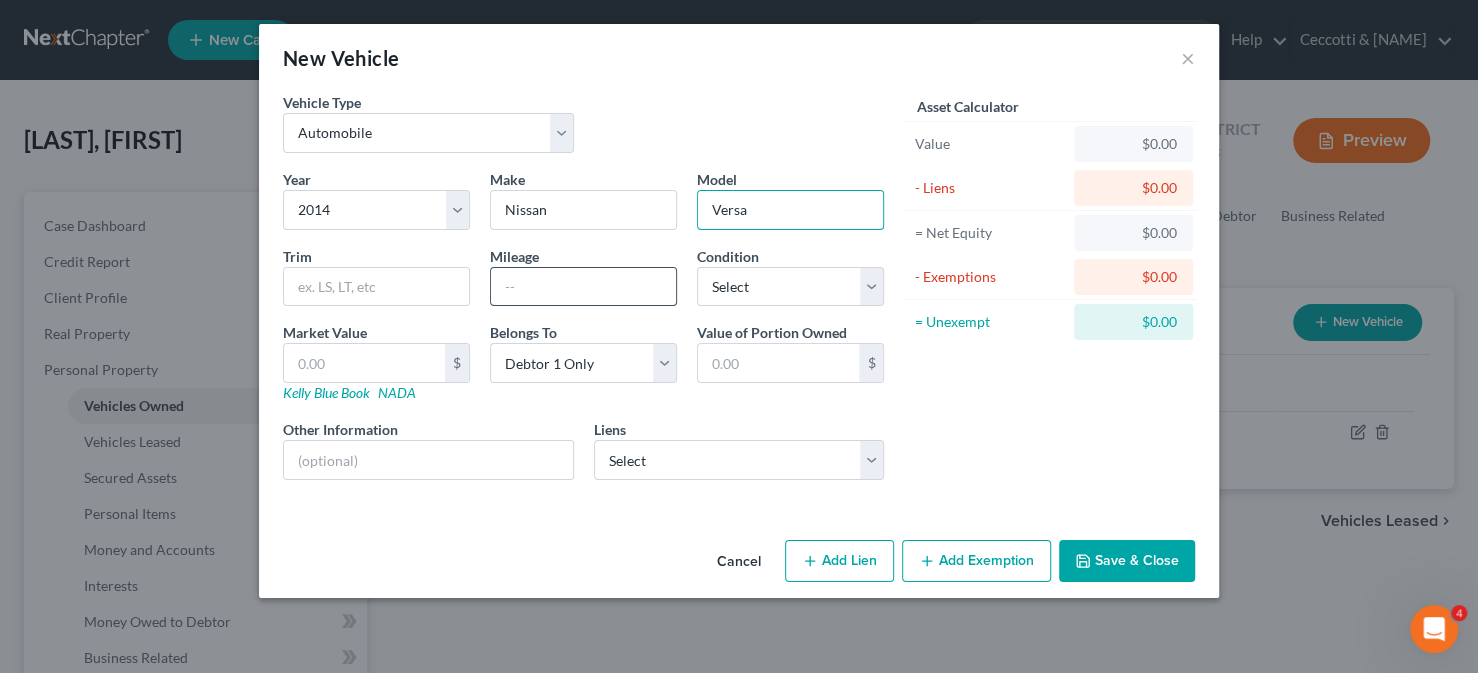 type on "Versa" 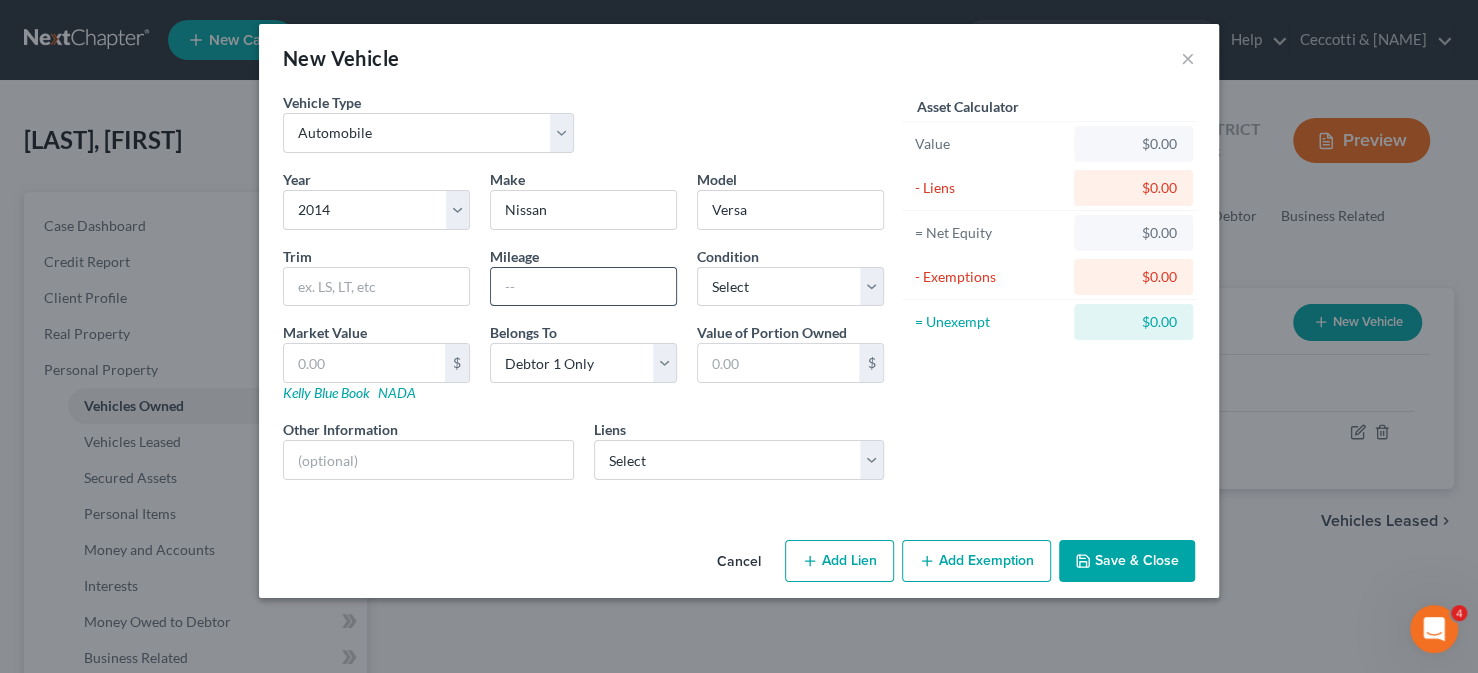 click at bounding box center [583, 287] 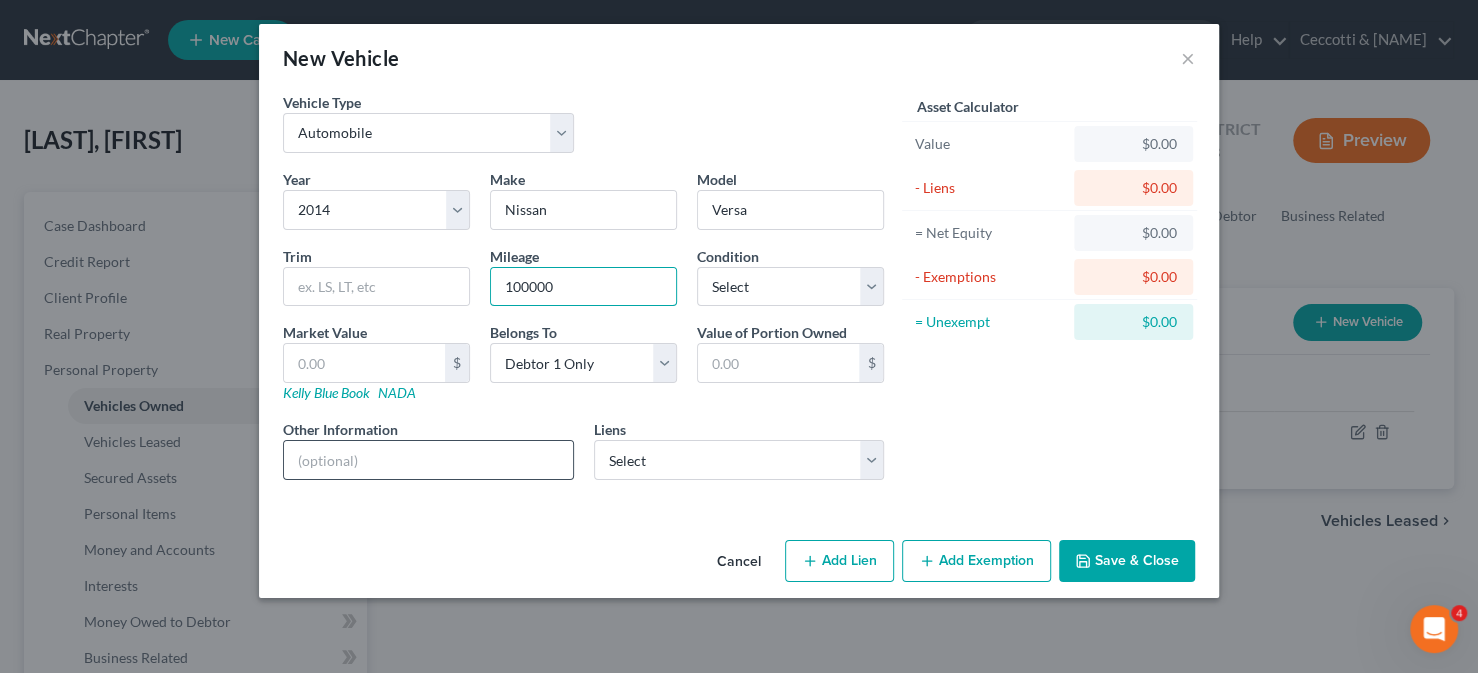 type on "100000" 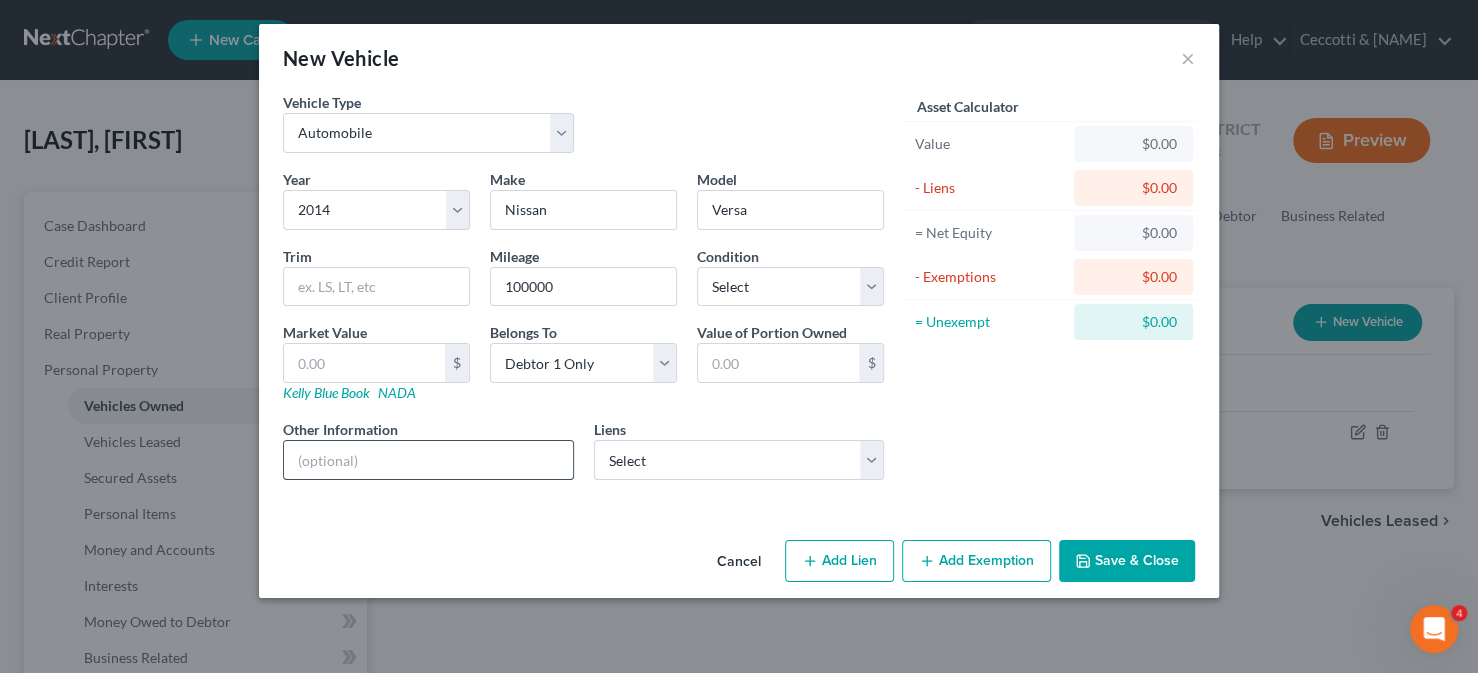 click at bounding box center (428, 460) 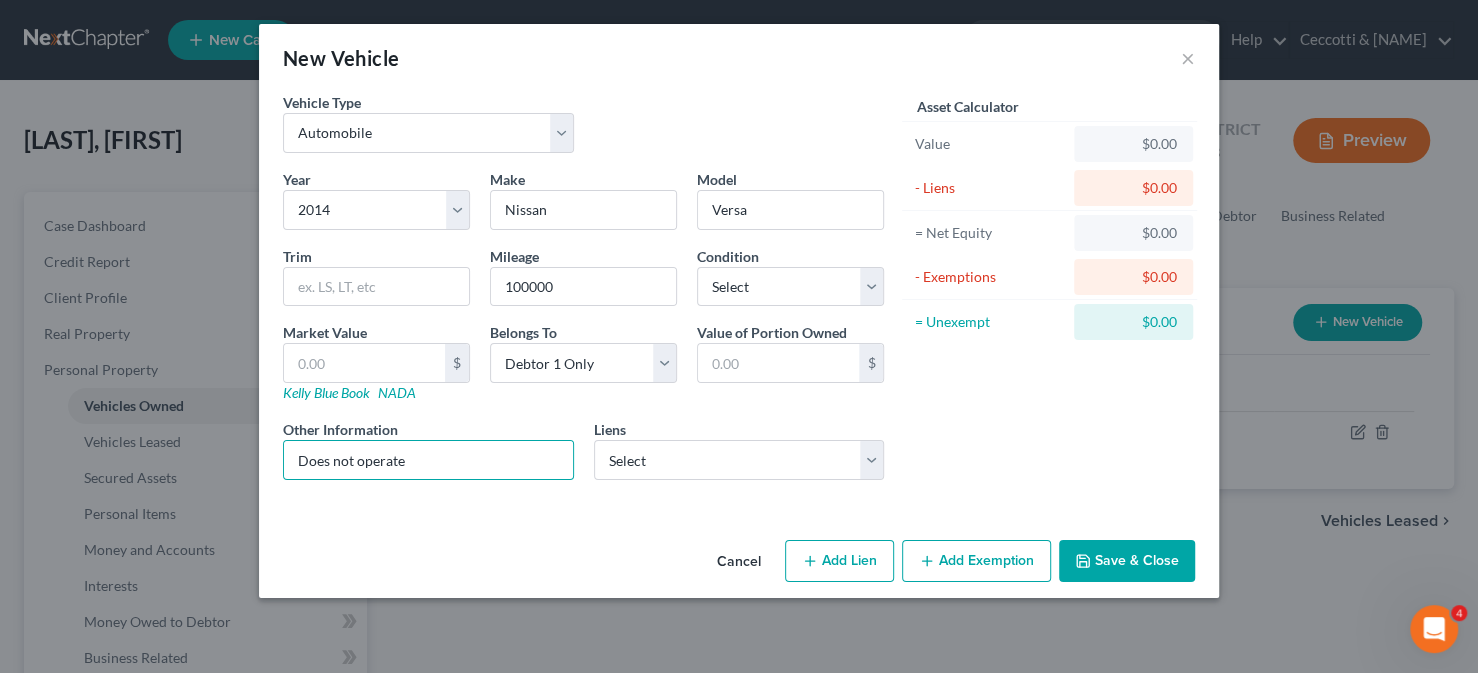 type on "Does not operate" 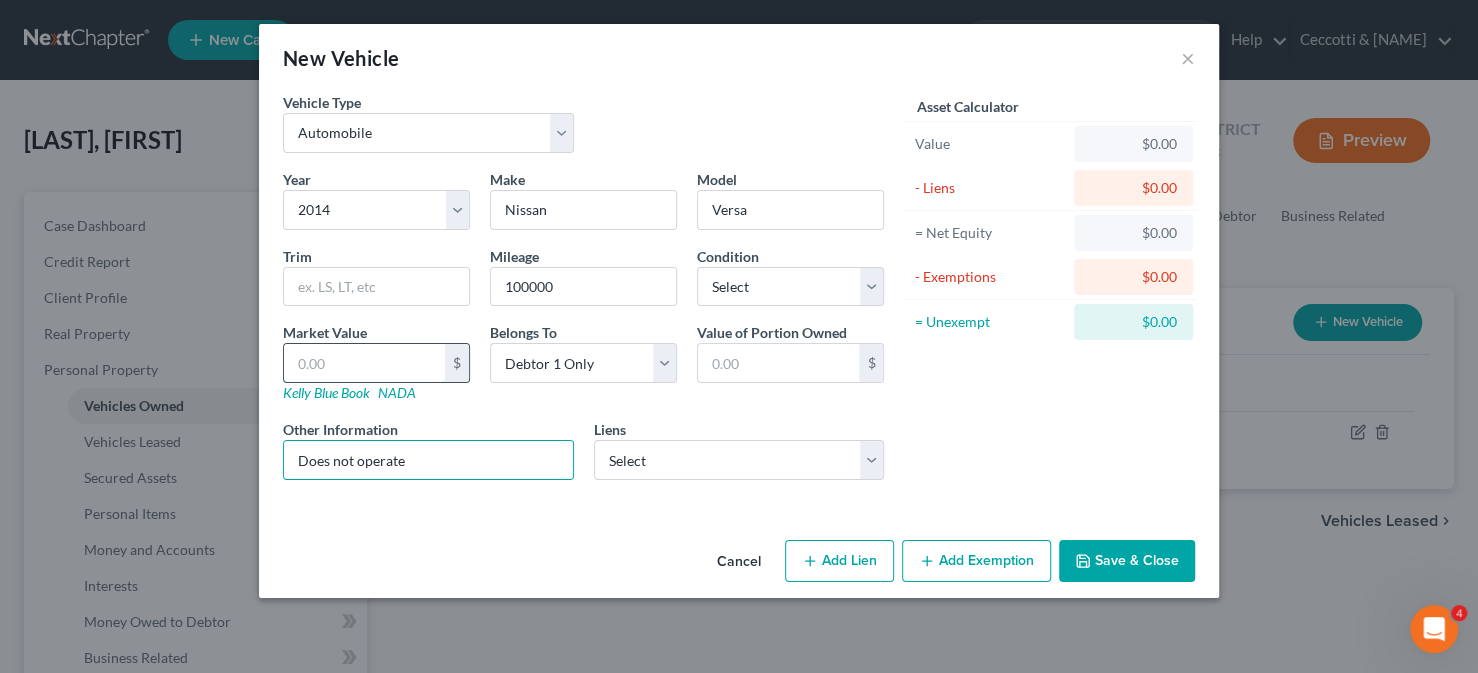 click at bounding box center (364, 363) 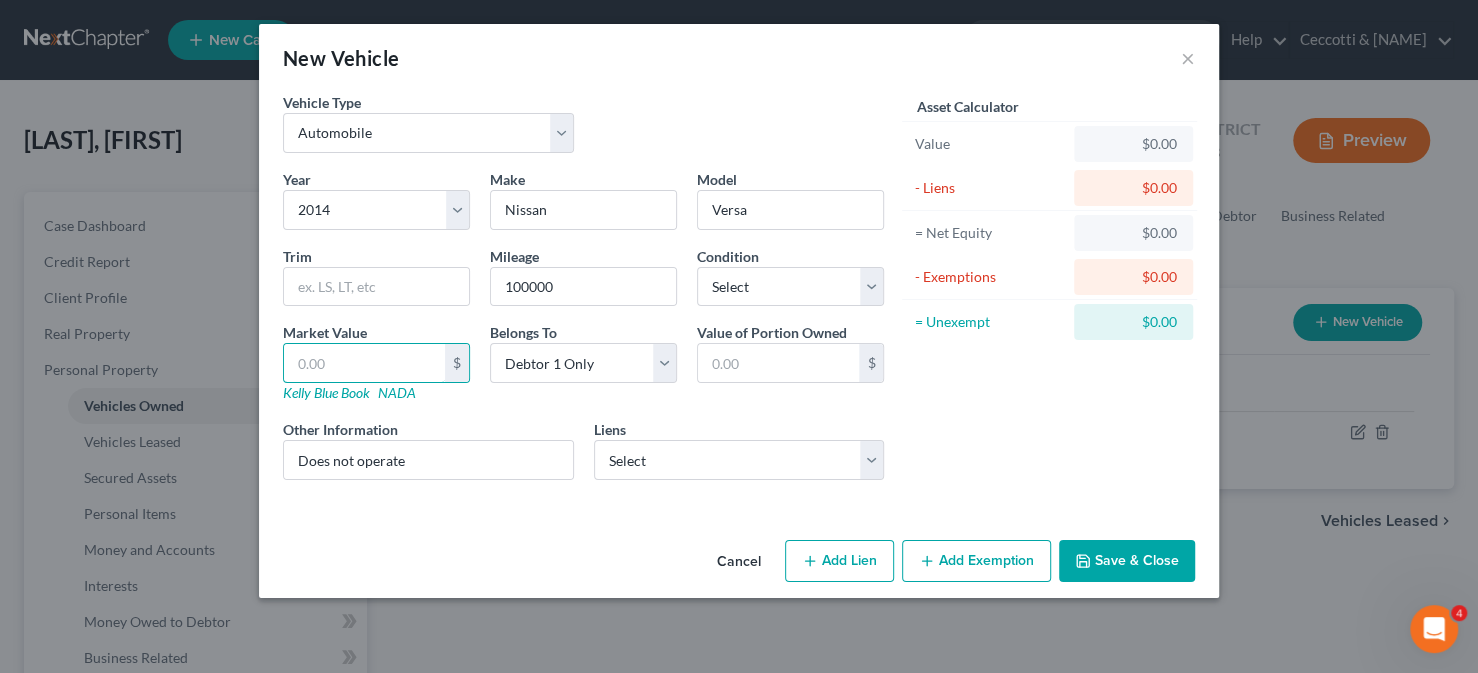 type on "3" 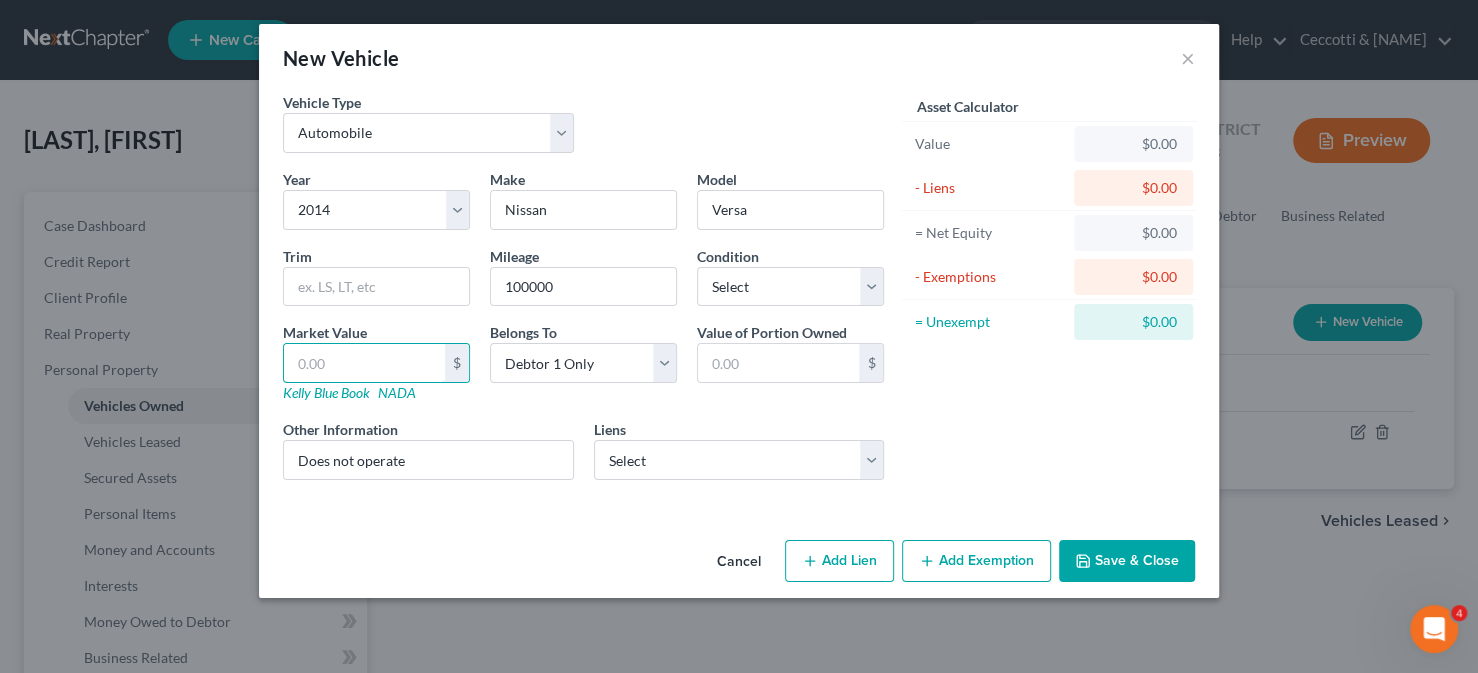 type on "3.00" 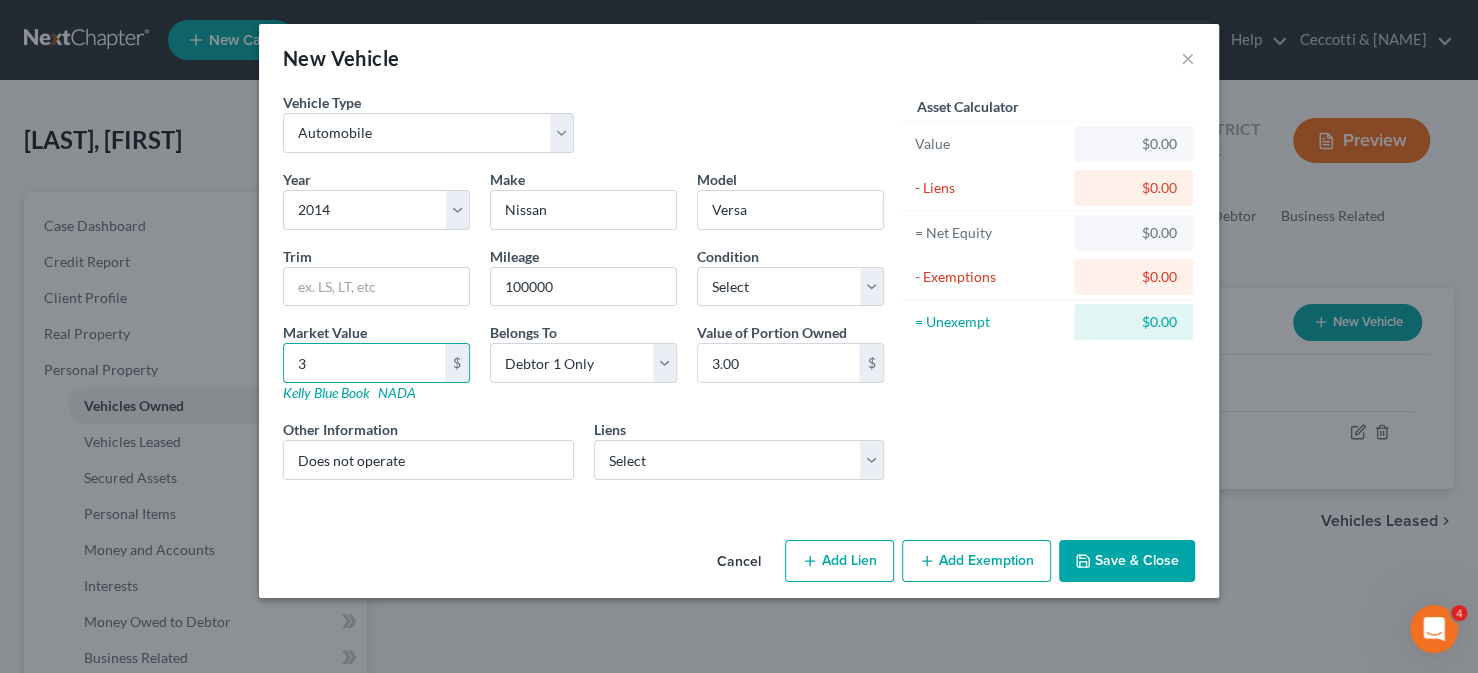 type on "31" 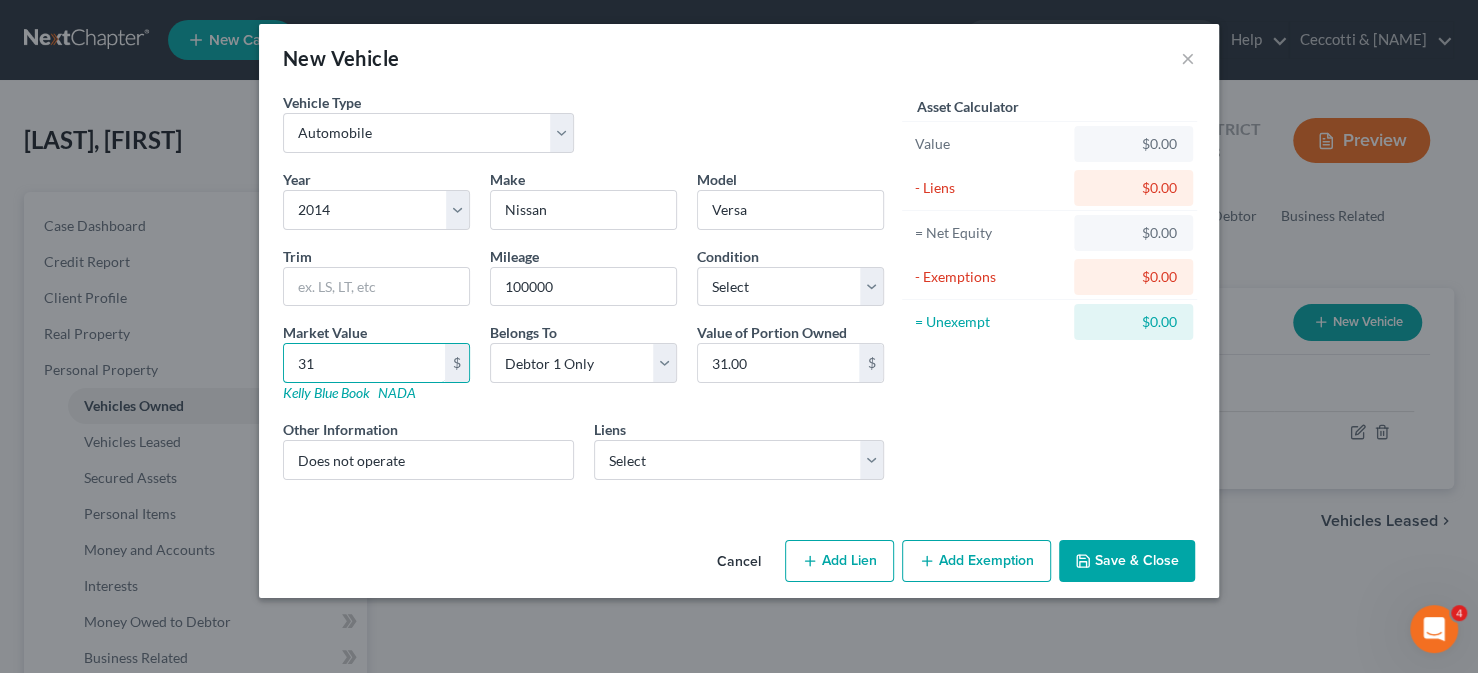 type on "313" 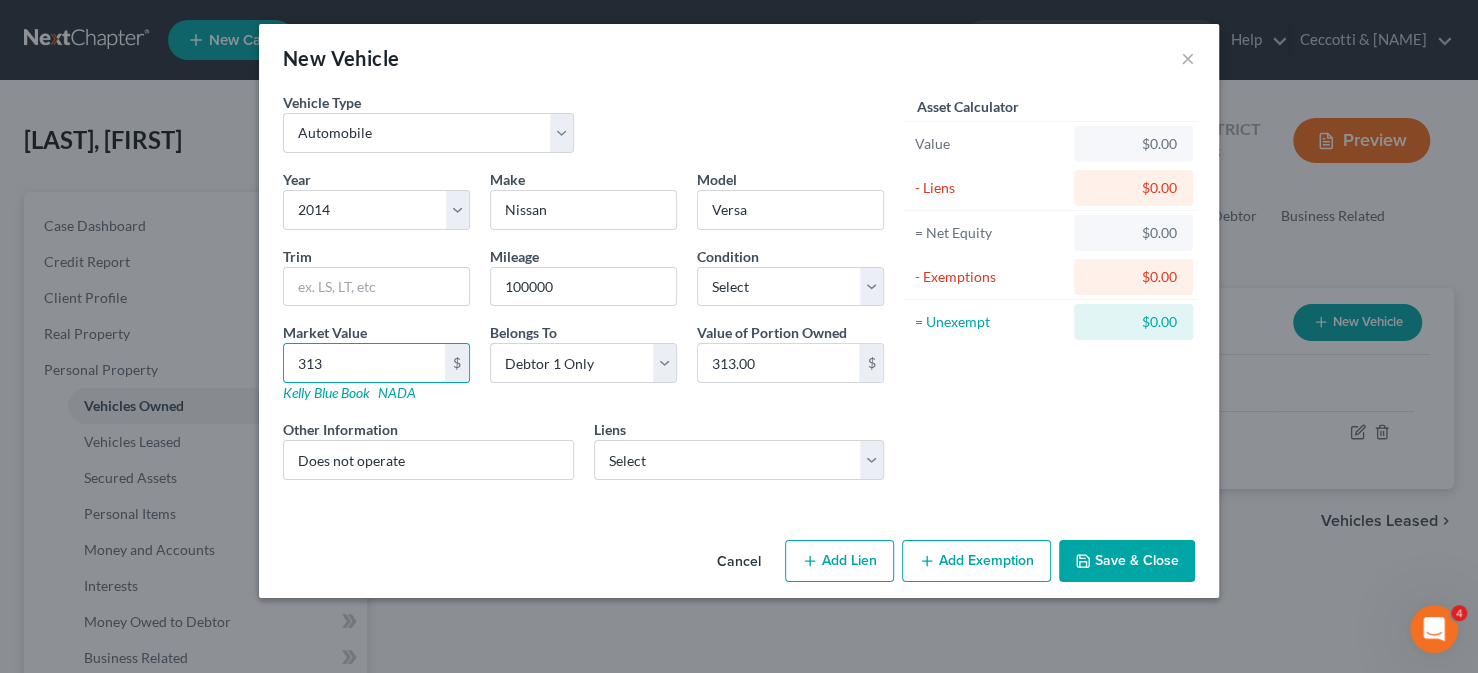 type on "3130" 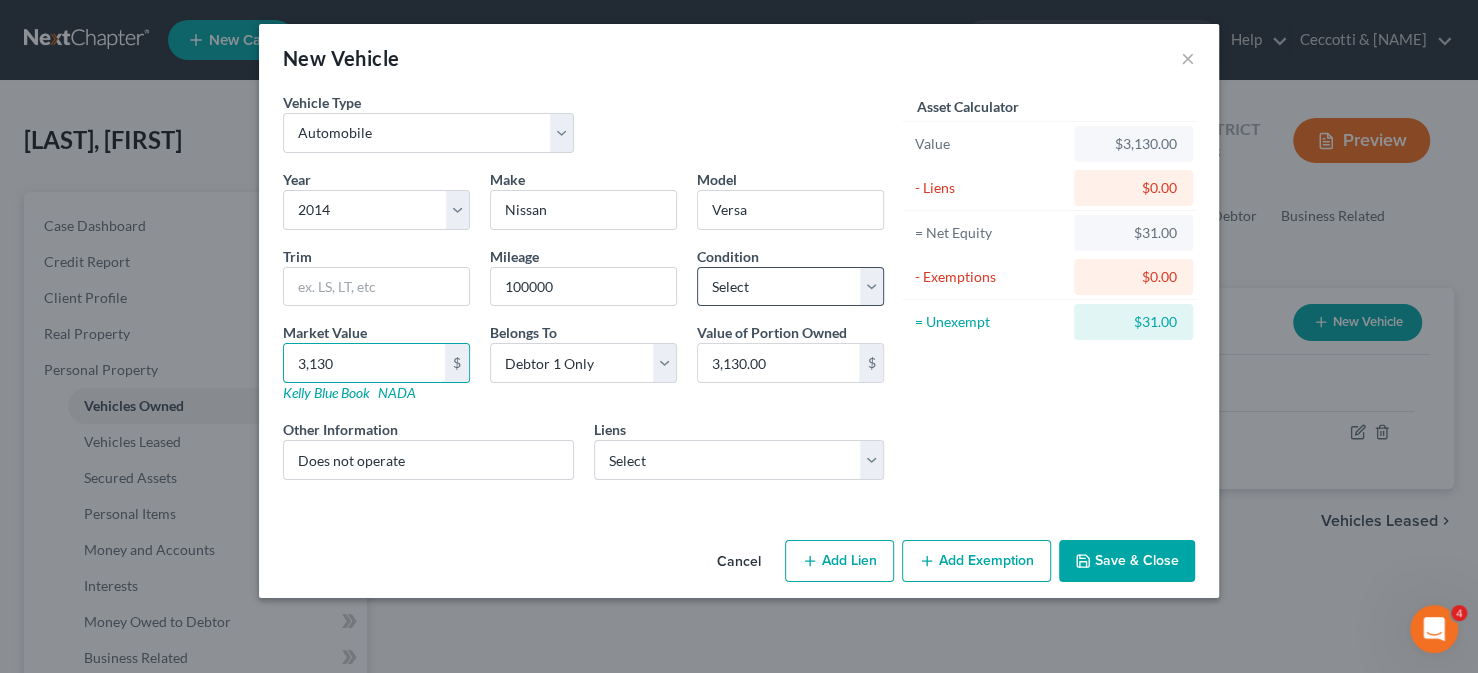 type on "3,130" 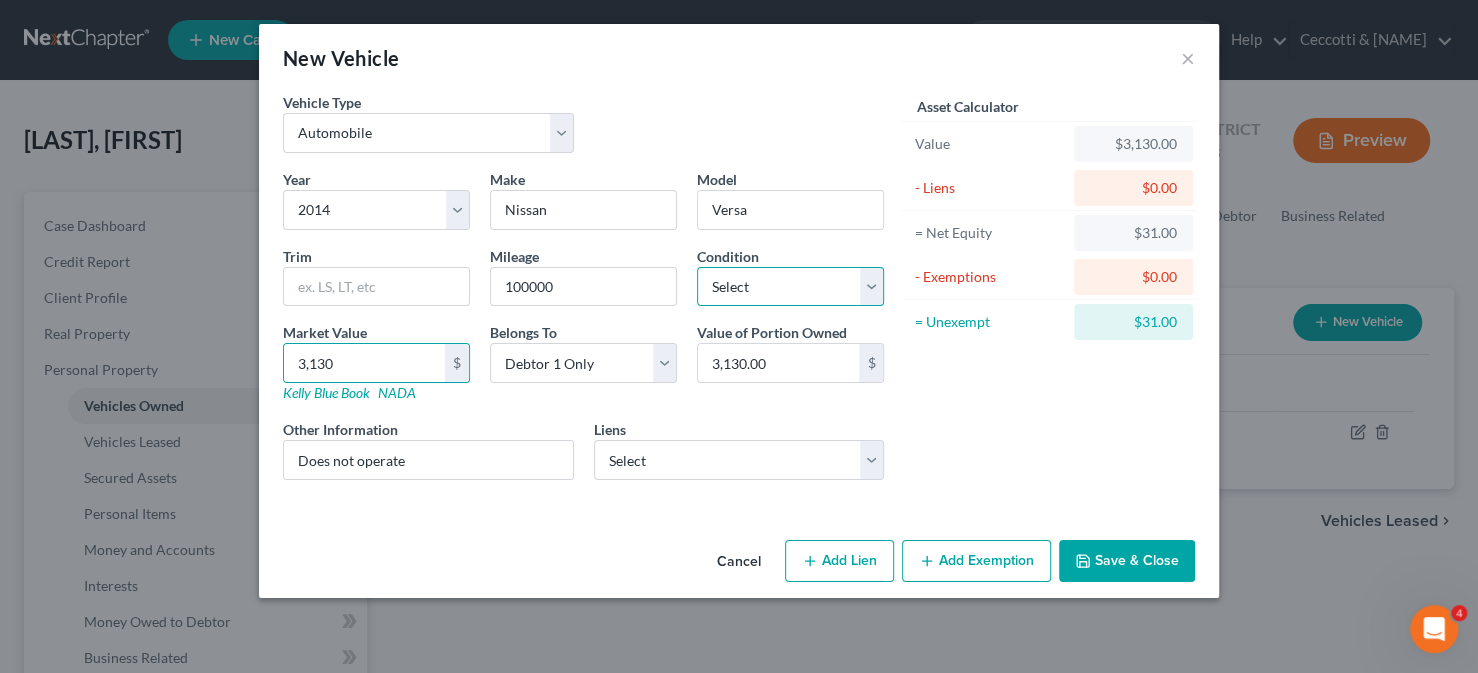 click on "Select Excellent Very Good Good Fair Poor" at bounding box center (790, 287) 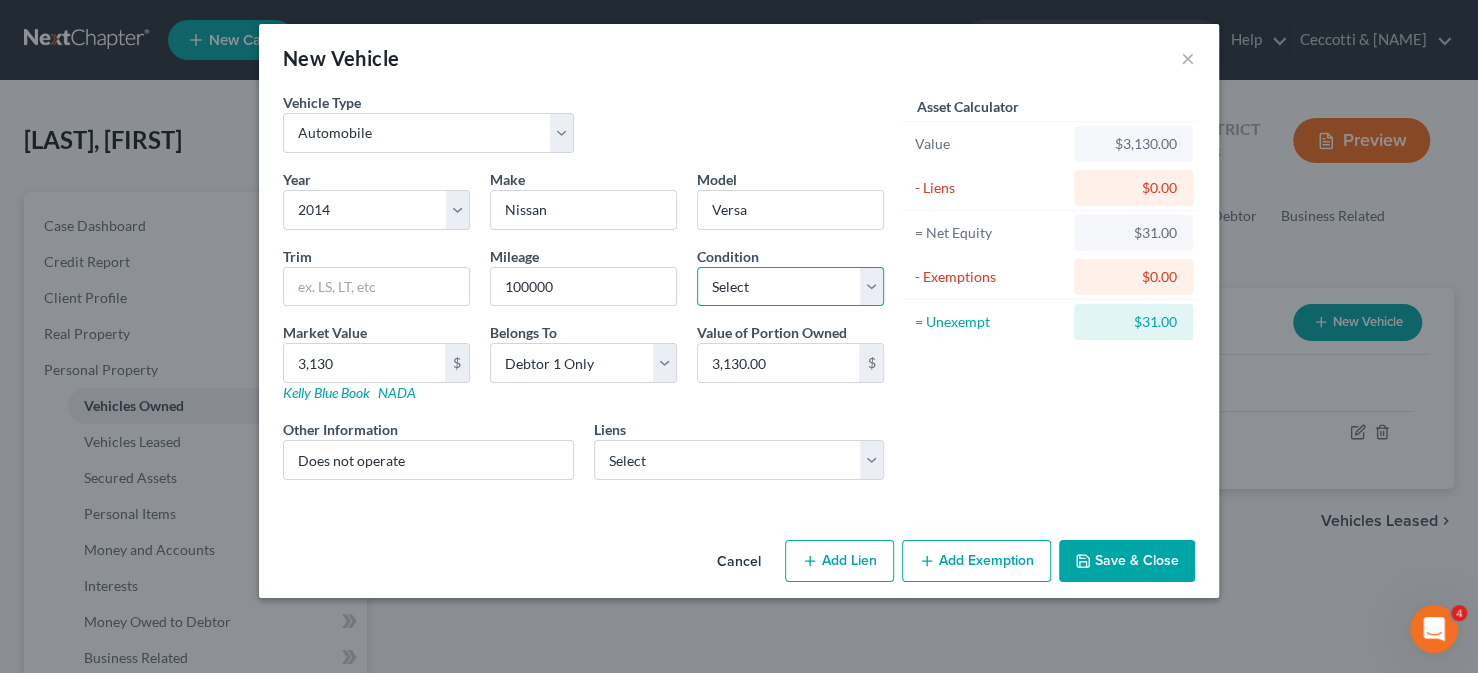 select on "4" 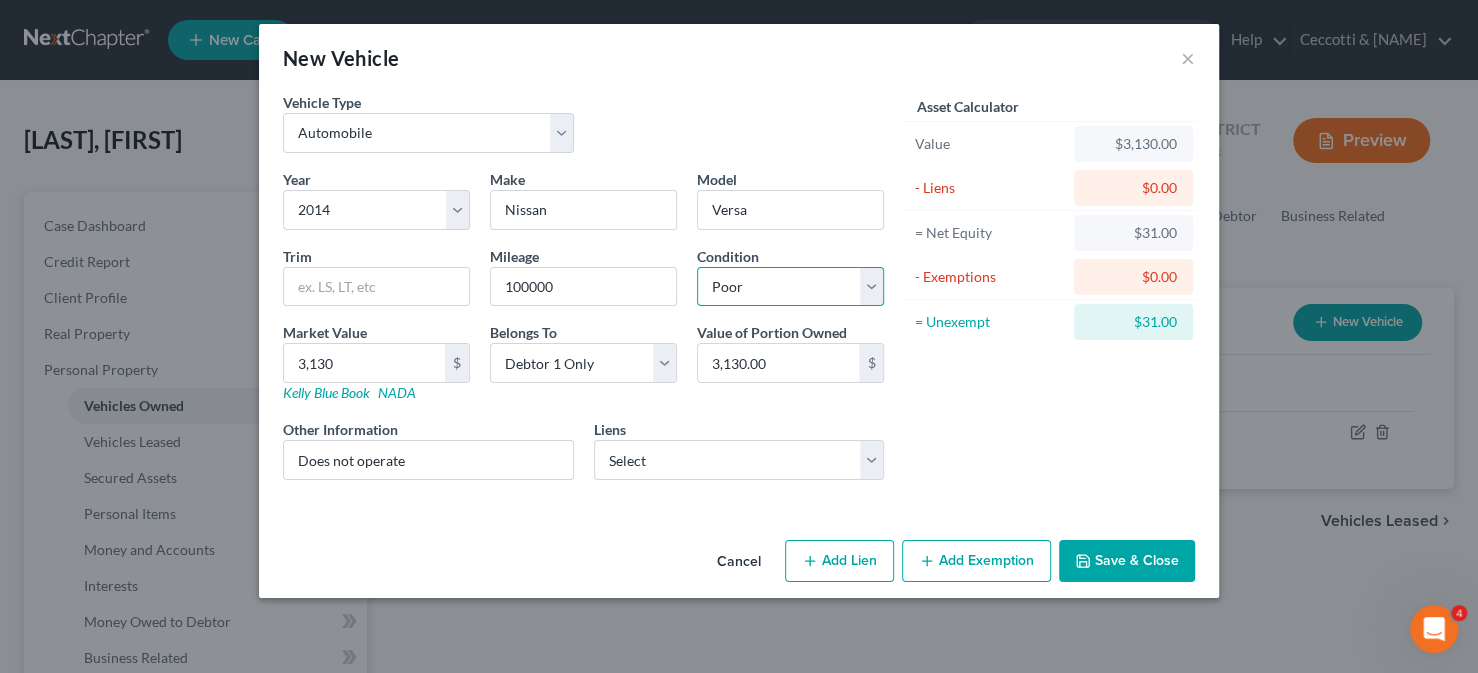 click on "Select Excellent Very Good Good Fair Poor" at bounding box center (790, 287) 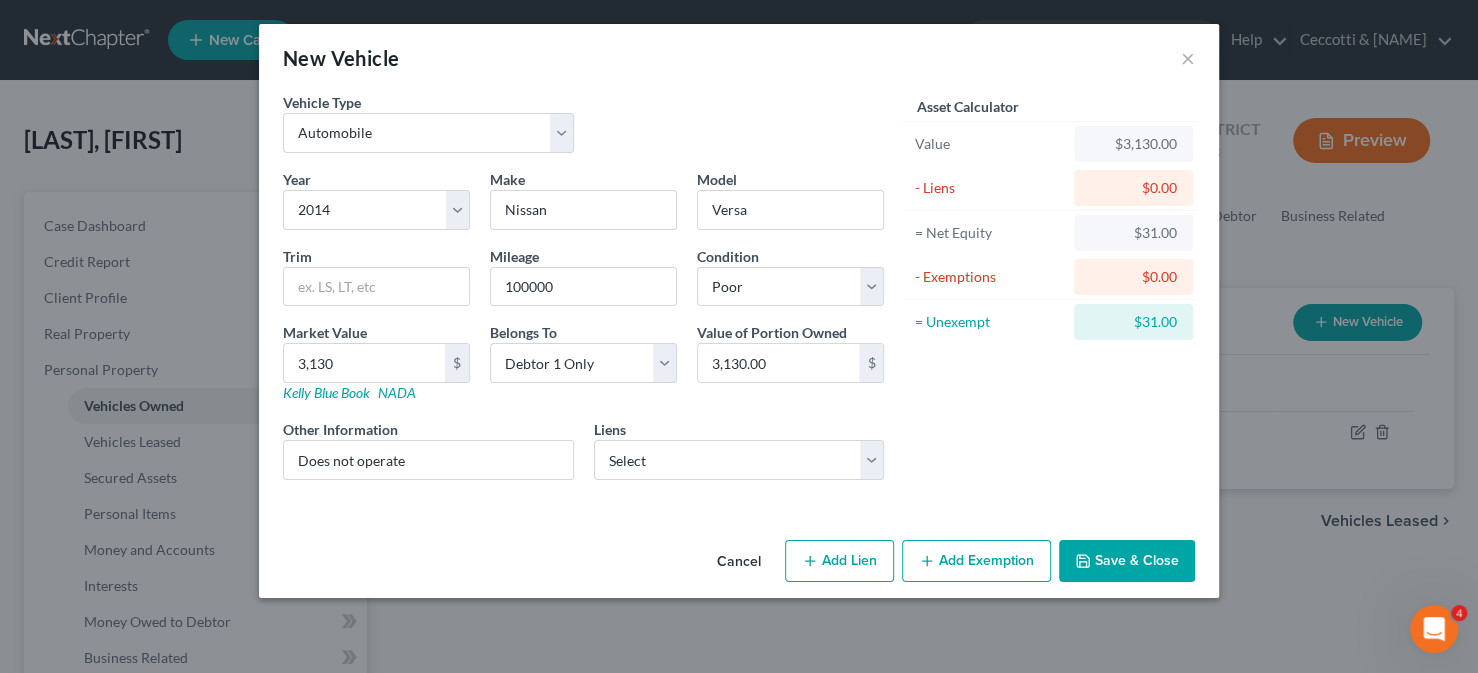 click on "Asset Calculator Value [CURRENCY][NUMBER] - Liens [CURRENCY][NUMBER] = Net Equity [CURRENCY][NUMBER] - Exemptions [CURRENCY][NUMBER] = Unexempt [CURRENCY][NUMBER]" at bounding box center [1049, 294] 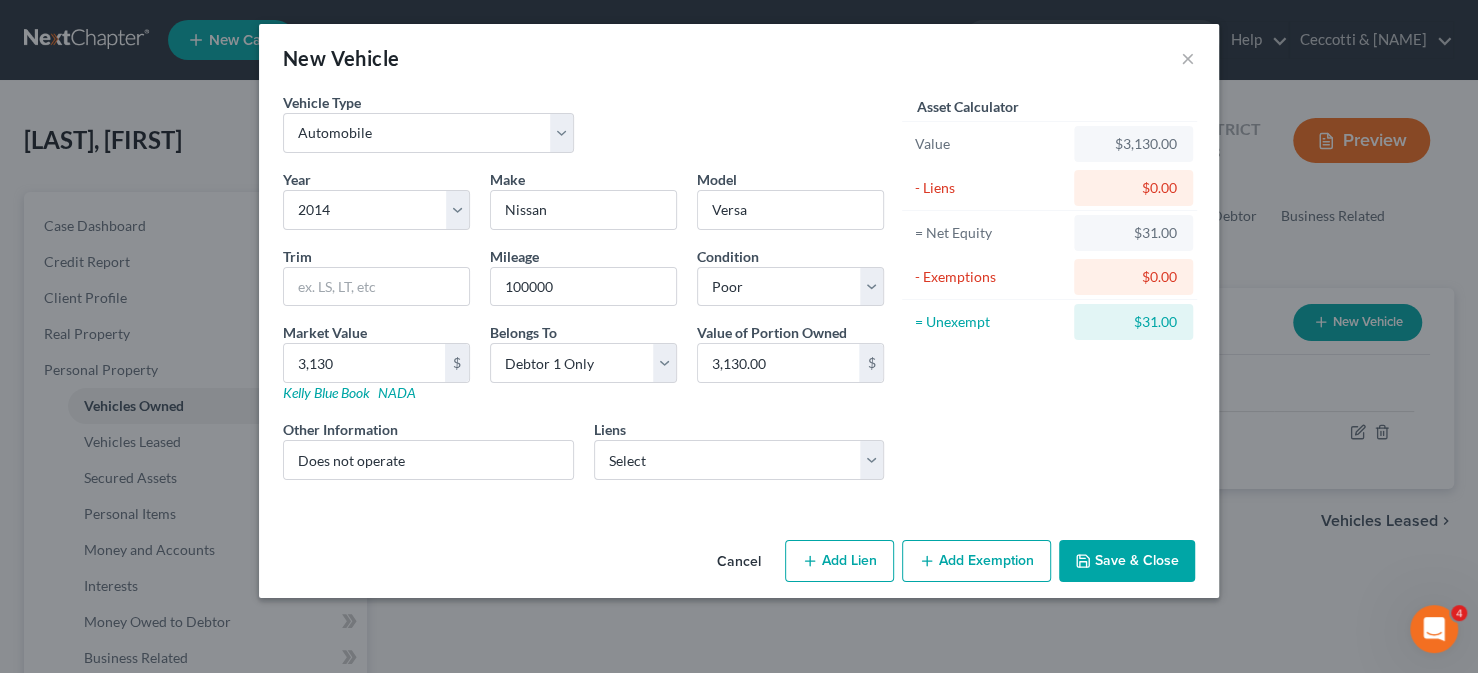 click on "Add Exemption" at bounding box center [976, 561] 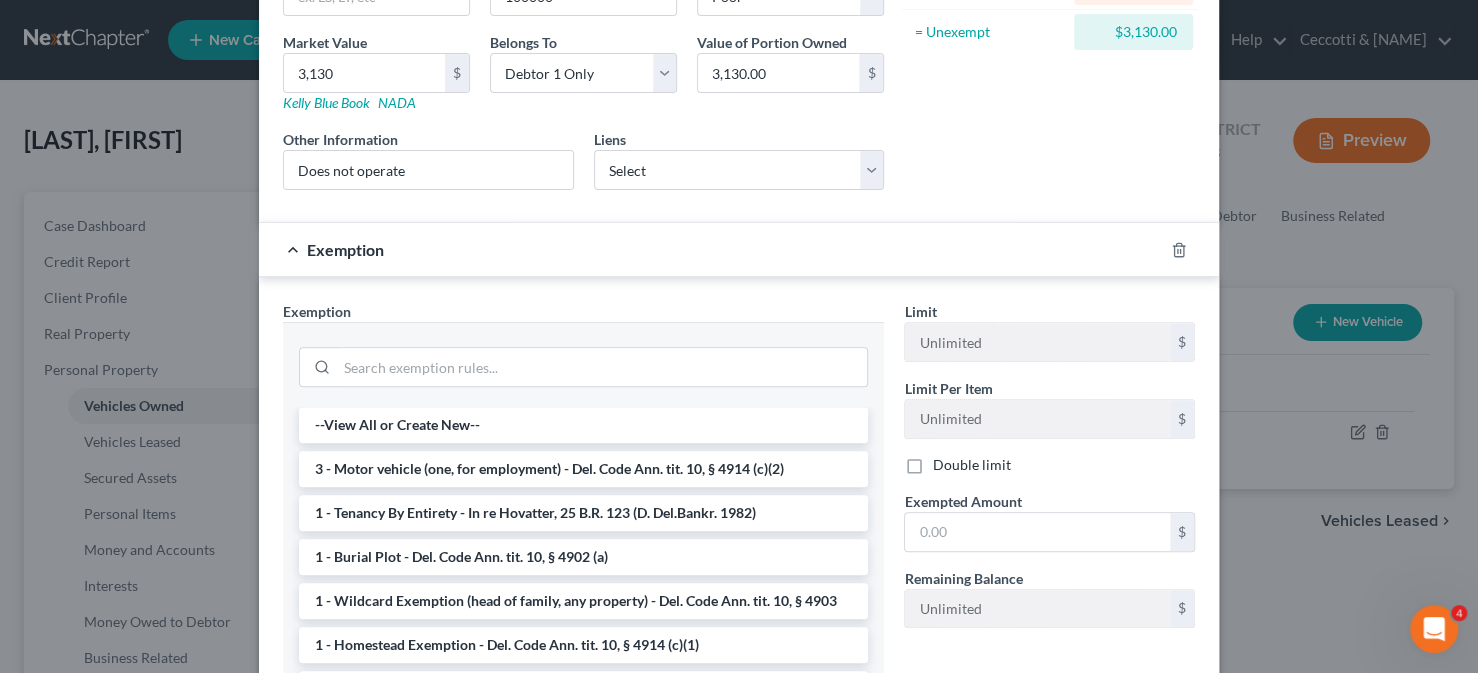 scroll, scrollTop: 300, scrollLeft: 0, axis: vertical 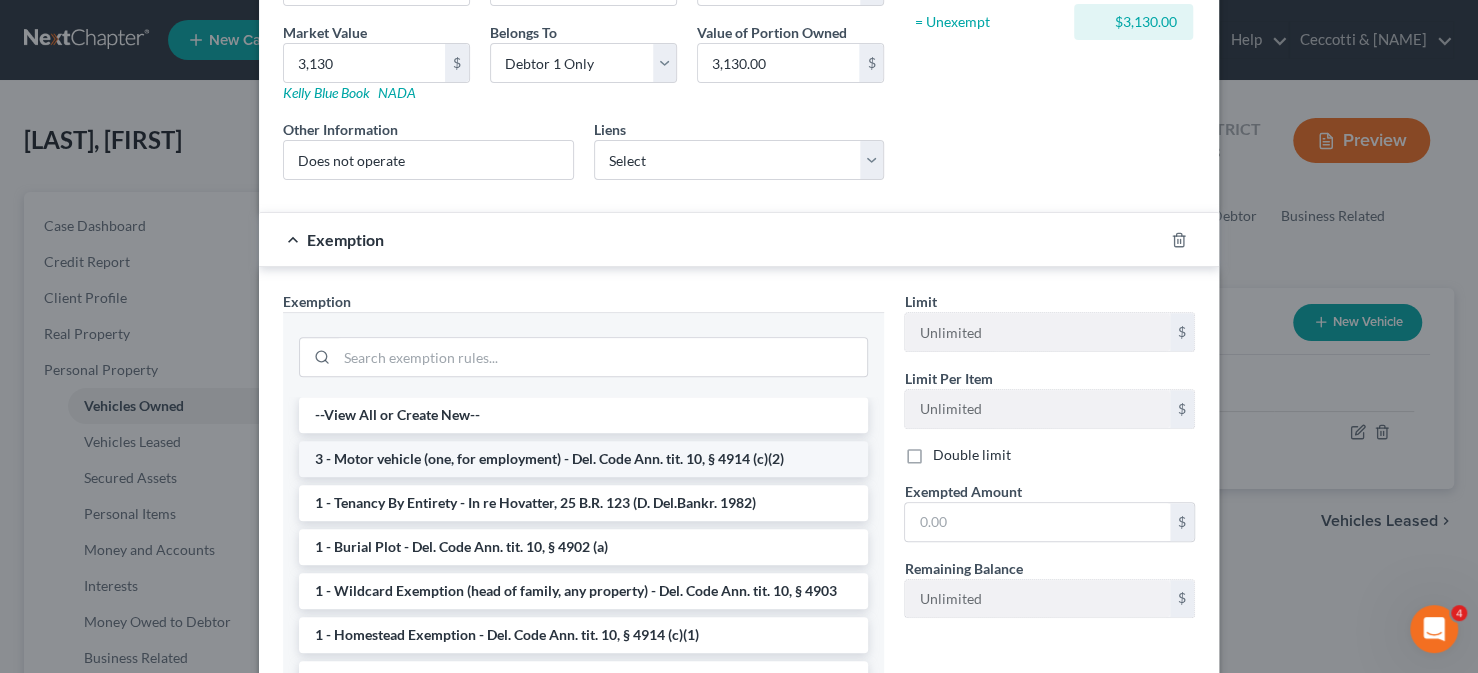 click on "3 - Motor vehicle (one, for employment) - Del. Code Ann. tit. 10, § 4914 (c)(2)" at bounding box center [583, 459] 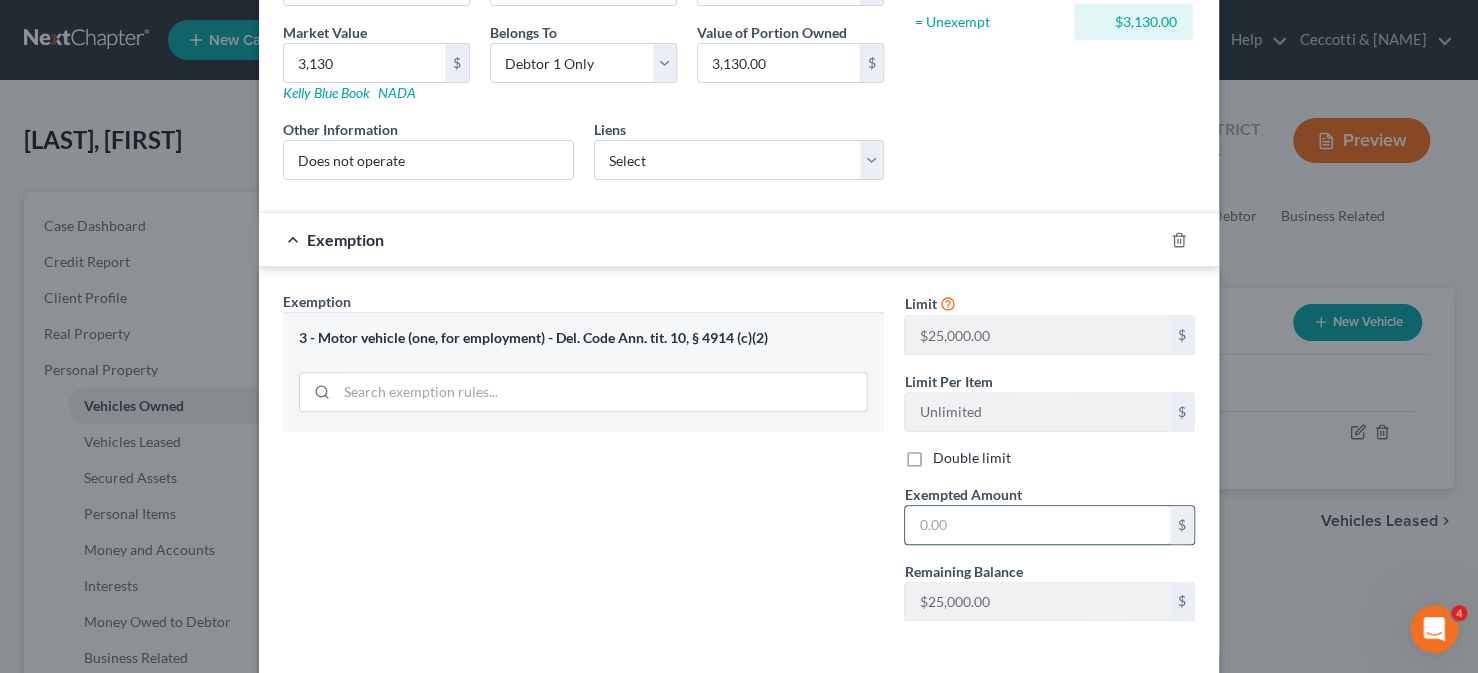 click at bounding box center (1037, 525) 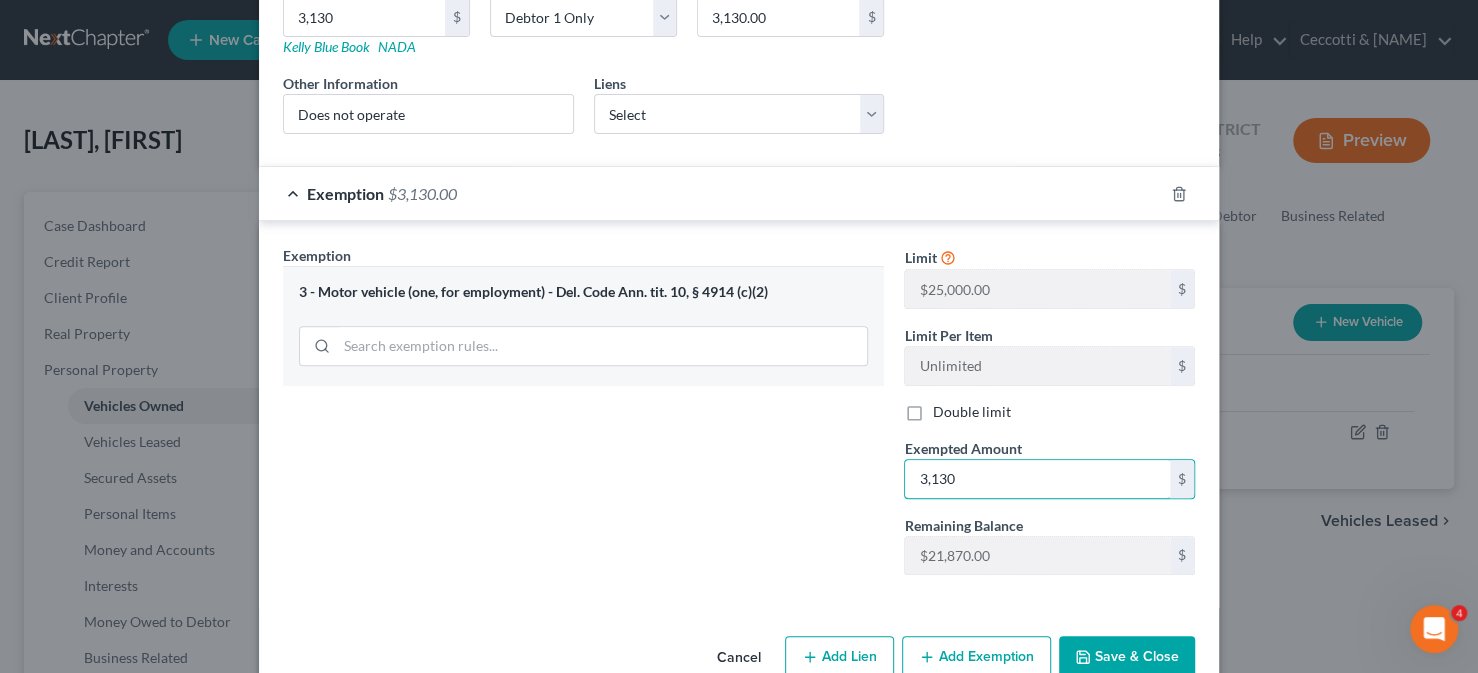 scroll, scrollTop: 386, scrollLeft: 0, axis: vertical 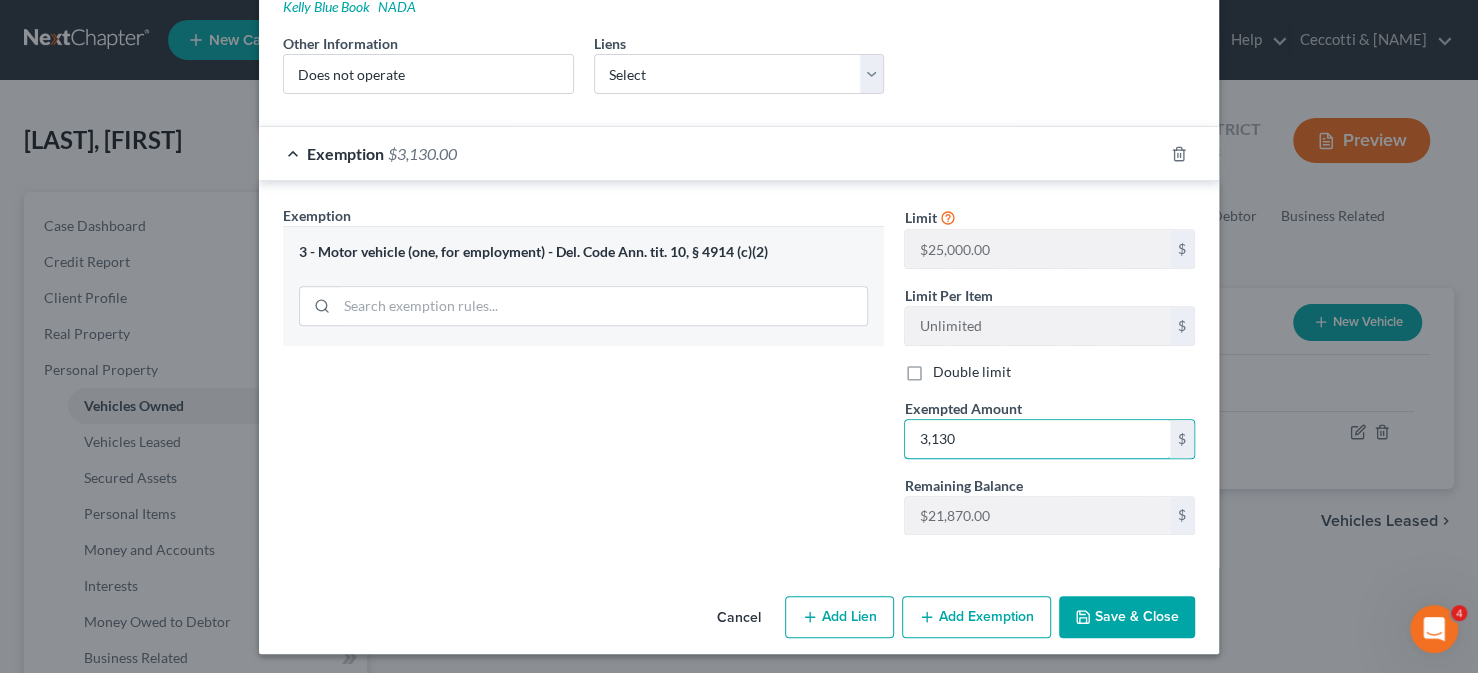 type on "3,130" 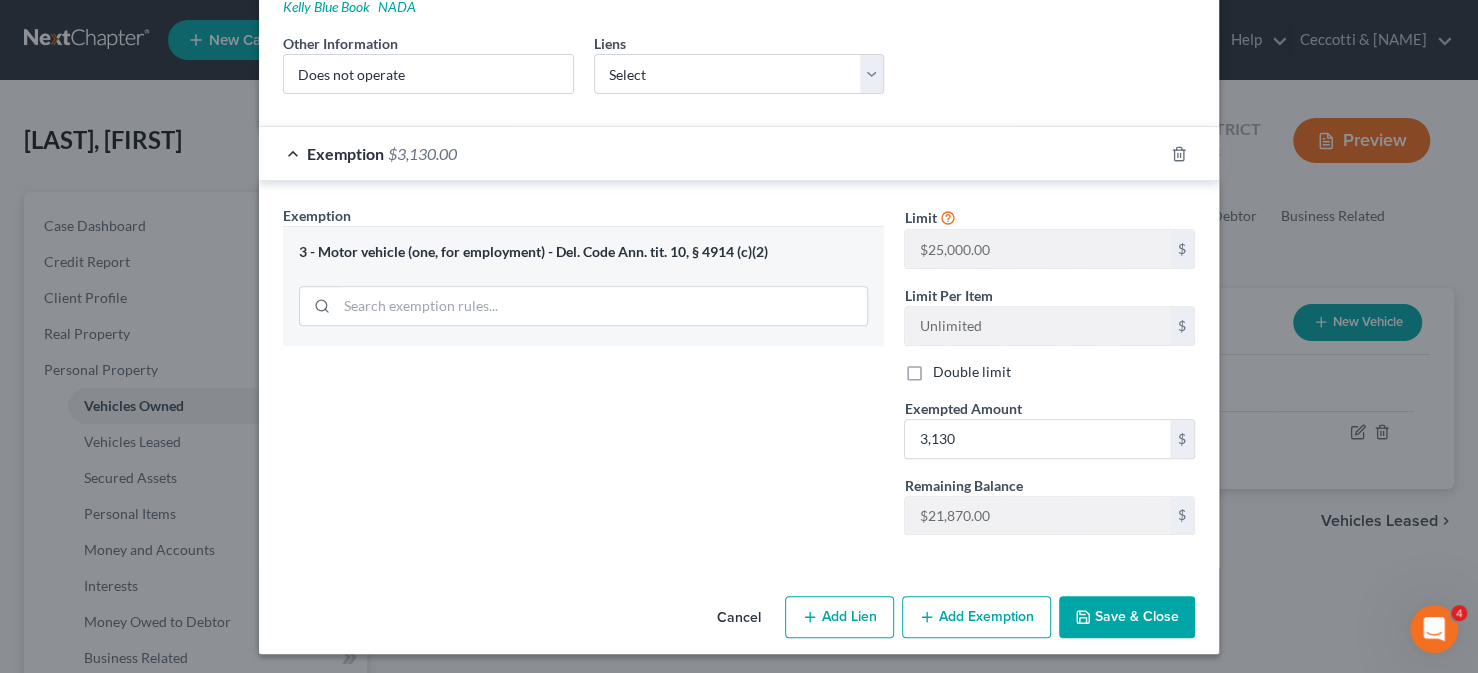 click on "Save & Close" at bounding box center (1127, 617) 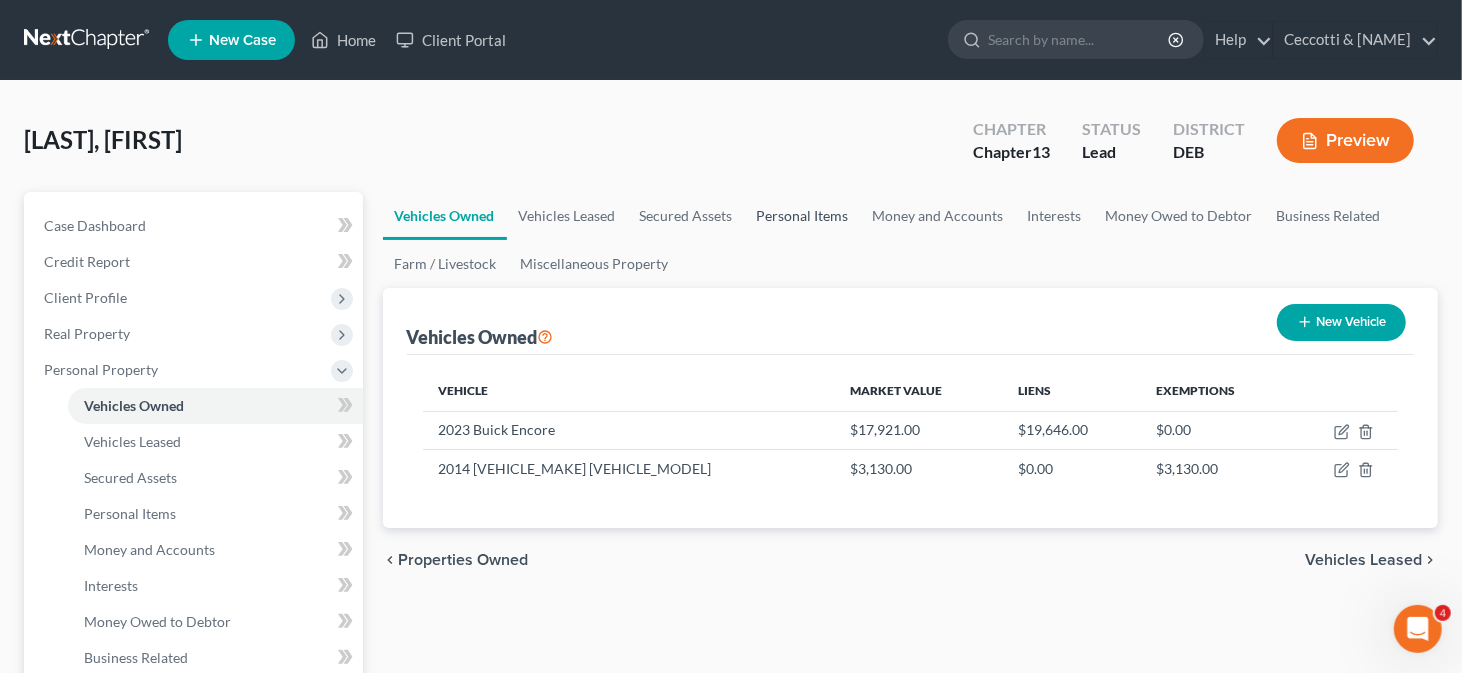 click on "Personal Items" at bounding box center (803, 216) 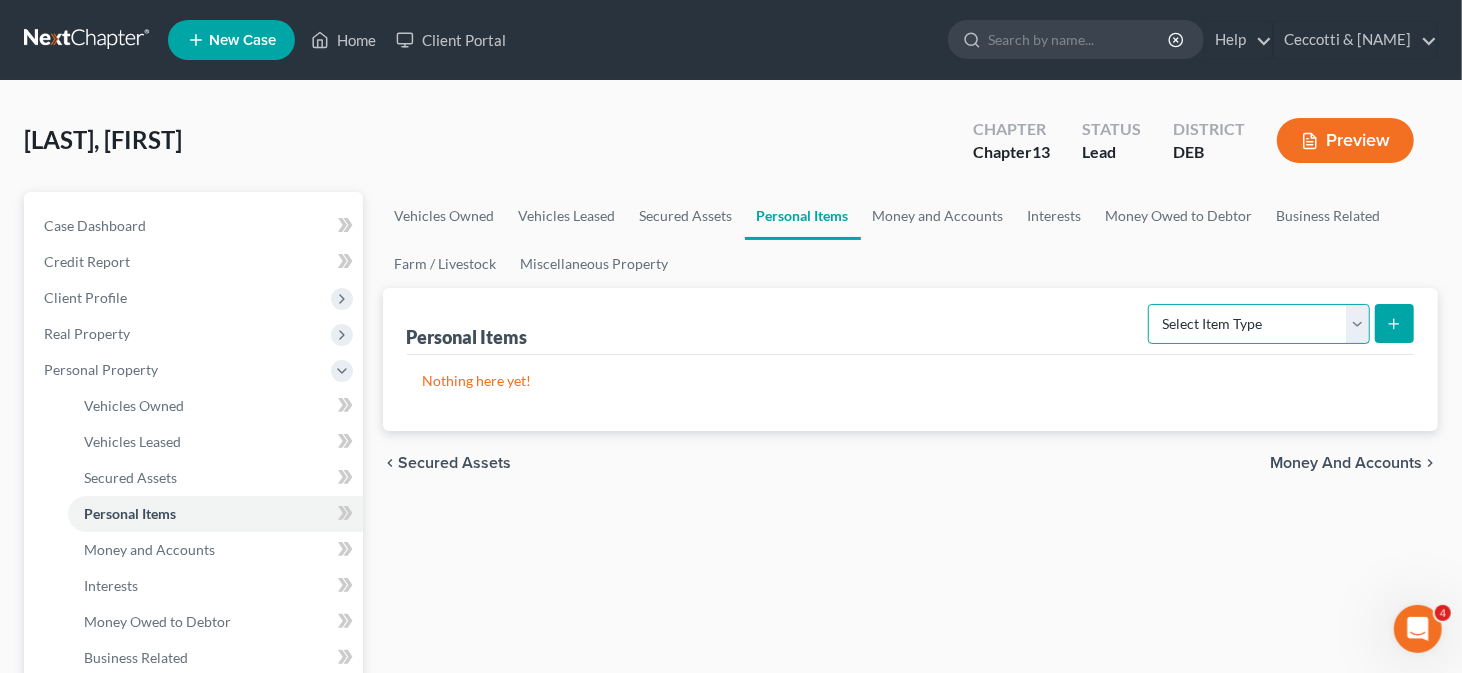 click on "Select Item Type Clothing Collectibles Of Value Electronics Firearms Household Goods Jewelry Other Pet(s) Sports & Hobby Equipment" at bounding box center [1259, 324] 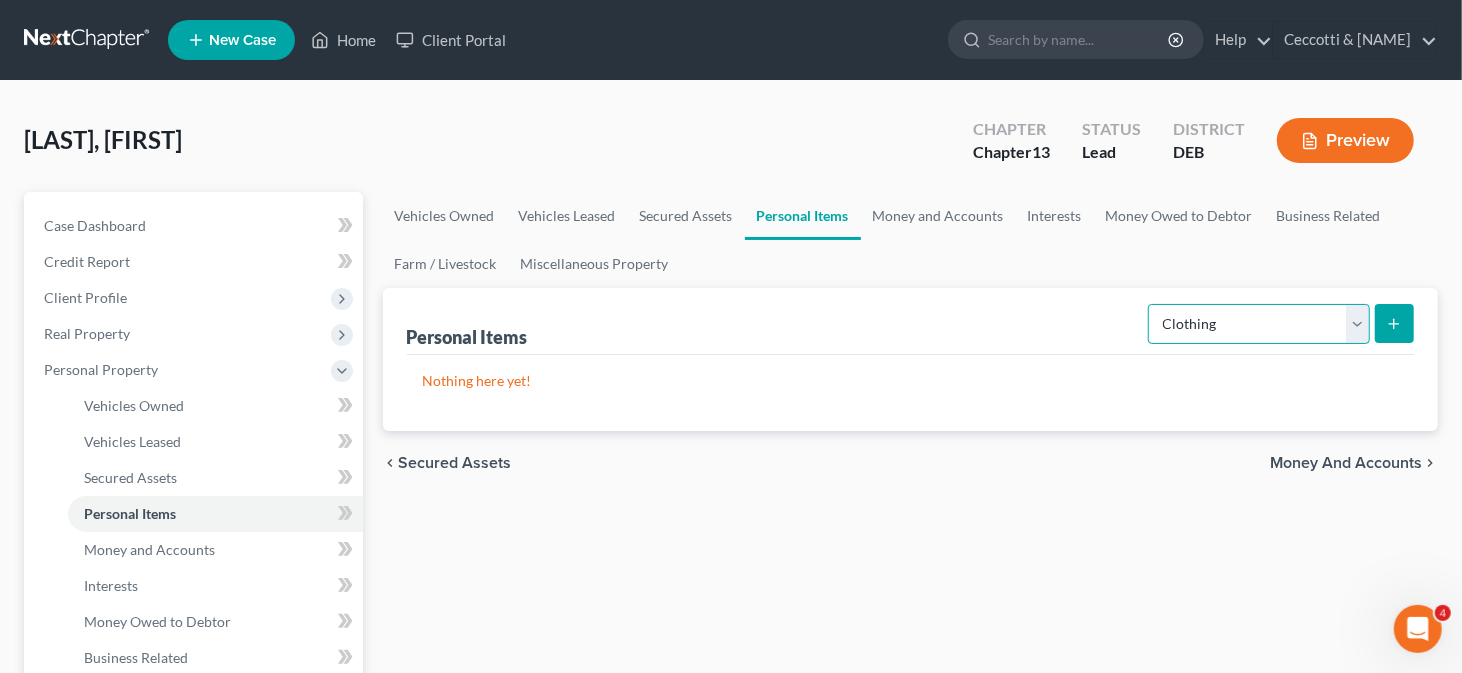 click on "Select Item Type Clothing Collectibles Of Value Electronics Firearms Household Goods Jewelry Other Pet(s) Sports & Hobby Equipment" at bounding box center (1259, 324) 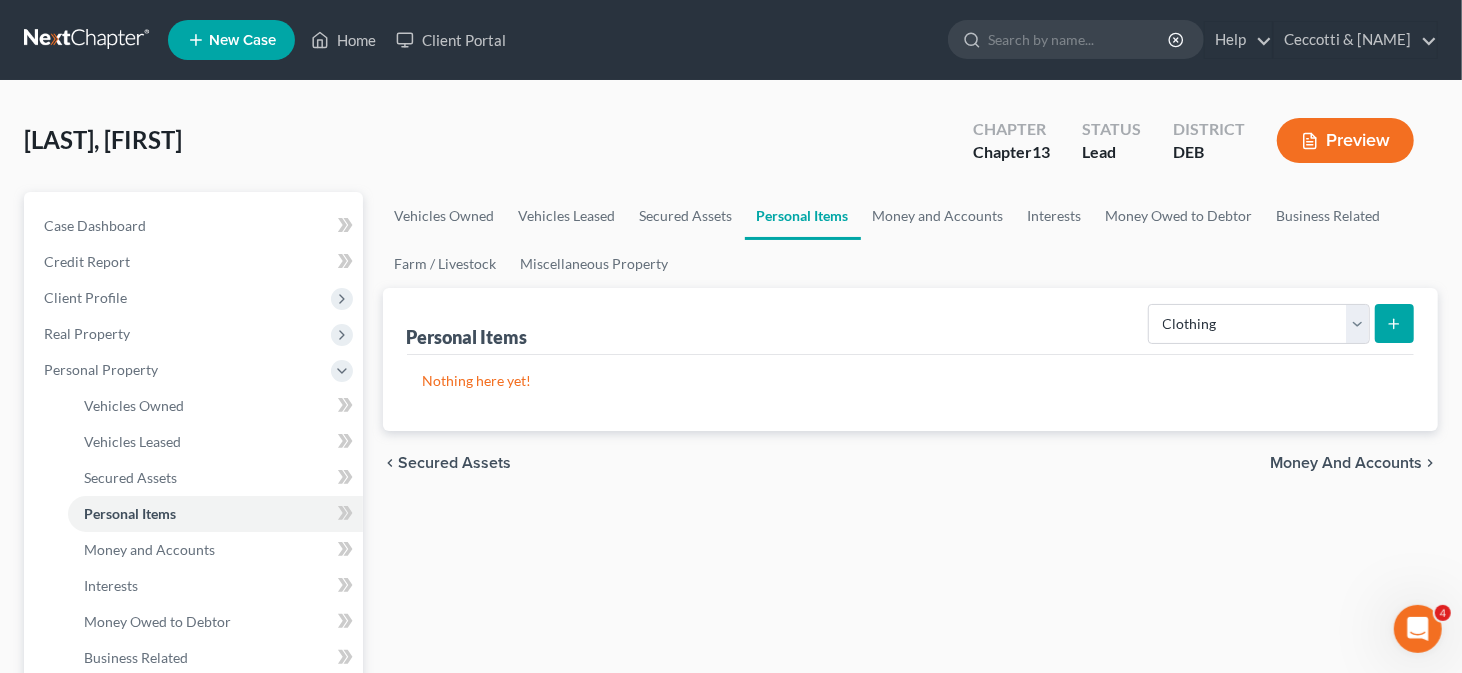 click at bounding box center [1394, 323] 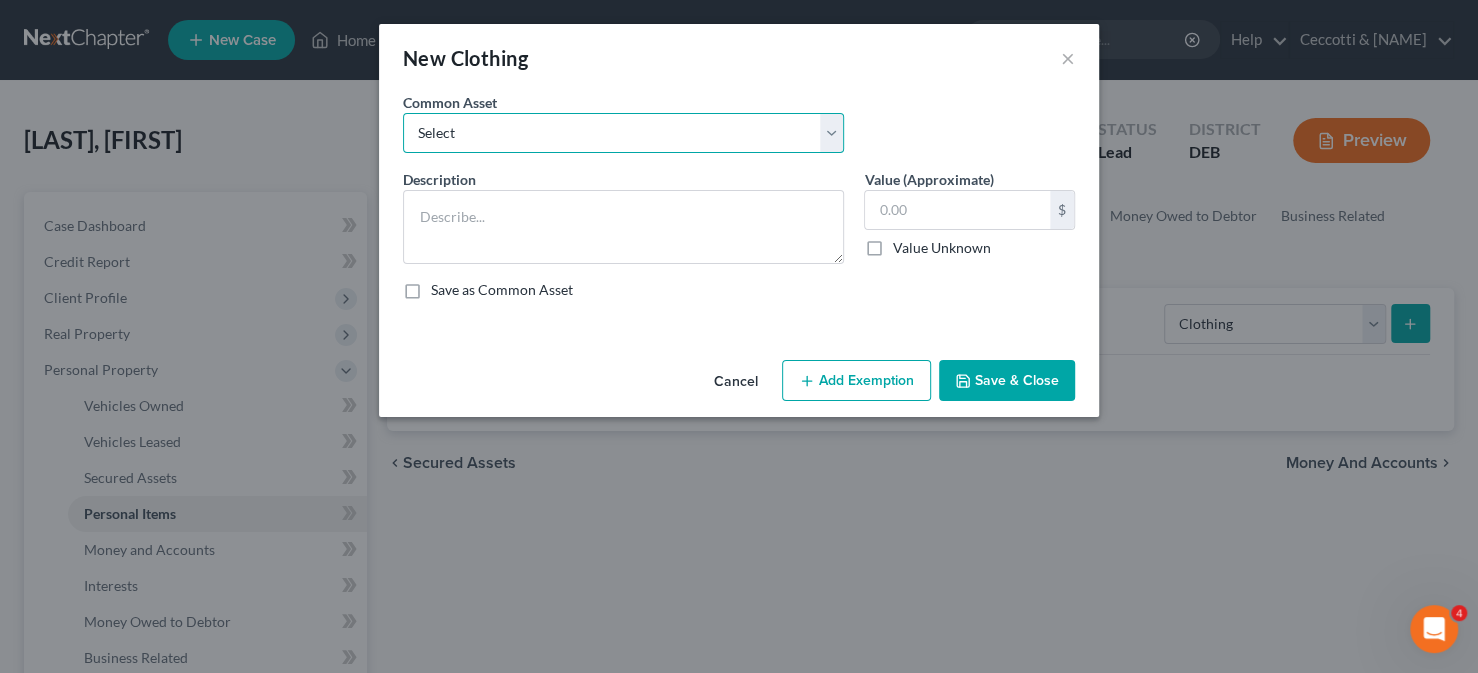 click on "Select Used clothing at yard sale value Used clothing at yard sale value" at bounding box center (623, 133) 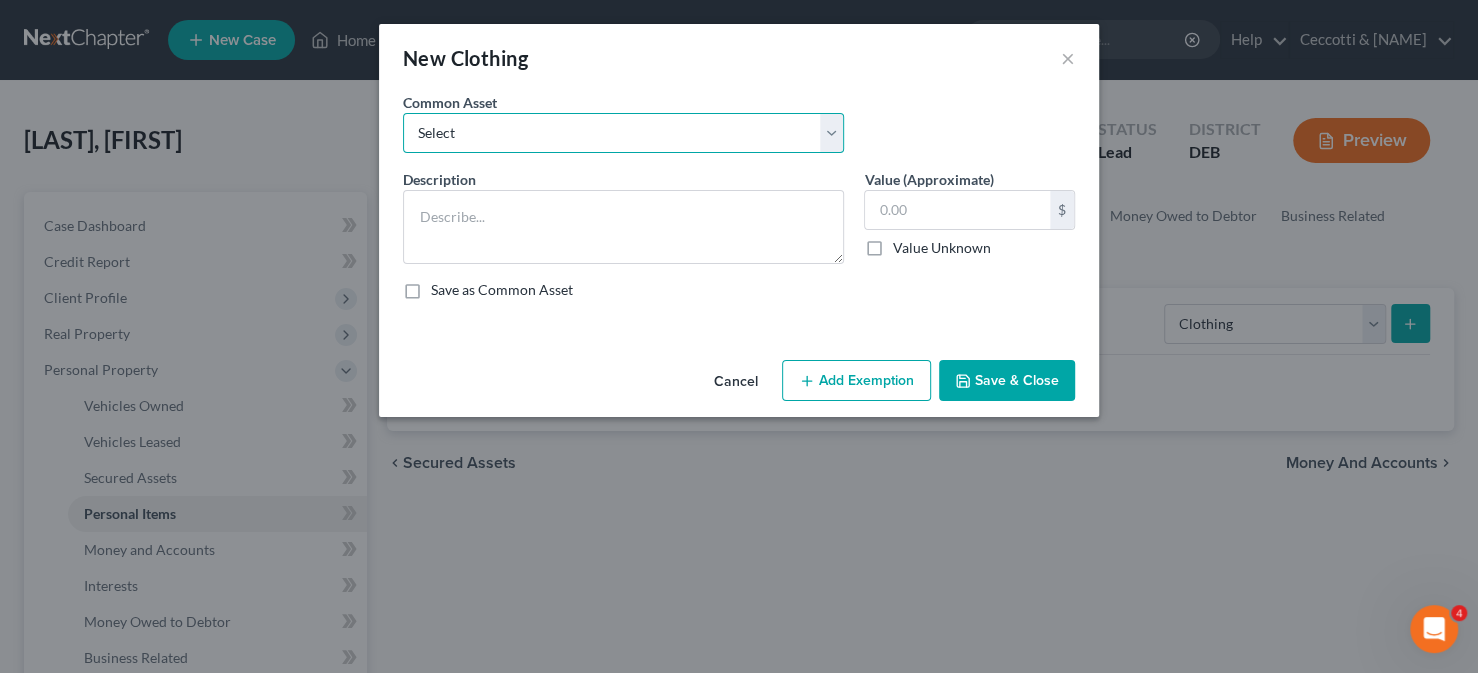 select on "1" 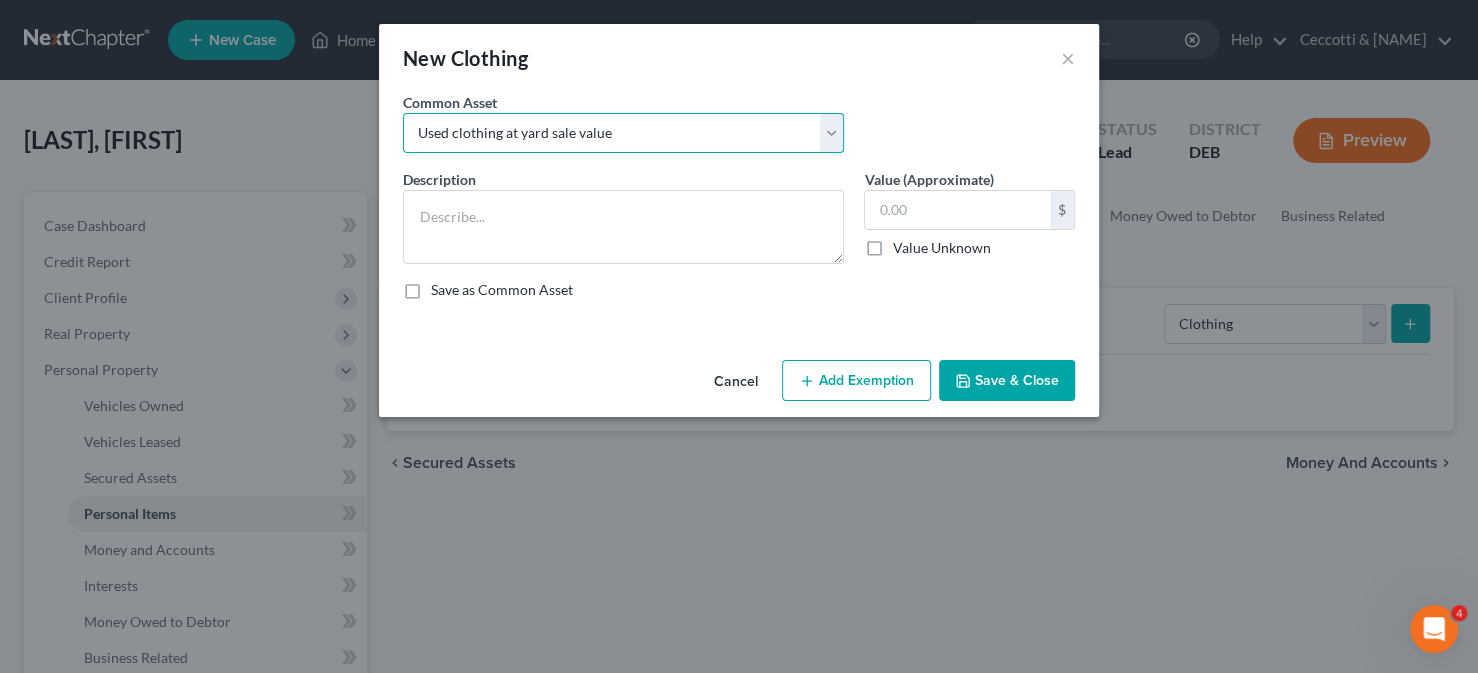 click on "Select Used clothing at yard sale value Used clothing at yard sale value" at bounding box center [623, 133] 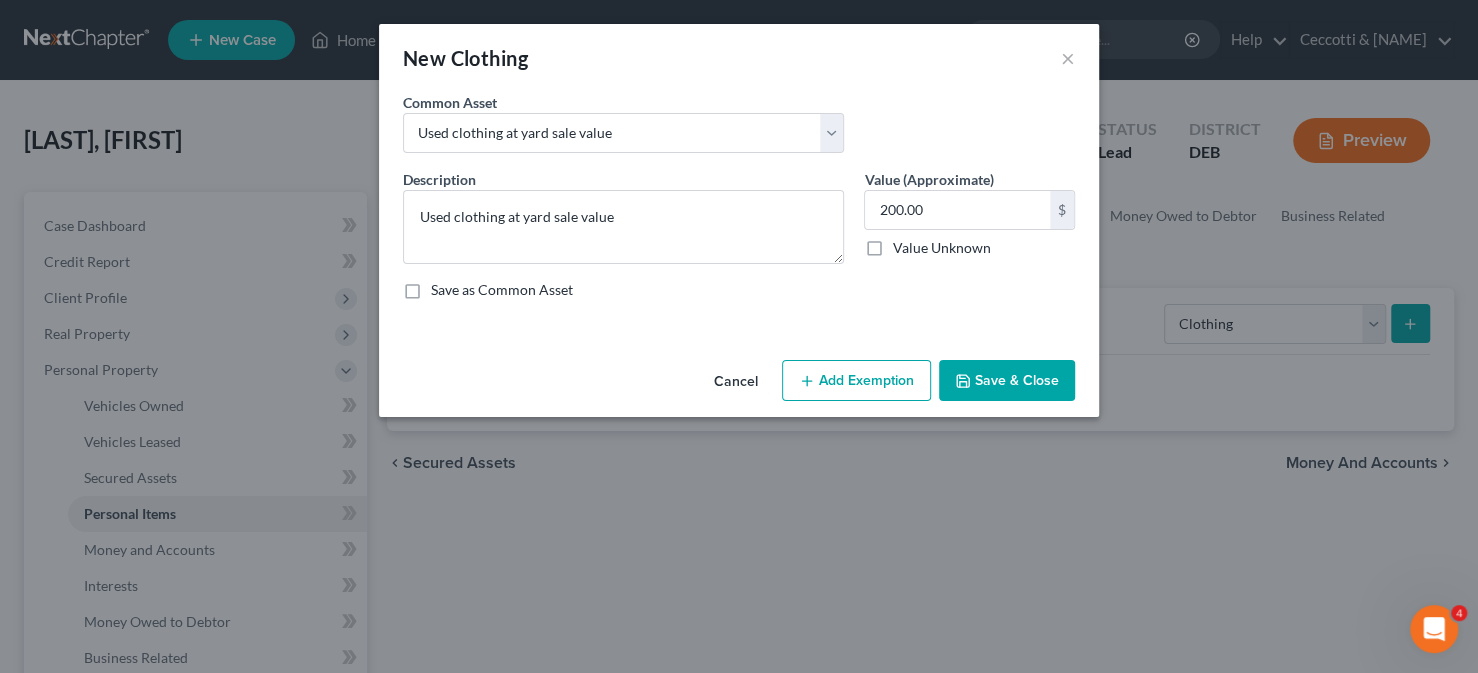 click on "Add Exemption" at bounding box center [856, 381] 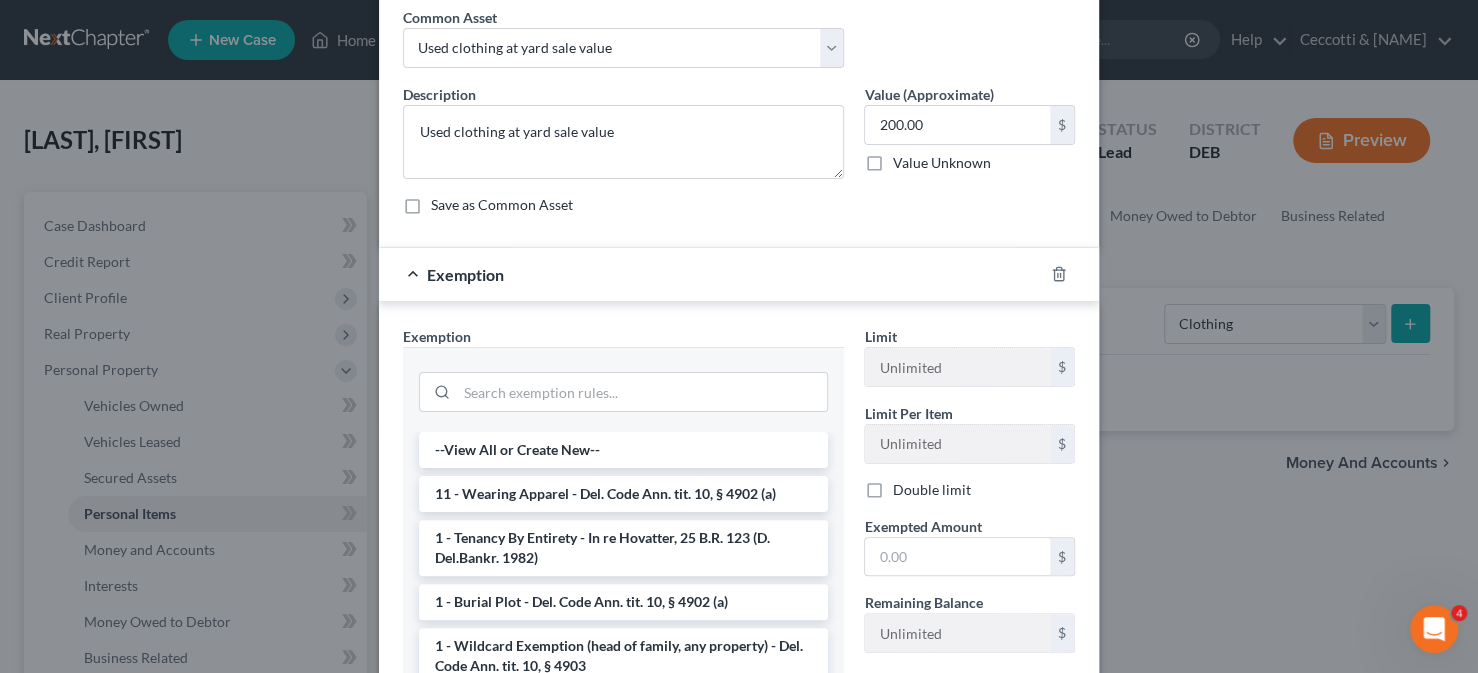 scroll, scrollTop: 200, scrollLeft: 0, axis: vertical 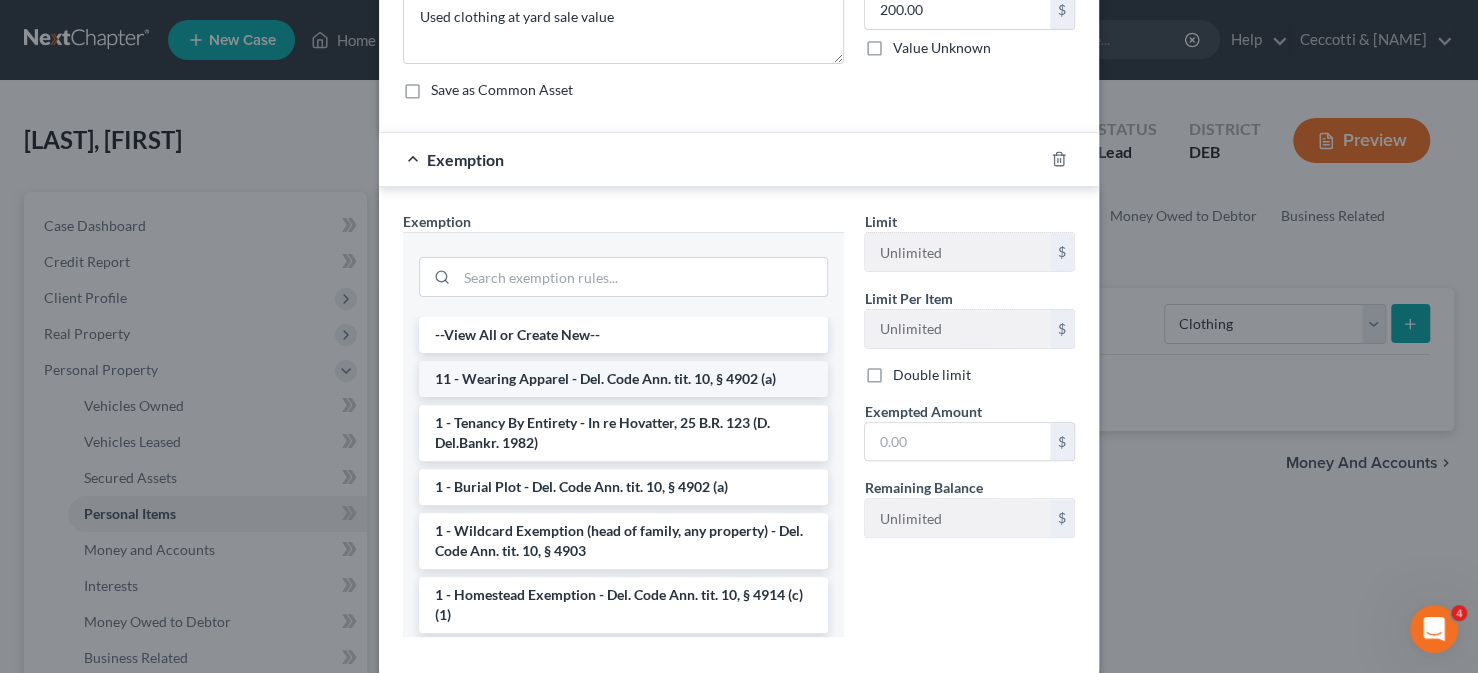 click on "11 - Wearing Apparel - Del. Code Ann. tit. 10, § 4902 (a)" at bounding box center (623, 379) 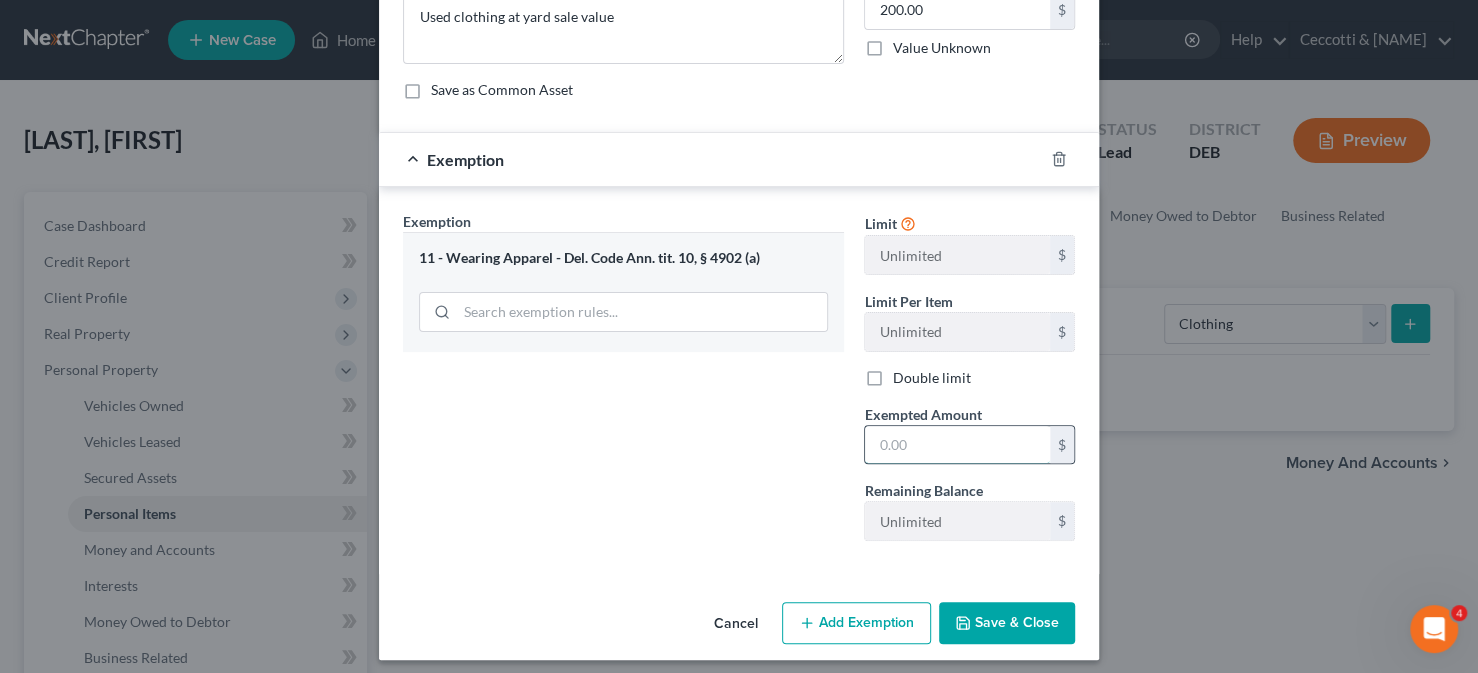 drag, startPoint x: 891, startPoint y: 428, endPoint x: 901, endPoint y: 422, distance: 11.661903 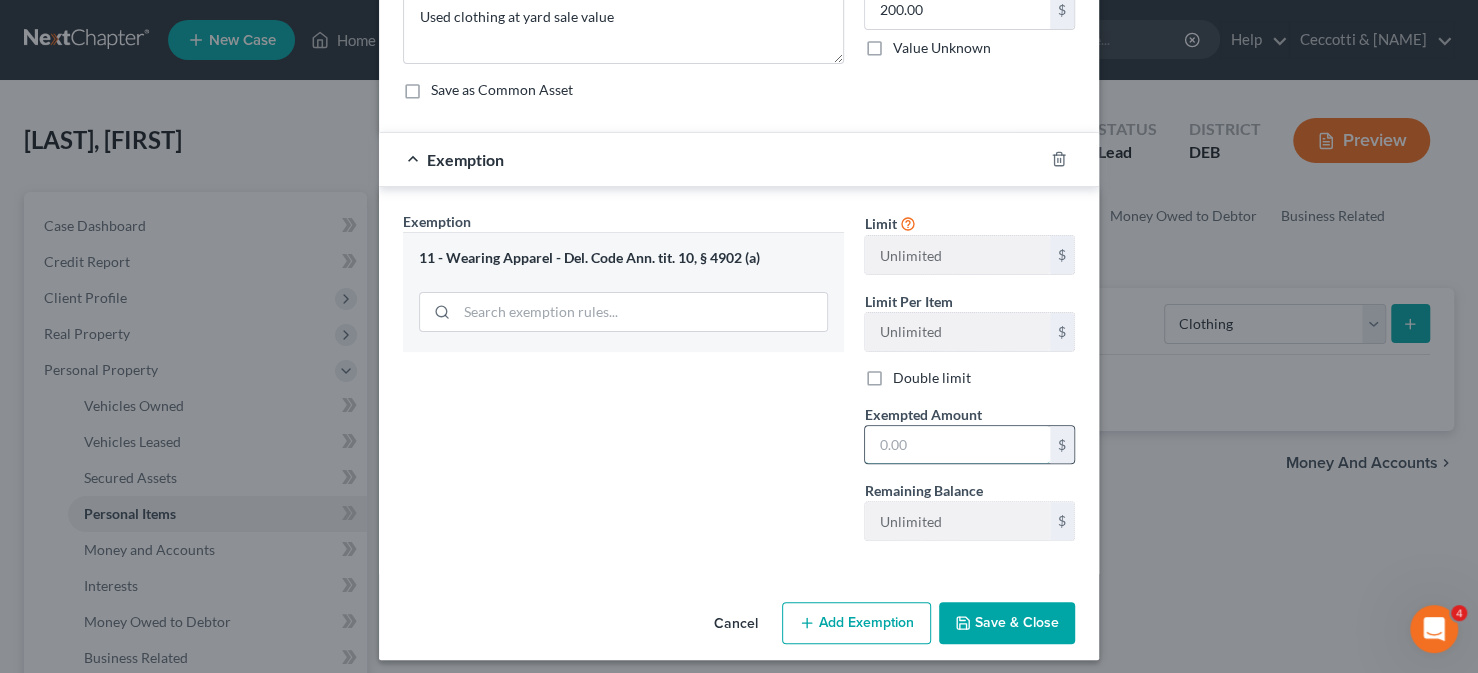 click at bounding box center (957, 445) 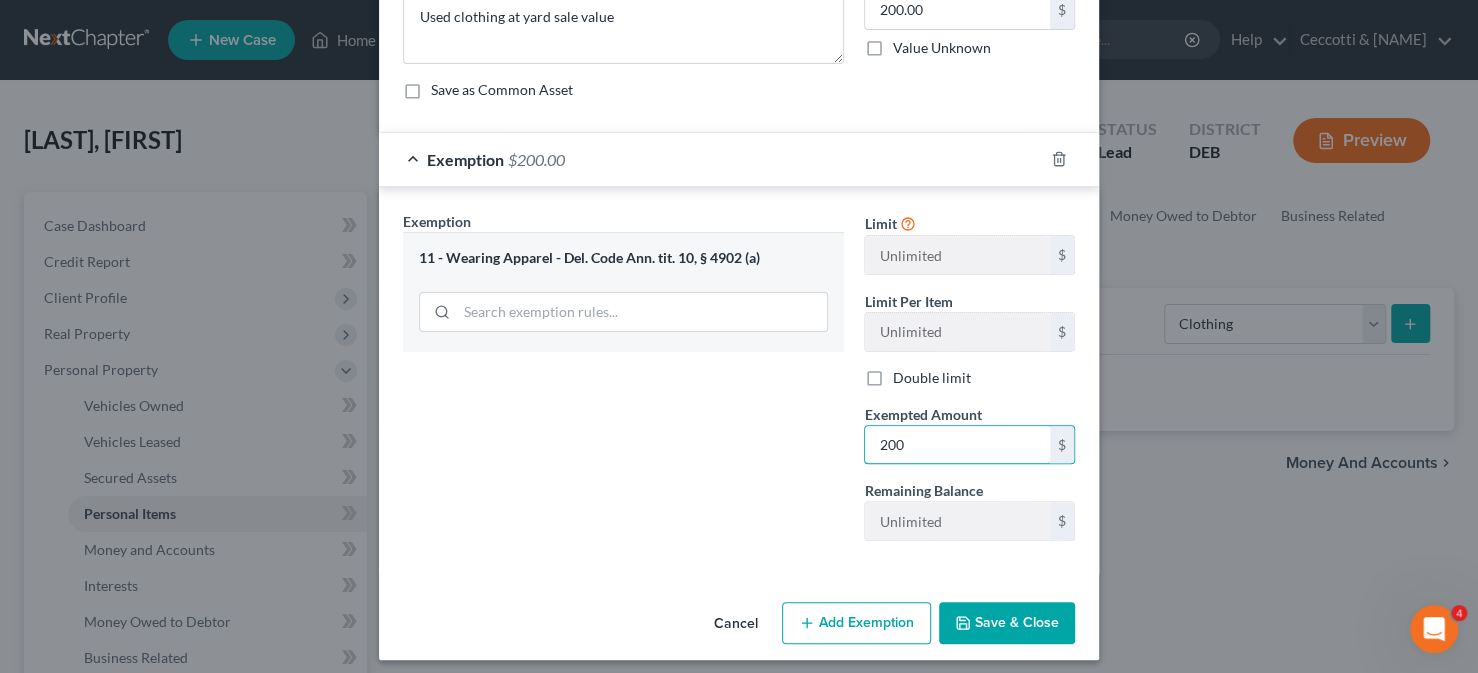 type on "200" 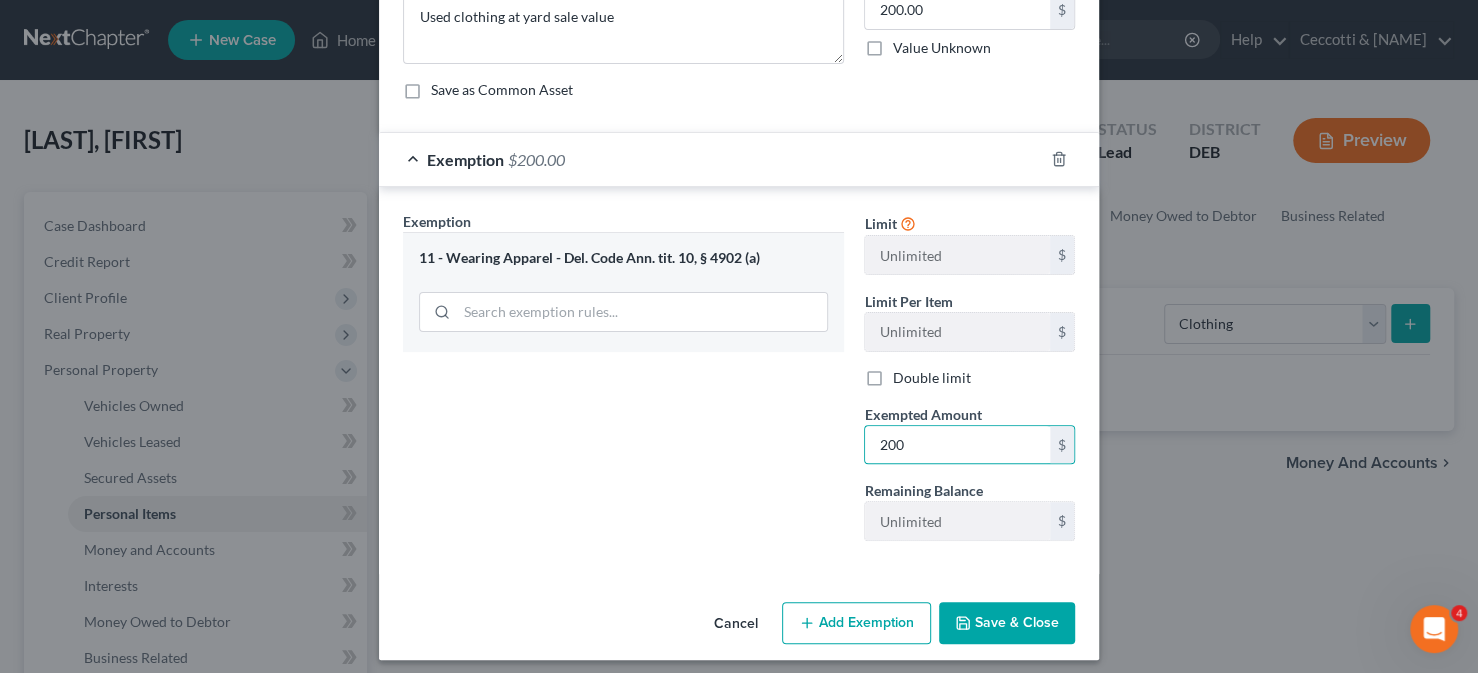 click on "Add Exemption" at bounding box center [856, 623] 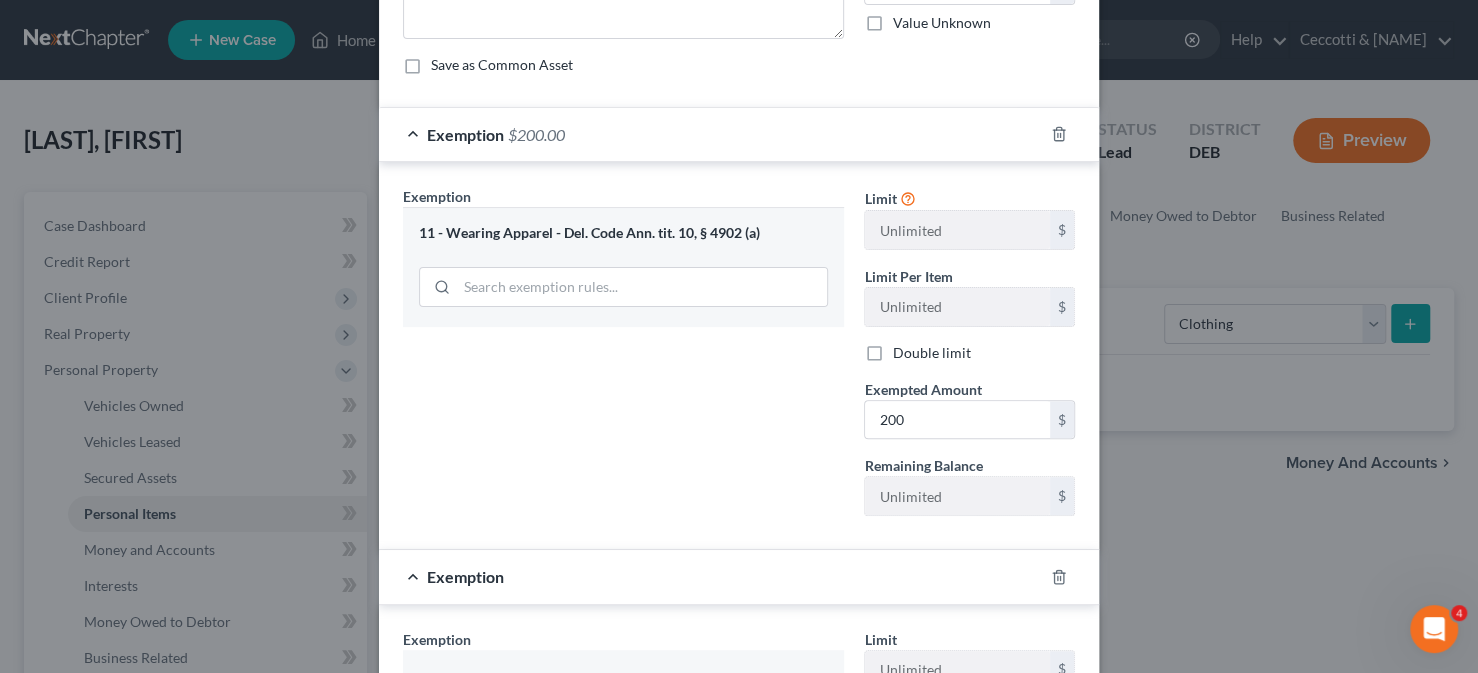 scroll, scrollTop: 243, scrollLeft: 0, axis: vertical 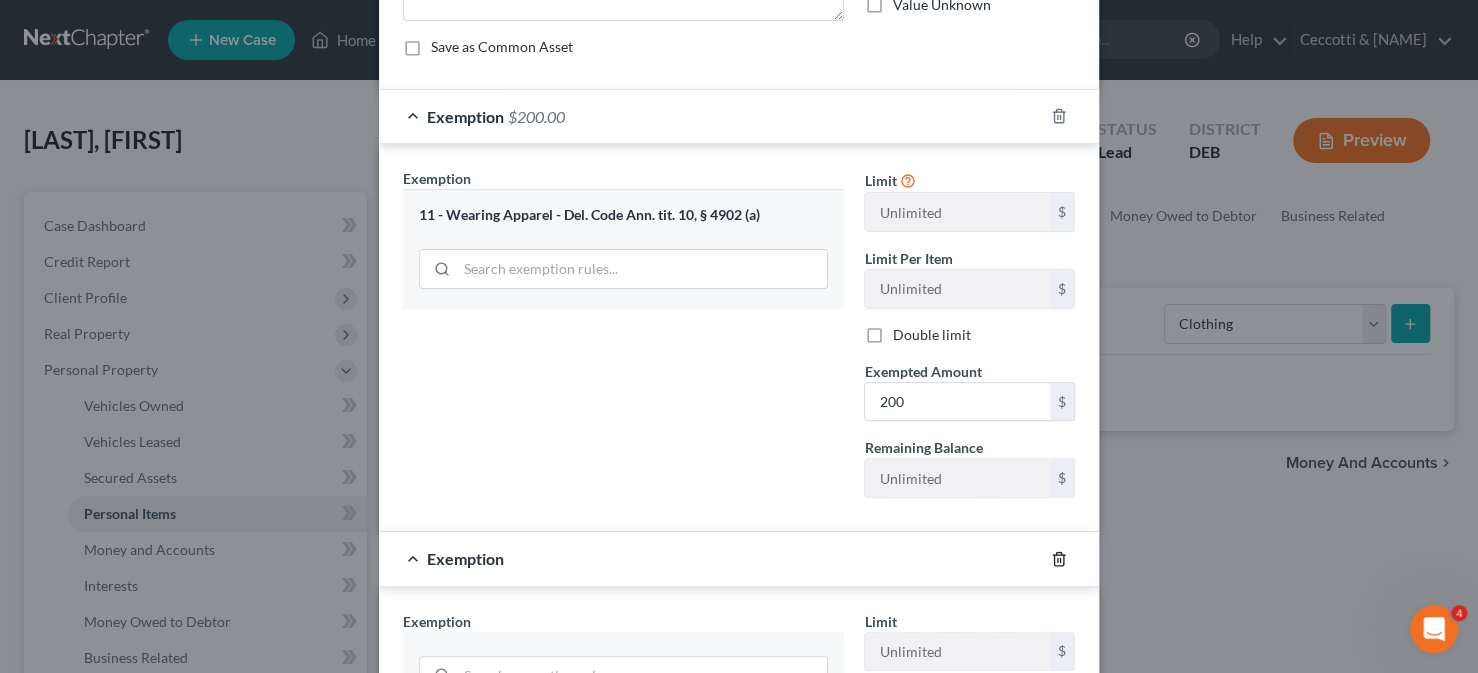 click 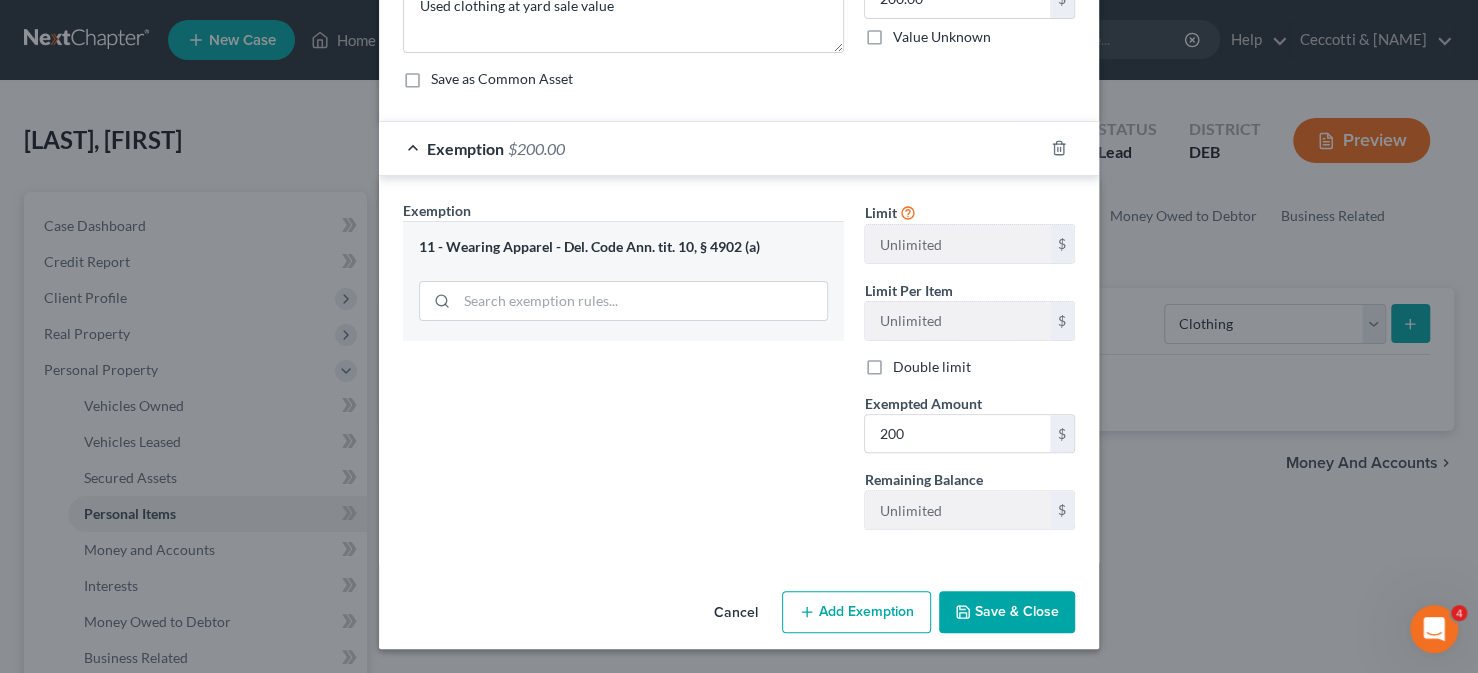 scroll, scrollTop: 207, scrollLeft: 0, axis: vertical 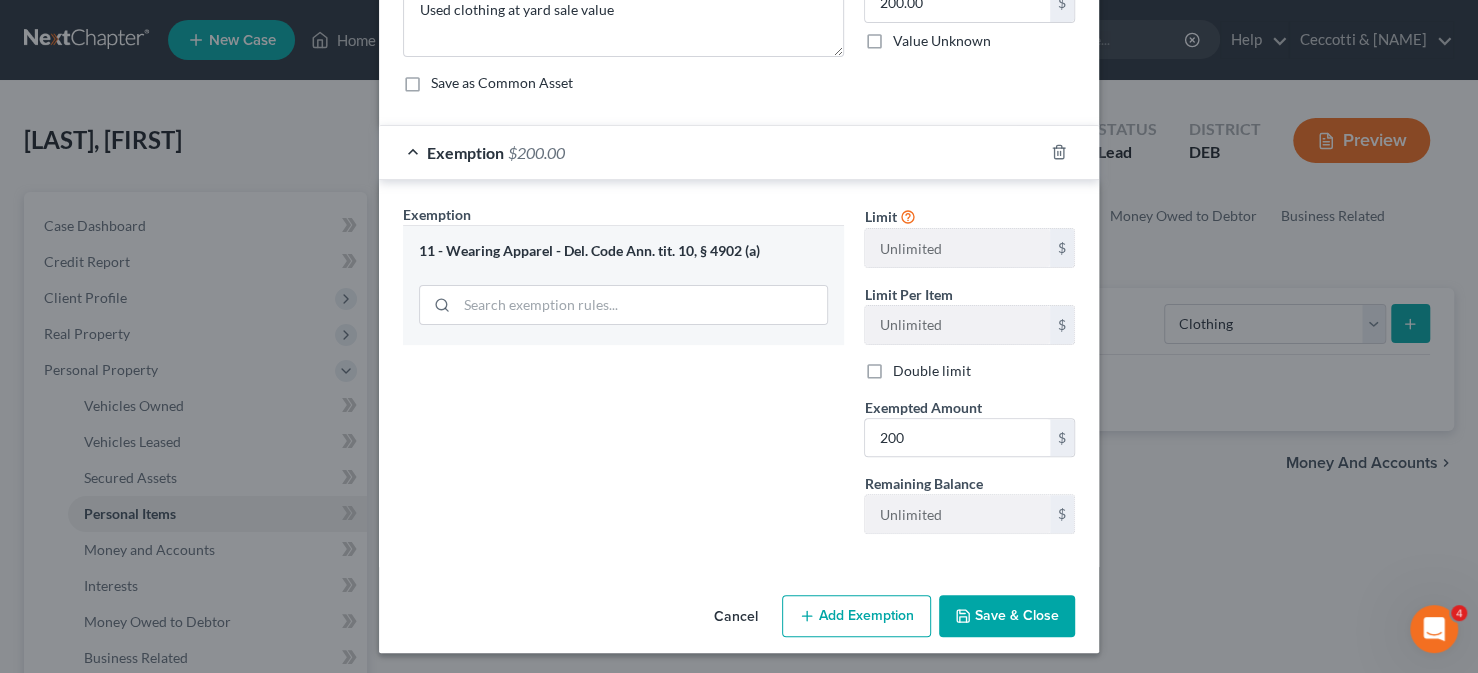 click on "Save & Close" at bounding box center (1007, 616) 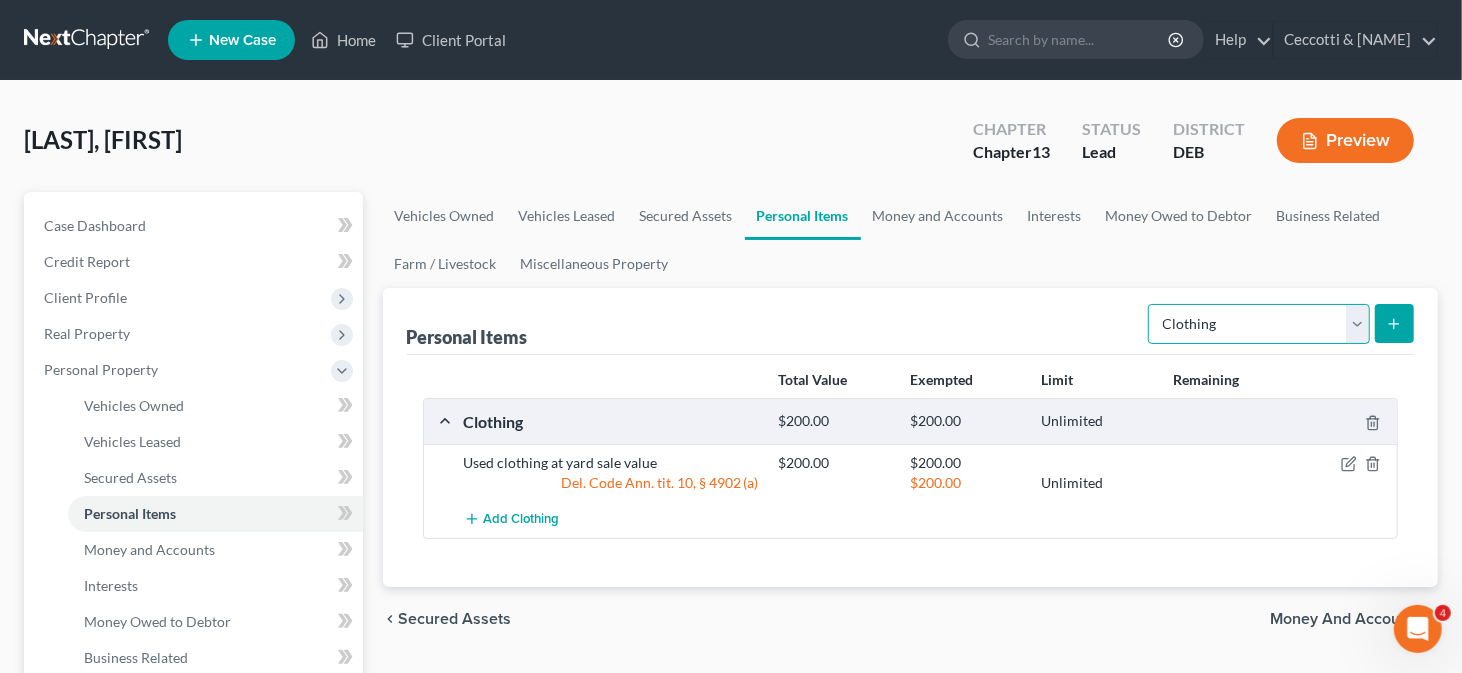 click on "Select Item Type Clothing Collectibles Of Value Electronics Firearms Household Goods Jewelry Other Pet(s) Sports & Hobby Equipment" at bounding box center [1259, 324] 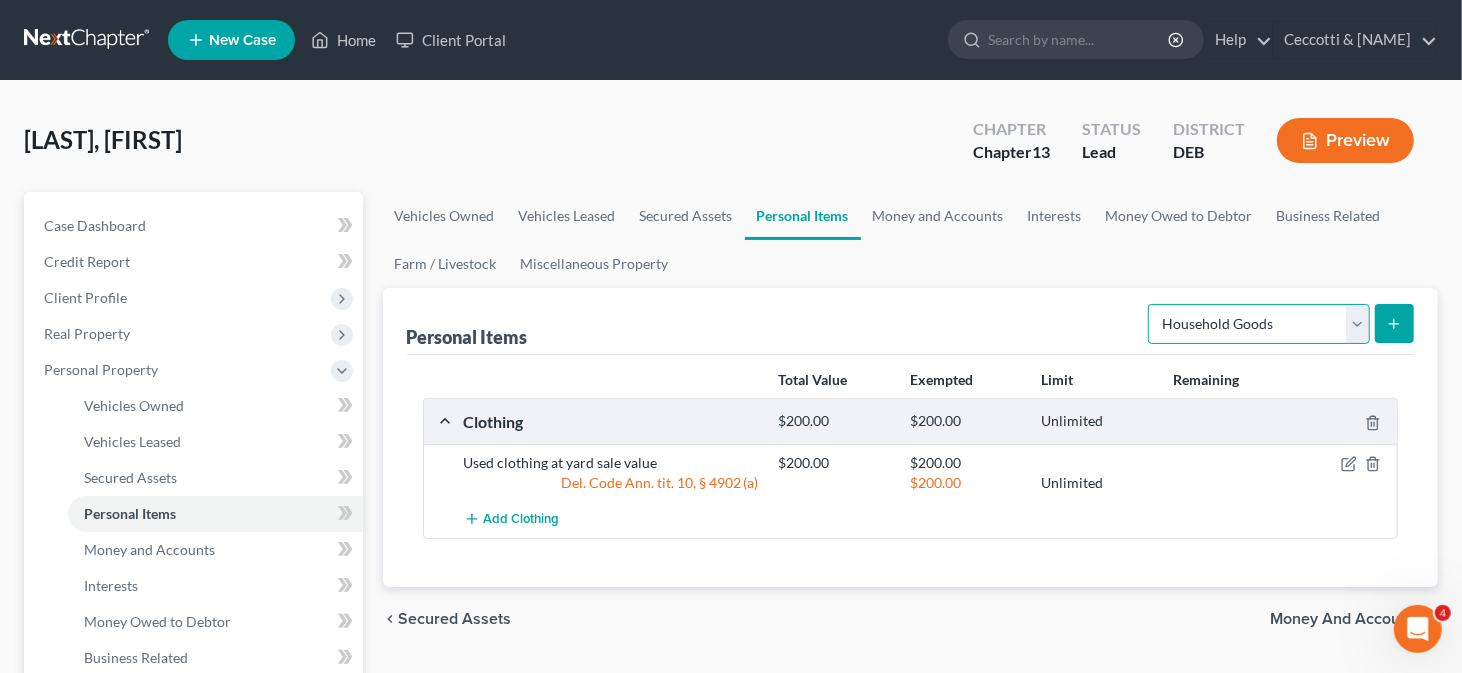 click on "Select Item Type Clothing Collectibles Of Value Electronics Firearms Household Goods Jewelry Other Pet(s) Sports & Hobby Equipment" at bounding box center (1259, 324) 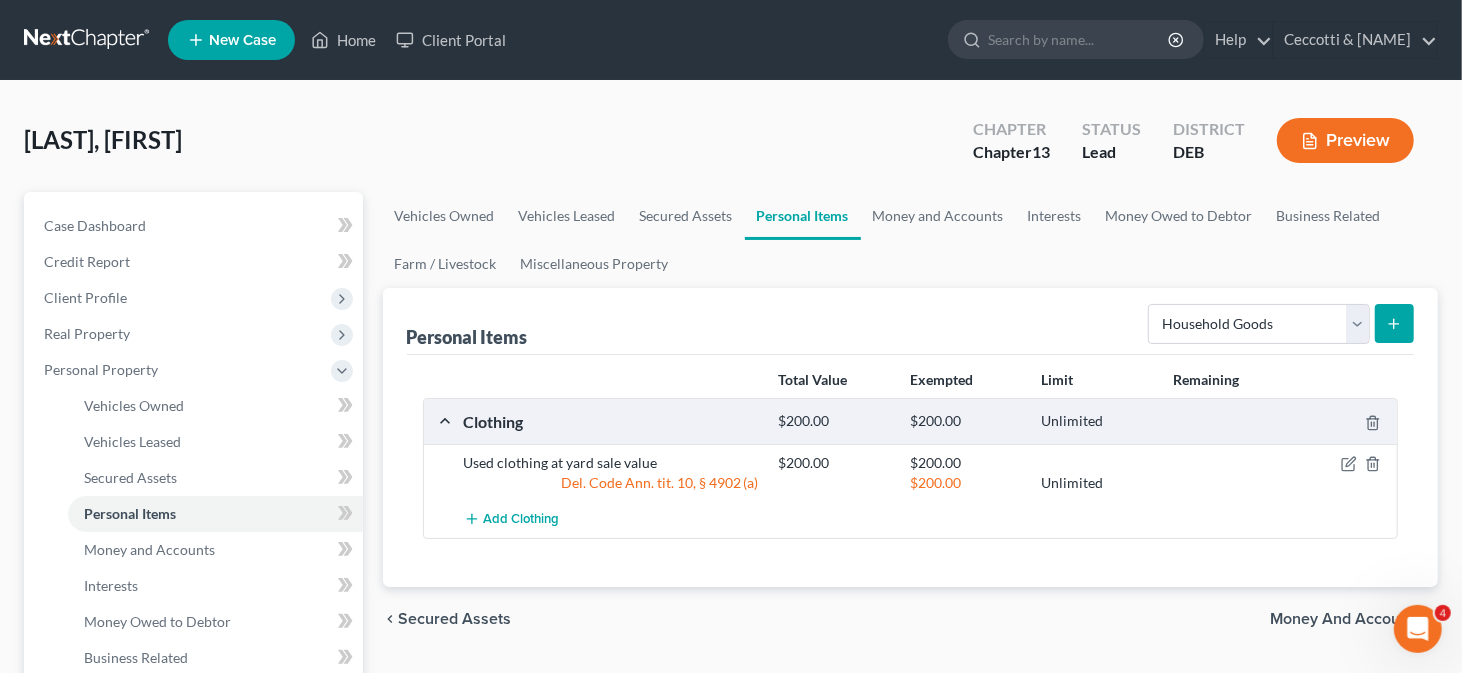 click 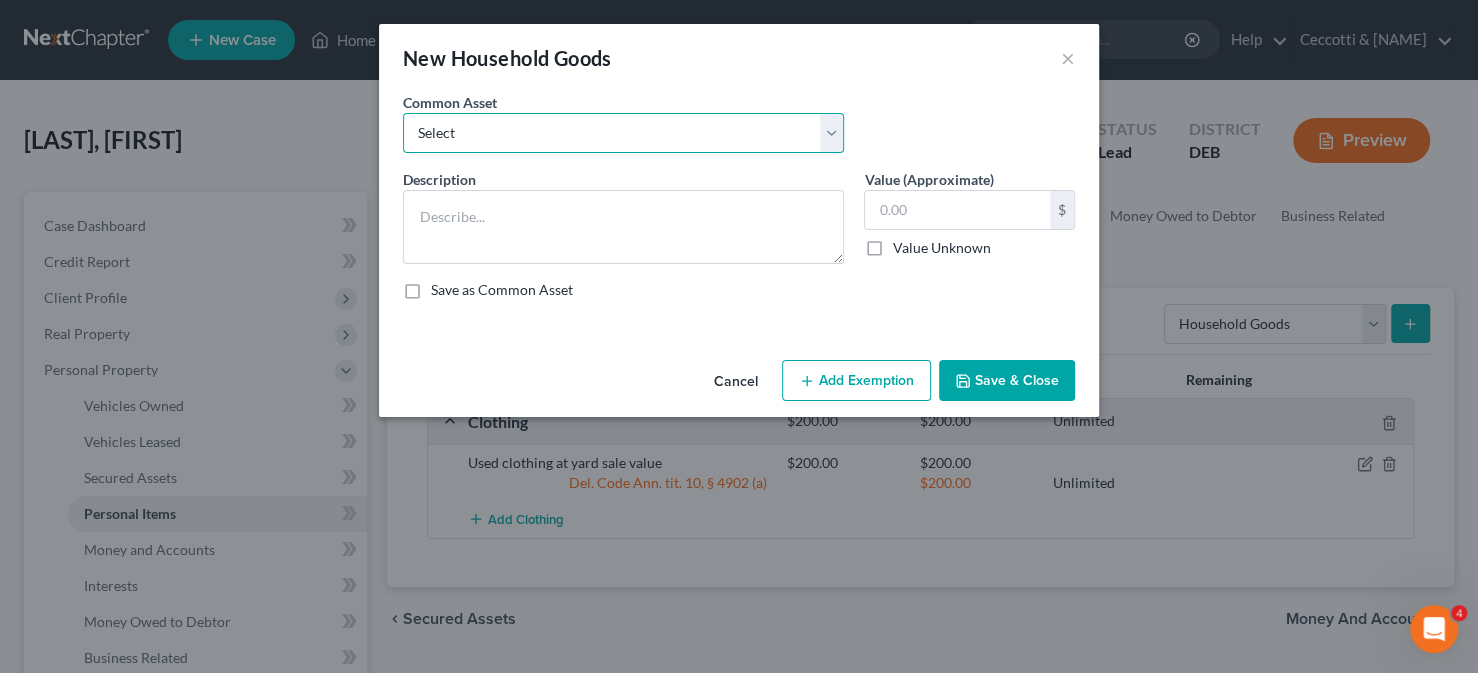 click on "Select Miscellaneous household goods and furnishings at yard sale value" at bounding box center (623, 133) 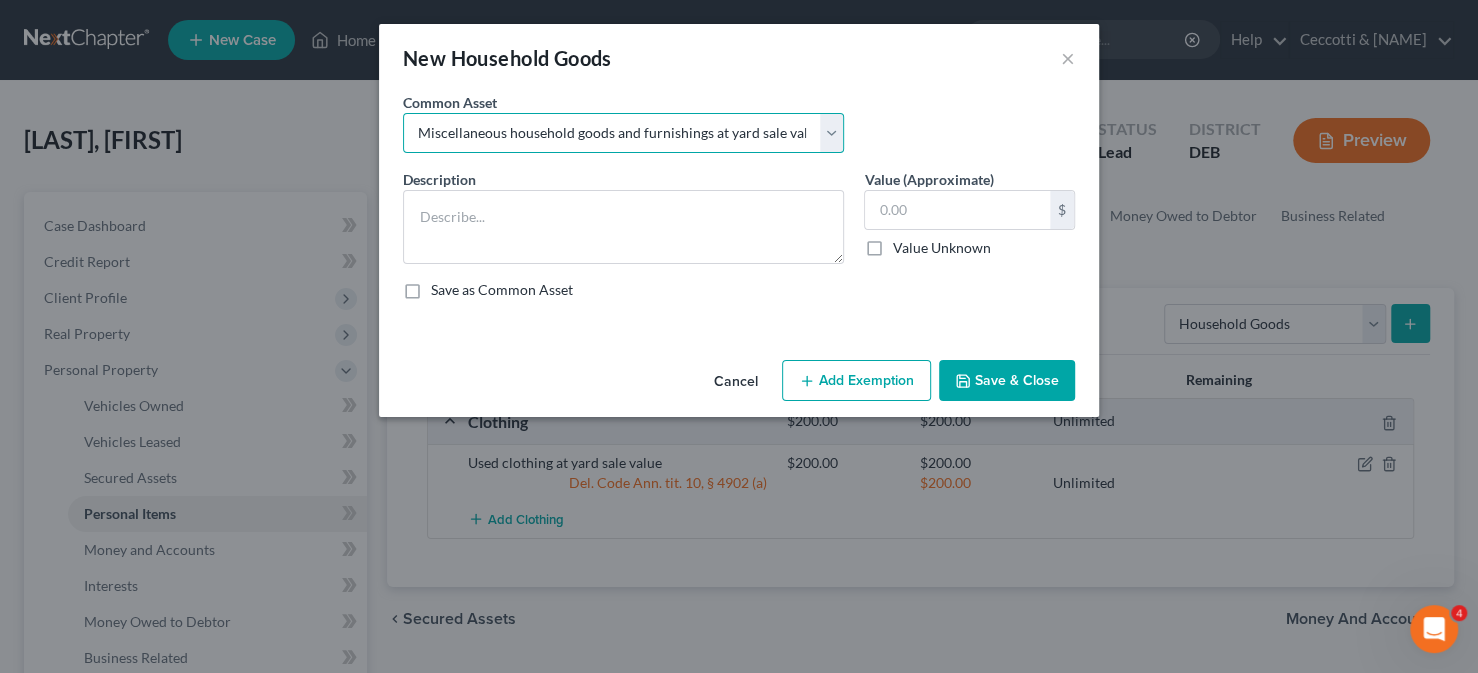 click on "Select Miscellaneous household goods and furnishings at yard sale value" at bounding box center [623, 133] 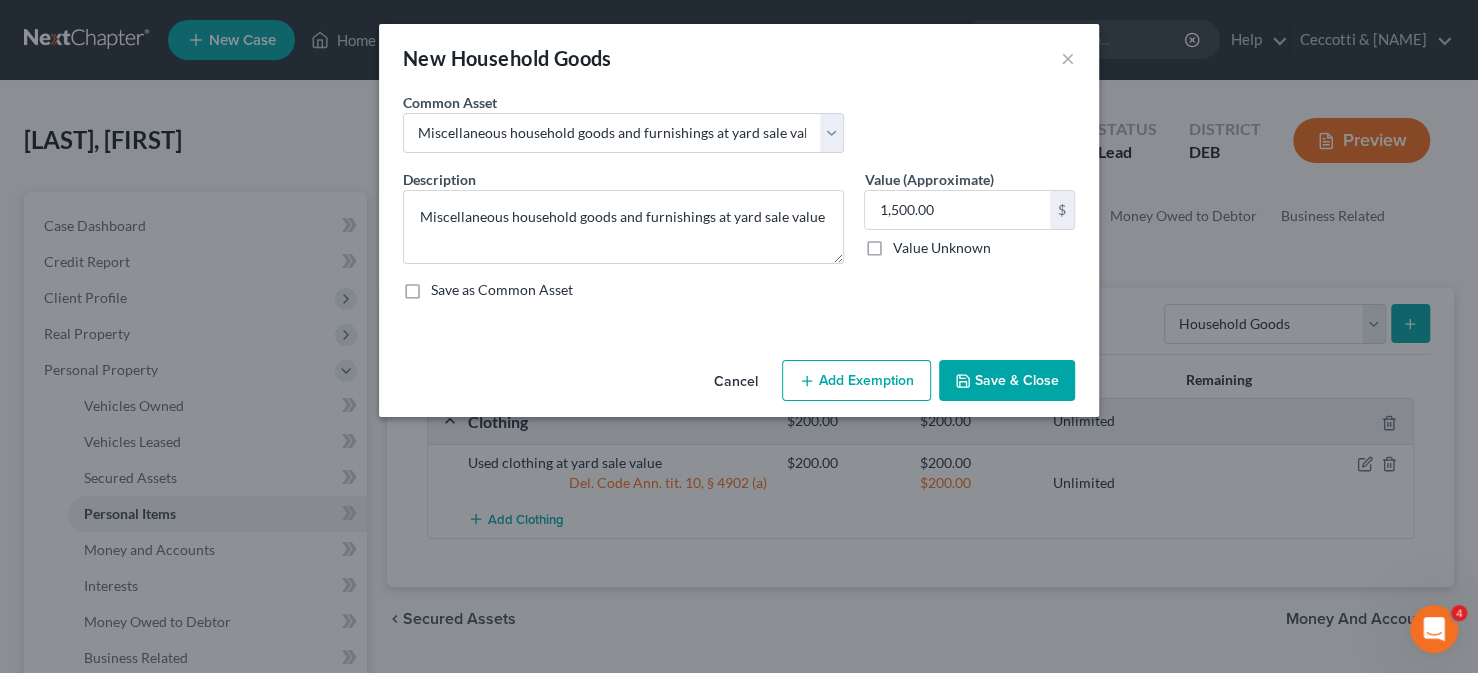 click on "Add Exemption" at bounding box center (856, 381) 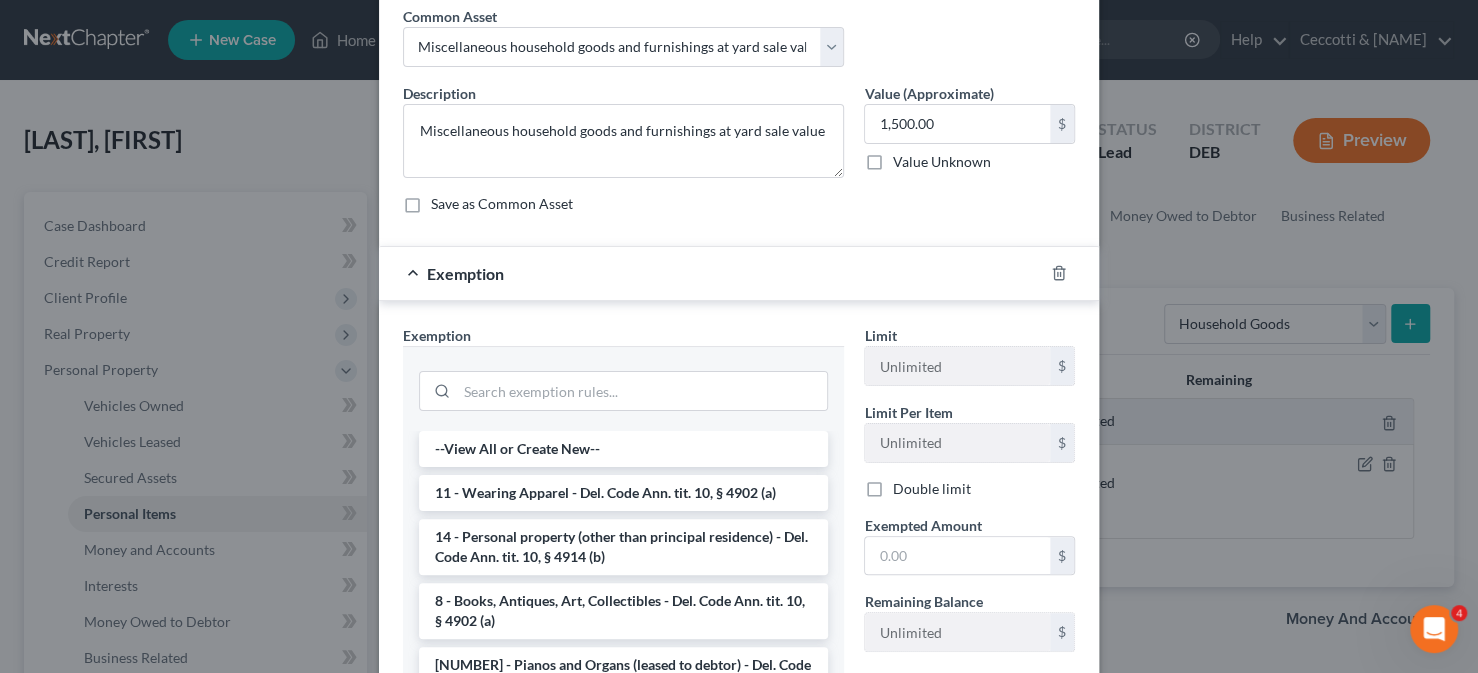 scroll, scrollTop: 200, scrollLeft: 0, axis: vertical 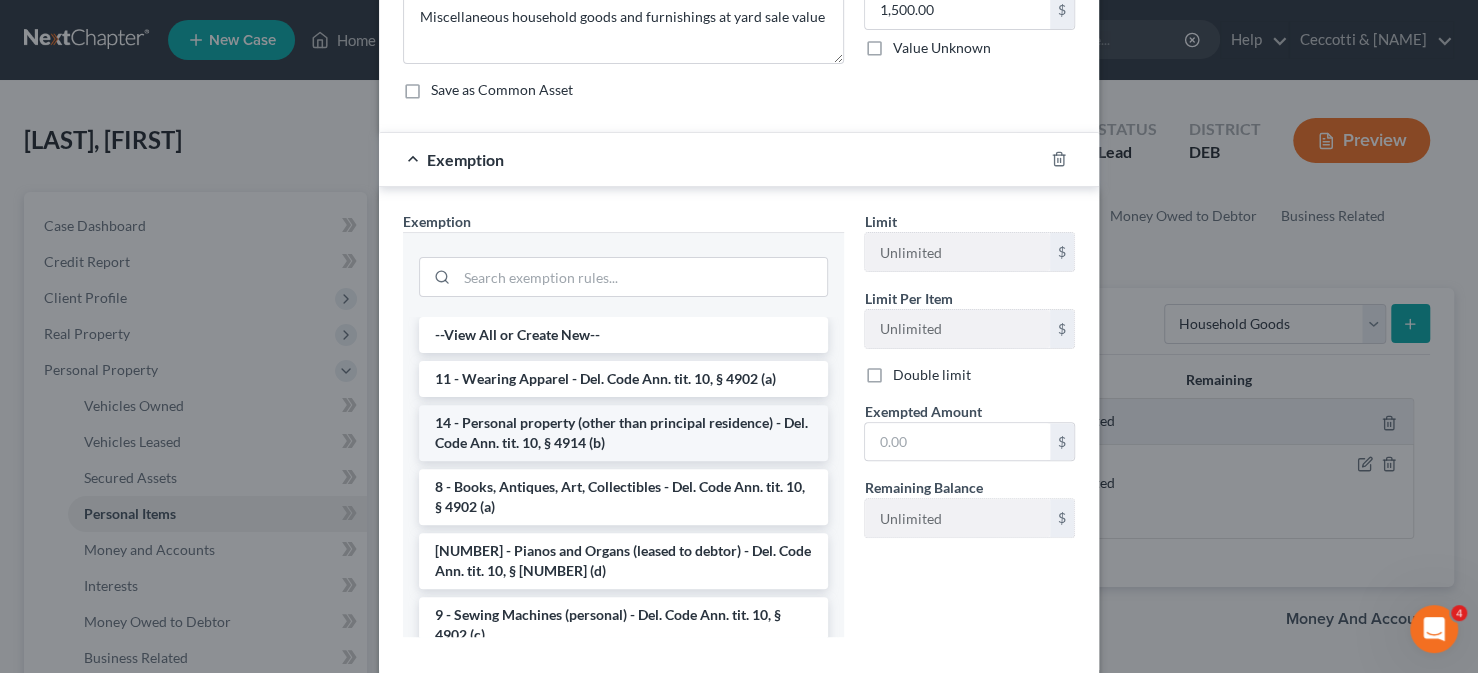 click on "14 - Personal property (other than principal residence) - Del. Code Ann. tit. 10, § 4914 (b)" at bounding box center [623, 433] 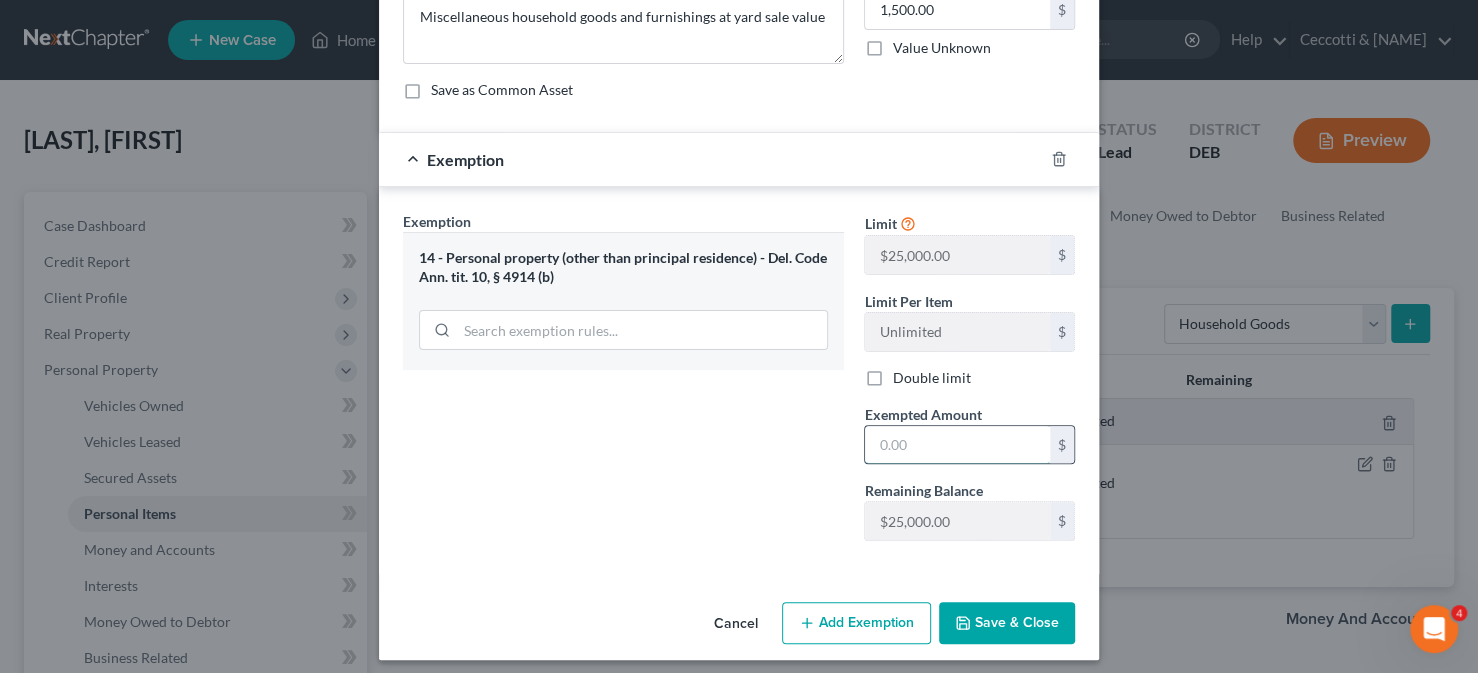click at bounding box center (957, 445) 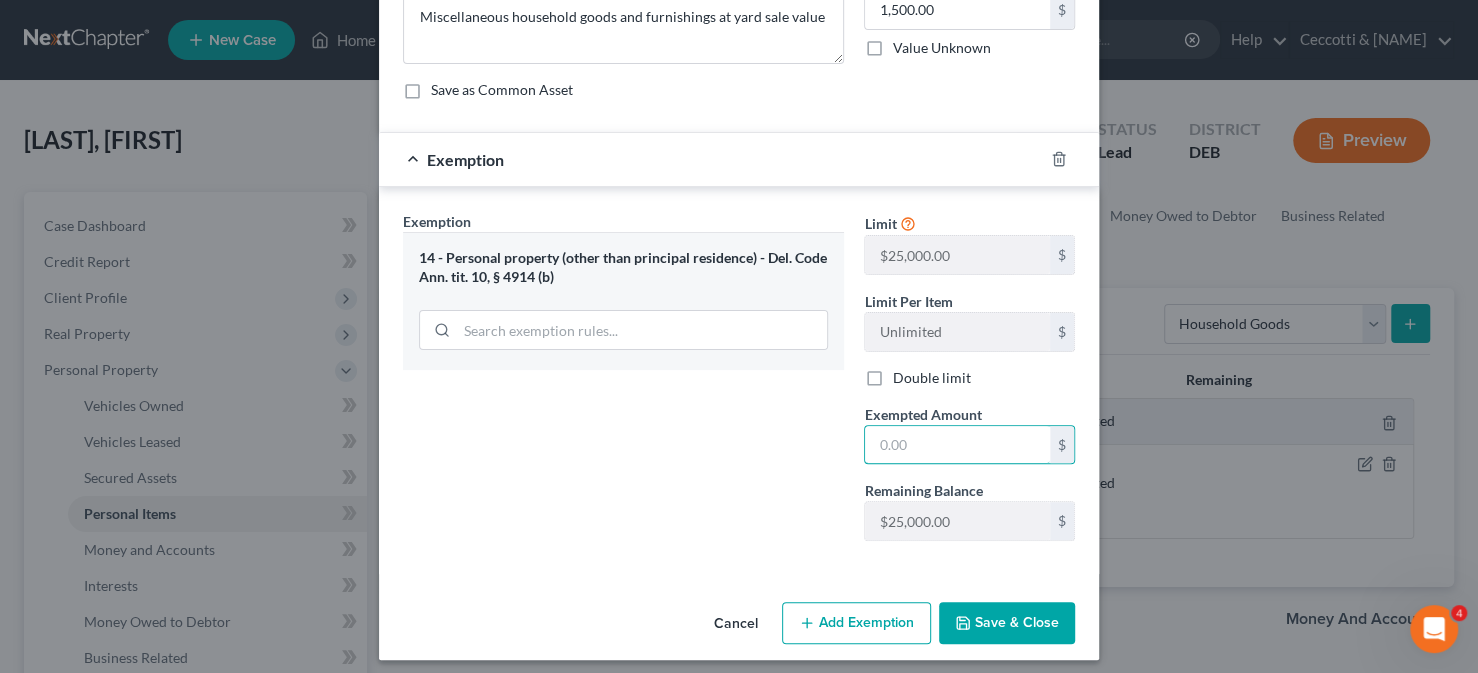 type on "1500" 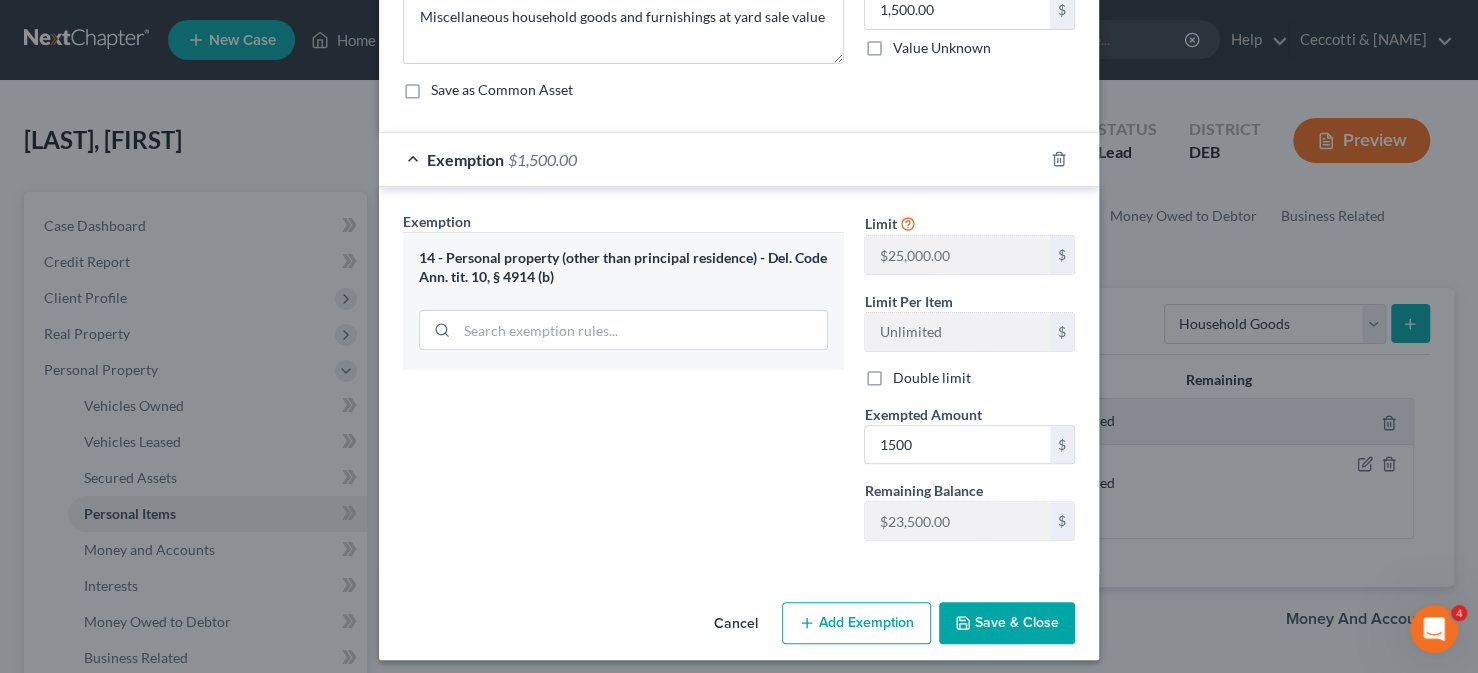 click on "Save & Close" at bounding box center [1007, 623] 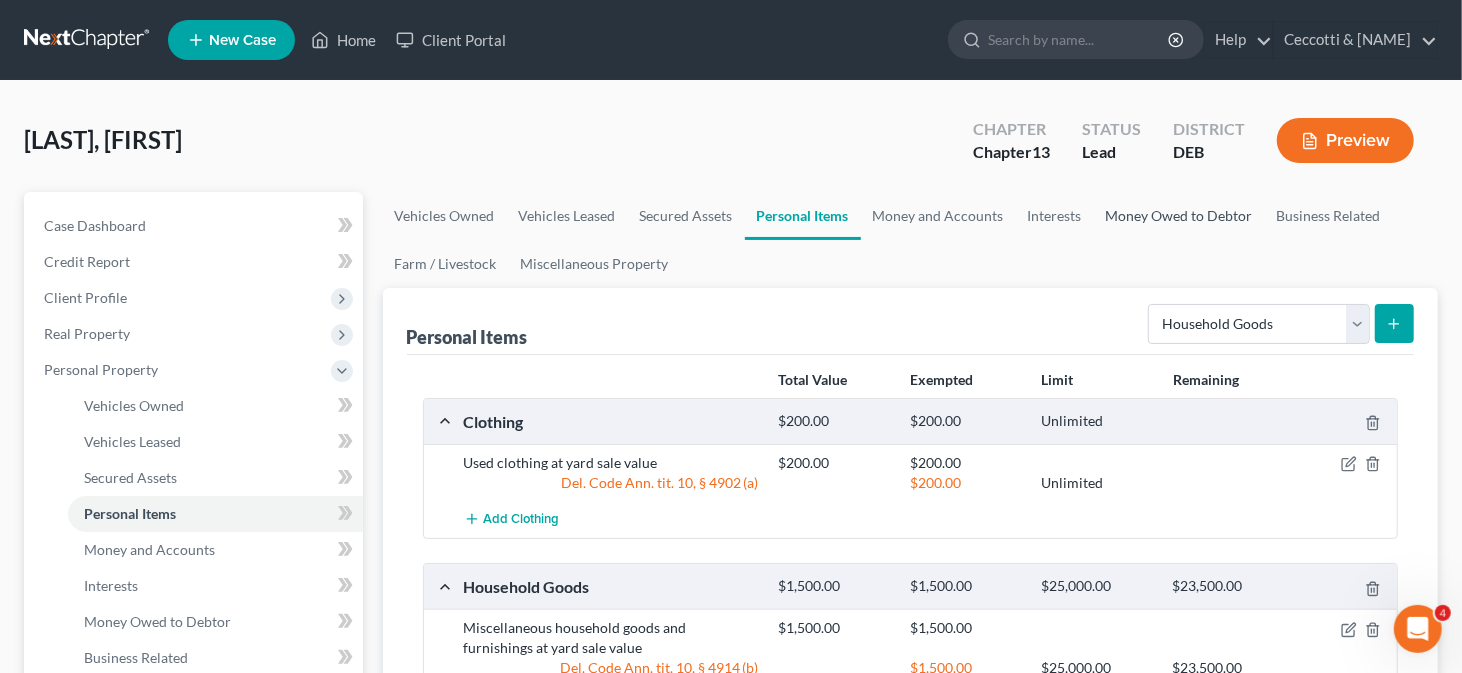 click on "Money Owed to Debtor" at bounding box center [1179, 216] 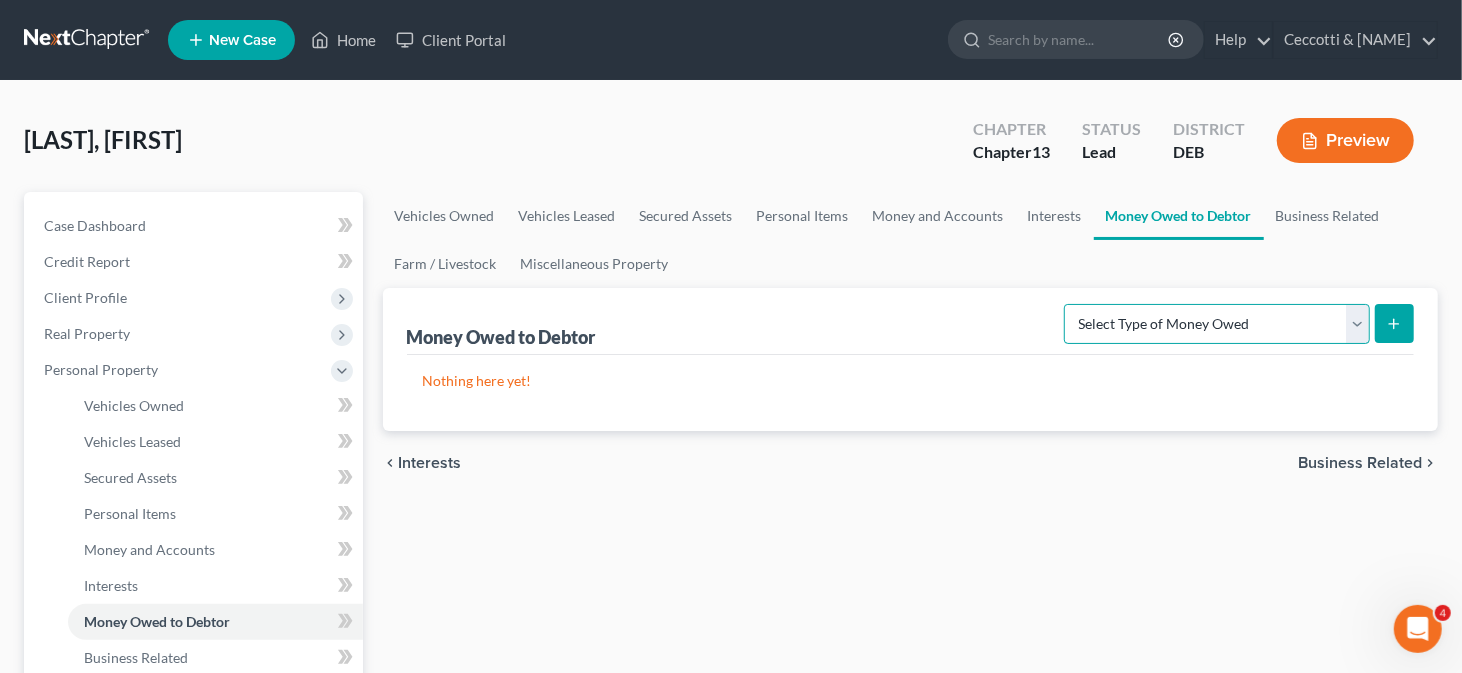 click on "Select Type of Money Owed Accounts Receivable Alimony Child Support Claims Against Third Parties Disability Benefits Disability Insurance Payments Divorce Settlements Equitable or Future Interests Expected Tax Refund and Unused NOLs Financial Assets Not Yet Listed Life Estate of Descendants Maintenance Other Contingent & Unliquidated Claims Property Settlements Sick or Vacation Pay Social Security Benefits Trusts Unpaid Loans Unpaid Wages Workers Compensation" at bounding box center [1217, 324] 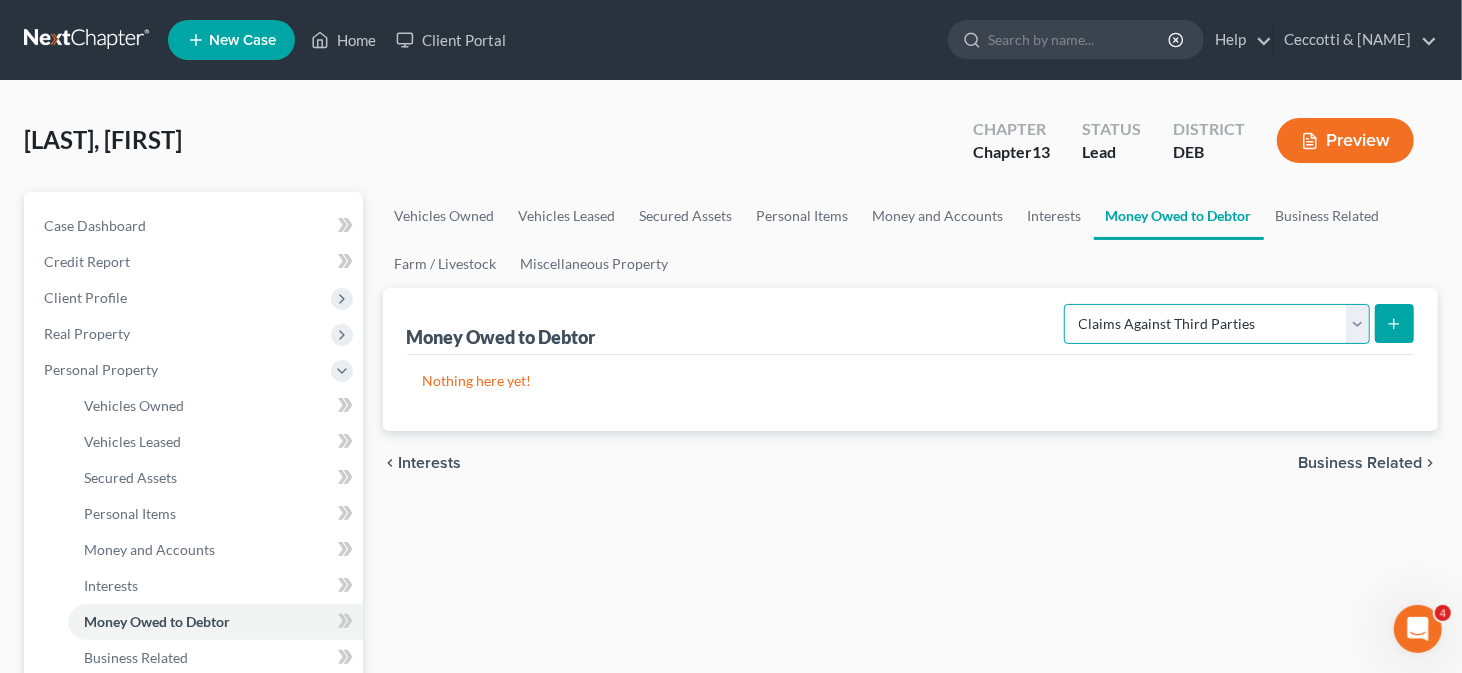 click on "Select Type of Money Owed Accounts Receivable Alimony Child Support Claims Against Third Parties Disability Benefits Disability Insurance Payments Divorce Settlements Equitable or Future Interests Expected Tax Refund and Unused NOLs Financial Assets Not Yet Listed Life Estate of Descendants Maintenance Other Contingent & Unliquidated Claims Property Settlements Sick or Vacation Pay Social Security Benefits Trusts Unpaid Loans Unpaid Wages Workers Compensation" at bounding box center (1217, 324) 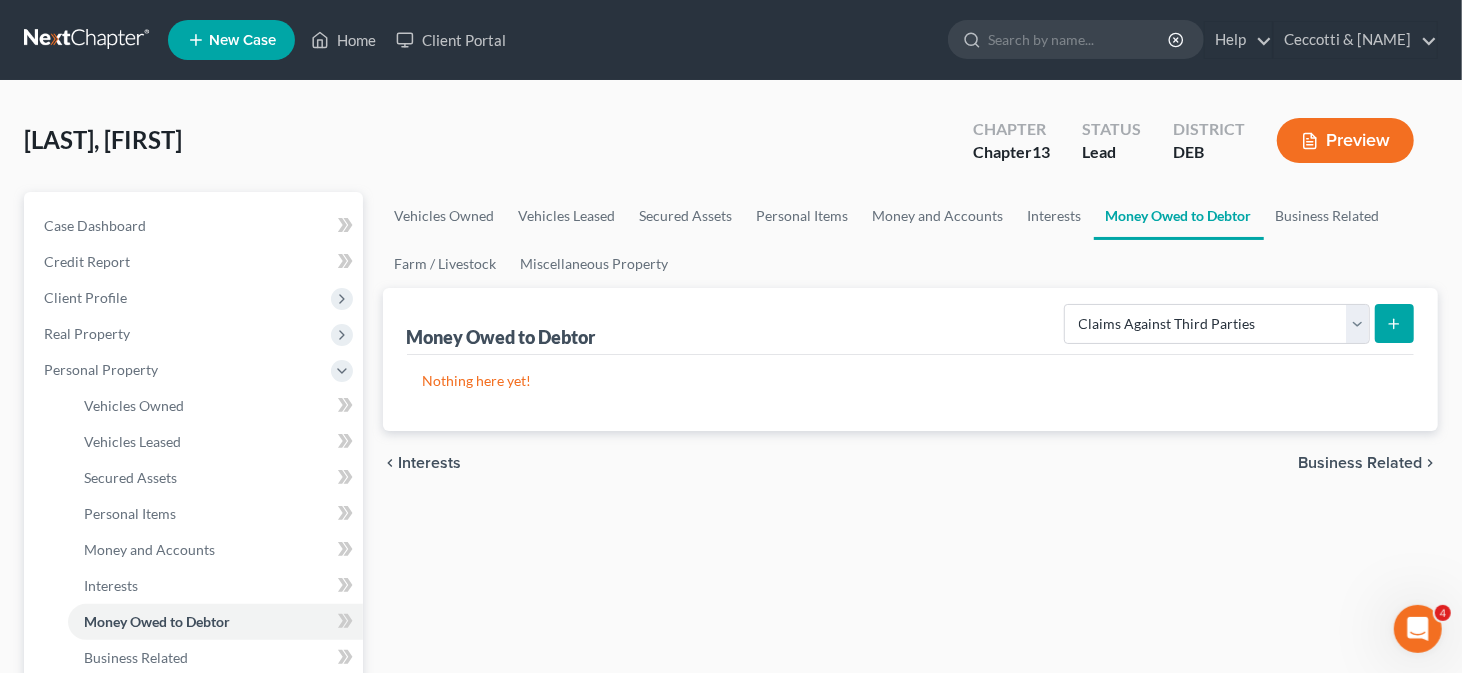 click 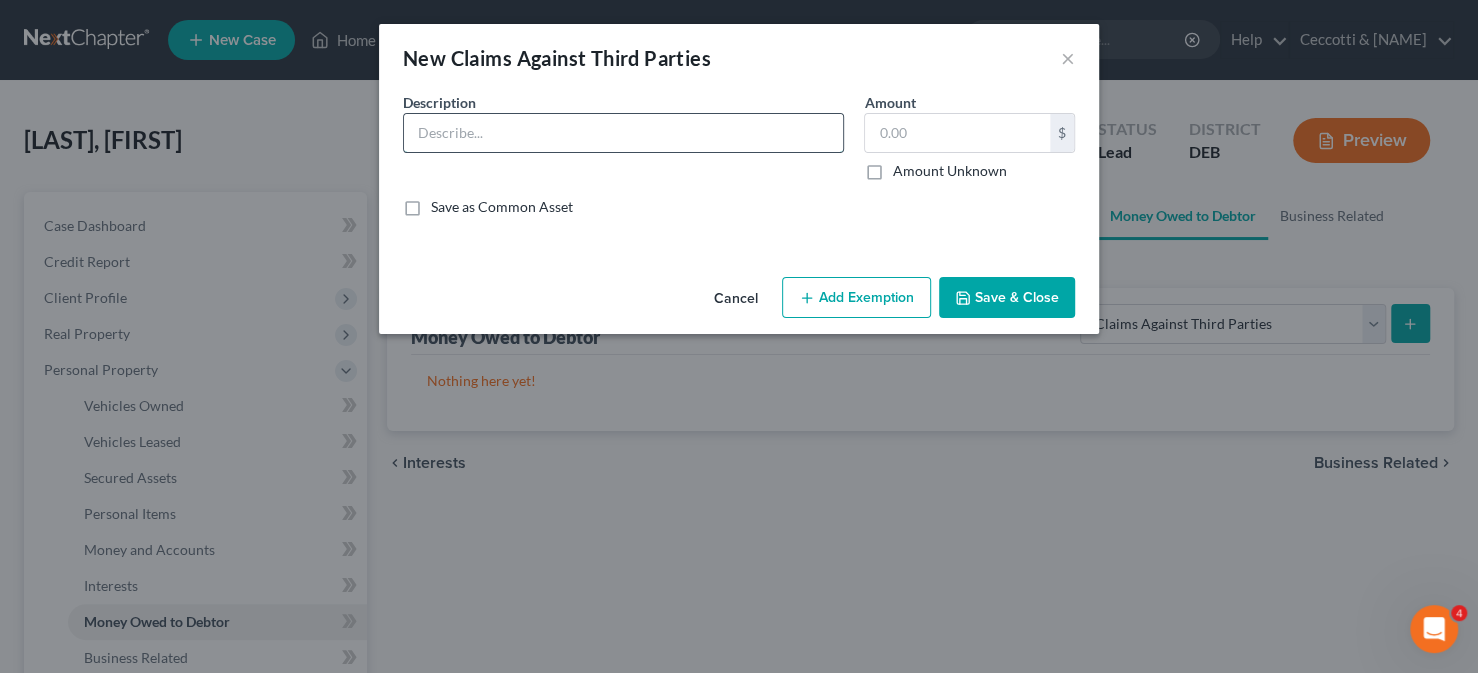 click at bounding box center [623, 133] 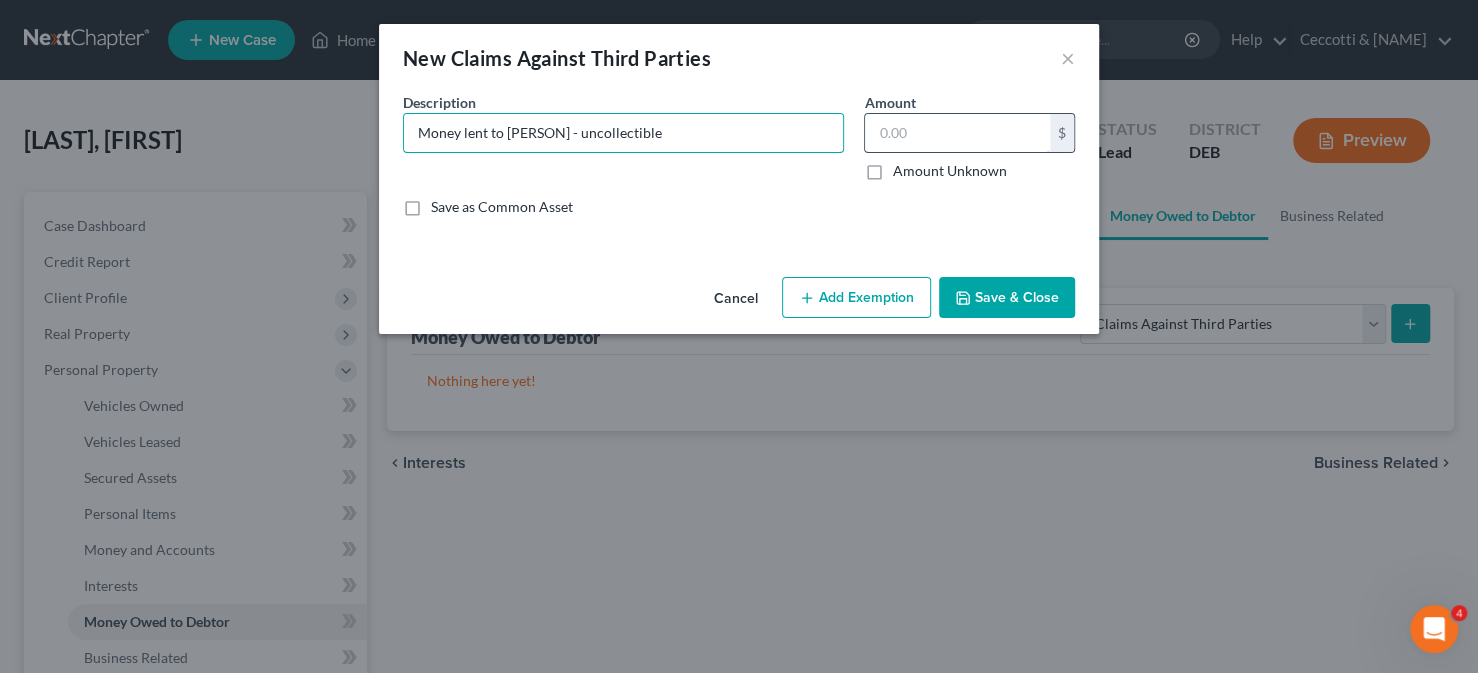 type on "Money lent to [PERSON] - uncollectible" 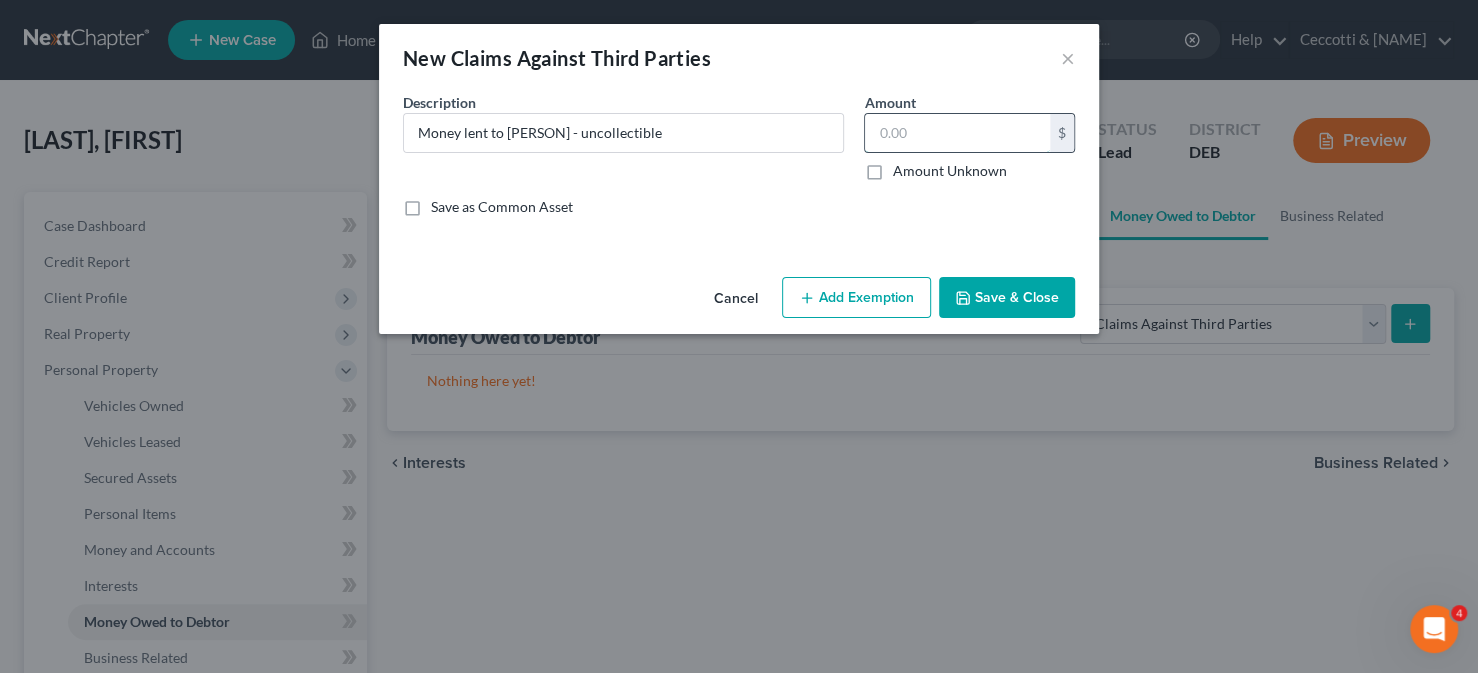 click at bounding box center (957, 133) 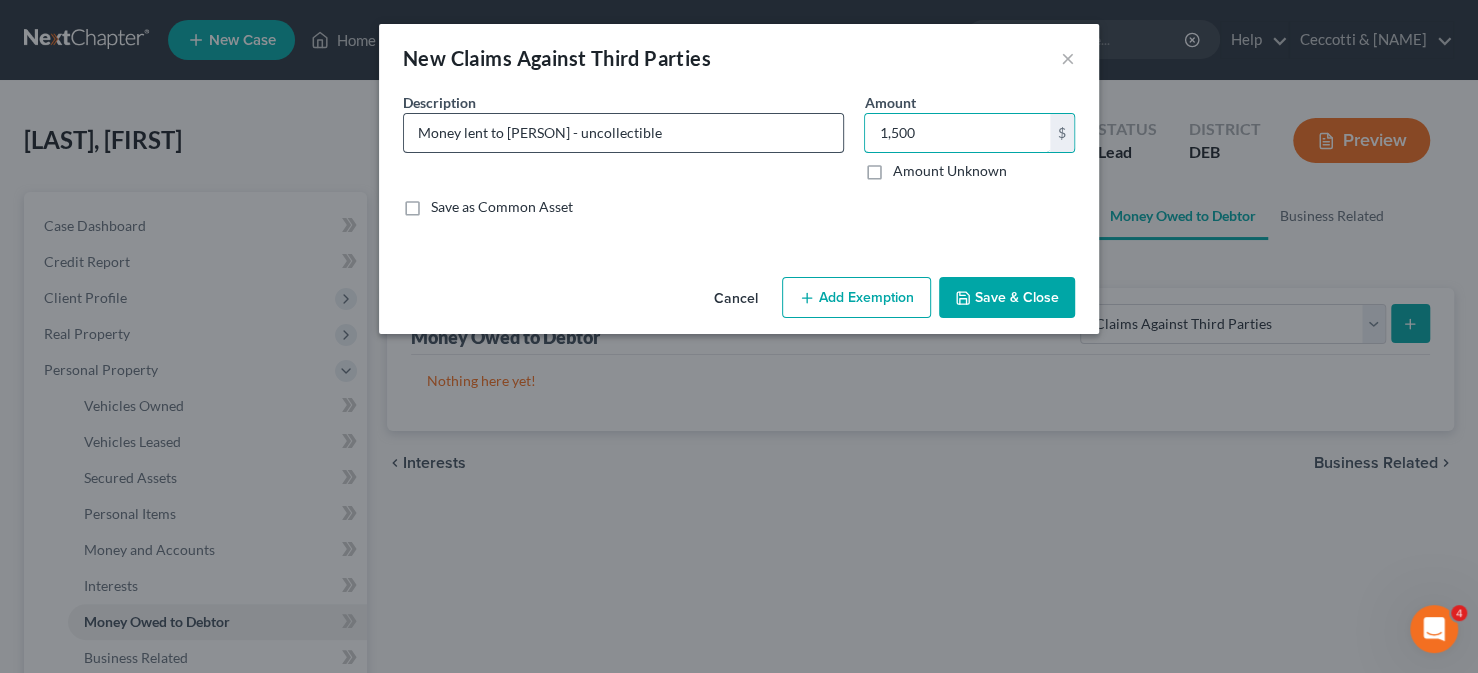 type on "1,500" 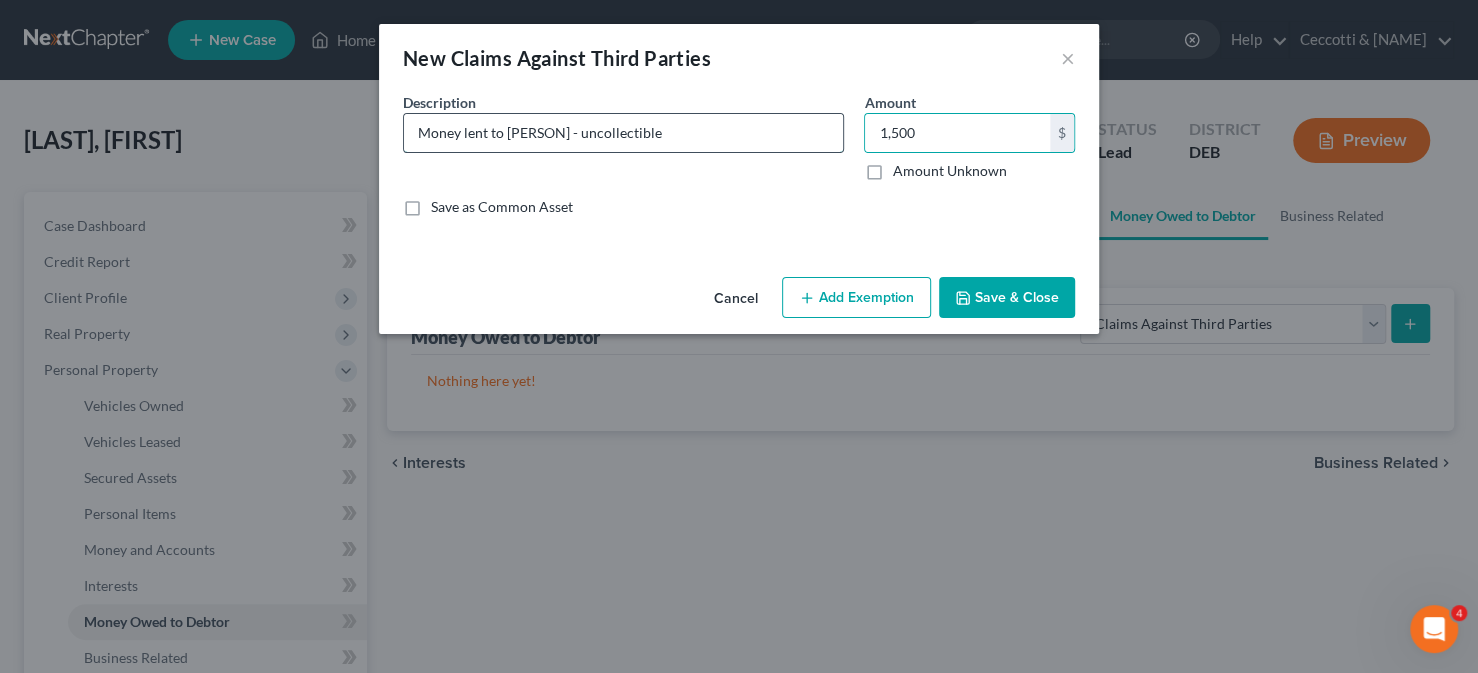 click on "Money lent to [PERSON] - uncollectible" at bounding box center [623, 133] 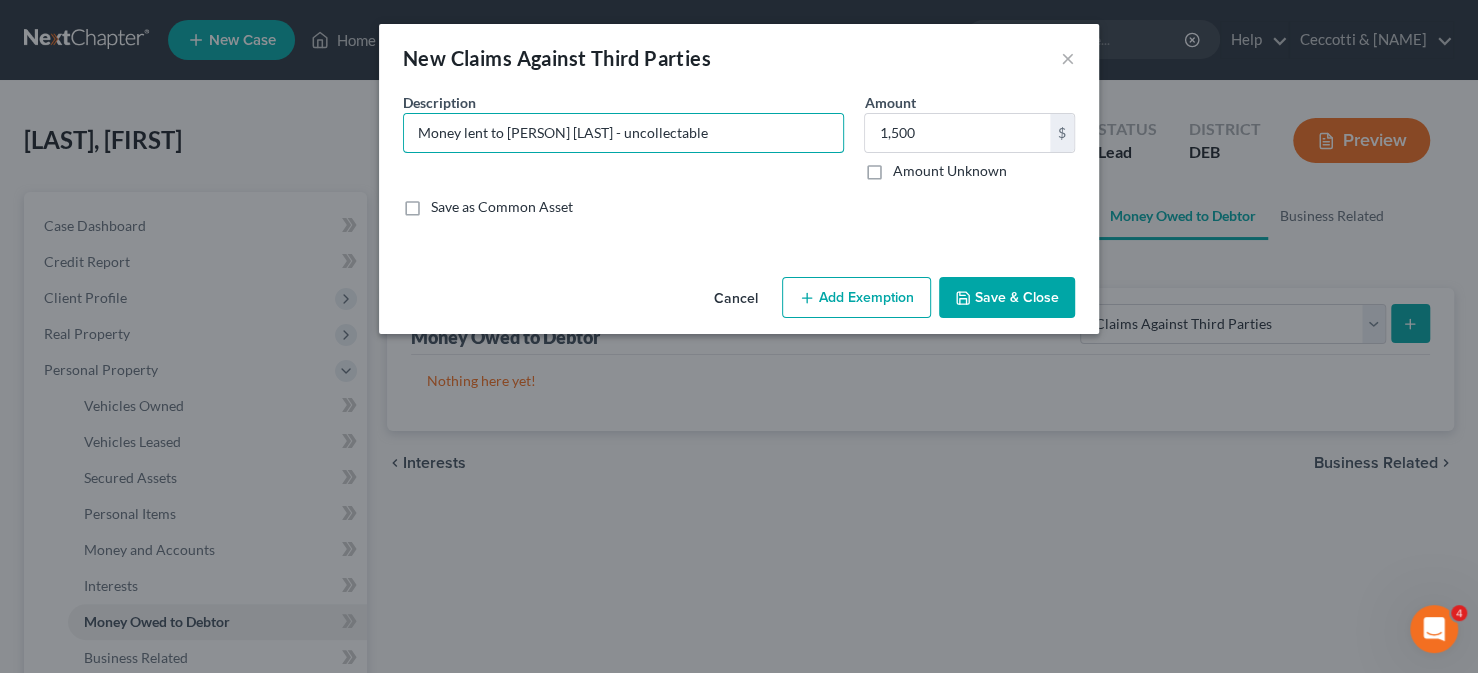 type on "Money lent to [PERSON] [LAST] - uncollectable" 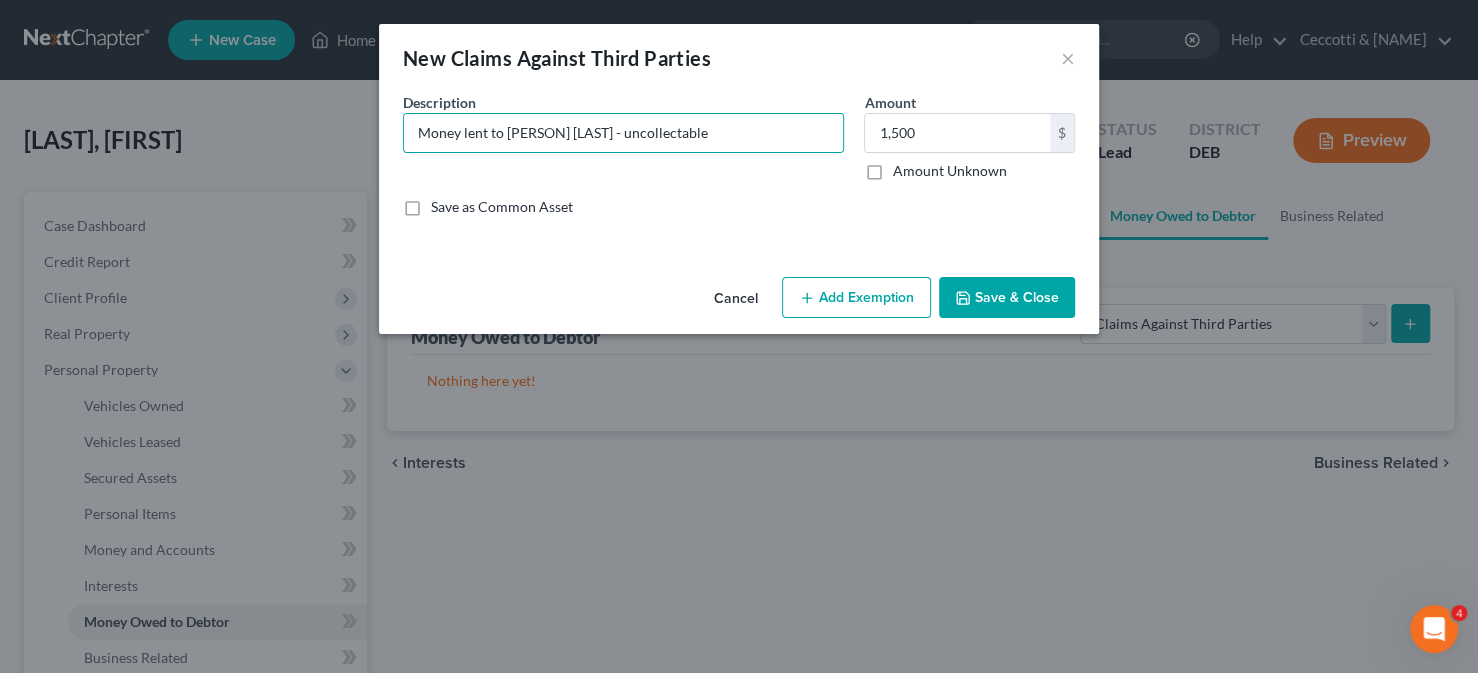 click on "Add Exemption" at bounding box center (856, 298) 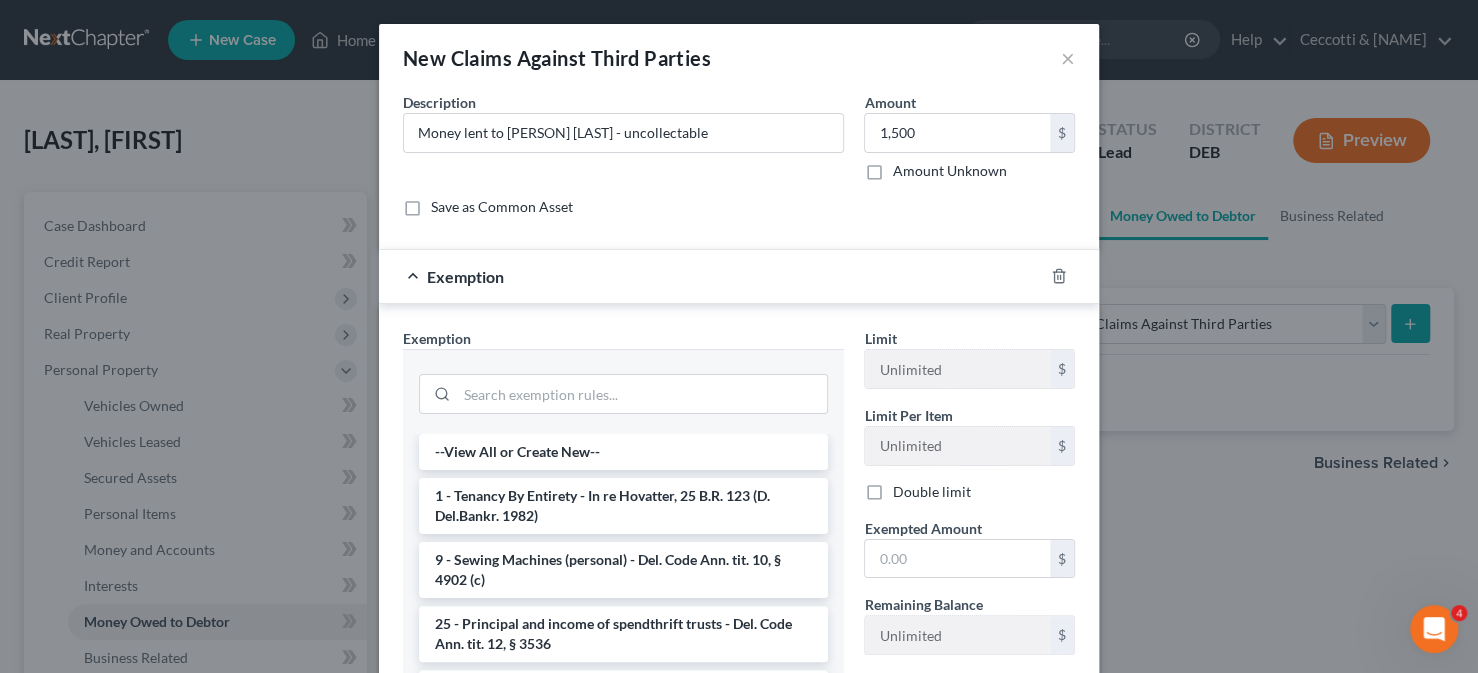 scroll, scrollTop: 100, scrollLeft: 0, axis: vertical 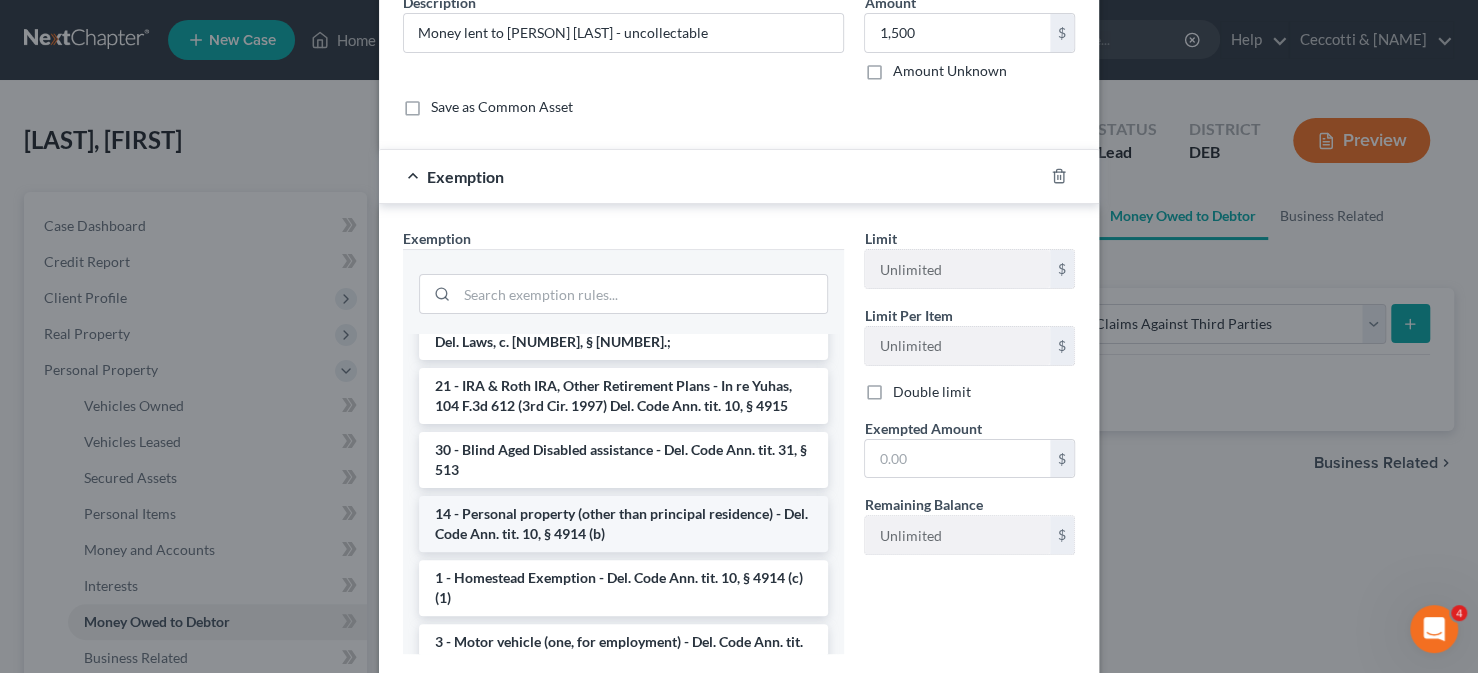 click on "14 - Personal property (other than principal residence) - Del. Code Ann. tit. 10, § 4914 (b)" at bounding box center (623, 524) 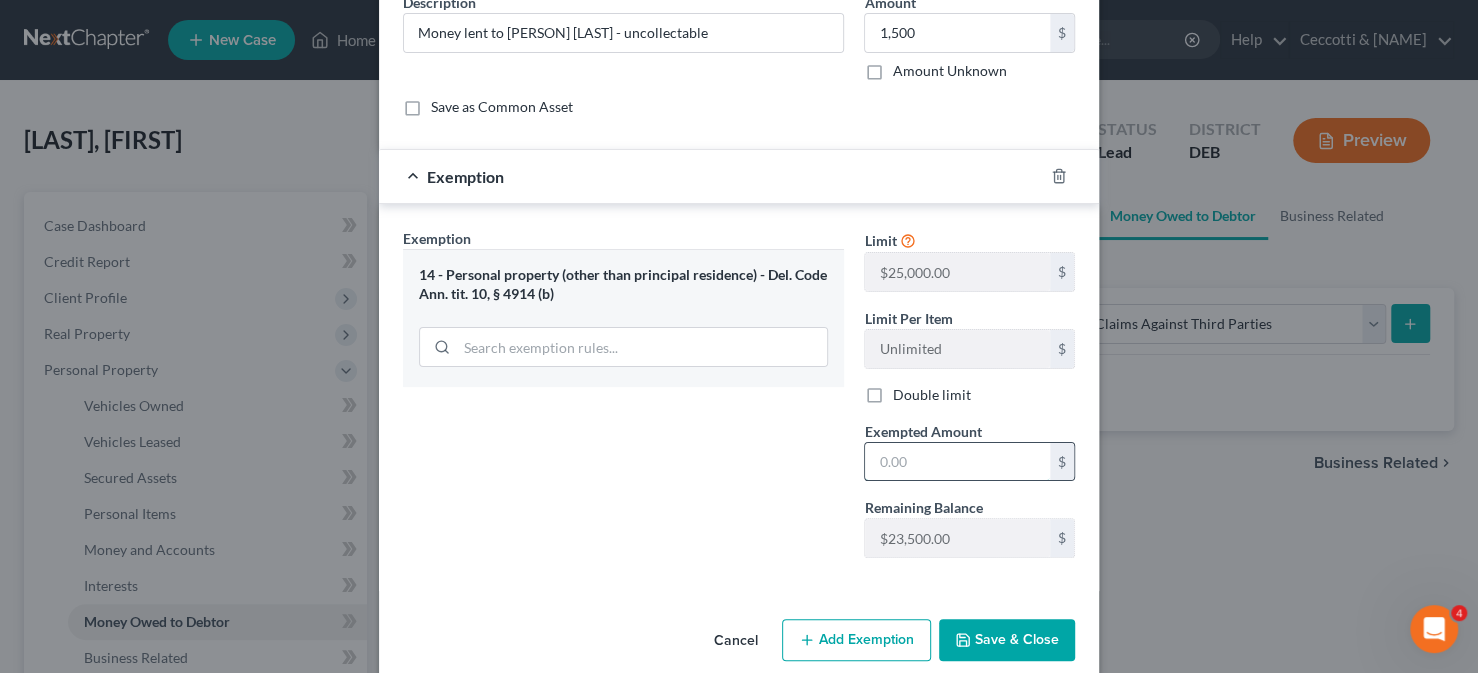 click at bounding box center [957, 462] 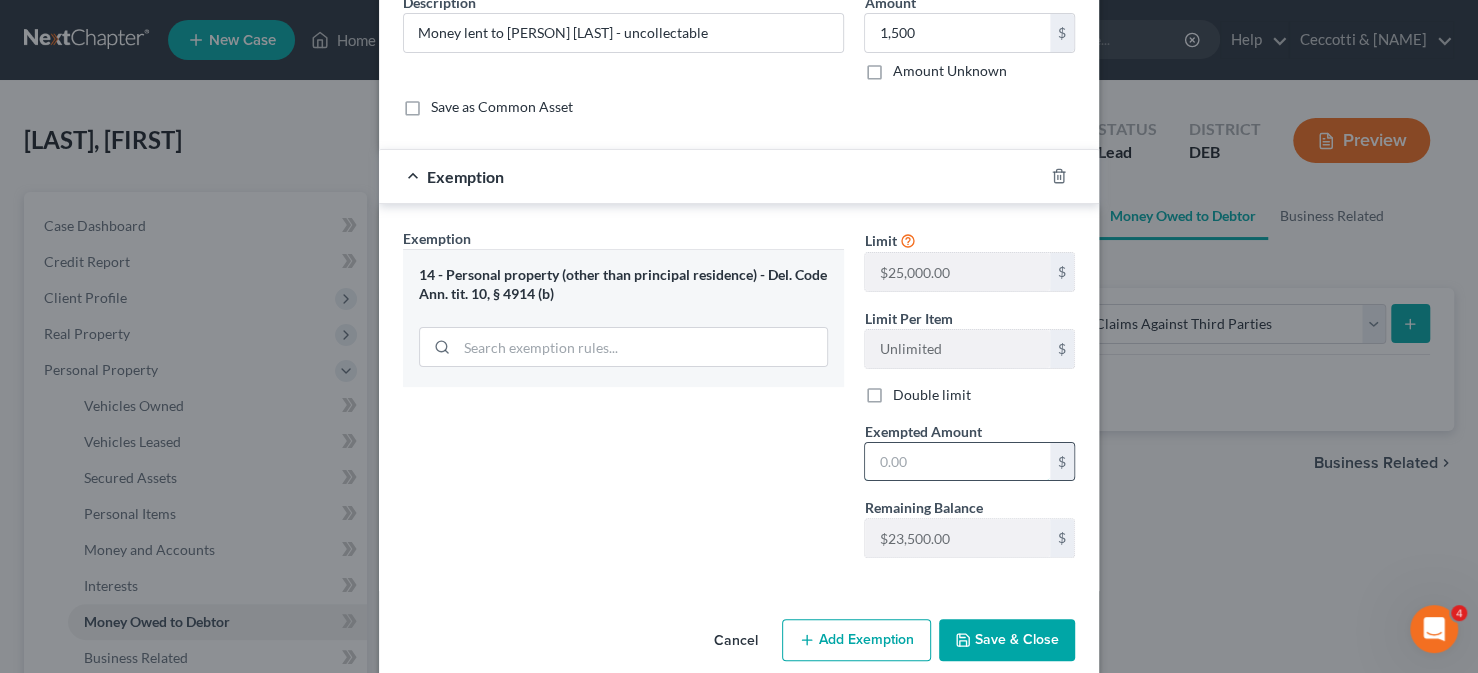 type on "1500" 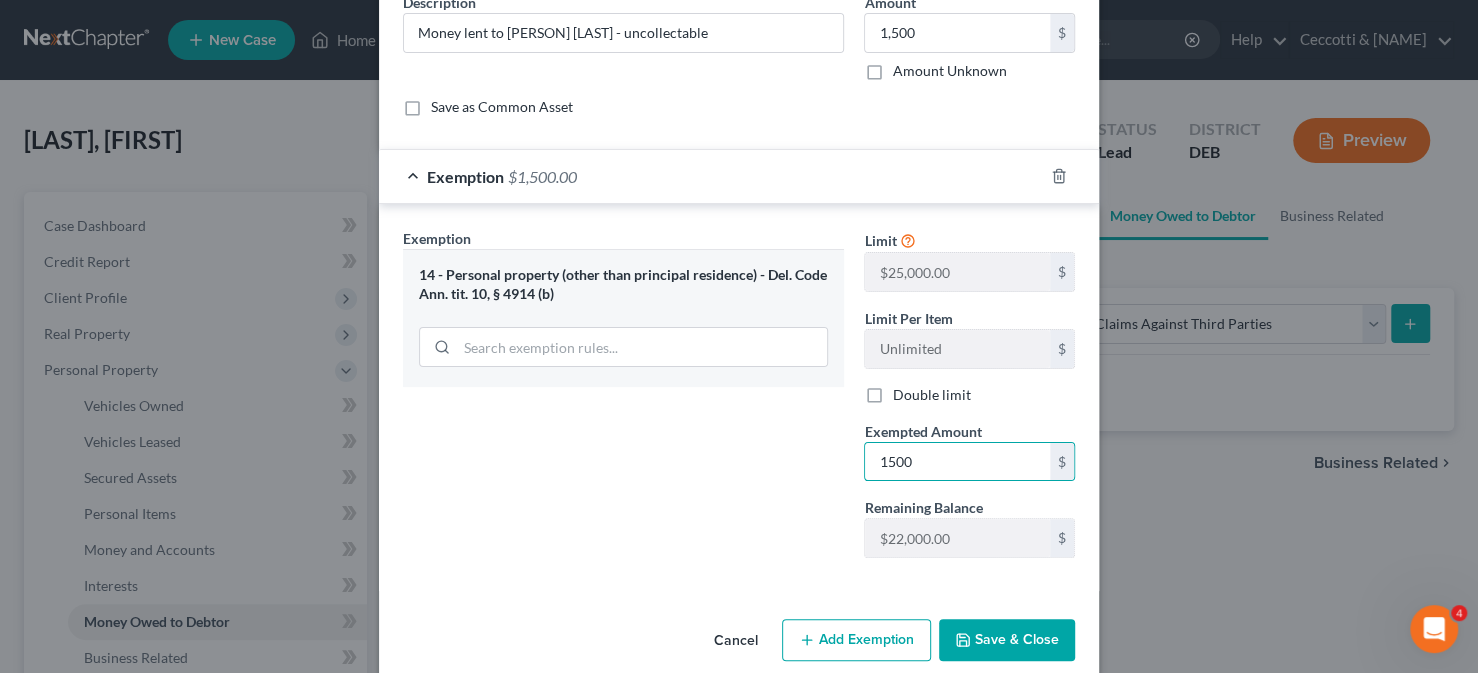click on "Save & Close" at bounding box center [1007, 640] 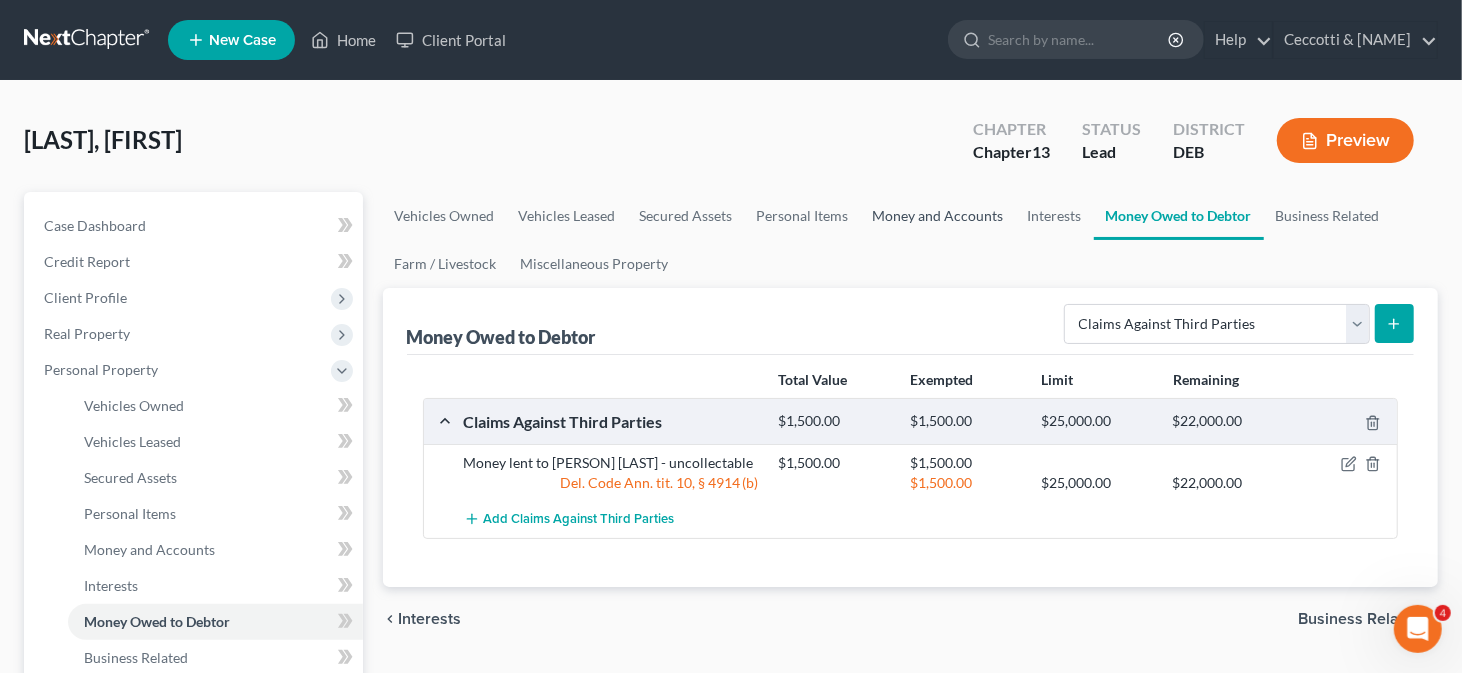click on "Money and Accounts" at bounding box center (938, 216) 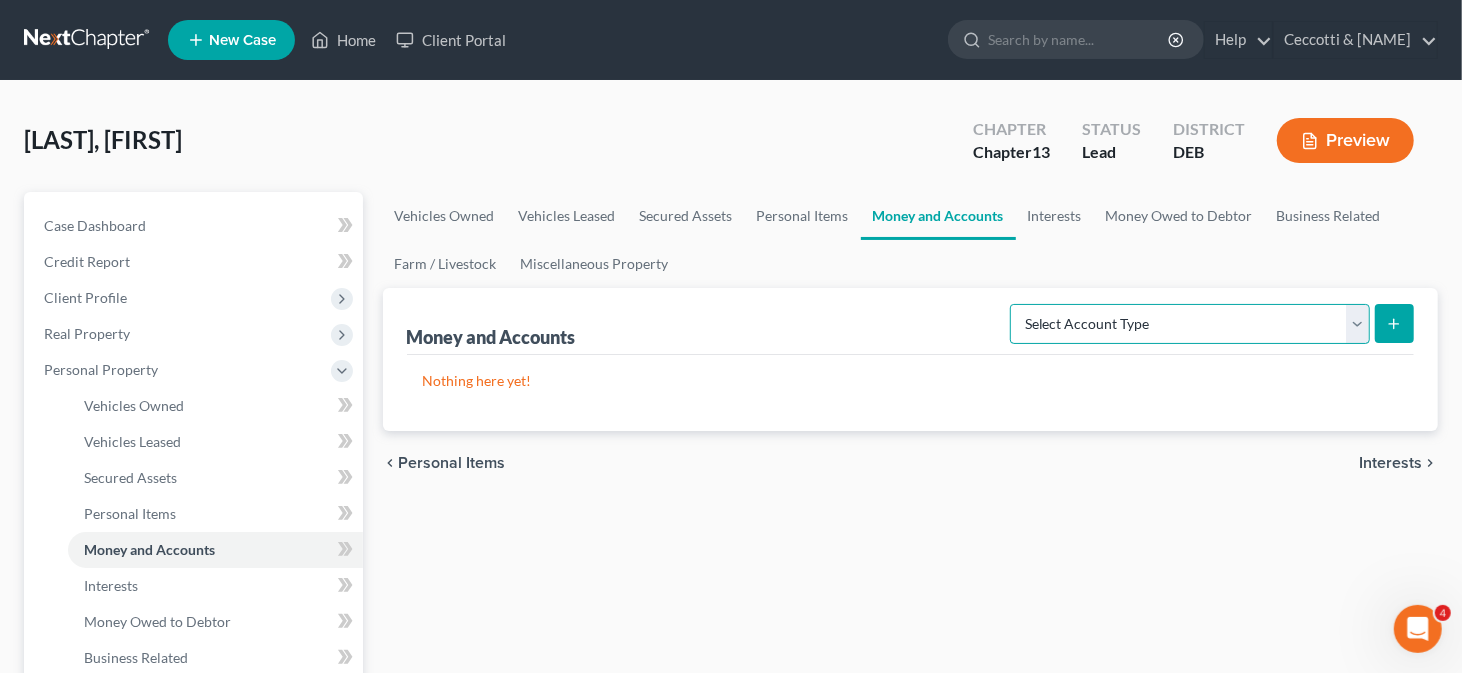 click on "Select Account Type Brokerage Cash on Hand Certificates of Deposit Checking Account Money Market Other (Credit Union, Health Savings Account, etc) Safe Deposit Box Savings Account Security Deposits or Prepayments" at bounding box center (1190, 324) 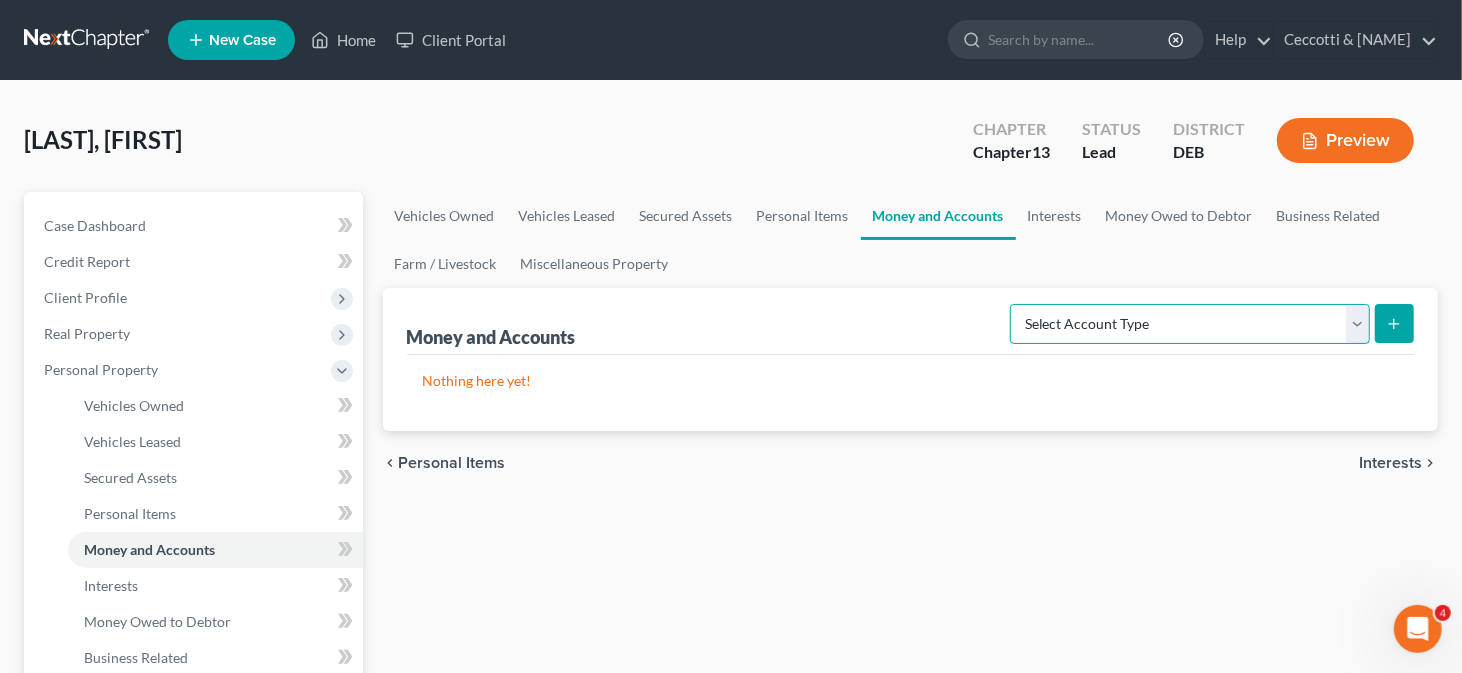 select on "checking" 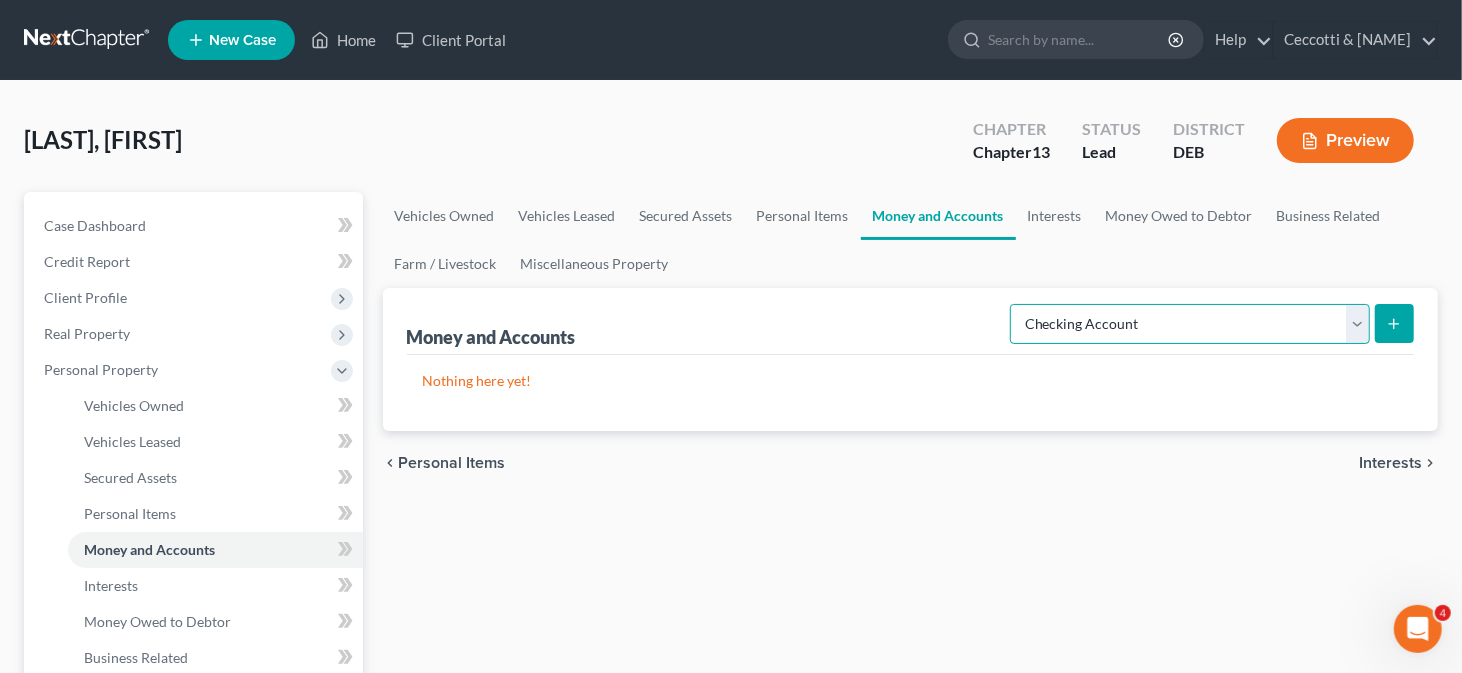 click on "Select Account Type Brokerage Cash on Hand Certificates of Deposit Checking Account Money Market Other (Credit Union, Health Savings Account, etc) Safe Deposit Box Savings Account Security Deposits or Prepayments" at bounding box center (1190, 324) 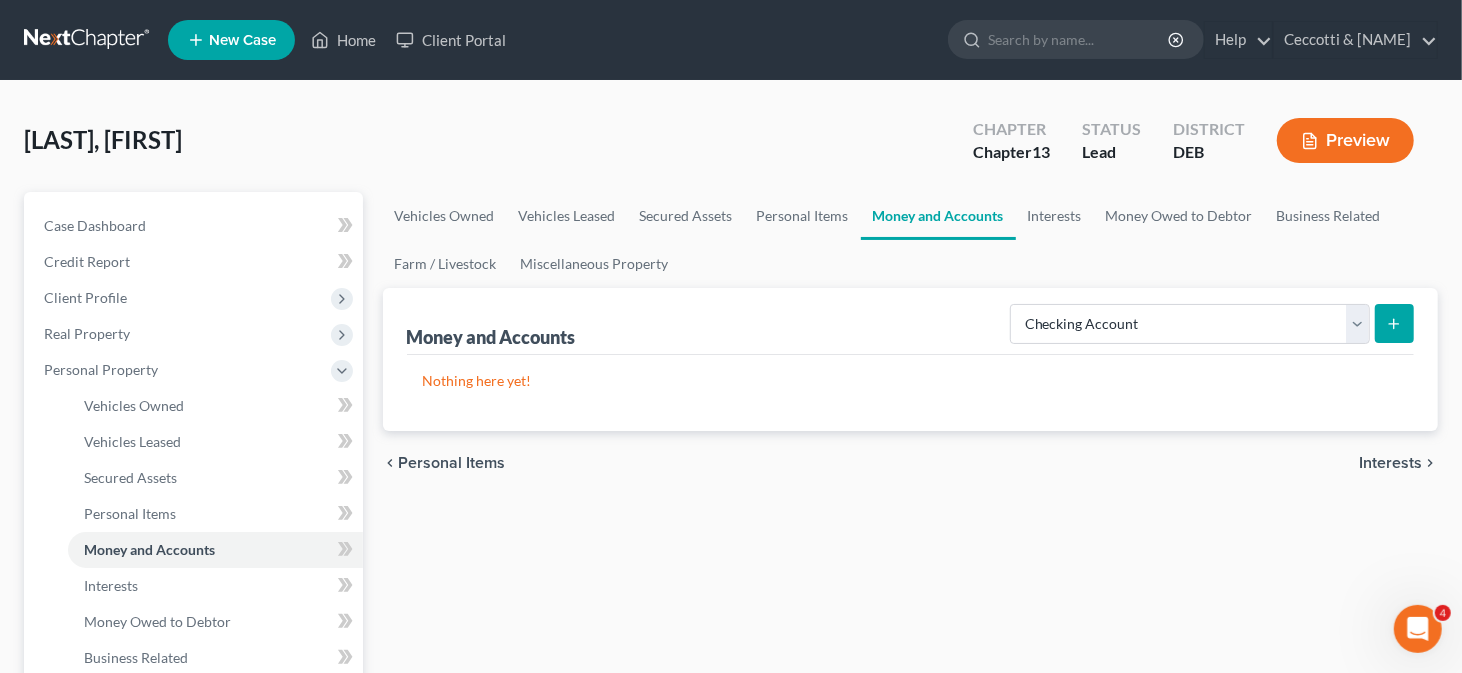 click 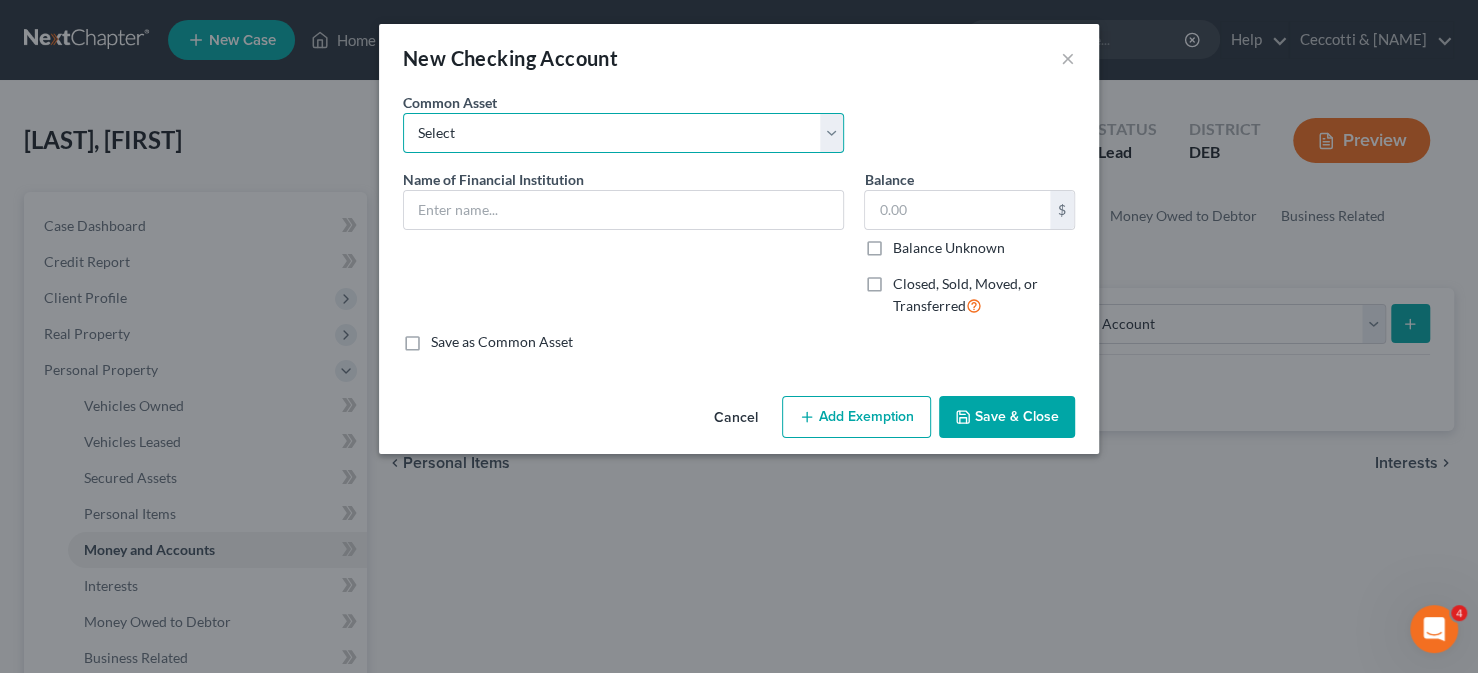 click on "Select Police & Fire FCU Checking Acct Dexsta FCU Checking Acct Sun East FCU Checking Acct TD Bank Checking Acct Ocean First Bank Checking Acct WSFS Bank Checking Acct M&T Bank Checking Acct PNC Bank Checking Acct Wells Fargo Bank Checking Acct Citizen's Bank Checking Acct Capital One Checking Acct Bank of America Checking Acct Priority Plus FCU Checking Acct Wells Fargo Bank Checking Acct USAA Bank Checking Acct Chime Checking Acct Axos Bank Checking Acct Chase Bank Checking Acct Artisans Bank Checking Acct" at bounding box center [623, 133] 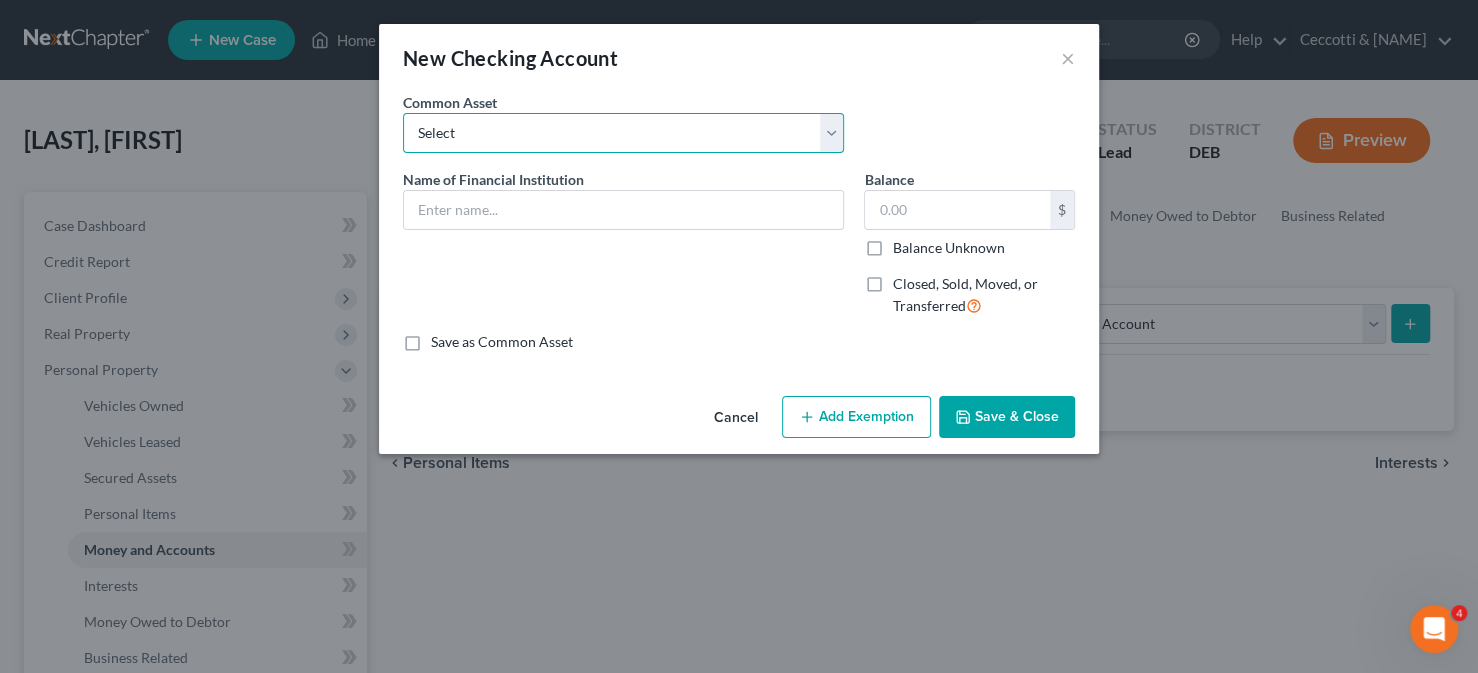 select on "7" 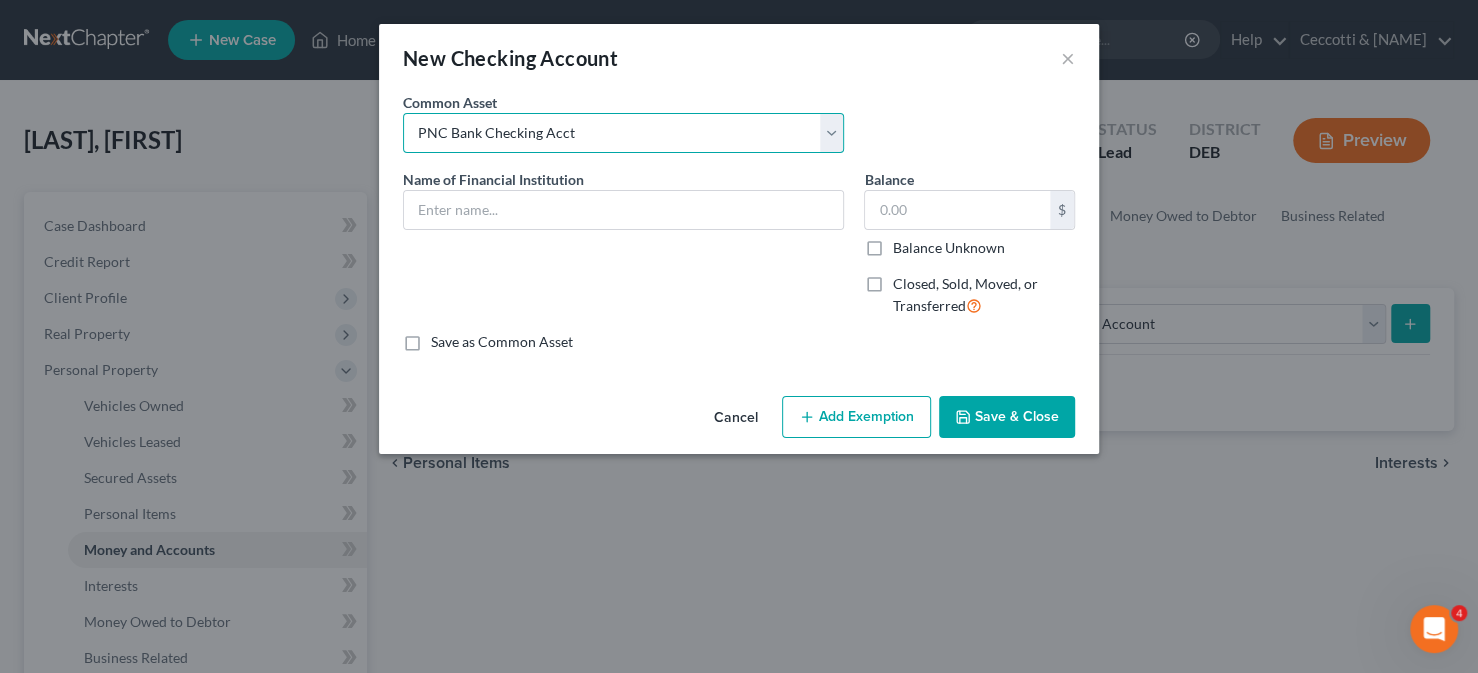 click on "Select Police & Fire FCU Checking Acct Dexsta FCU Checking Acct Sun East FCU Checking Acct TD Bank Checking Acct Ocean First Bank Checking Acct WSFS Bank Checking Acct M&T Bank Checking Acct PNC Bank Checking Acct Wells Fargo Bank Checking Acct Citizen's Bank Checking Acct Capital One Checking Acct Bank of America Checking Acct Priority Plus FCU Checking Acct Wells Fargo Bank Checking Acct USAA Bank Checking Acct Chime Checking Acct Axos Bank Checking Acct Chase Bank Checking Acct Artisans Bank Checking Acct" at bounding box center [623, 133] 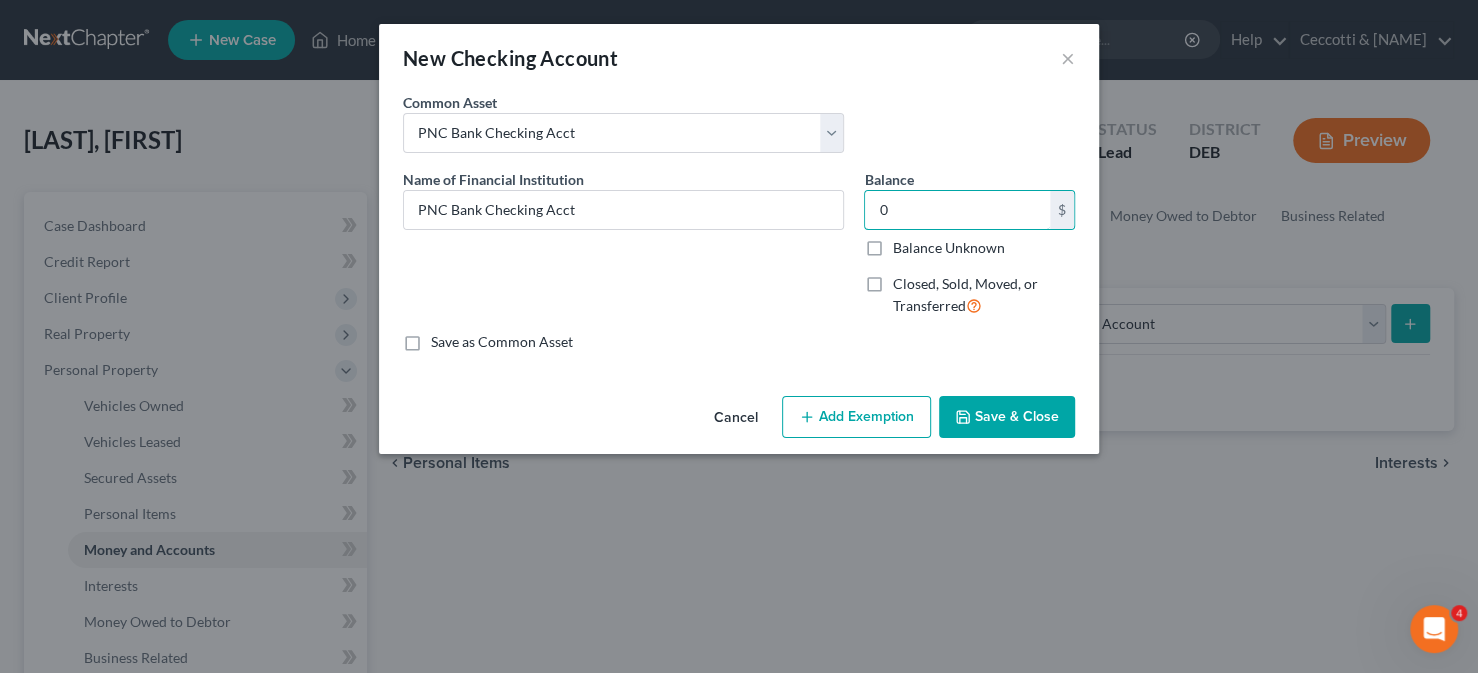 type on "0" 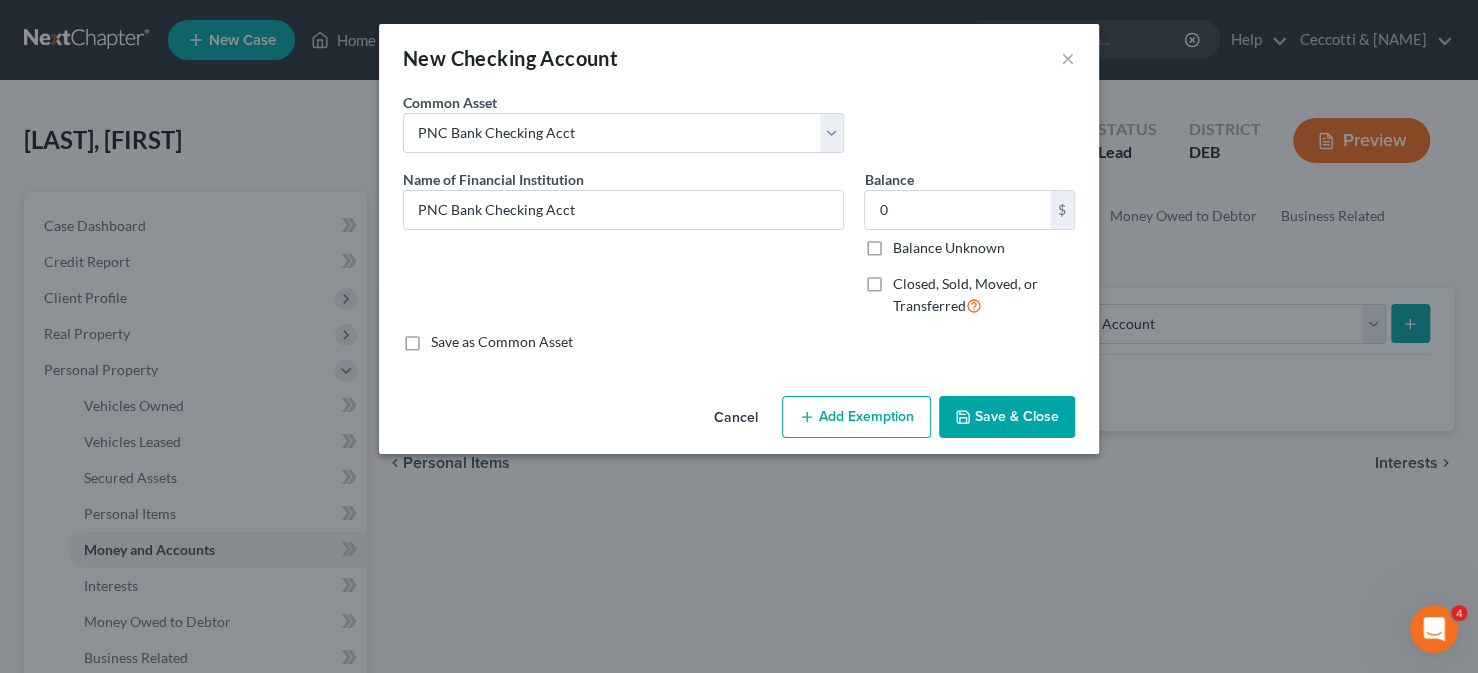 click on "Add Exemption" at bounding box center [856, 417] 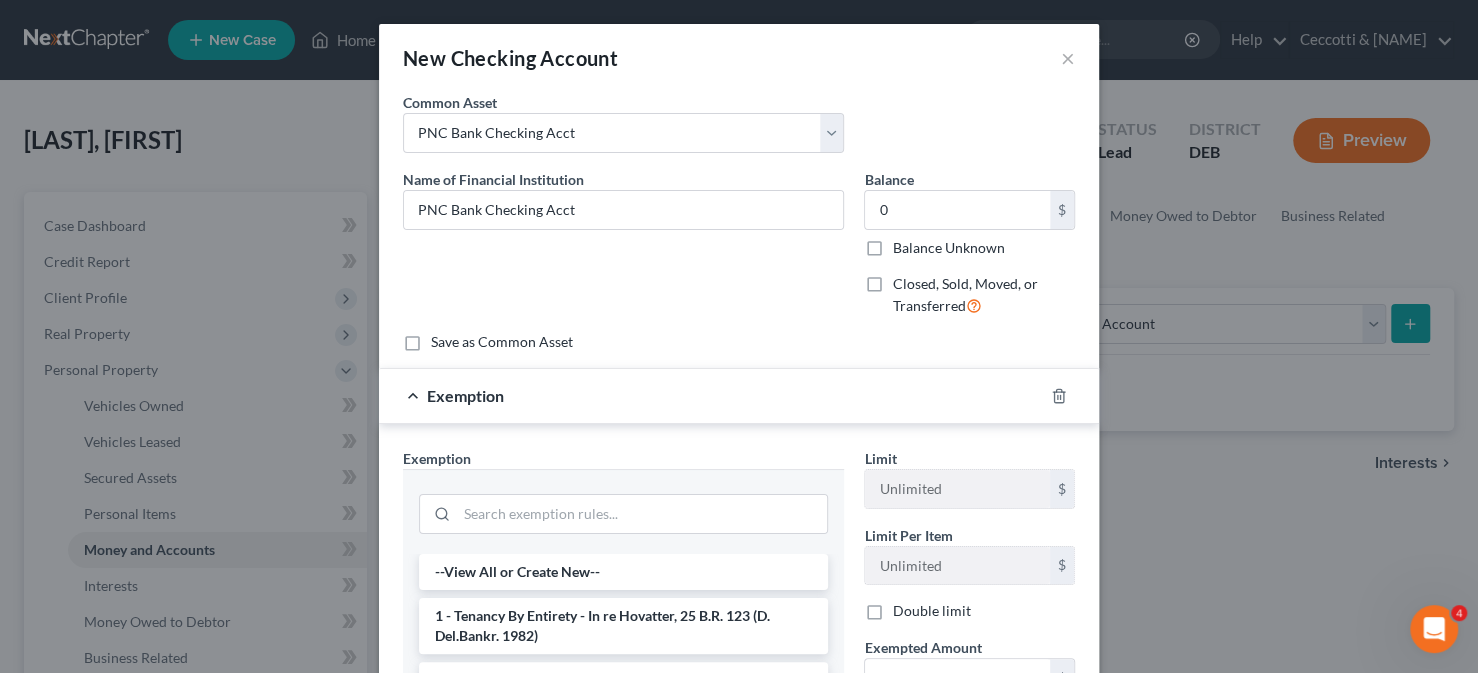 scroll, scrollTop: 100, scrollLeft: 0, axis: vertical 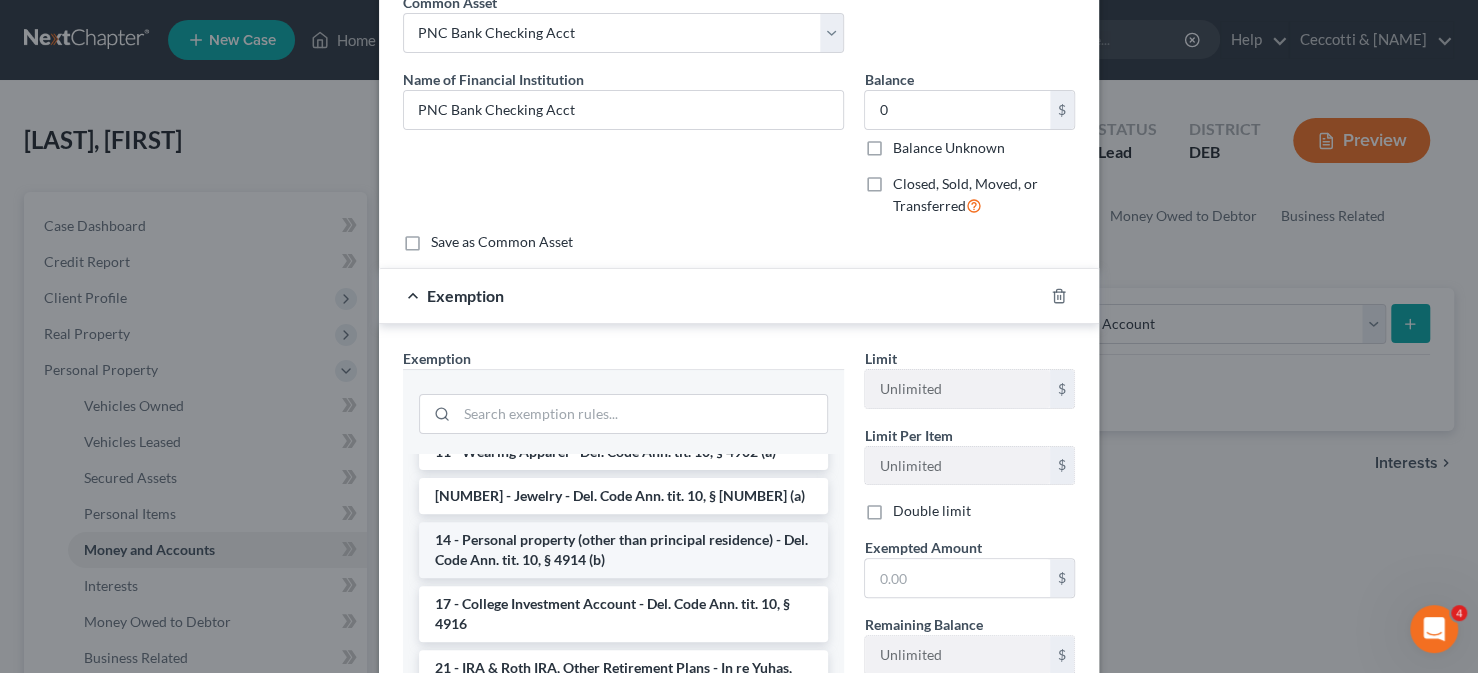 click on "14 - Personal property (other than principal residence) - Del. Code Ann. tit. 10, § 4914 (b)" at bounding box center (623, 550) 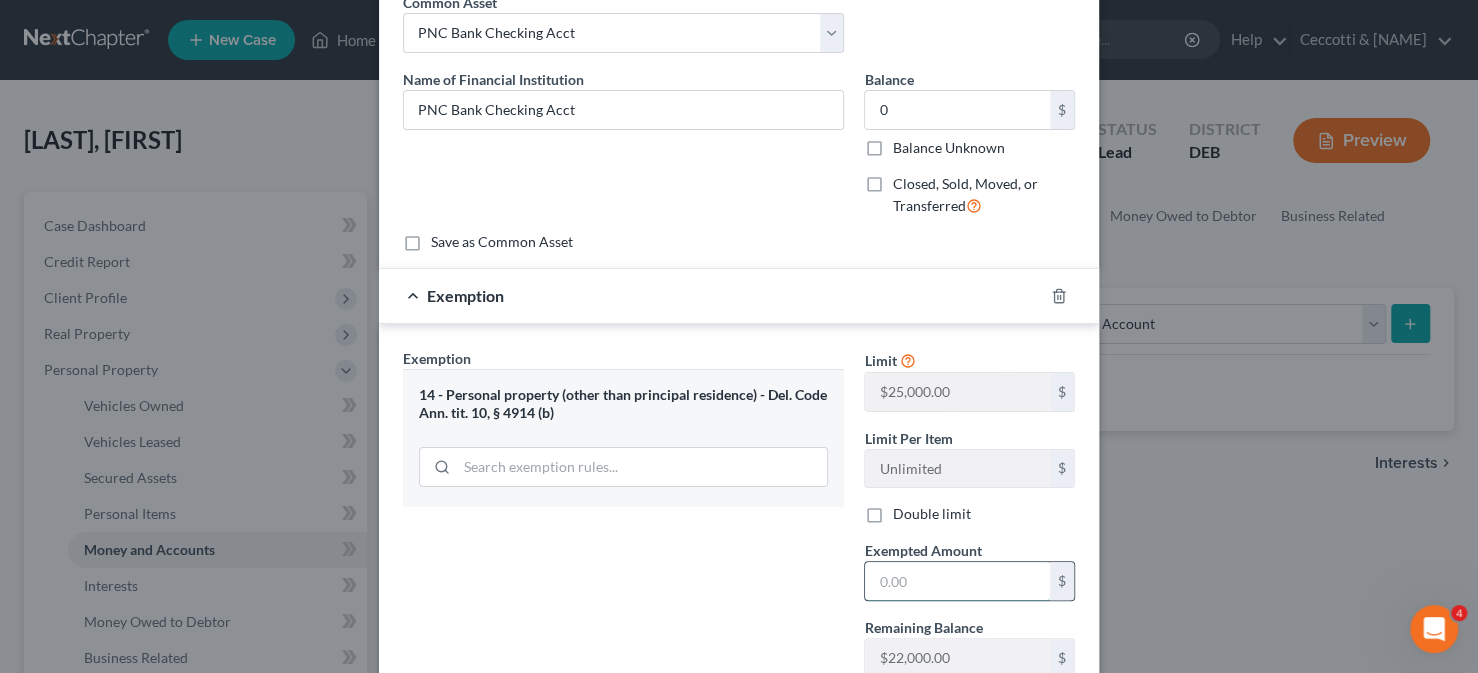 click at bounding box center [957, 581] 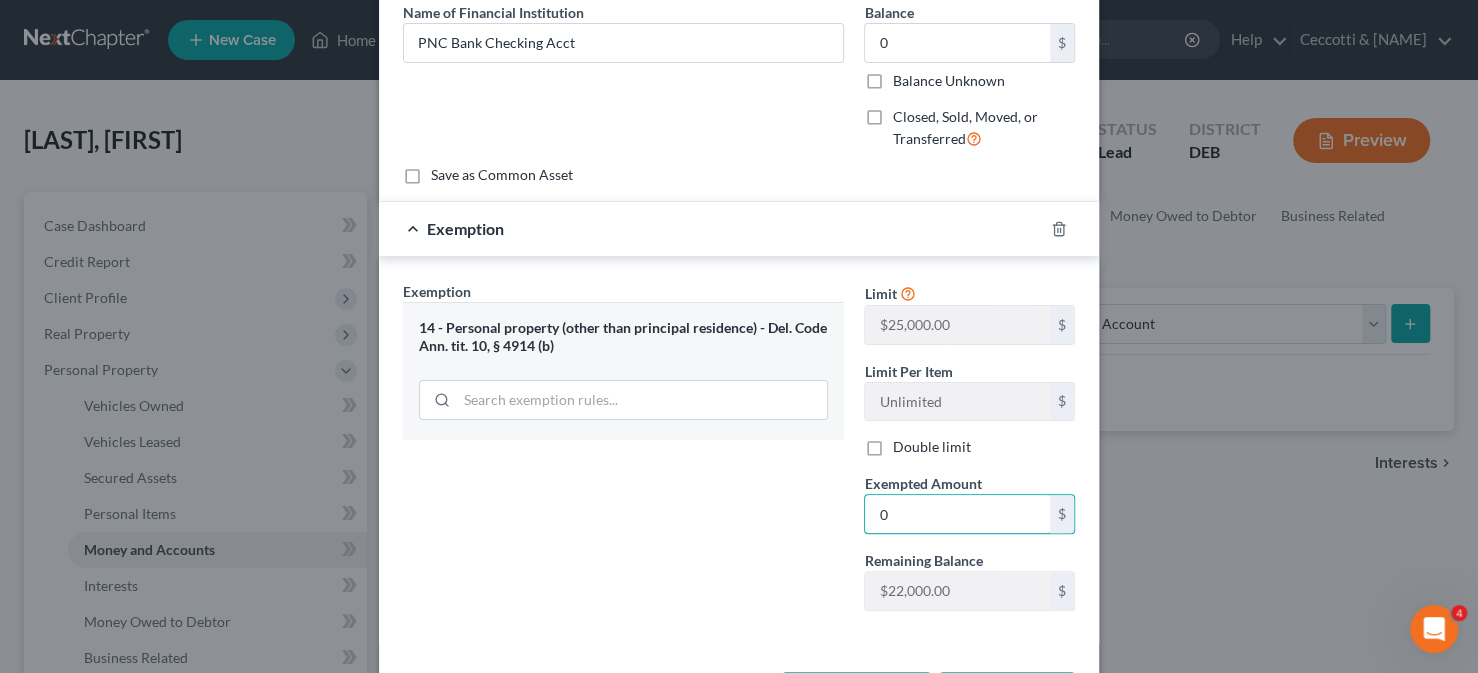 scroll, scrollTop: 200, scrollLeft: 0, axis: vertical 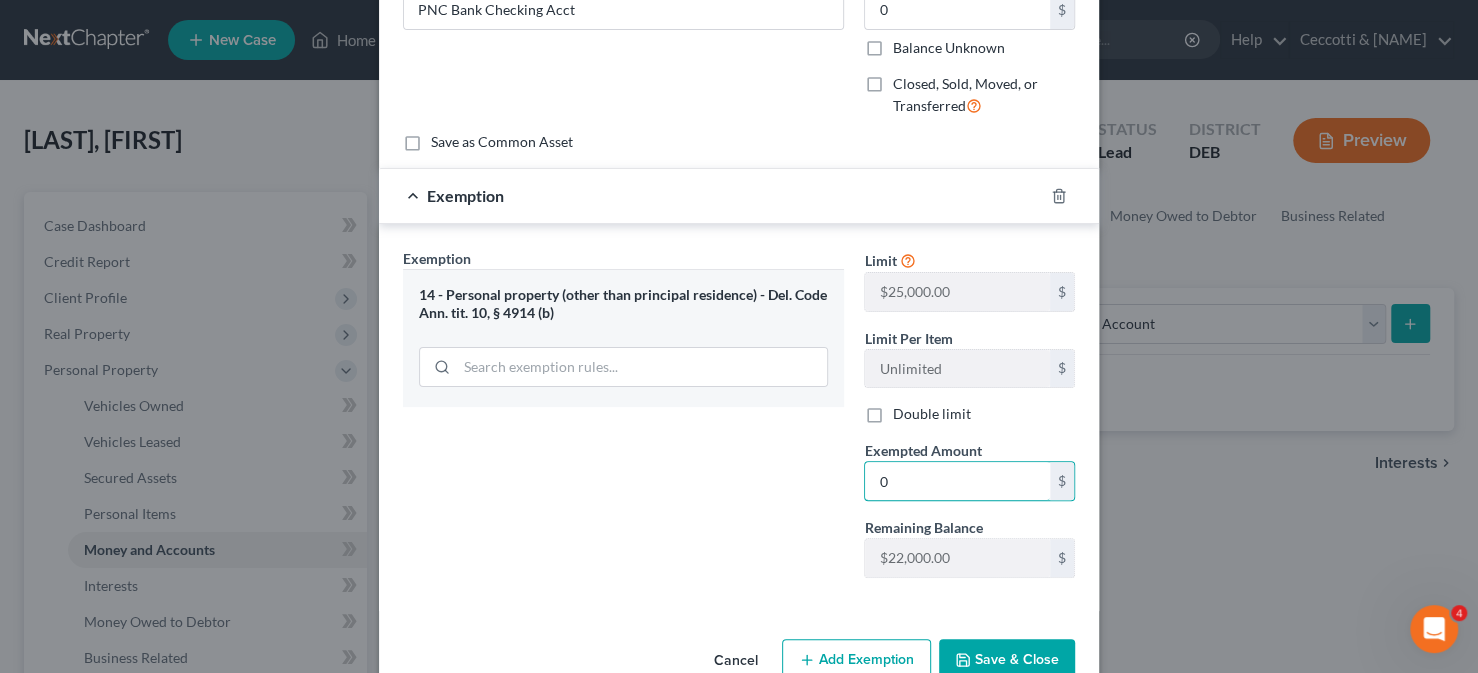 type on "0" 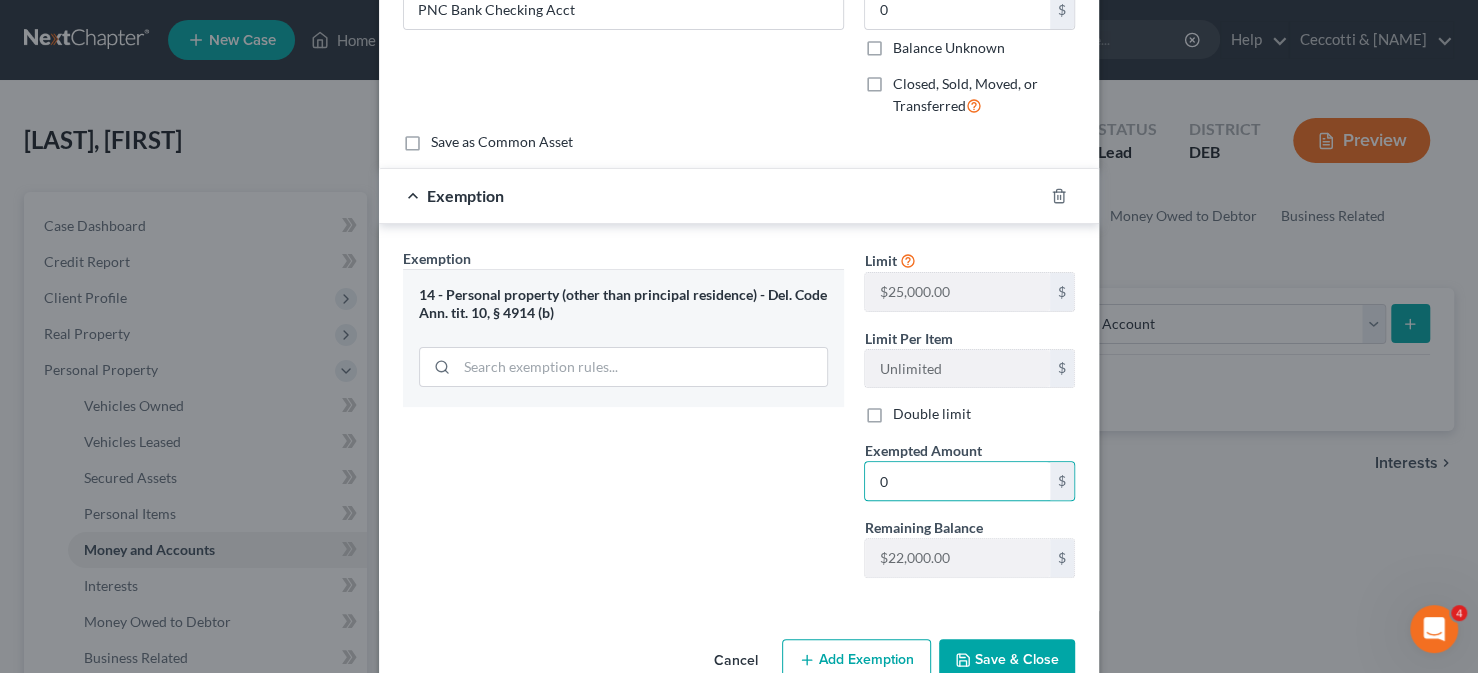 click on "Save & Close" at bounding box center (1007, 660) 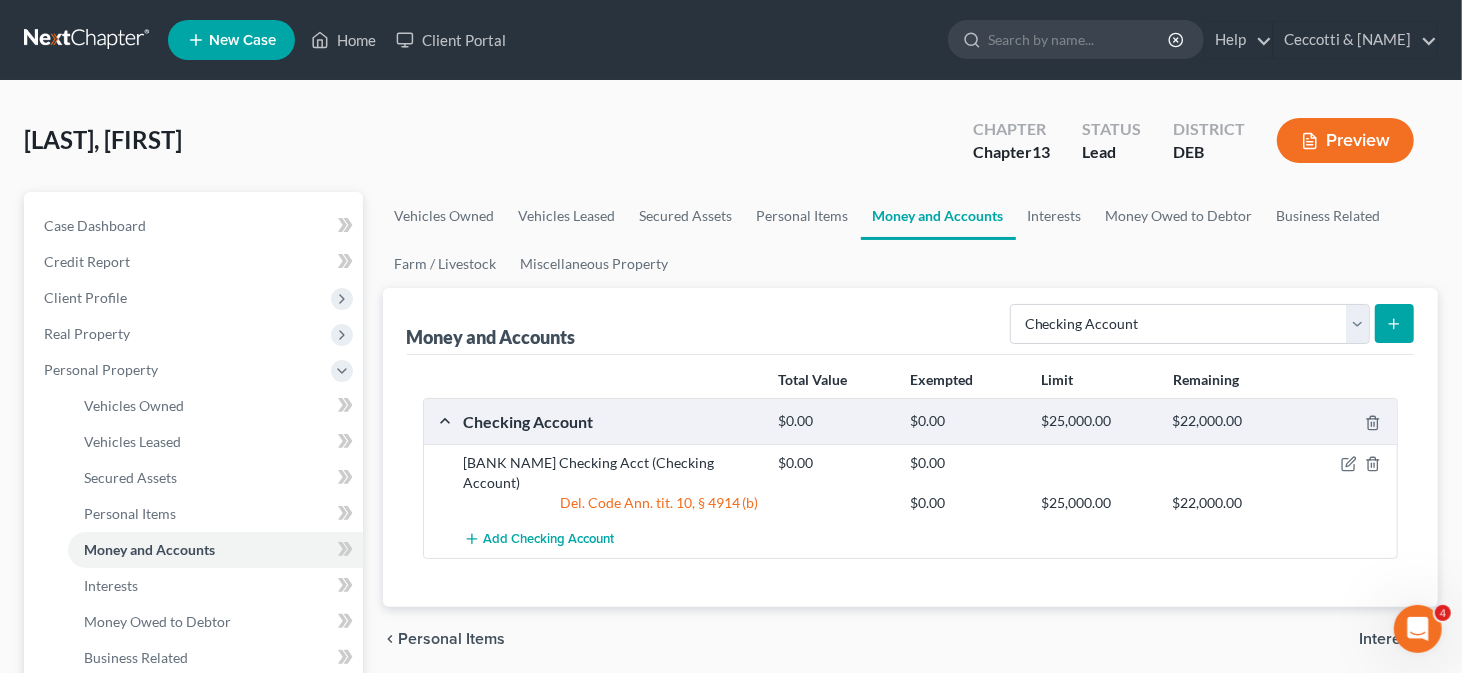 click 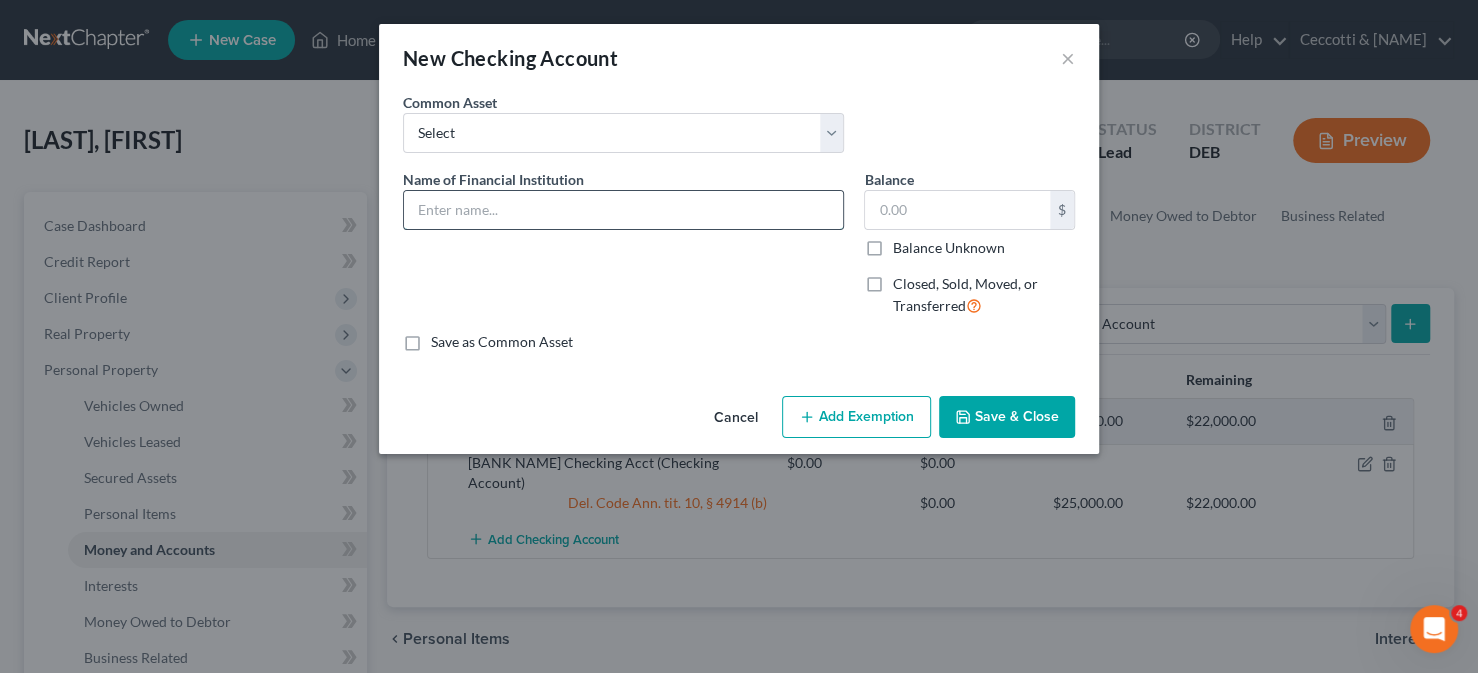 click at bounding box center [623, 210] 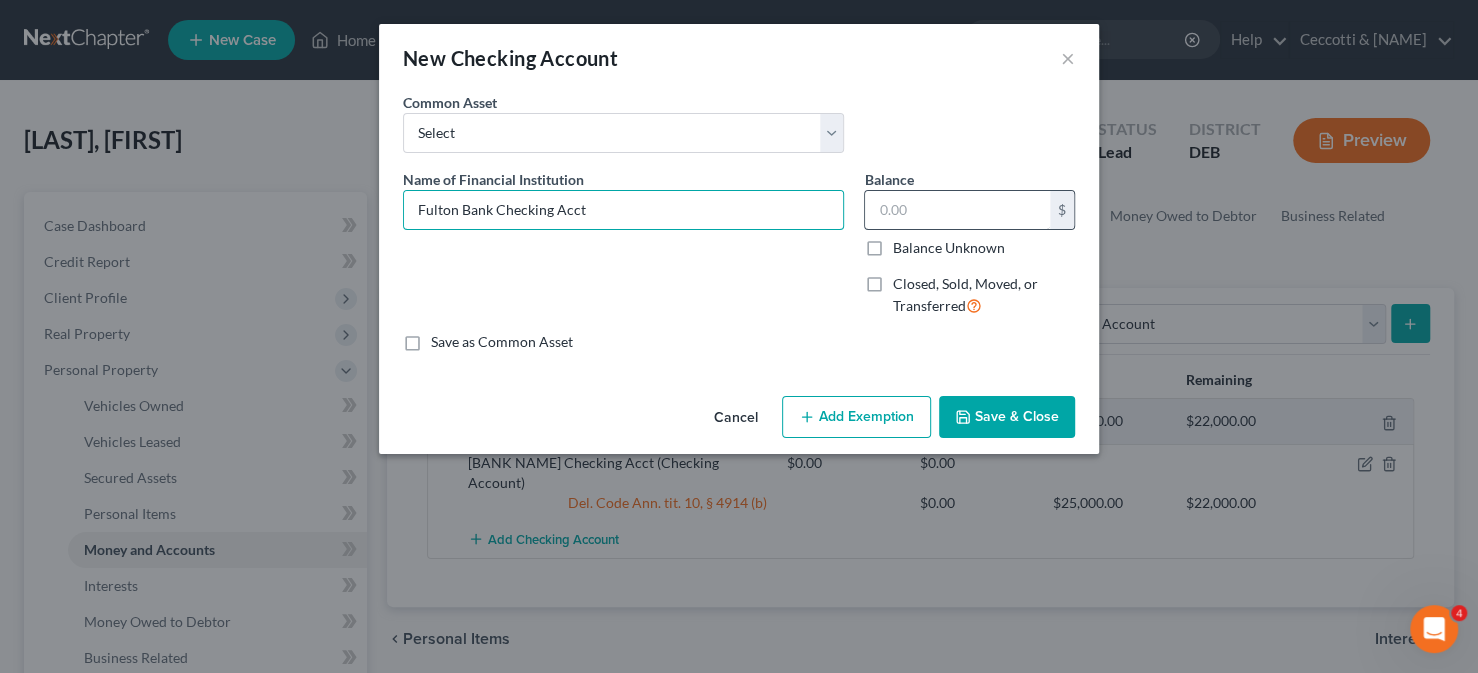 type on "Fulton Bank Checking Acct" 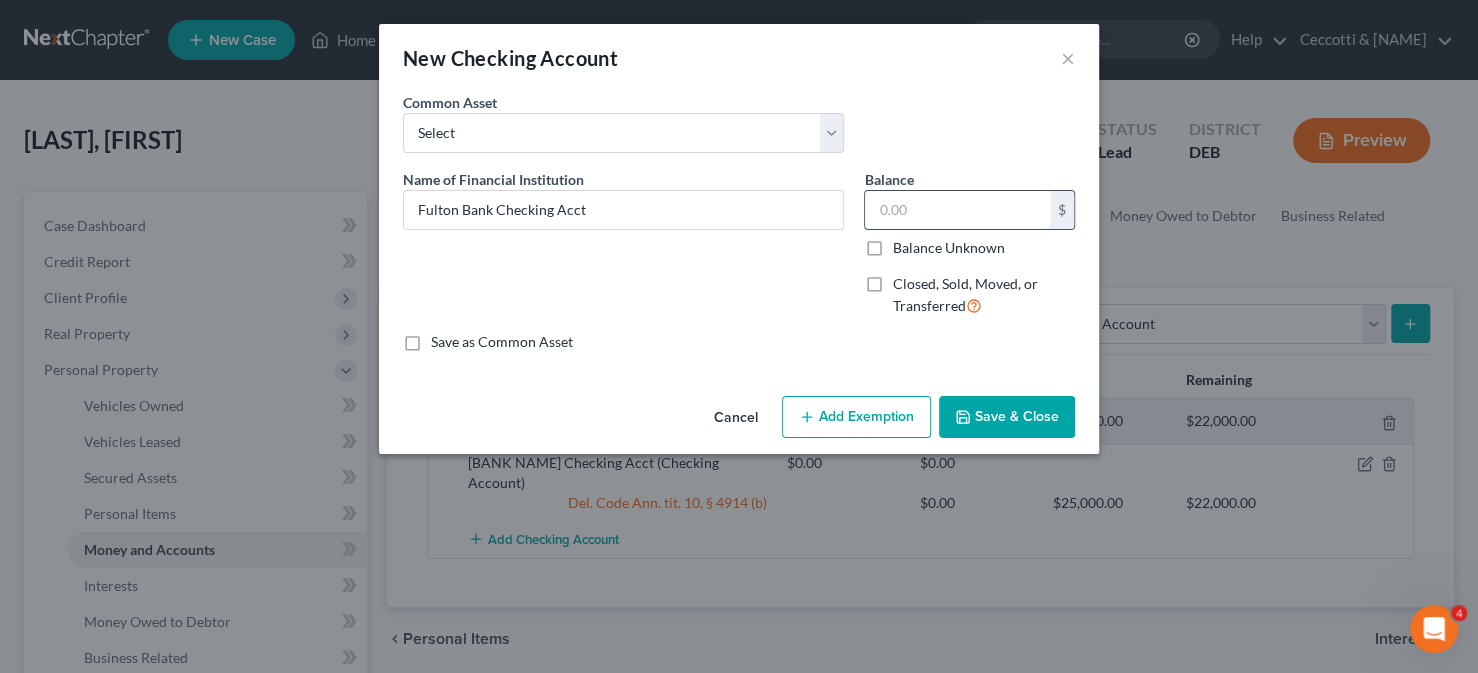 click at bounding box center [957, 210] 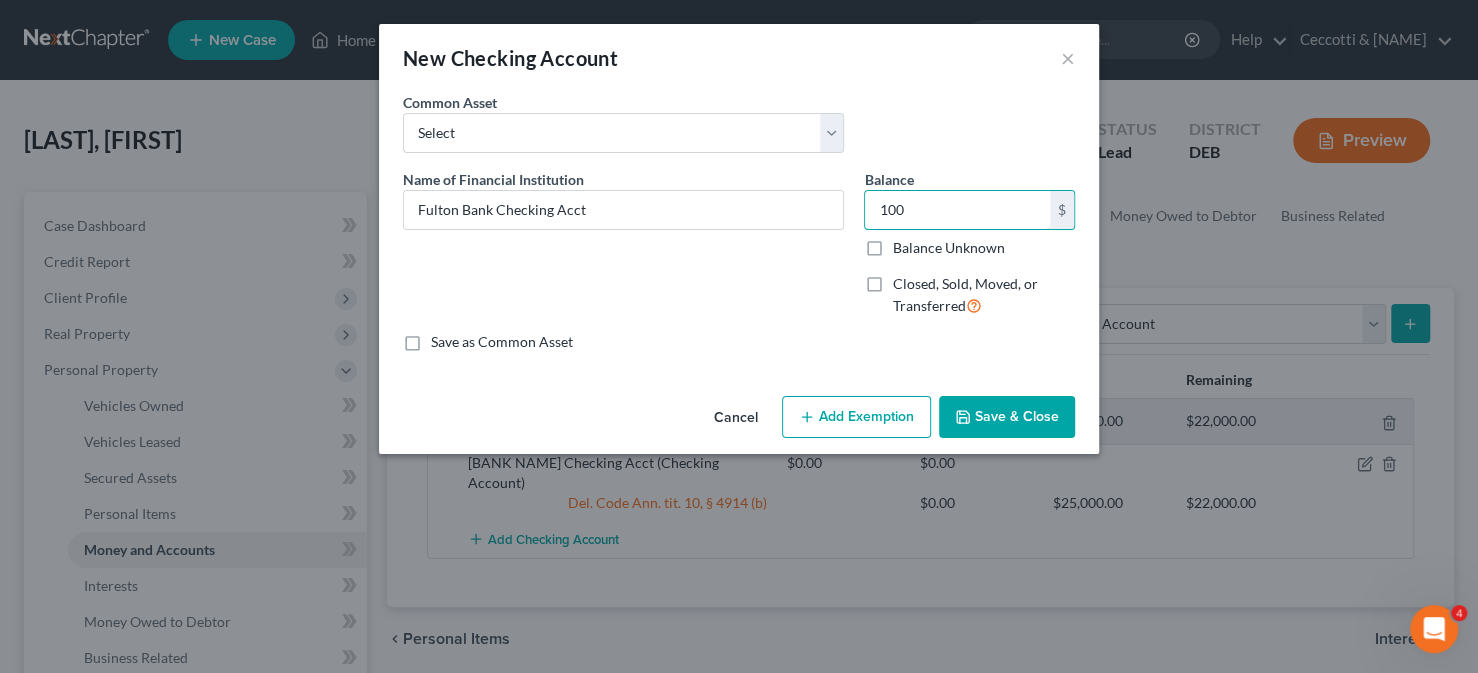 type on "100" 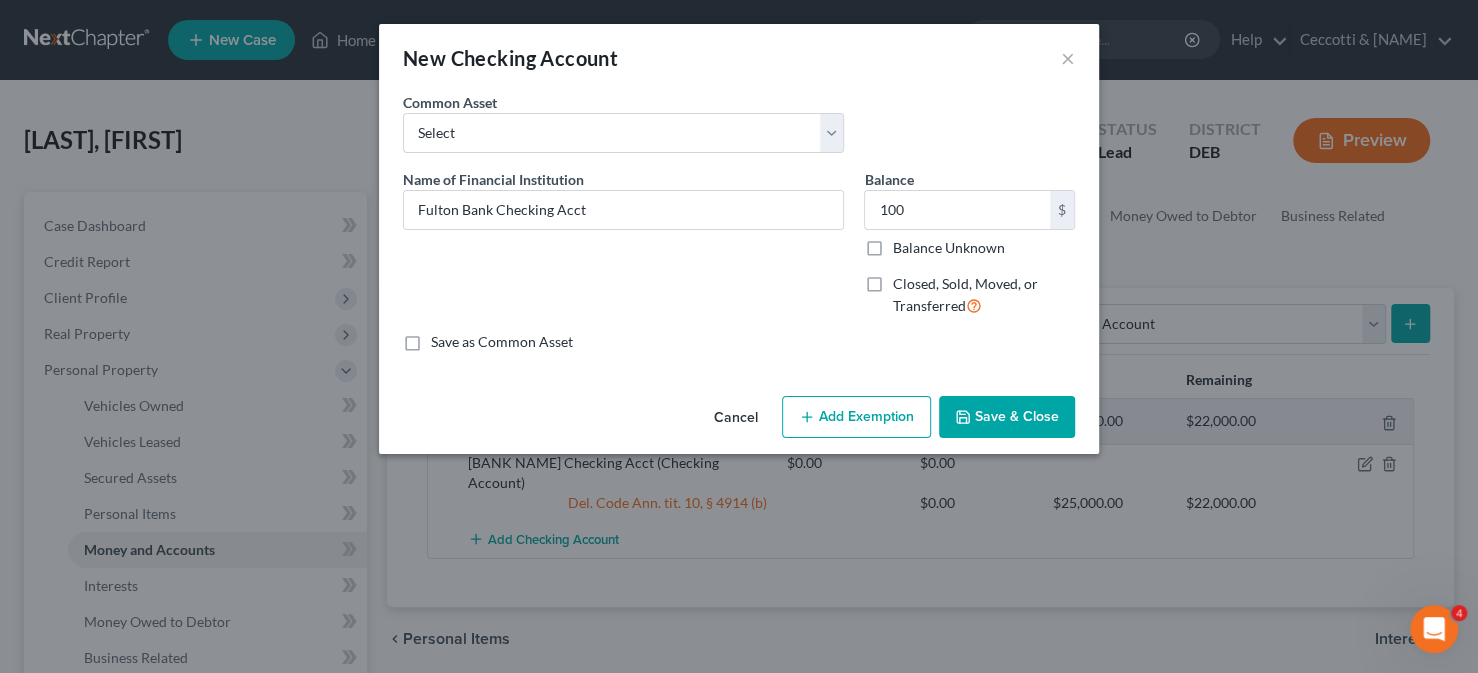 click on "Add Exemption" at bounding box center [856, 417] 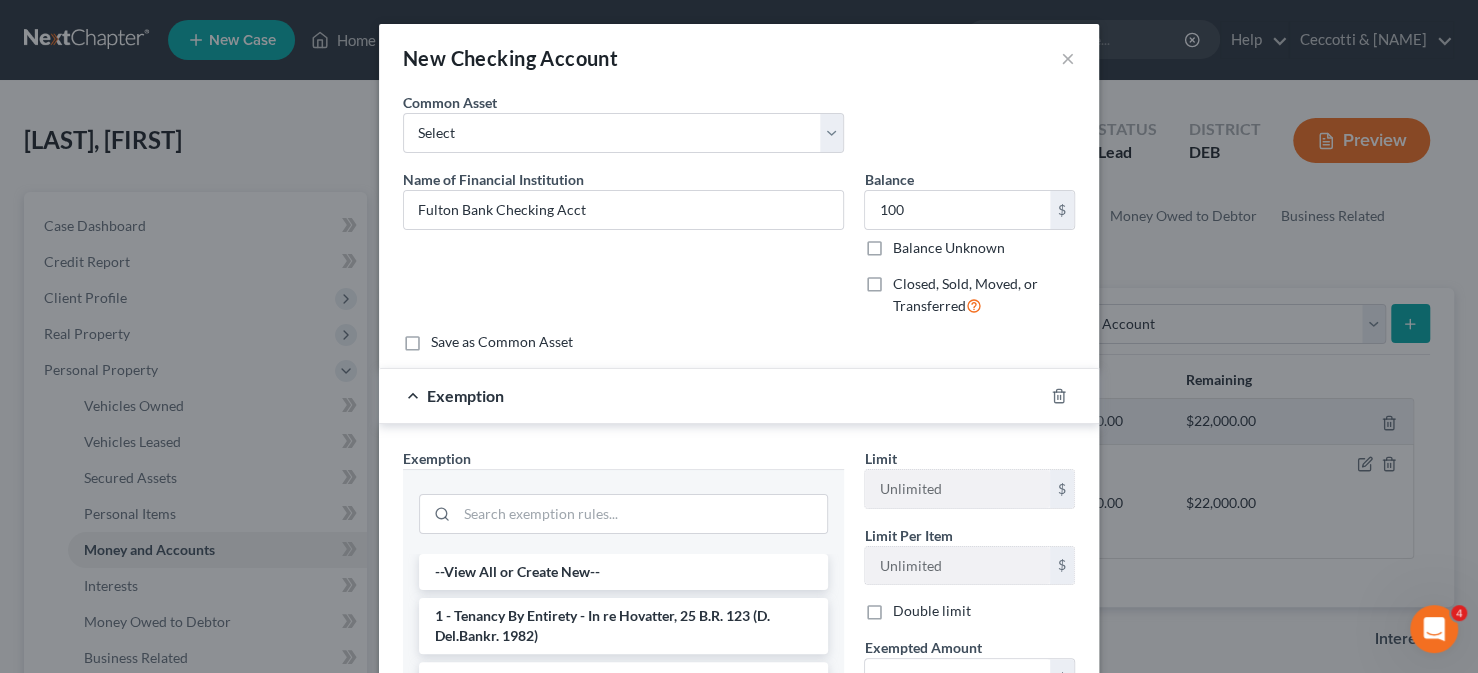 scroll, scrollTop: 200, scrollLeft: 0, axis: vertical 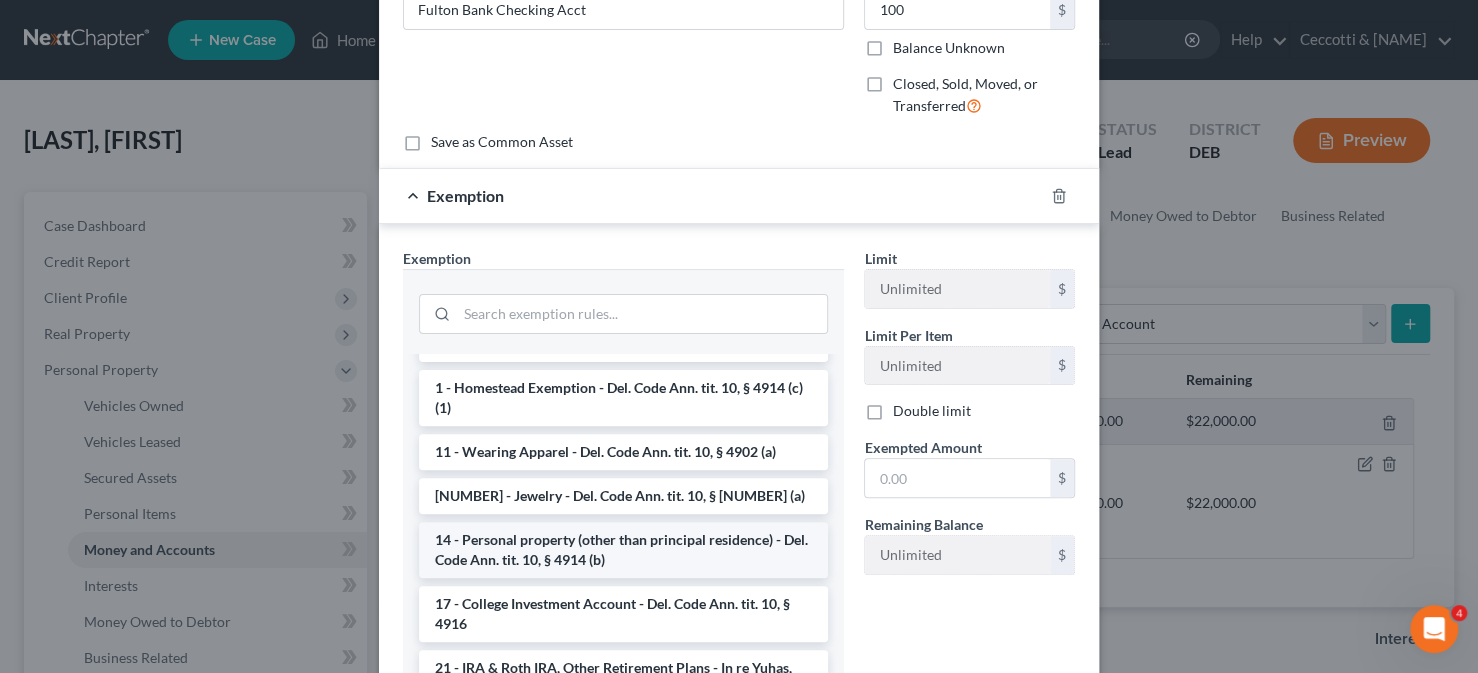 click on "14 - Personal property (other than principal residence) - Del. Code Ann. tit. 10, § 4914 (b)" at bounding box center (623, 550) 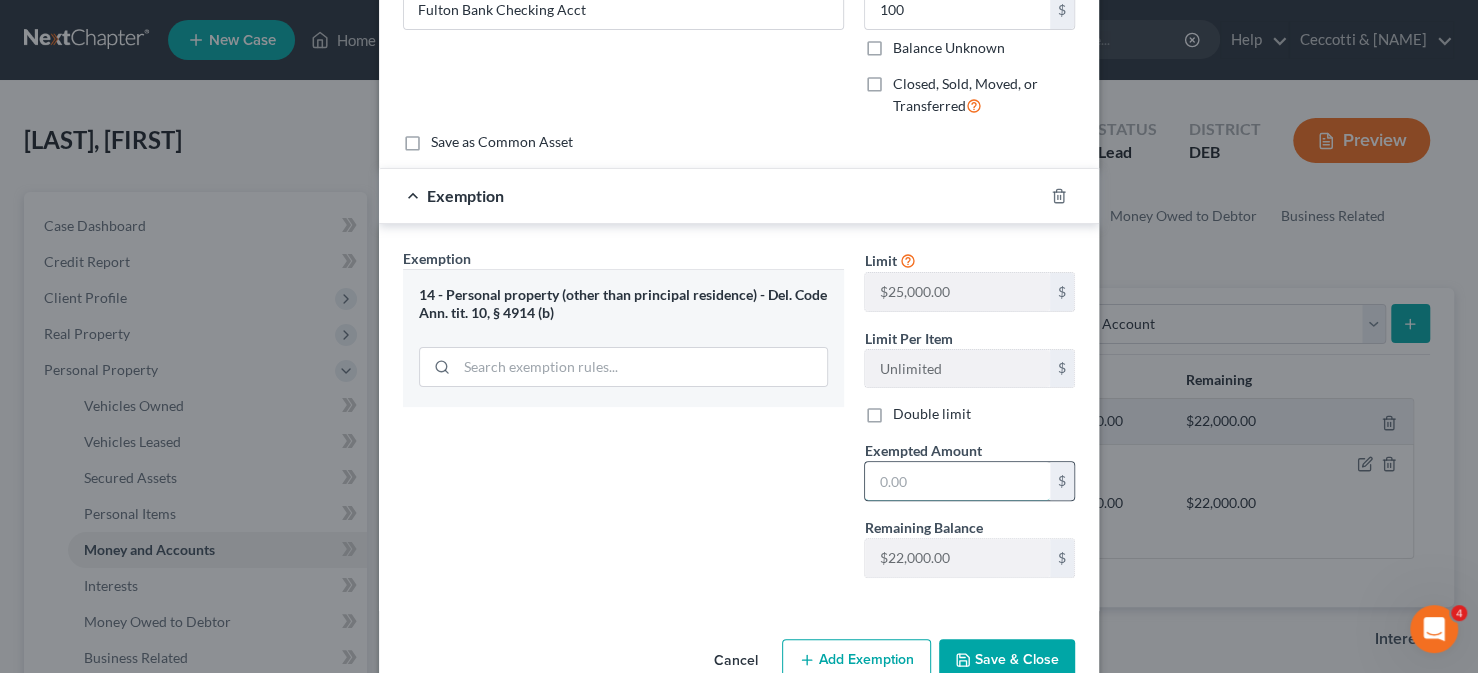 click at bounding box center (957, 481) 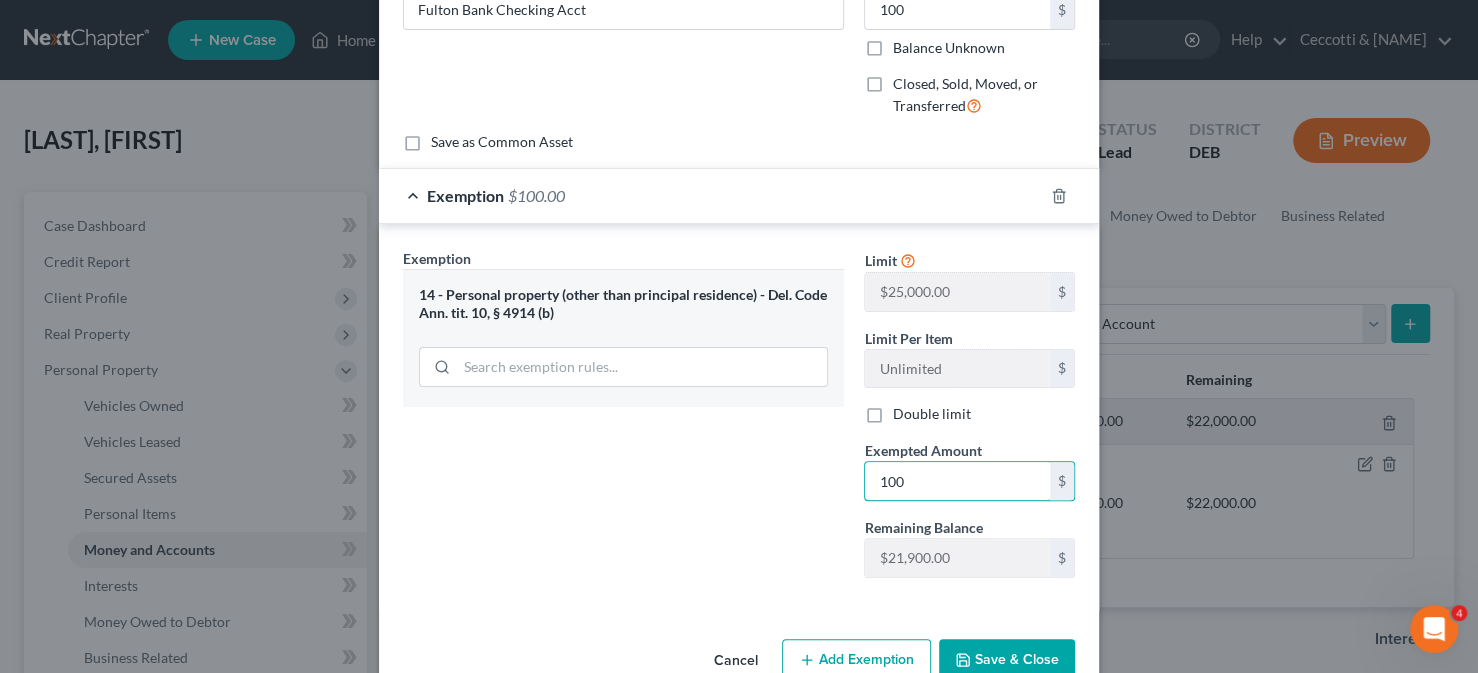 type on "100" 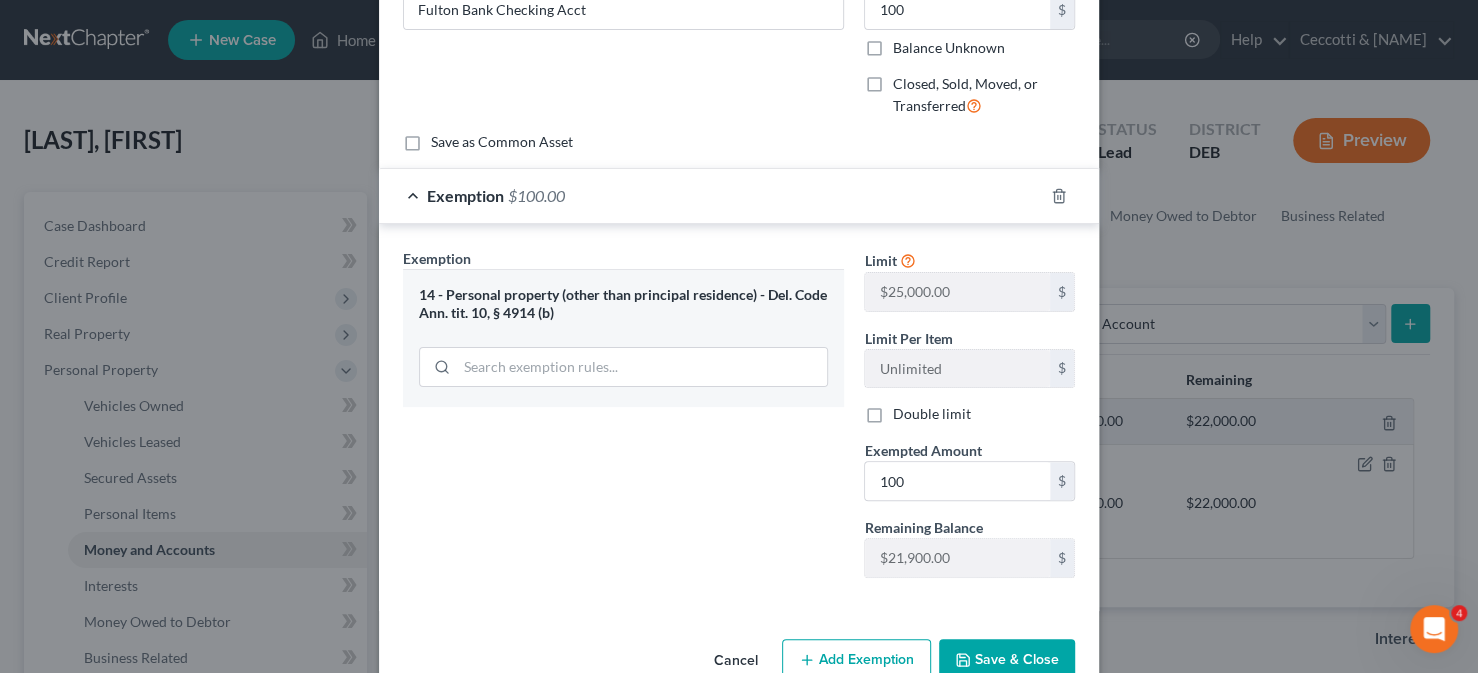 click on "Save & Close" at bounding box center [1007, 660] 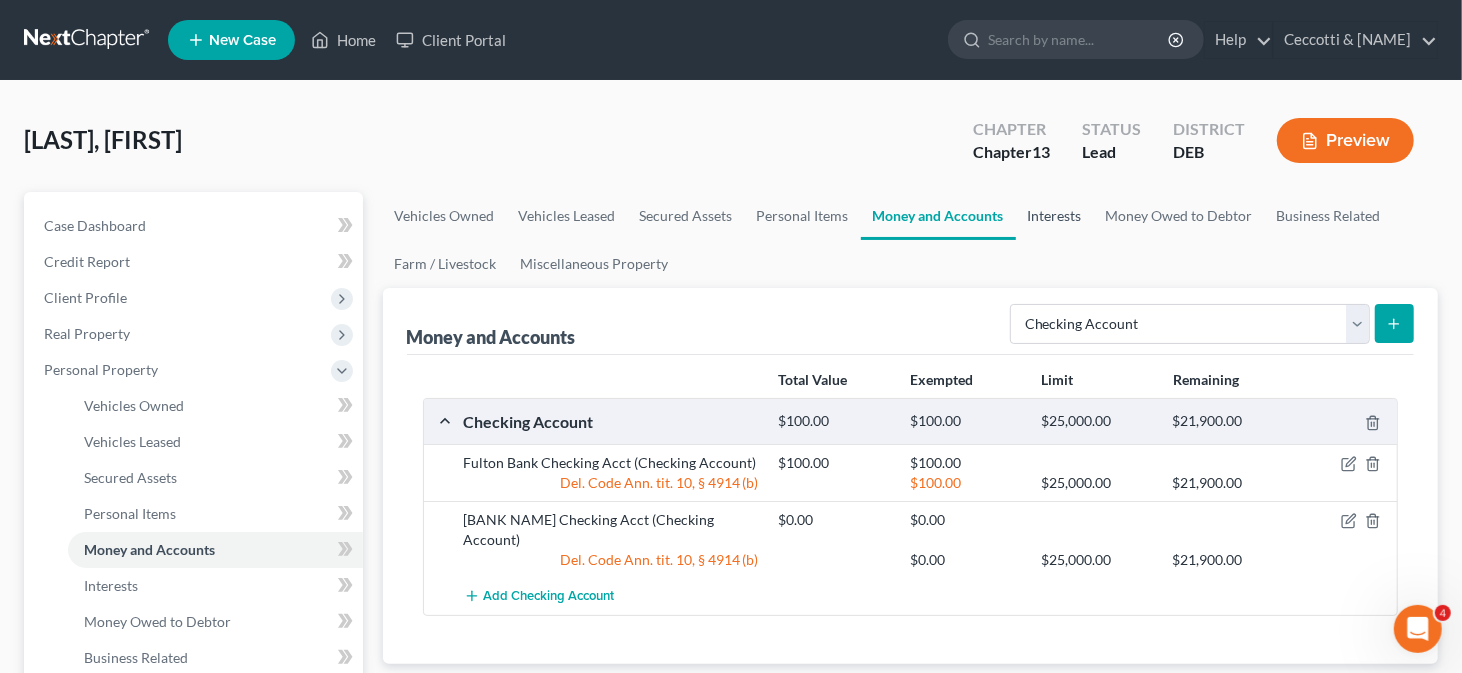 click on "Interests" at bounding box center [1055, 216] 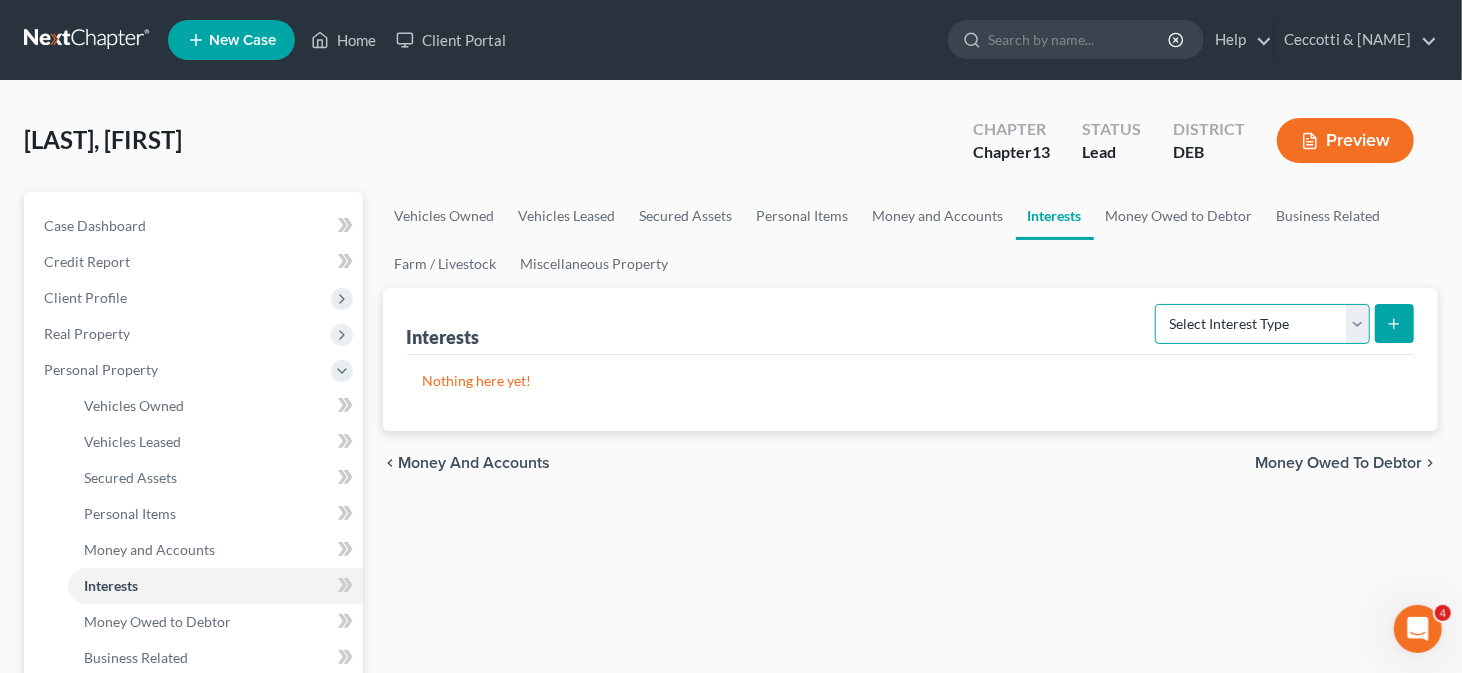 click on "Select Interest Type 401K Annuity Bond Education IRA Government Bond Government Pension Plan Incorporated Business IRA Joint Venture (Active) Joint Venture (Inactive) Keogh Mutual Fund Other Retirement Plan Partnership (Active) Partnership (Inactive) Pension Plan Stock Term Life Insurance Unincorporated Business Whole Life Insurance" at bounding box center [1262, 324] 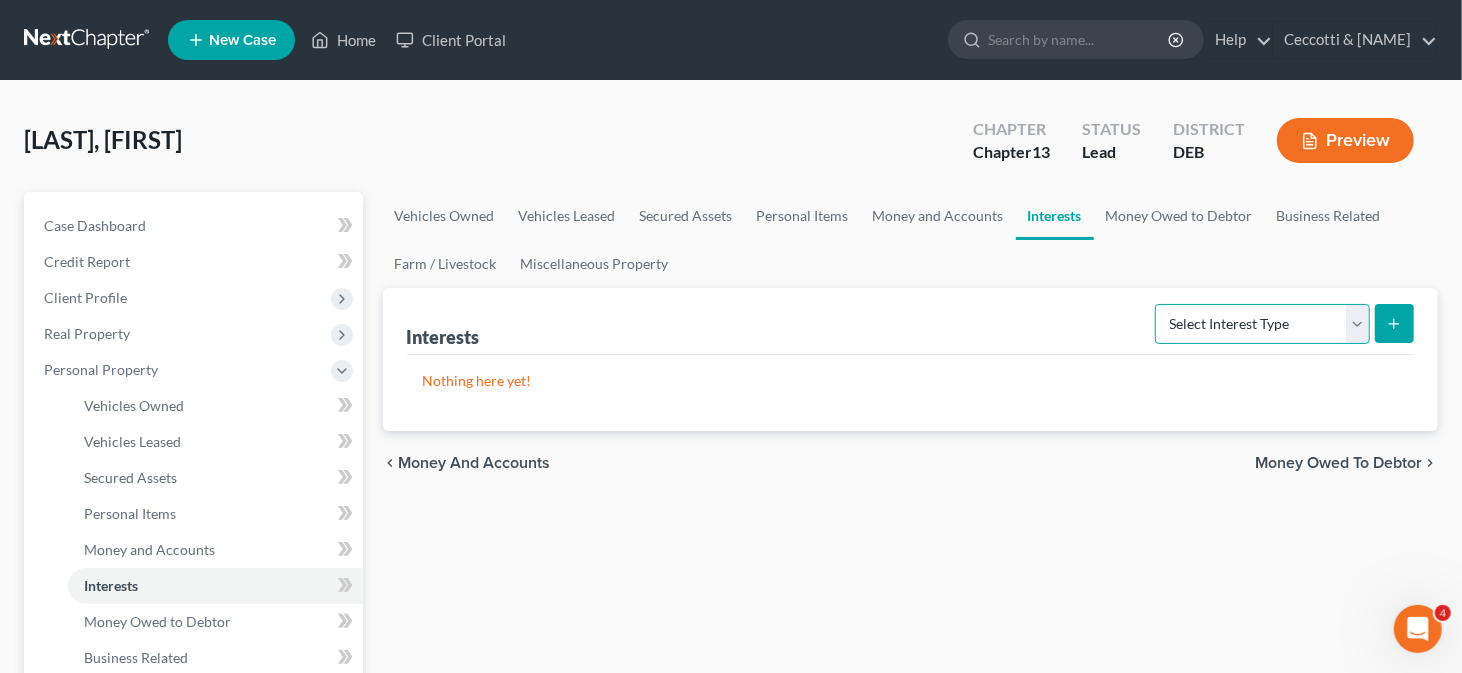 select on "whole_life_insurance" 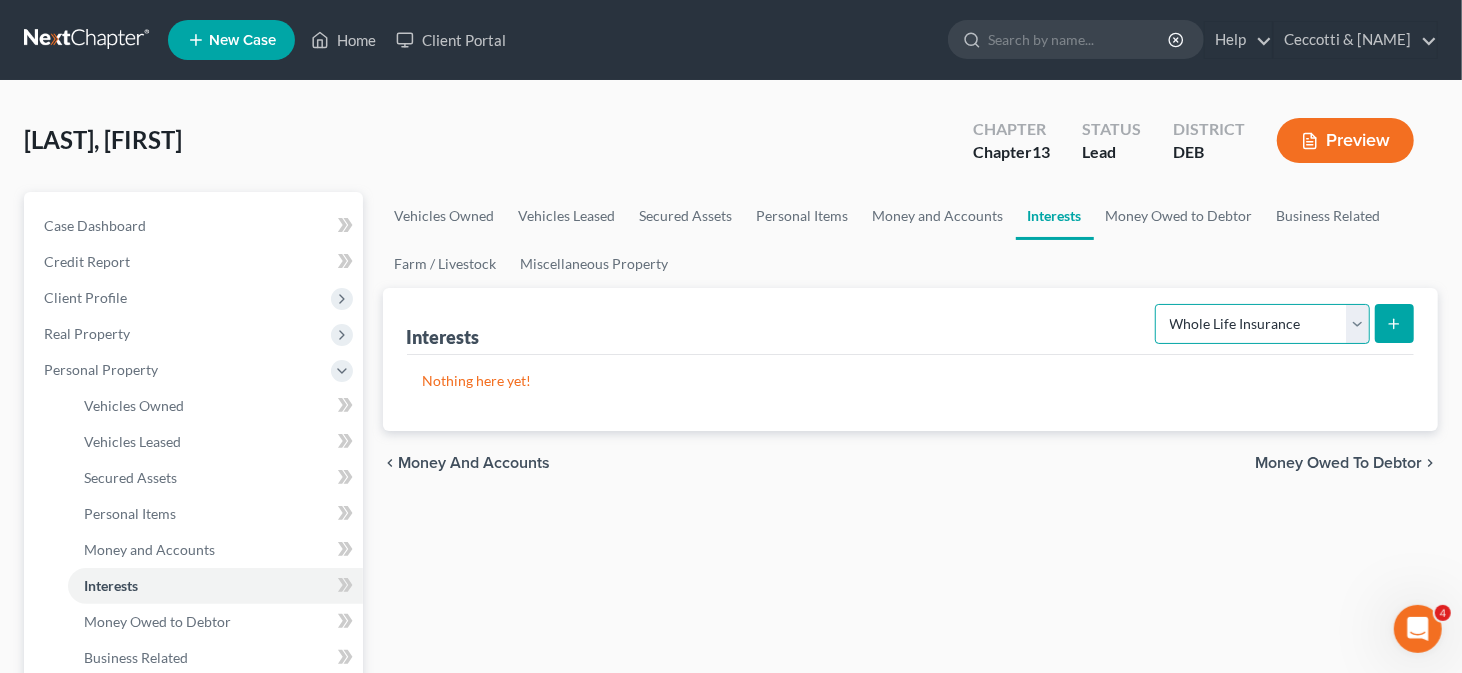 click on "Select Interest Type 401K Annuity Bond Education IRA Government Bond Government Pension Plan Incorporated Business IRA Joint Venture (Active) Joint Venture (Inactive) Keogh Mutual Fund Other Retirement Plan Partnership (Active) Partnership (Inactive) Pension Plan Stock Term Life Insurance Unincorporated Business Whole Life Insurance" at bounding box center [1262, 324] 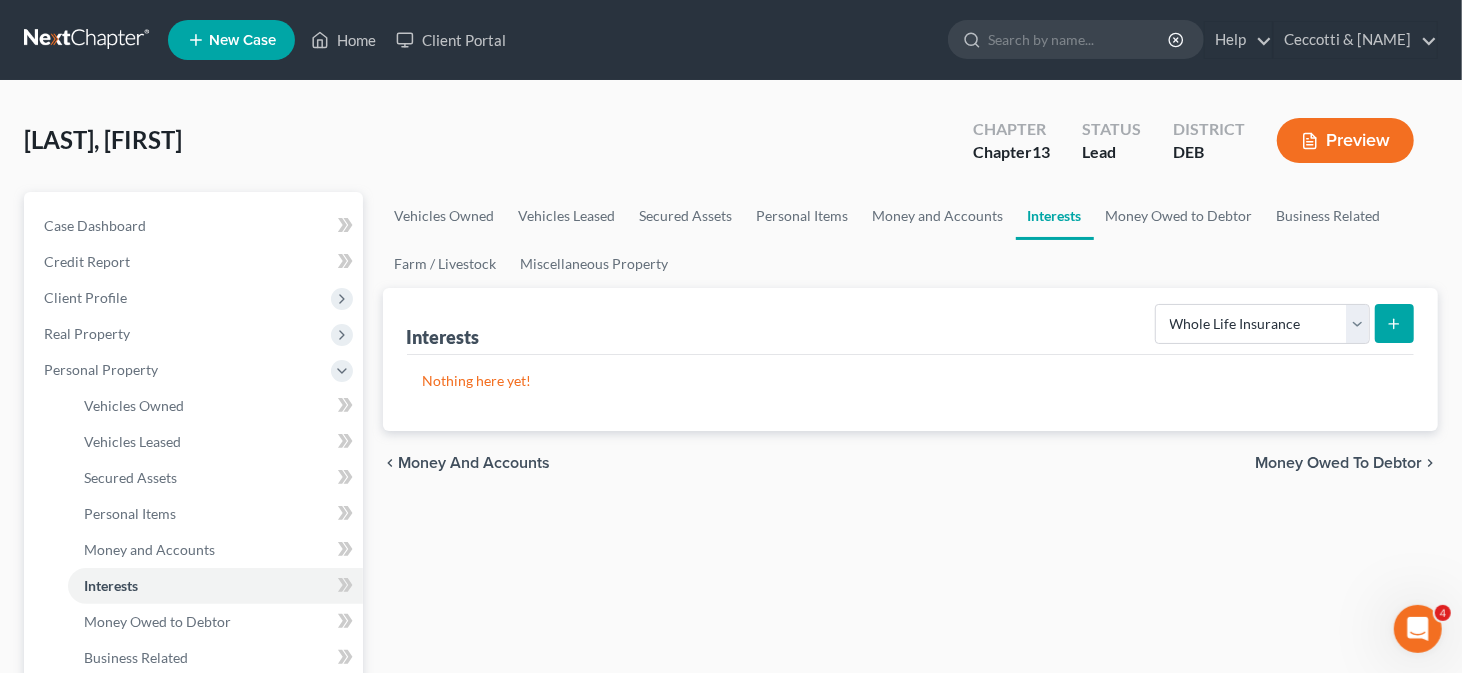 click 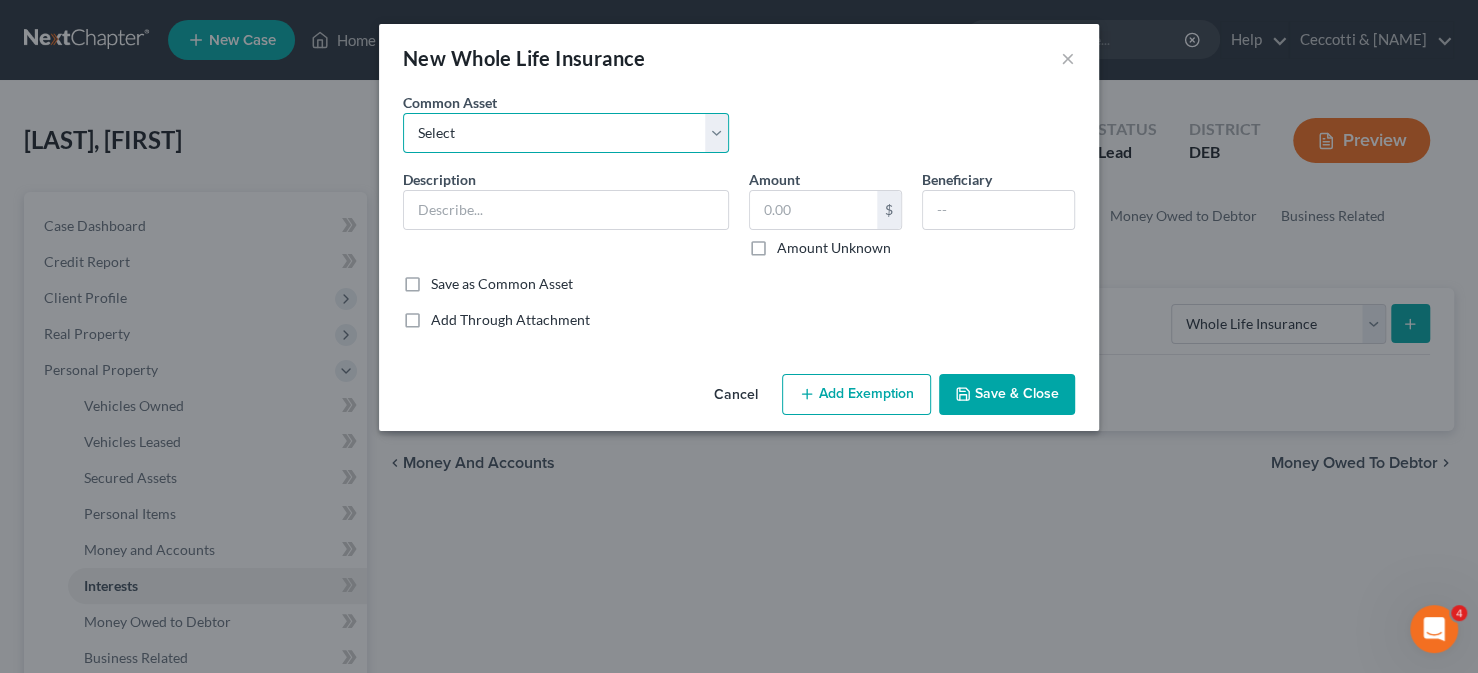 click on "Select Whole Life Policy through Gerber Life Whole Life Policy through Prudential - Cash Surrender Value Whole Life Policy through SBLI - Cash Surrender Value Whole Life Policy through Mutual of Omaha - Cash Surrender Value Whole Life Policy through Mutual of Omaha - Cash Surrender Value Whole Life Policy through Met Life - Cash Surrender Value" at bounding box center (566, 133) 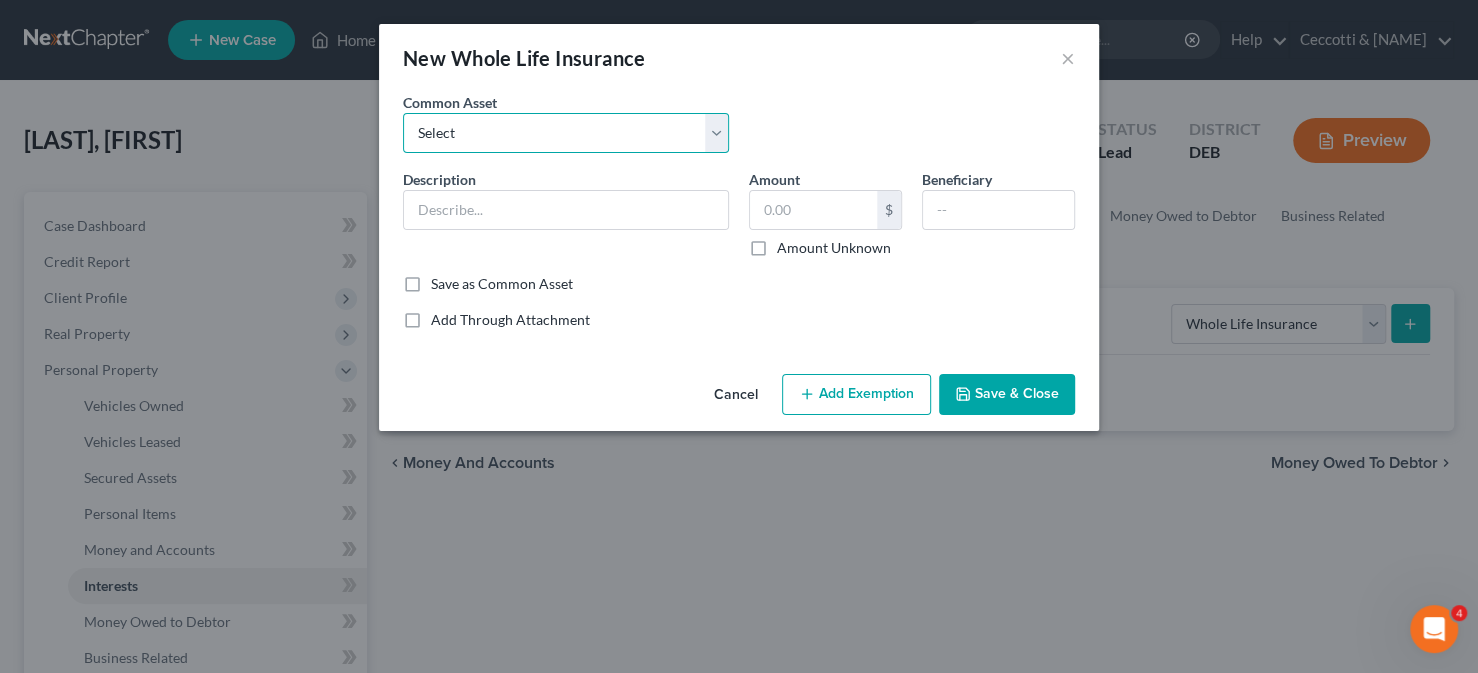 select on "0" 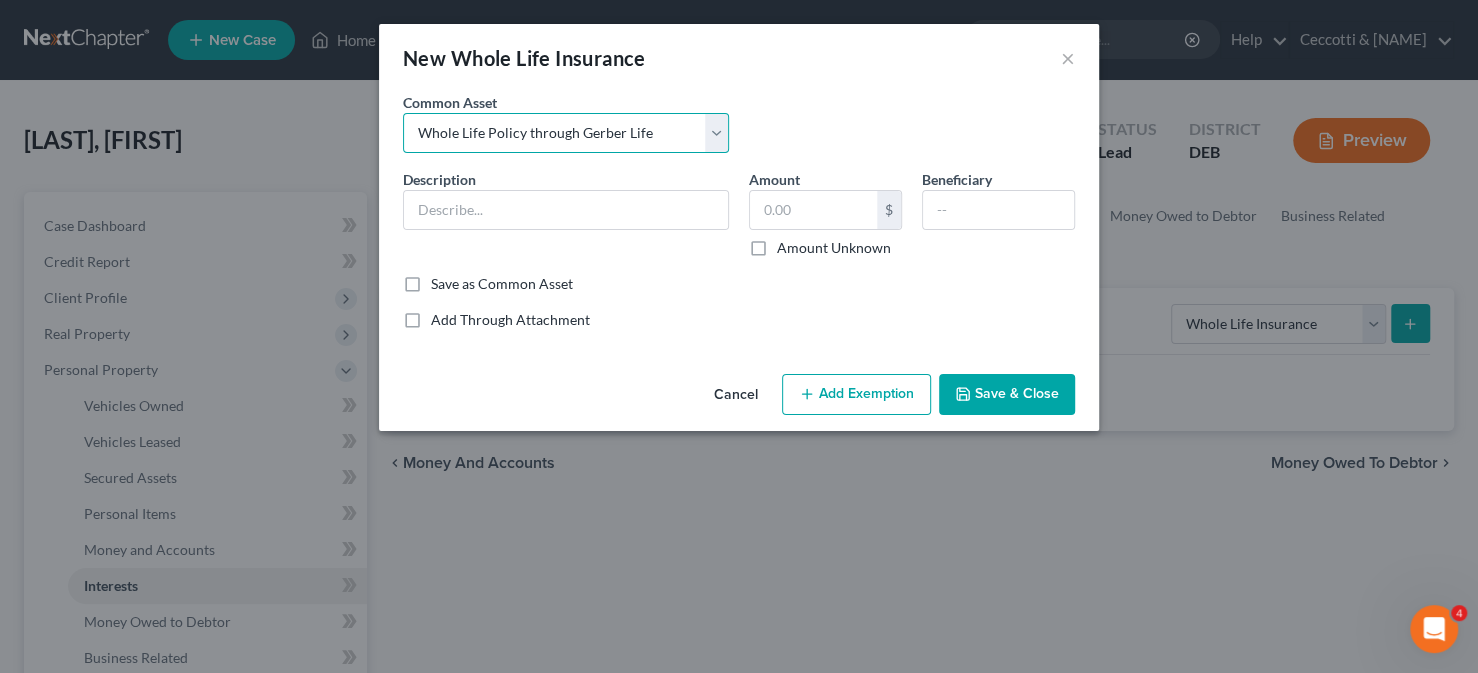 click on "Select Whole Life Policy through Gerber Life Whole Life Policy through Prudential - Cash Surrender Value Whole Life Policy through SBLI - Cash Surrender Value Whole Life Policy through Mutual of Omaha - Cash Surrender Value Whole Life Policy through Mutual of Omaha - Cash Surrender Value Whole Life Policy through Met Life - Cash Surrender Value" at bounding box center [566, 133] 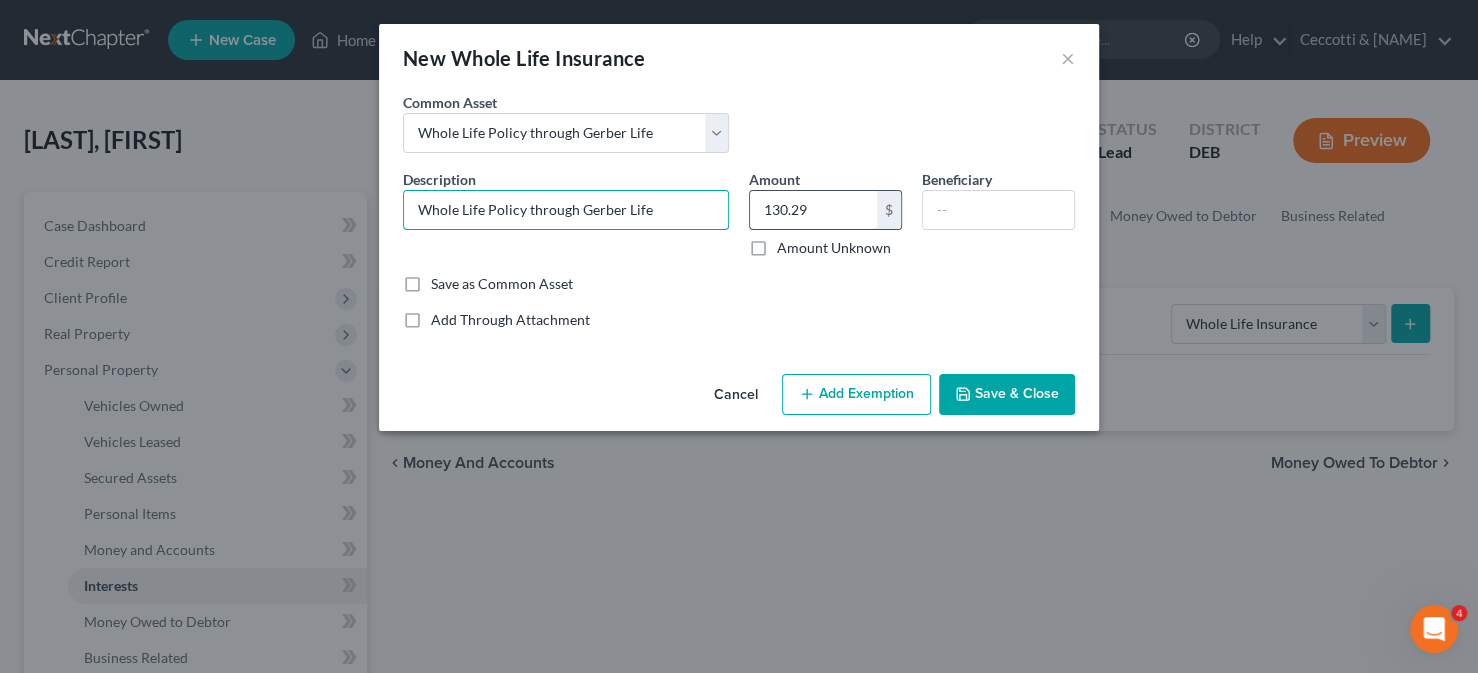 drag, startPoint x: 582, startPoint y: 212, endPoint x: 795, endPoint y: 227, distance: 213.52751 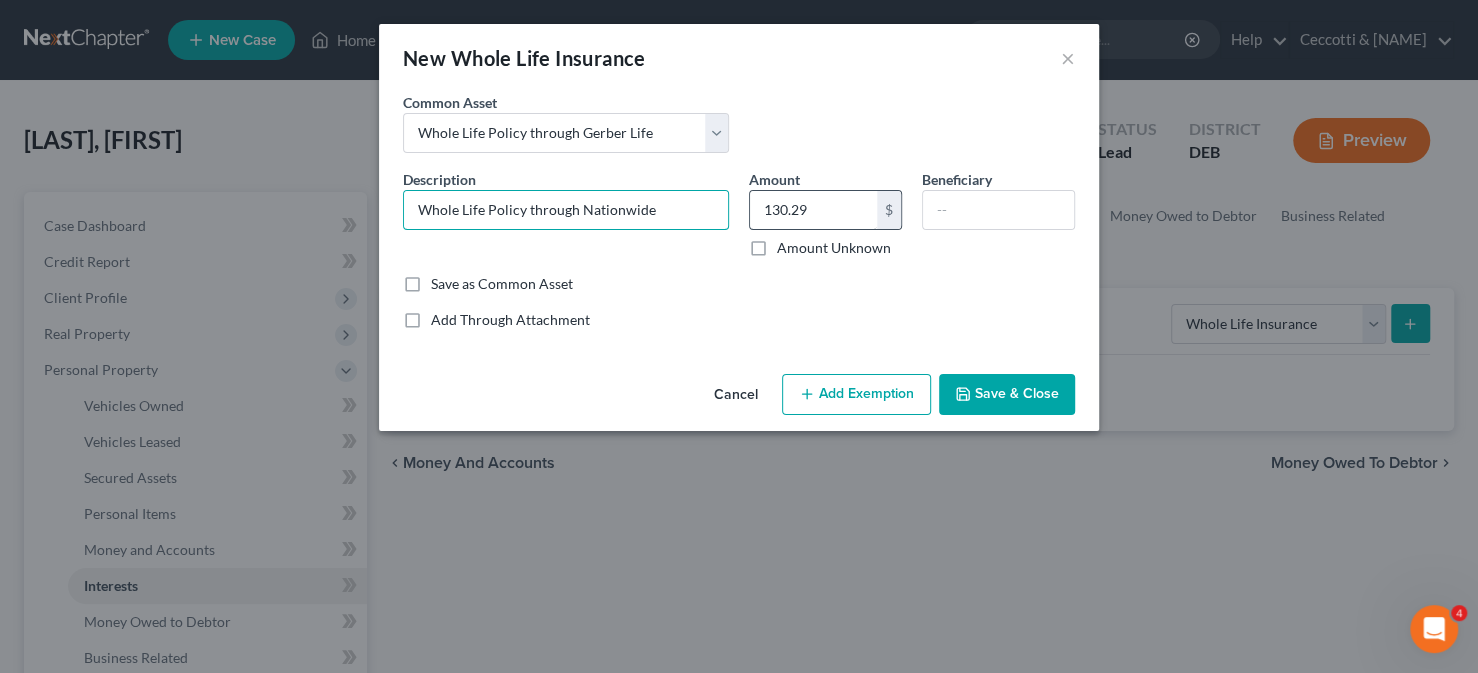 type on "Whole Life Policy through Nationwide" 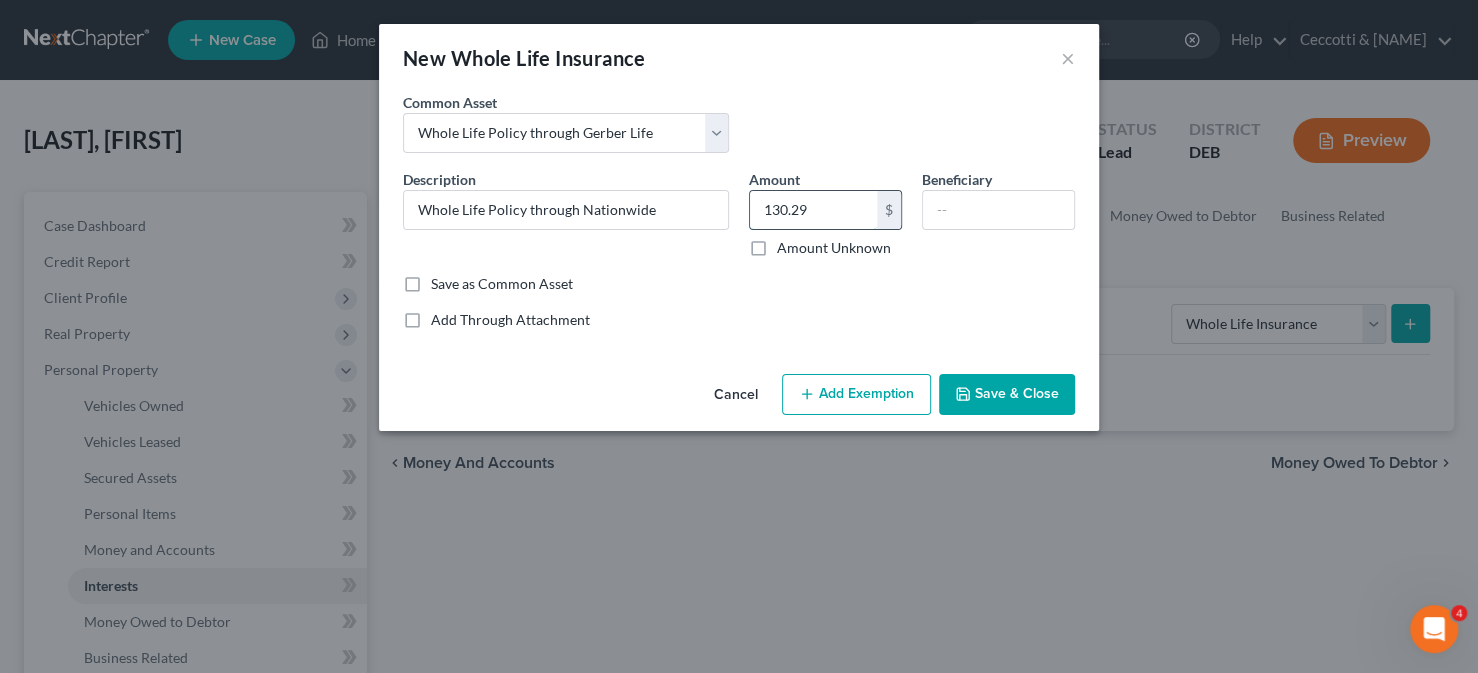 click on "130.29" at bounding box center [813, 210] 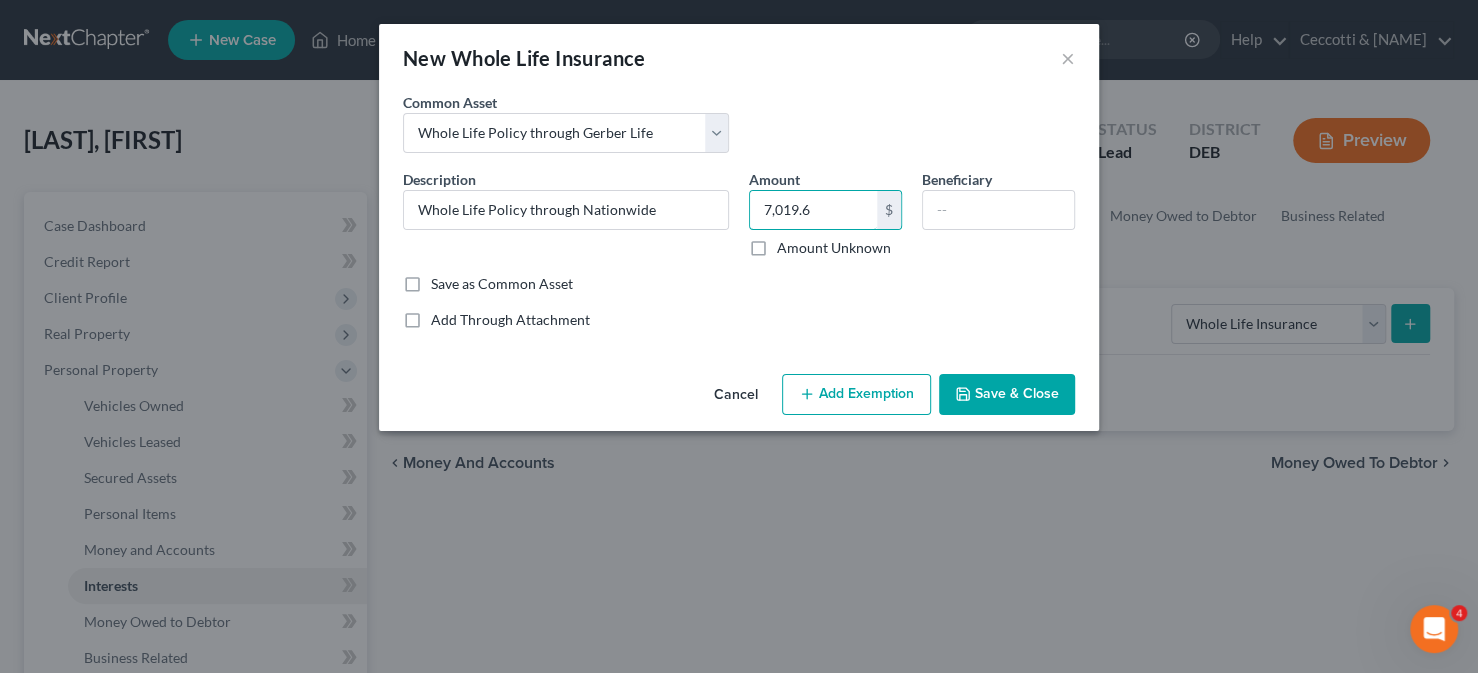 type on "7,019.6" 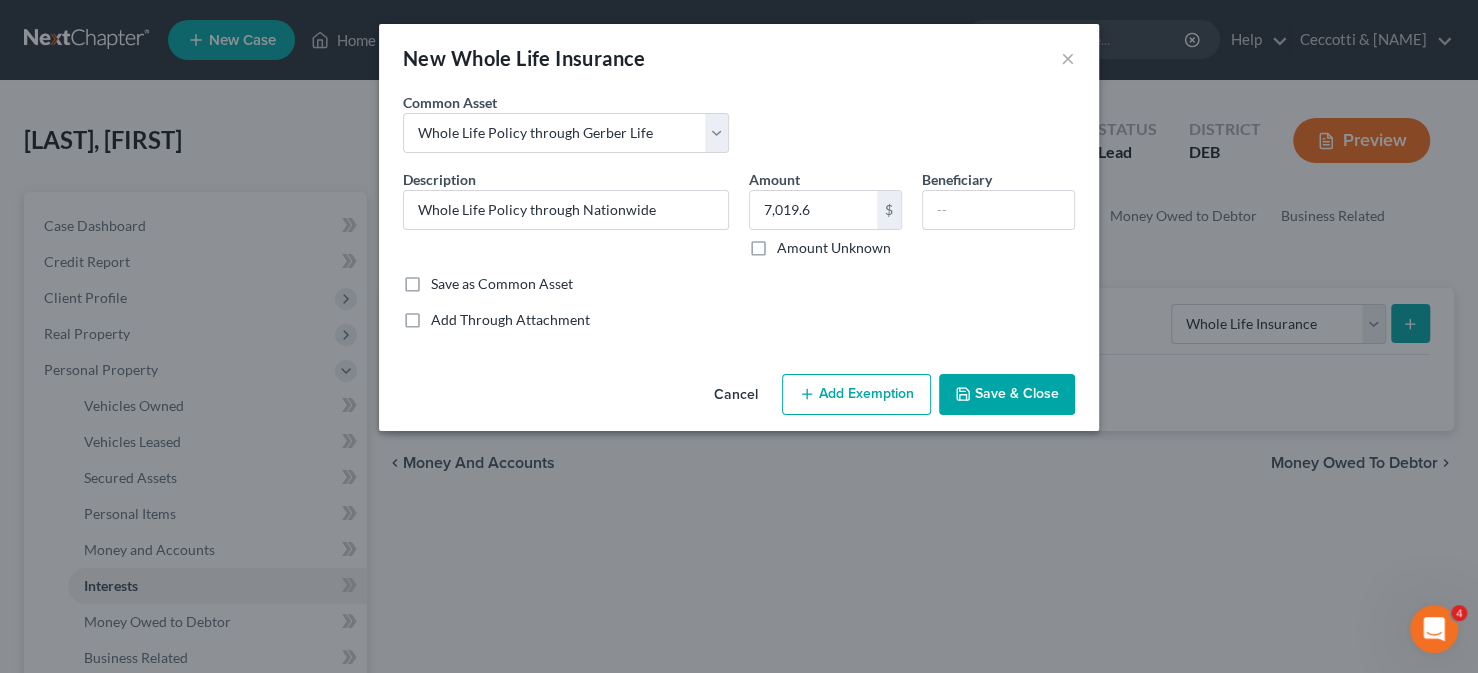 click on "Add Exemption" at bounding box center (856, 395) 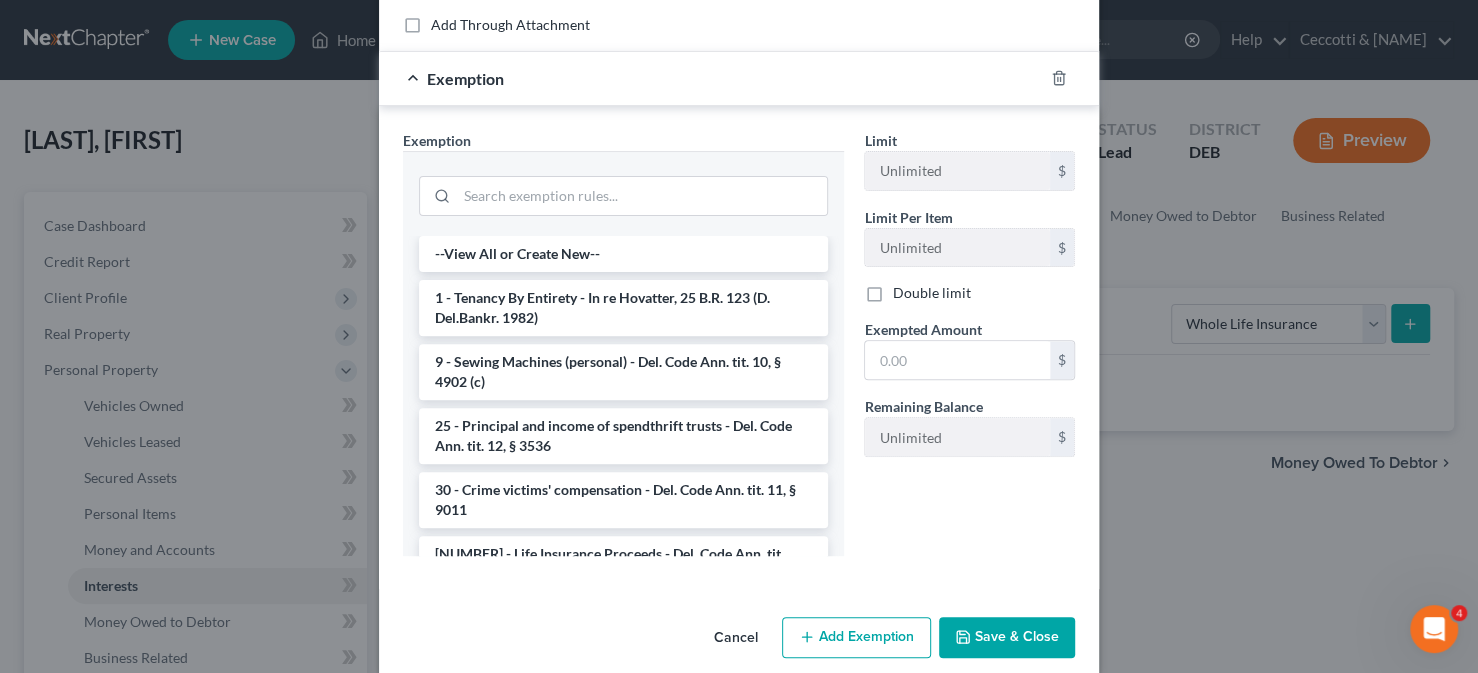 scroll, scrollTop: 300, scrollLeft: 0, axis: vertical 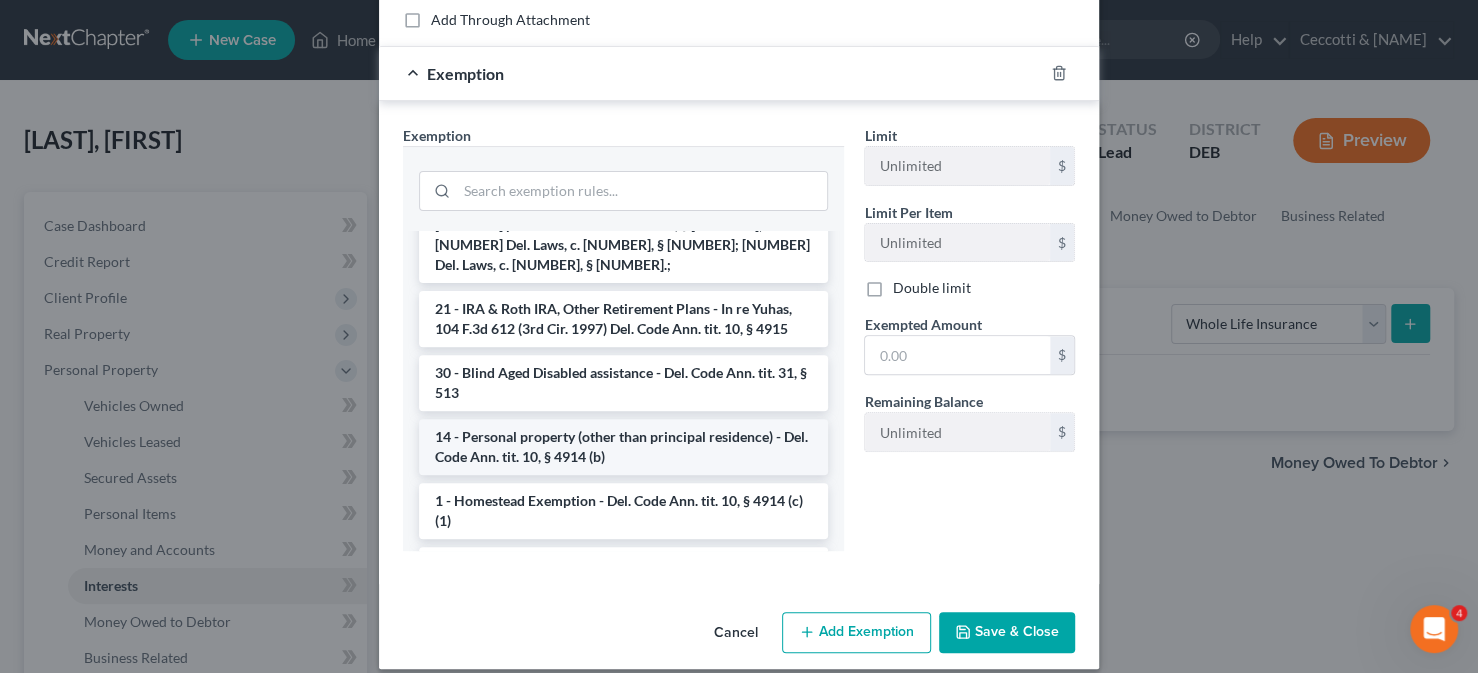 click on "14 - Personal property (other than principal residence) - Del. Code Ann. tit. 10, § 4914 (b)" at bounding box center (623, 447) 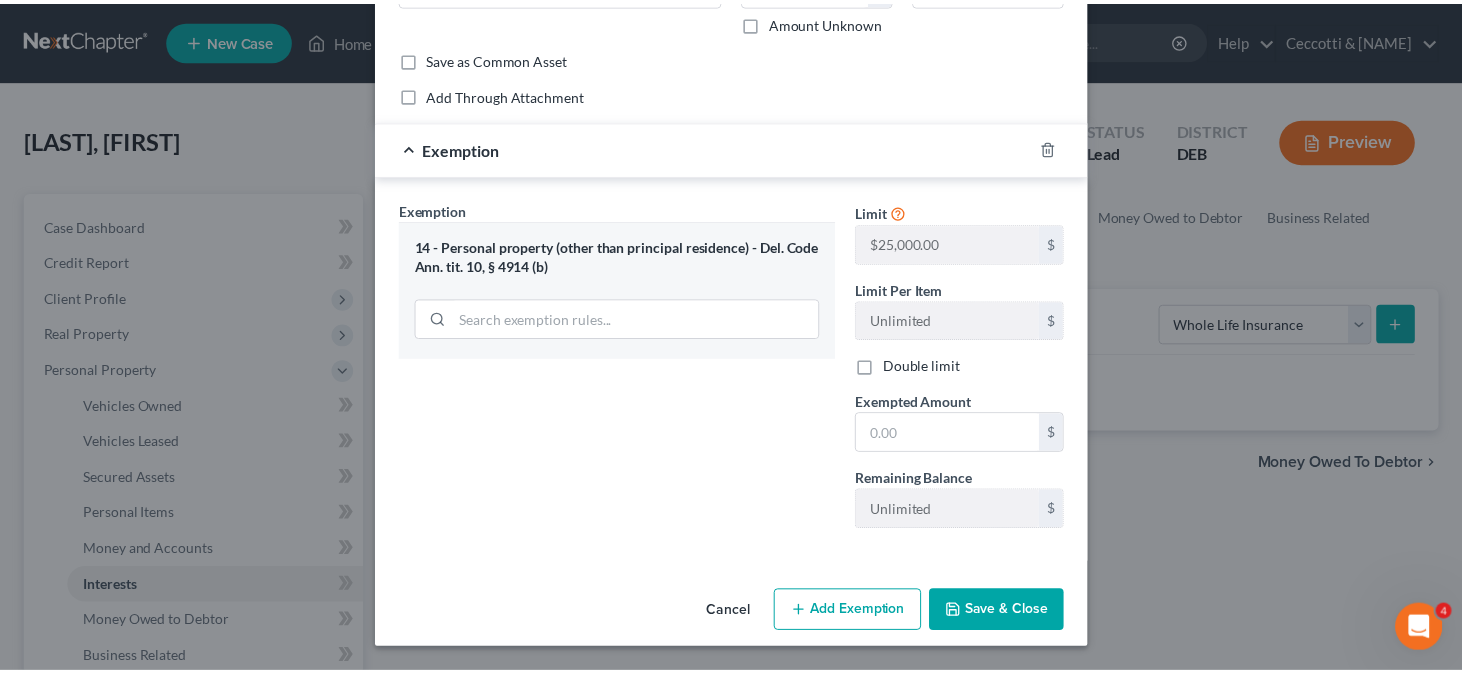 scroll, scrollTop: 221, scrollLeft: 0, axis: vertical 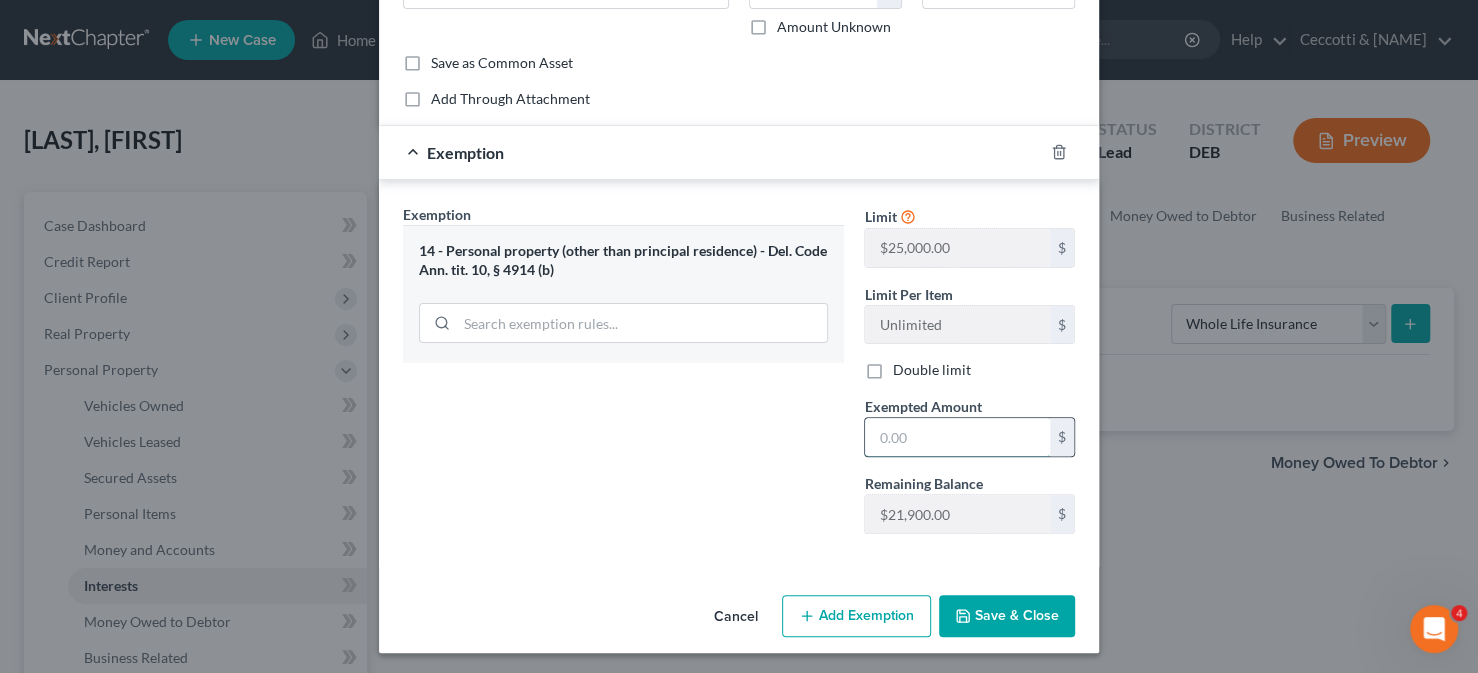 click at bounding box center (957, 437) 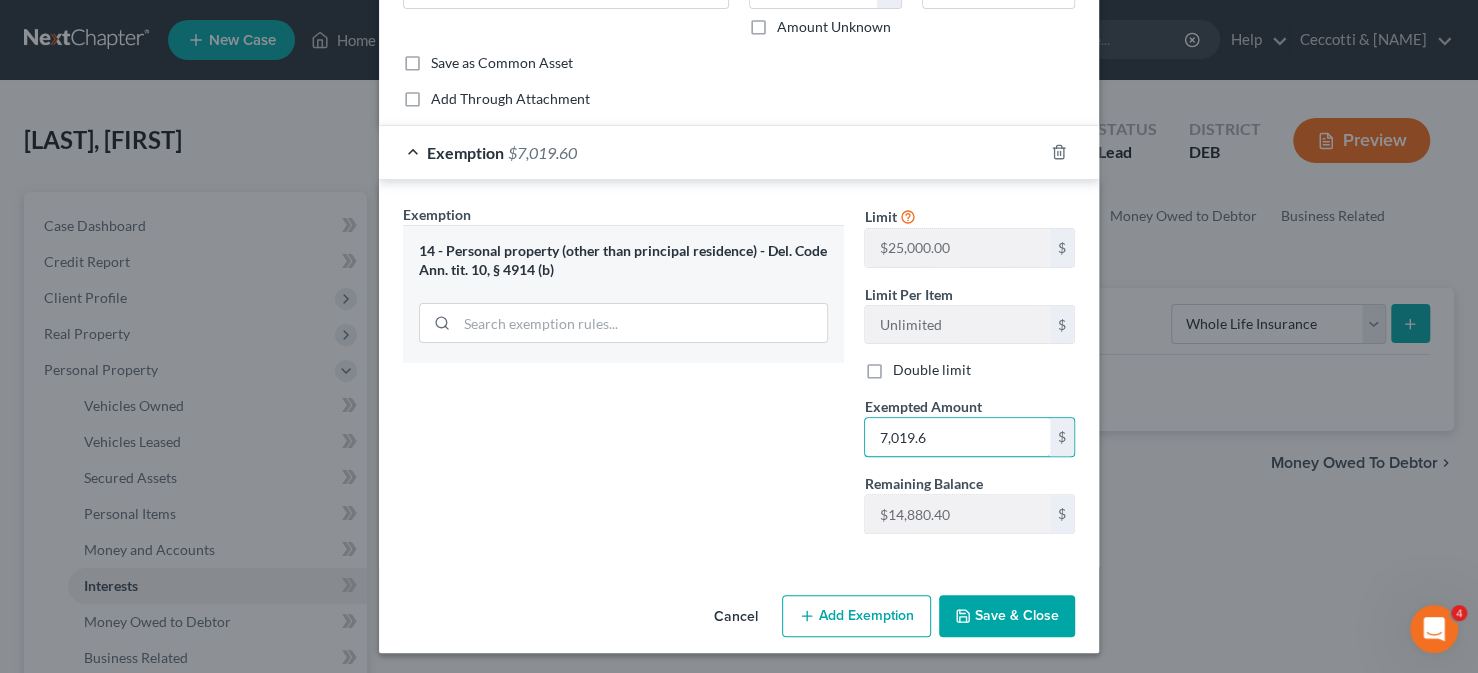 type on "7,019.6" 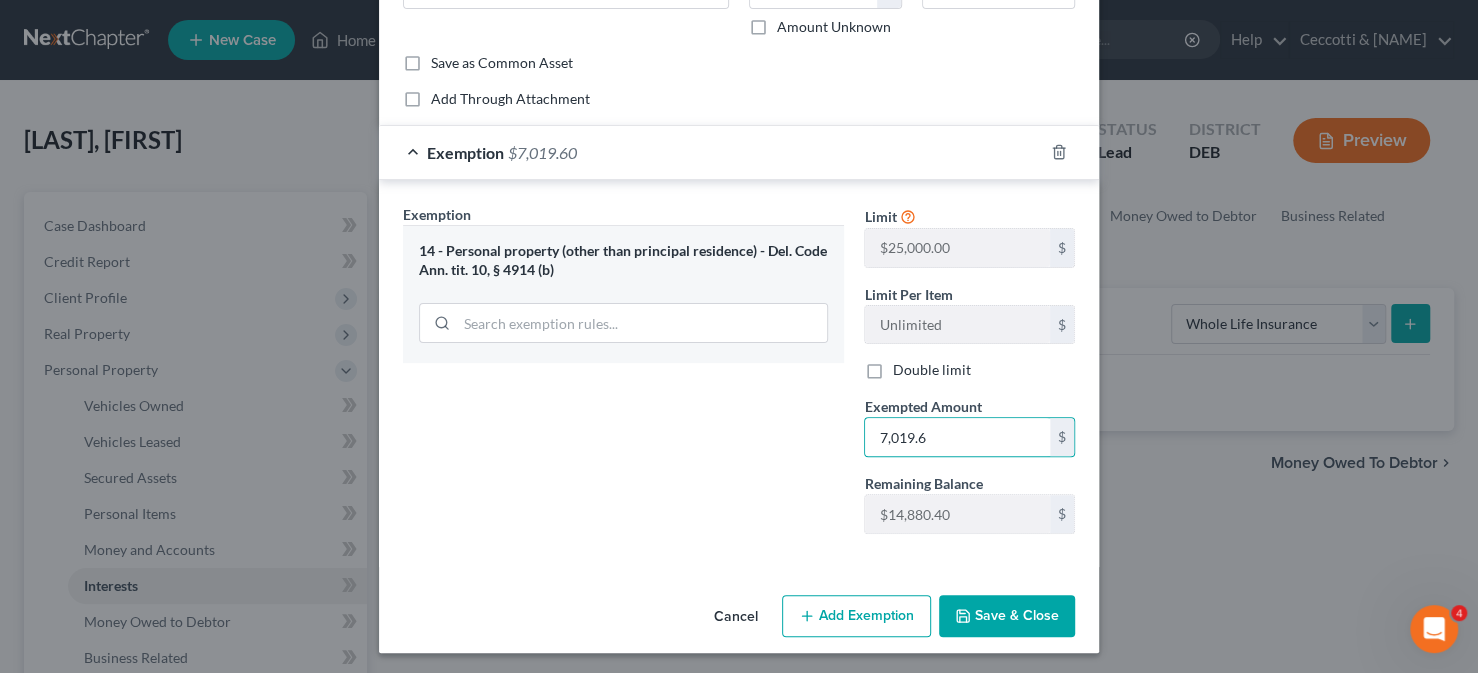 click on "Save & Close" at bounding box center [1007, 616] 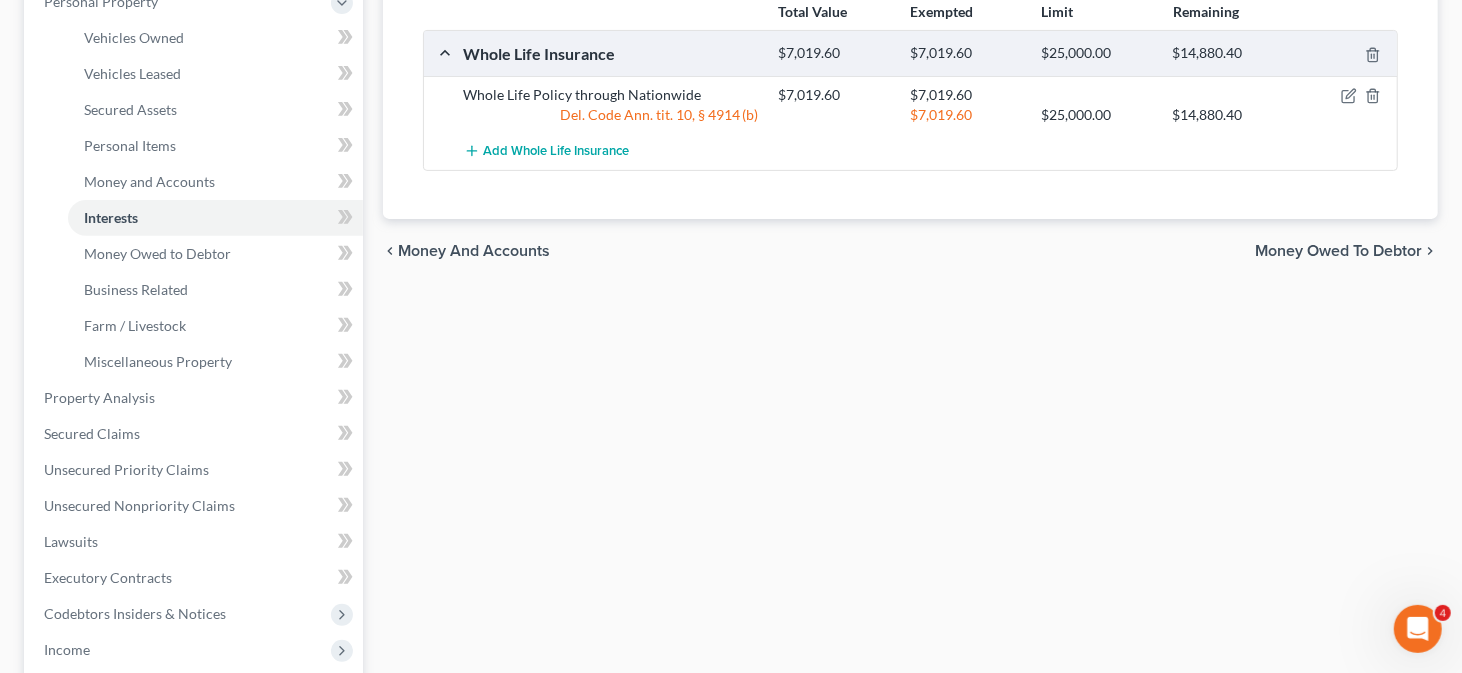 scroll, scrollTop: 400, scrollLeft: 0, axis: vertical 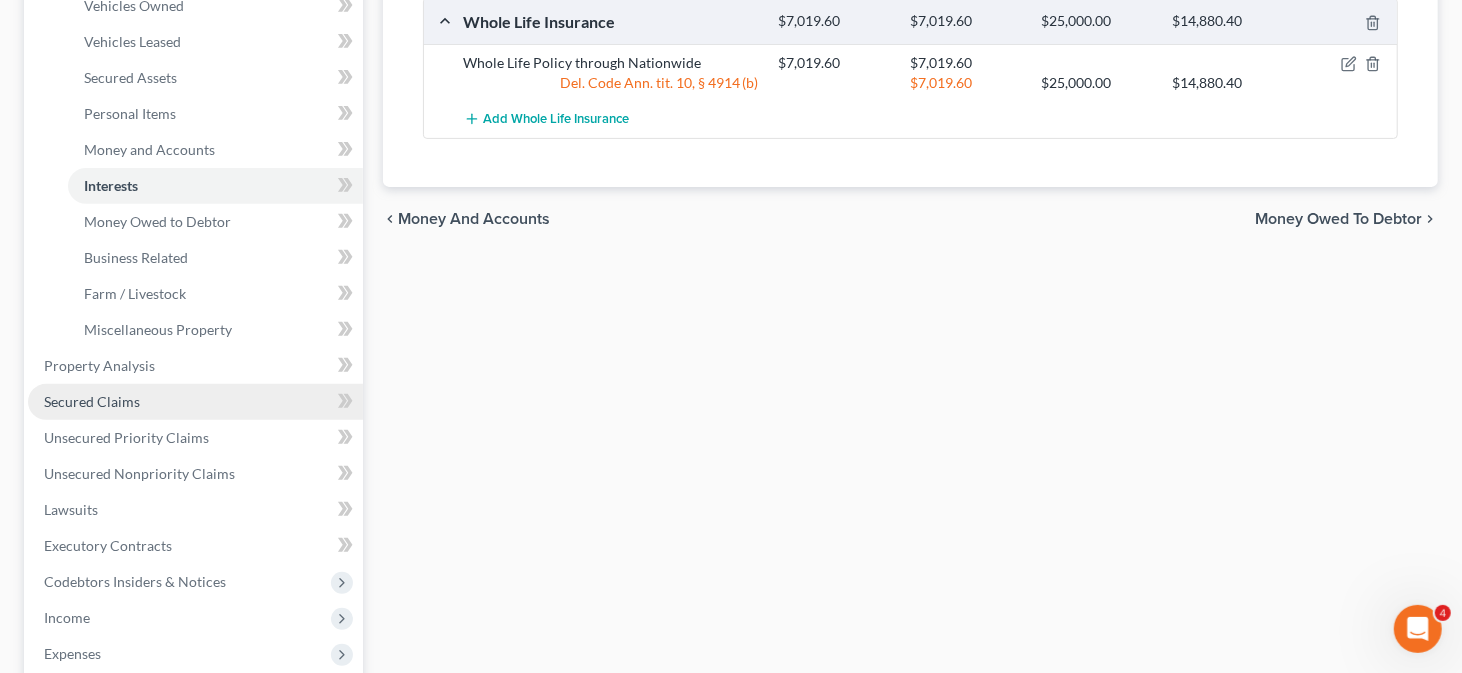 click on "Secured Claims" at bounding box center [92, 401] 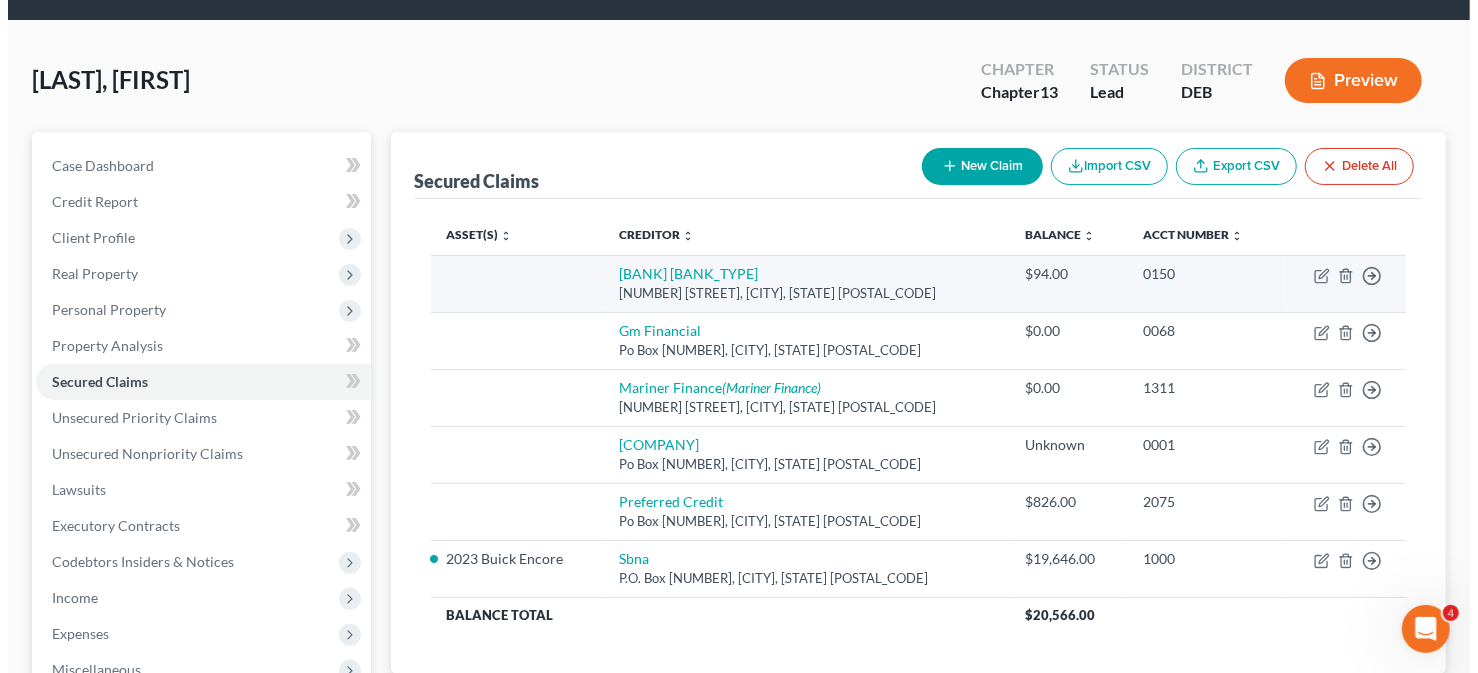 scroll, scrollTop: 100, scrollLeft: 0, axis: vertical 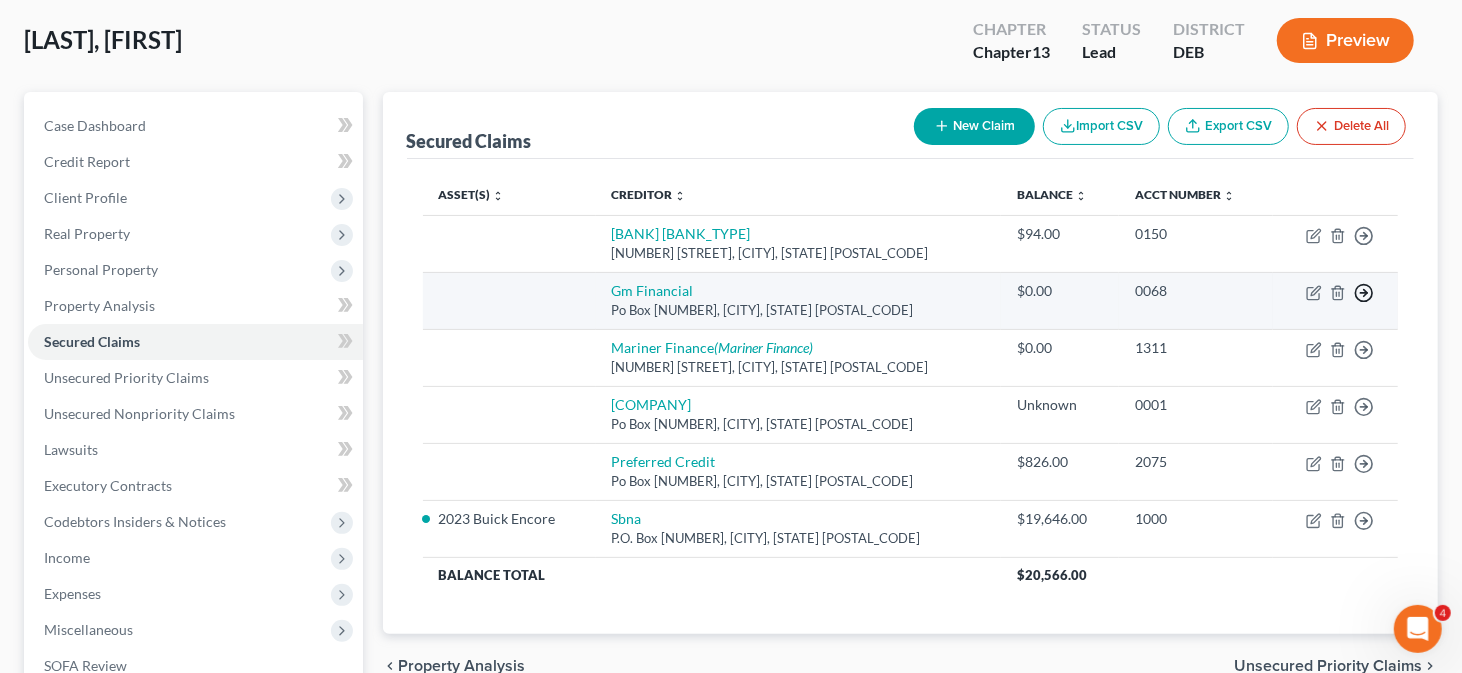 click 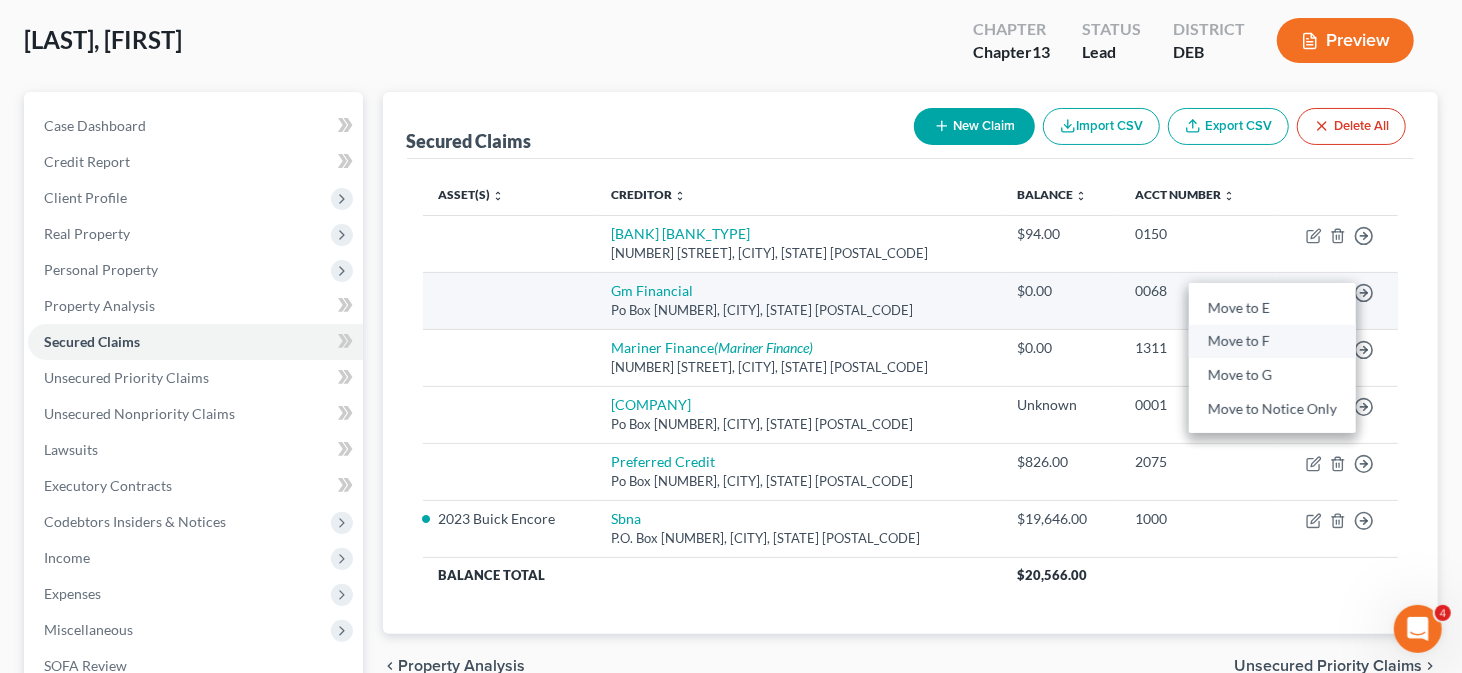 click on "Move to F" at bounding box center [1272, 342] 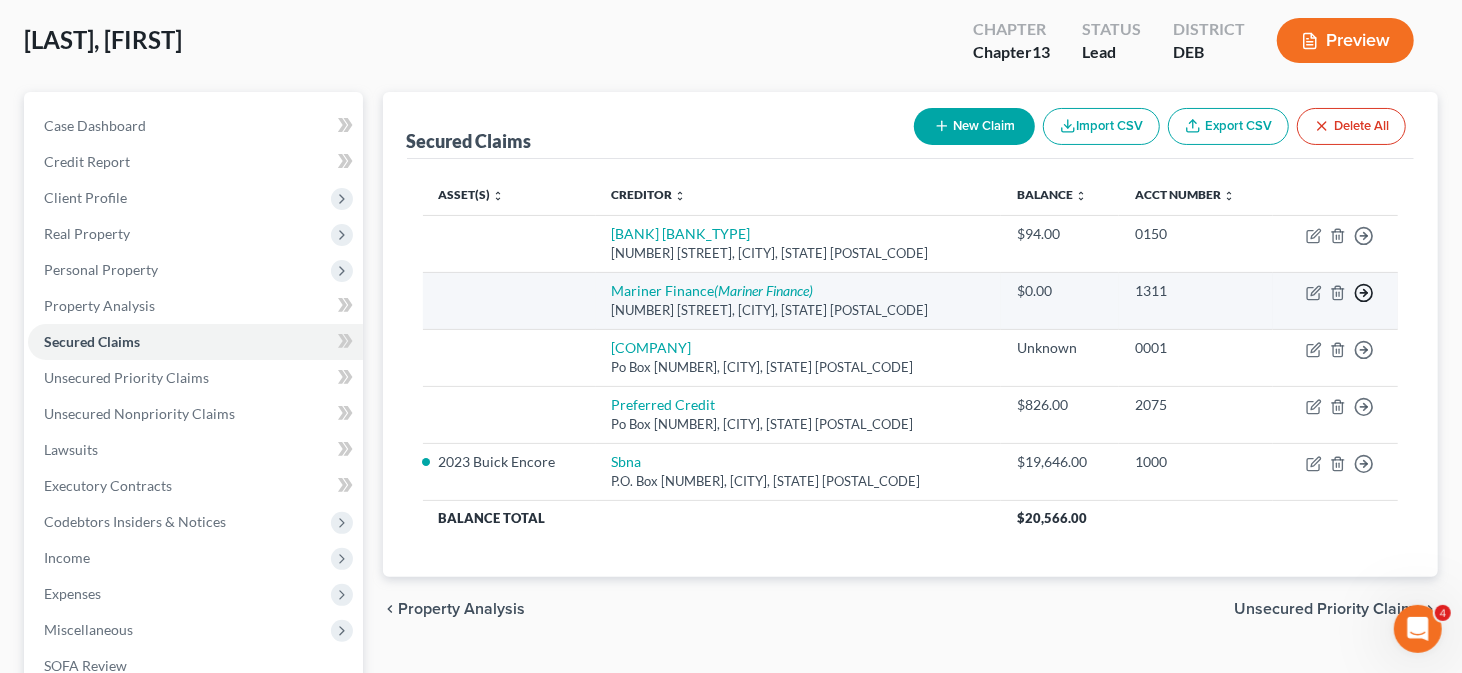 click 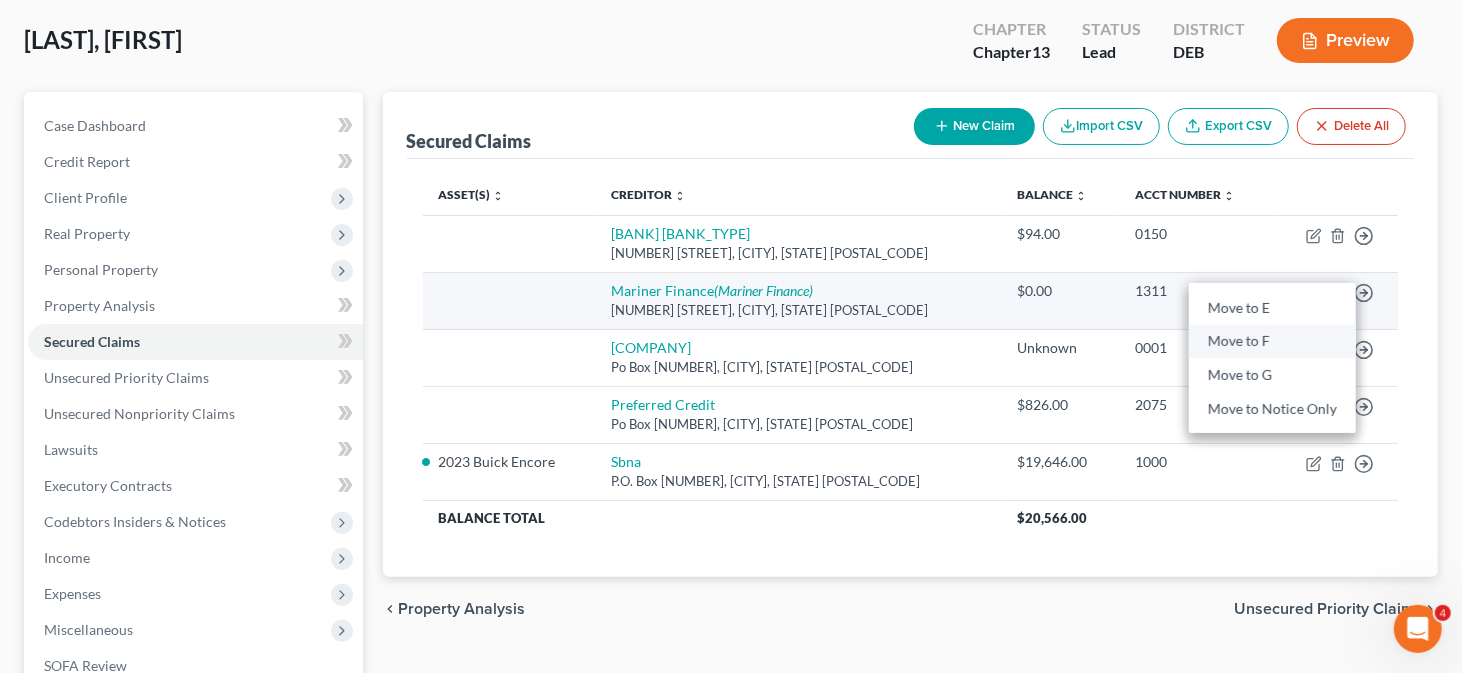 click on "Move to F" at bounding box center [1272, 342] 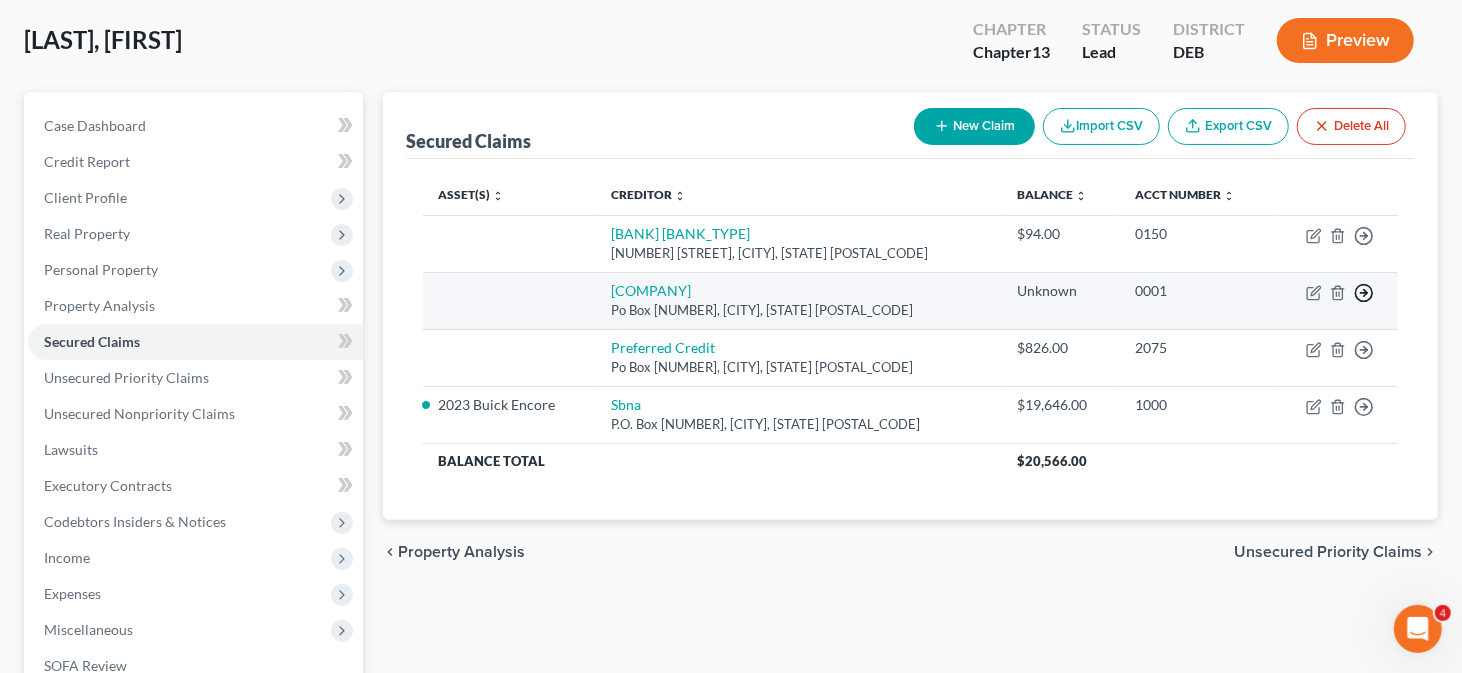 click 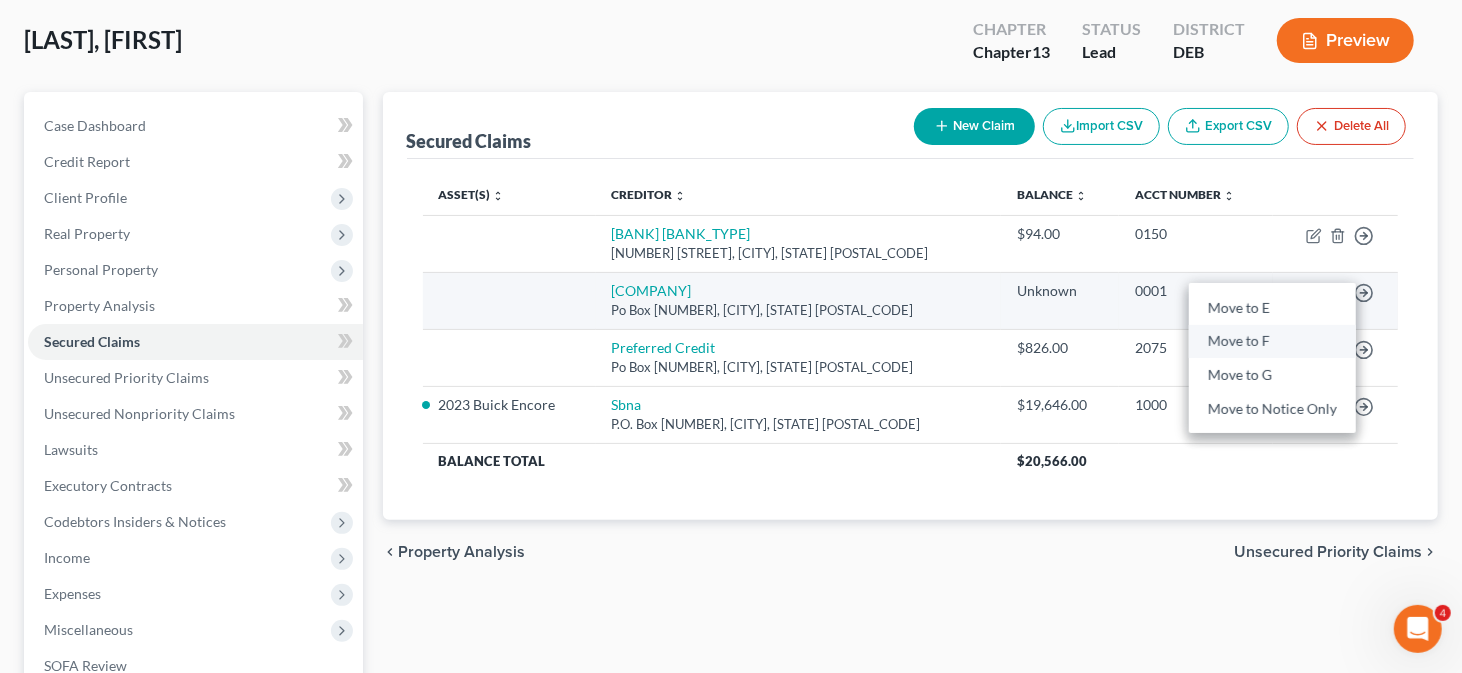 click on "Move to F" at bounding box center (1272, 342) 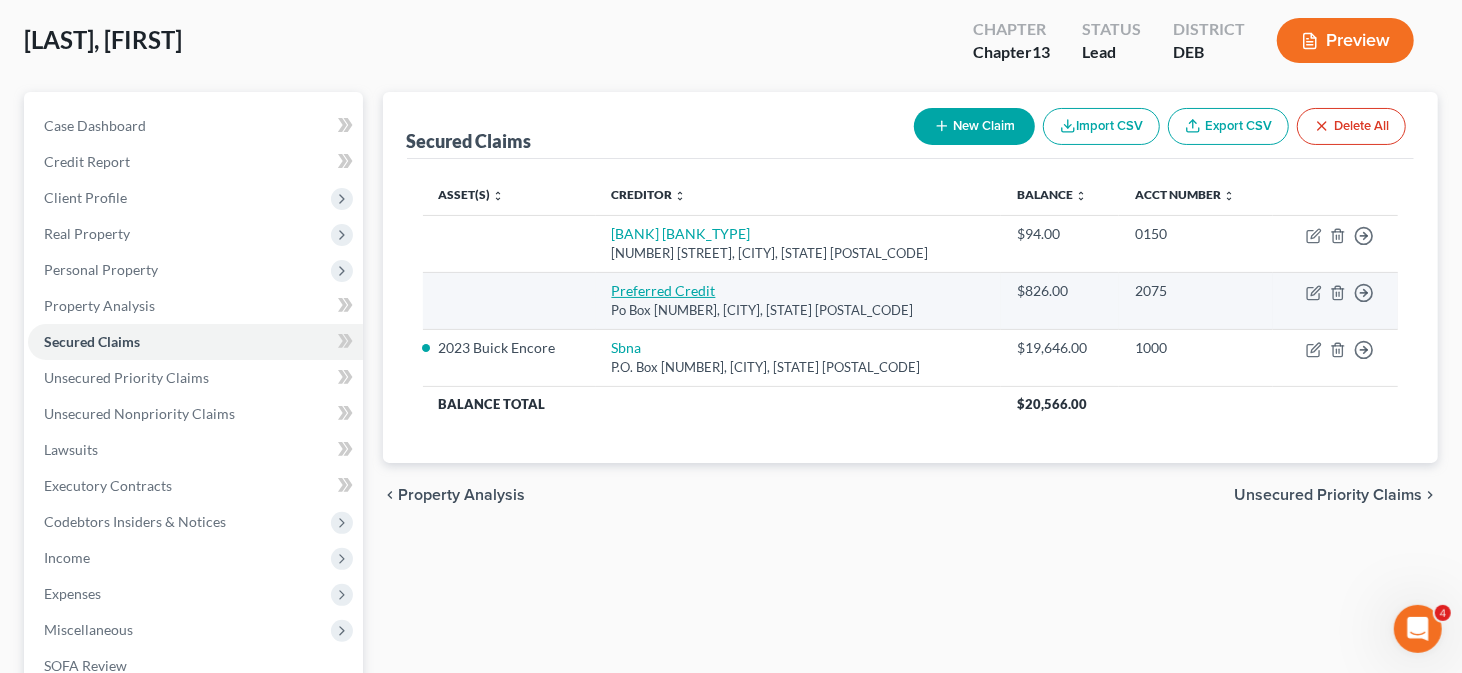 click on "Preferred Credit" at bounding box center [664, 290] 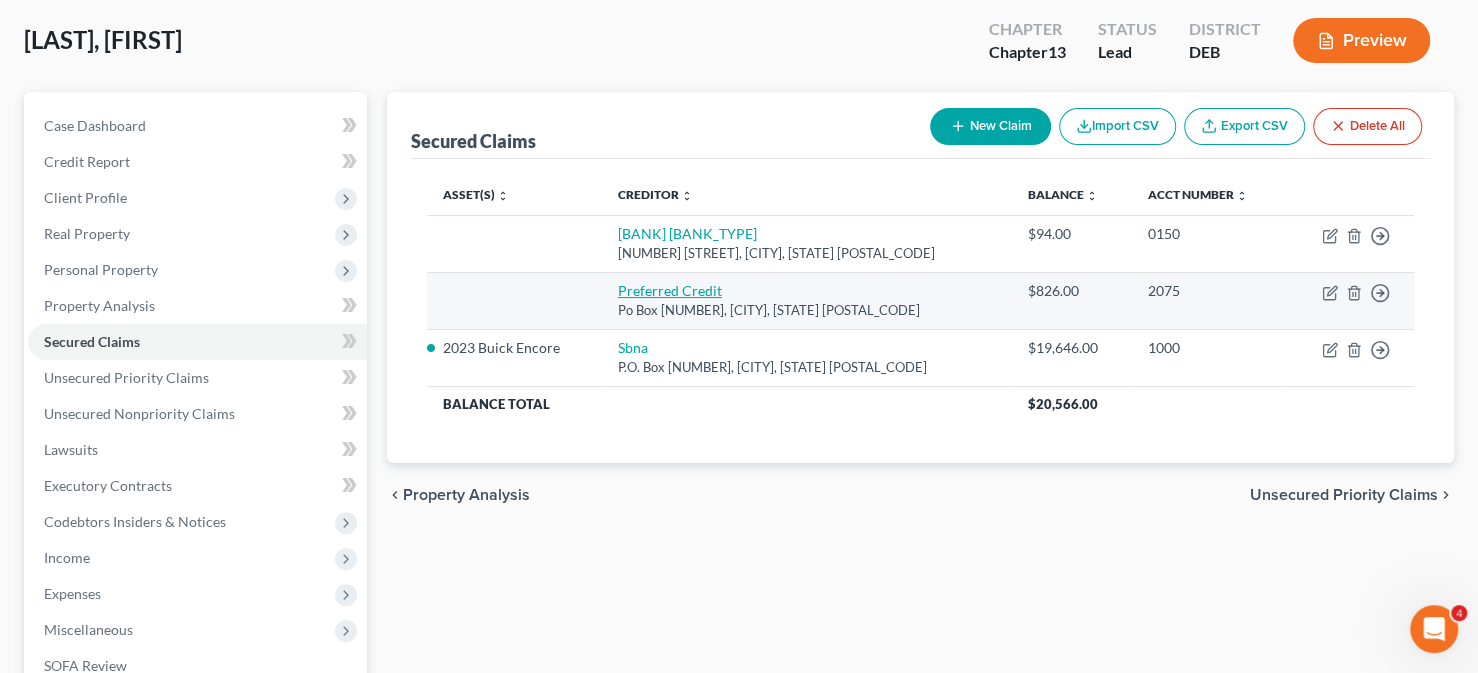 select on "24" 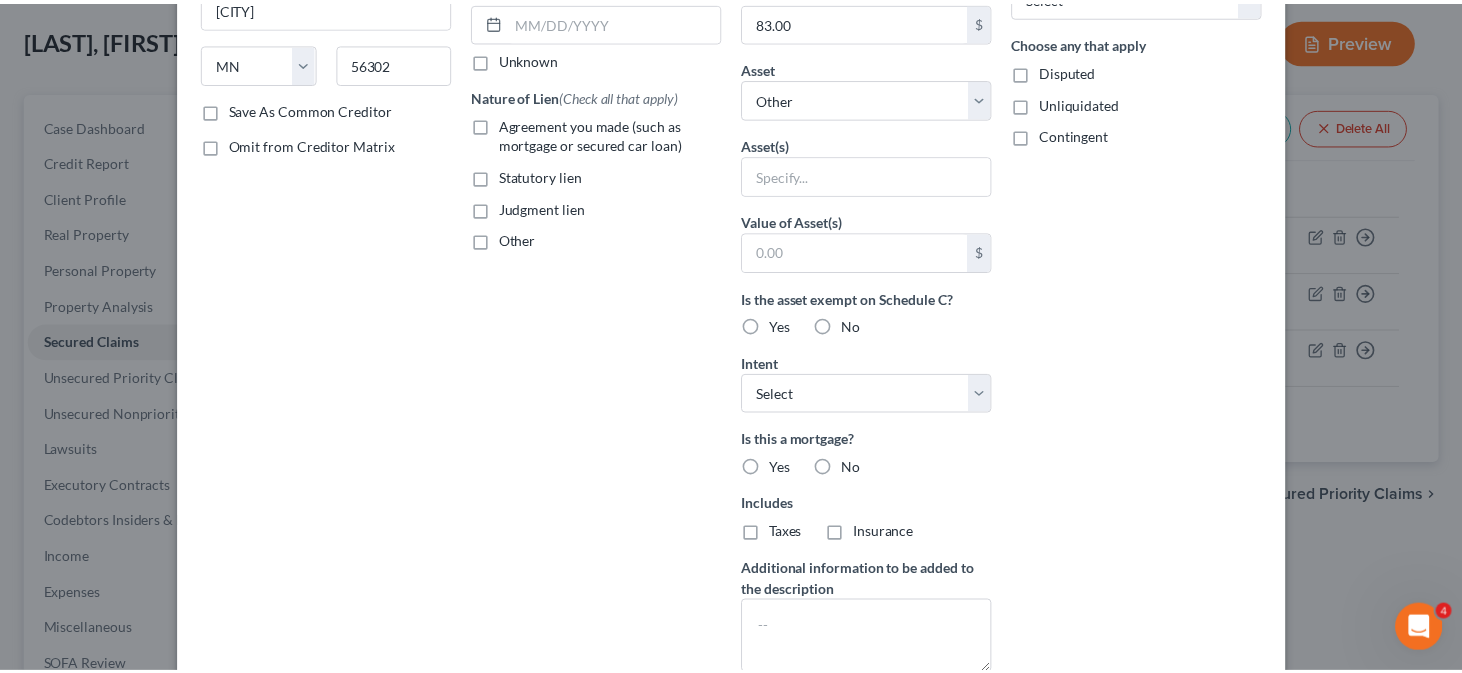 scroll, scrollTop: 0, scrollLeft: 0, axis: both 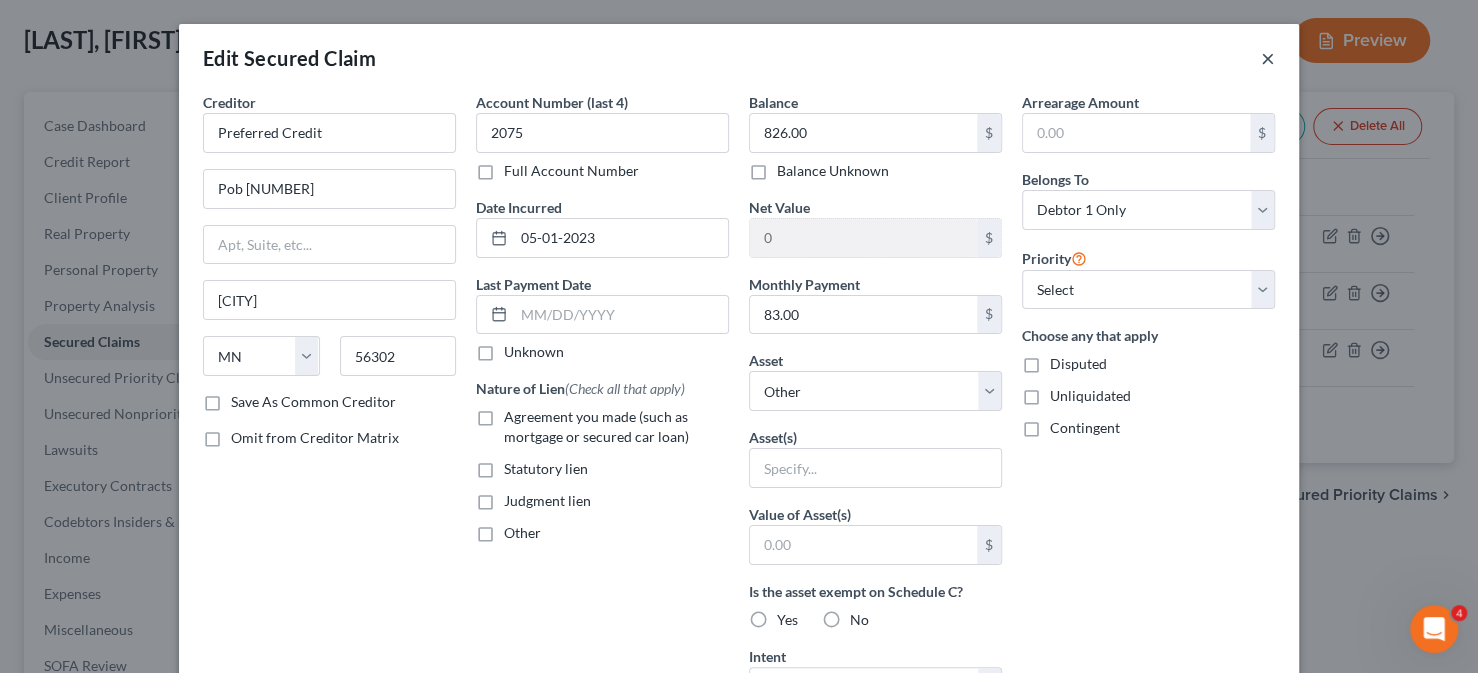 click on "×" at bounding box center [1268, 58] 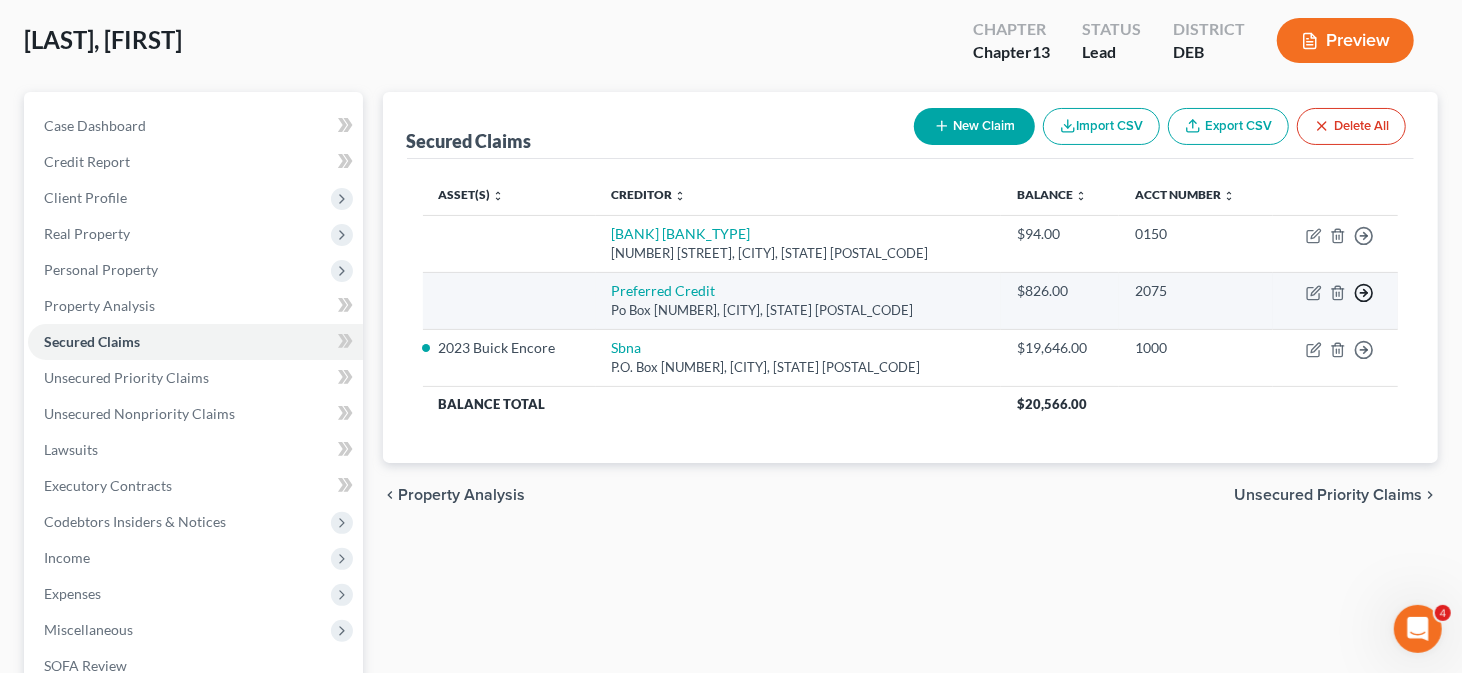 click 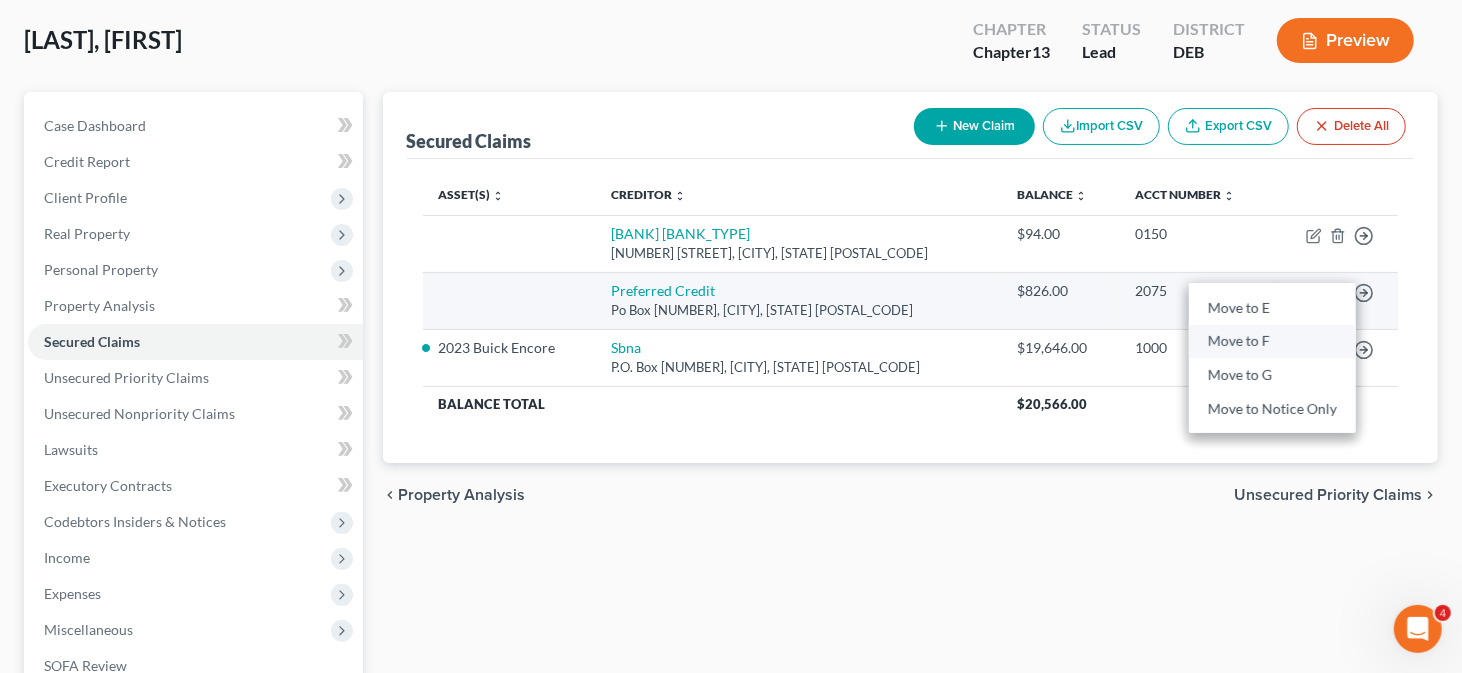 click on "Move to F" at bounding box center [1272, 342] 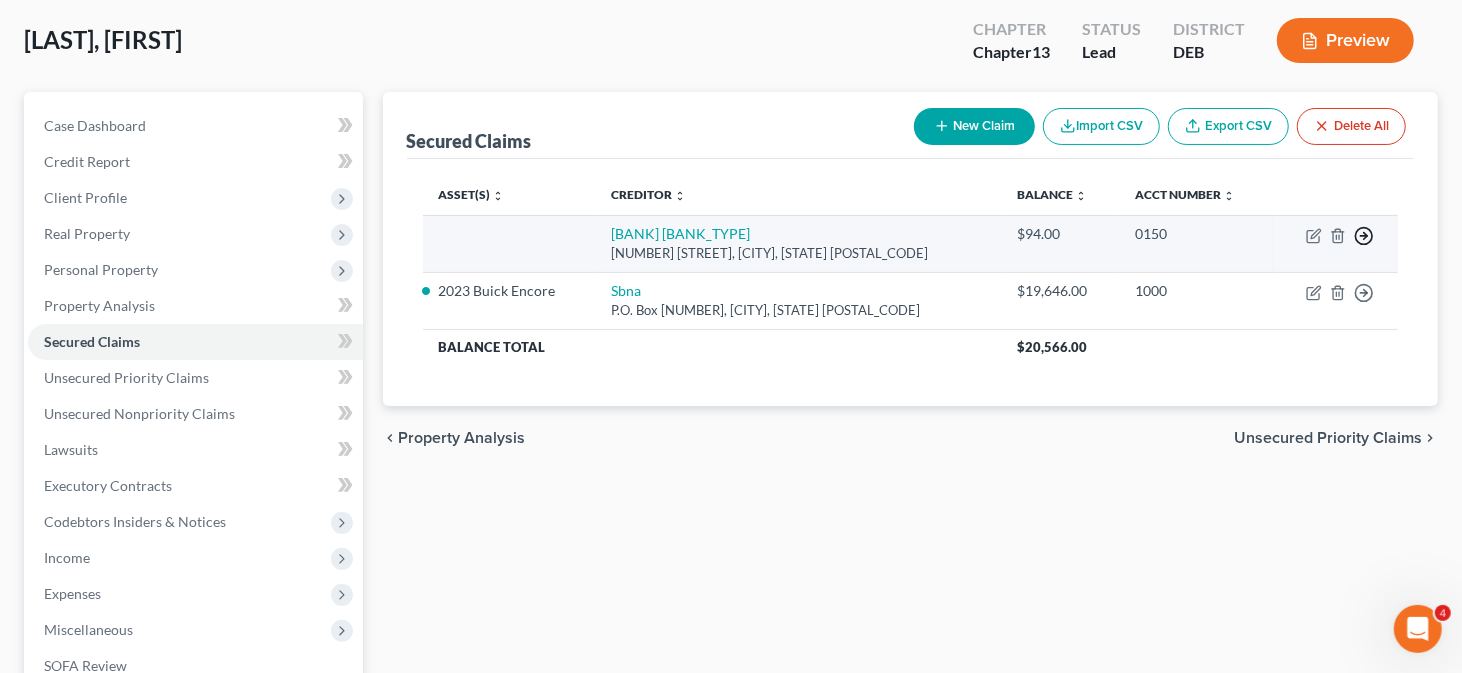 click 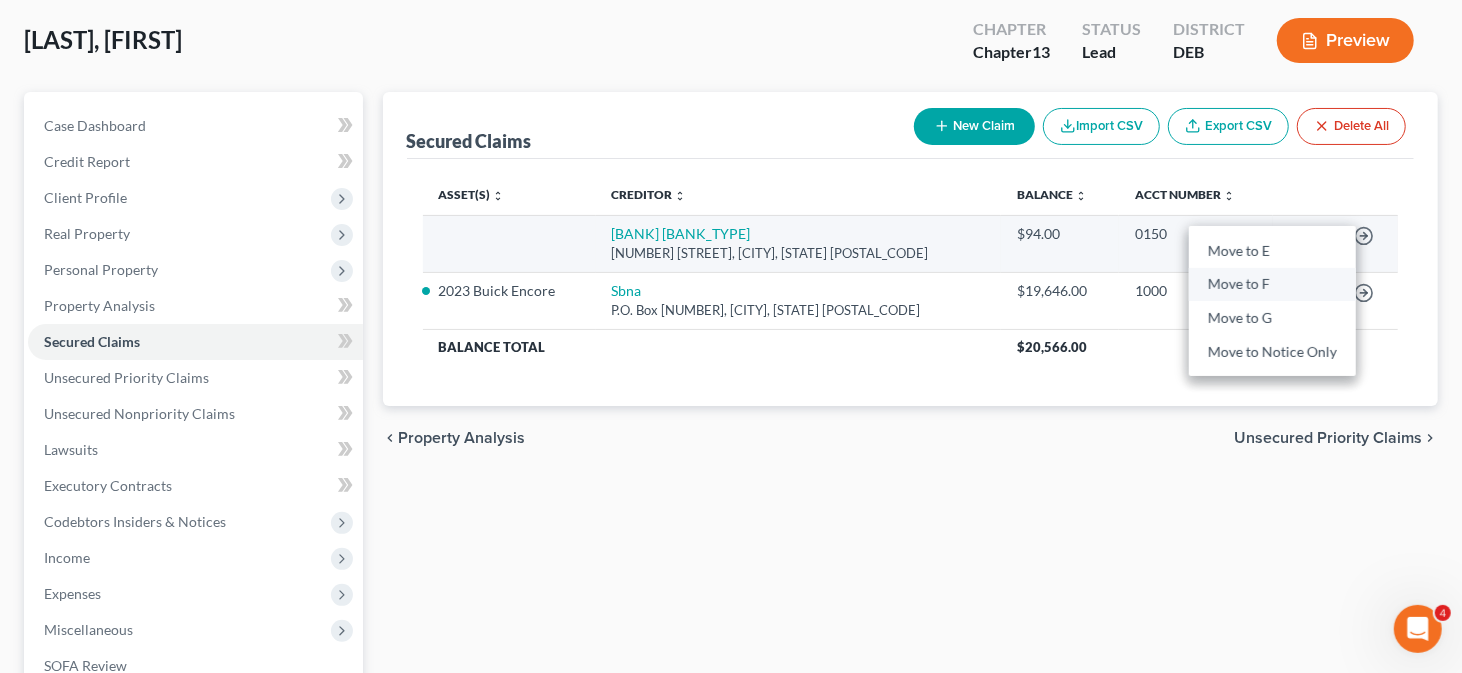 click on "Move to F" at bounding box center (1272, 285) 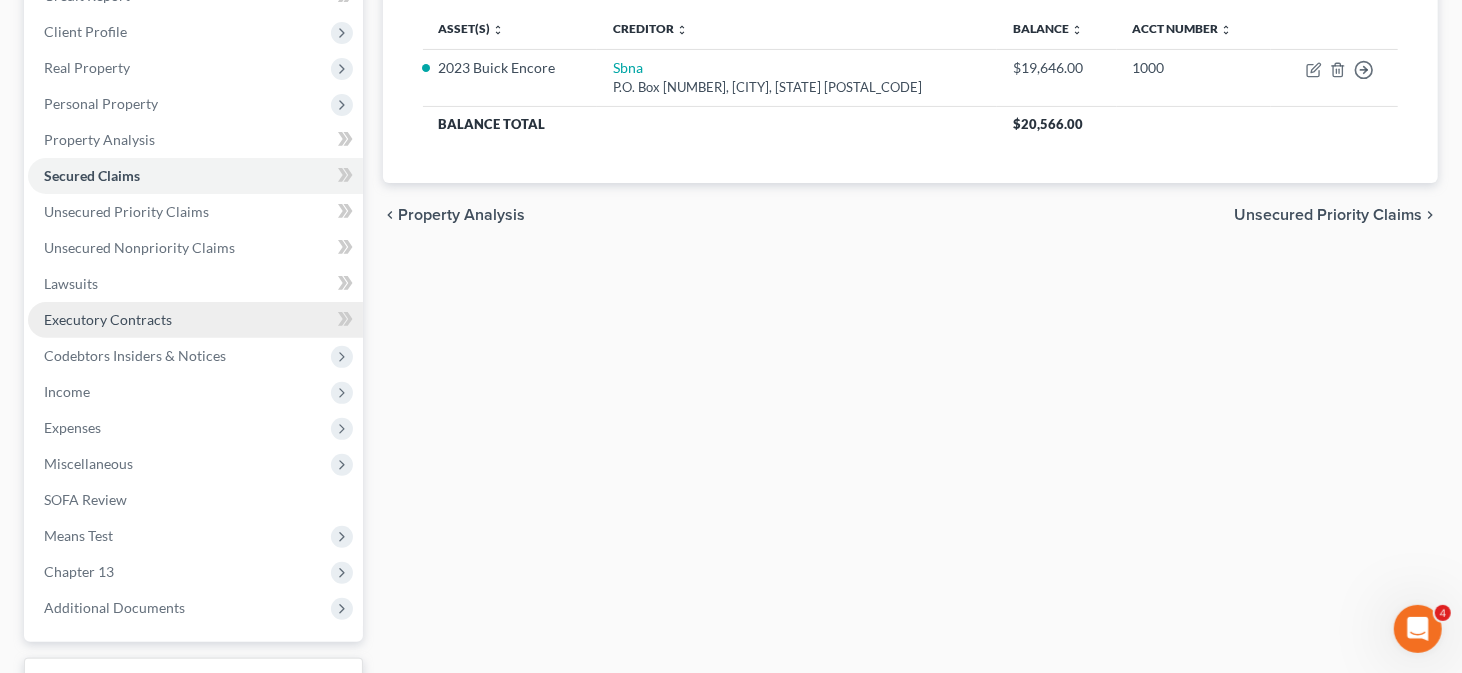 scroll, scrollTop: 300, scrollLeft: 0, axis: vertical 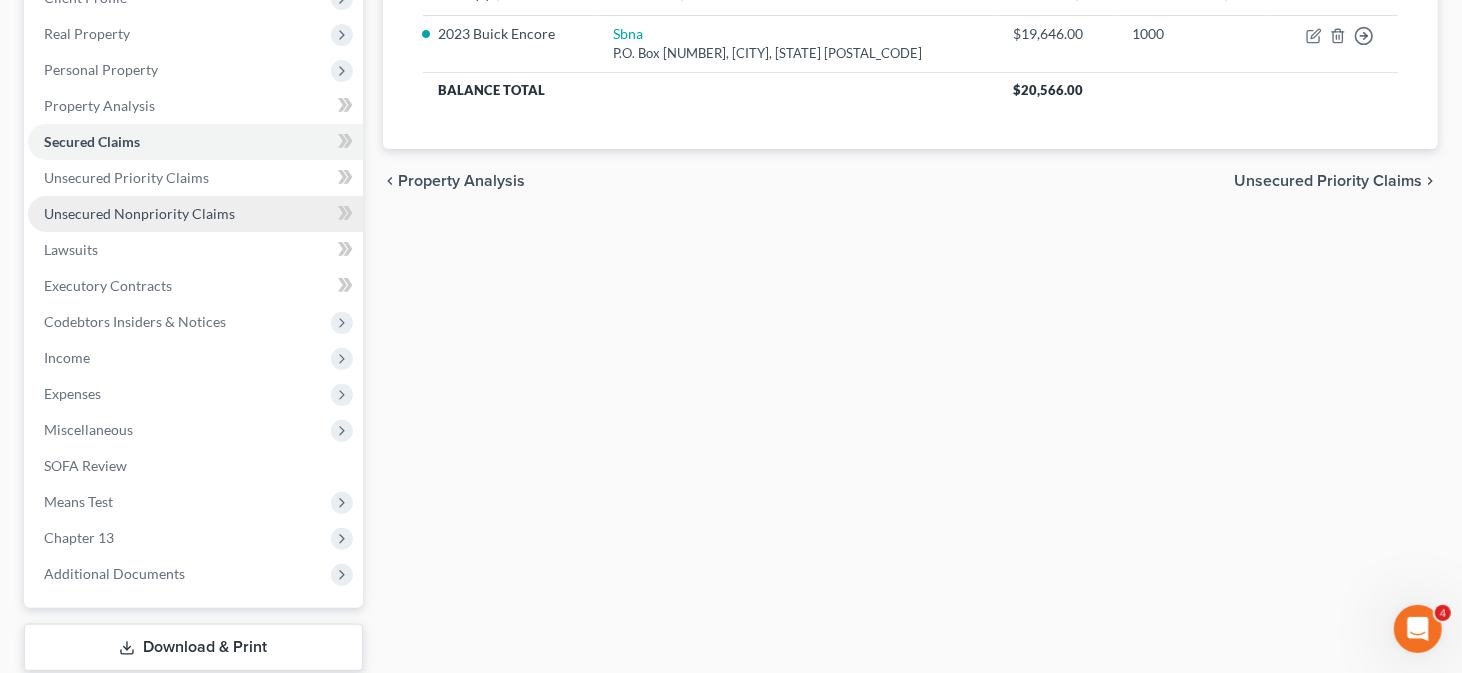 click on "Unsecured Nonpriority Claims" at bounding box center (195, 214) 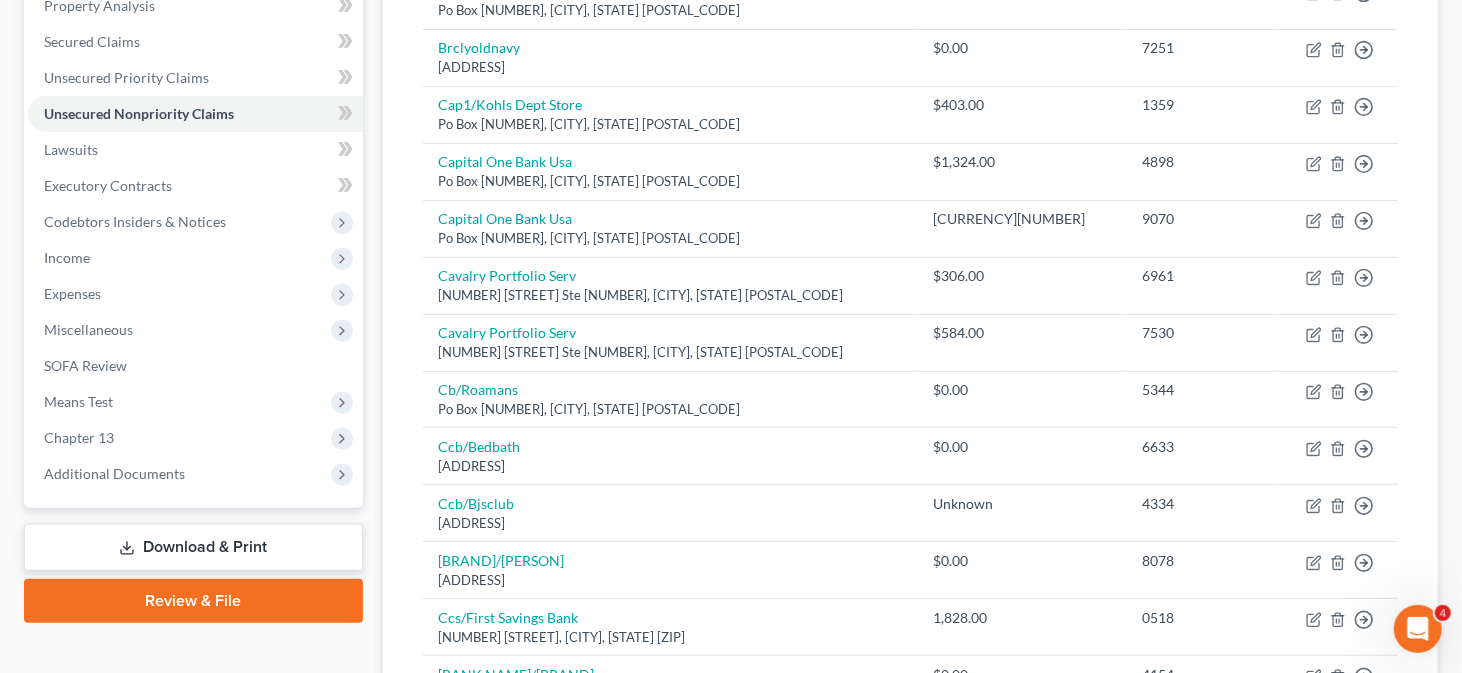 scroll, scrollTop: 200, scrollLeft: 0, axis: vertical 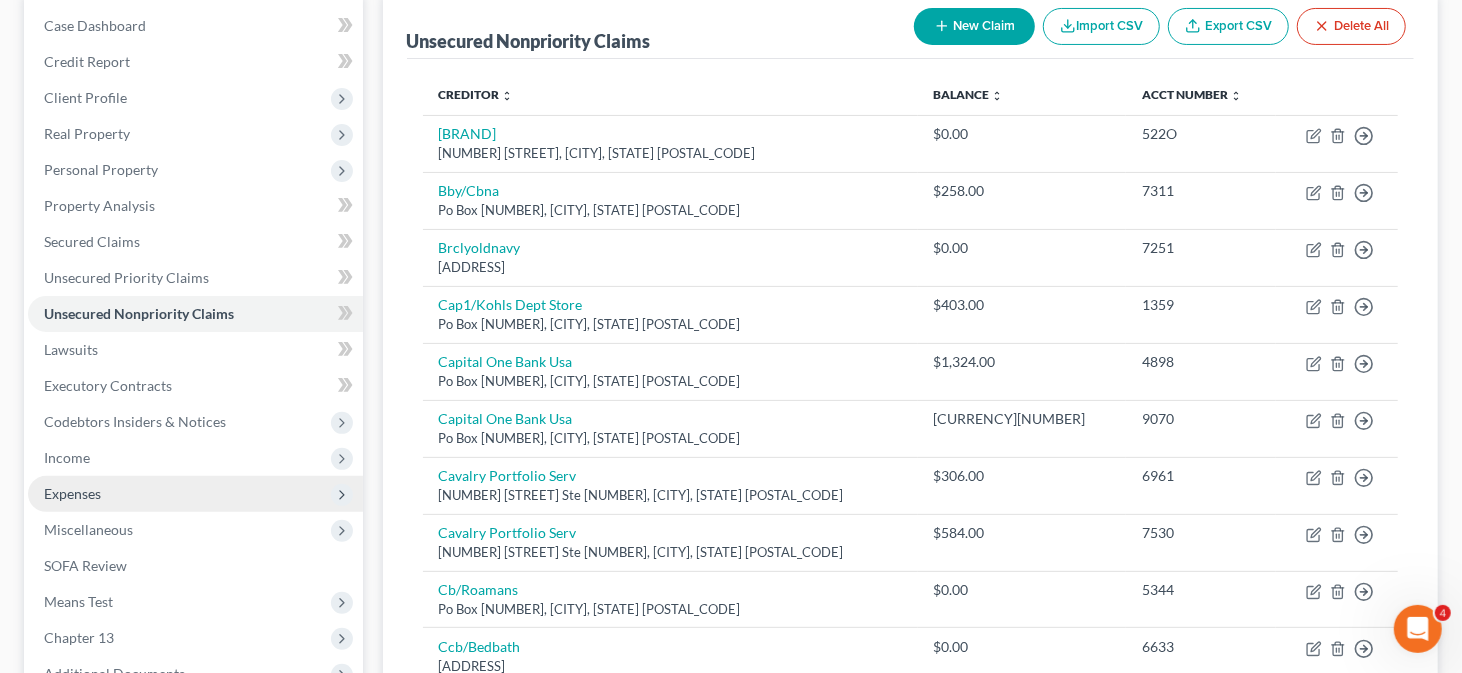 click on "Expenses" at bounding box center (195, 494) 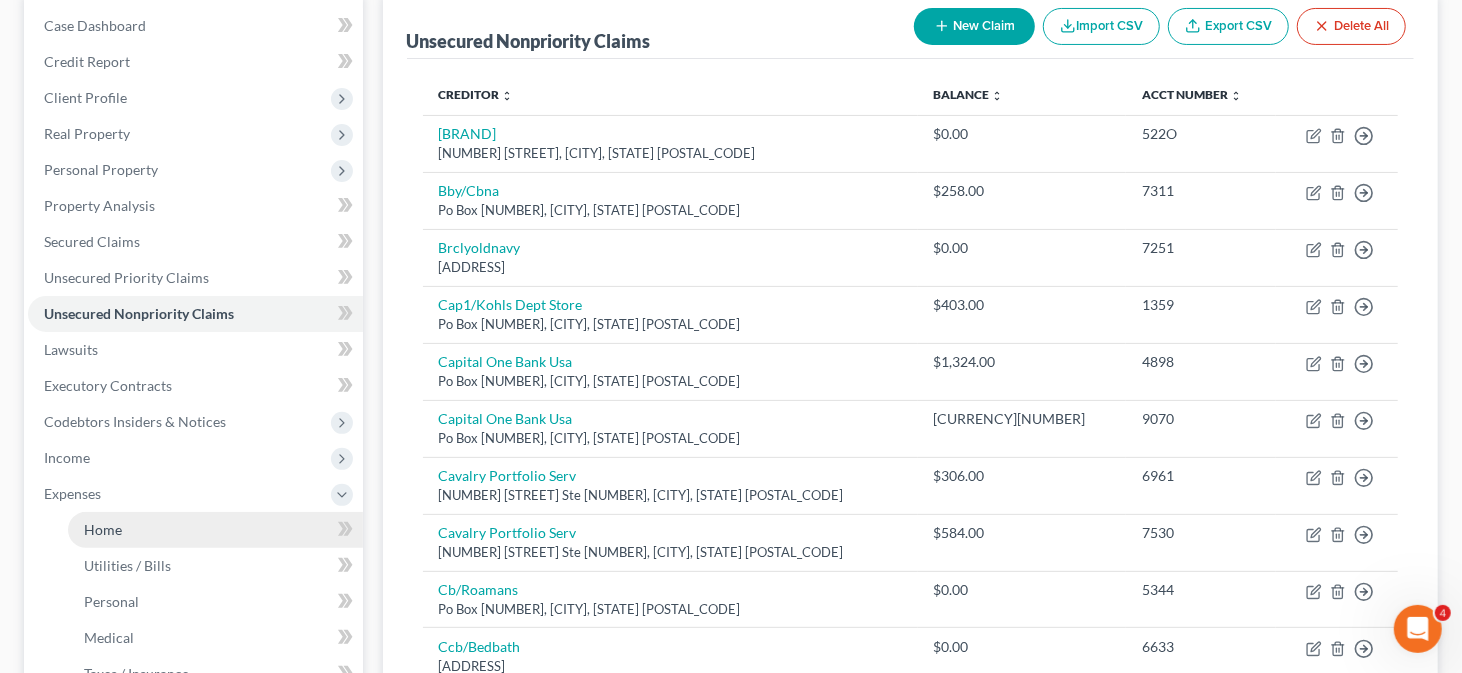 click on "Home" at bounding box center (215, 530) 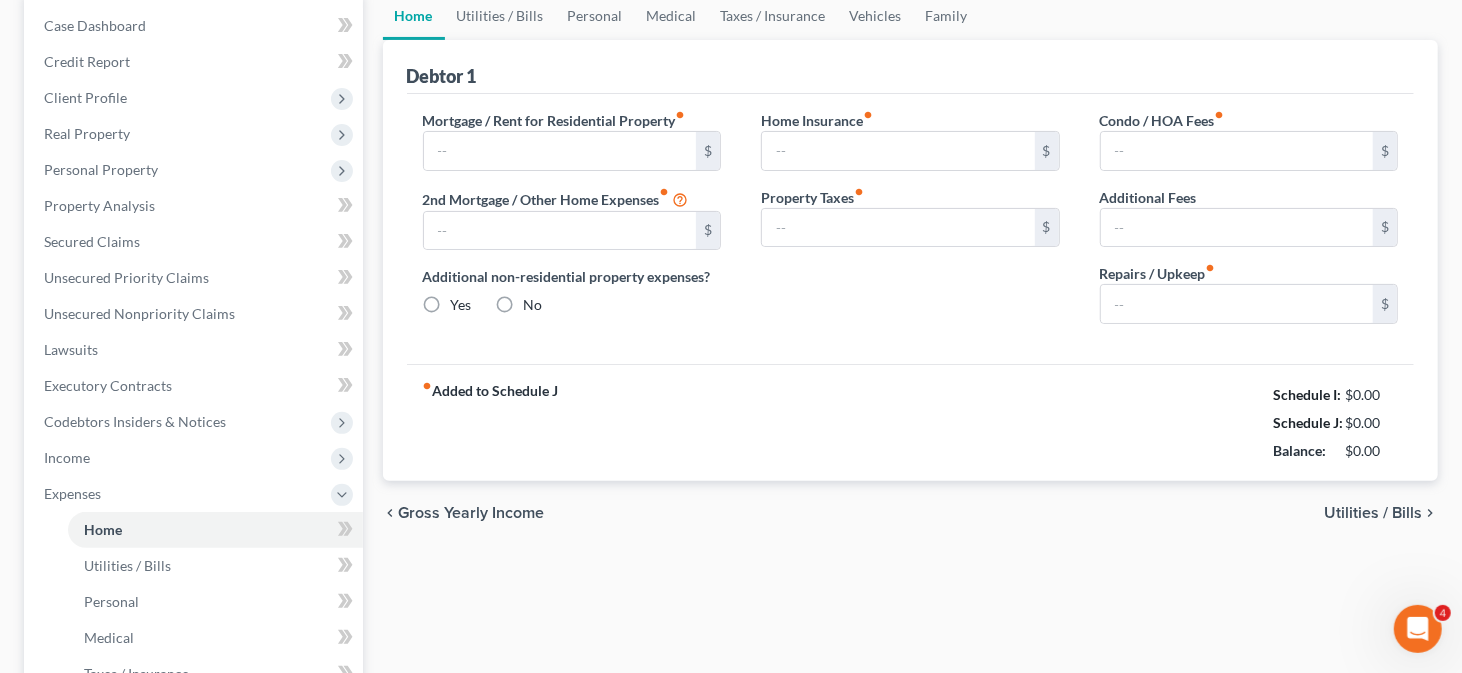 type on "0.00" 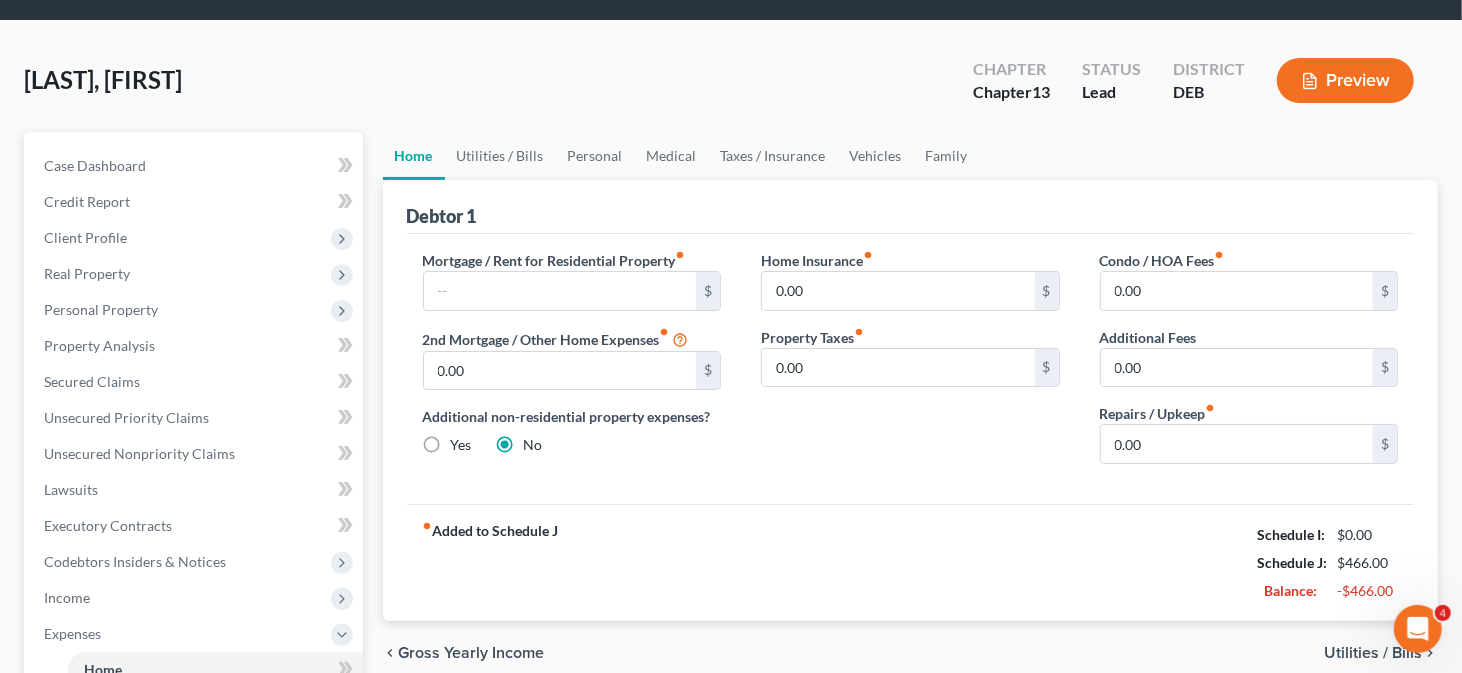 scroll, scrollTop: 100, scrollLeft: 0, axis: vertical 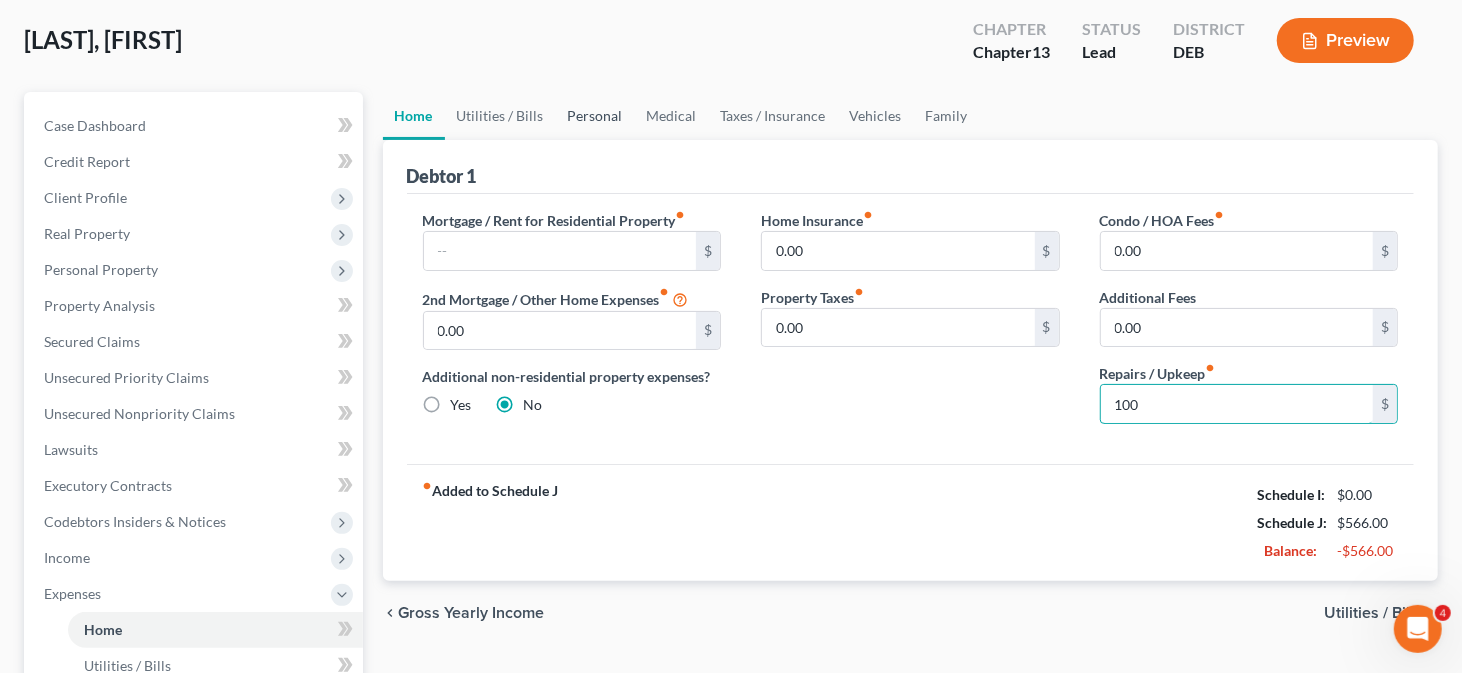 type on "100" 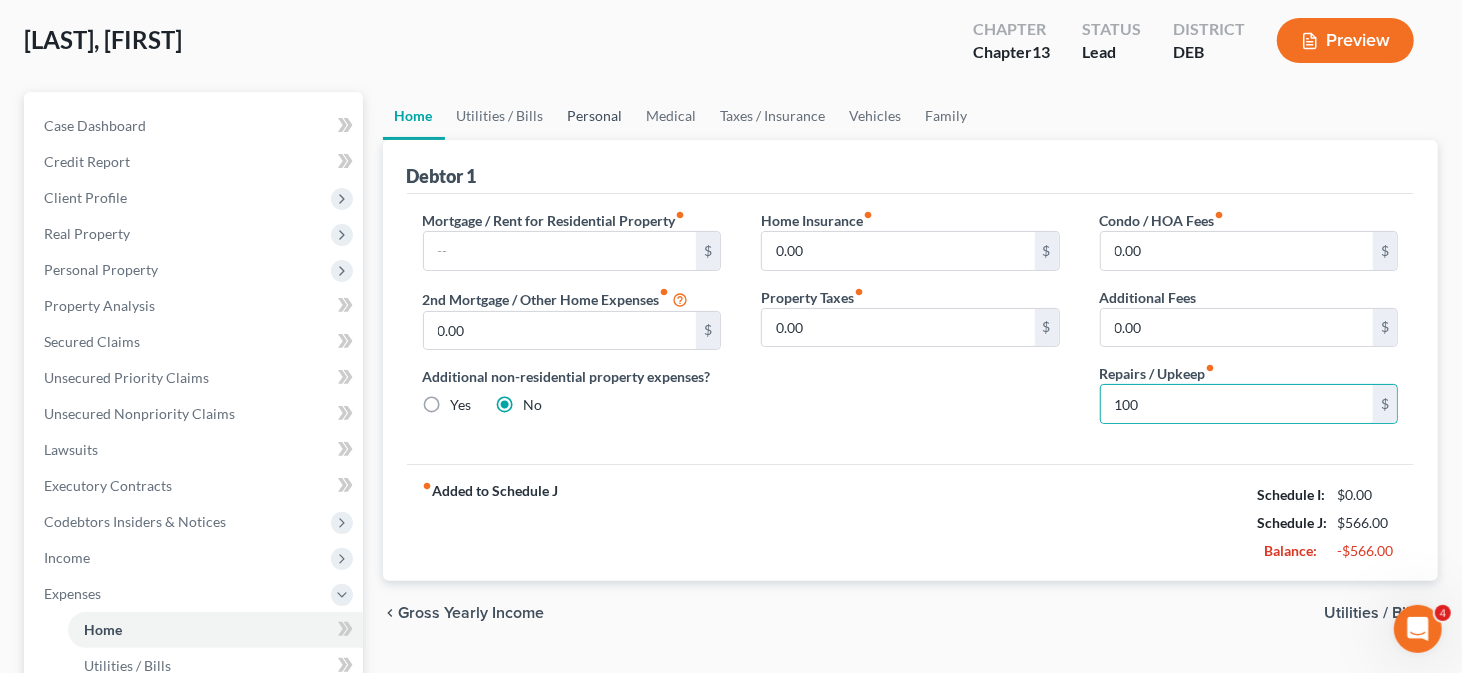 click on "Personal" at bounding box center (595, 116) 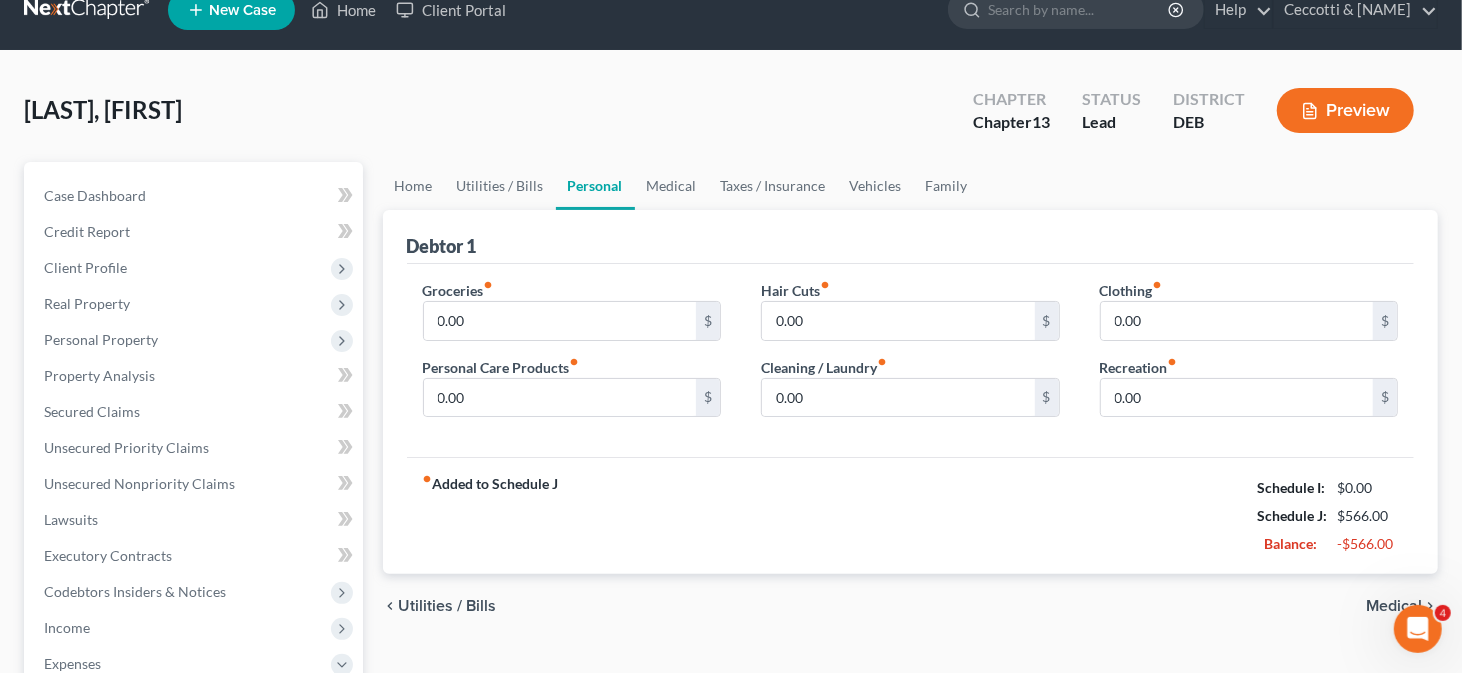 scroll, scrollTop: 0, scrollLeft: 0, axis: both 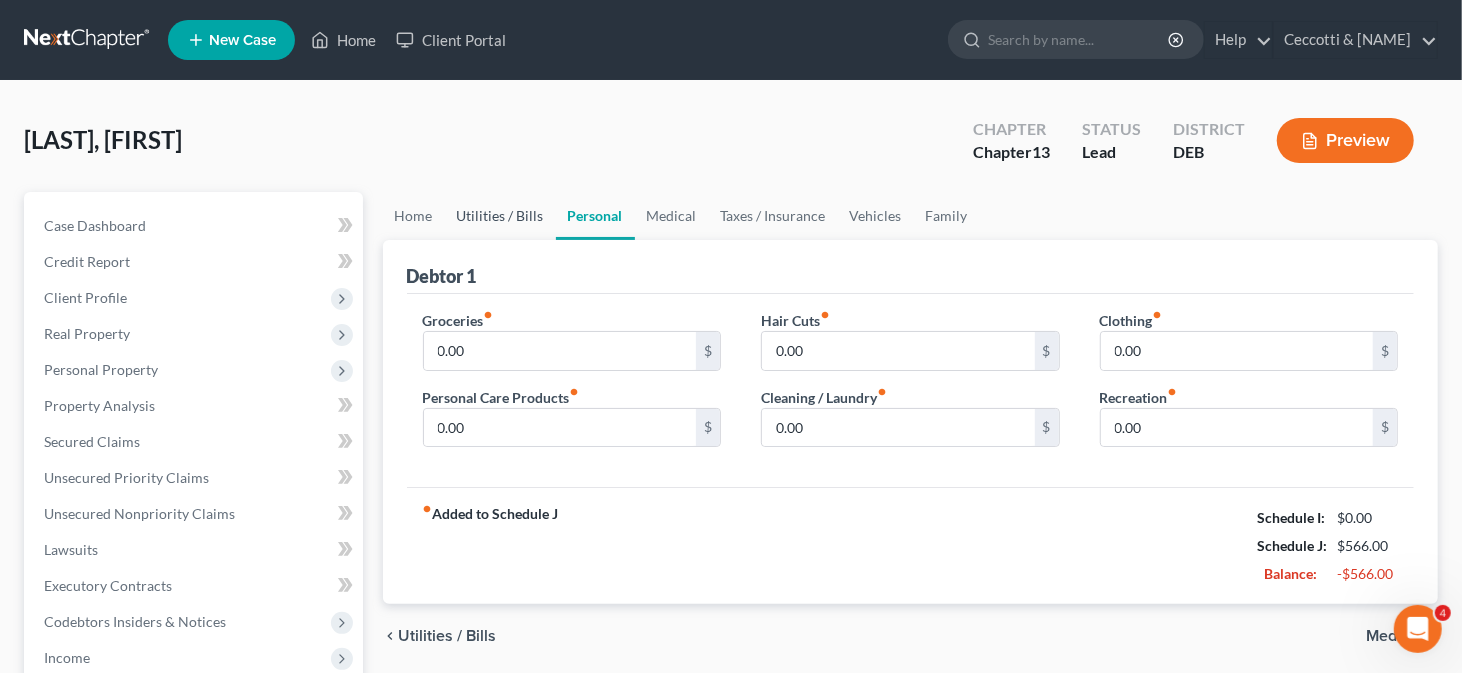 click on "Utilities / Bills" at bounding box center (500, 216) 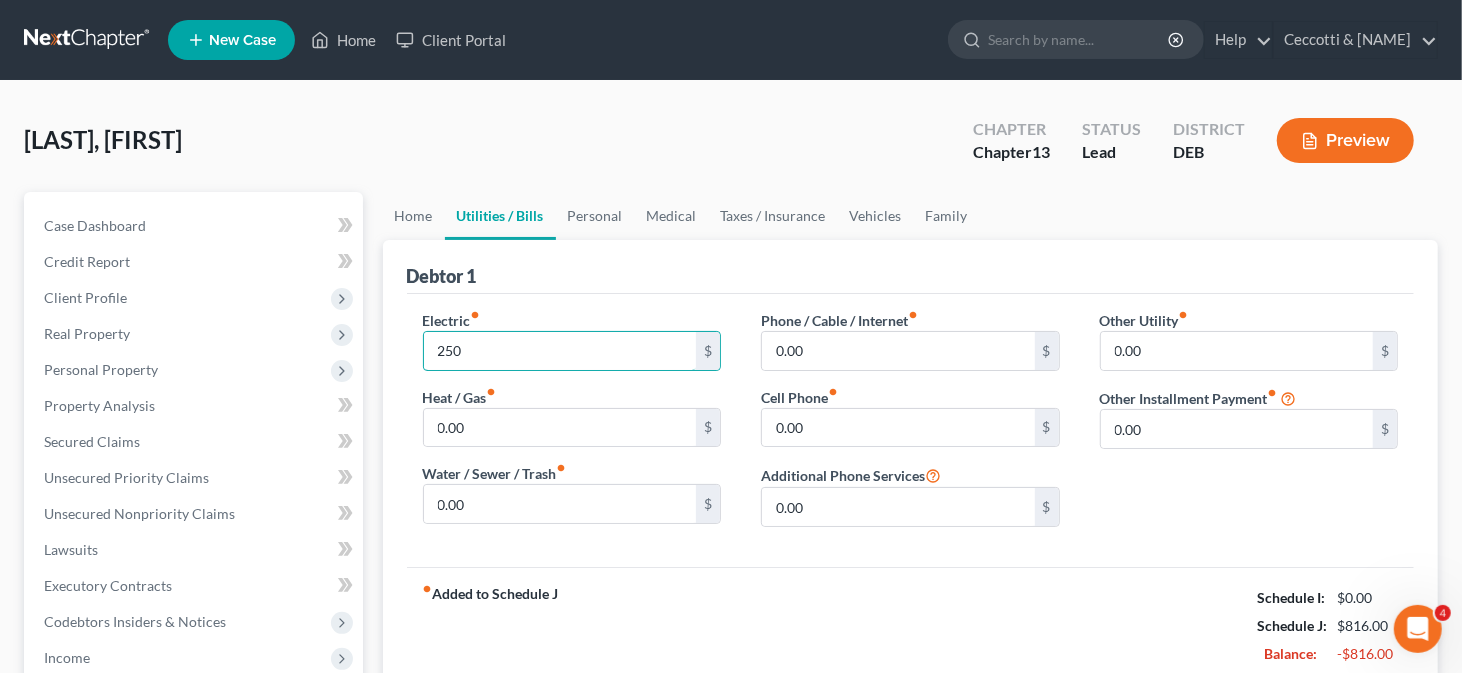 type on "250" 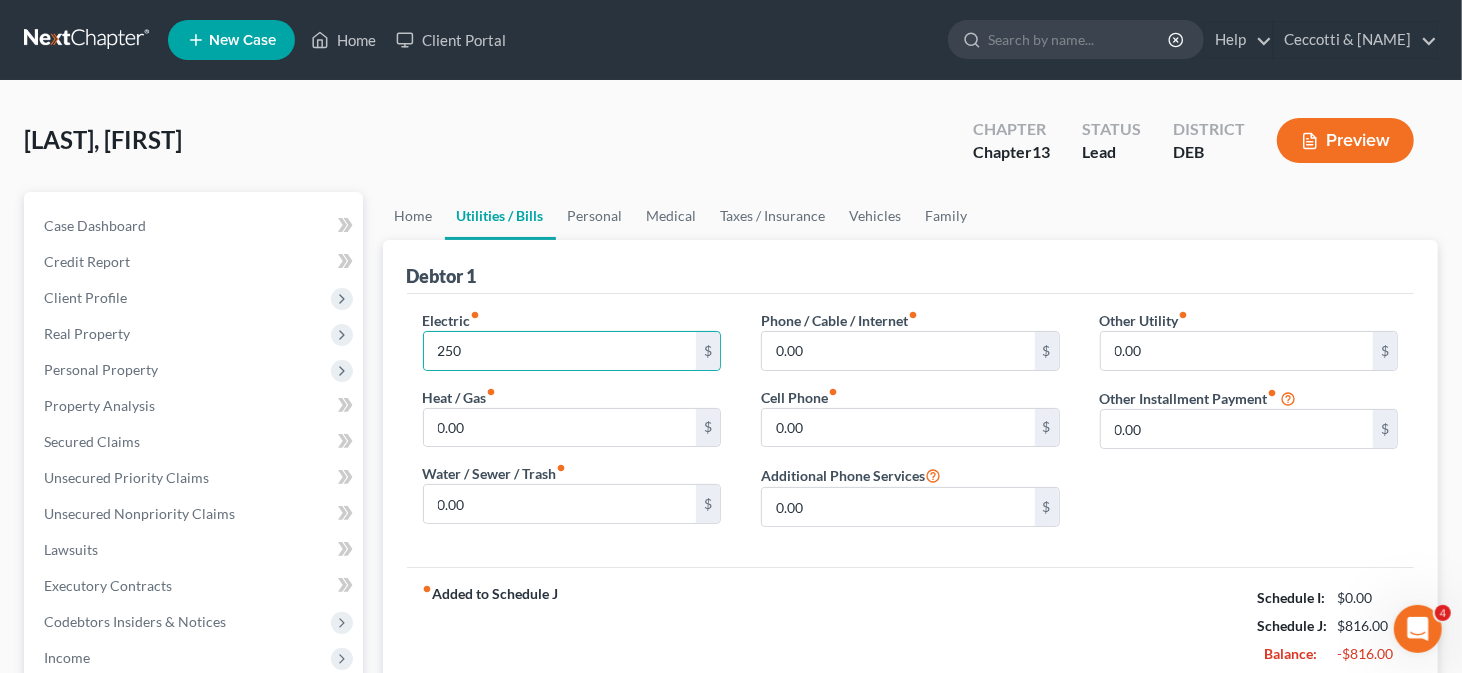 click on "Debtor 1" at bounding box center [911, 267] 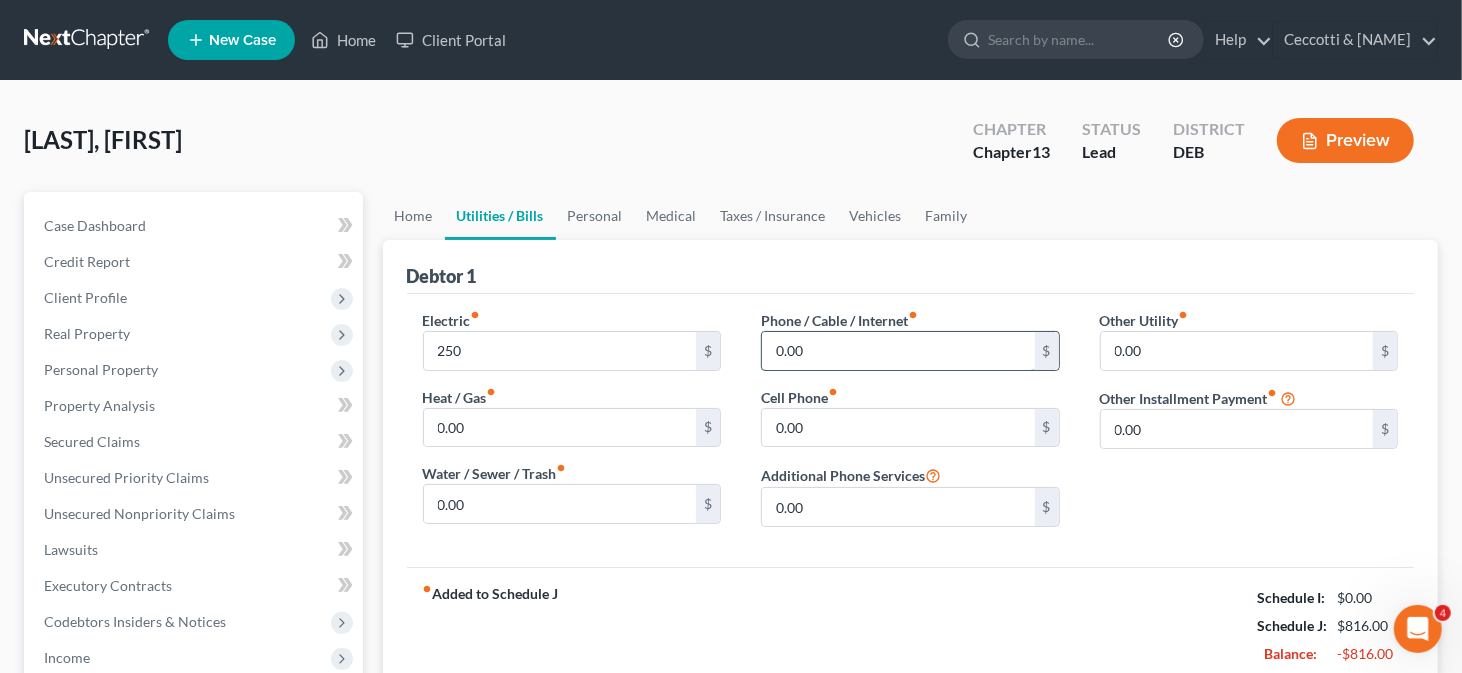 click on "0.00" at bounding box center [898, 351] 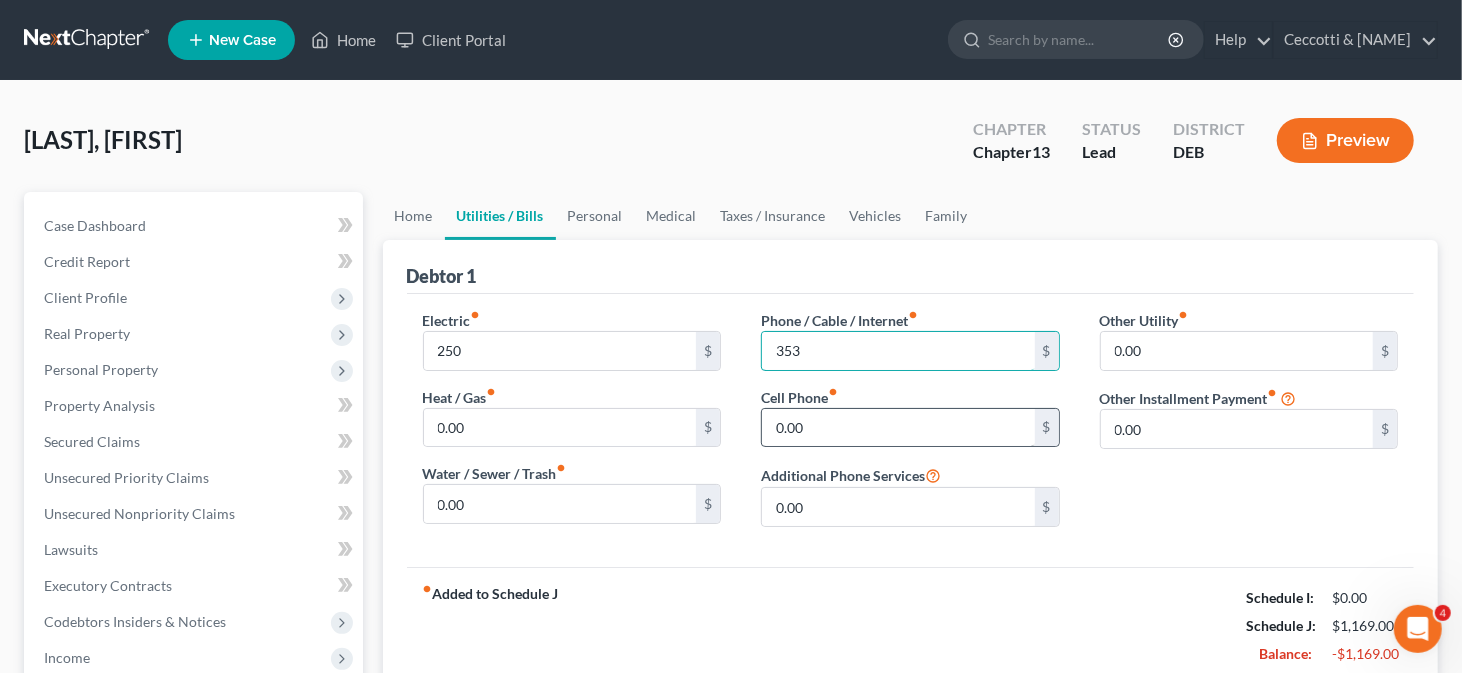 type on "353" 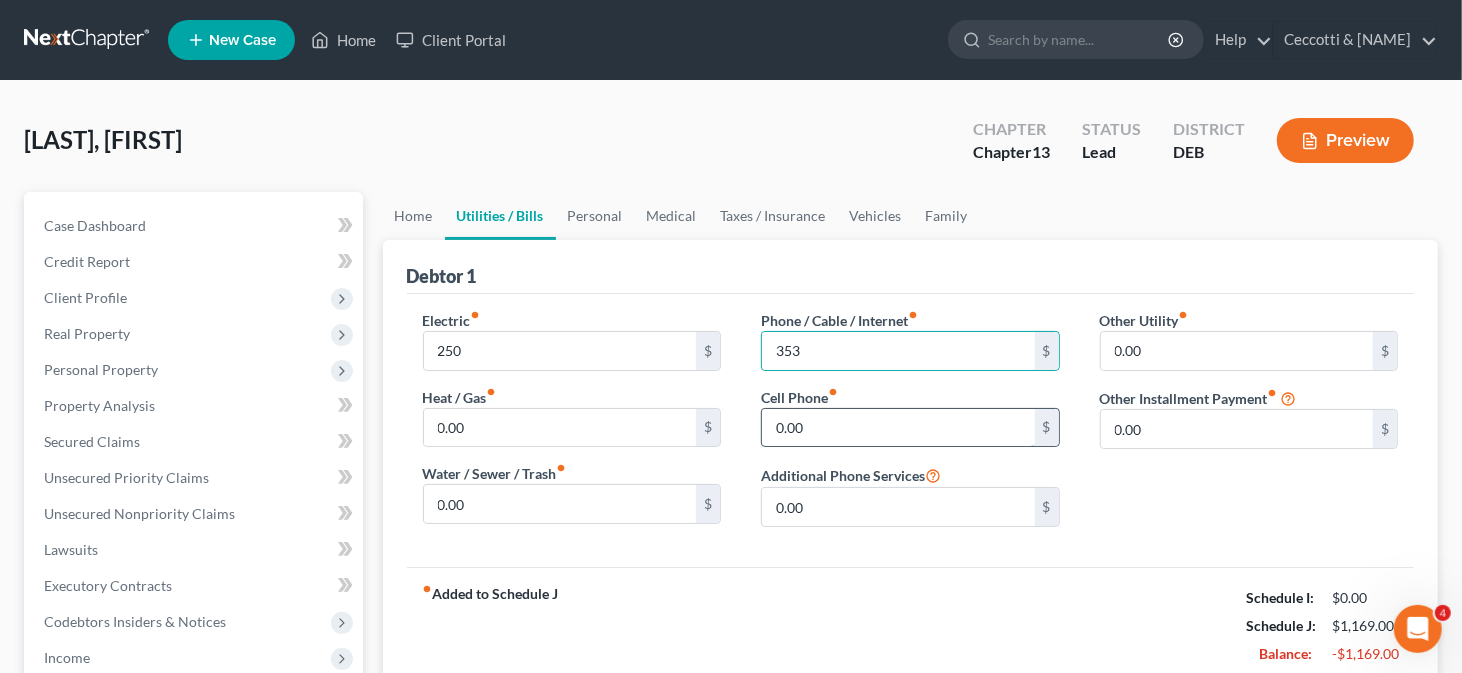 click on "0.00" at bounding box center (898, 428) 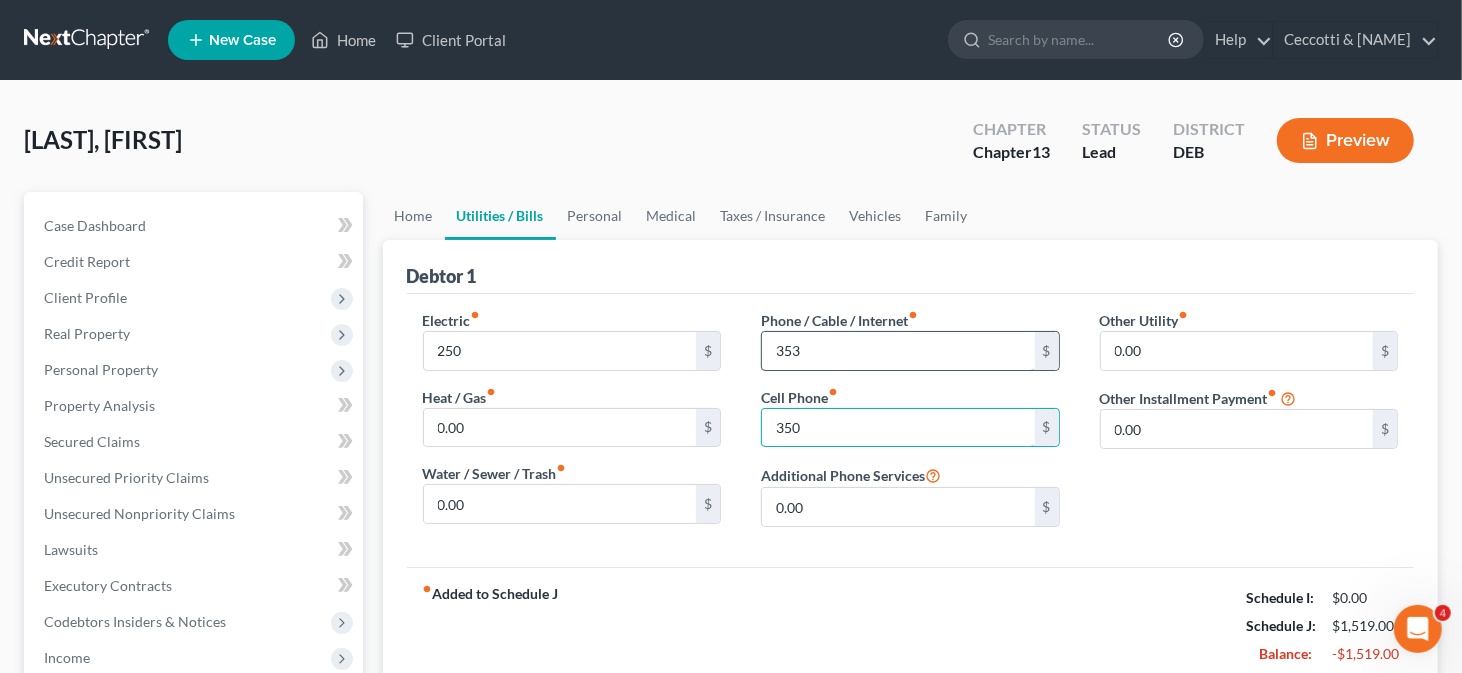 type on "350" 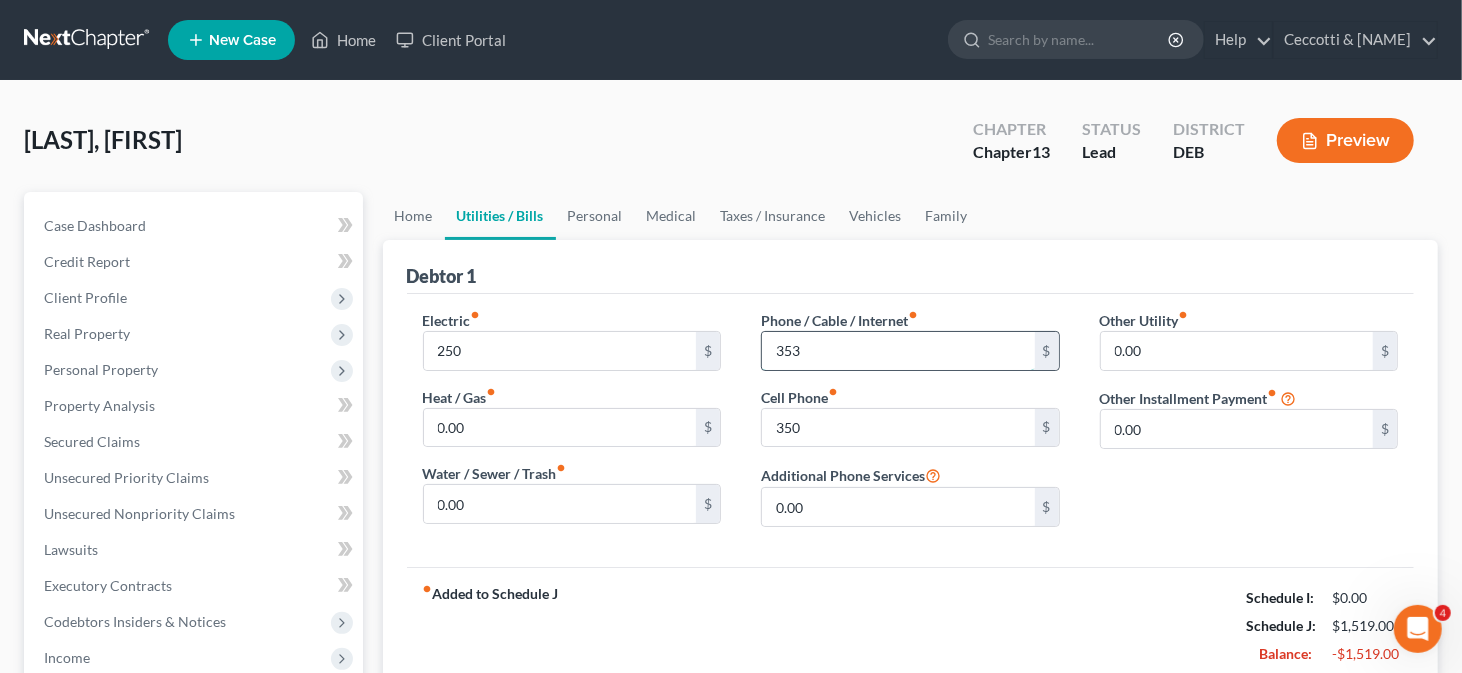 click on "353" at bounding box center (898, 351) 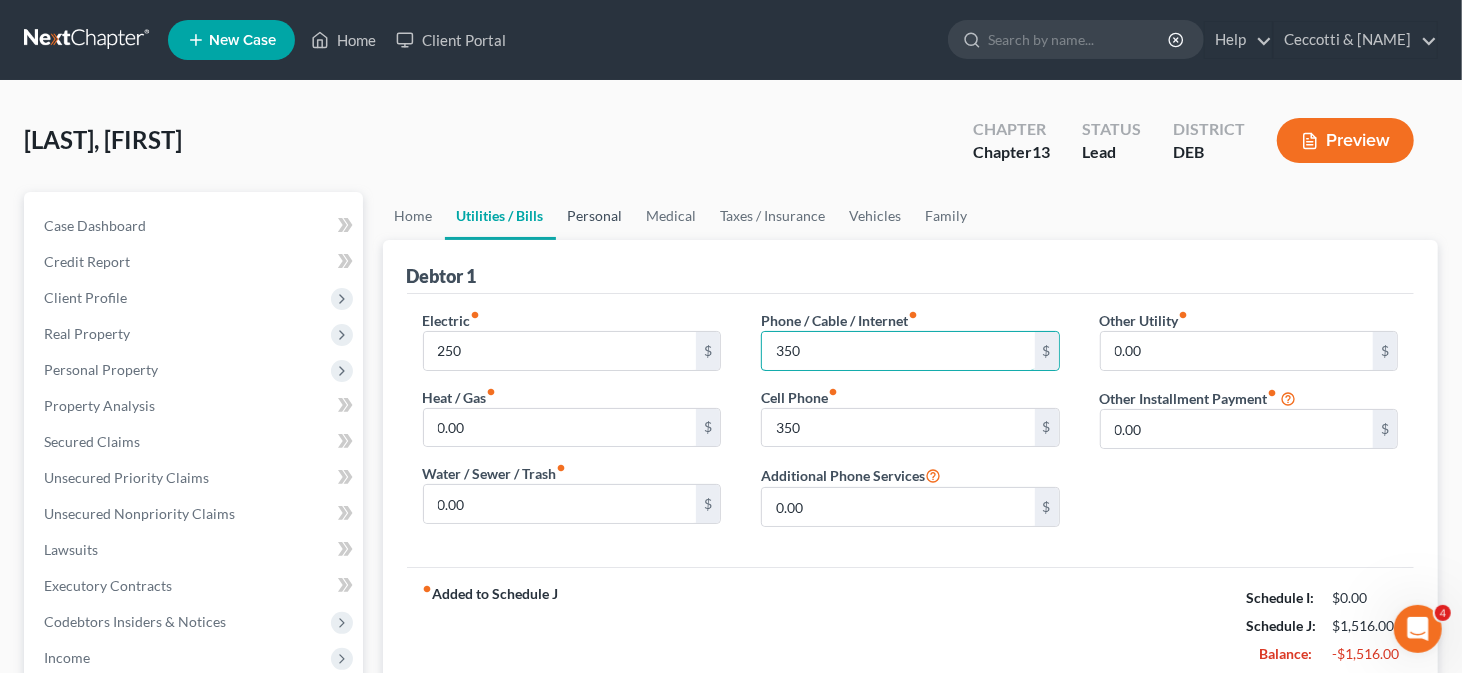 type on "350" 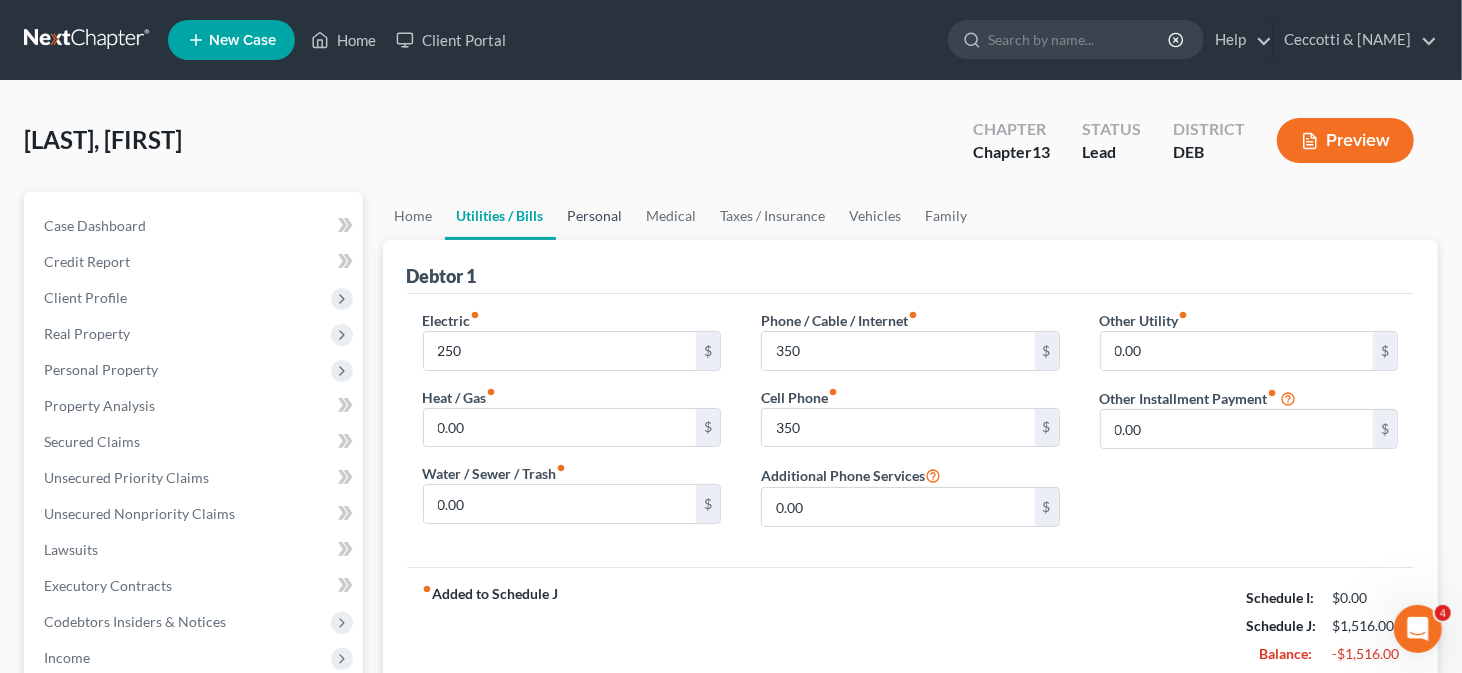 click on "Personal" at bounding box center (595, 216) 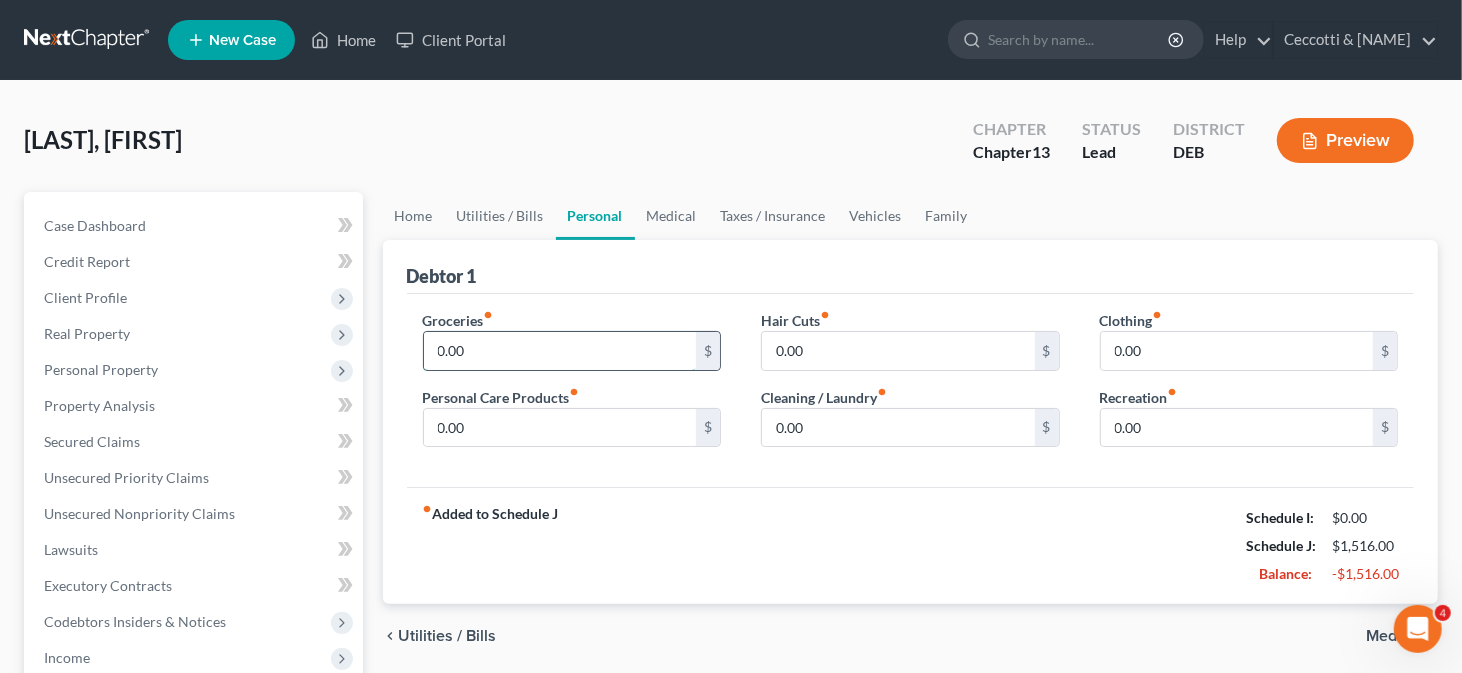 click on "0.00" at bounding box center [560, 351] 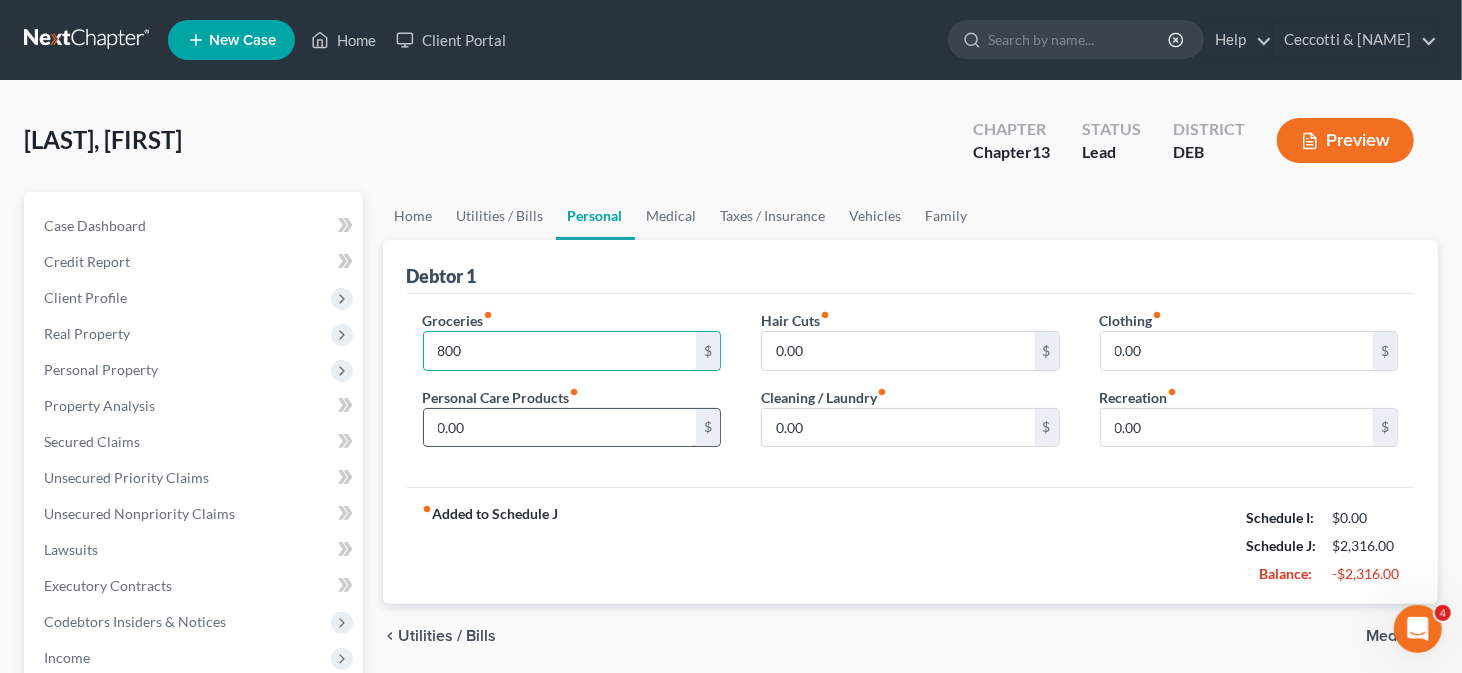 type on "800" 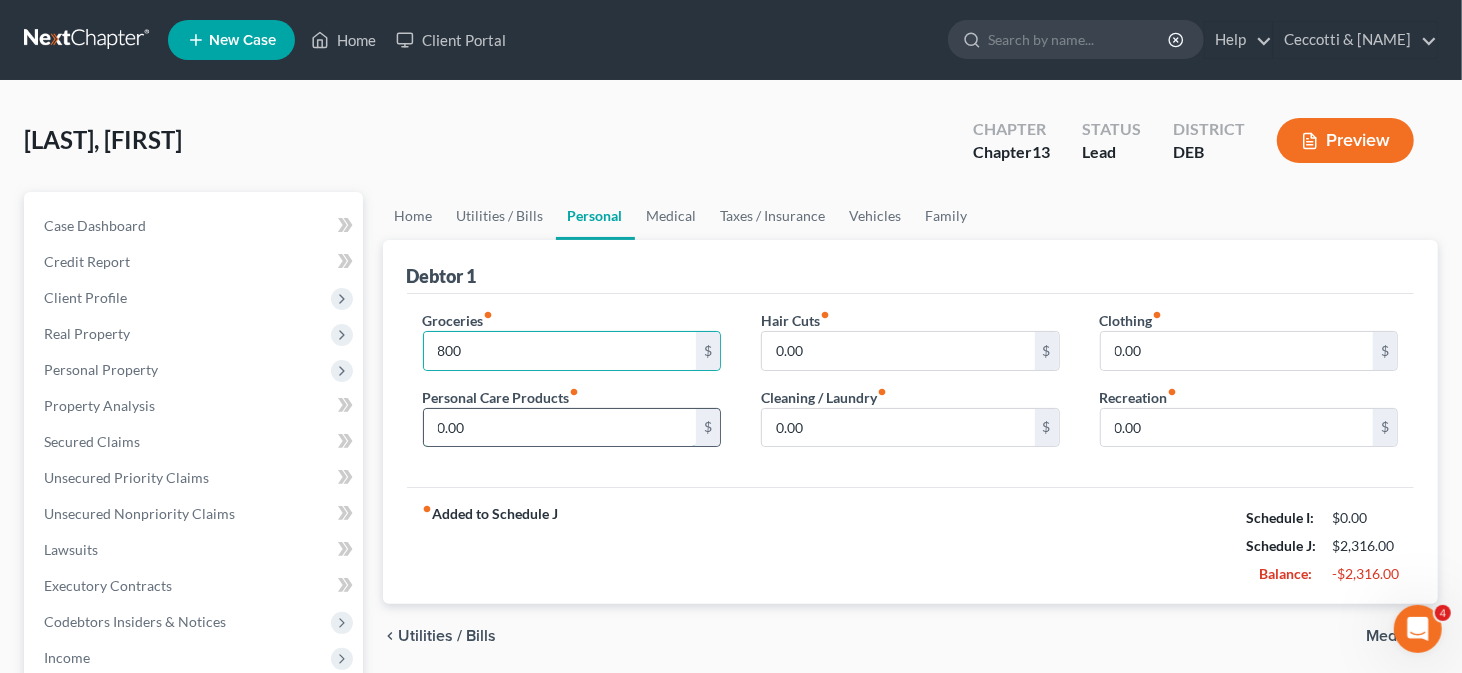 click on "0.00" at bounding box center [560, 428] 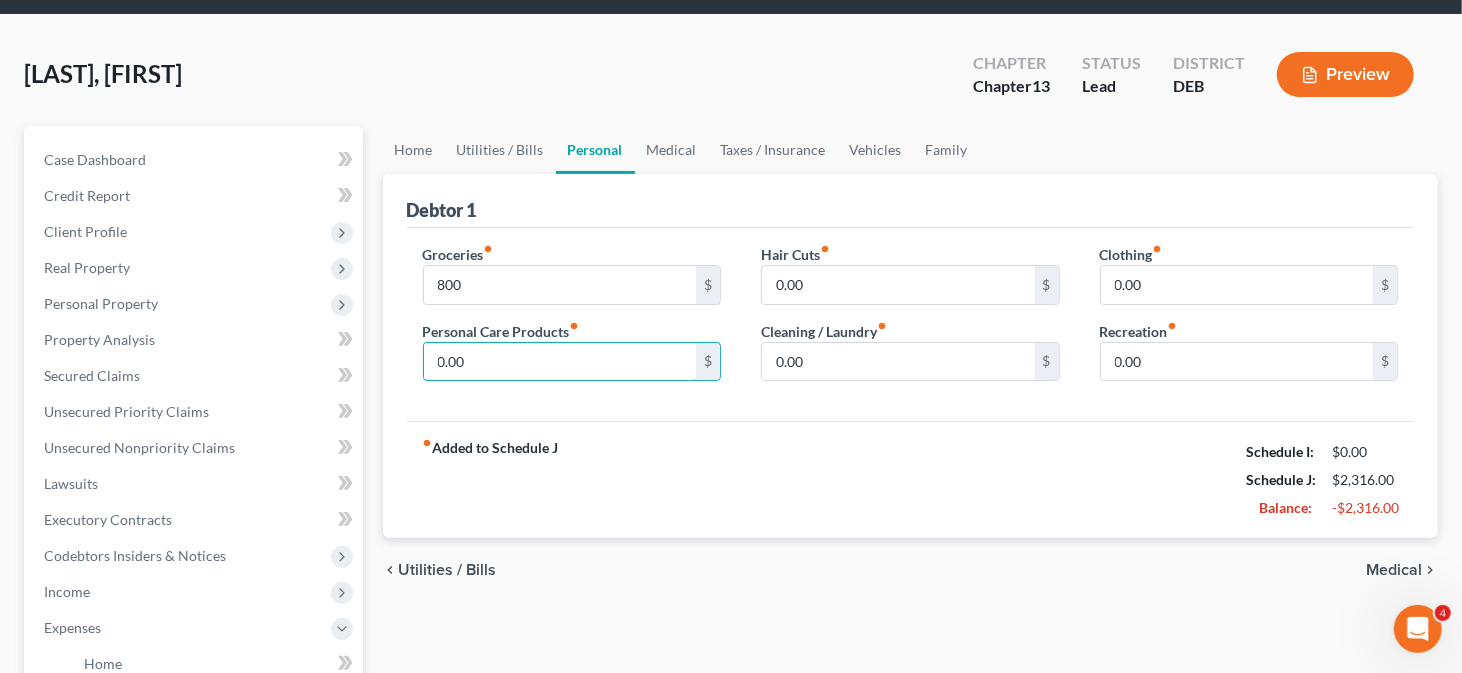 scroll, scrollTop: 100, scrollLeft: 0, axis: vertical 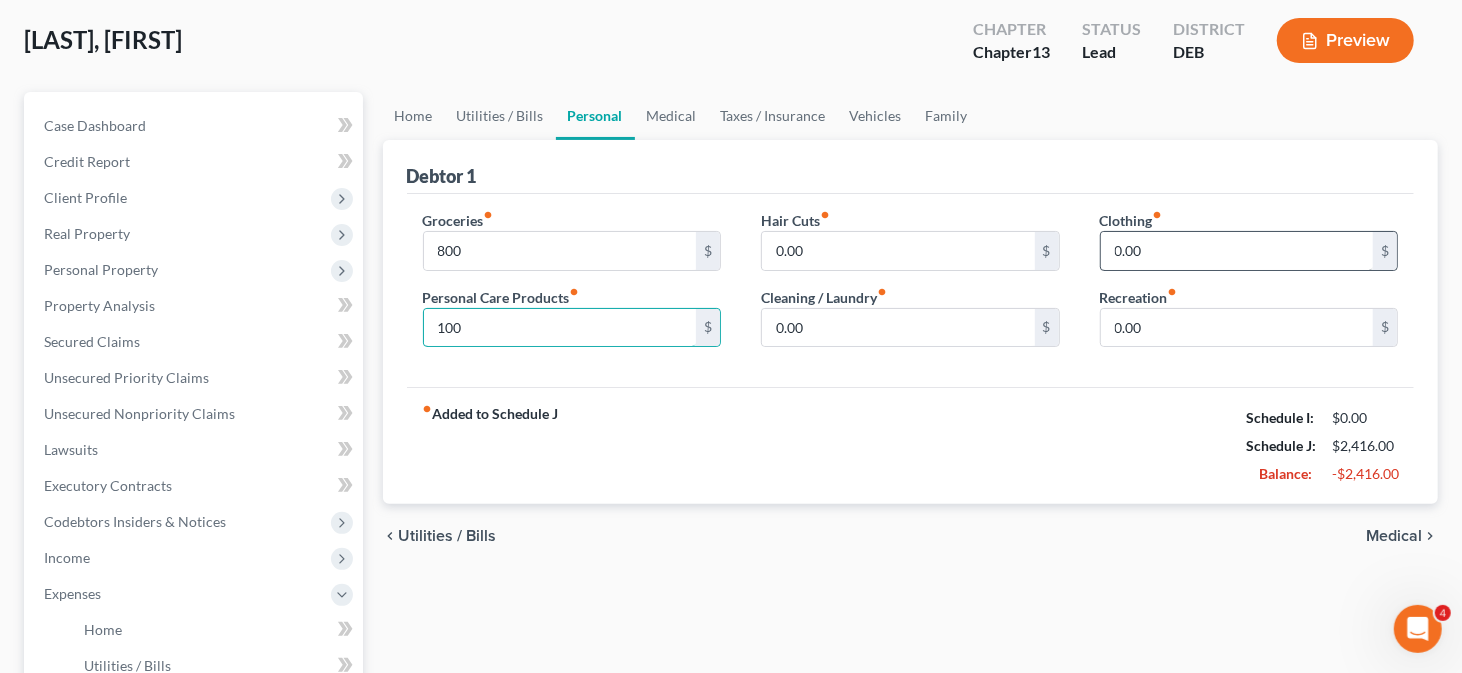 type on "100" 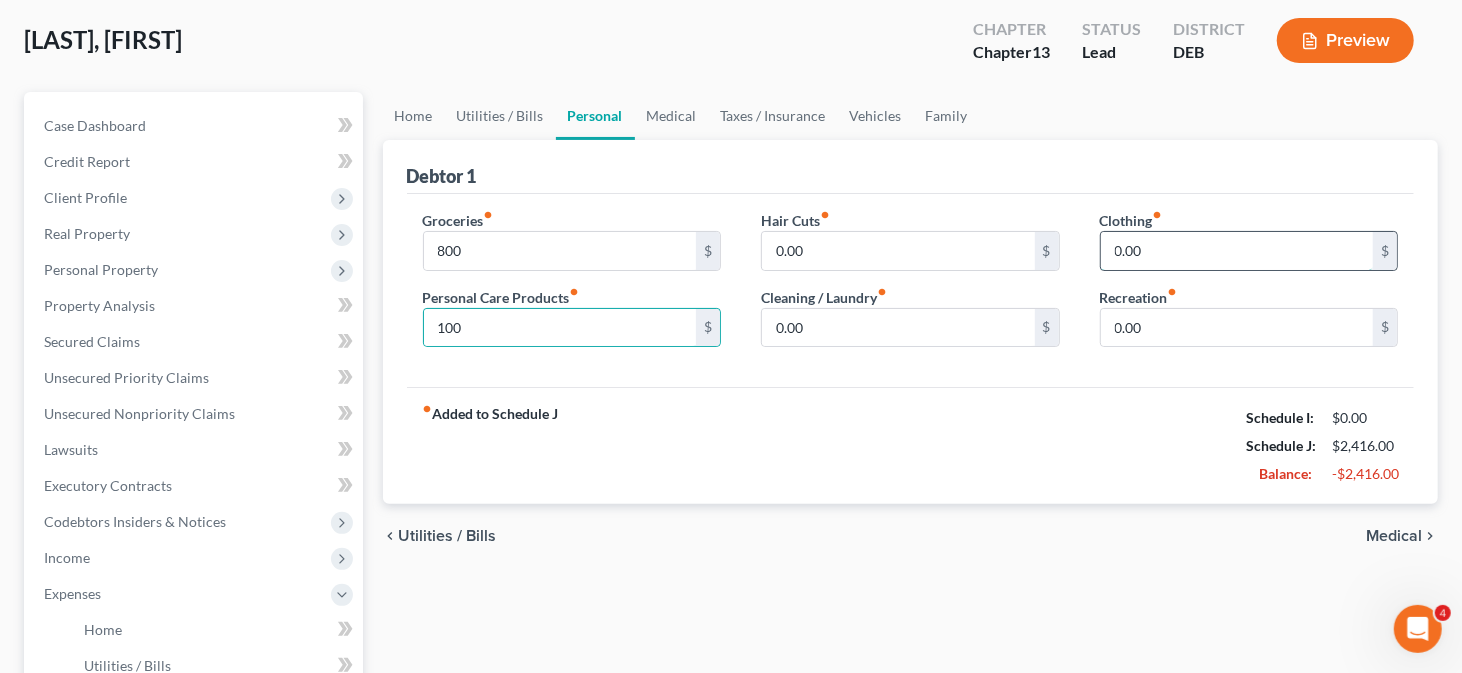 click on "0.00" at bounding box center (1237, 251) 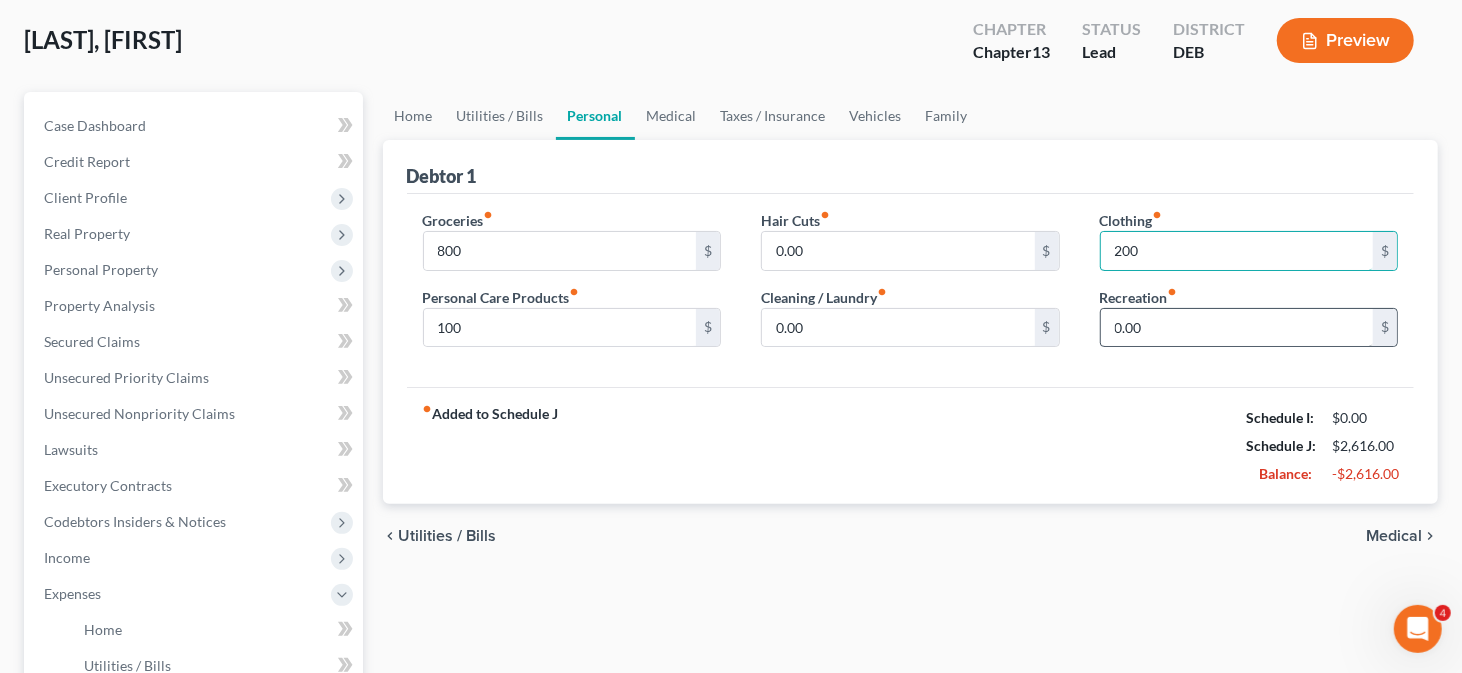 type on "200" 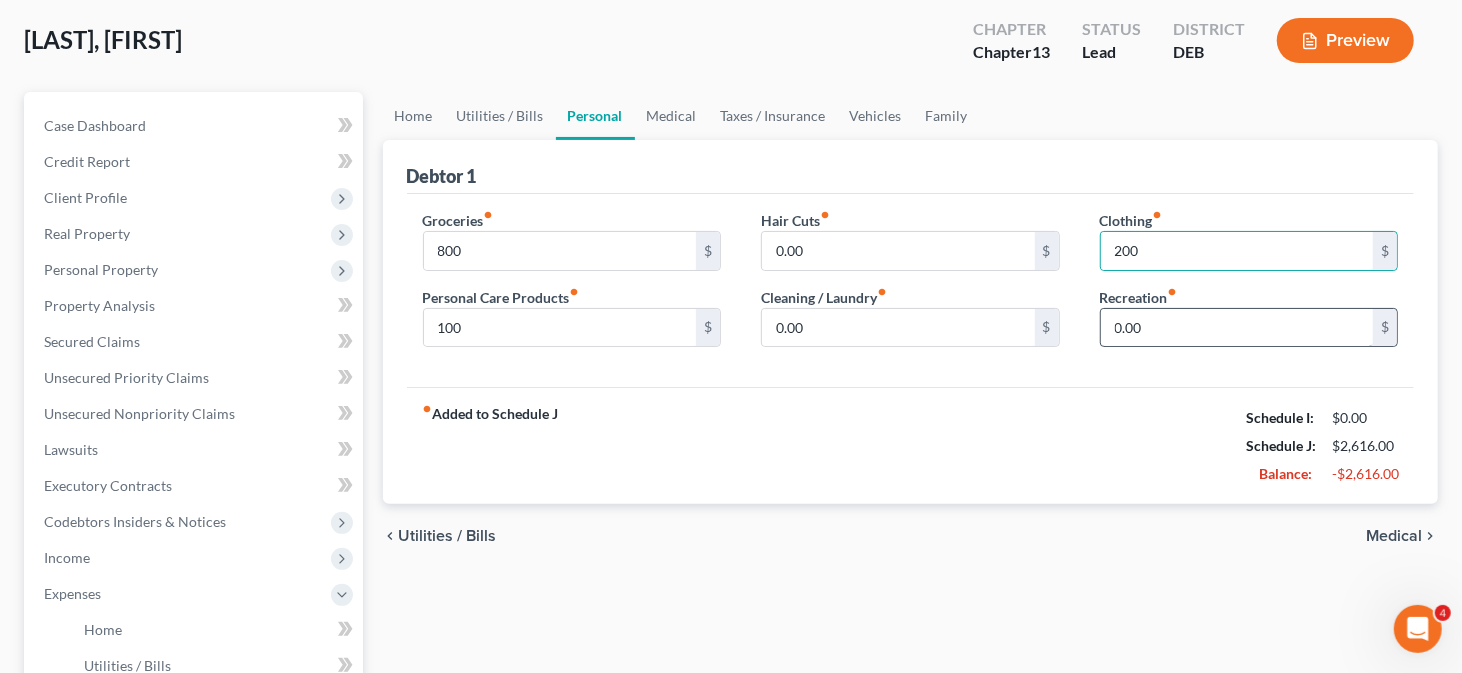 click on "0.00" at bounding box center (1237, 328) 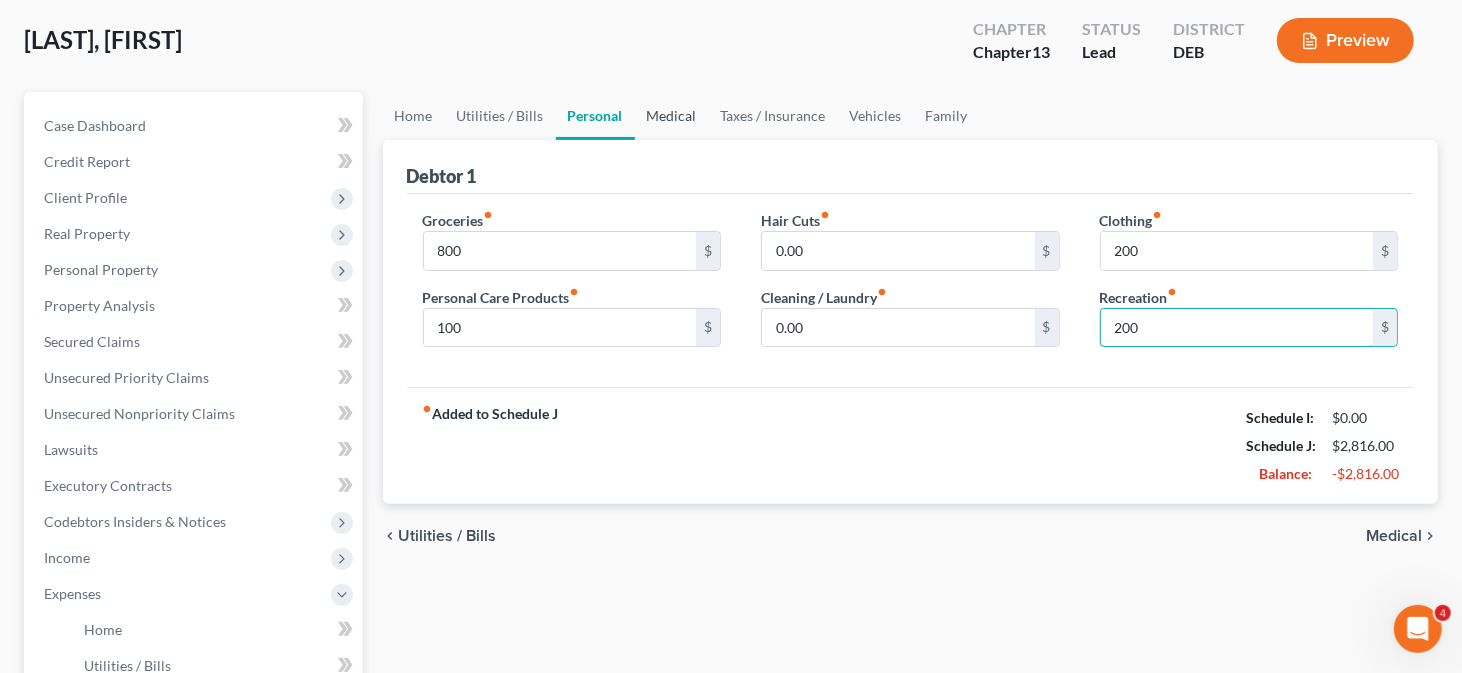 type on "200" 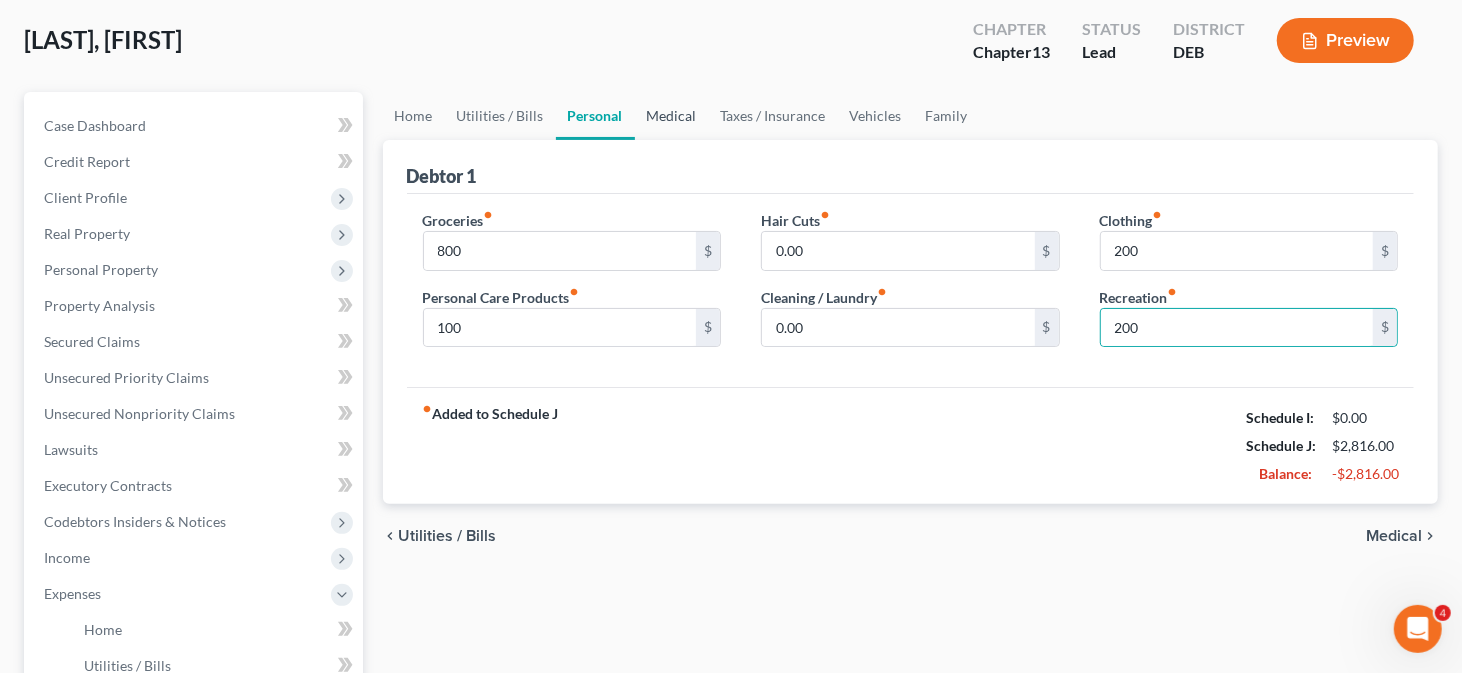 click on "Medical" at bounding box center [672, 116] 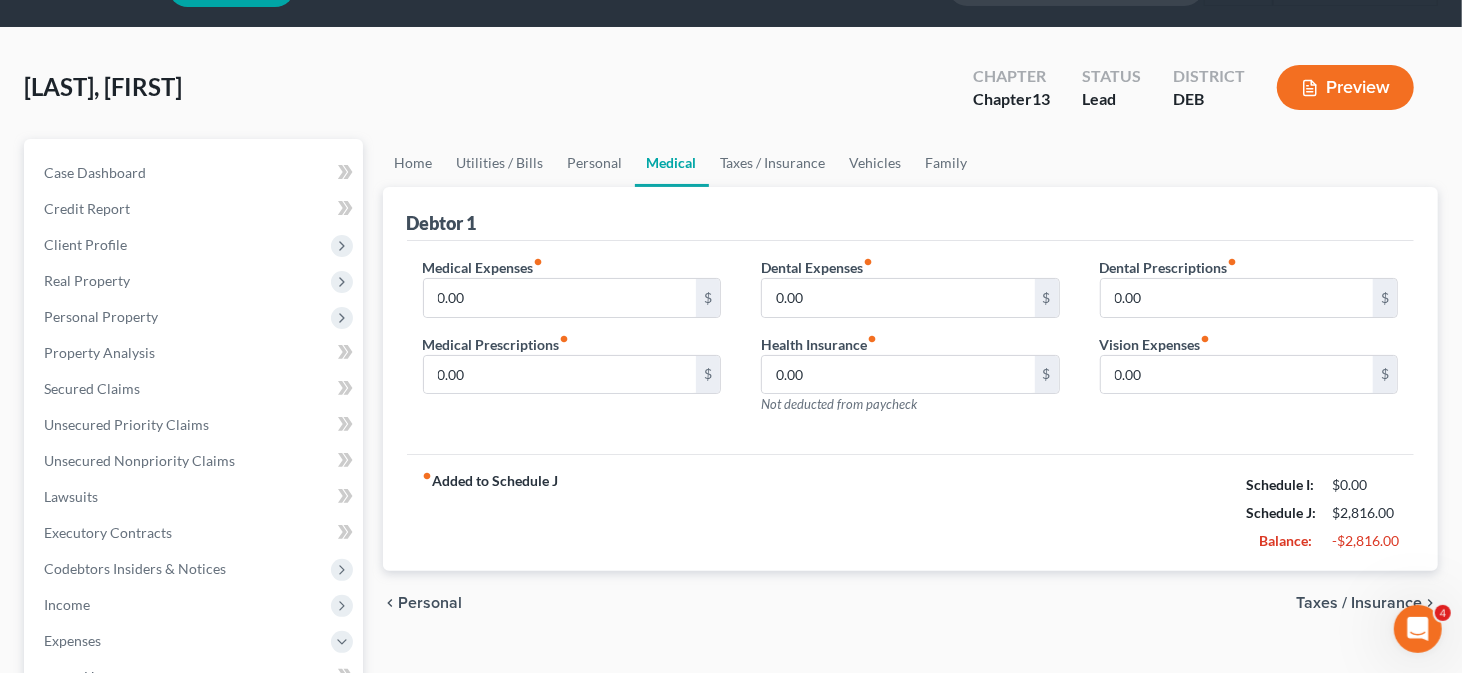scroll, scrollTop: 0, scrollLeft: 0, axis: both 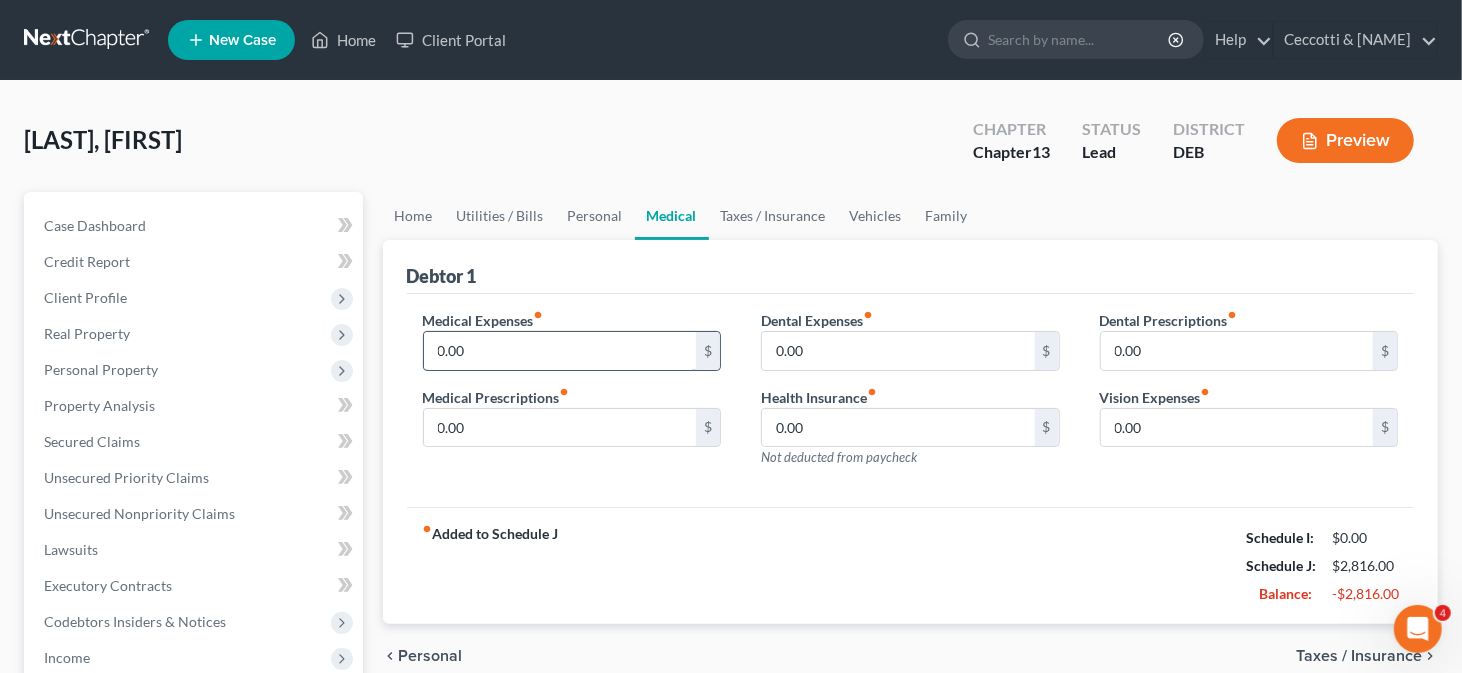 click on "0.00" at bounding box center (560, 351) 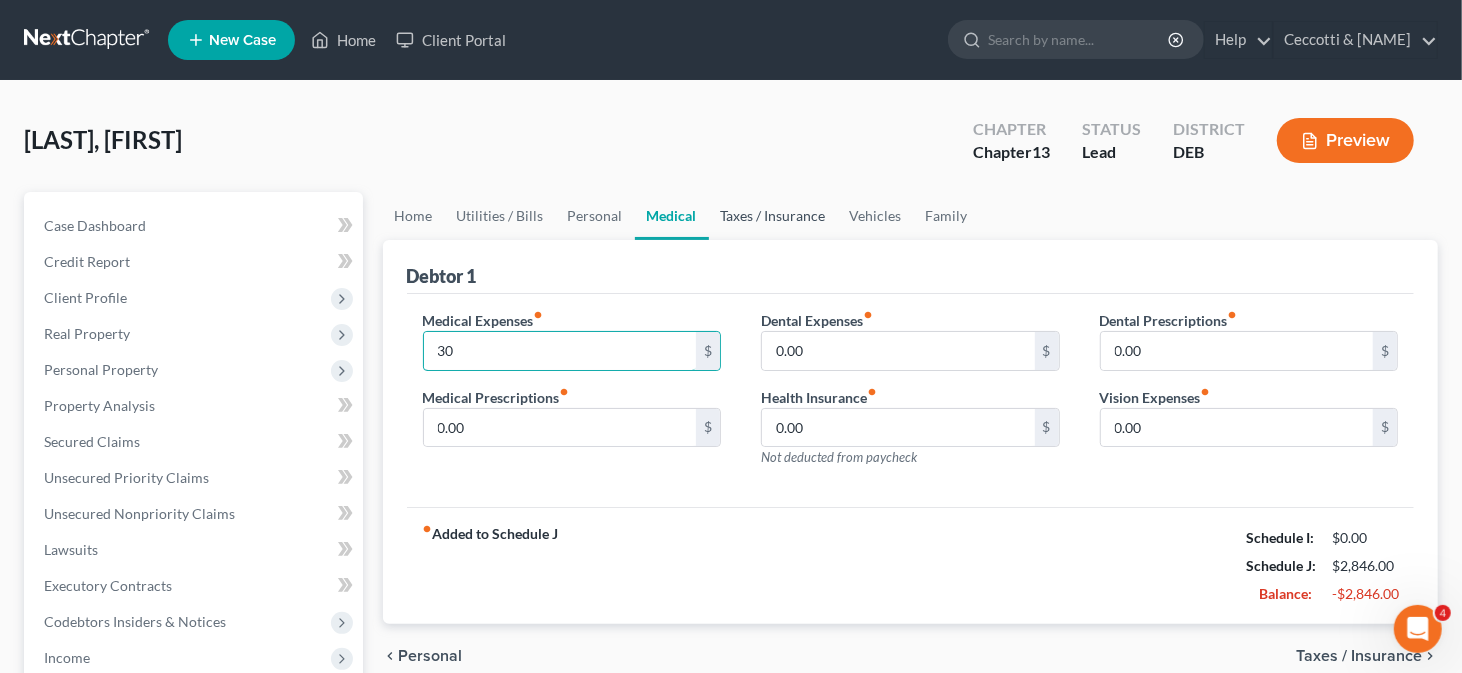 type on "30" 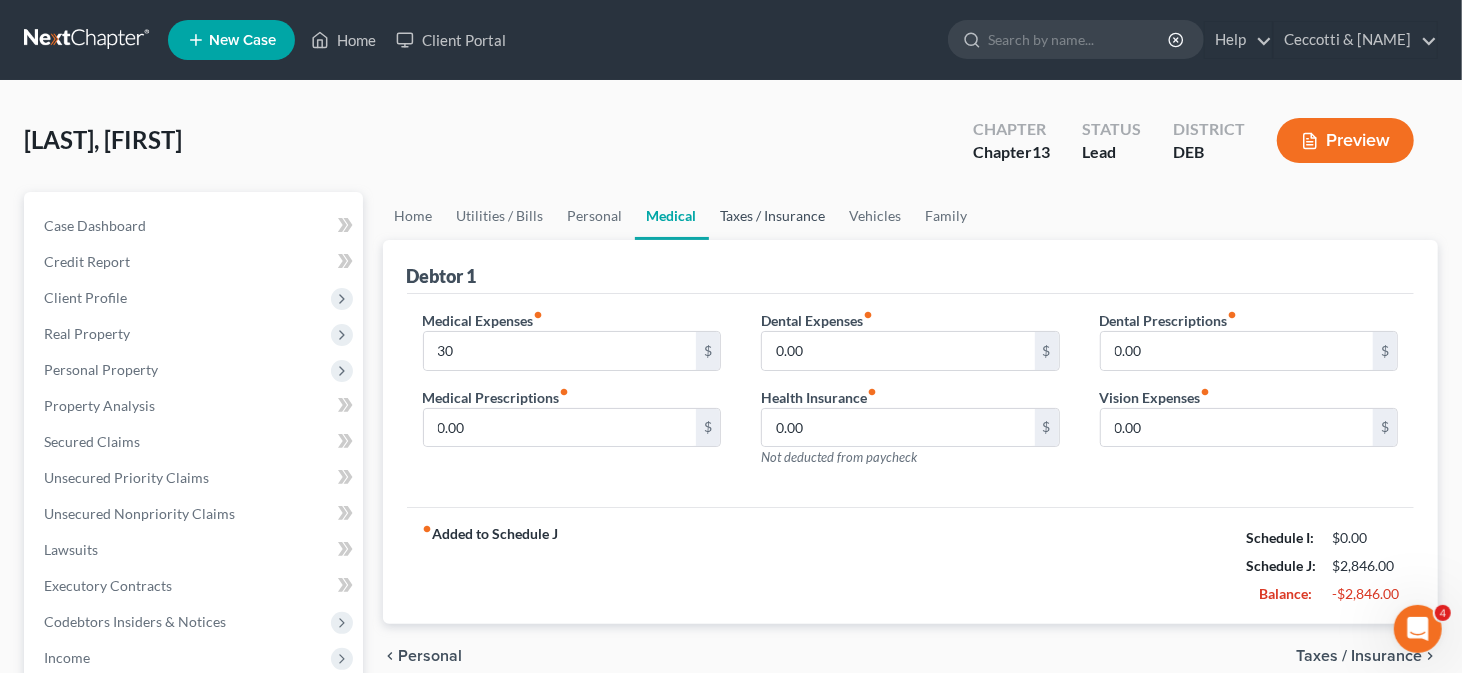 click on "Taxes / Insurance" at bounding box center [773, 216] 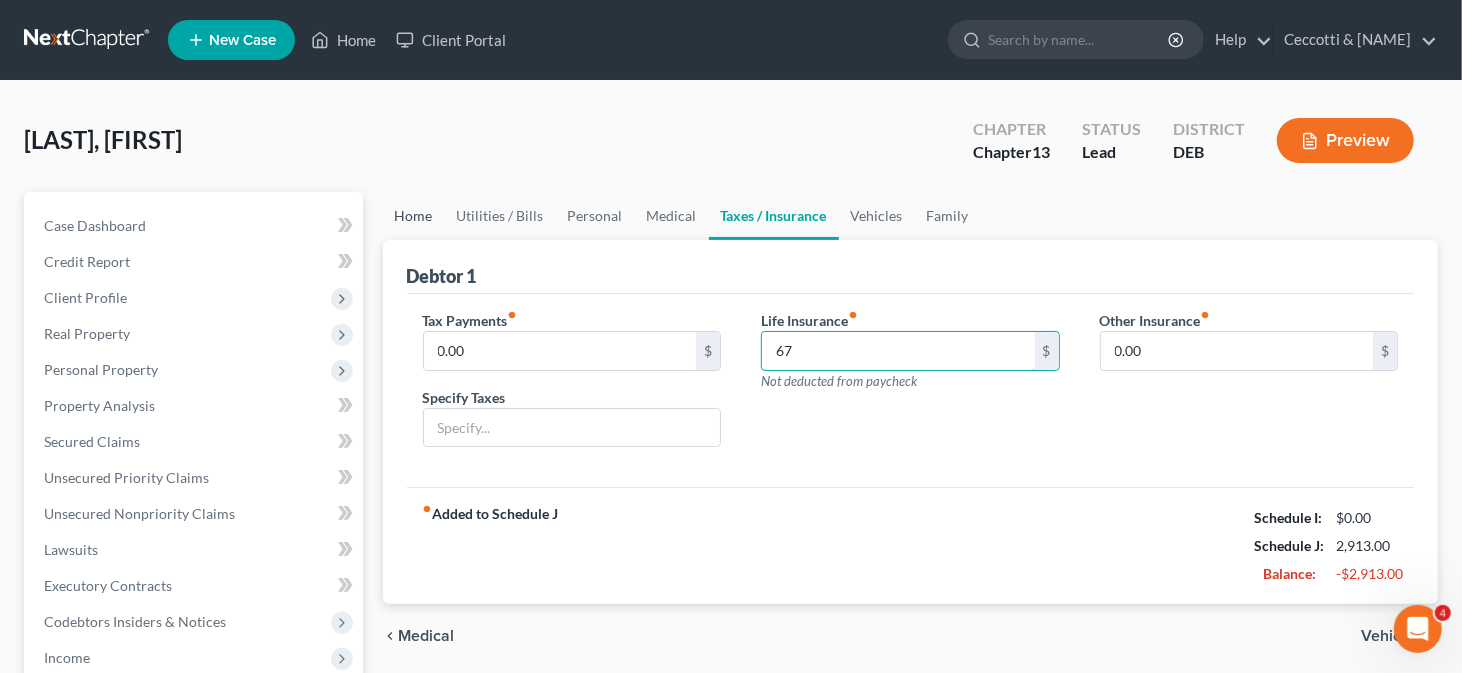type on "67" 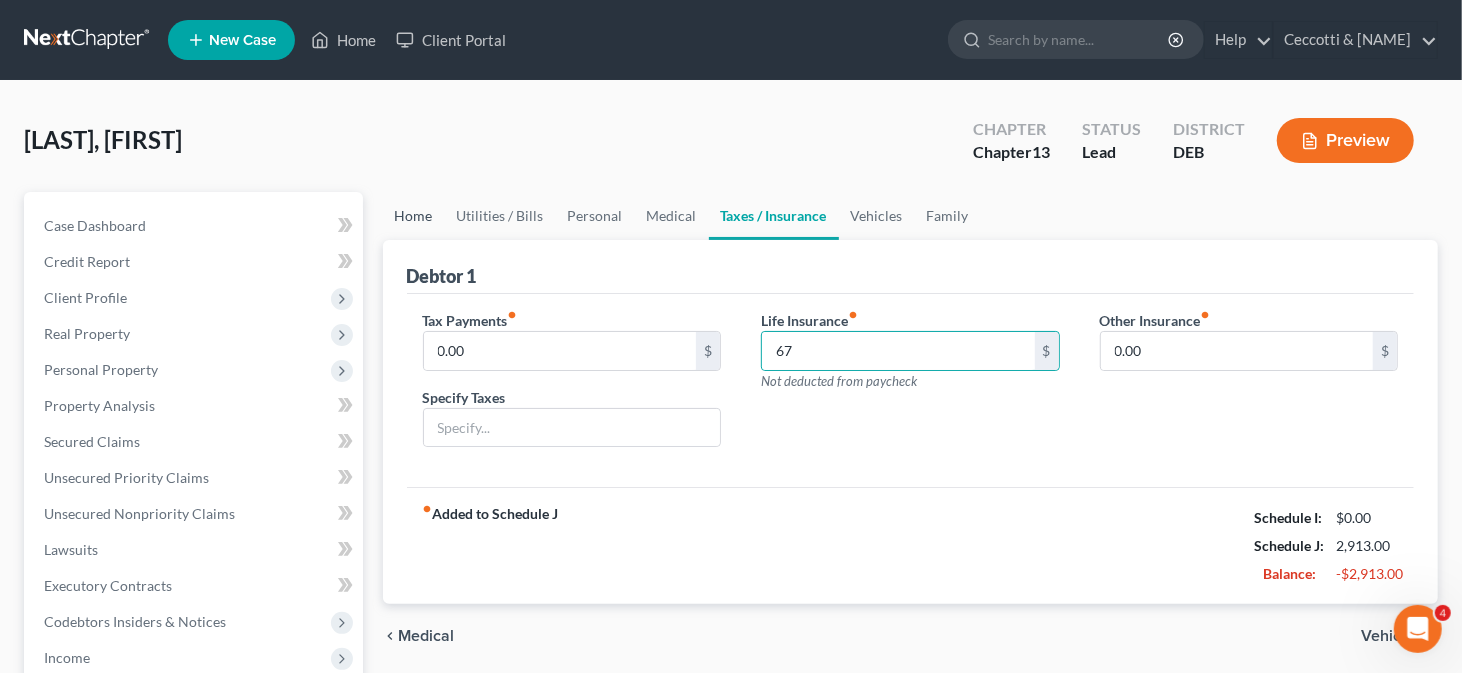 click on "Home" at bounding box center (414, 216) 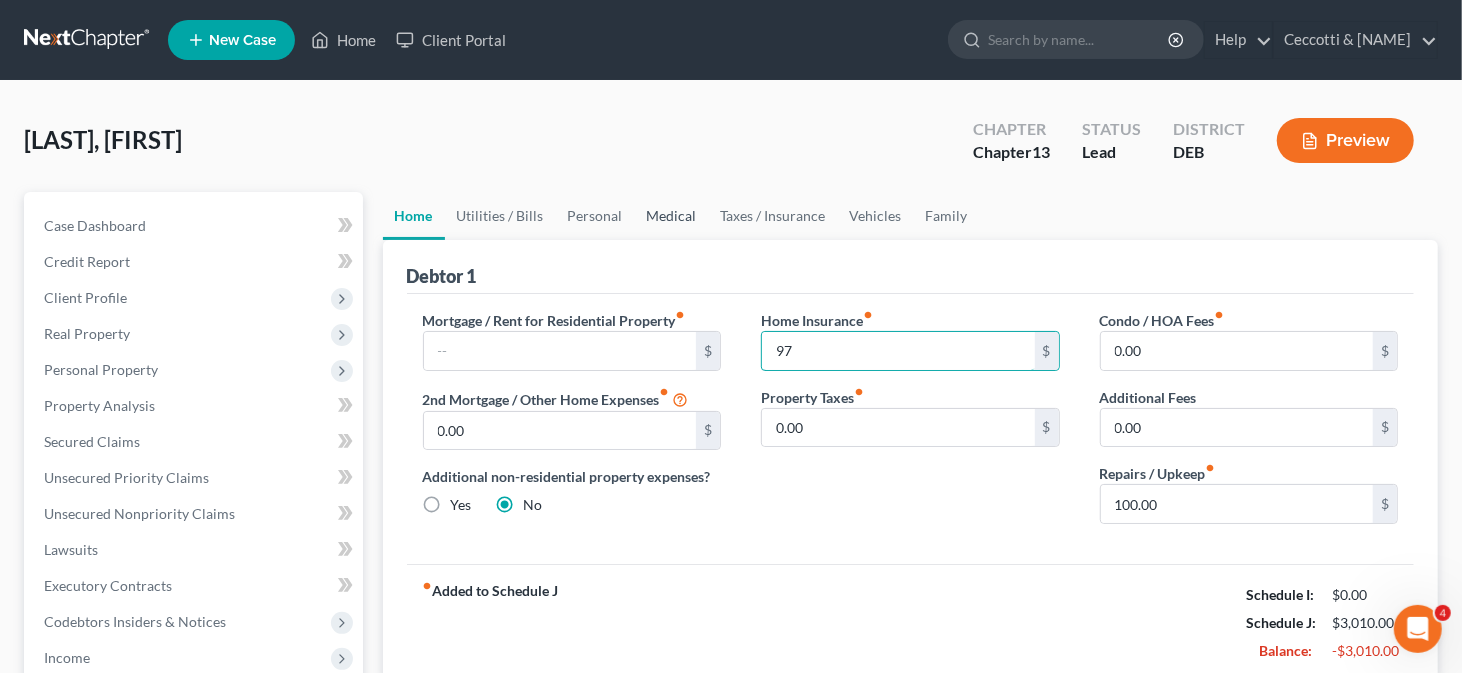 type on "9" 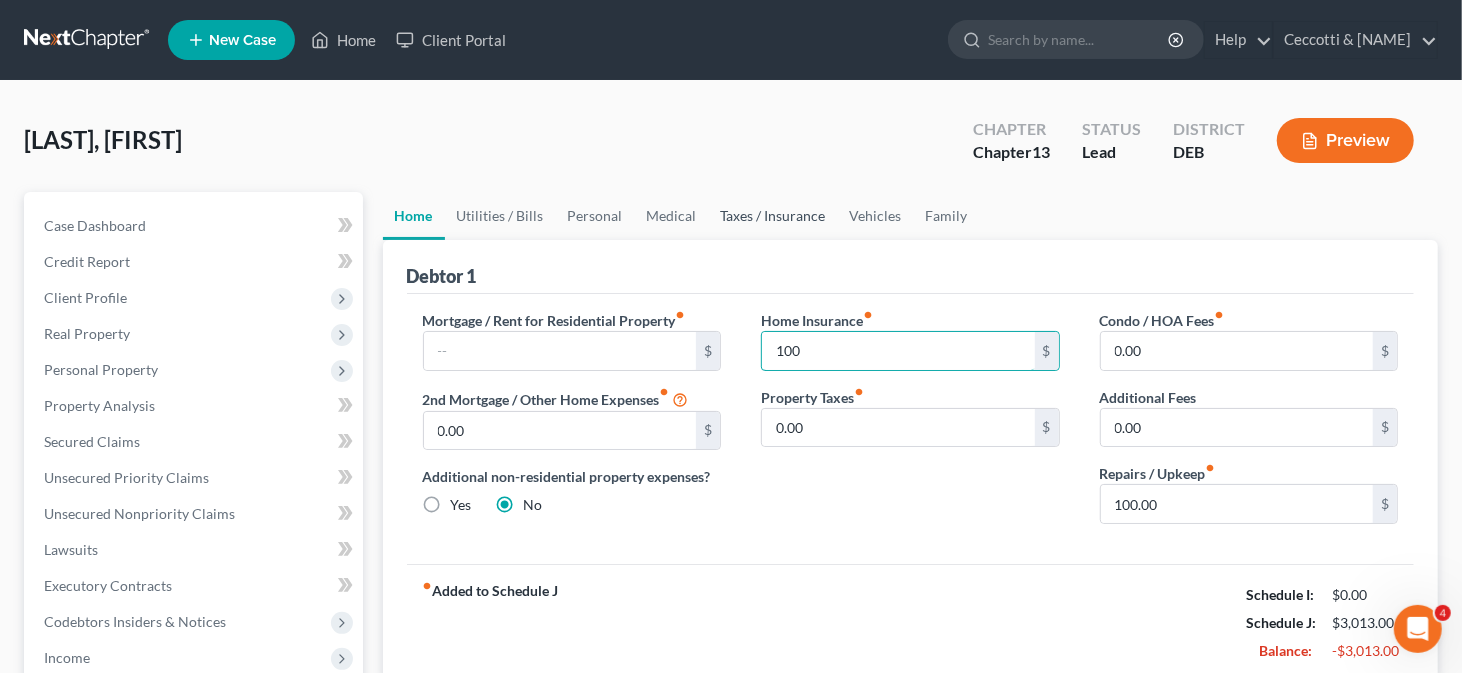 type on "100" 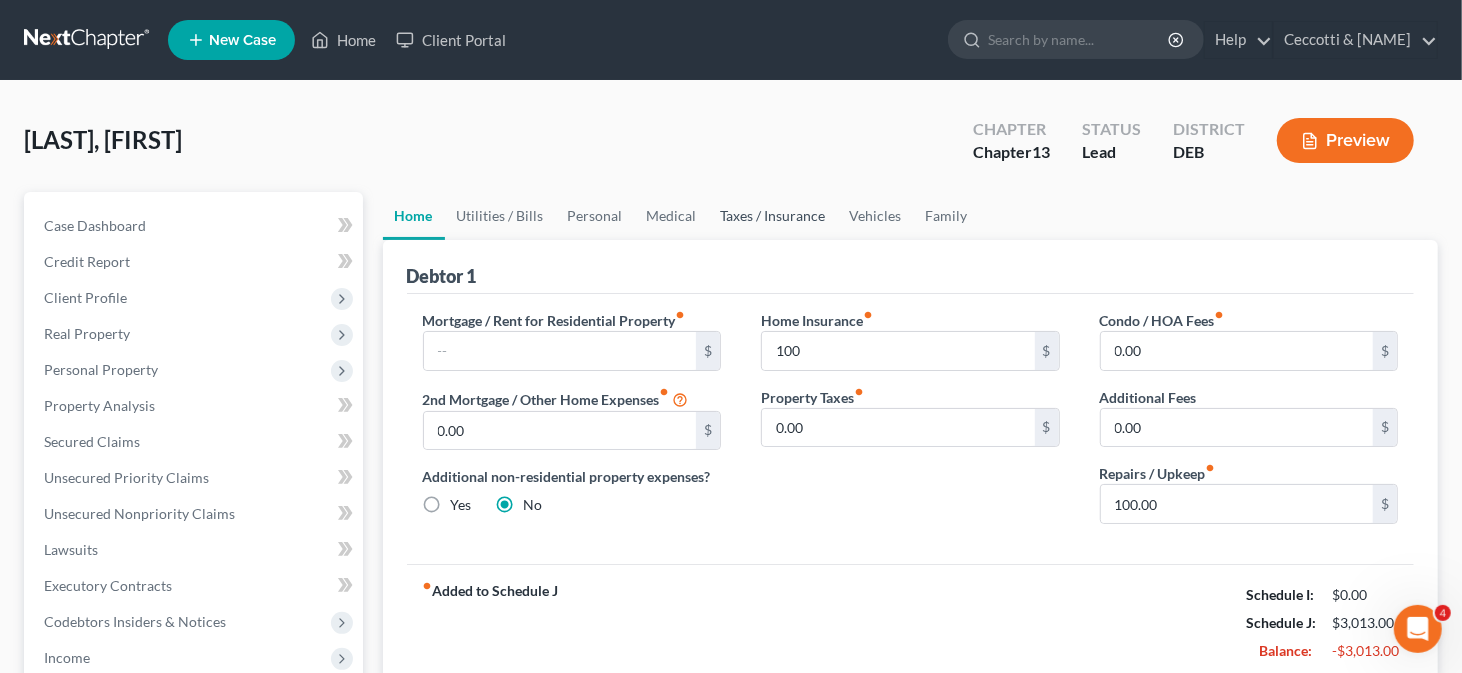 click on "Taxes / Insurance" at bounding box center (773, 216) 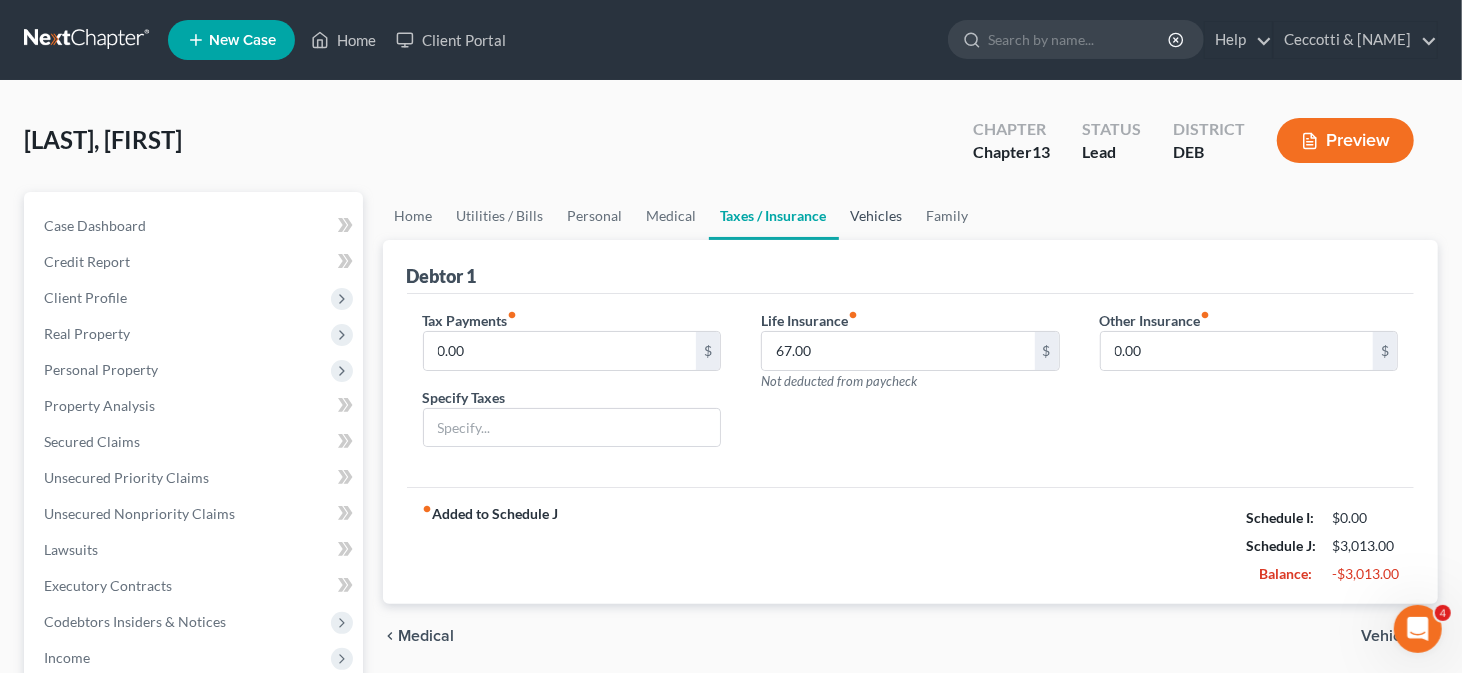 click on "Vehicles" at bounding box center (877, 216) 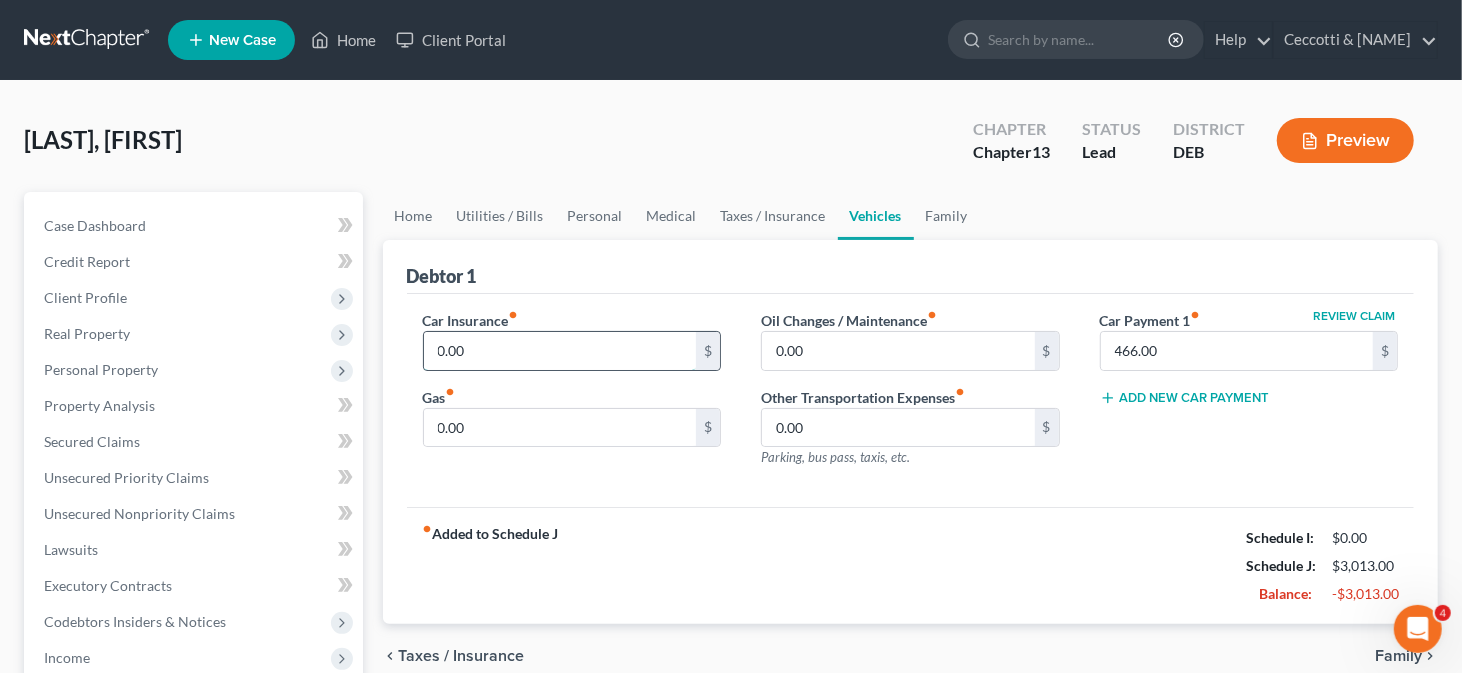 click on "0.00" at bounding box center (560, 351) 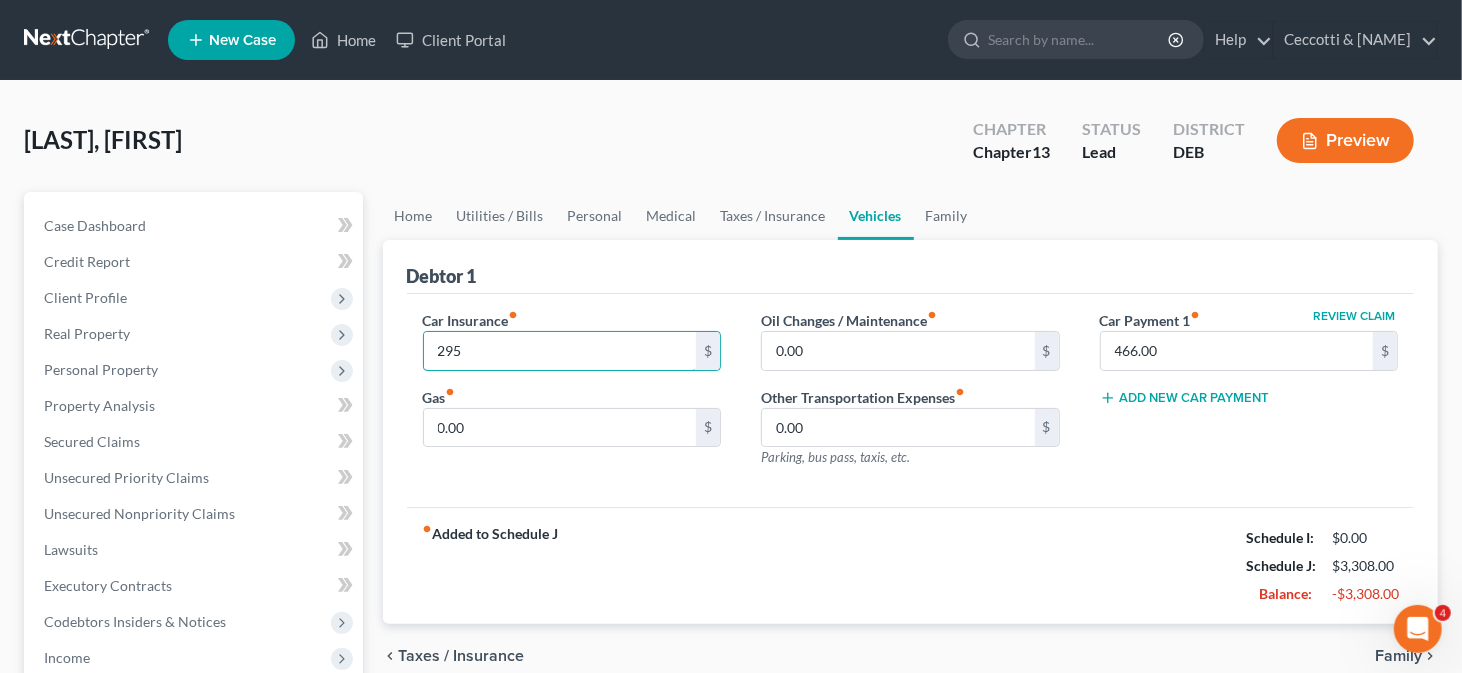 type on "295" 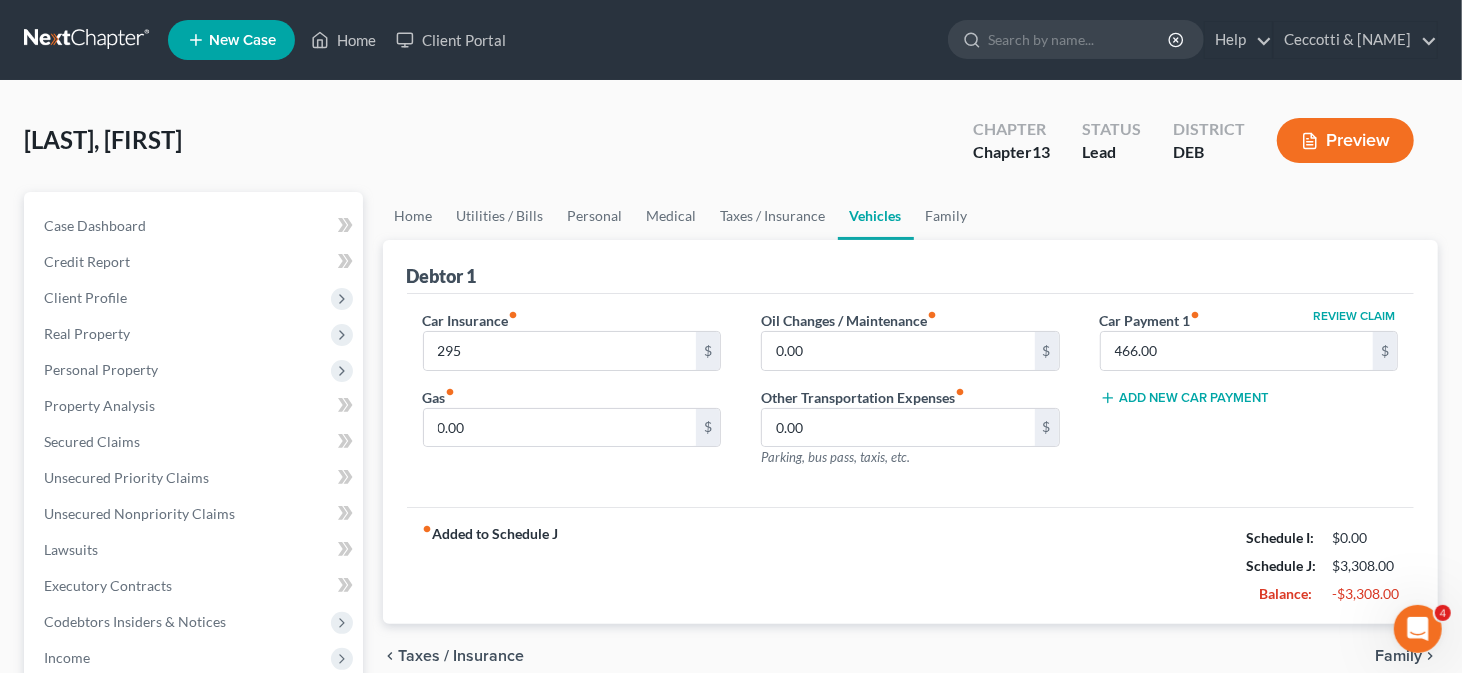 click on "Car Insurance  fiber_manual_record [NUMBER] $ Gas  fiber_manual_record [CURRENCY] $ Oil Changes / Maintenance  fiber_manual_record [CURRENCY] $ Other Transportation Expenses  fiber_manual_record [CURRENCY] $ Parking, bus pass, taxis, etc. Review Claim Car Payment [NUMBER]  fiber_manual_record [CURRENCY] $ Add New Car Payment" at bounding box center (911, 401) 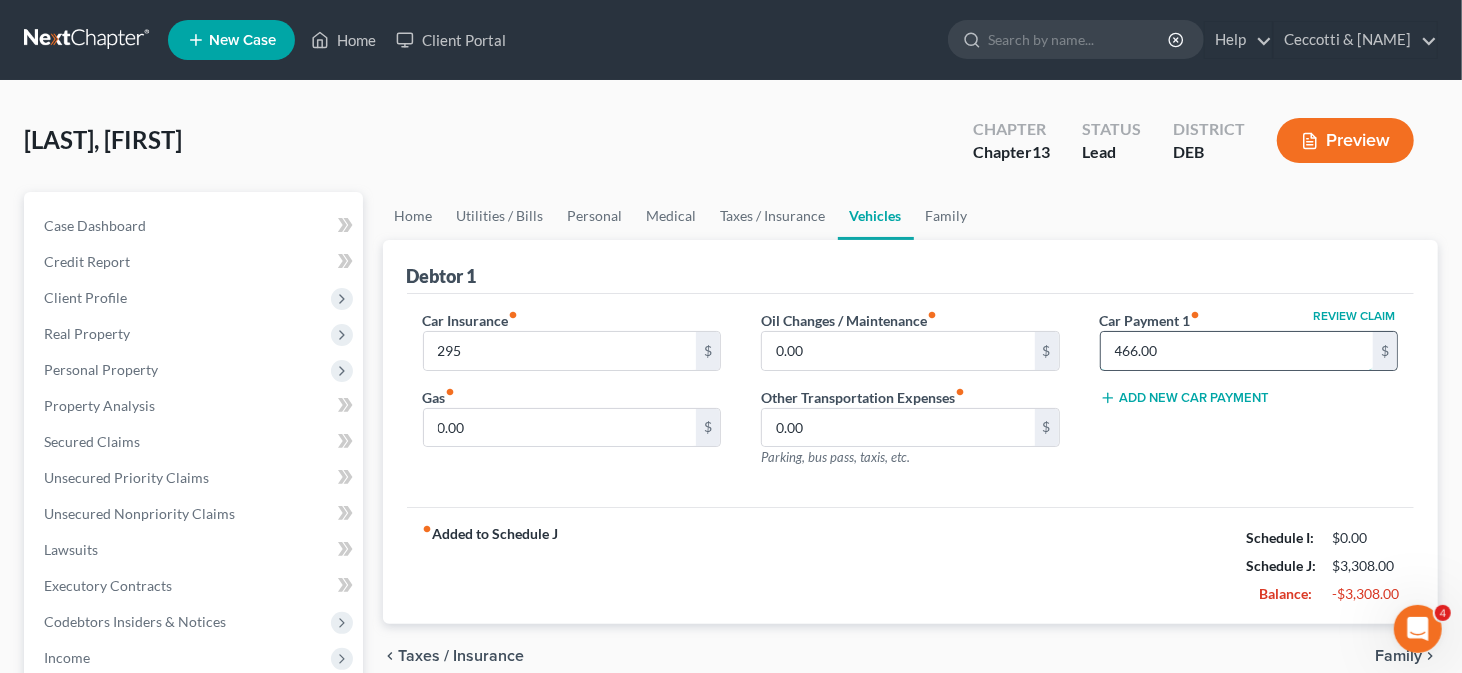 type 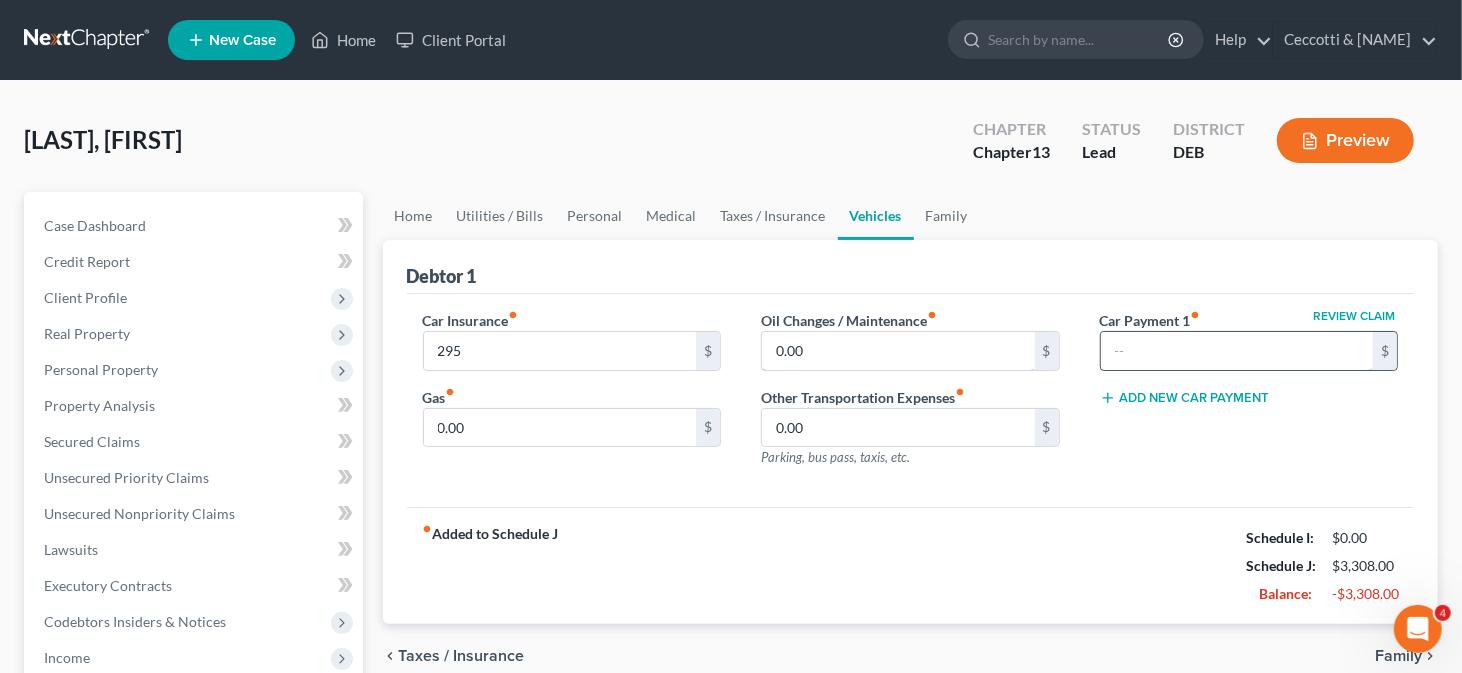 type on "466.00" 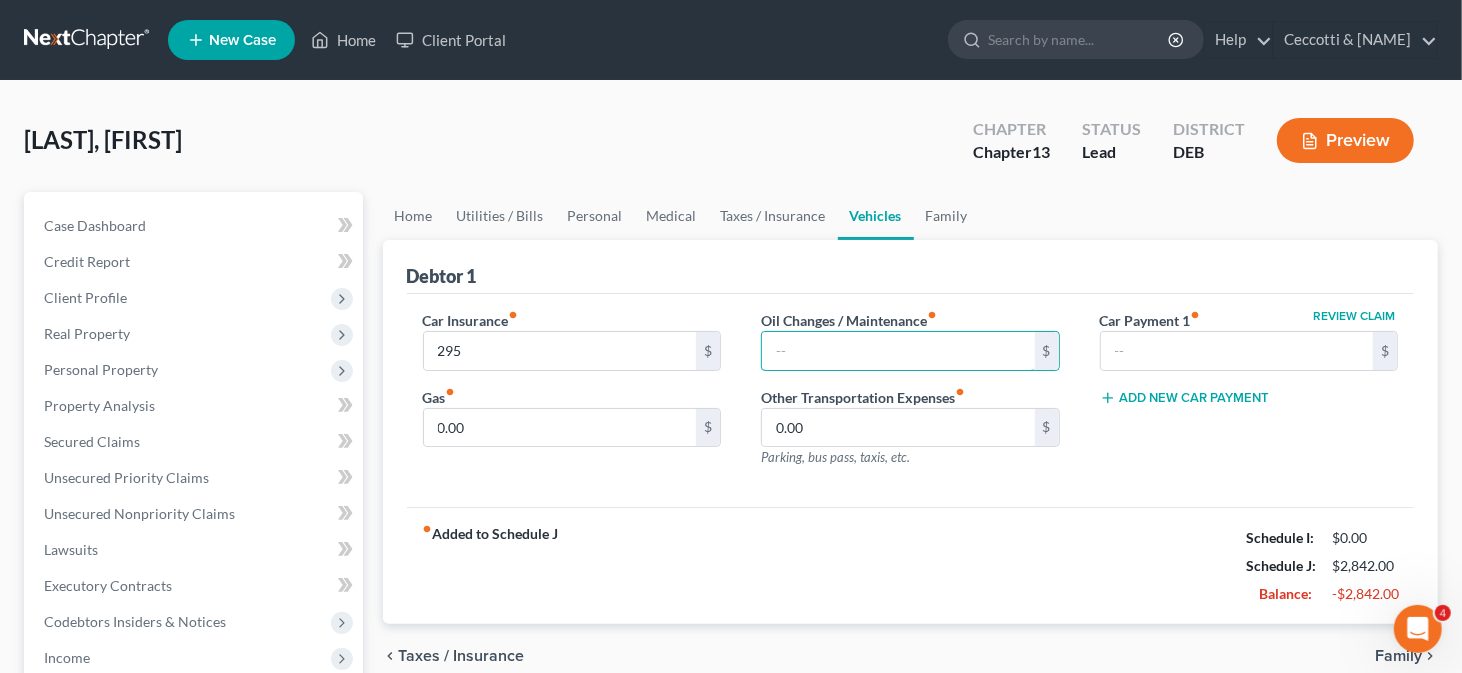 type 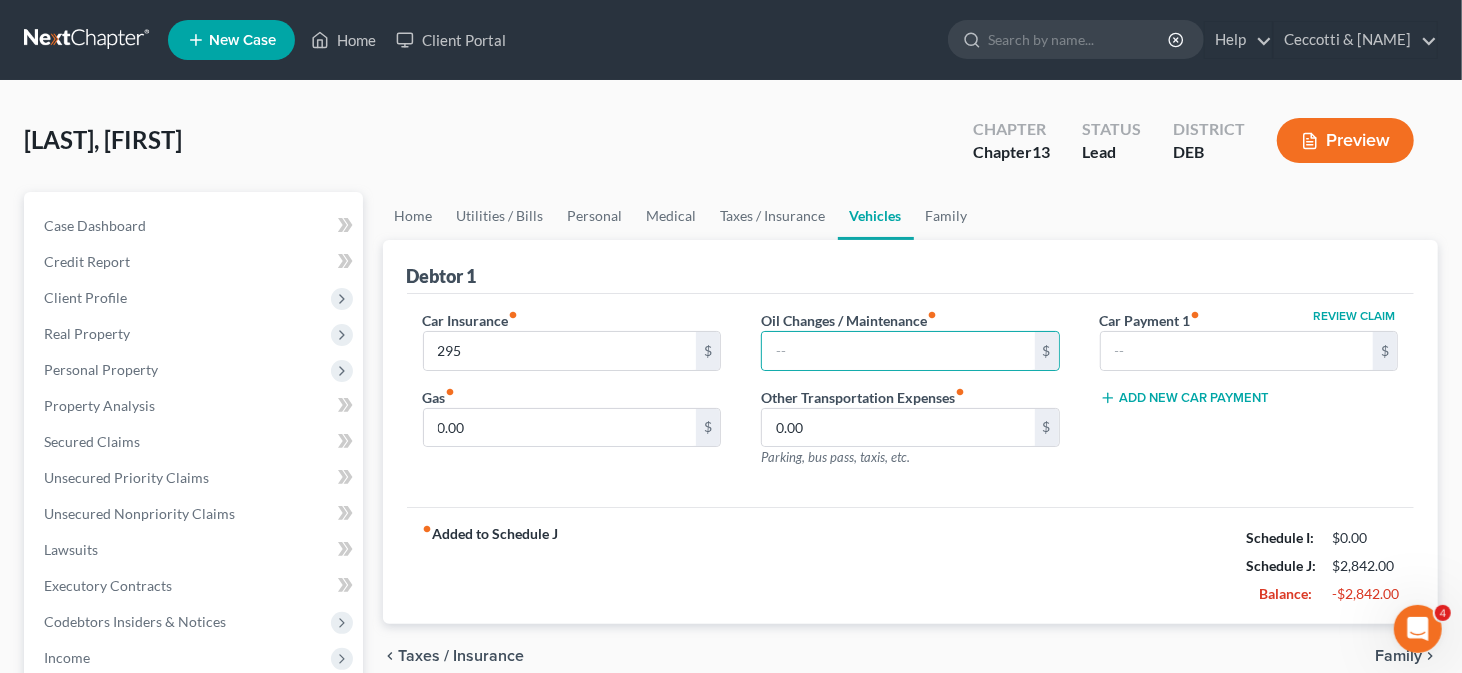 click on "Car Insurance  fiber_manual_record [AMOUNT] $ Gas  fiber_manual_record [AMOUNT] $ Oil Changes / Maintenance  fiber_manual_record $ Other Transportation Expenses  fiber_manual_record [AMOUNT] $ Parking, bus pass, taxis, etc. Review Claim Car Payment 1  fiber_manual_record $ Add New Car Payment" at bounding box center [911, 401] 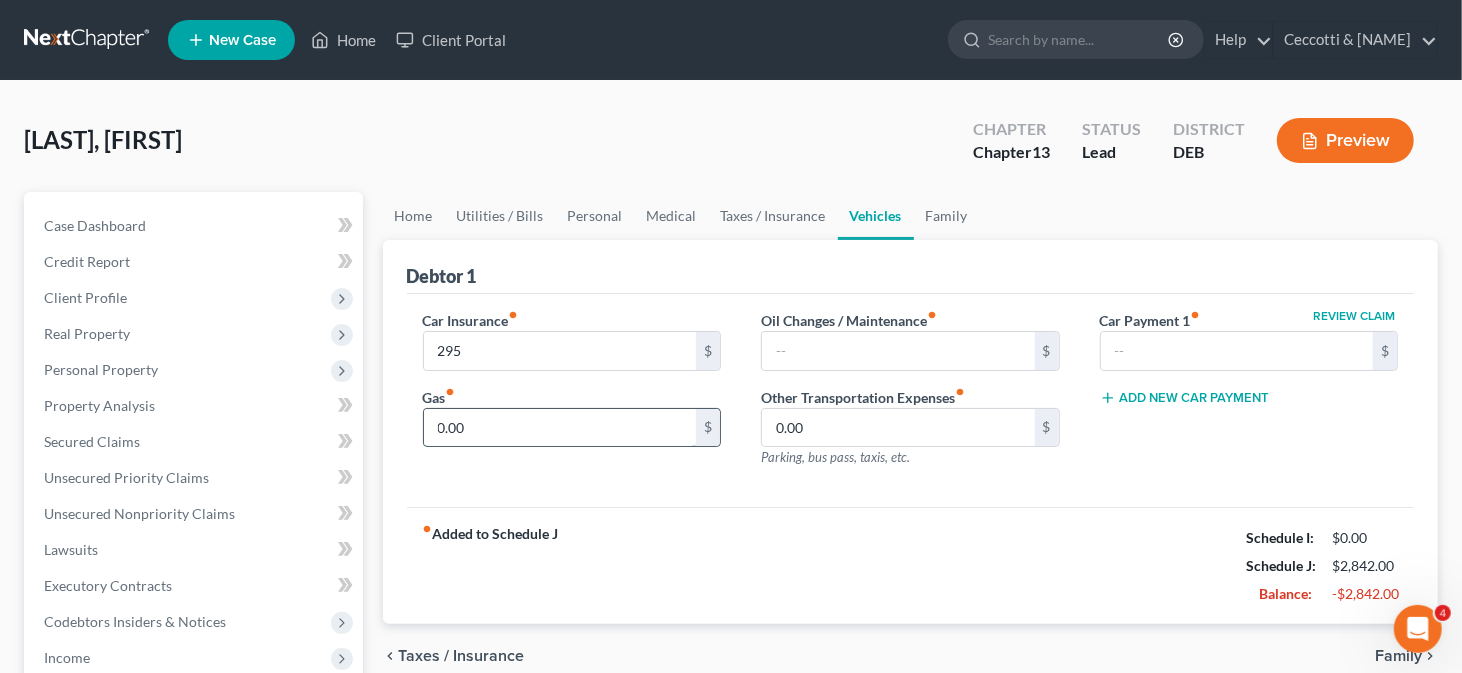 click on "0.00" at bounding box center (560, 428) 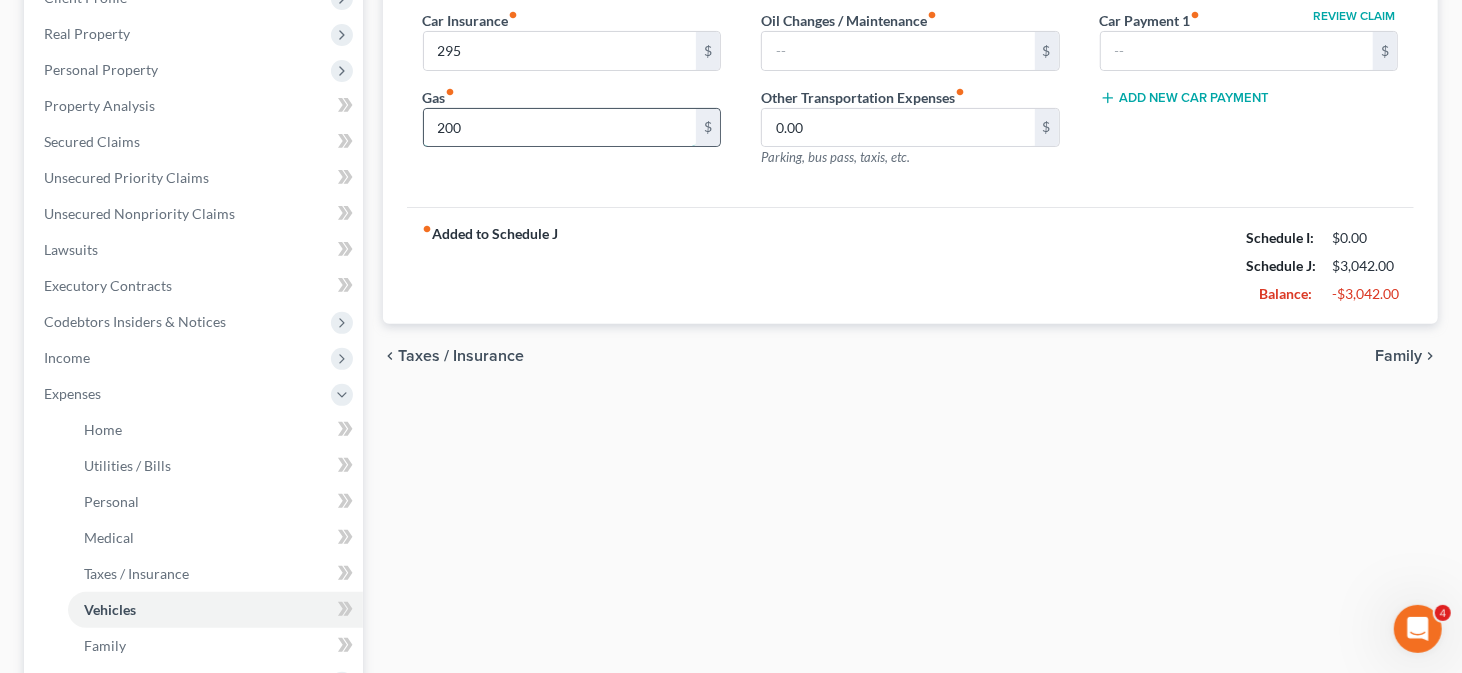 scroll, scrollTop: 200, scrollLeft: 0, axis: vertical 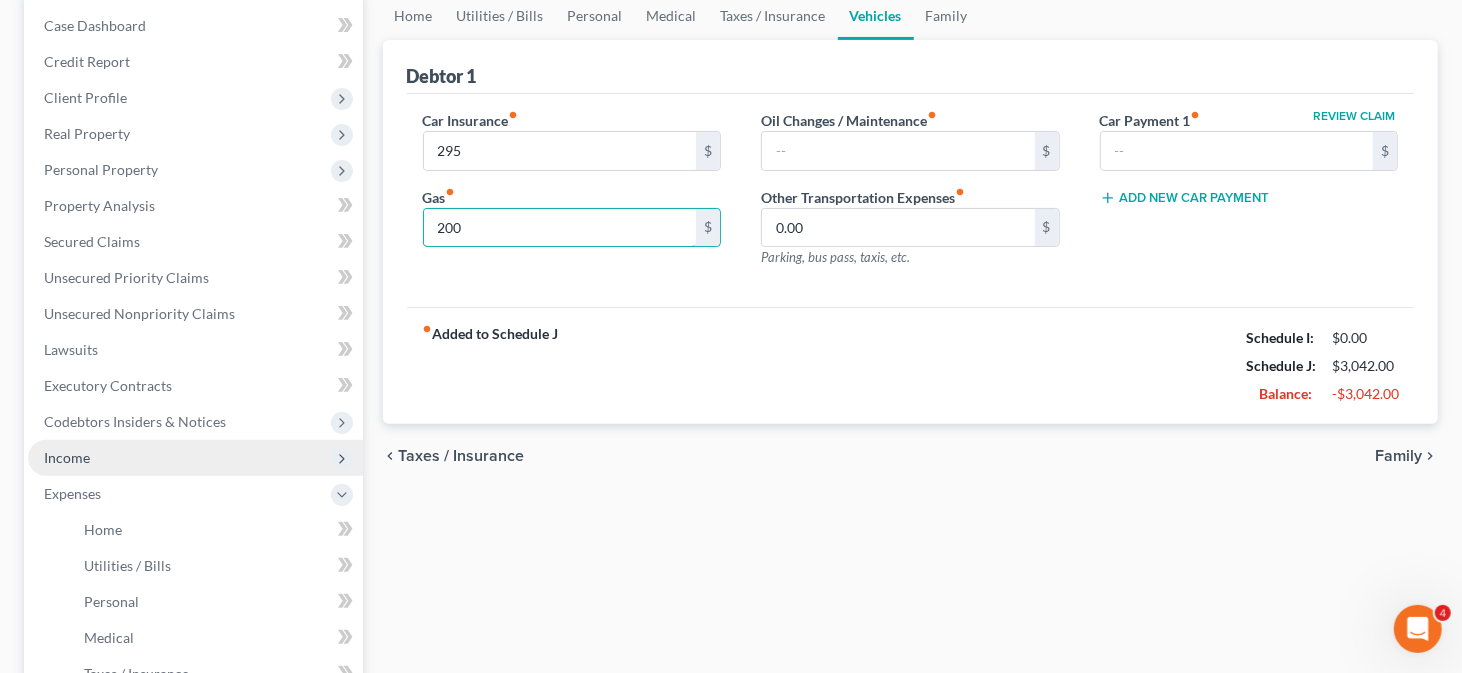 type on "200" 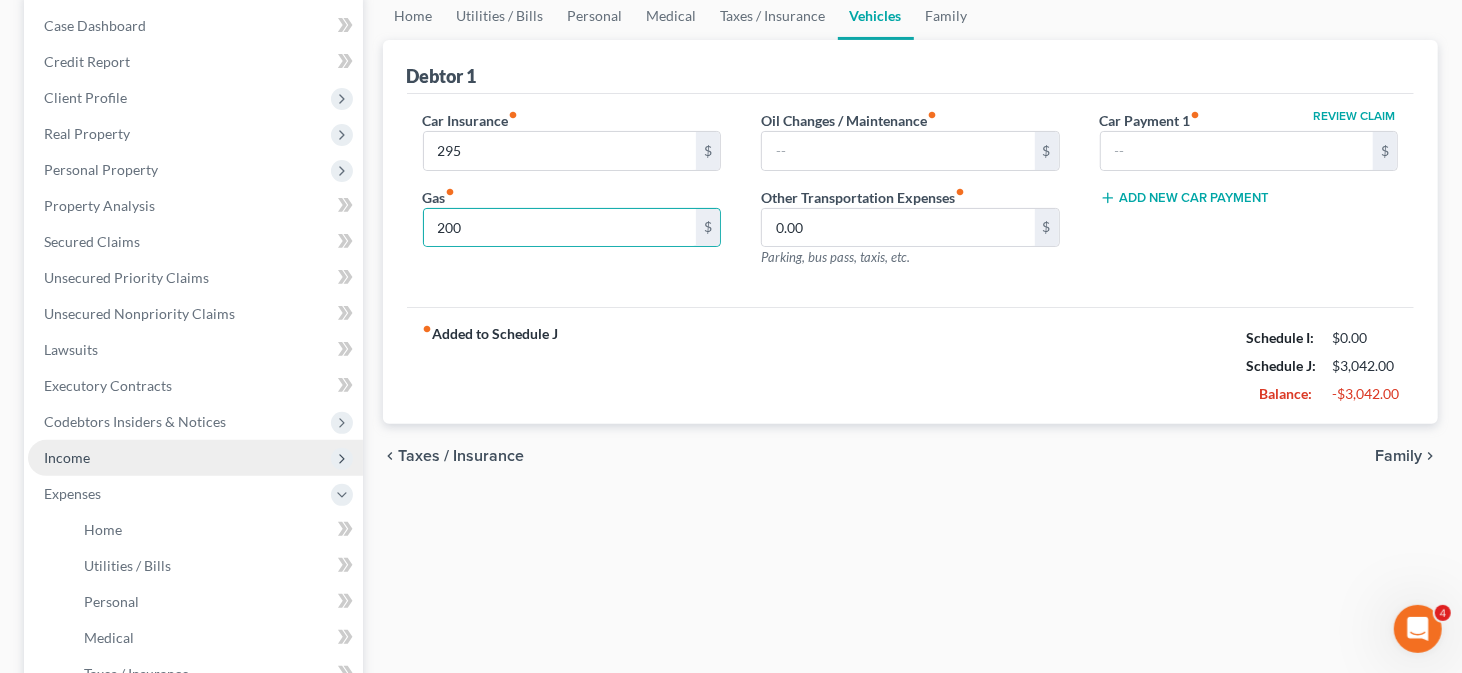 click on "Income" at bounding box center [195, 458] 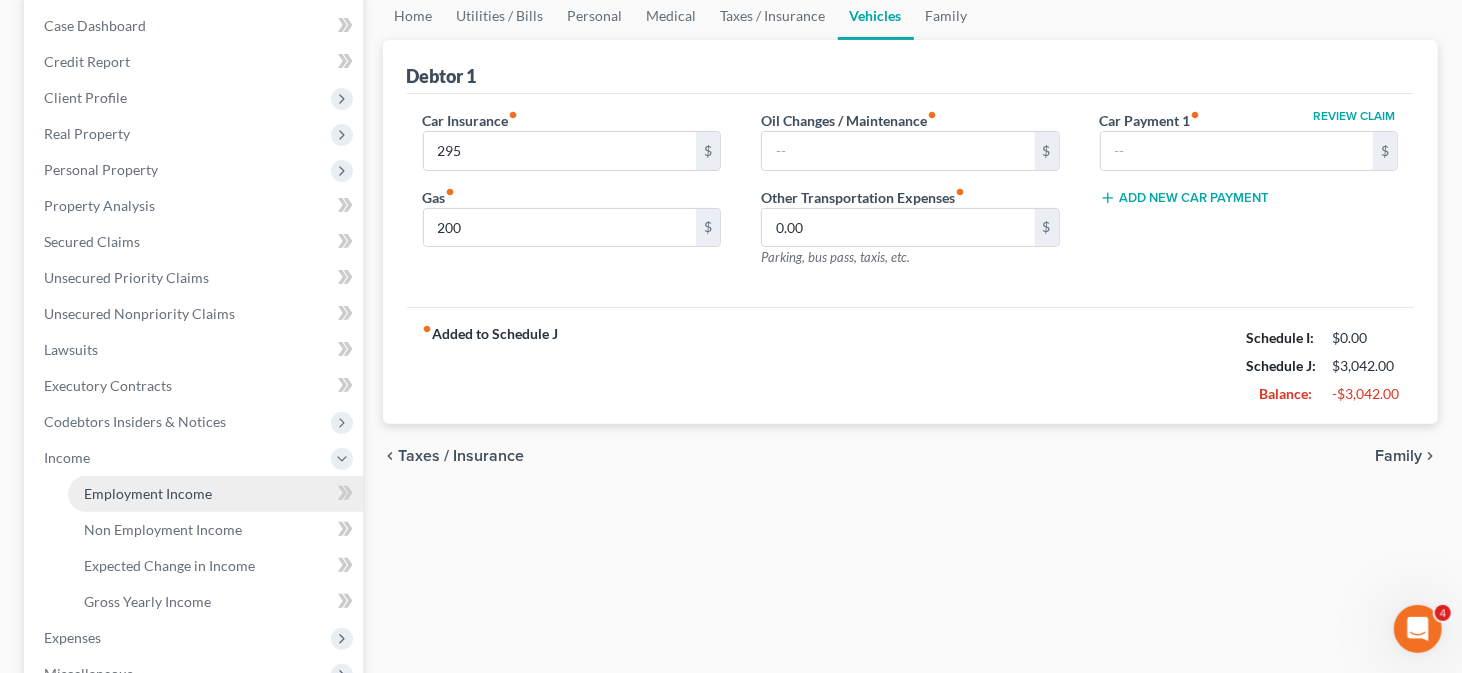 click on "Employment Income" at bounding box center (148, 493) 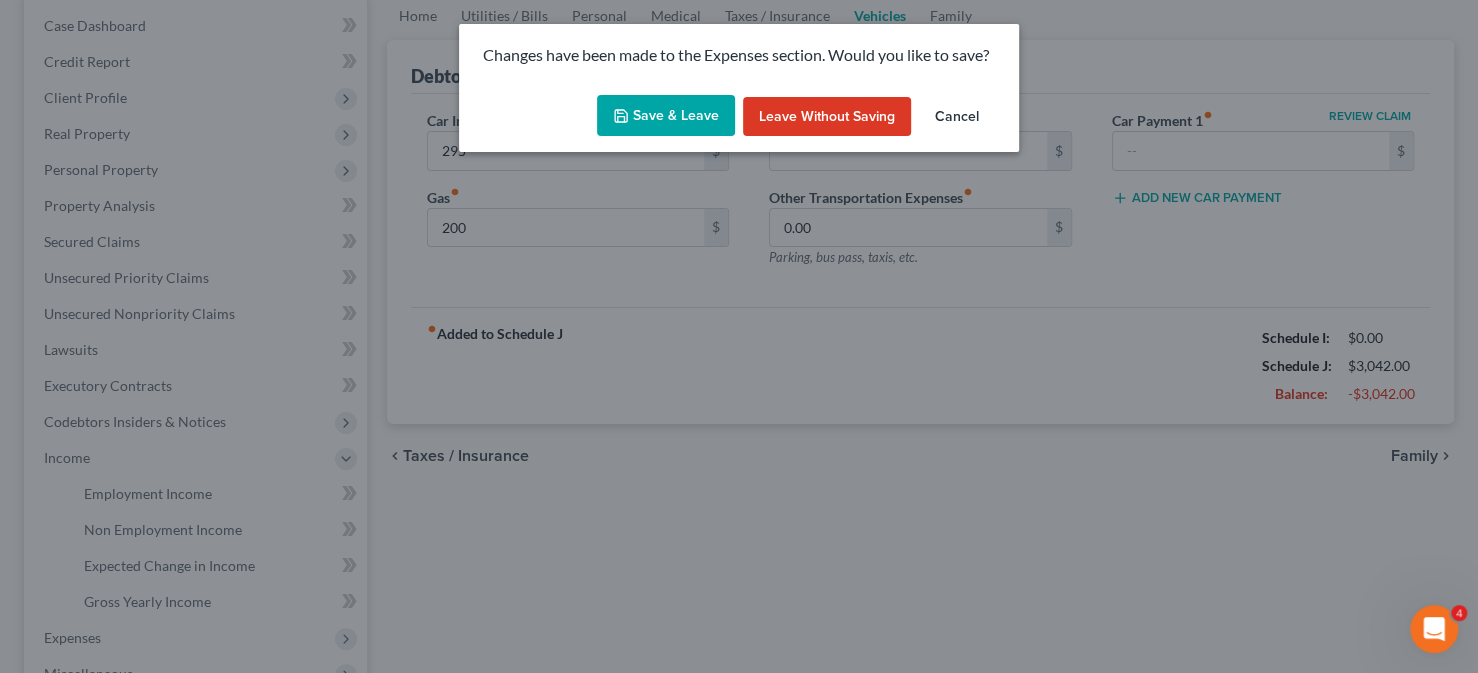 click on "Save & Leave" at bounding box center (666, 116) 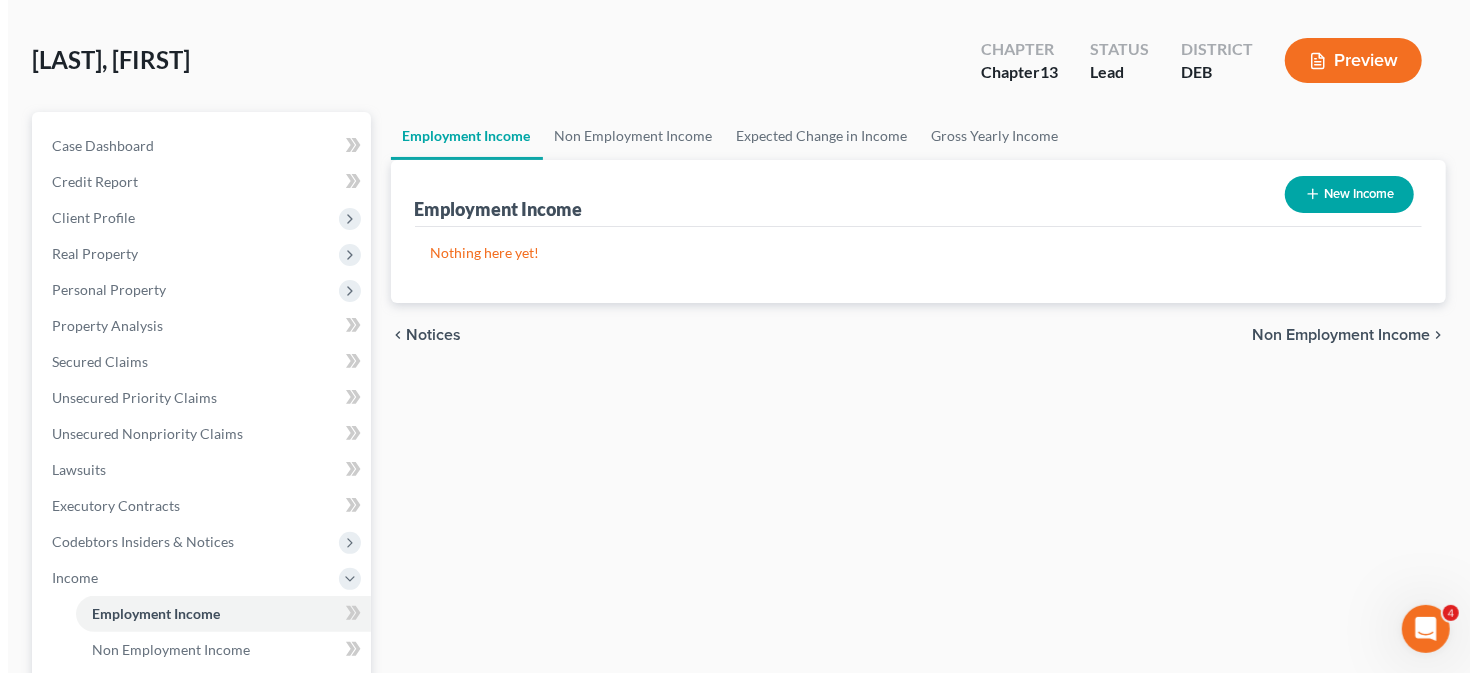 scroll, scrollTop: 0, scrollLeft: 0, axis: both 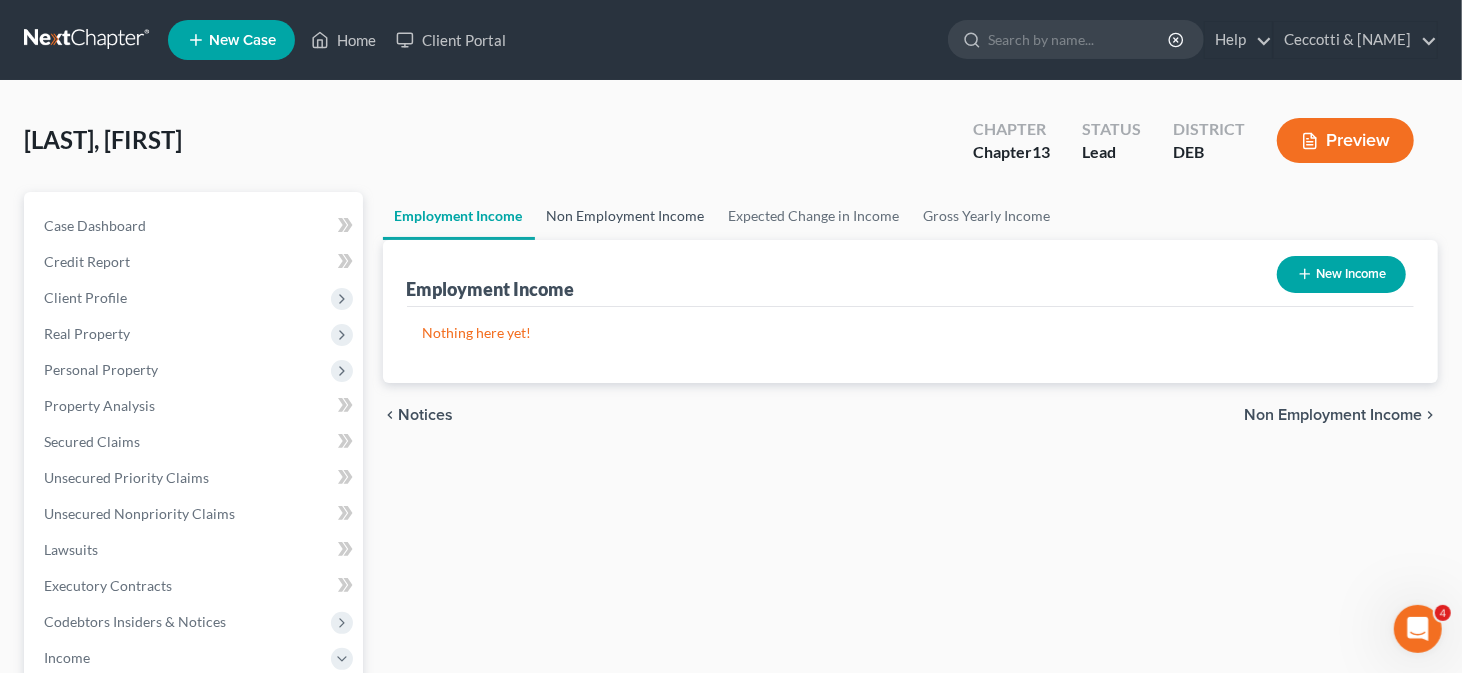 click on "Non Employment Income" at bounding box center [626, 216] 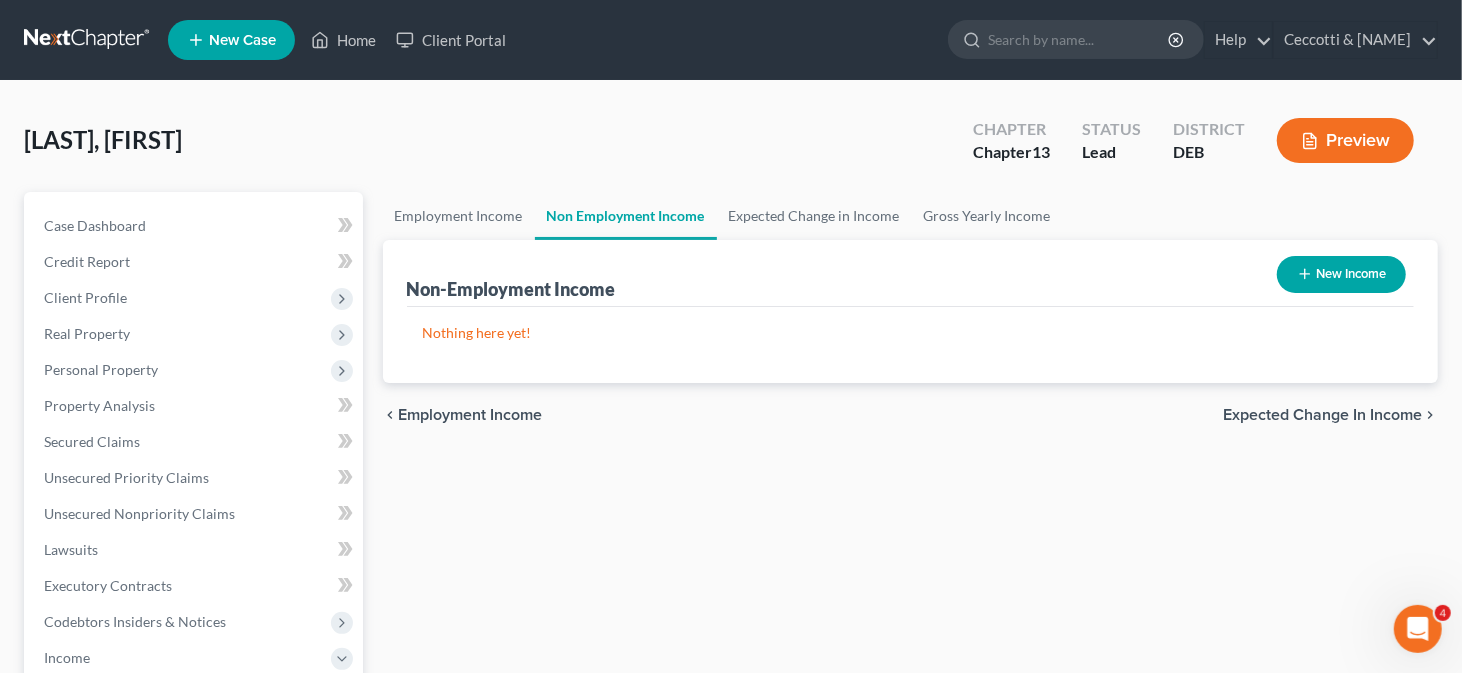 click on "New Income" at bounding box center (1341, 274) 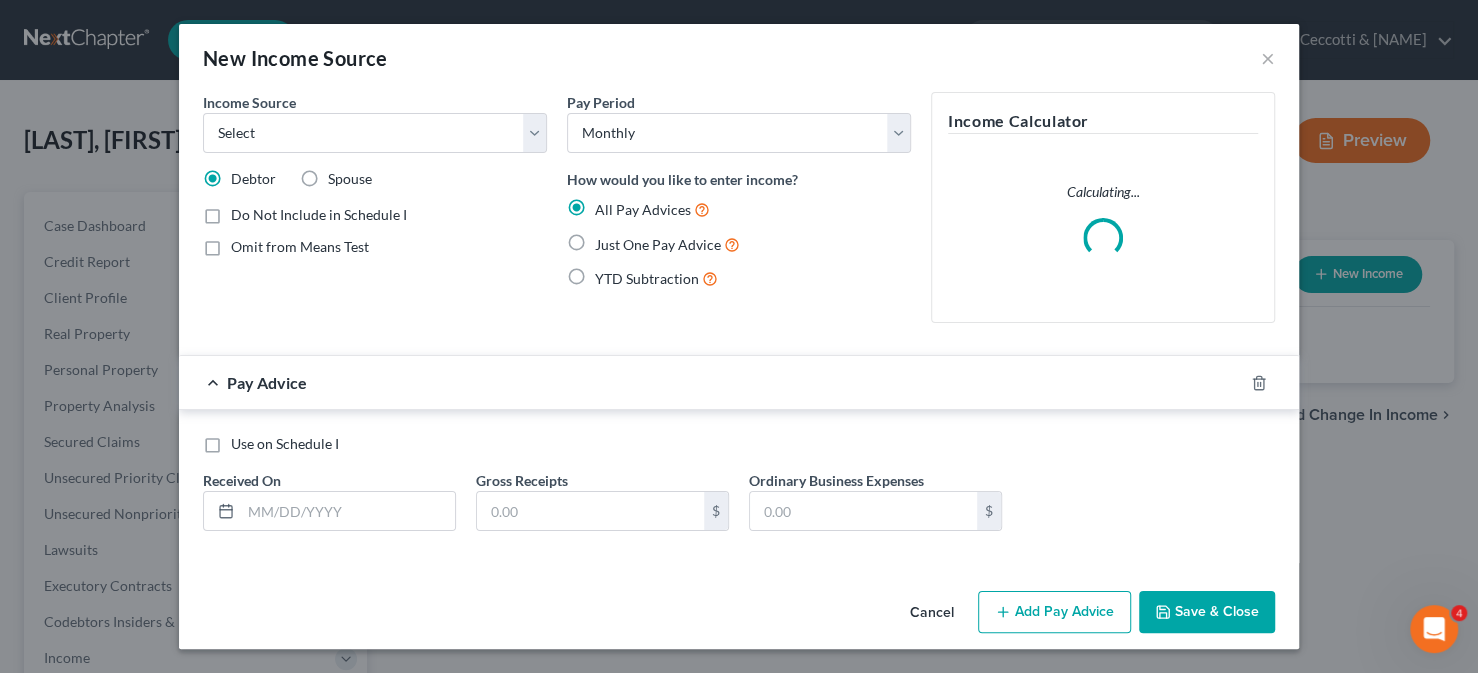 click on "Income Source" at bounding box center [249, 102] 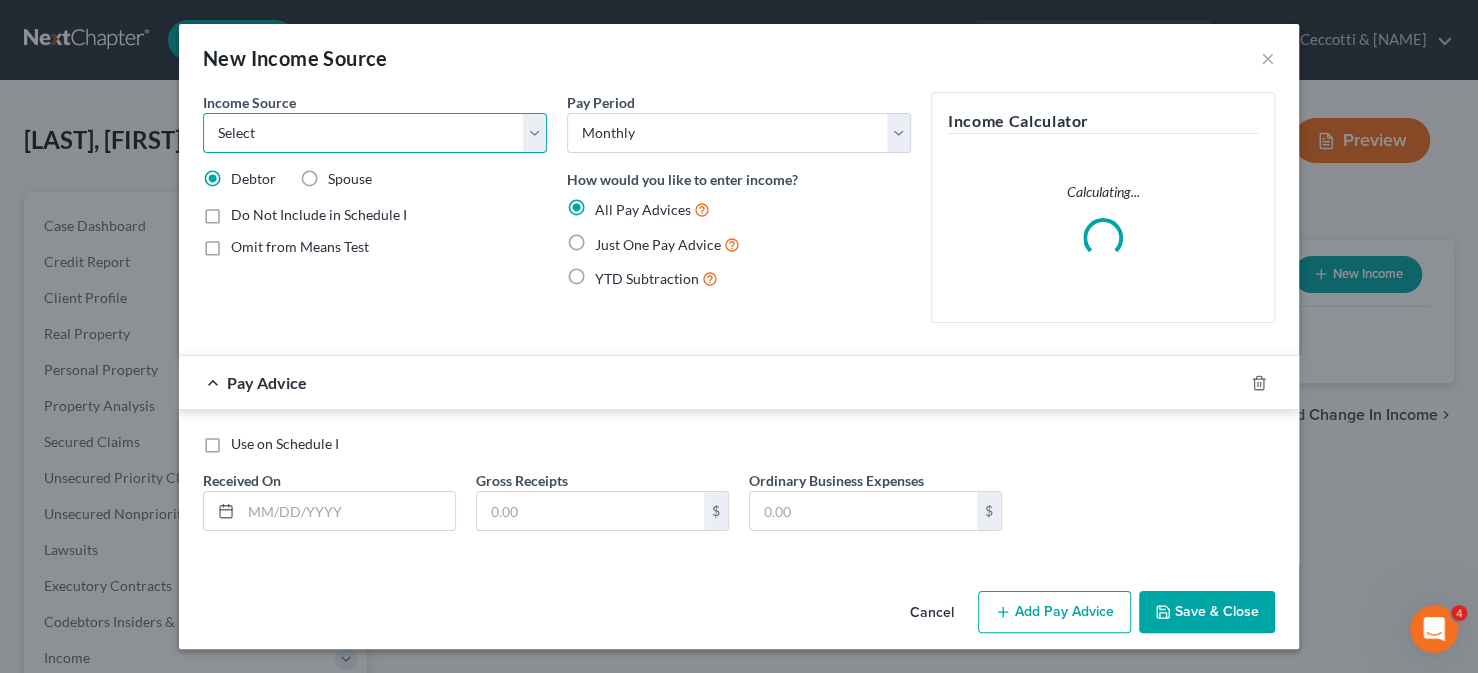 click on "Select Unemployment Disability (from employer) Pension Retirement Social Security / Social Security Disability Other Government Assistance Interests, Dividends or Royalties Child / Family Support Contributions to Household Property / Rental Business, Professional or Farm Alimony / Maintenance Payments Military Disability Benefits Other Monthly Income" at bounding box center [375, 133] 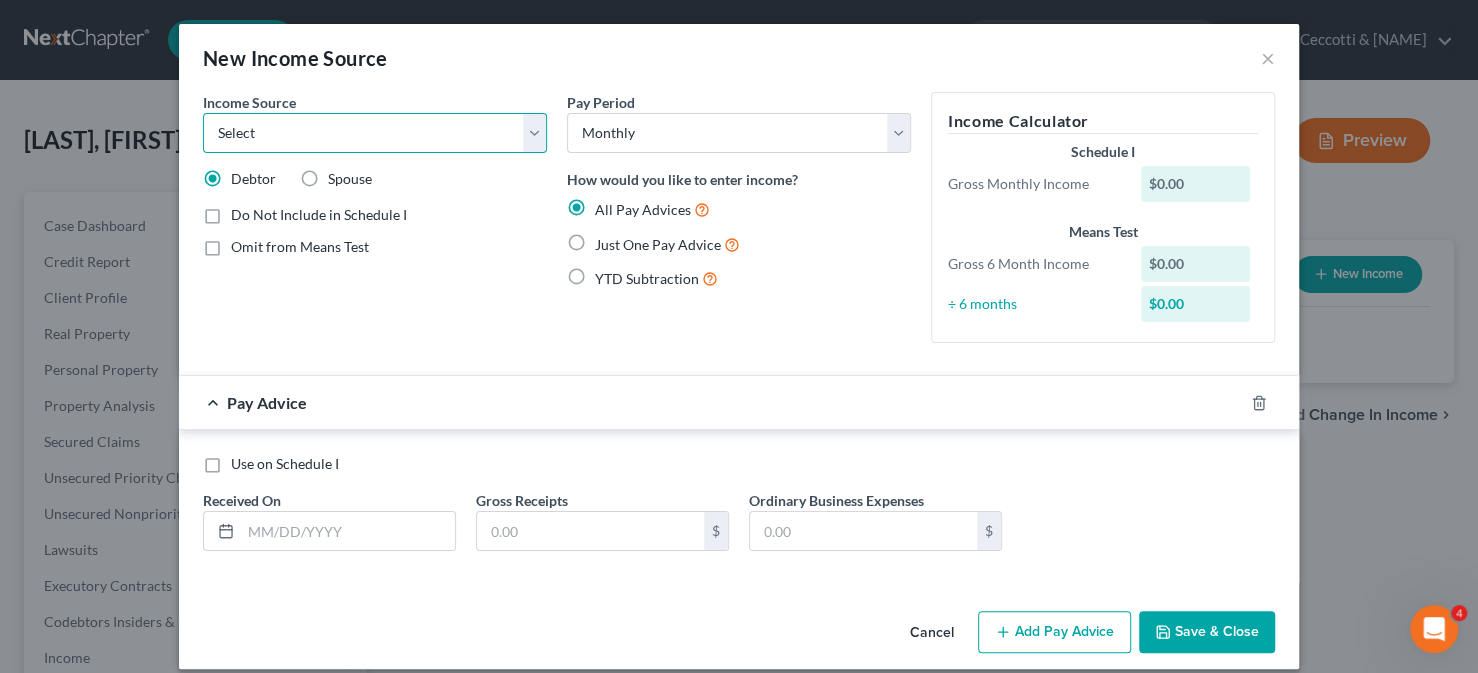 select on "4" 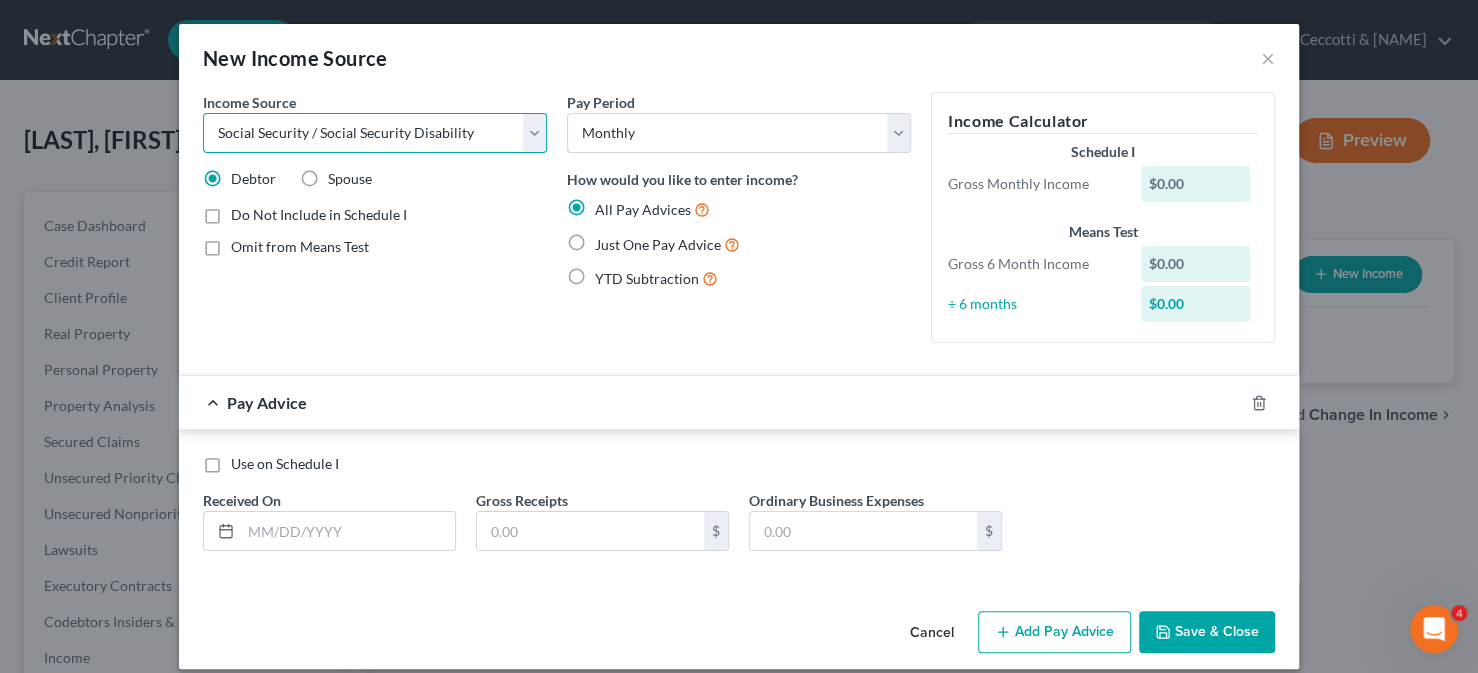 click on "Select Unemployment Disability (from employer) Pension Retirement Social Security / Social Security Disability Other Government Assistance Interests, Dividends or Royalties Child / Family Support Contributions to Household Property / Rental Business, Professional or Farm Alimony / Maintenance Payments Military Disability Benefits Other Monthly Income" at bounding box center [375, 133] 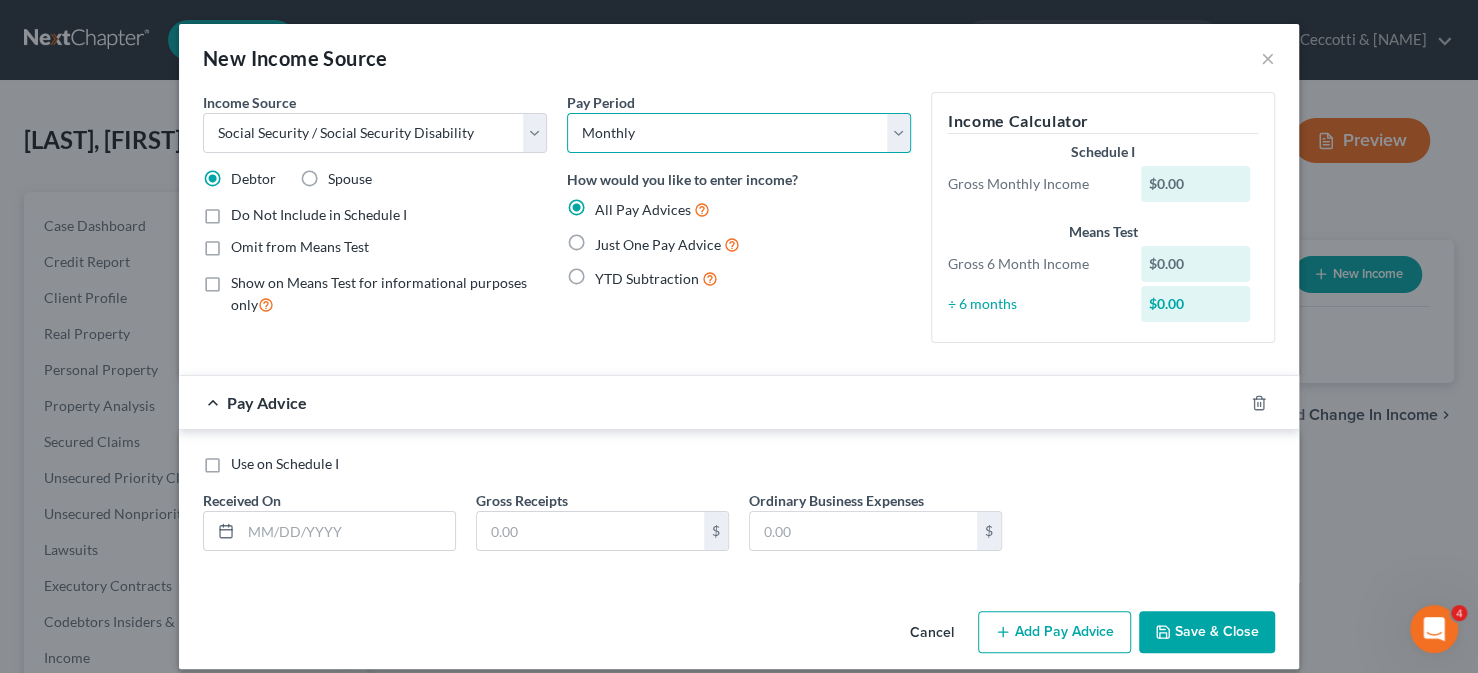 click on "Select Monthly Twice Monthly Every Other Week Weekly" at bounding box center [739, 133] 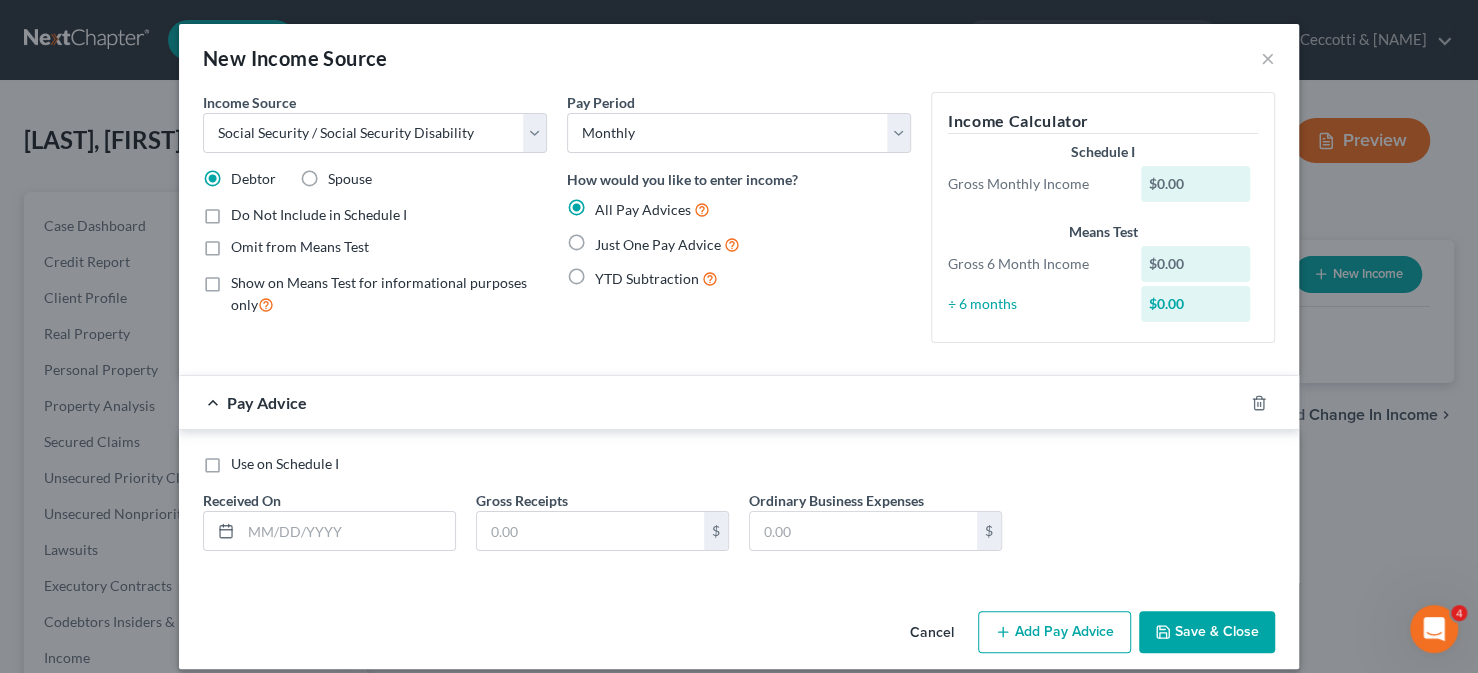 click on "Omit from Means Test" at bounding box center (300, 246) 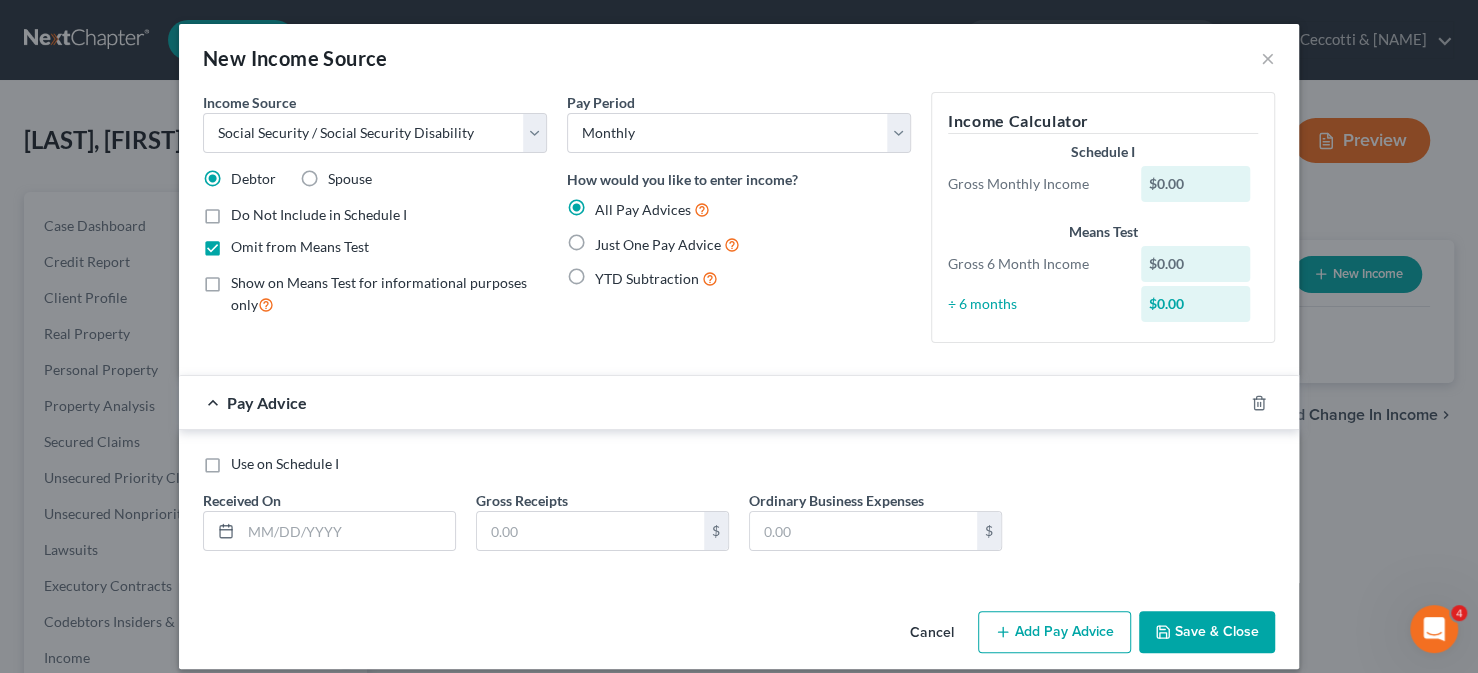 click on "Just One Pay Advice" at bounding box center (658, 244) 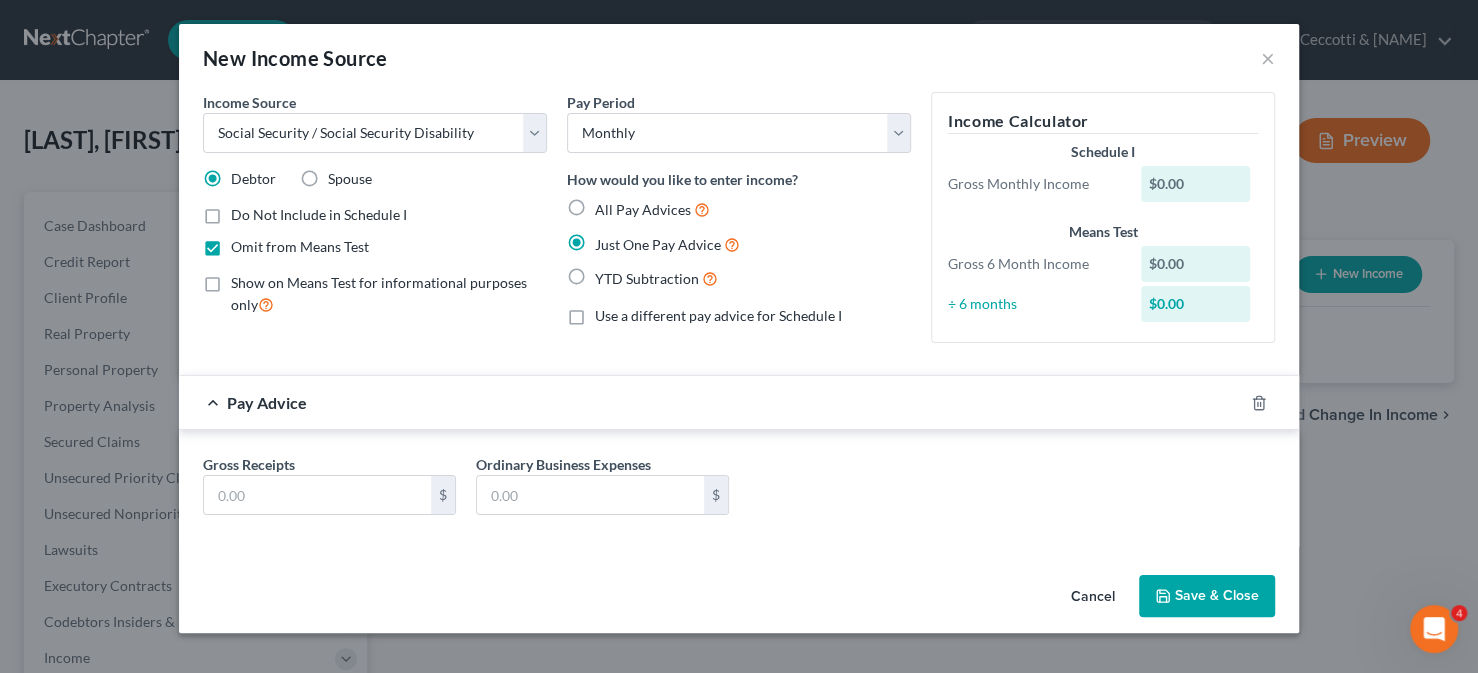 click on "Gross Receipts $ Ordinary Business Expenses $" at bounding box center [739, 492] 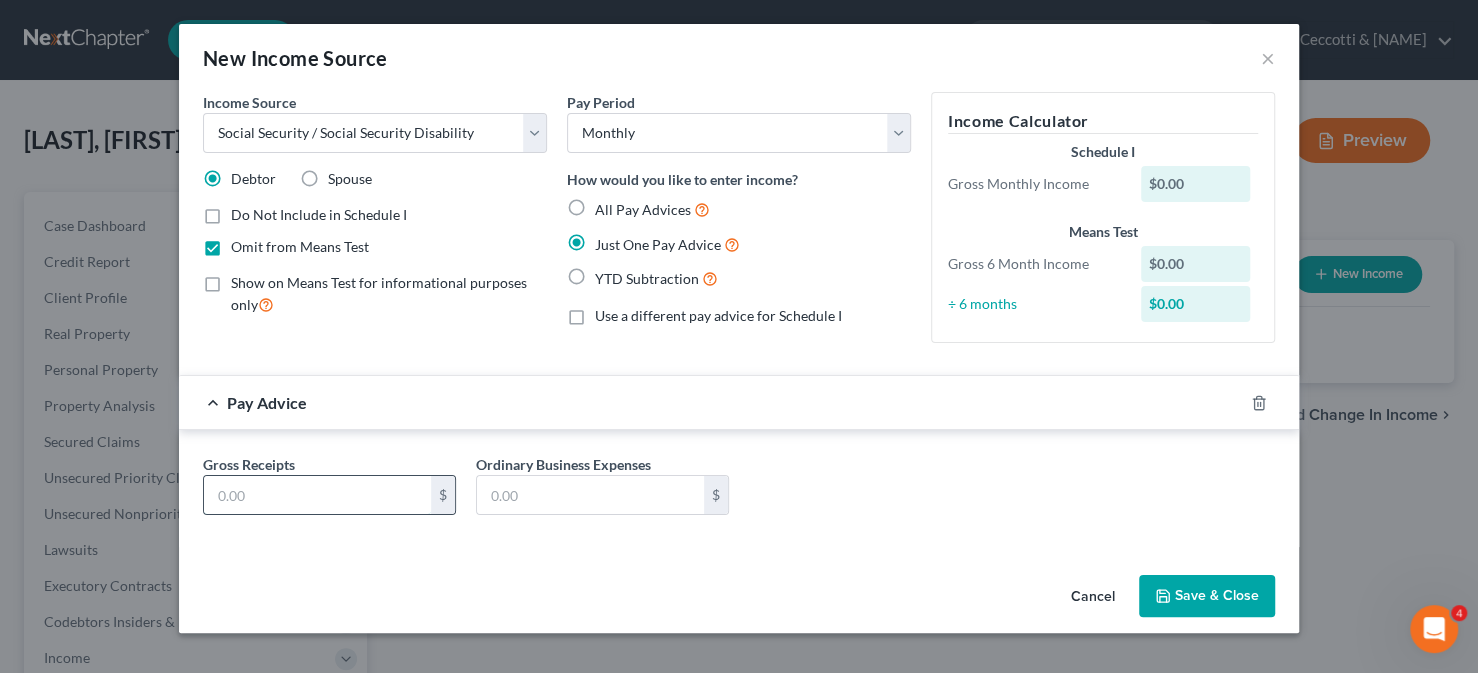 click at bounding box center [317, 495] 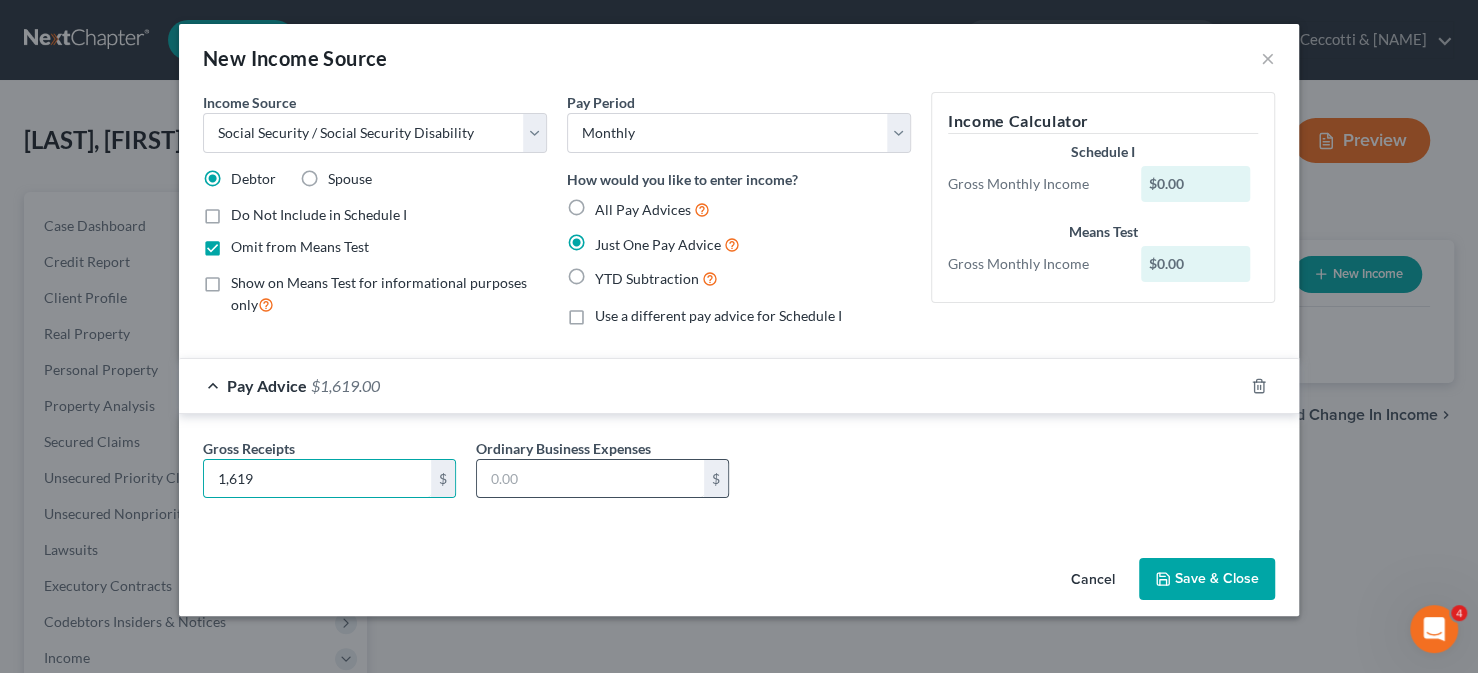 type on "1,619" 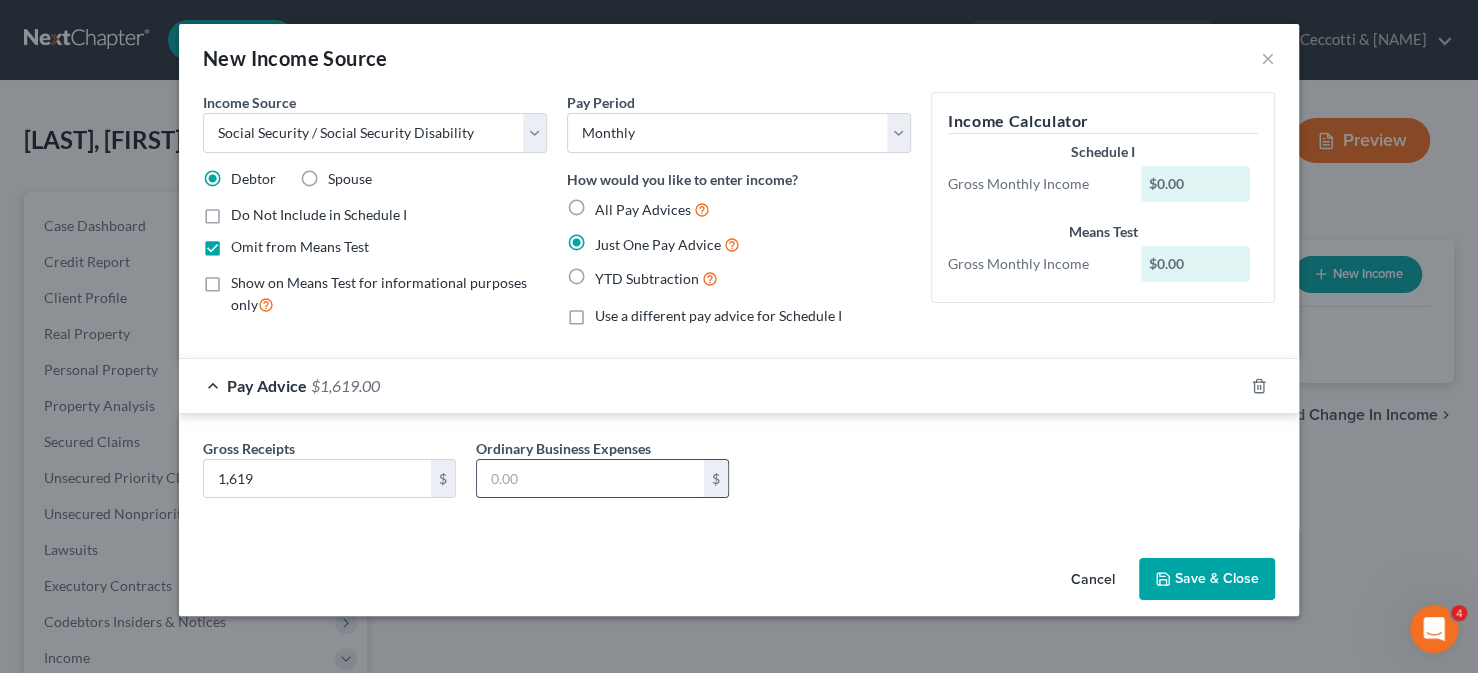 click at bounding box center (590, 479) 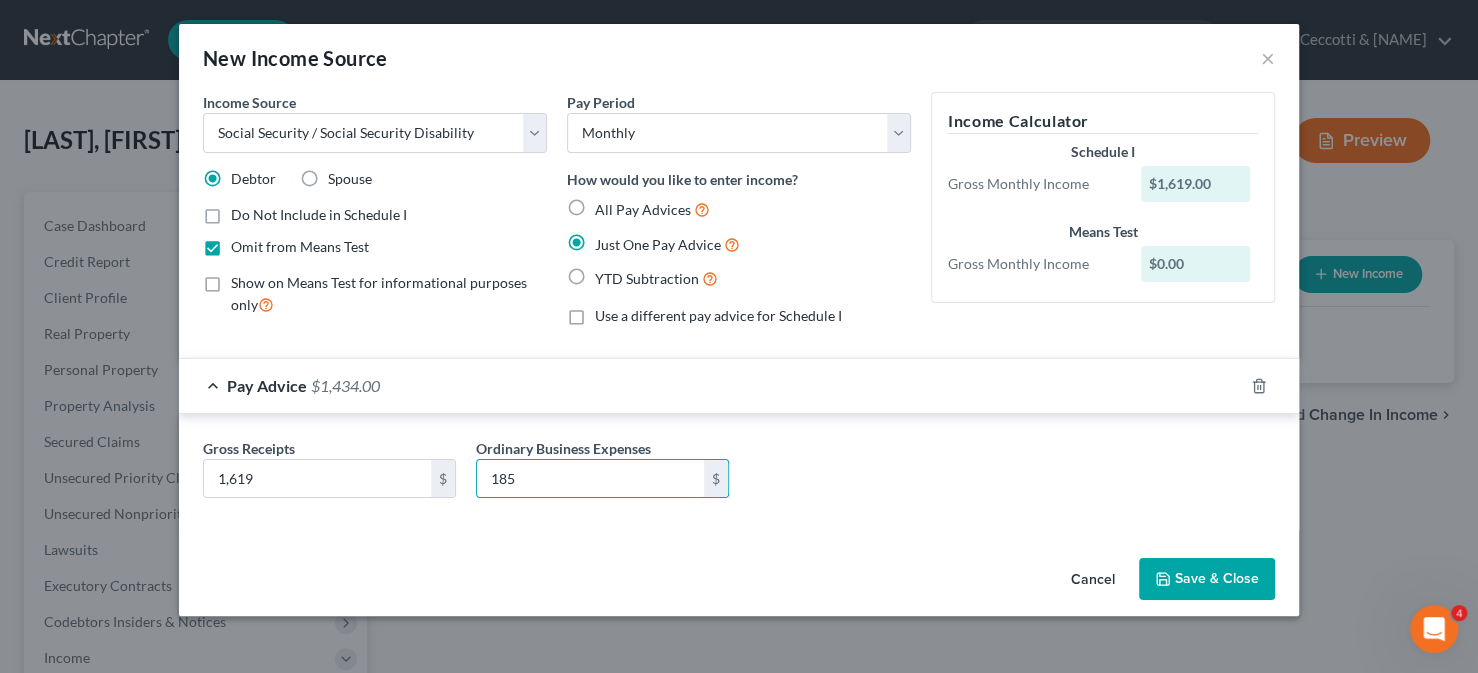 type on "185" 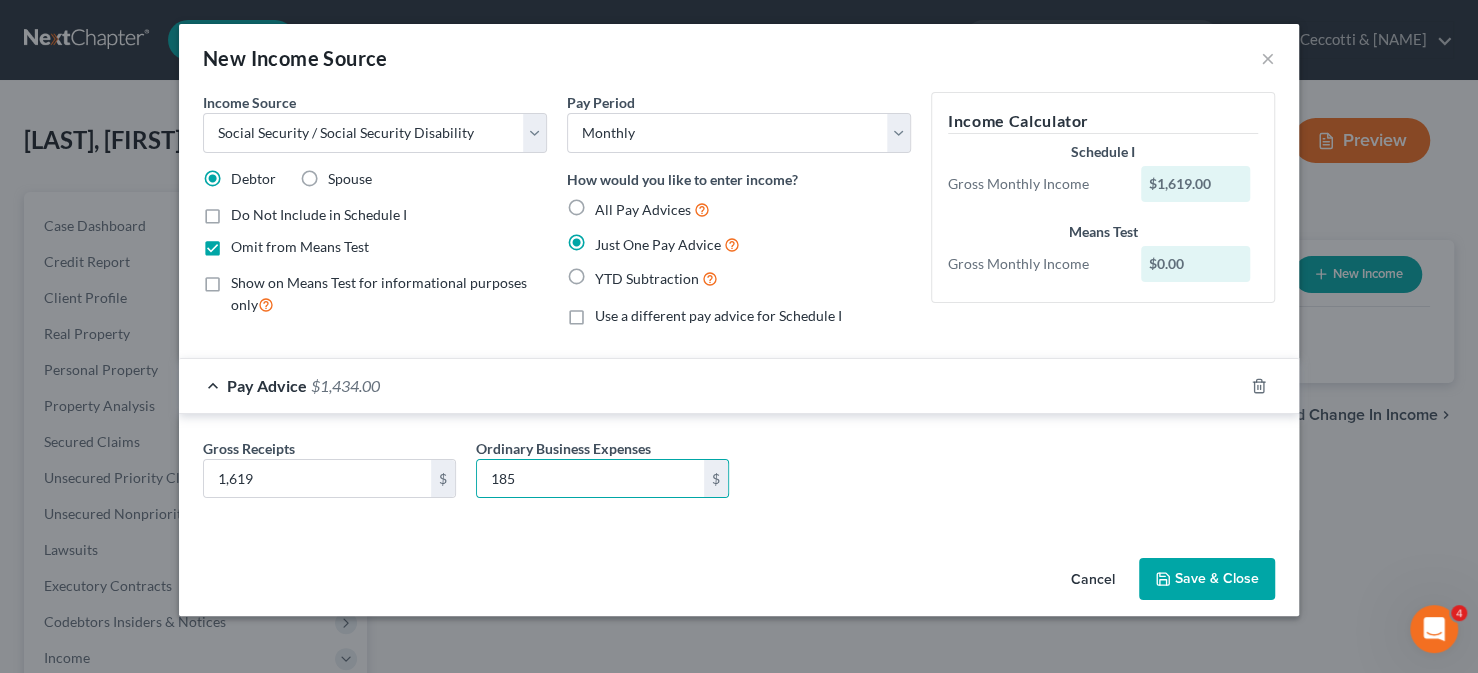 click on "Save & Close" at bounding box center [1207, 579] 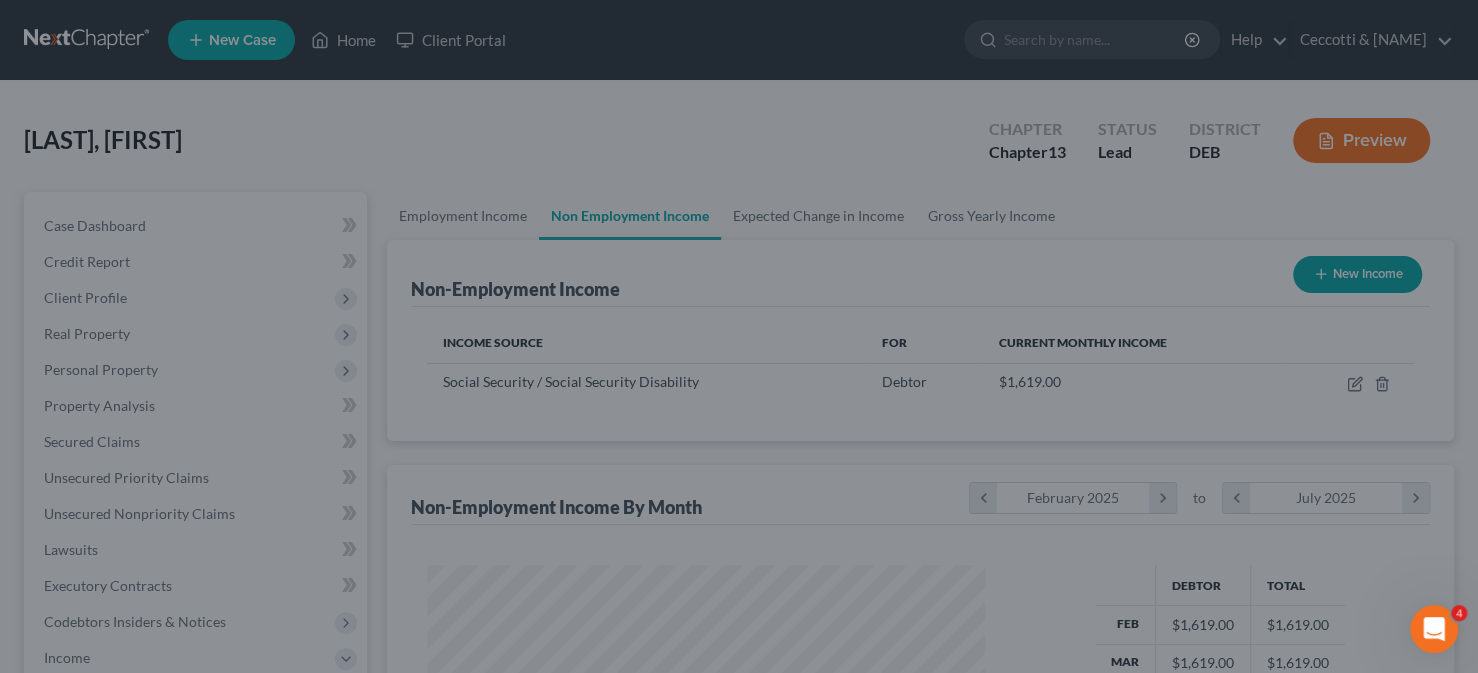 scroll, scrollTop: 999643, scrollLeft: 999407, axis: both 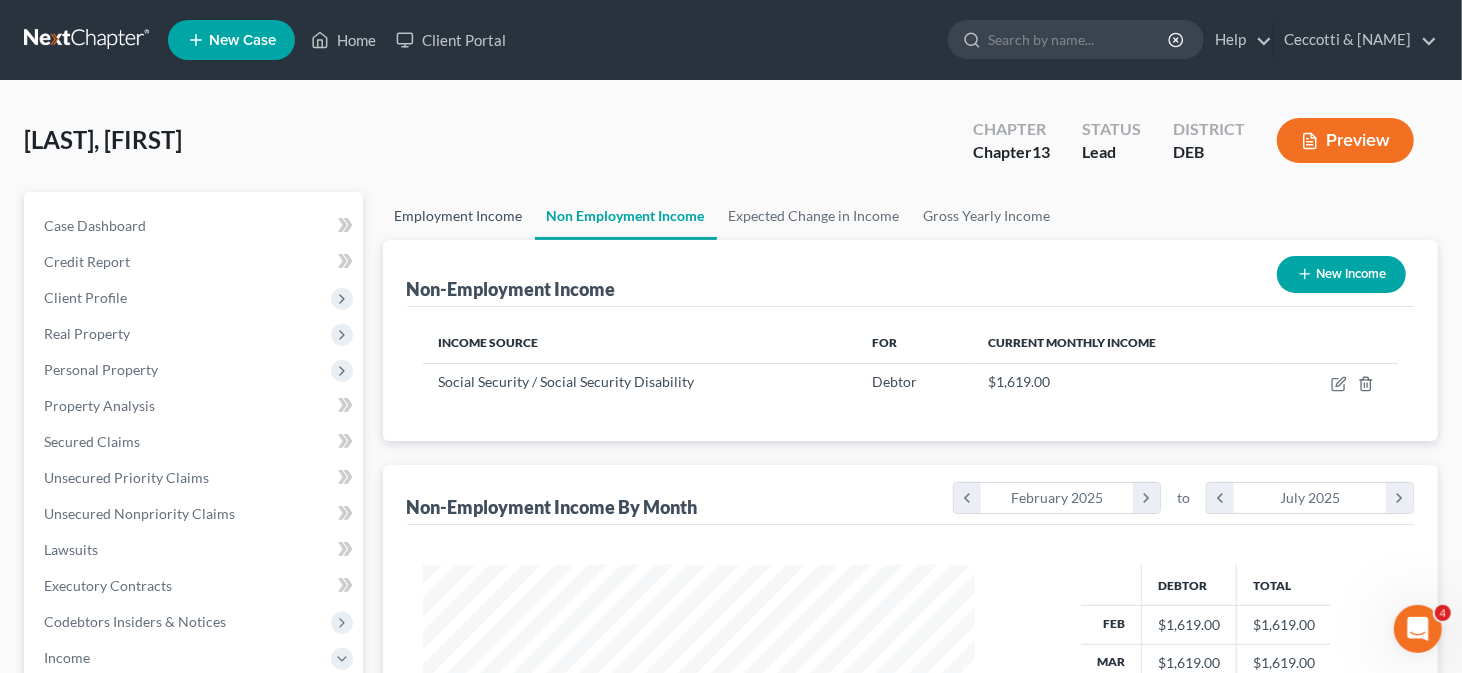 click on "Employment Income" at bounding box center (459, 216) 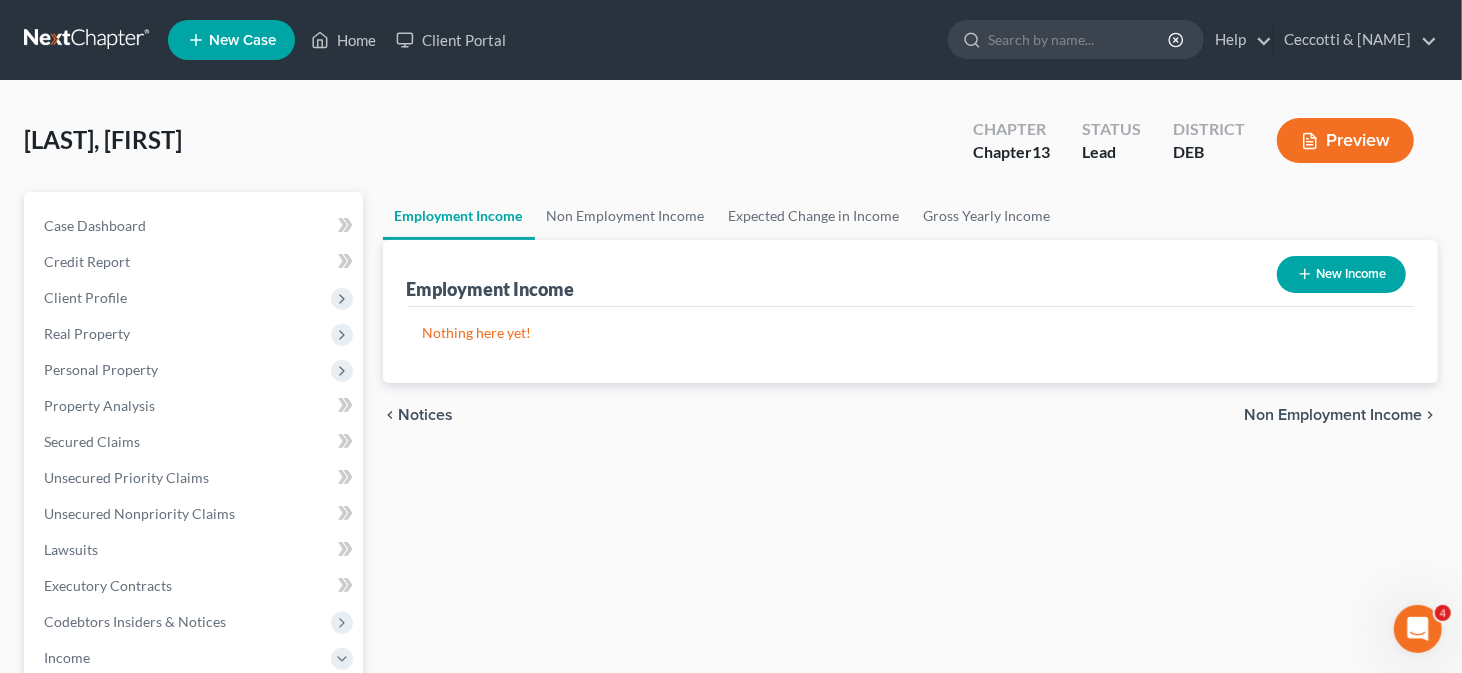 click on "New Income" at bounding box center (1341, 274) 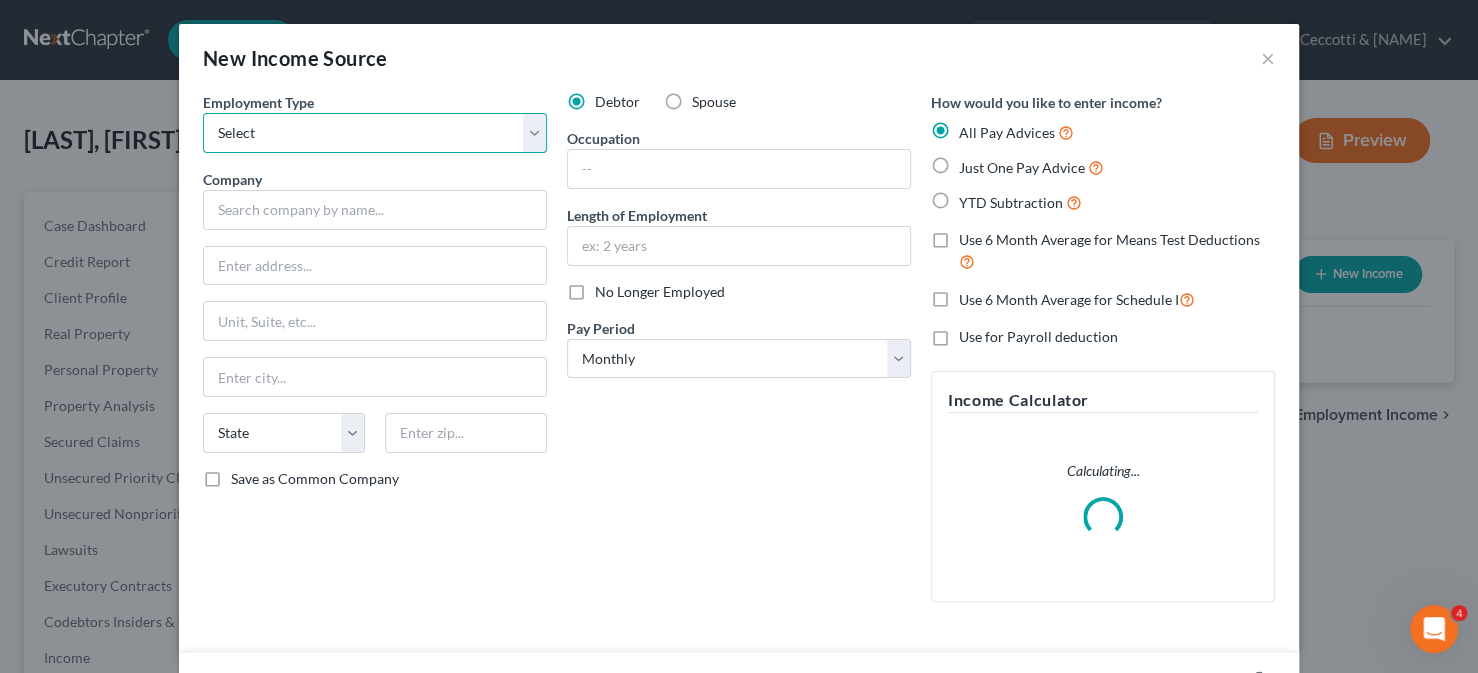 click on "Select Full or Part Time Employment Self Employment" at bounding box center (375, 133) 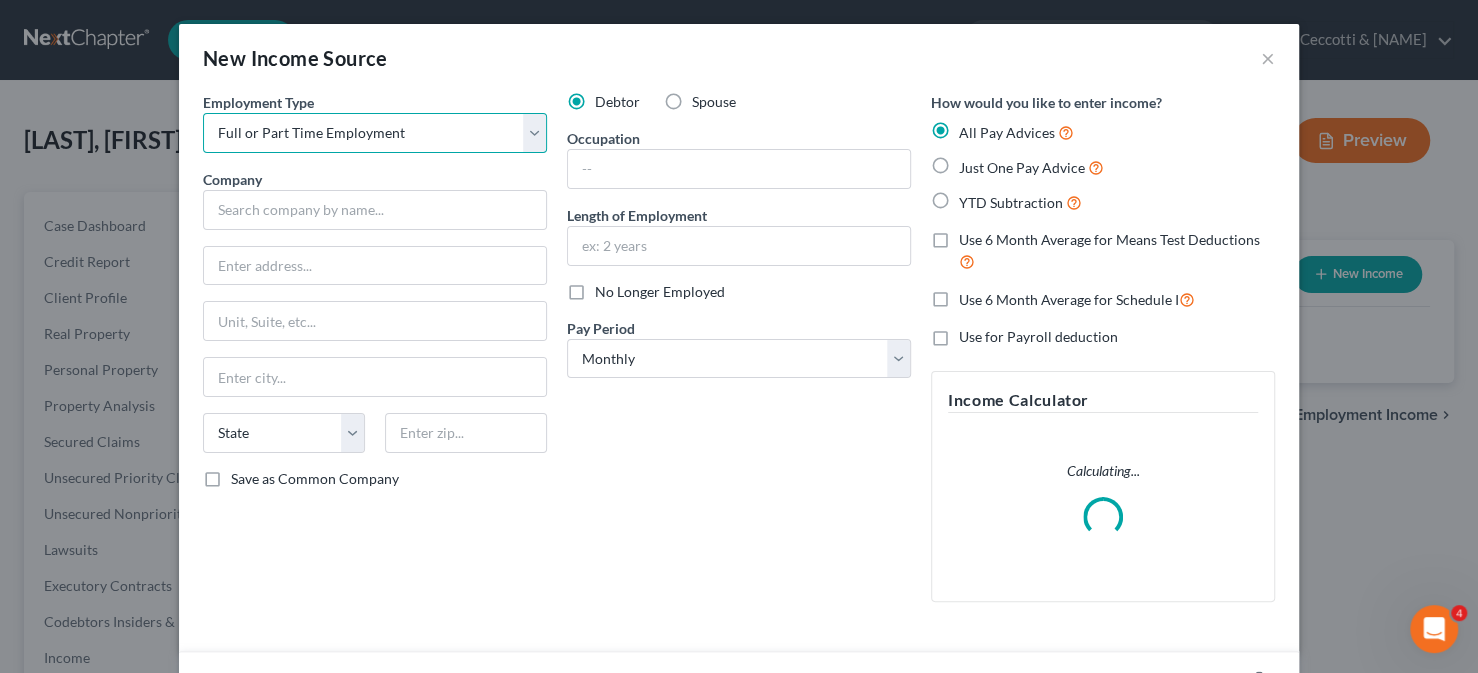 click on "Select Full or Part Time Employment Self Employment" at bounding box center [375, 133] 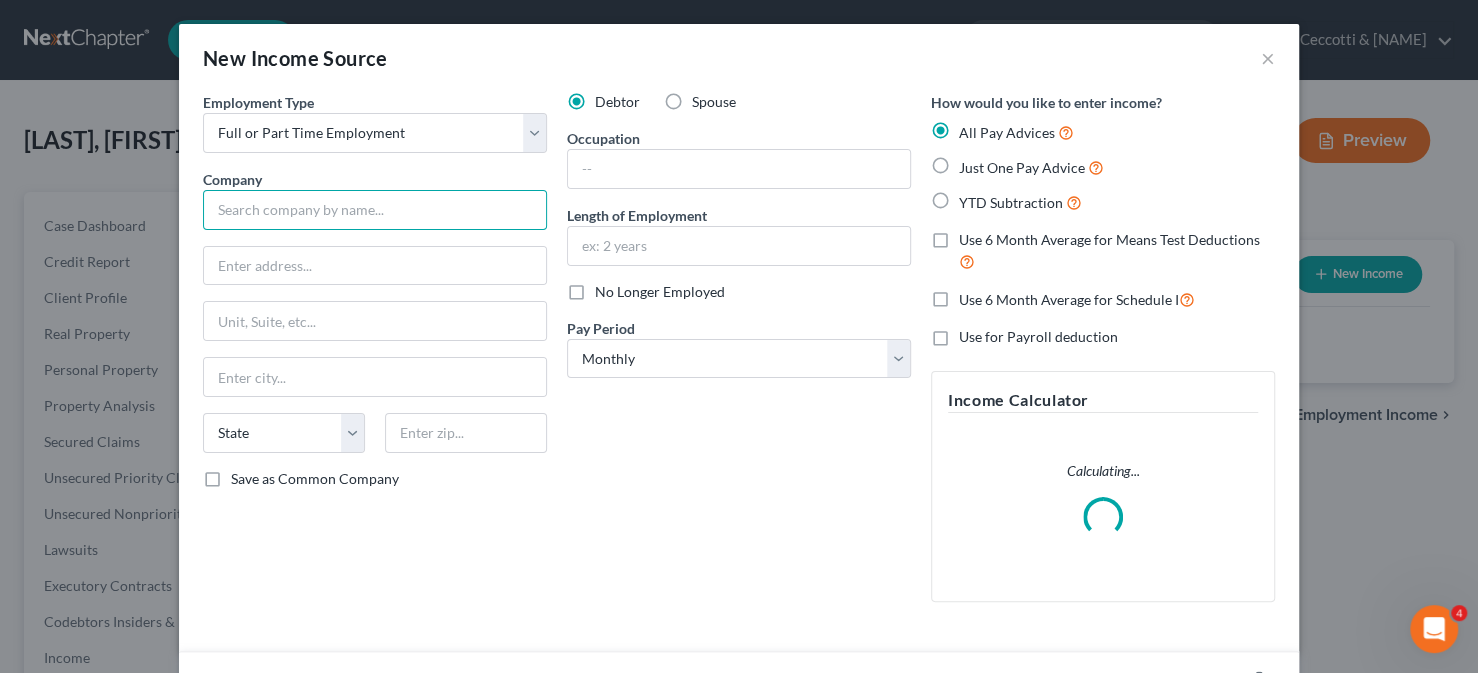 click at bounding box center [375, 210] 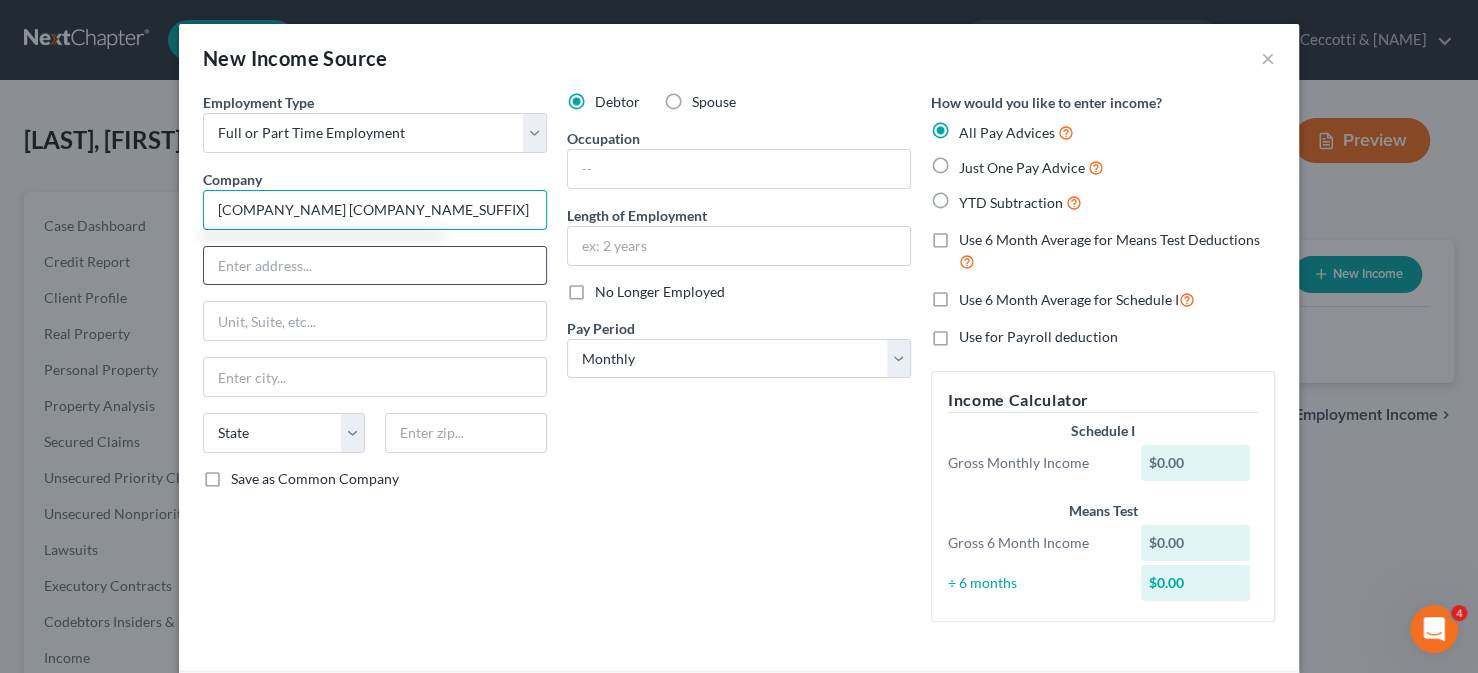 type on "[COMPANY_NAME] [COMPANY_NAME_SUFFIX]" 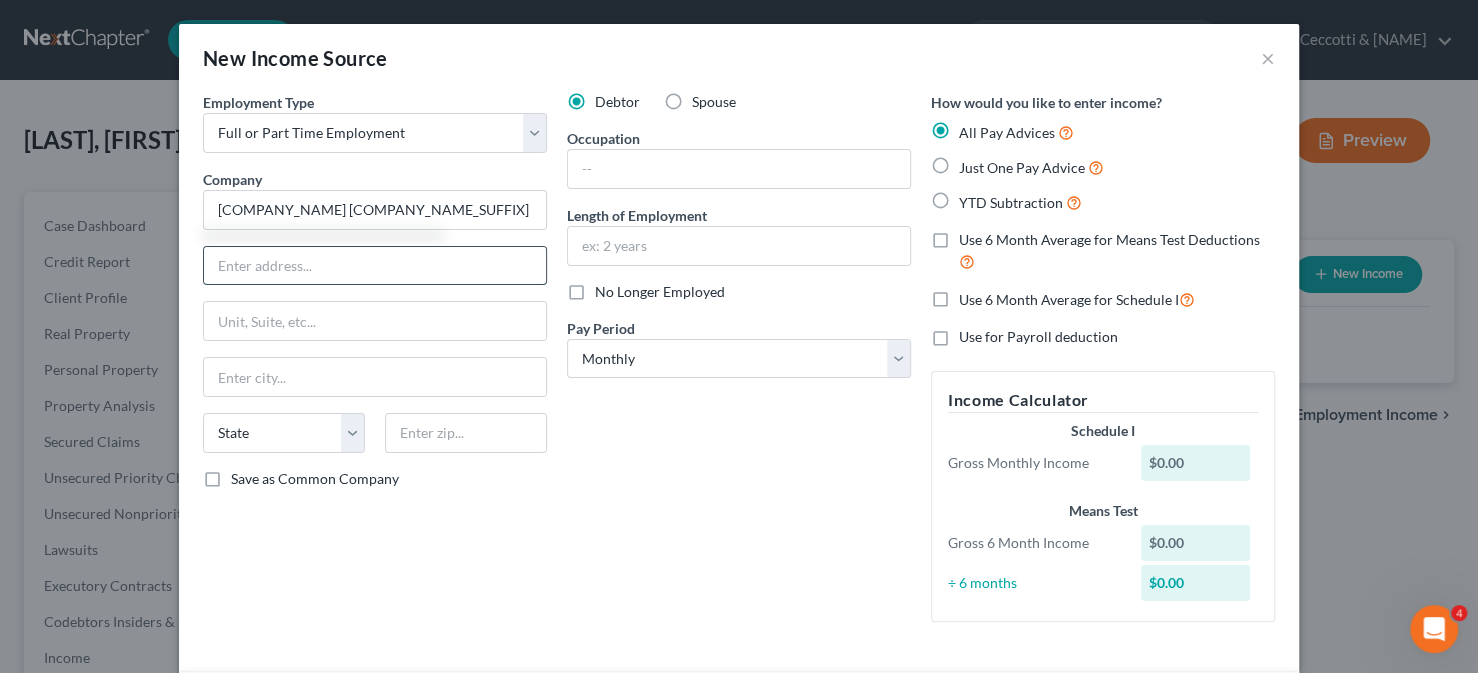 click at bounding box center [375, 266] 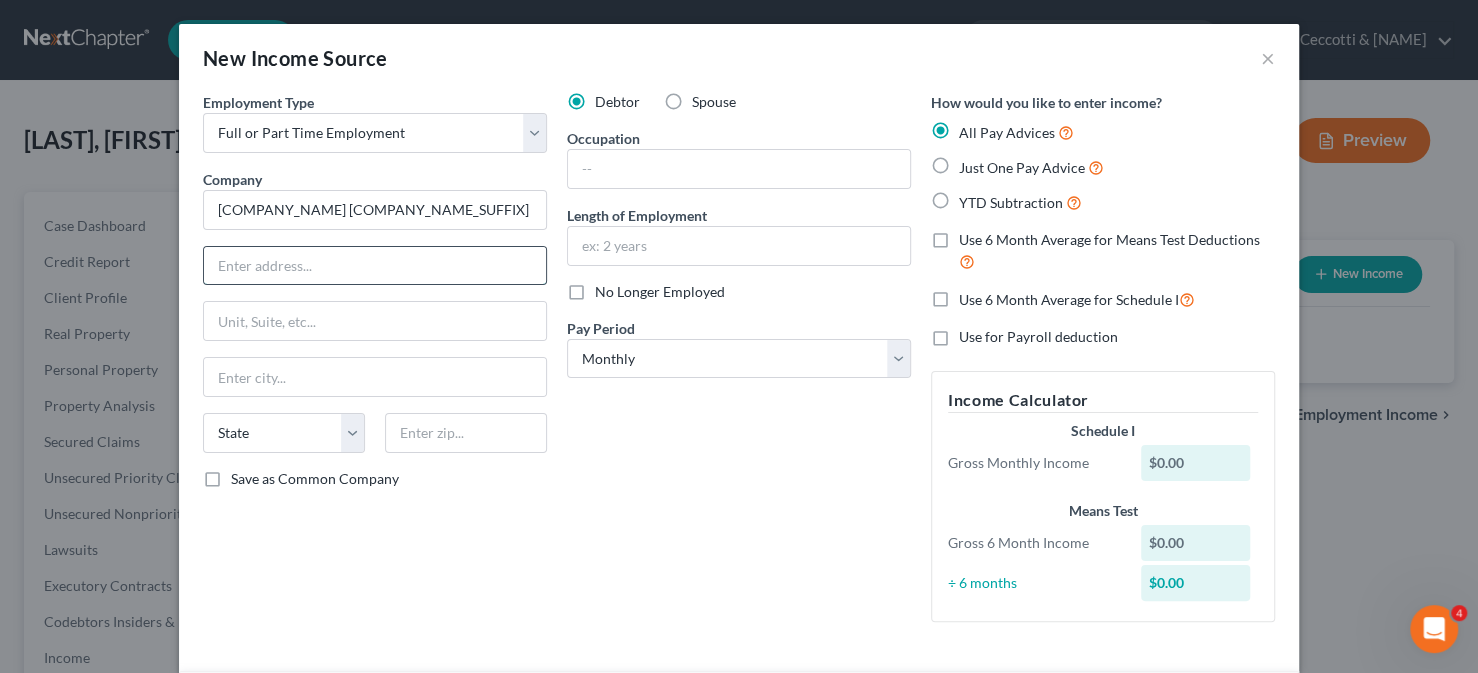 paste on "[ADDRESS]" 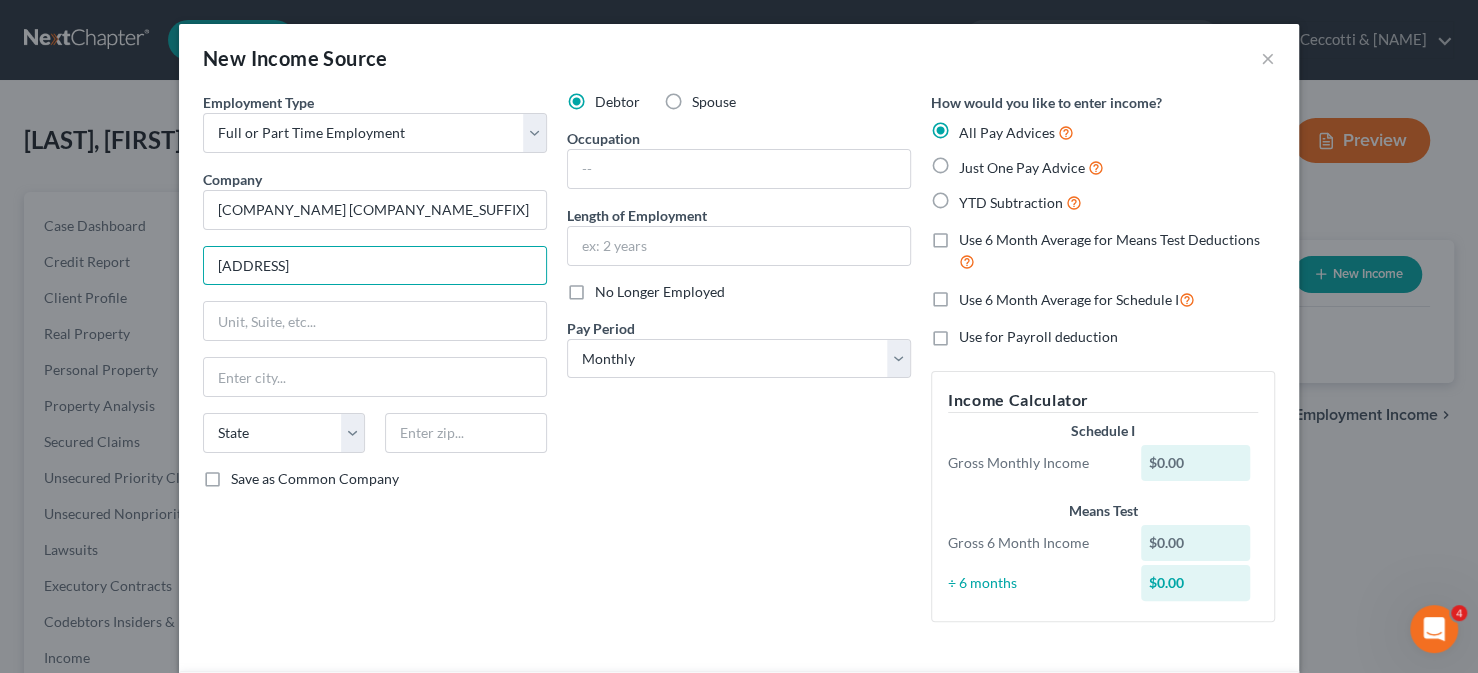 type on "[ADDRESS]" 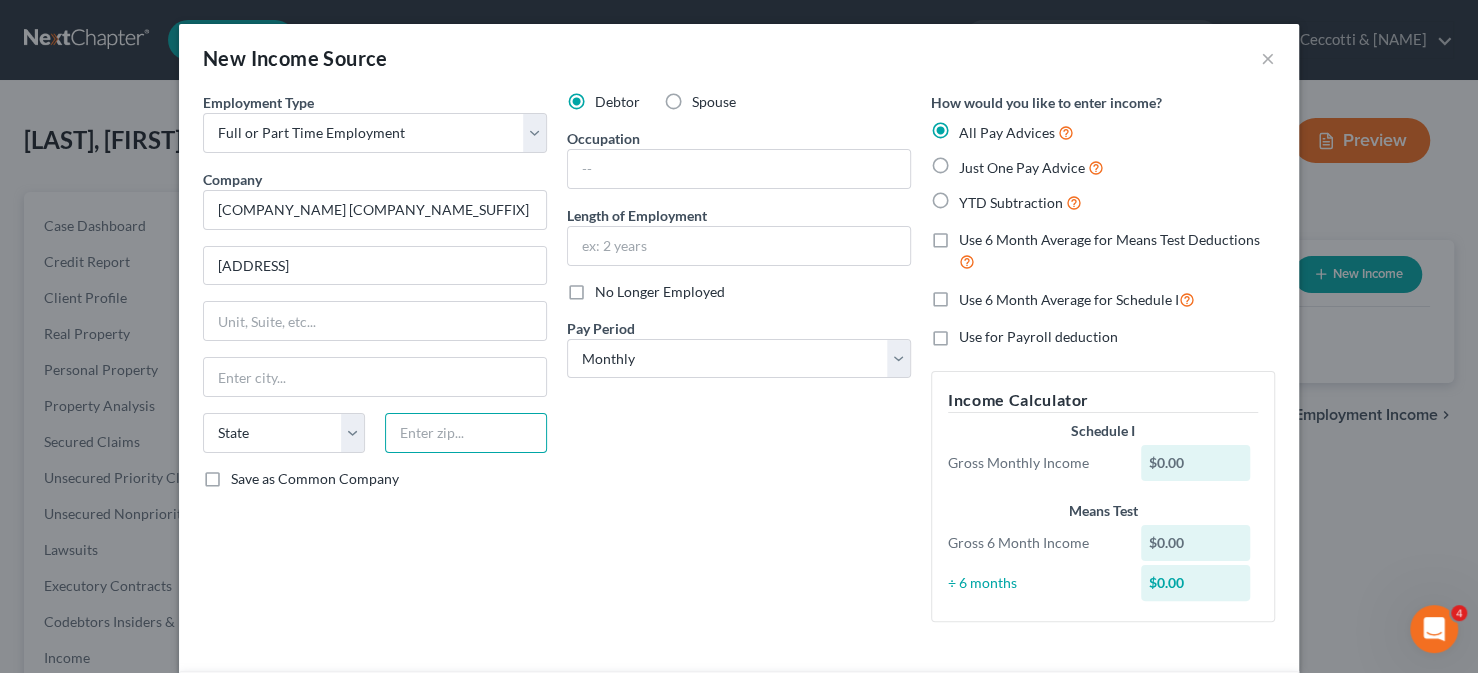 click at bounding box center (466, 433) 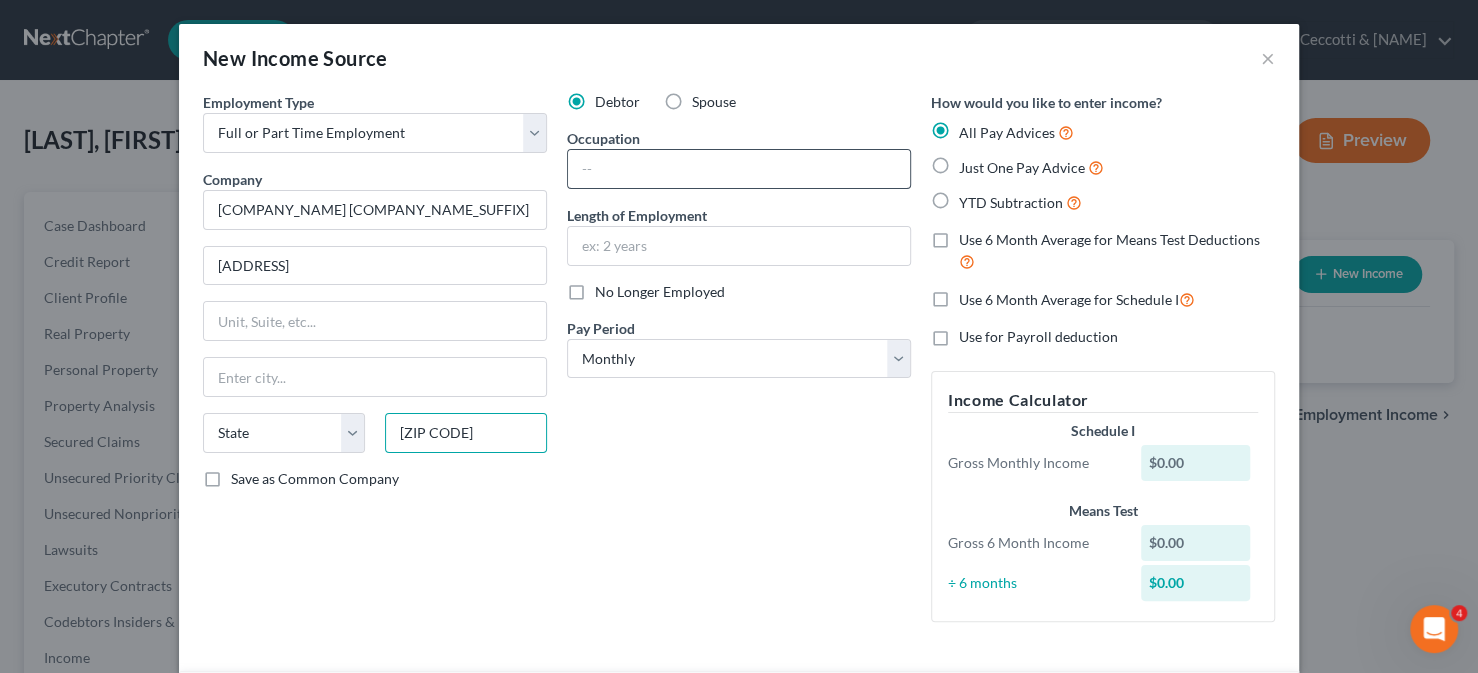 type on "[ZIP CODE]" 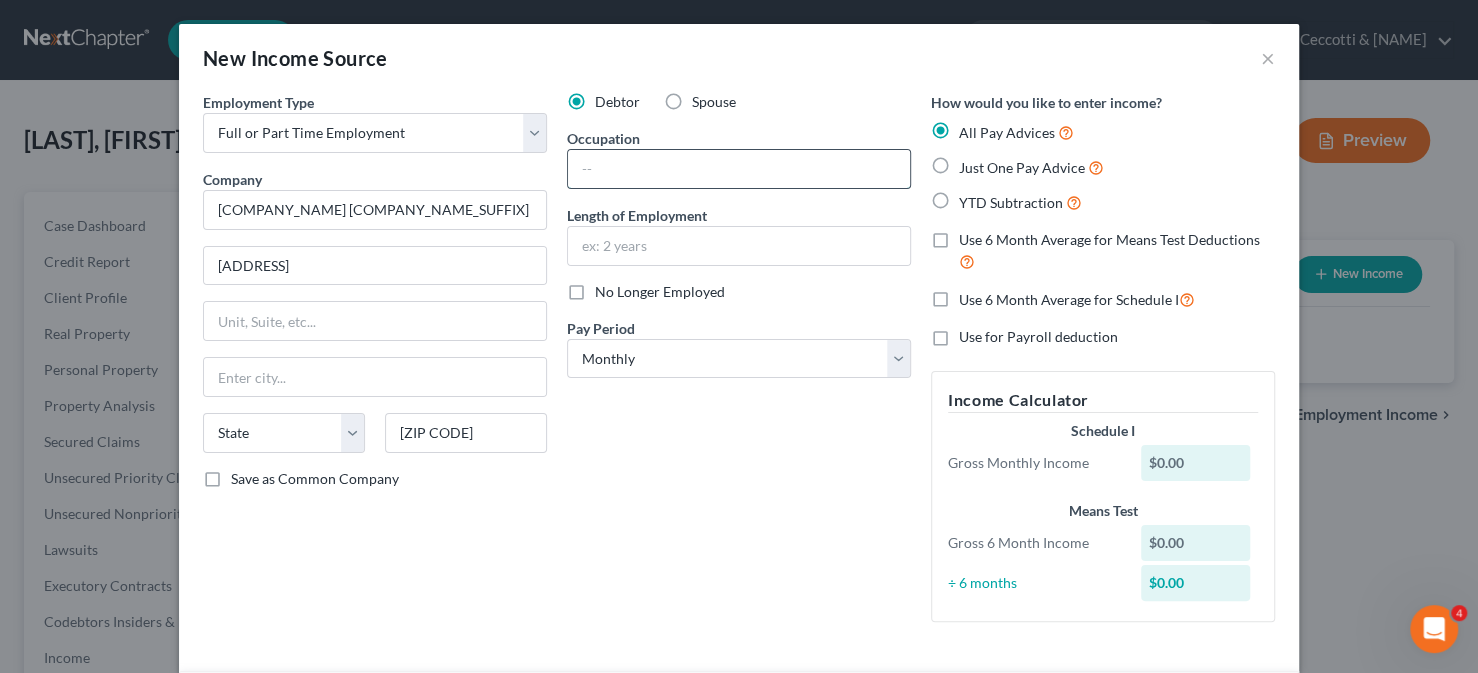 type on "Charlotte" 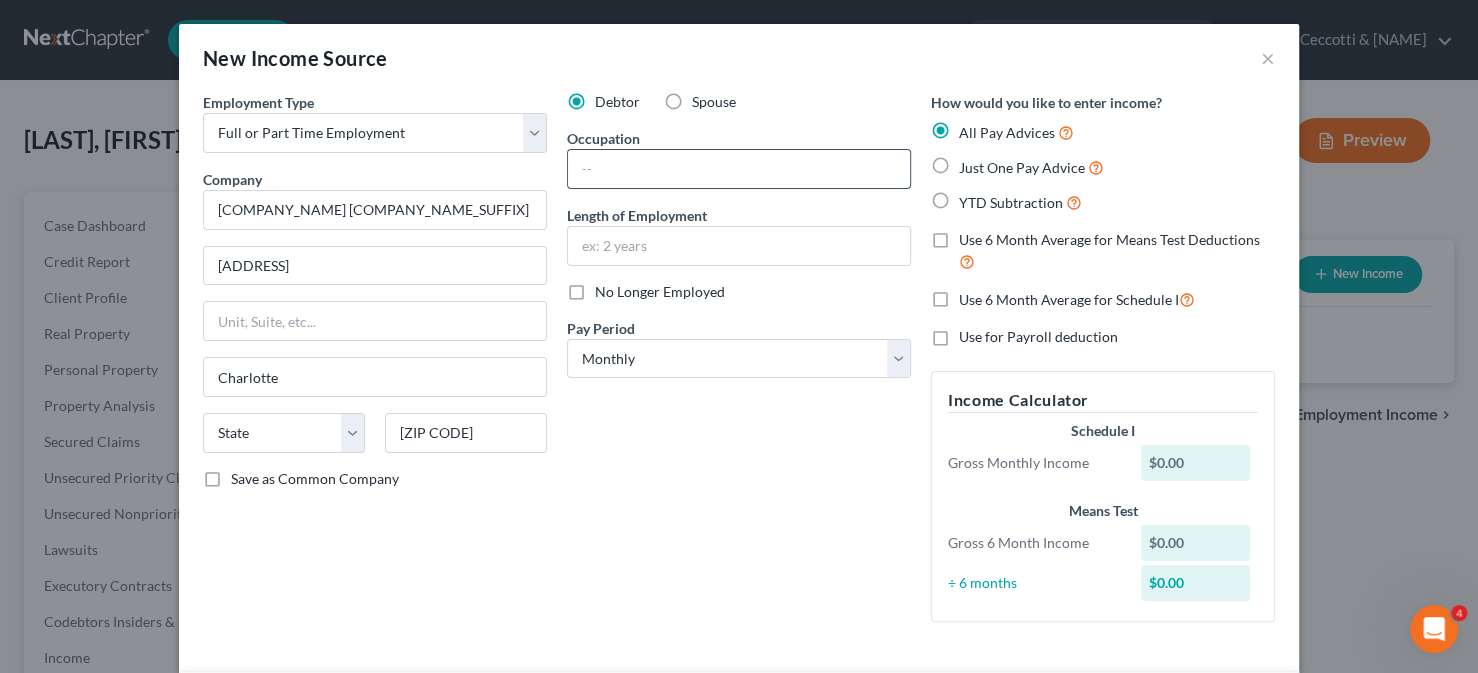 select on "28" 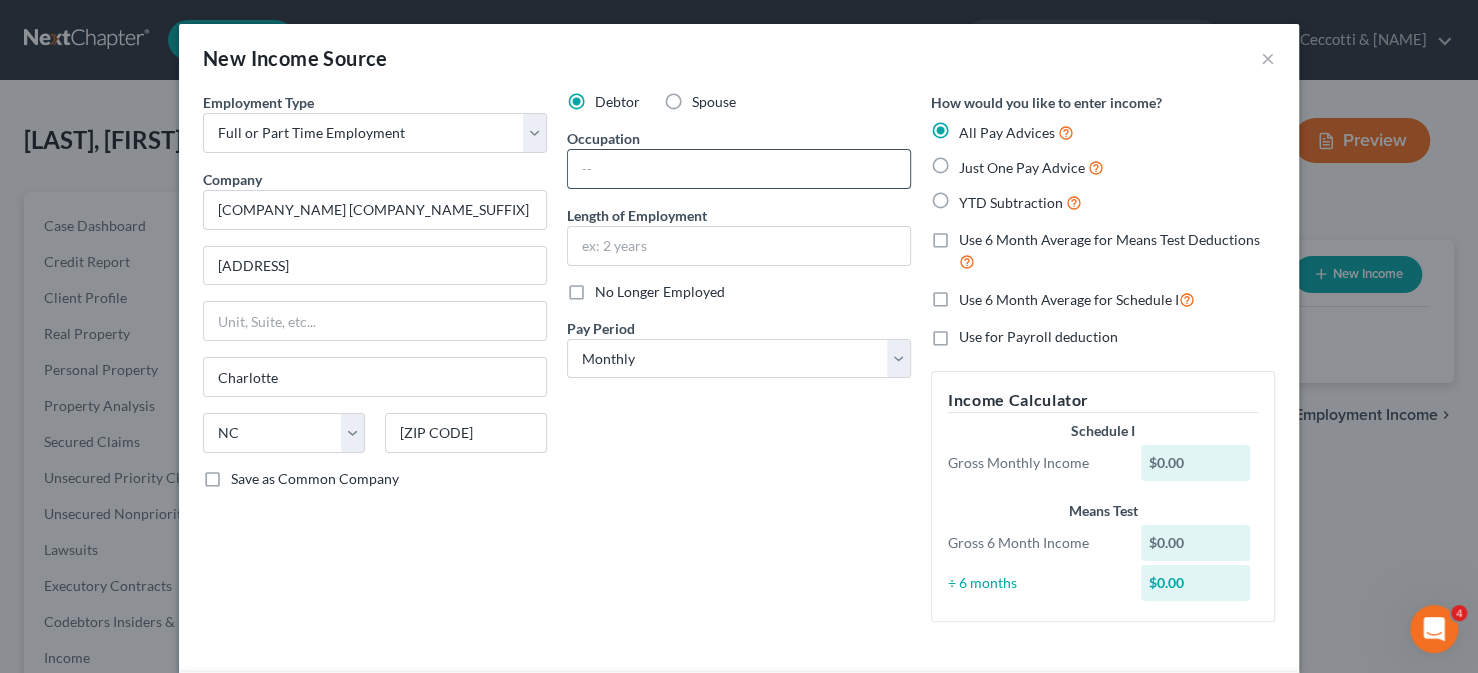 click at bounding box center (739, 169) 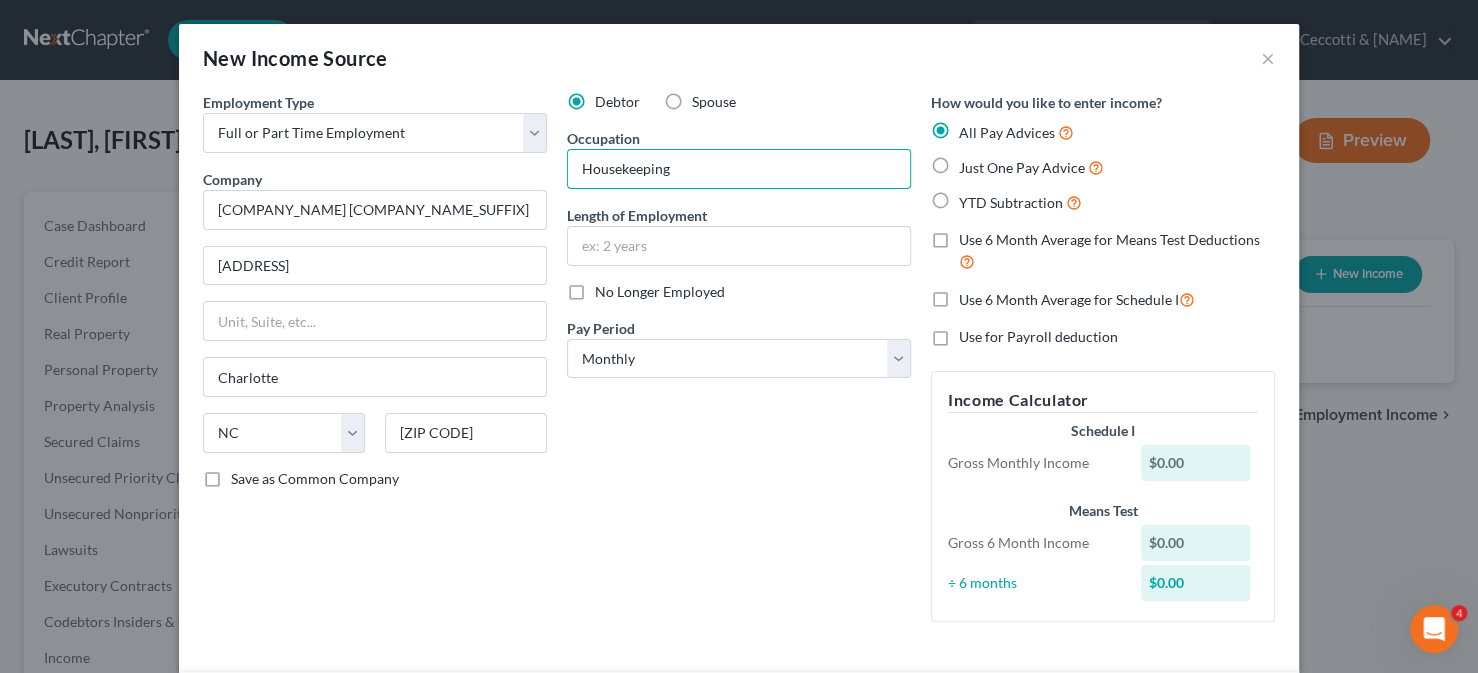 type on "Housekeeping" 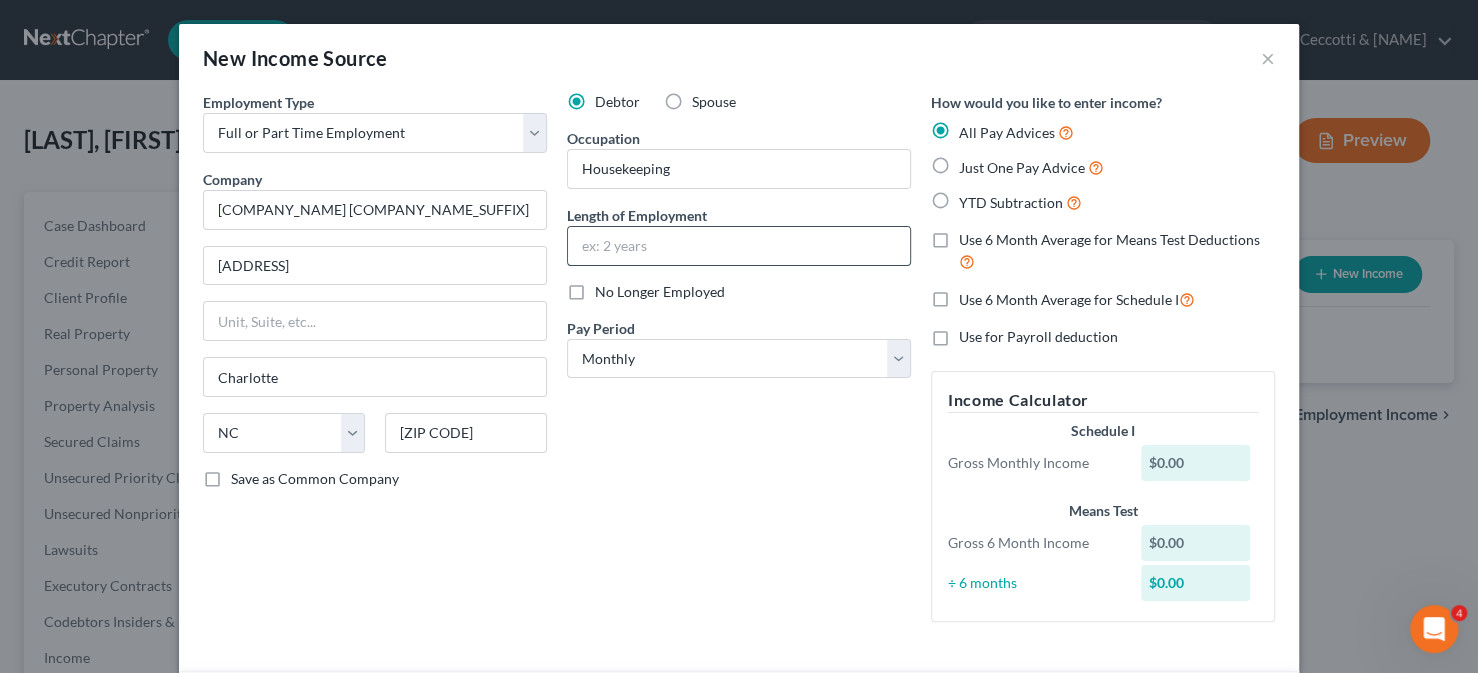 click at bounding box center (739, 246) 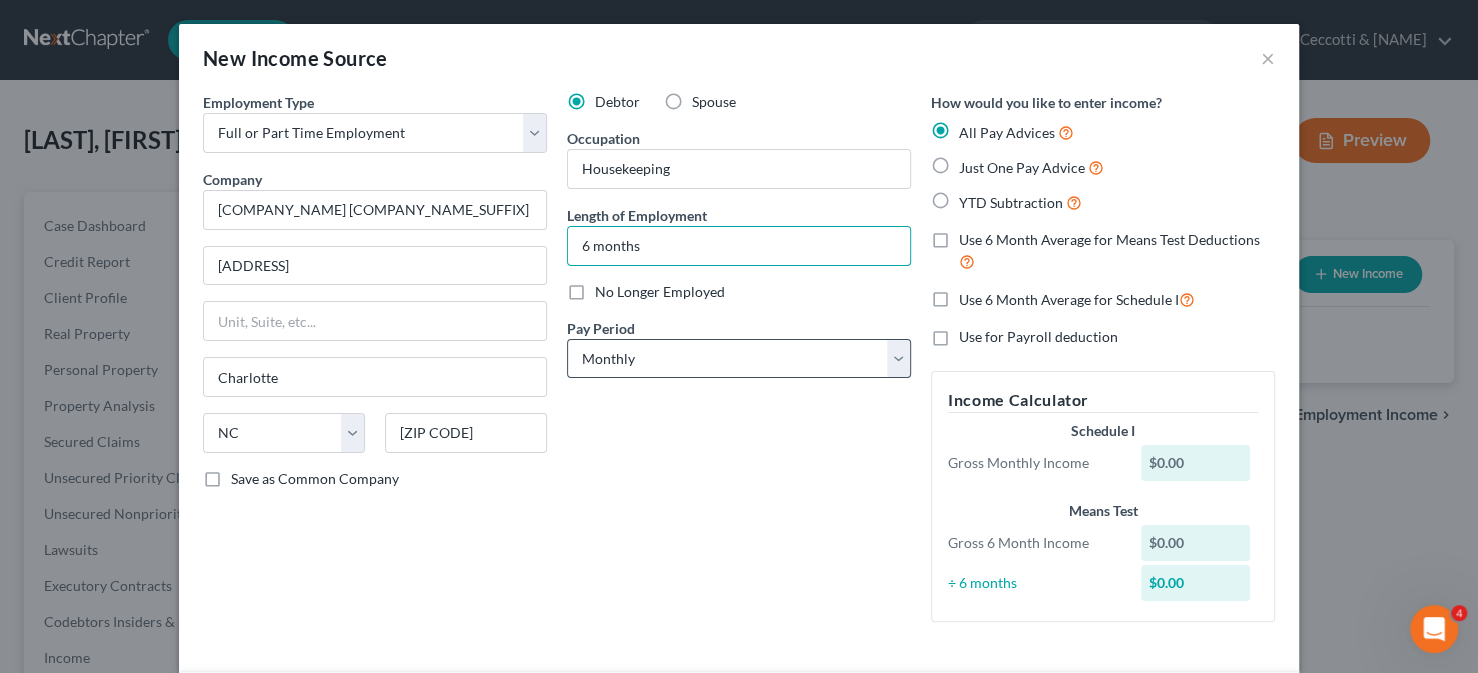 type on "6 months" 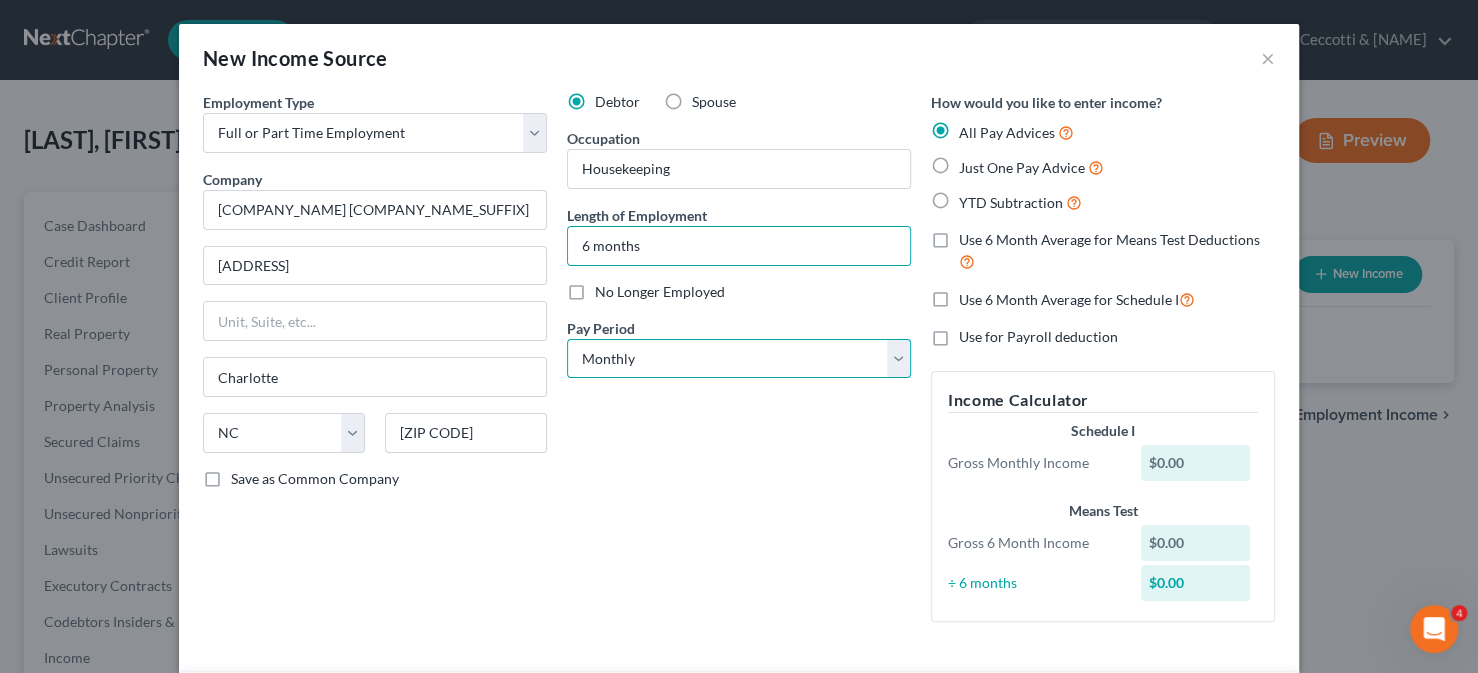 click on "Select Monthly Twice Monthly Every Other Week Weekly" at bounding box center (739, 359) 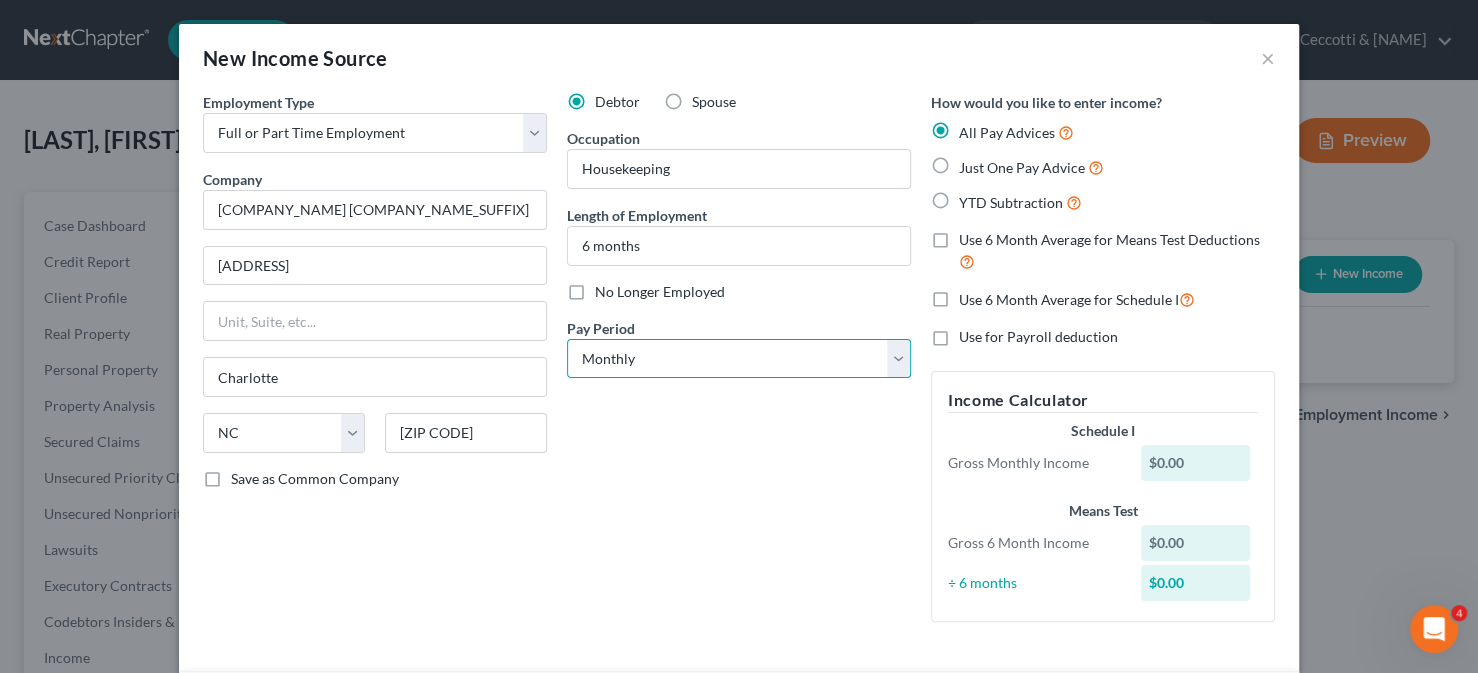 select on "2" 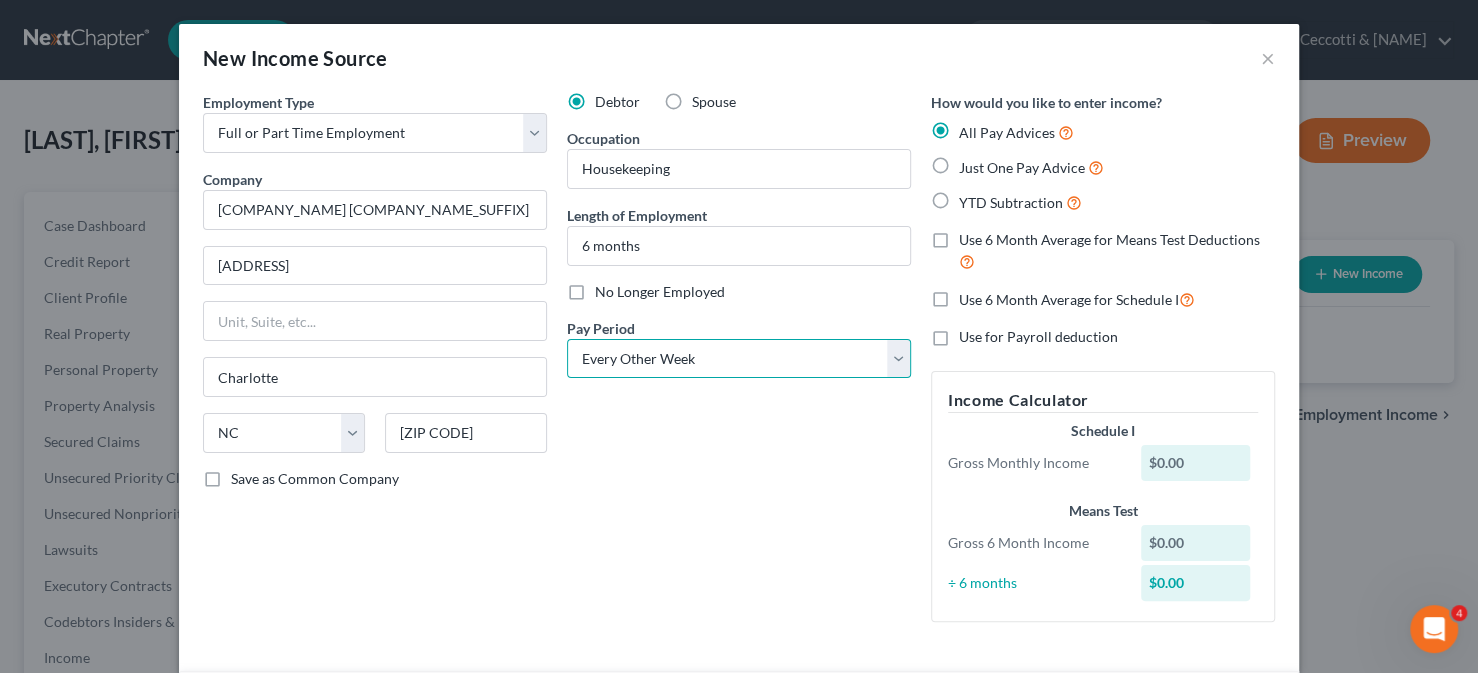 click on "Select Monthly Twice Monthly Every Other Week Weekly" at bounding box center [739, 359] 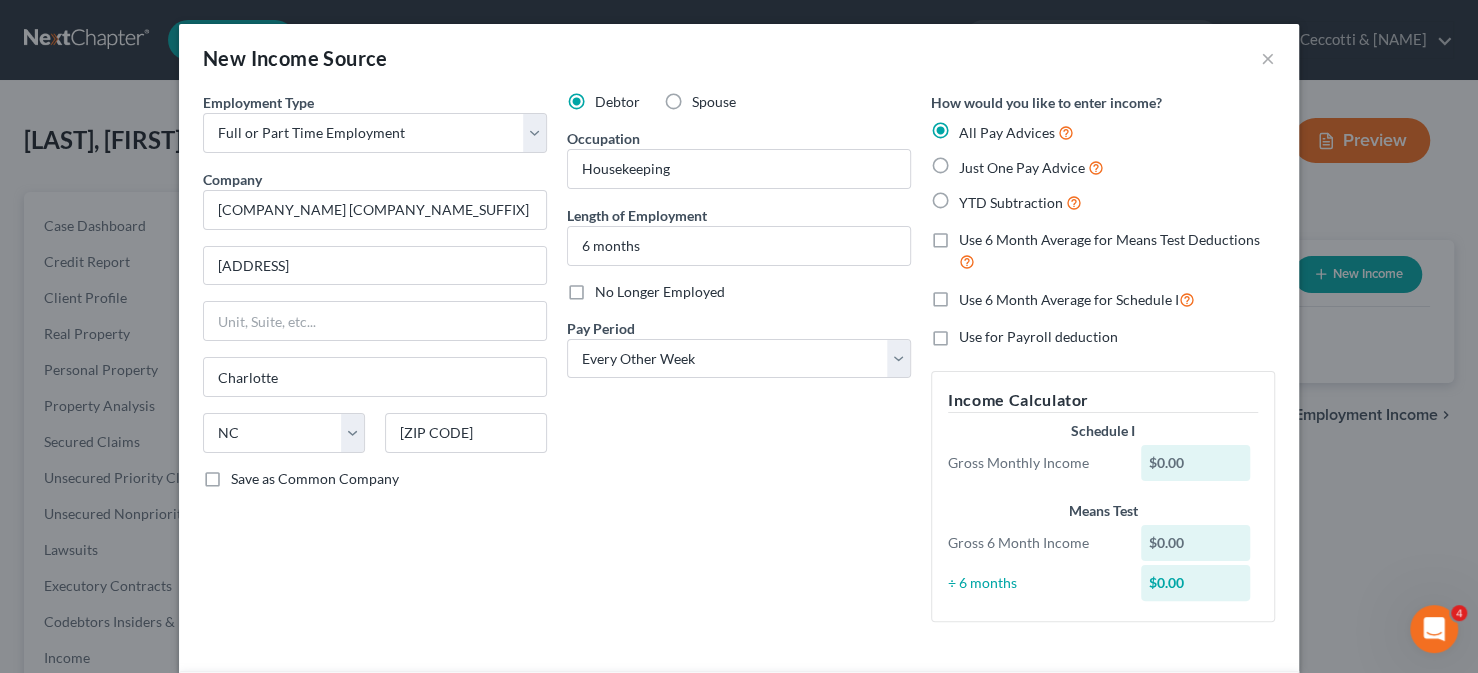click on "Just One Pay Advice" at bounding box center (1022, 167) 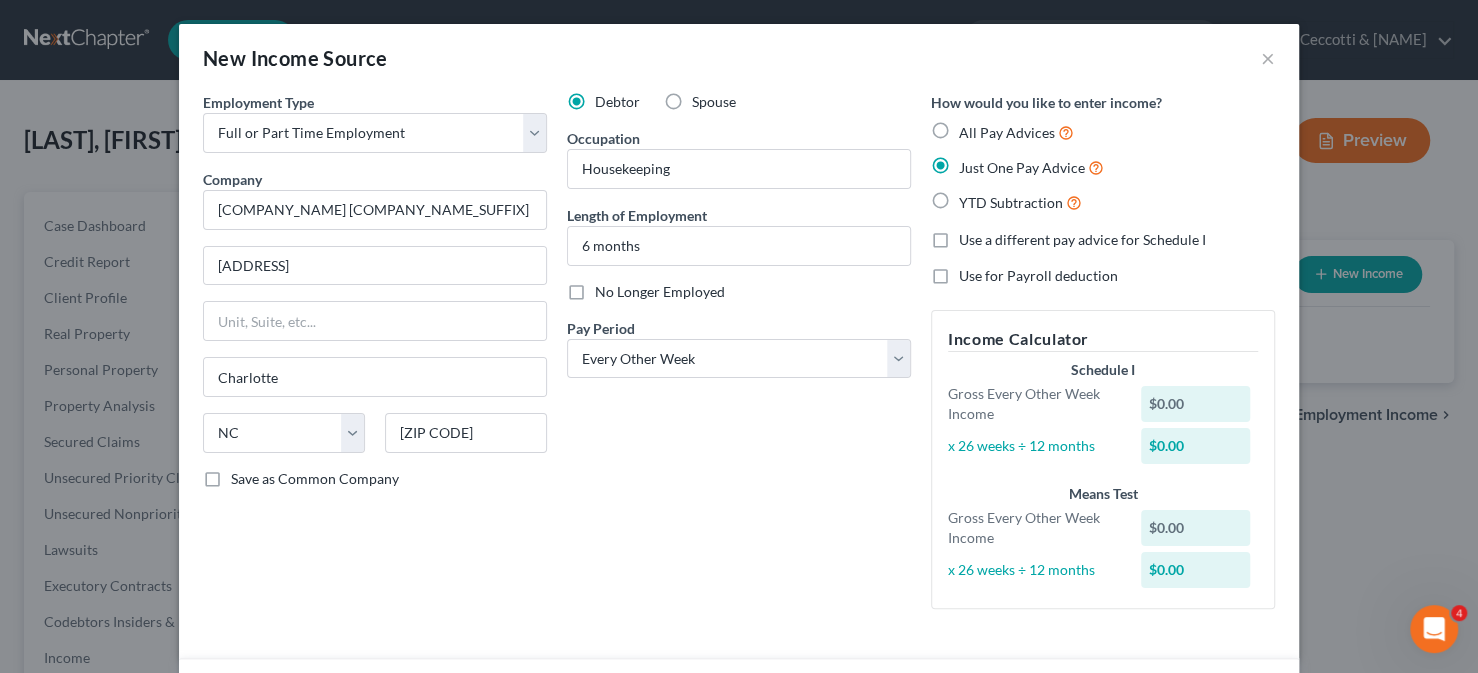 click on "Employment Type
*
Select Full or Part Time Employment Self Employment
Company
*
Compass Group USA                      2400 Yorkmont Road Charlotte State AL AK AR AZ CA CO CT DE DC FL GA GU HI ID IL IN IA KS KY LA ME MD MA MI MN MS MO MT NC ND NE NV NH NJ NM NY OH OK OR PA PR RI SC SD TN TX UT VI VA VT WA WV WI WY 28217 Save as Common Company" at bounding box center (375, 358) 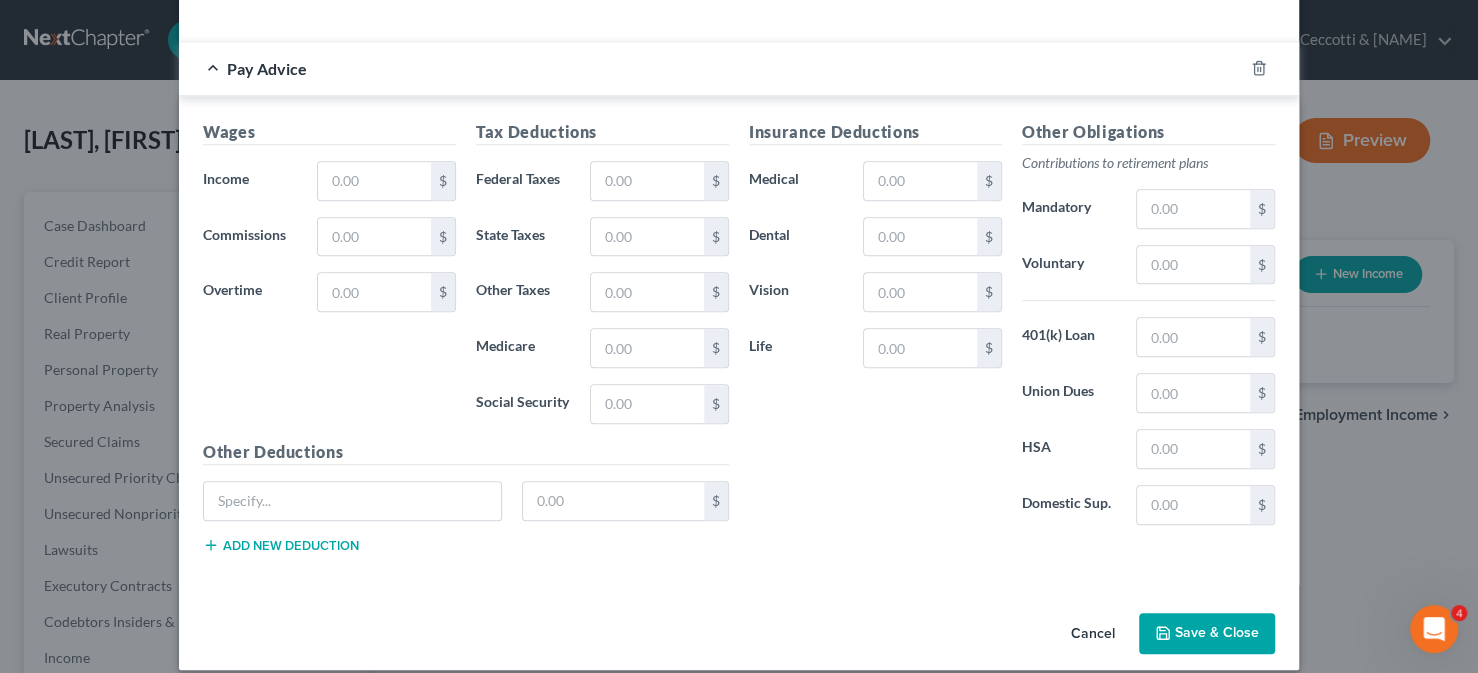scroll, scrollTop: 633, scrollLeft: 0, axis: vertical 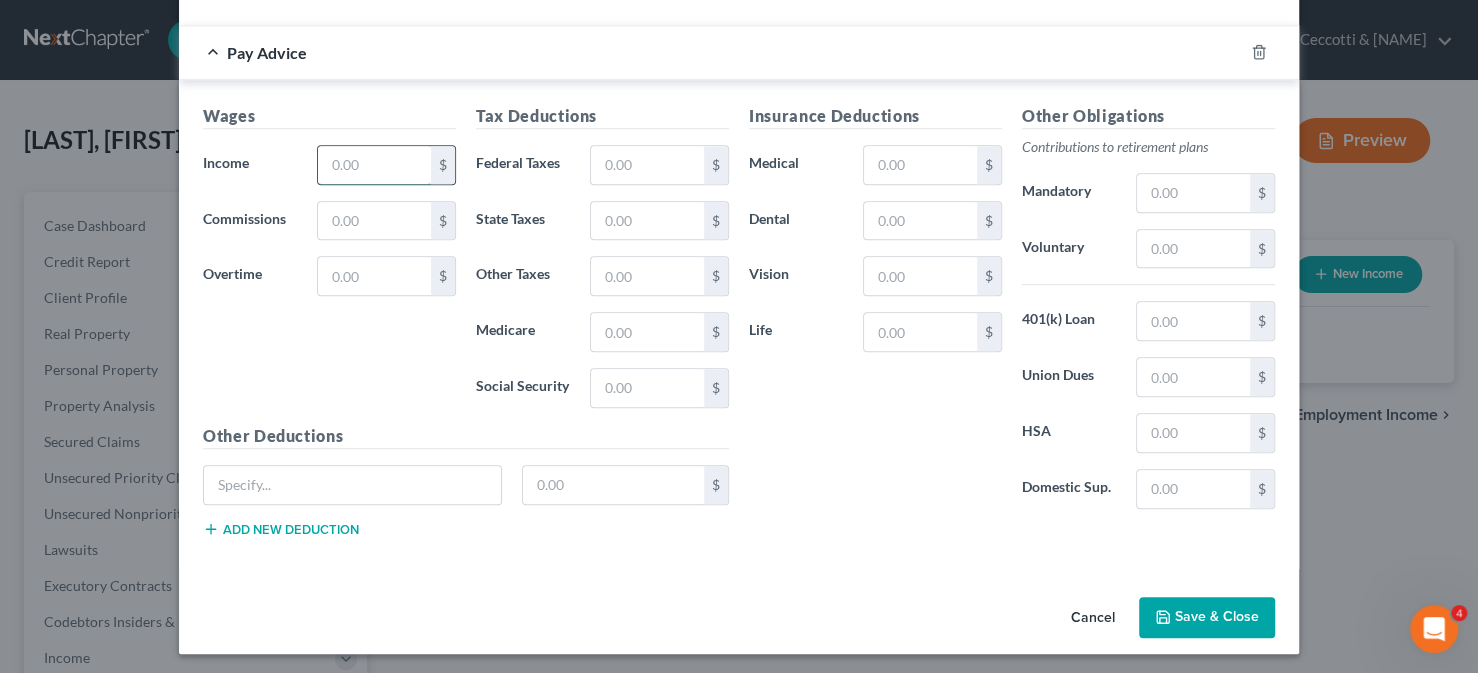click at bounding box center (374, 165) 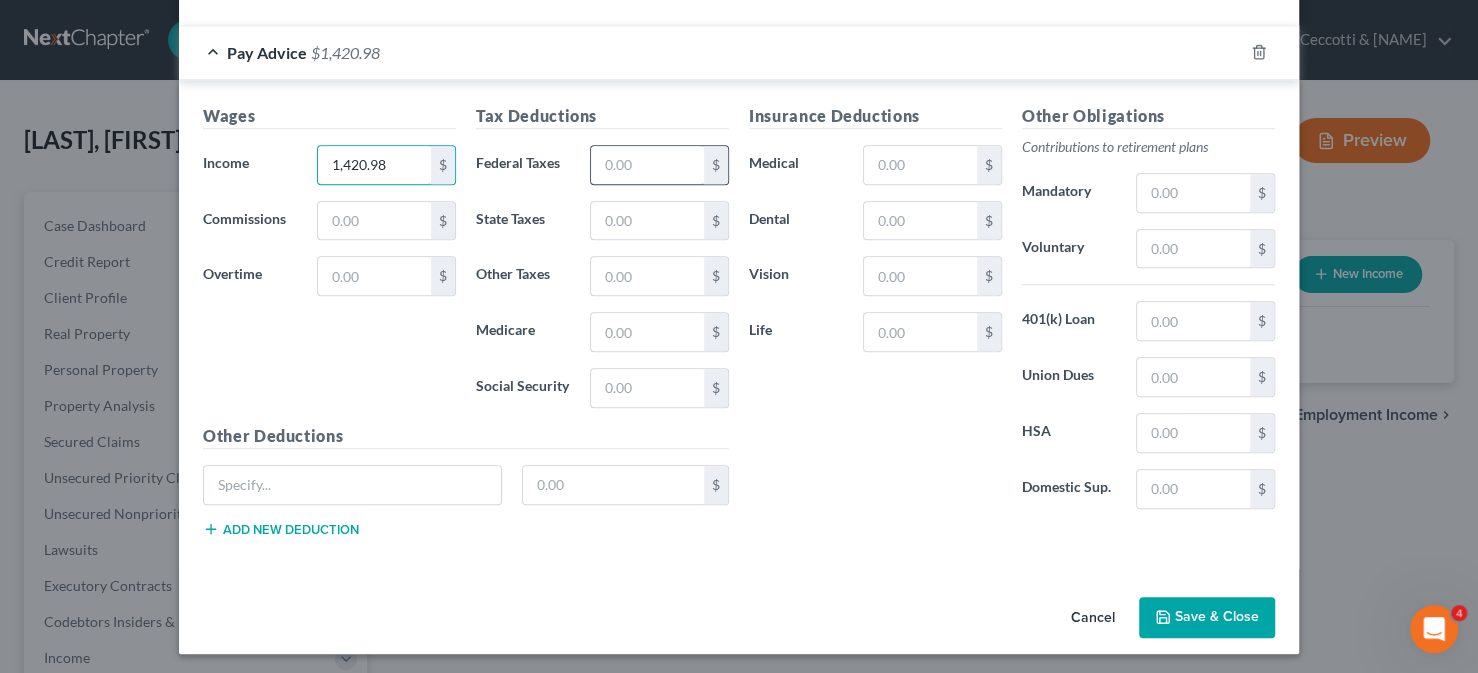 type on "1,420.98" 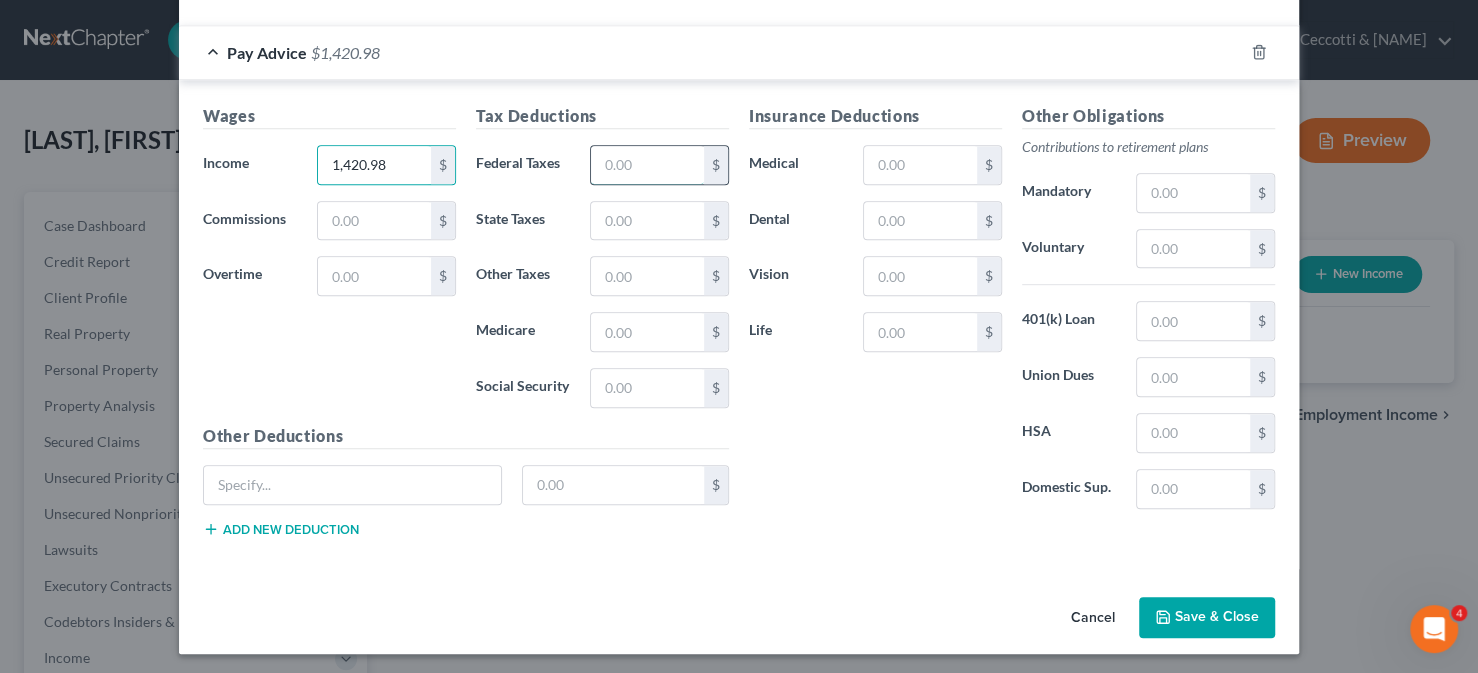 click at bounding box center (647, 165) 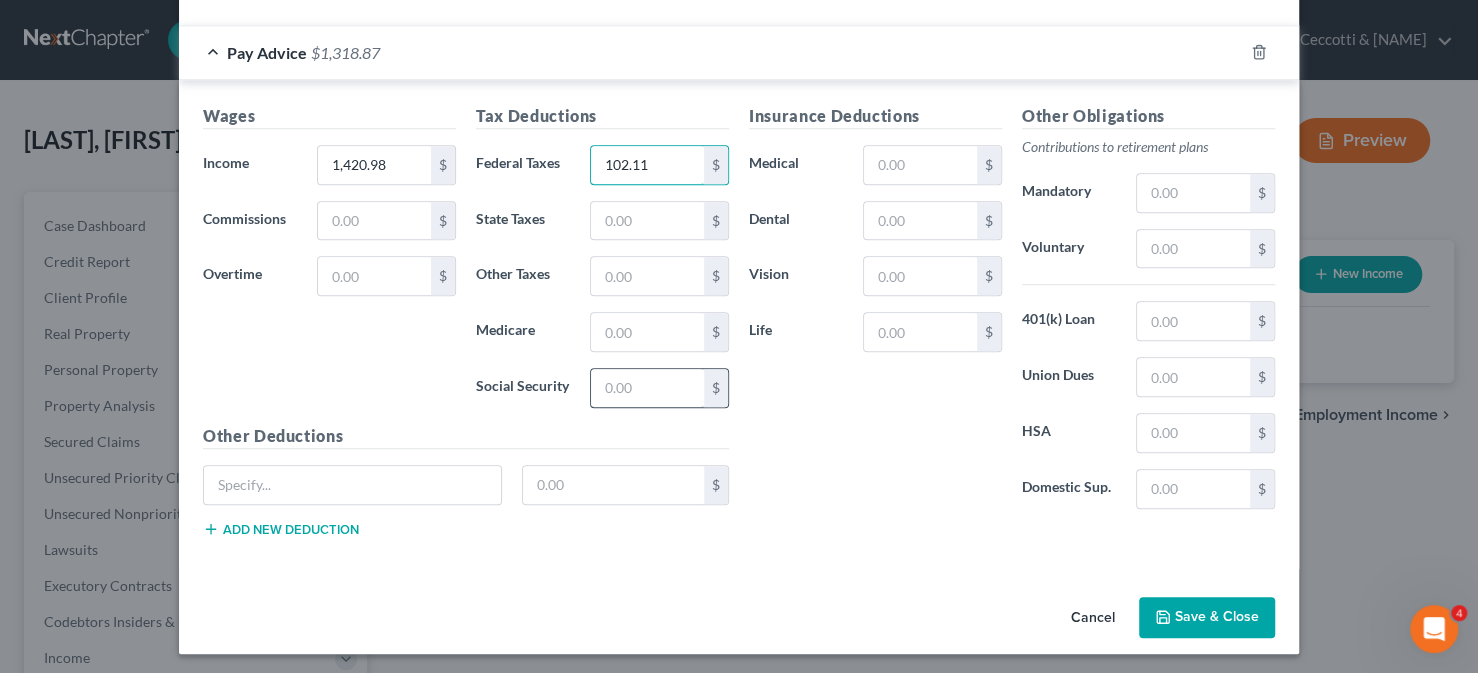 type on "102.11" 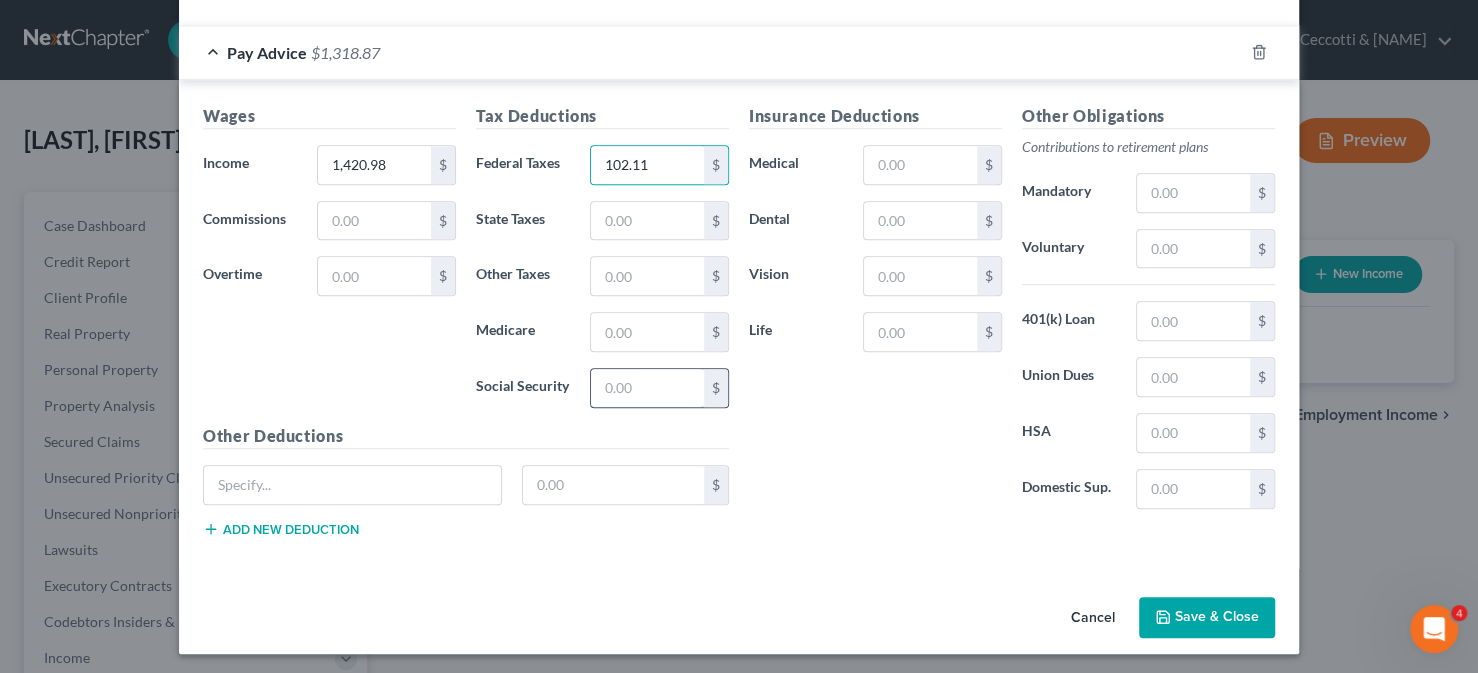 click at bounding box center (647, 388) 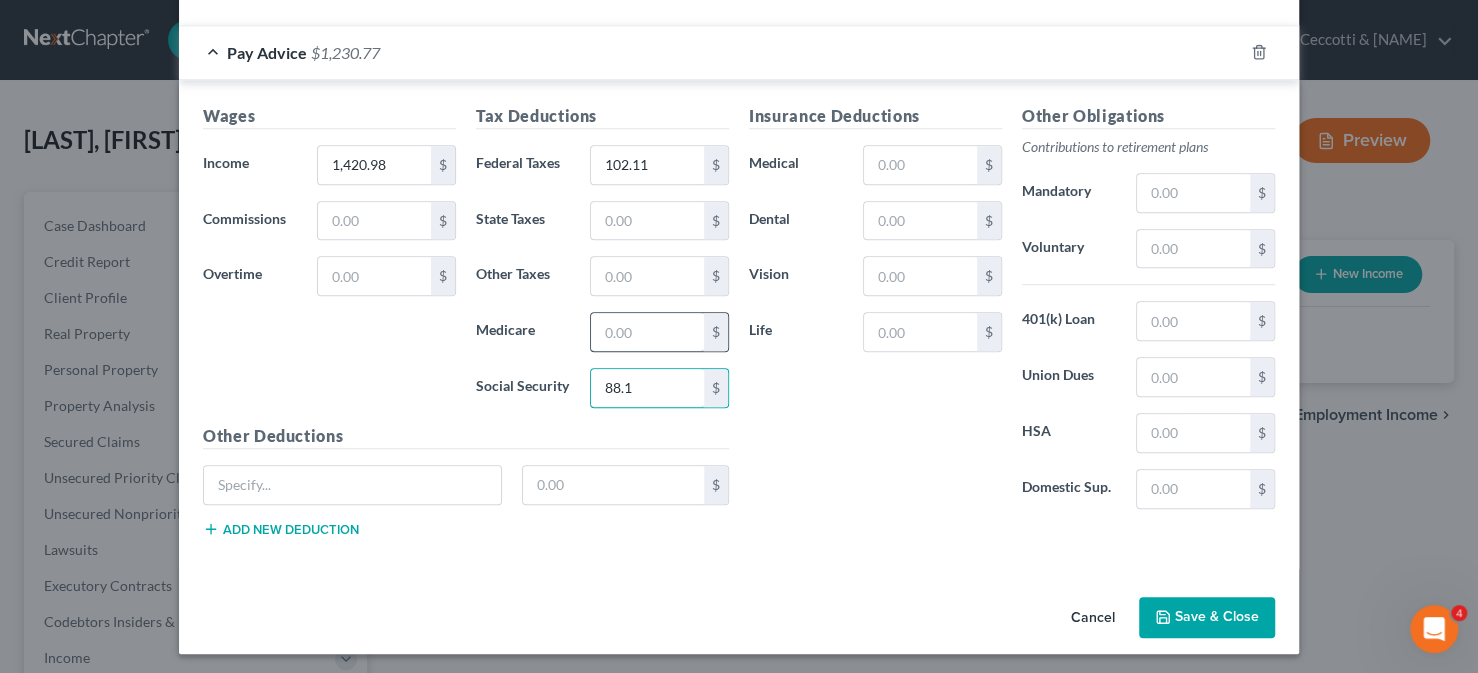 type on "88.1" 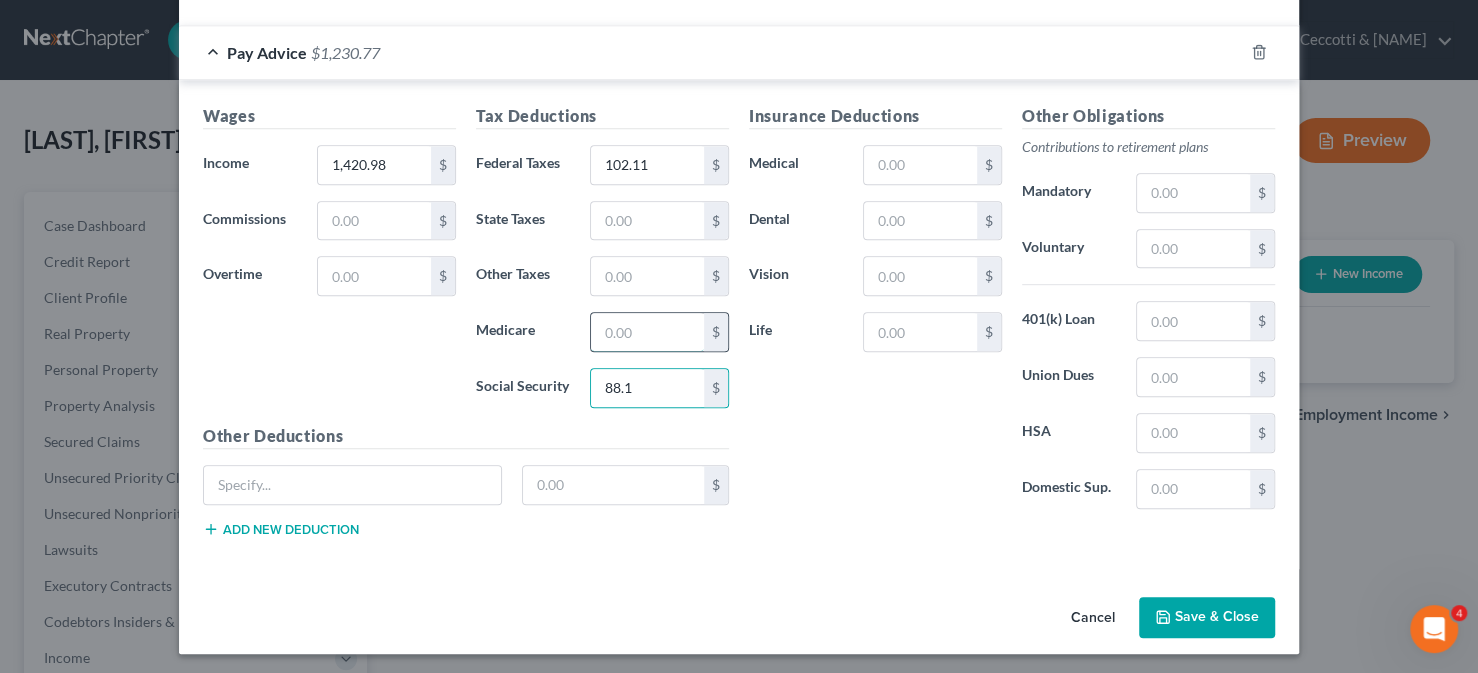 click at bounding box center (647, 332) 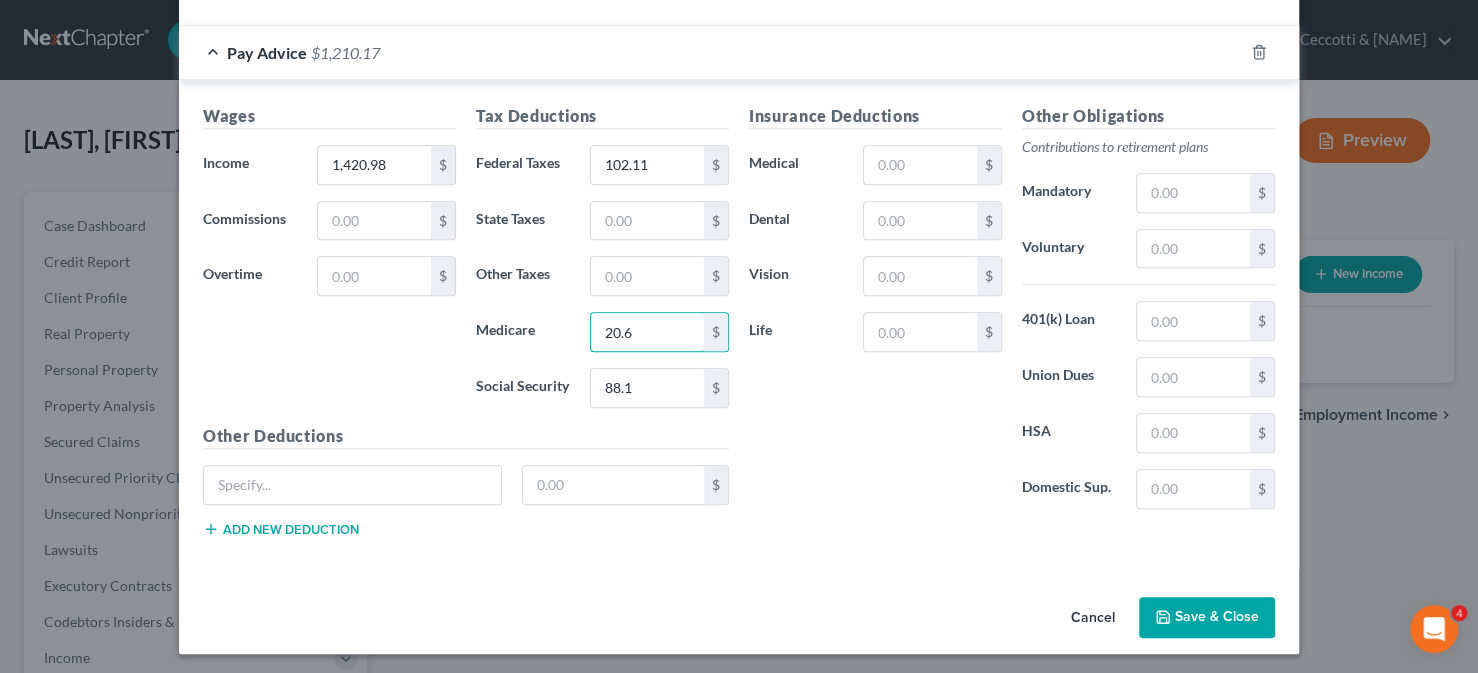 type on "20.6" 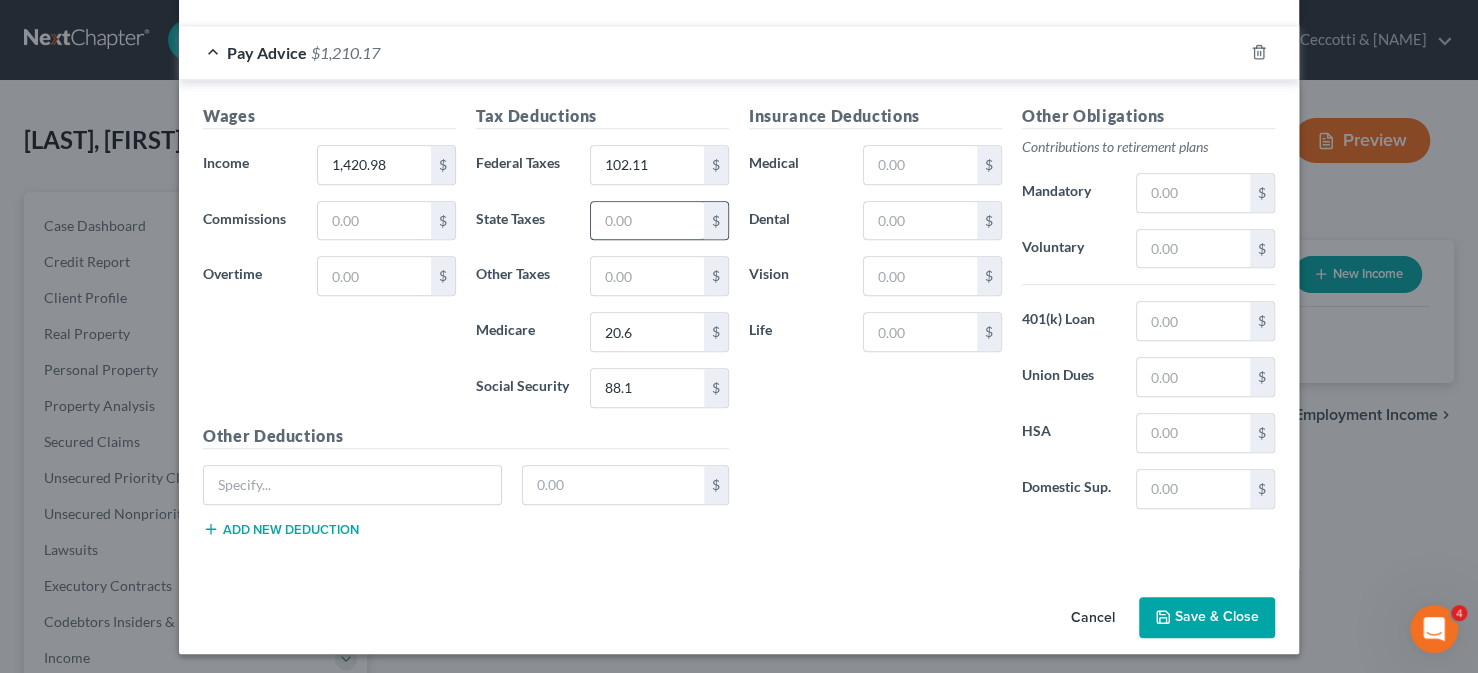 click at bounding box center (647, 221) 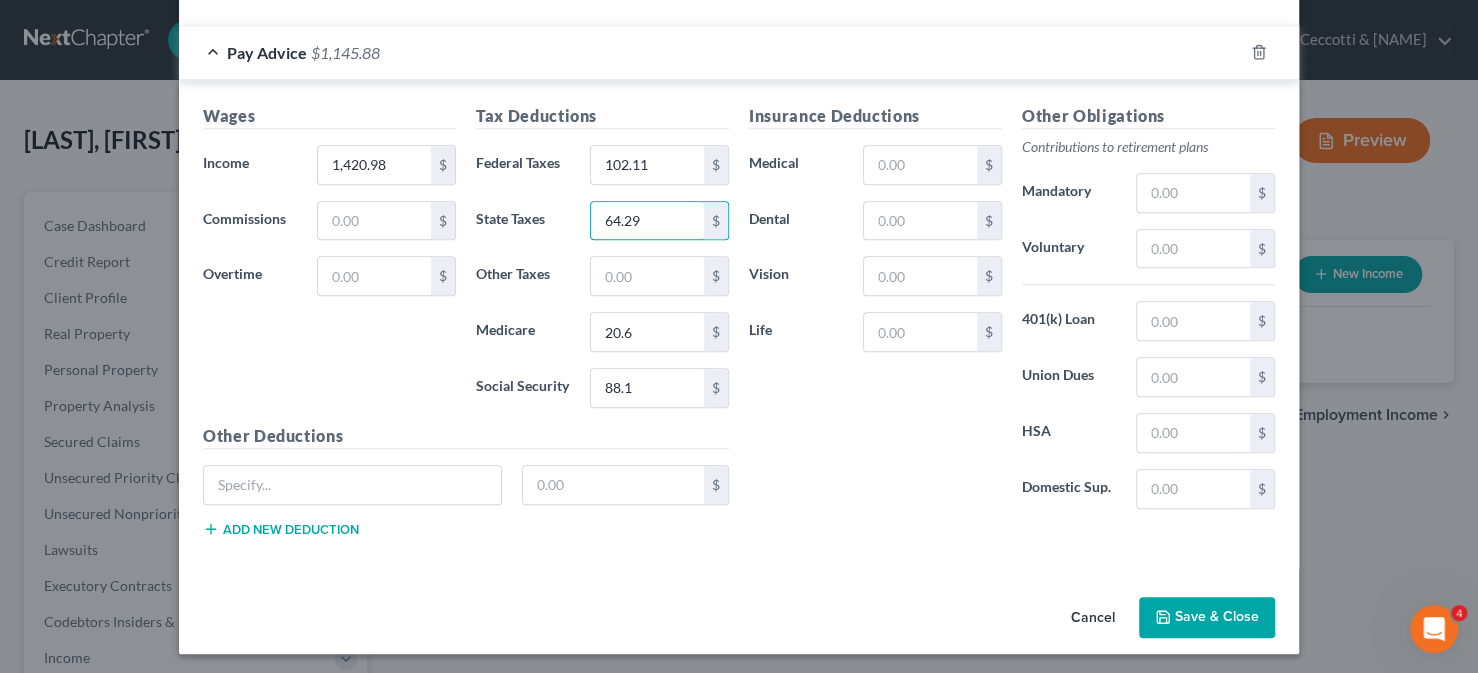 type on "64.29" 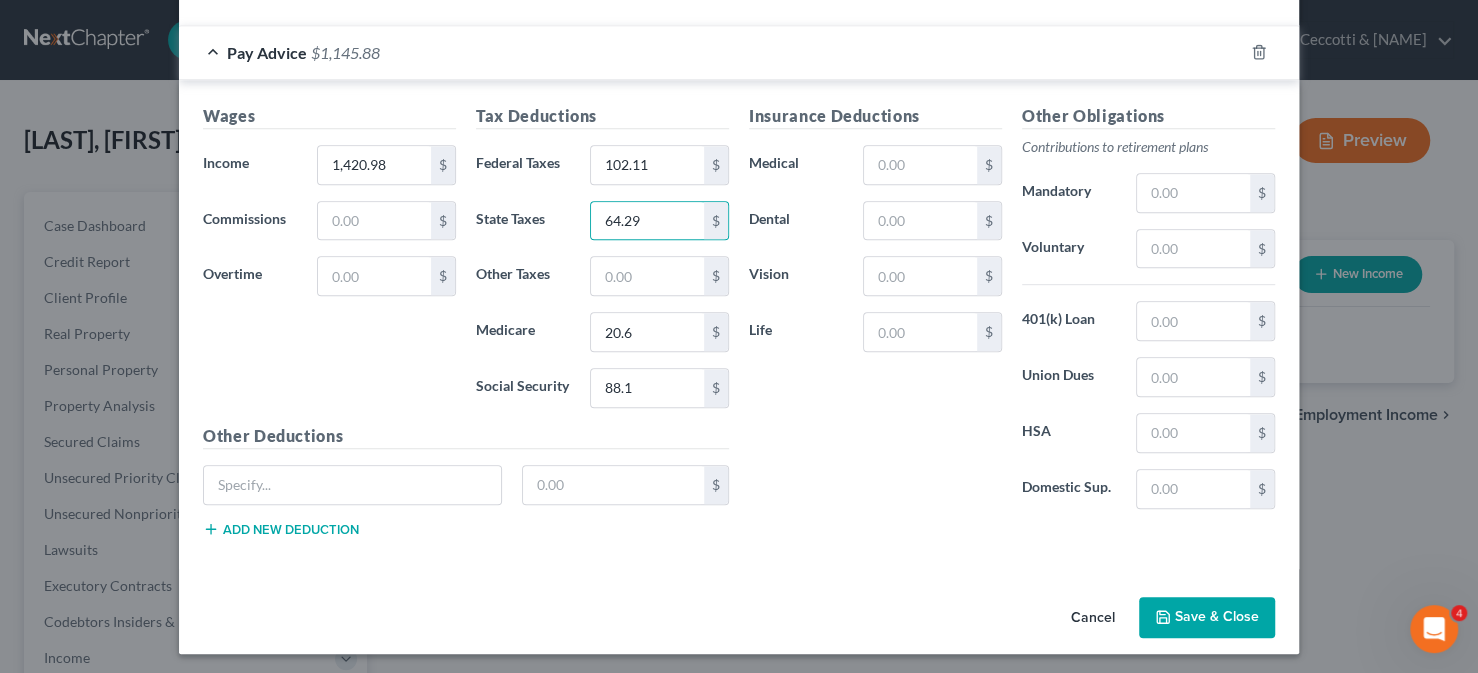 click on "Save & Close" at bounding box center (1207, 618) 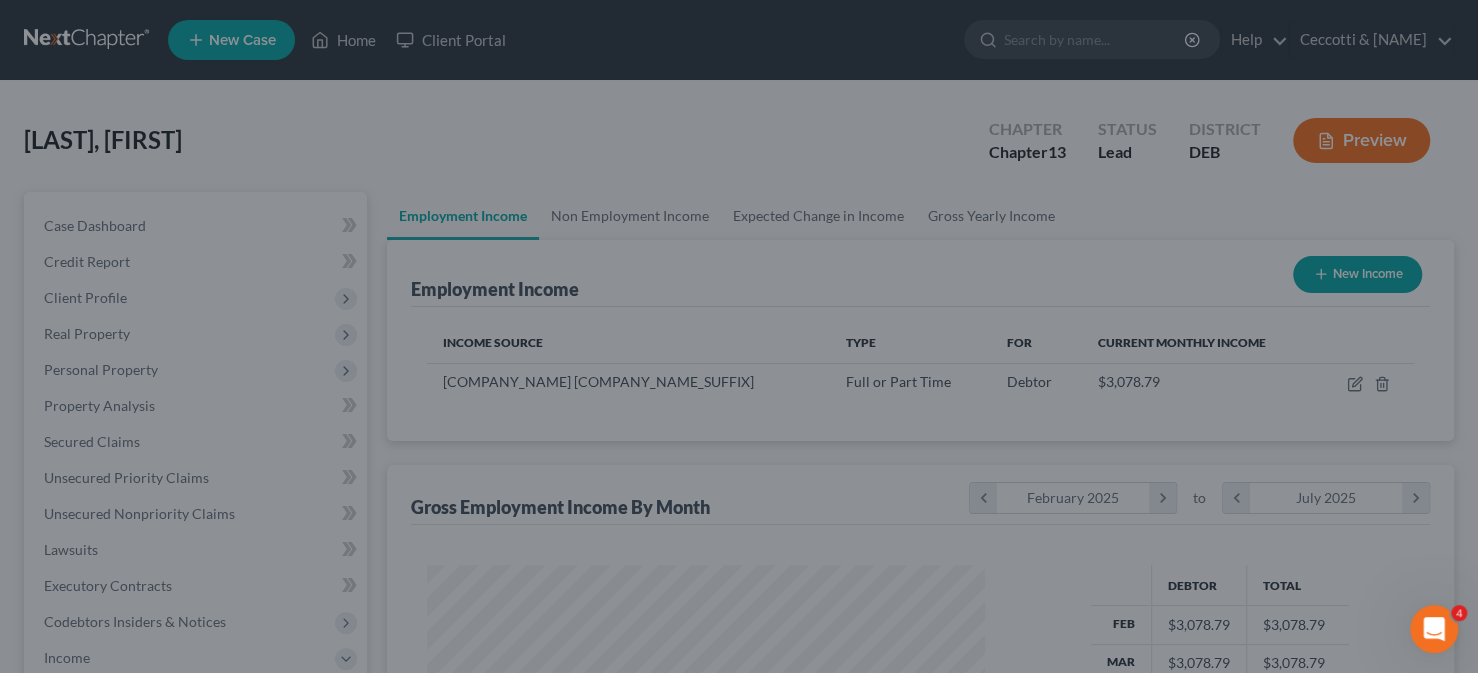 scroll, scrollTop: 999643, scrollLeft: 999407, axis: both 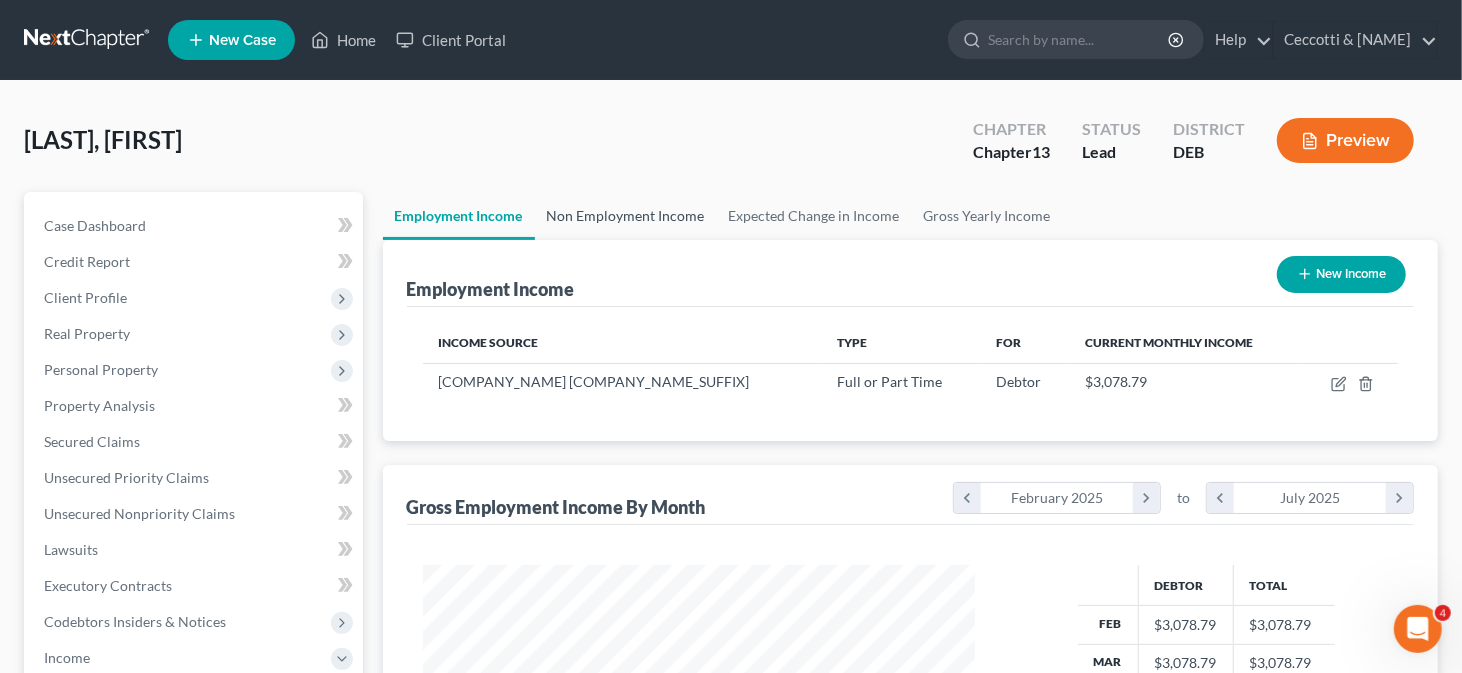 click on "Non Employment Income" at bounding box center [626, 216] 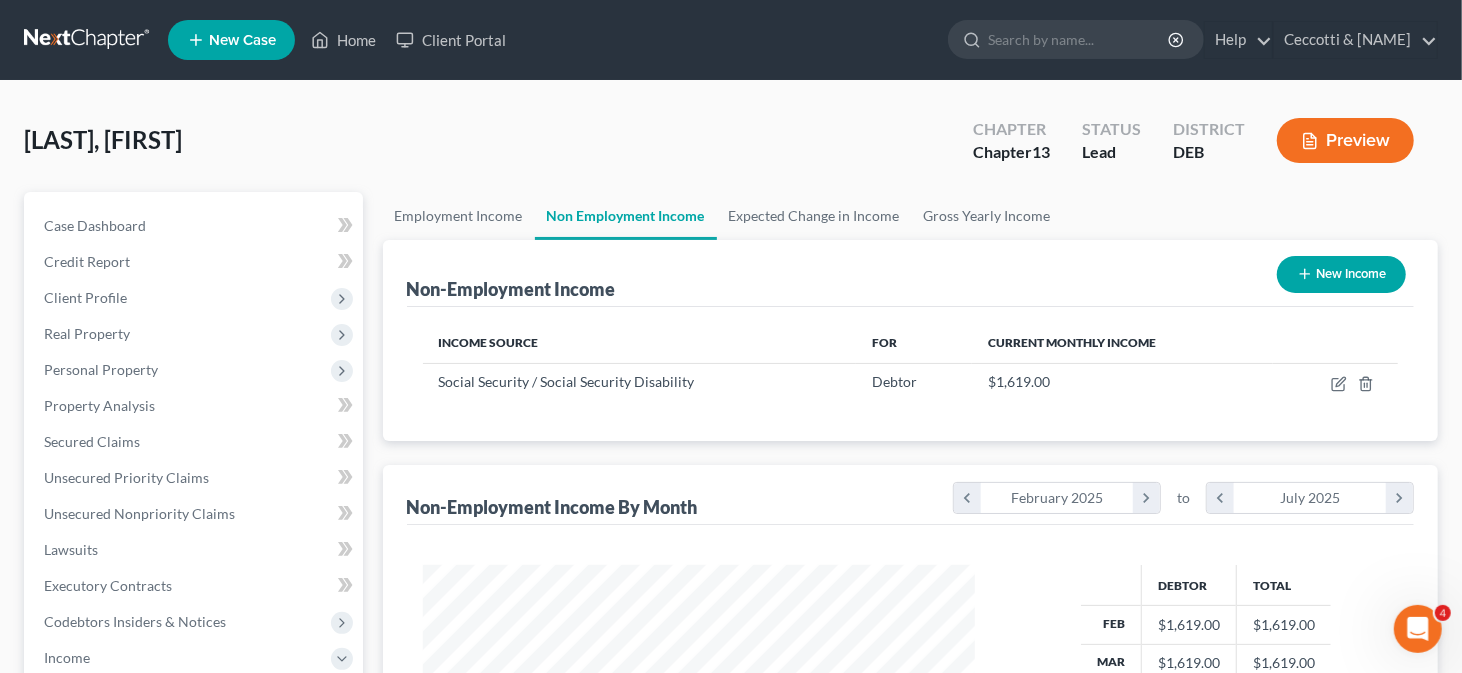 scroll, scrollTop: 999643, scrollLeft: 999407, axis: both 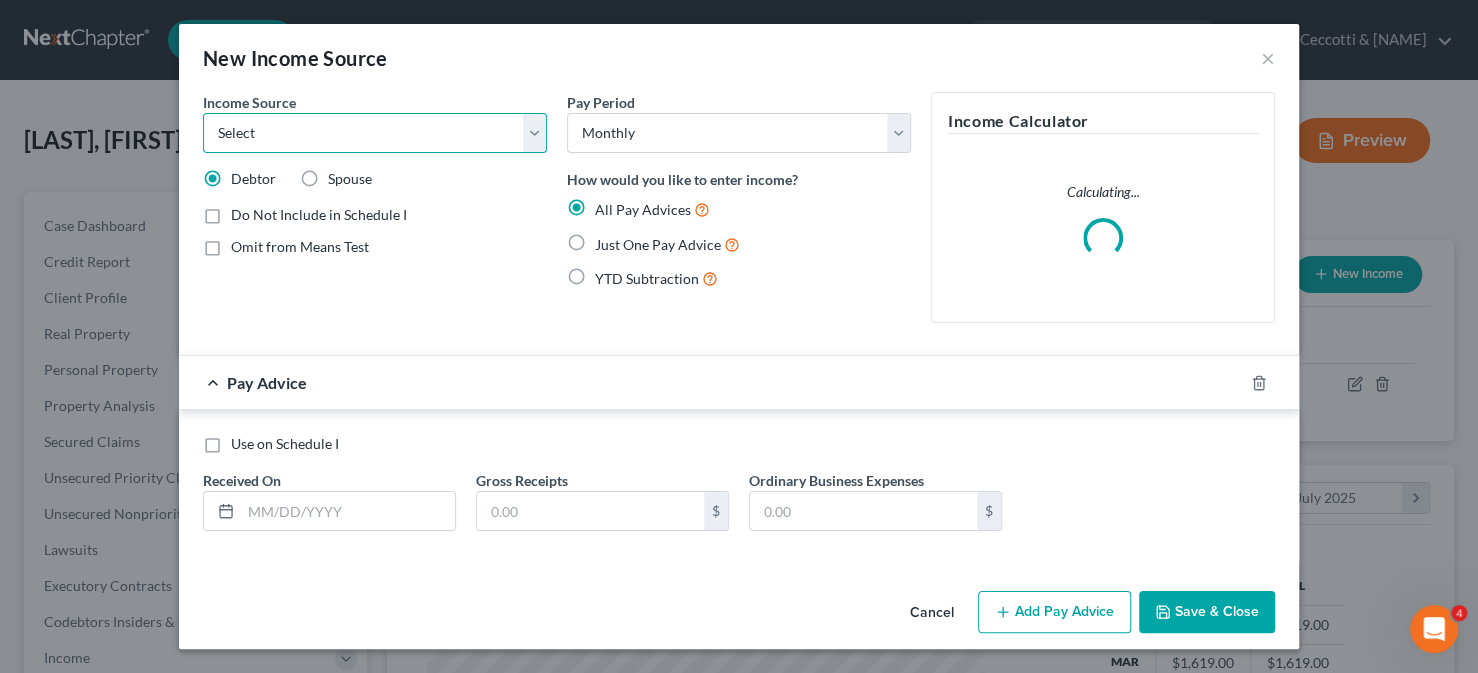 click on "Select Unemployment Disability (from employer) Pension Retirement Social Security / Social Security Disability Other Government Assistance Interests, Dividends or Royalties Child / Family Support Contributions to Household Property / Rental Business, Professional or Farm Alimony / Maintenance Payments Military Disability Benefits Other Monthly Income" at bounding box center [375, 133] 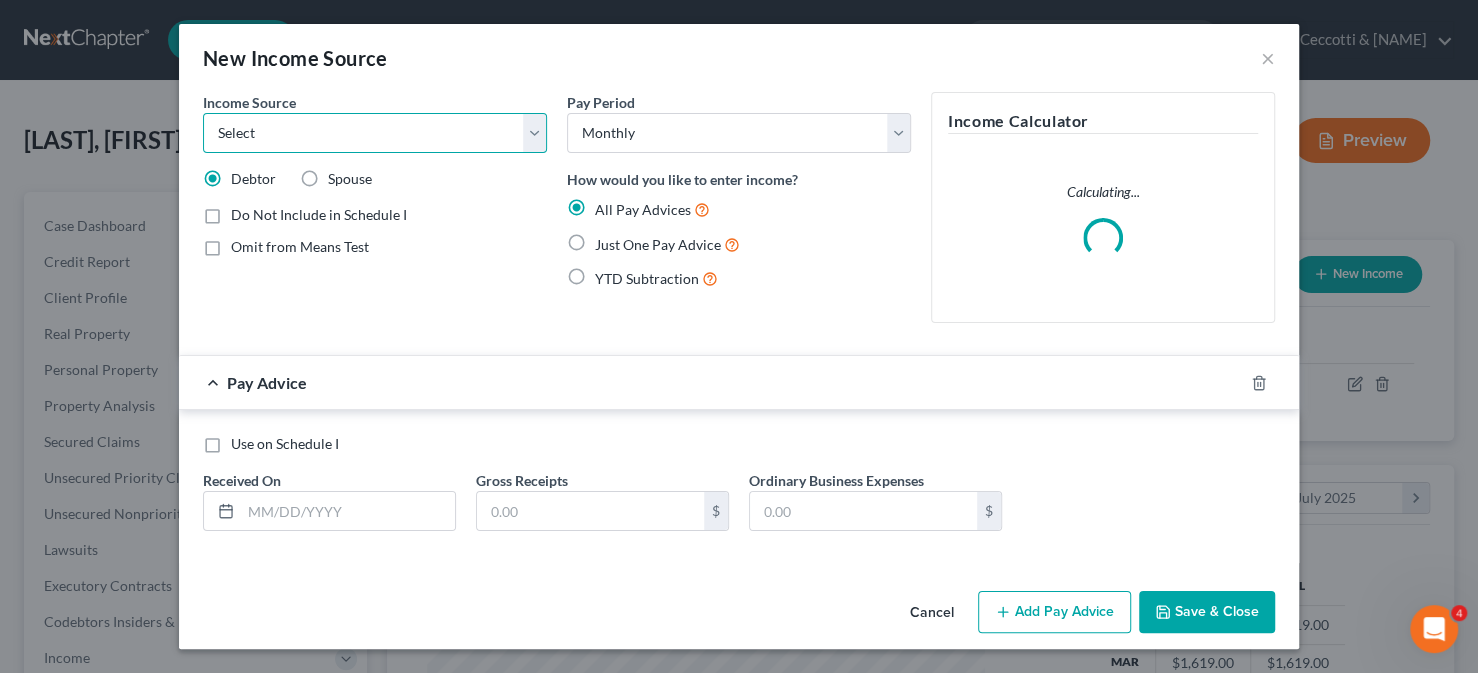 select on "2" 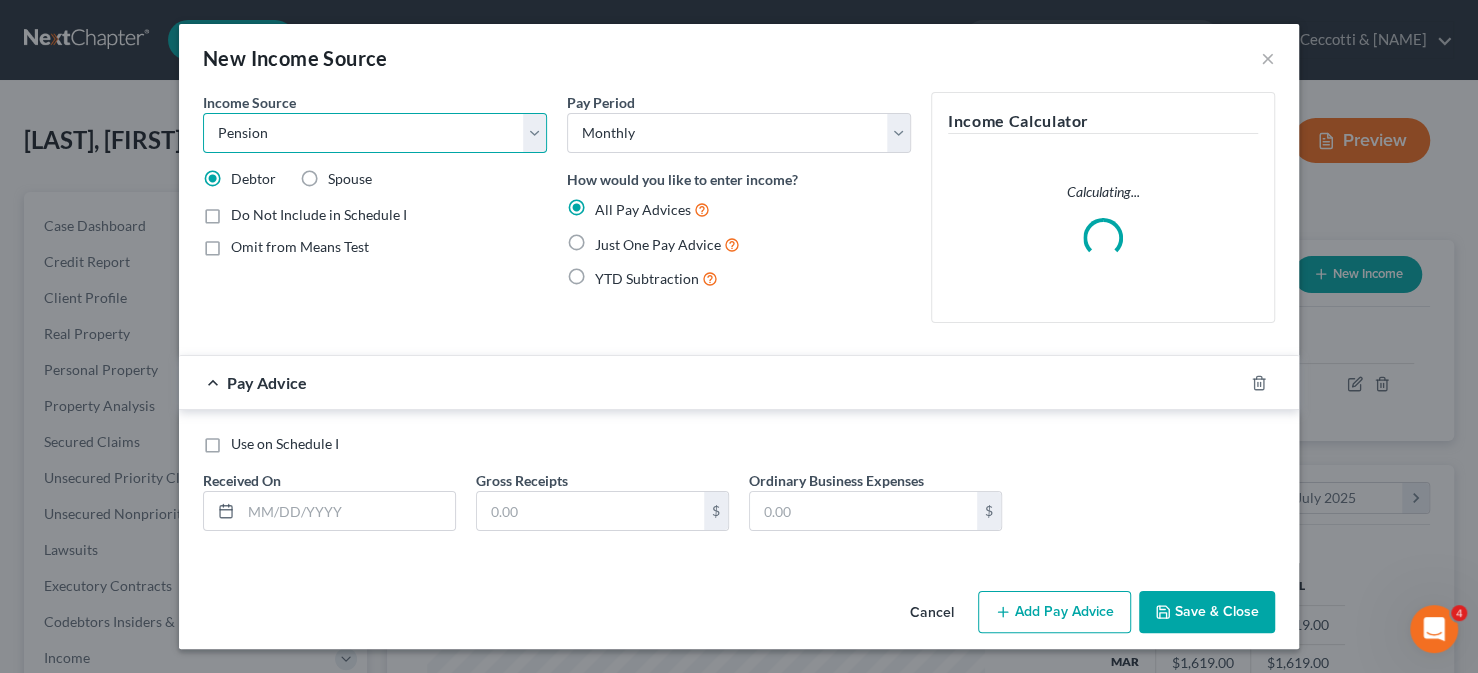 click on "Select Unemployment Disability (from employer) Pension Retirement Social Security / Social Security Disability Other Government Assistance Interests, Dividends or Royalties Child / Family Support Contributions to Household Property / Rental Business, Professional or Farm Alimony / Maintenance Payments Military Disability Benefits Other Monthly Income" at bounding box center (375, 133) 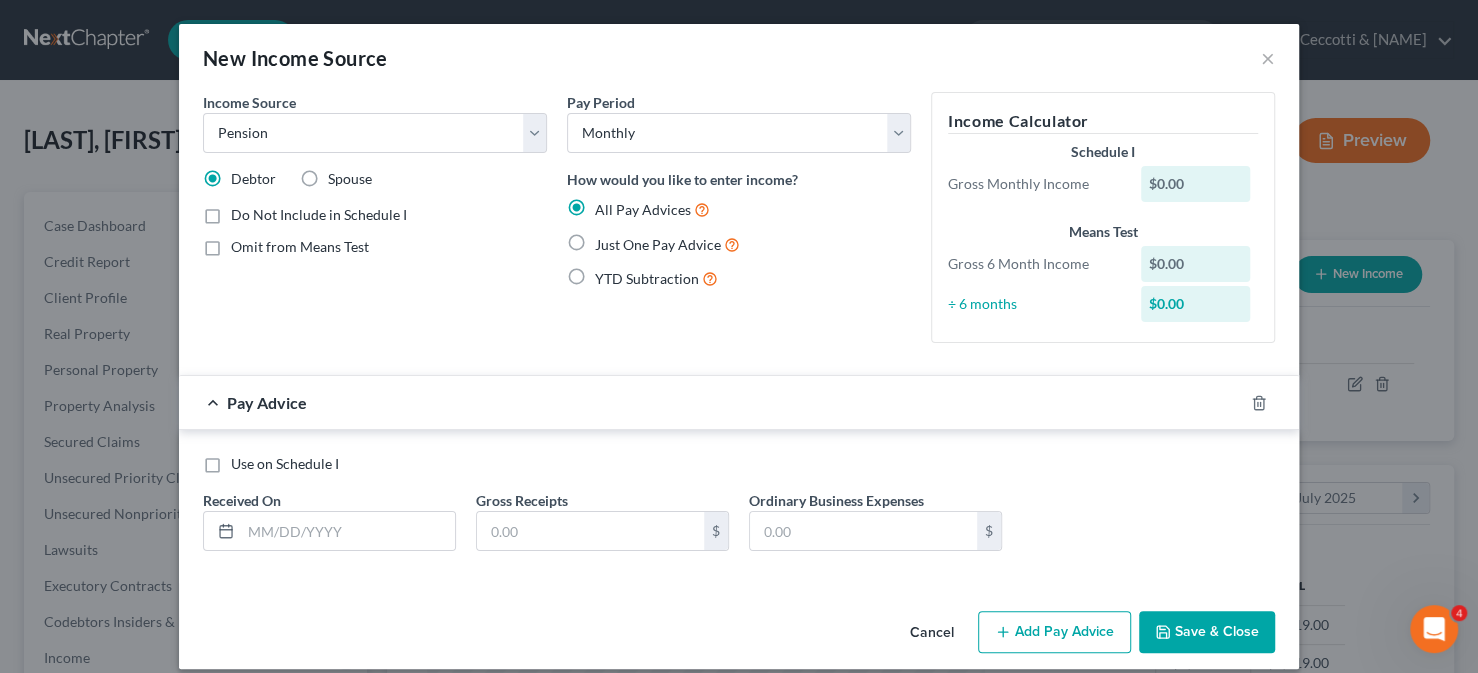 click on "Just One Pay Advice" at bounding box center [667, 244] 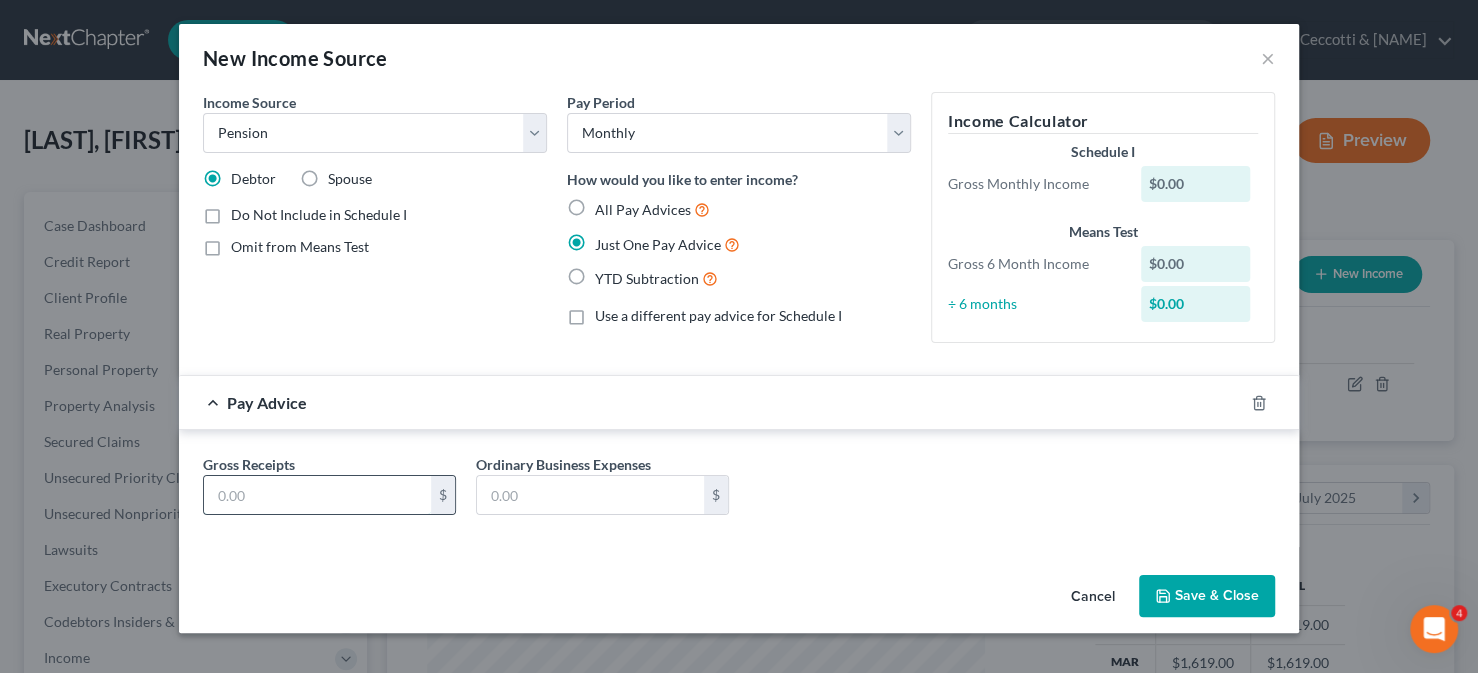 click at bounding box center (317, 495) 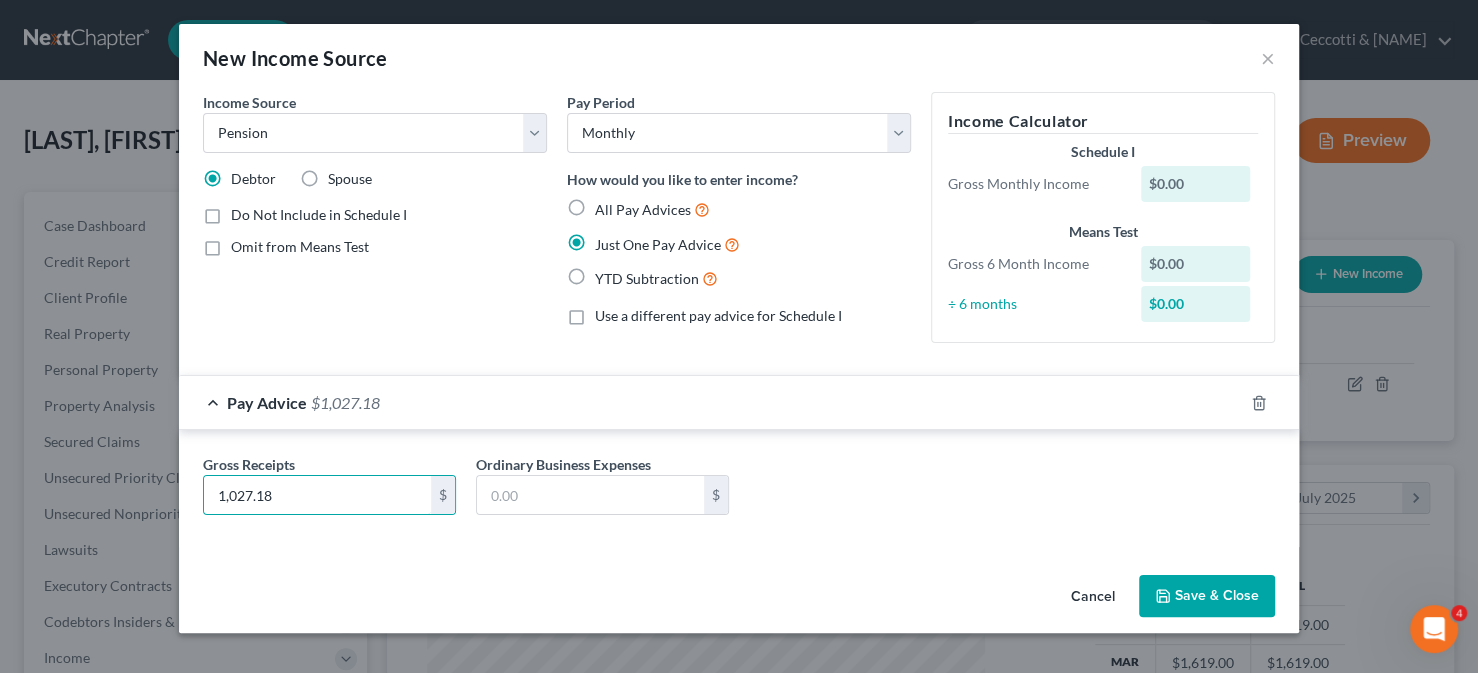 type on "1,027.18" 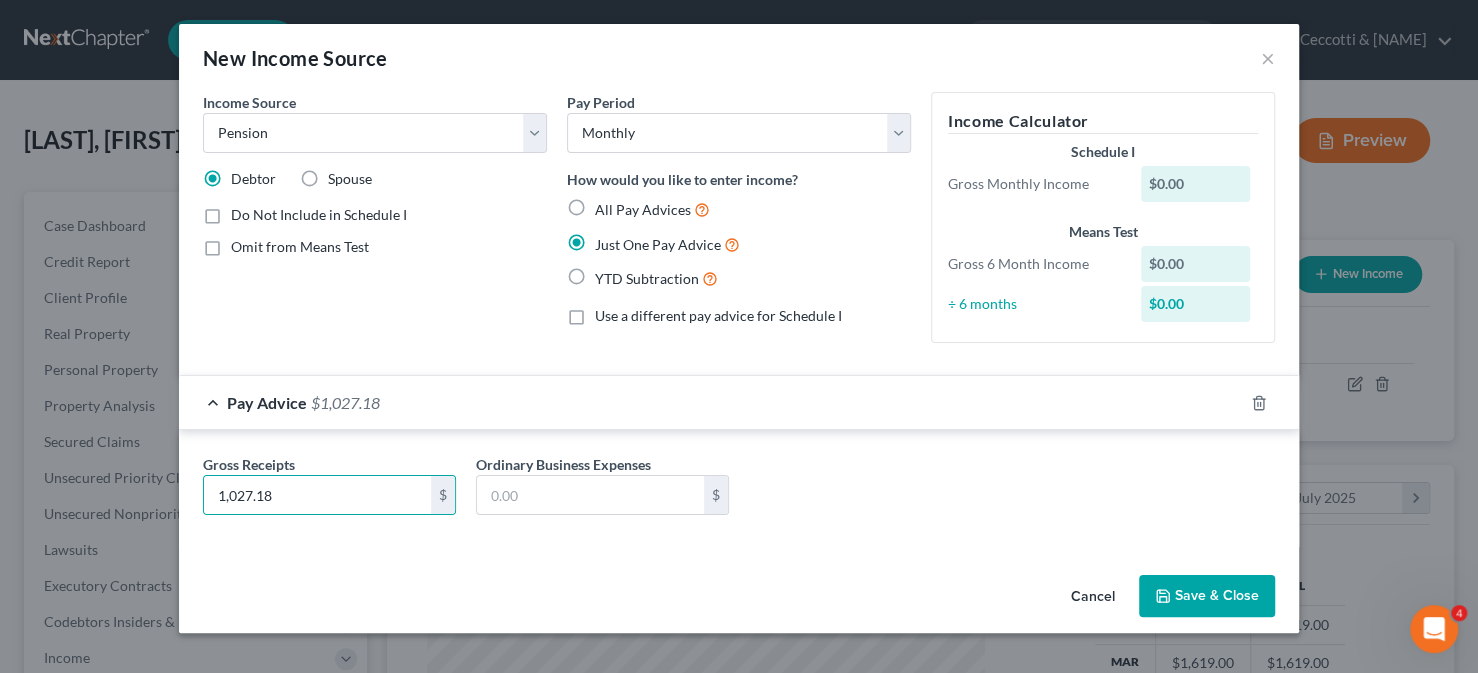 click on "Save & Close" at bounding box center [1207, 596] 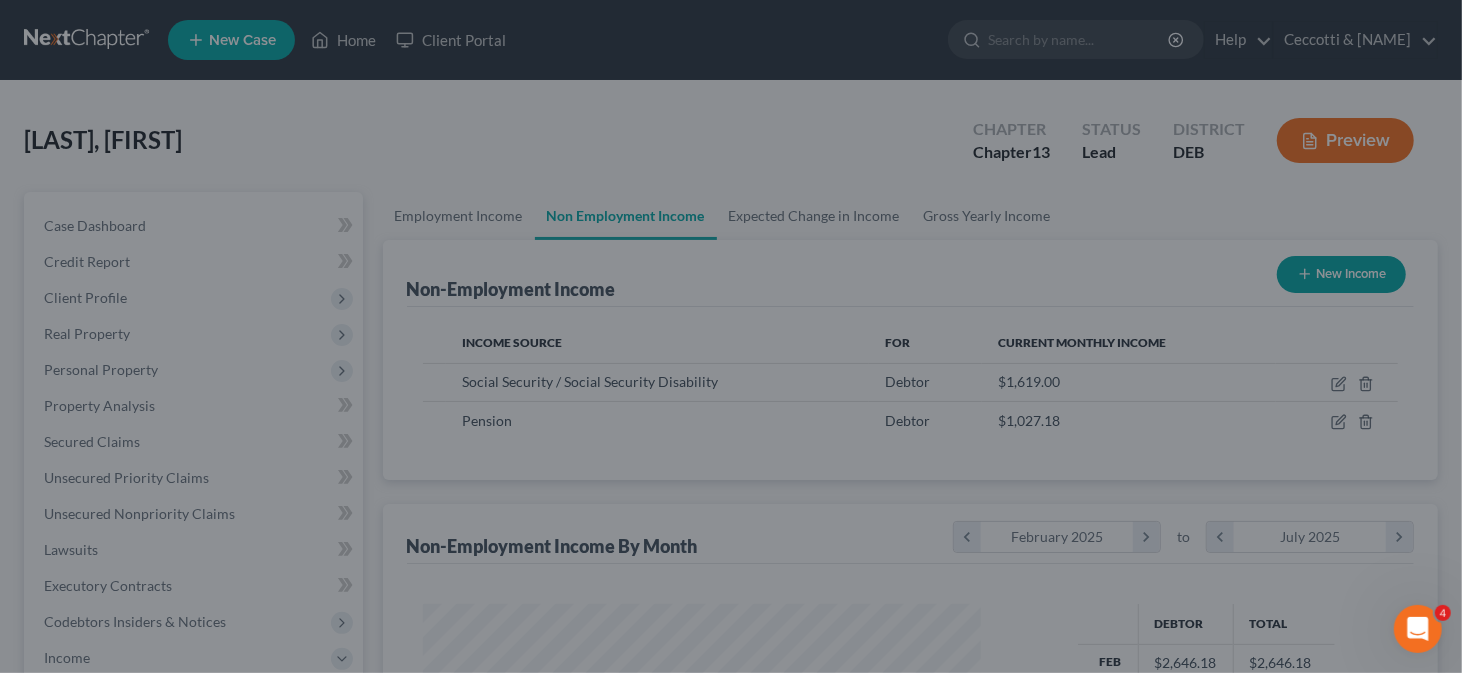 scroll, scrollTop: 356, scrollLeft: 593, axis: both 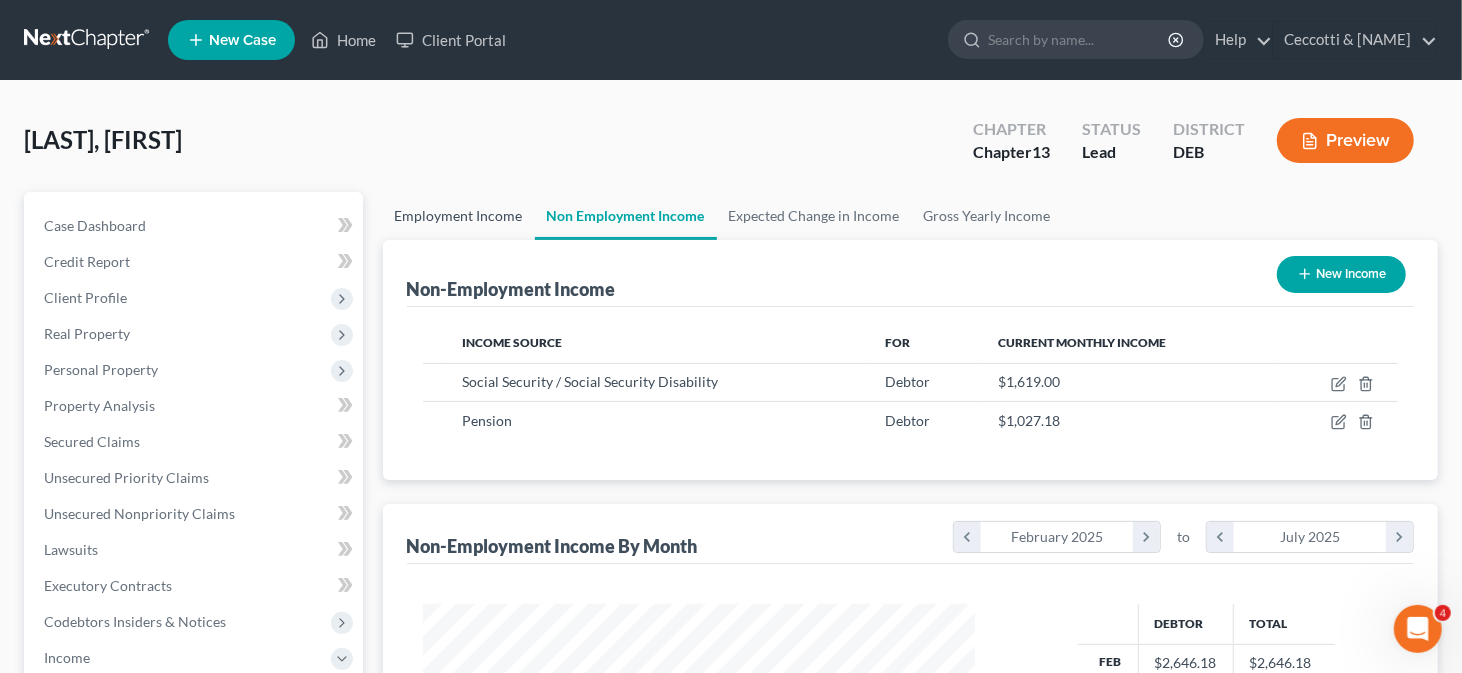 drag, startPoint x: 473, startPoint y: 208, endPoint x: 460, endPoint y: 208, distance: 13 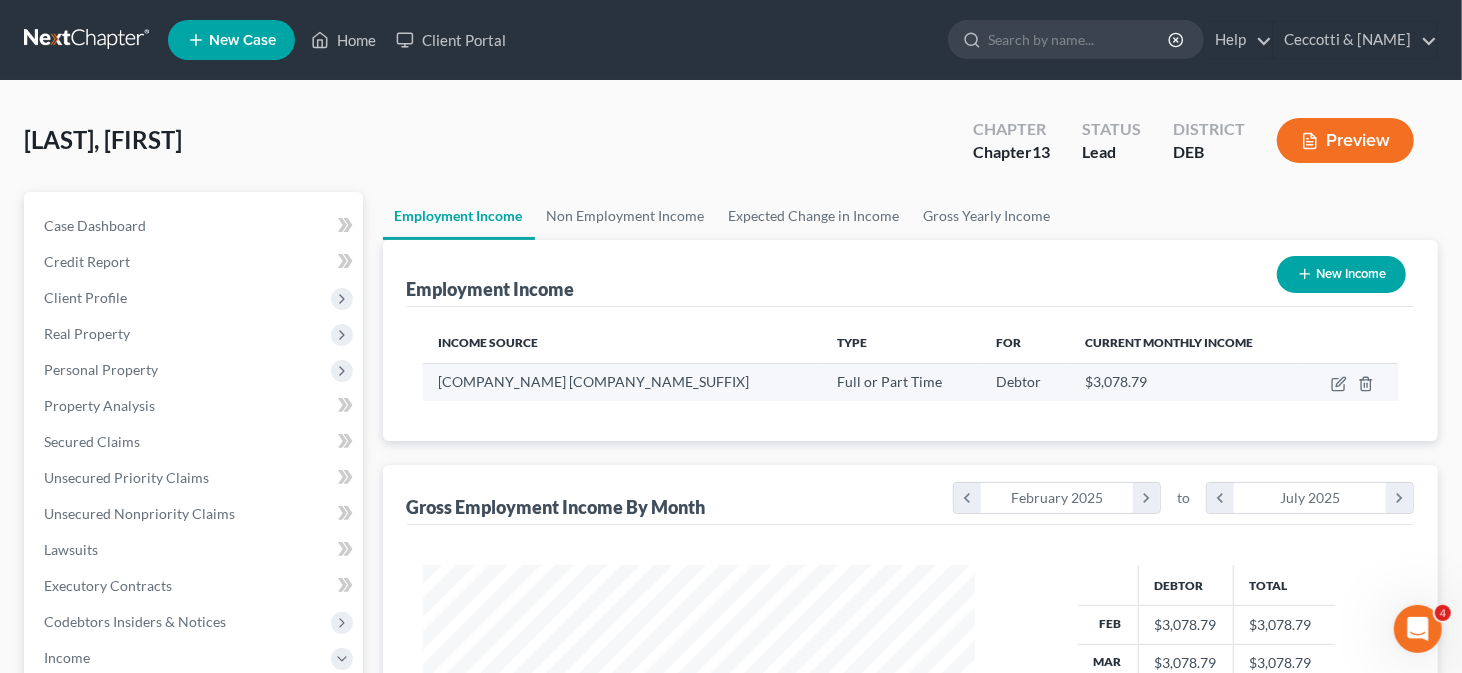 scroll, scrollTop: 999643, scrollLeft: 999407, axis: both 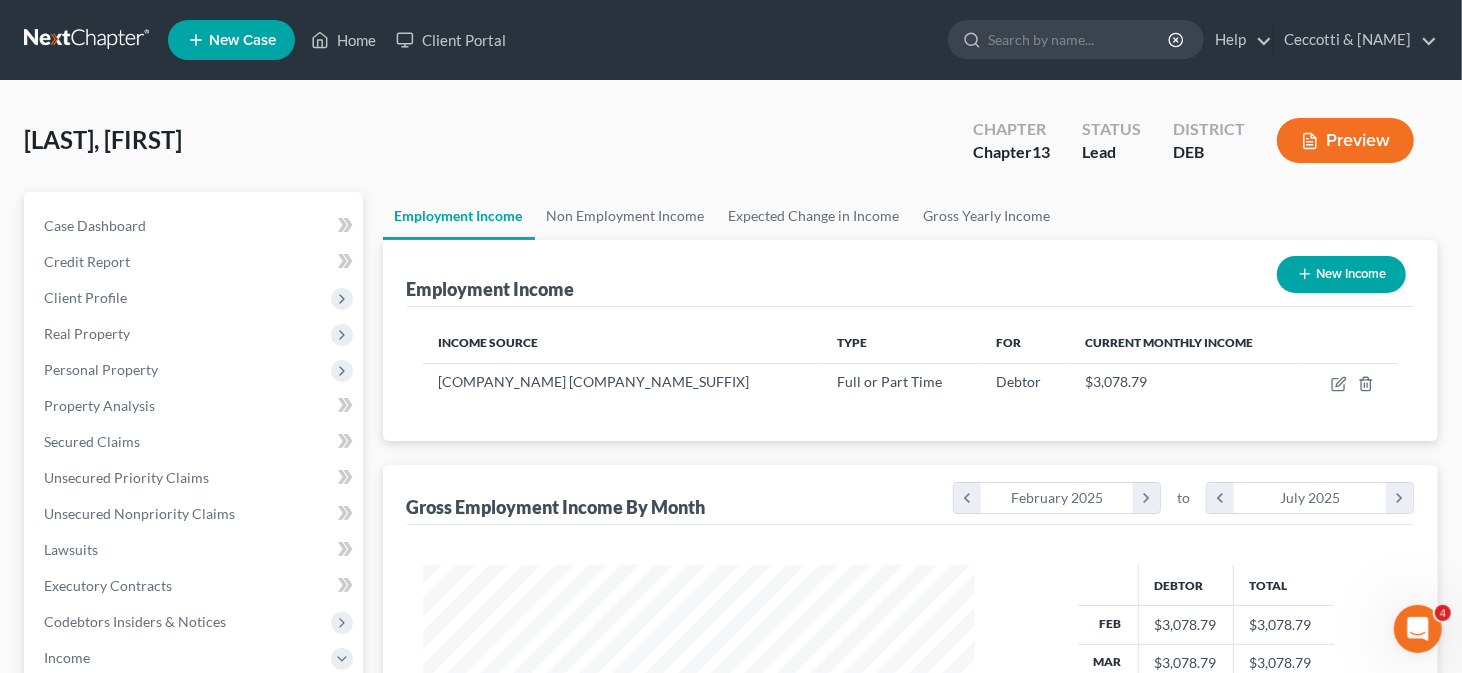 click on "New Income" at bounding box center (1341, 274) 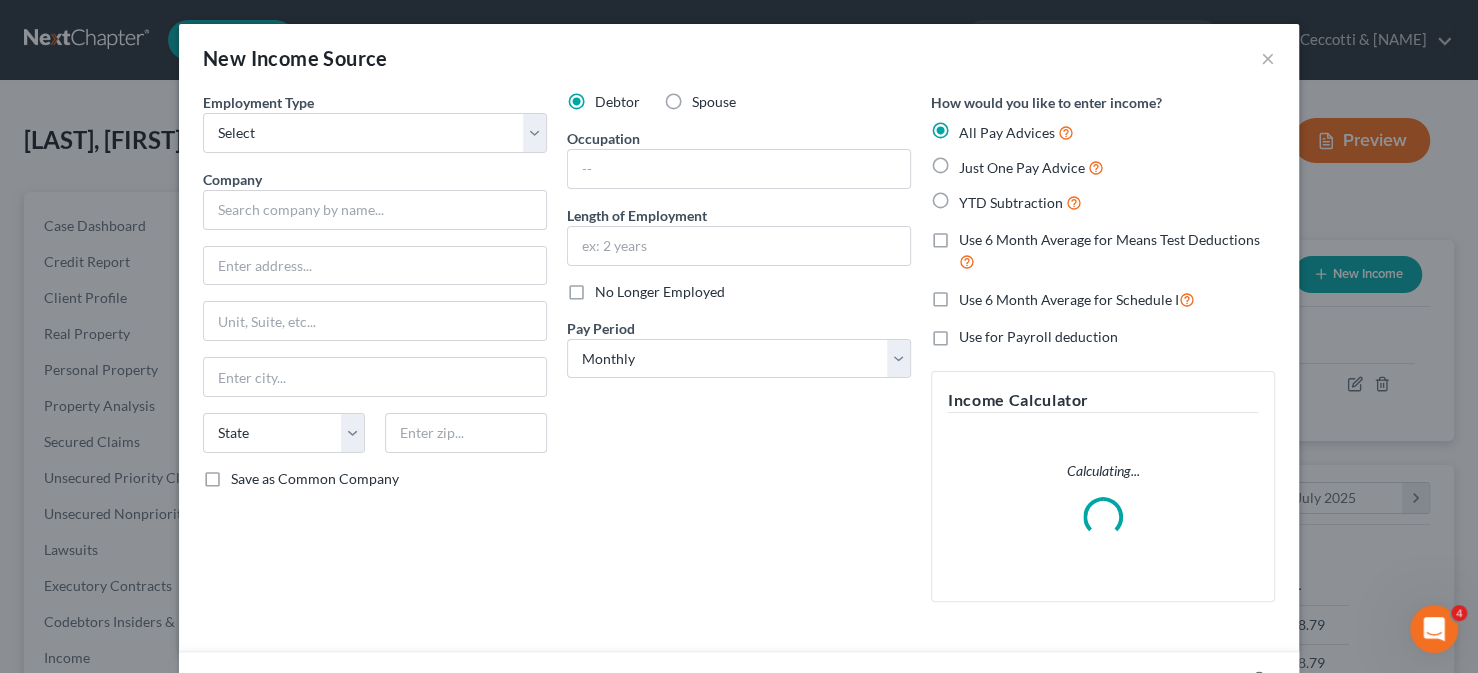 scroll, scrollTop: 999643, scrollLeft: 999400, axis: both 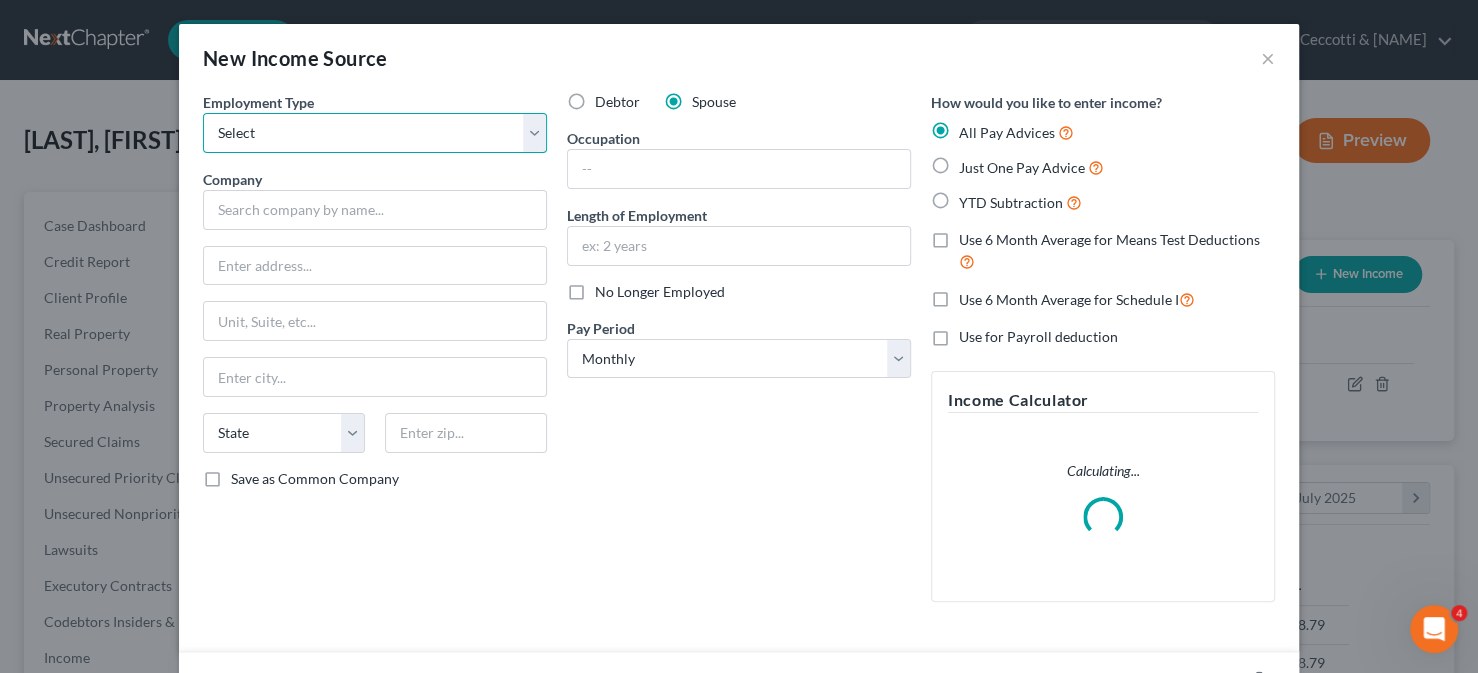 click on "Select Full or Part Time Employment Self Employment" at bounding box center (375, 133) 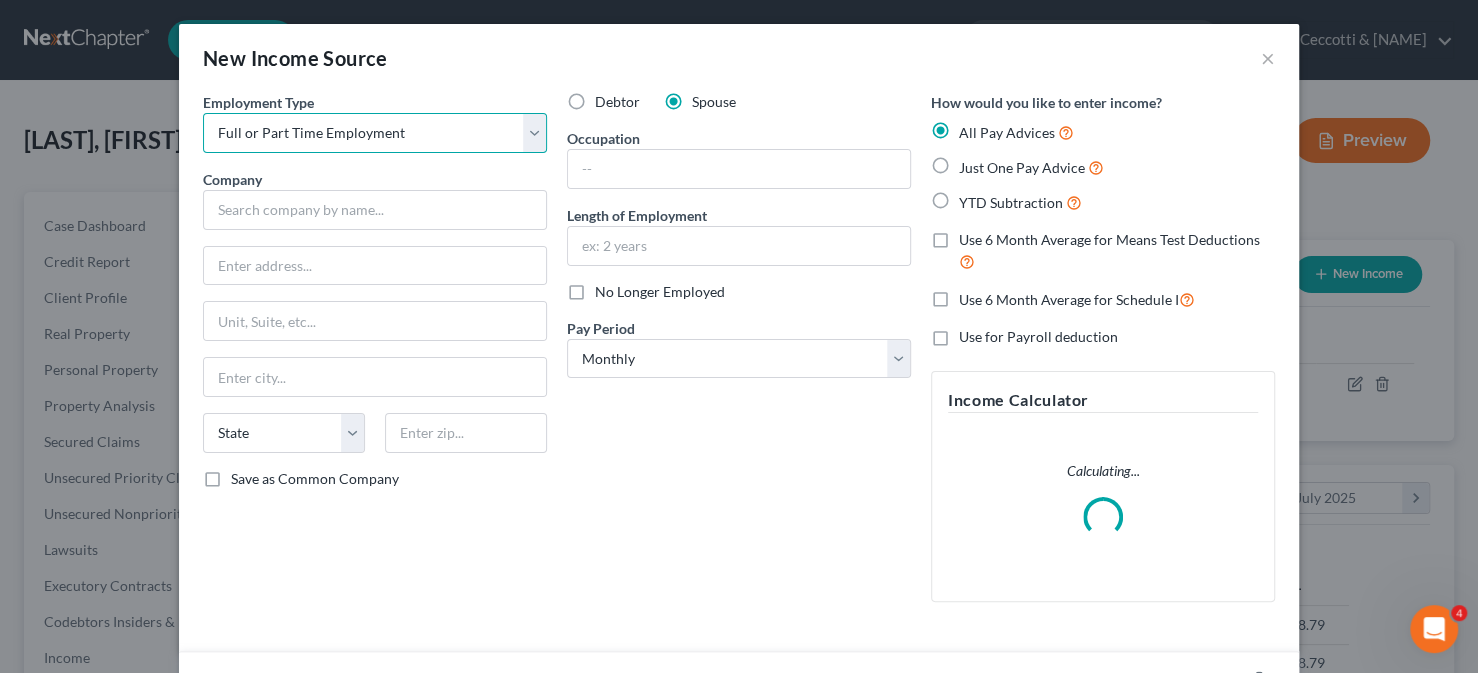 click on "Select Full or Part Time Employment Self Employment" at bounding box center [375, 133] 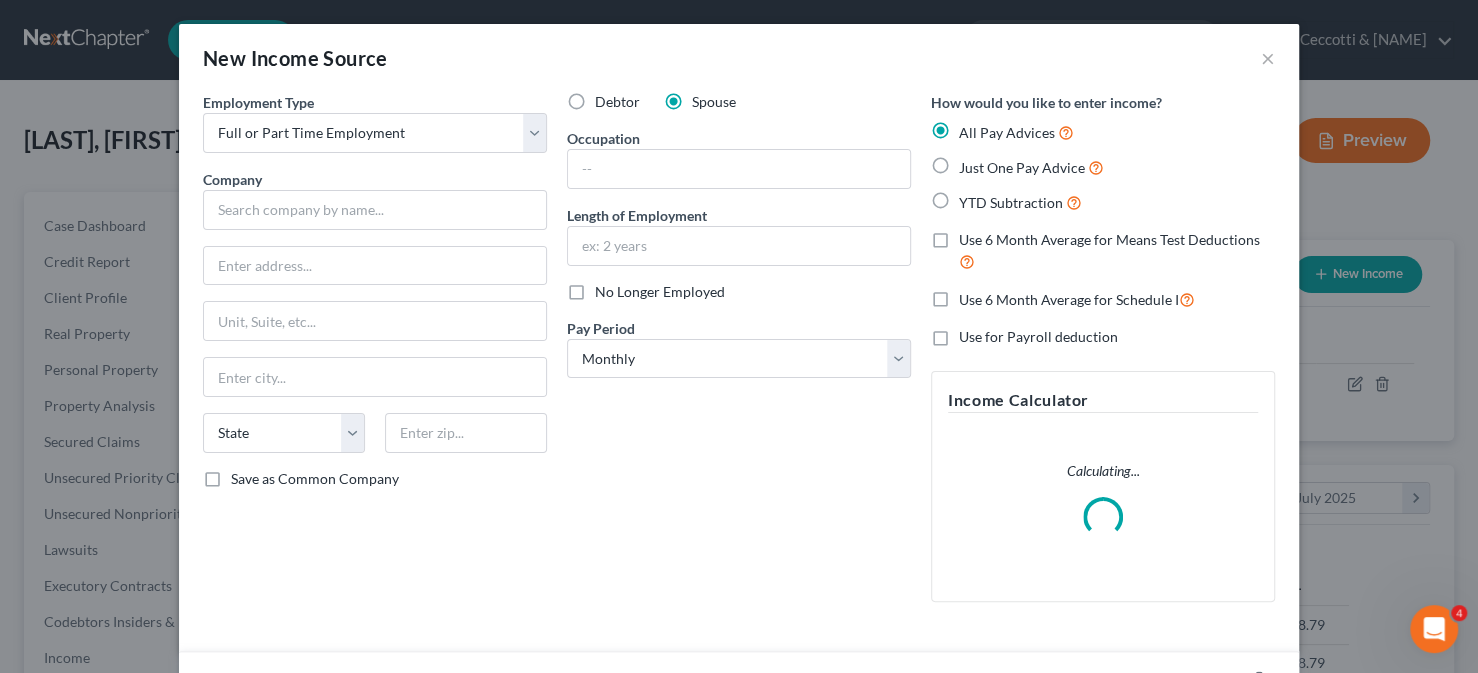 click on "Employment Type
*
Select Full or Part Time Employment Self Employment
Company
*
State AL AK AR AZ CA CO CT DE DC FL GA GU HI ID IL IN IA KS KY LA ME MD MA MI MN MS MO MT NC ND NE NV NH NJ NM NY OH OK OR PA PR RI SC SD TN TX UT VI VA VT WA WV WI WY Save as Common Company" at bounding box center (375, 355) 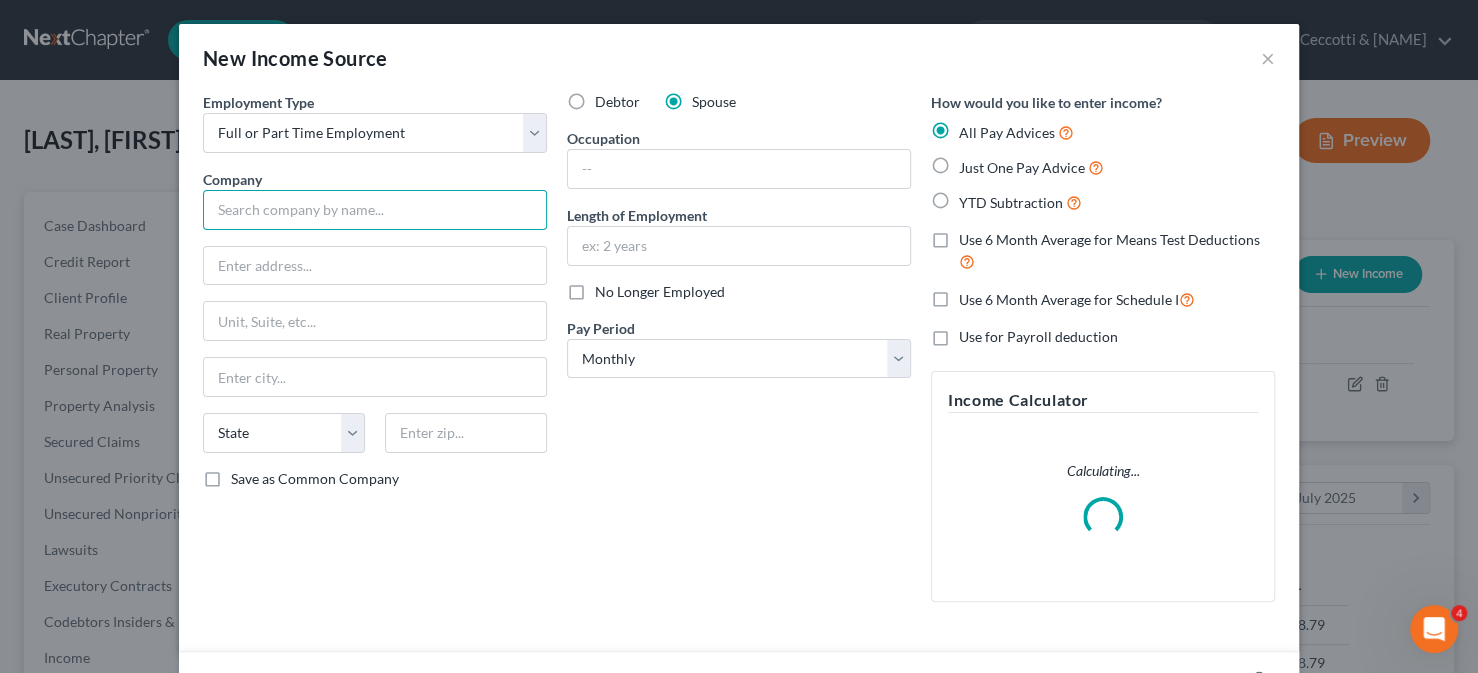 click at bounding box center [375, 210] 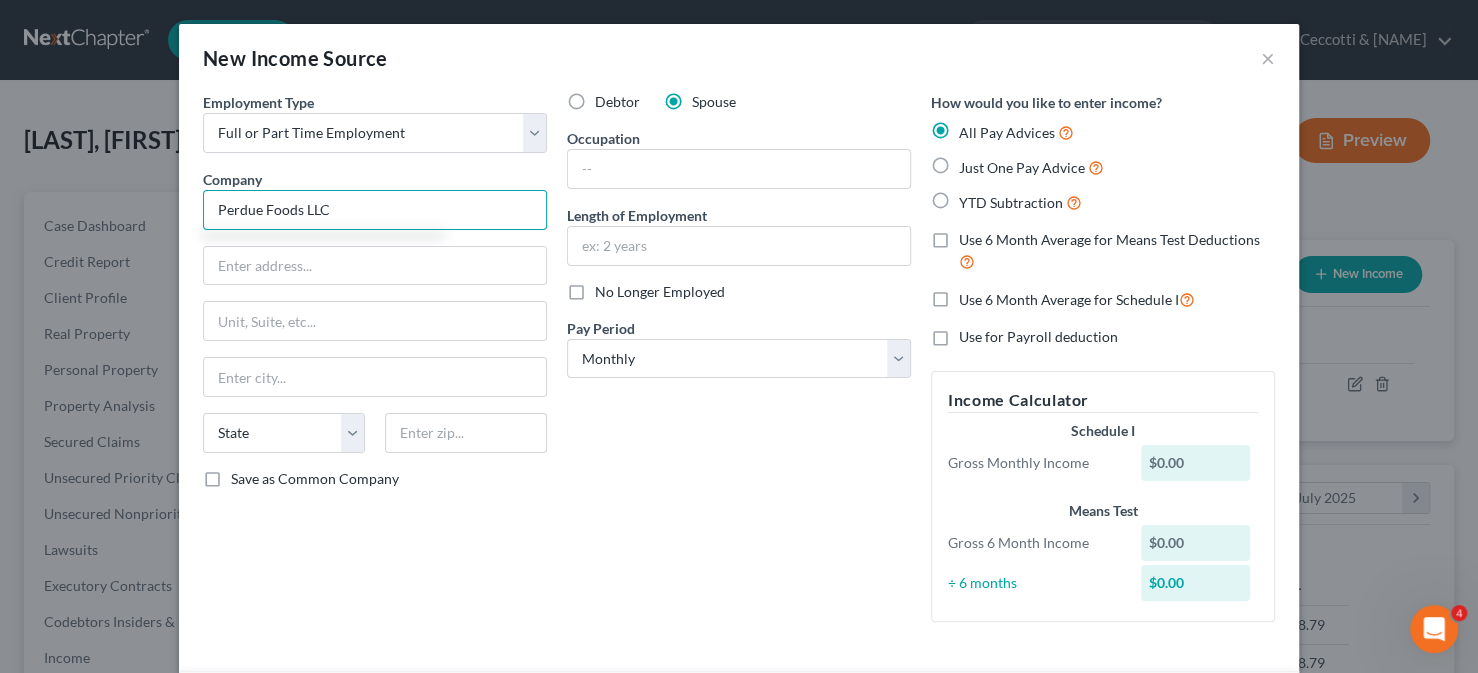 type on "Perdue Foods LLC" 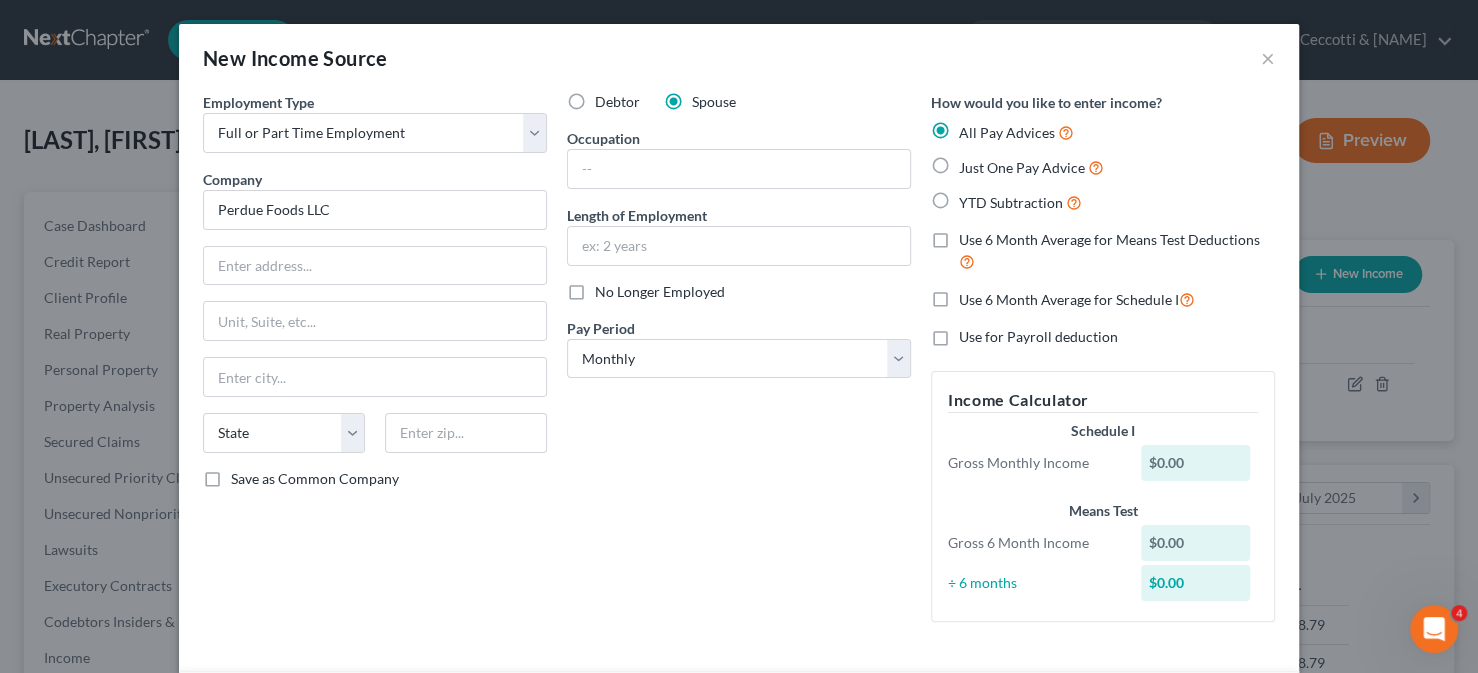 click on "Select Full or Part Time Employment Self Employment
Company
*
[COMPANY]                      State AL AK AR AZ CA CO CT DE DC FL GA GU HI ID IL IN IA KS KY LA ME MD MA MI MN MS MO MT NC ND NE NV NH NJ NM NY OH OK OR PA PR RI SC SD TN TX UT VI VA VT WI WY Save as Common Company" at bounding box center (375, 365) 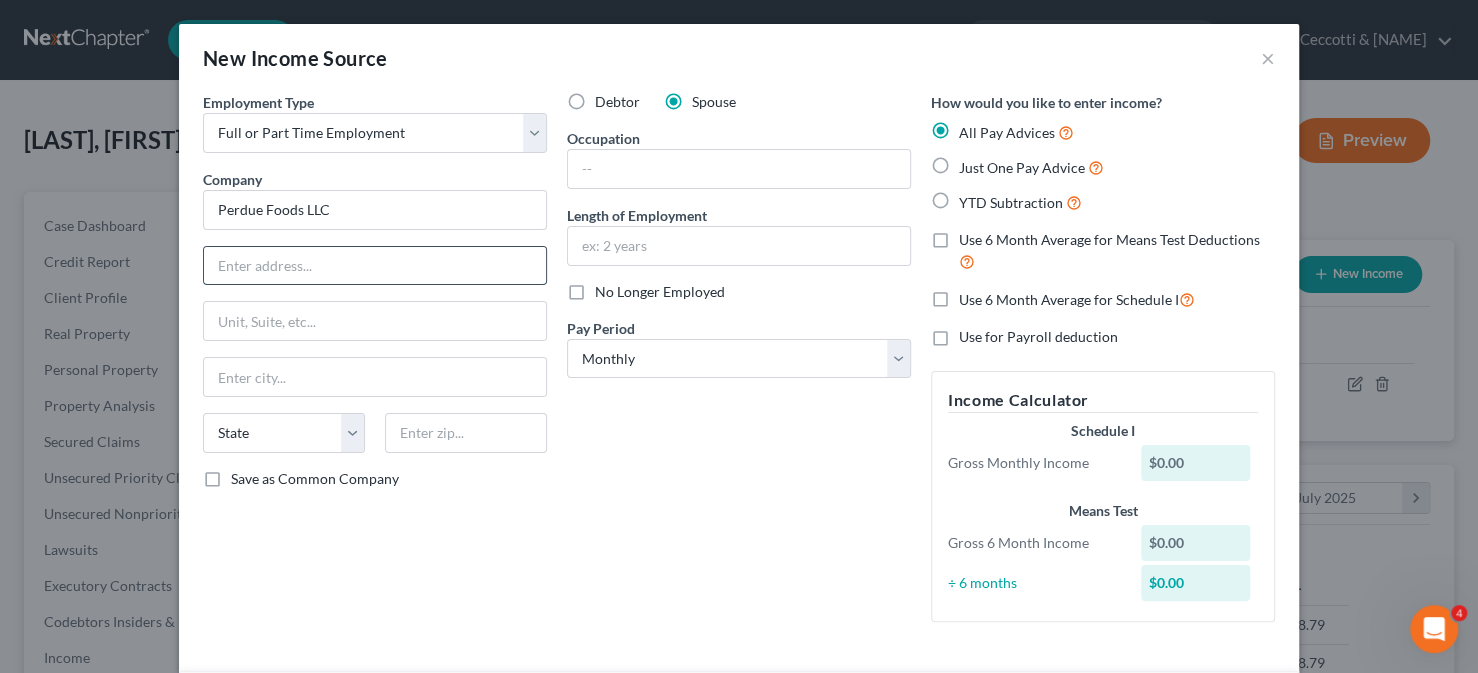 click at bounding box center (375, 266) 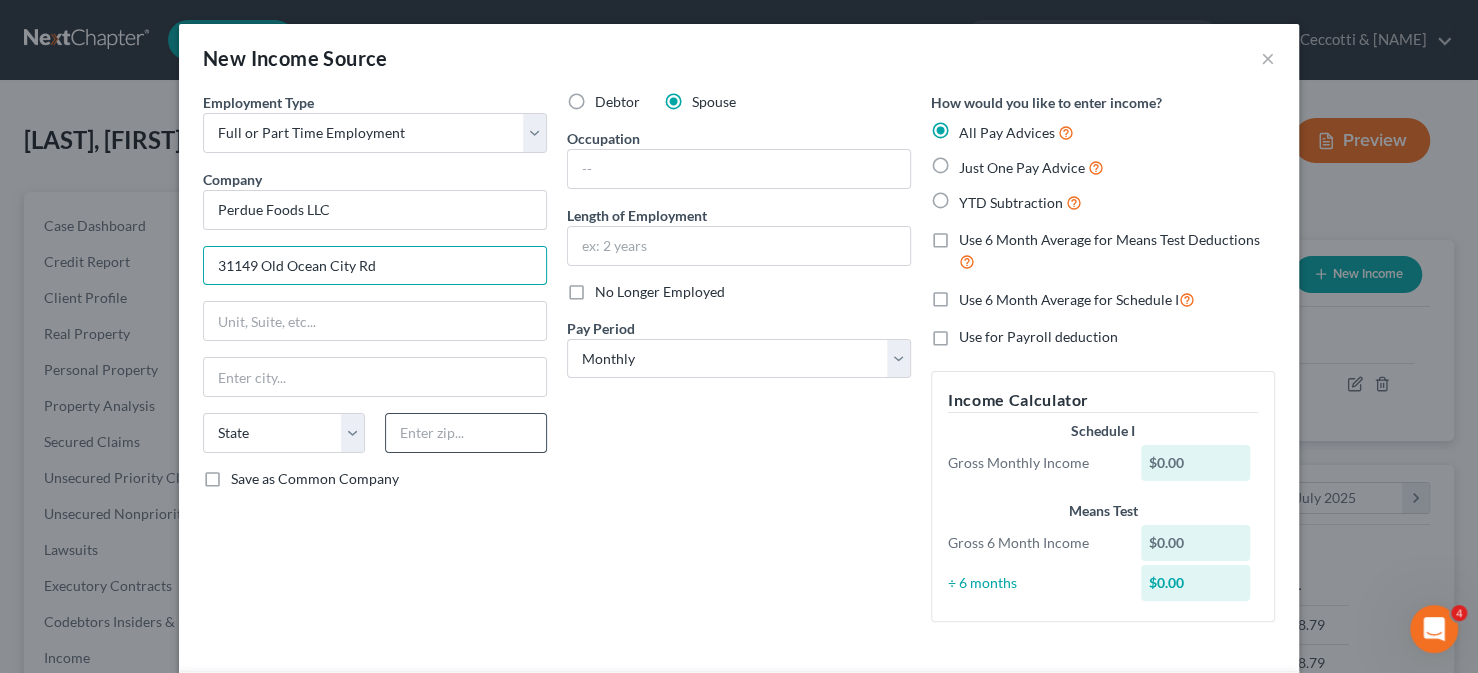 type on "31149 Old Ocean City Rd" 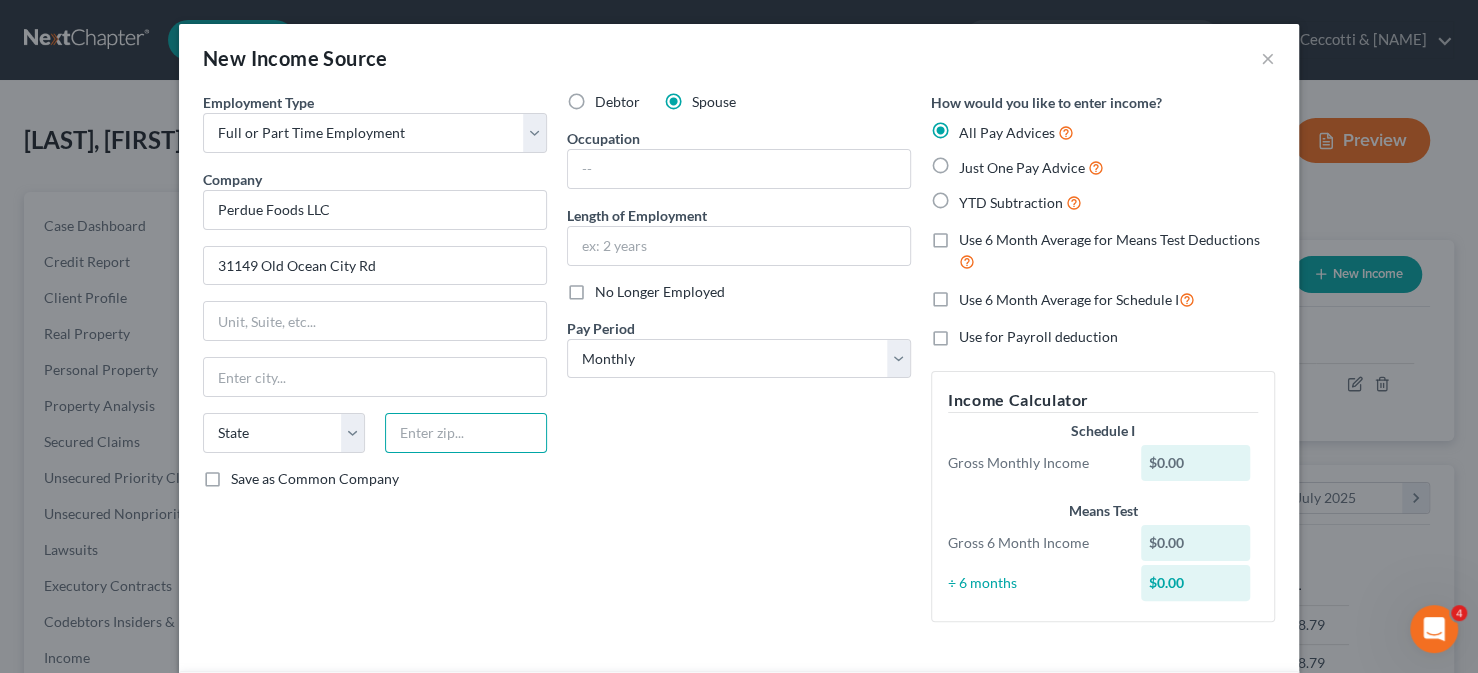 drag, startPoint x: 450, startPoint y: 420, endPoint x: 491, endPoint y: 418, distance: 41.04875 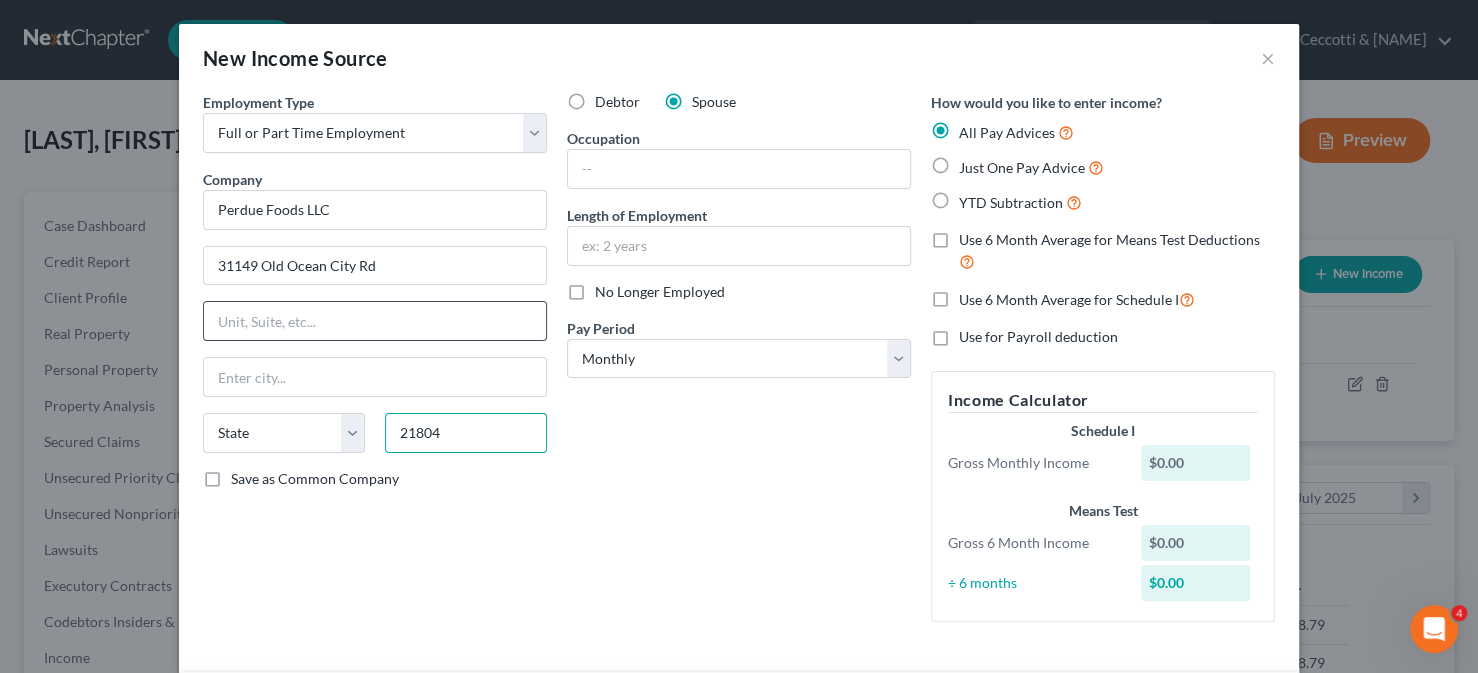 type on "21804" 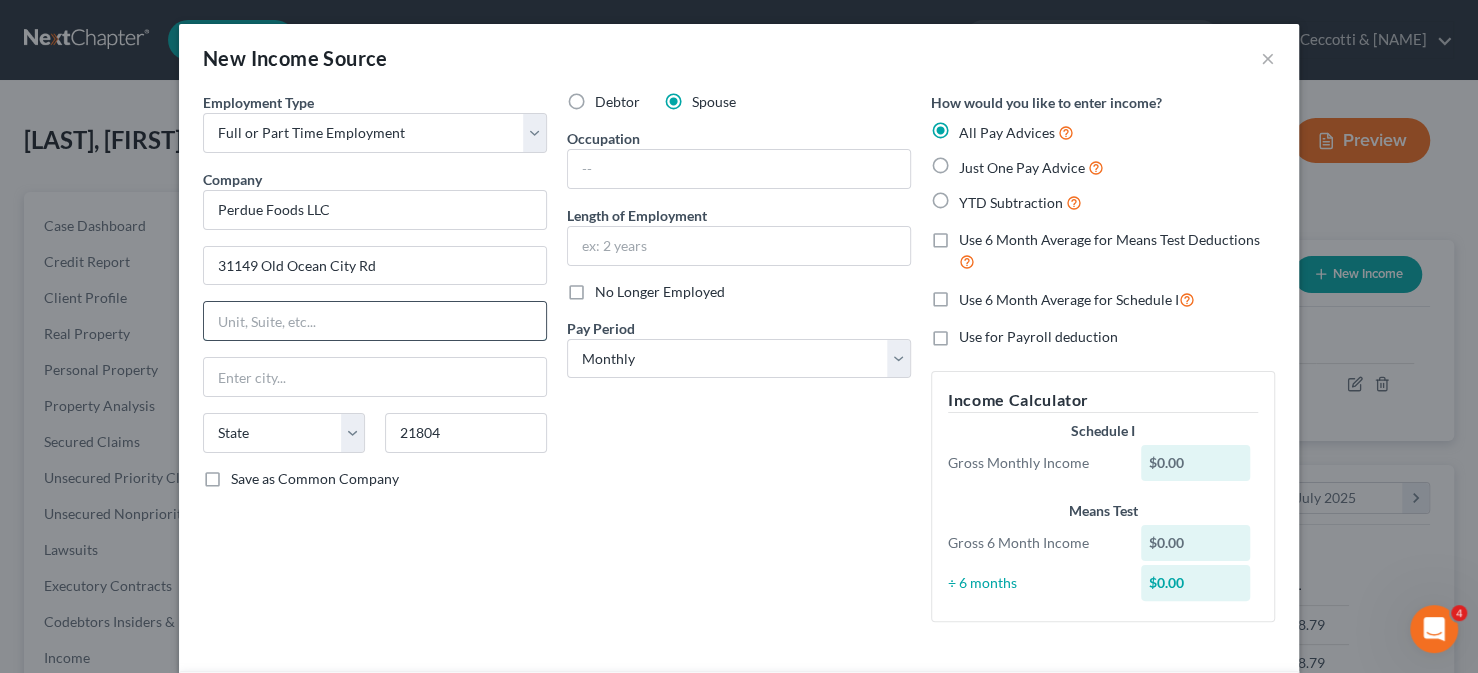 click at bounding box center (375, 321) 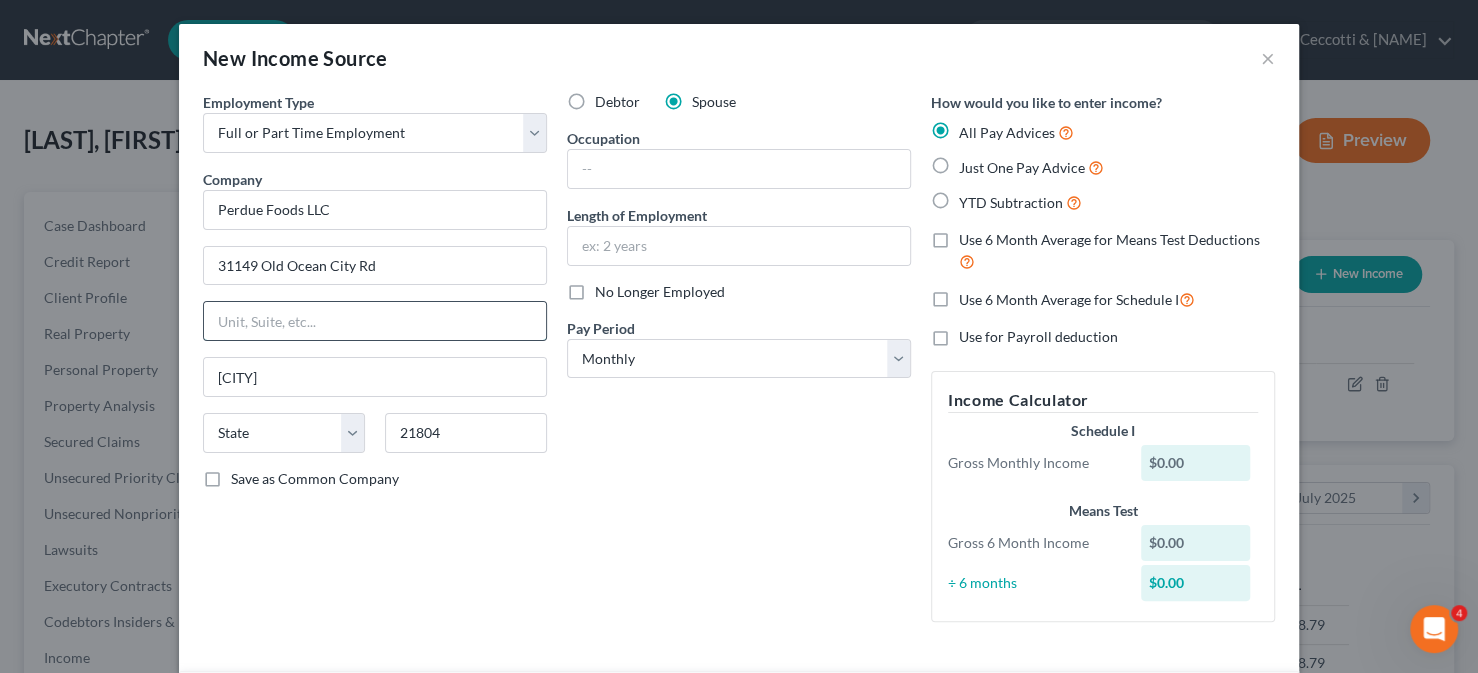 select on "21" 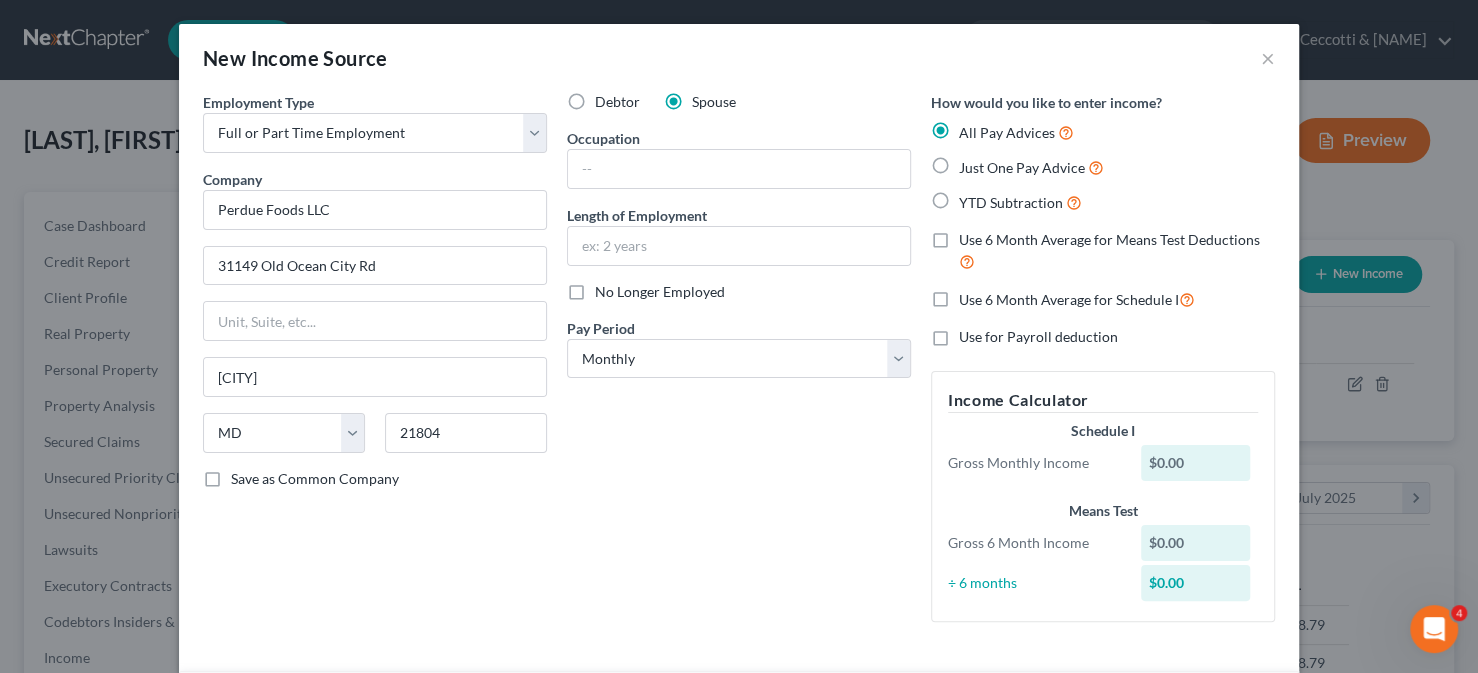 click on "Just One Pay Advice" at bounding box center [1022, 167] 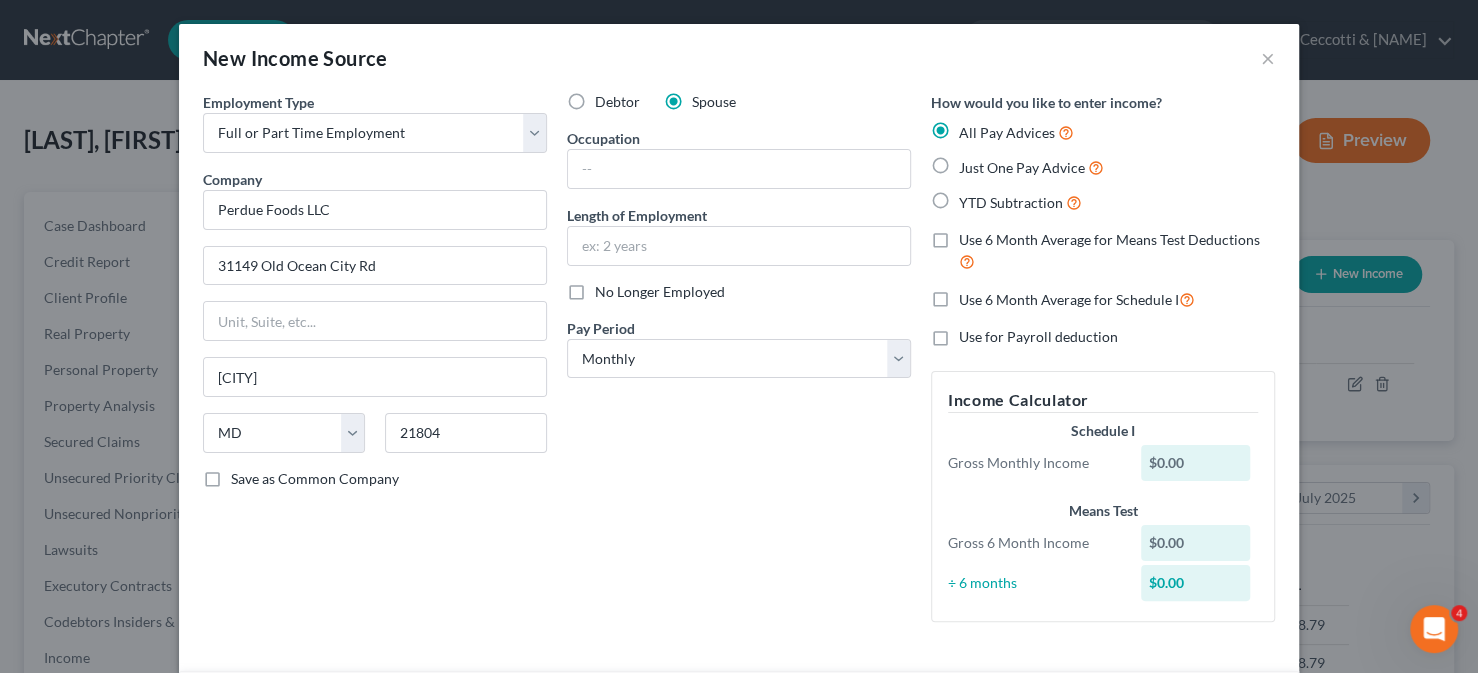 click on "Just One Pay Advice" at bounding box center [973, 162] 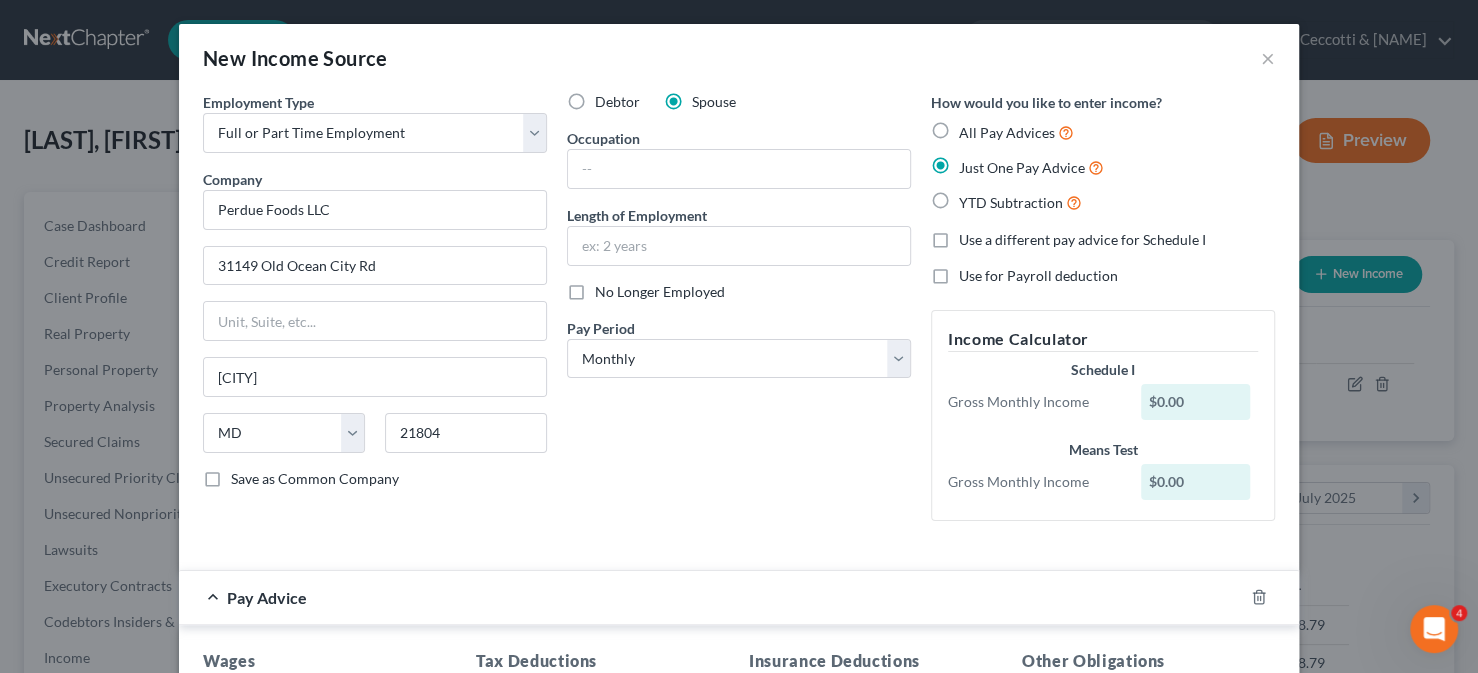 click on "No Longer Employed" at bounding box center [660, 291] 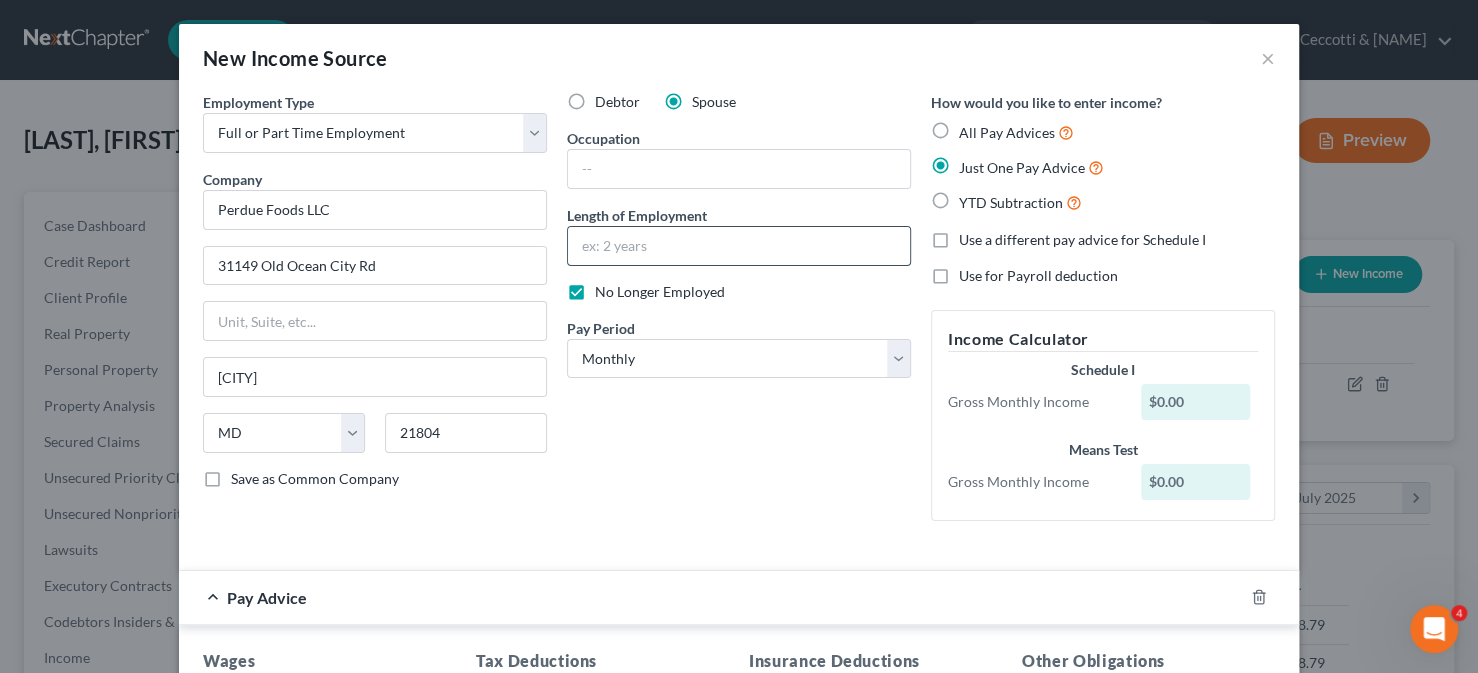 click at bounding box center [739, 246] 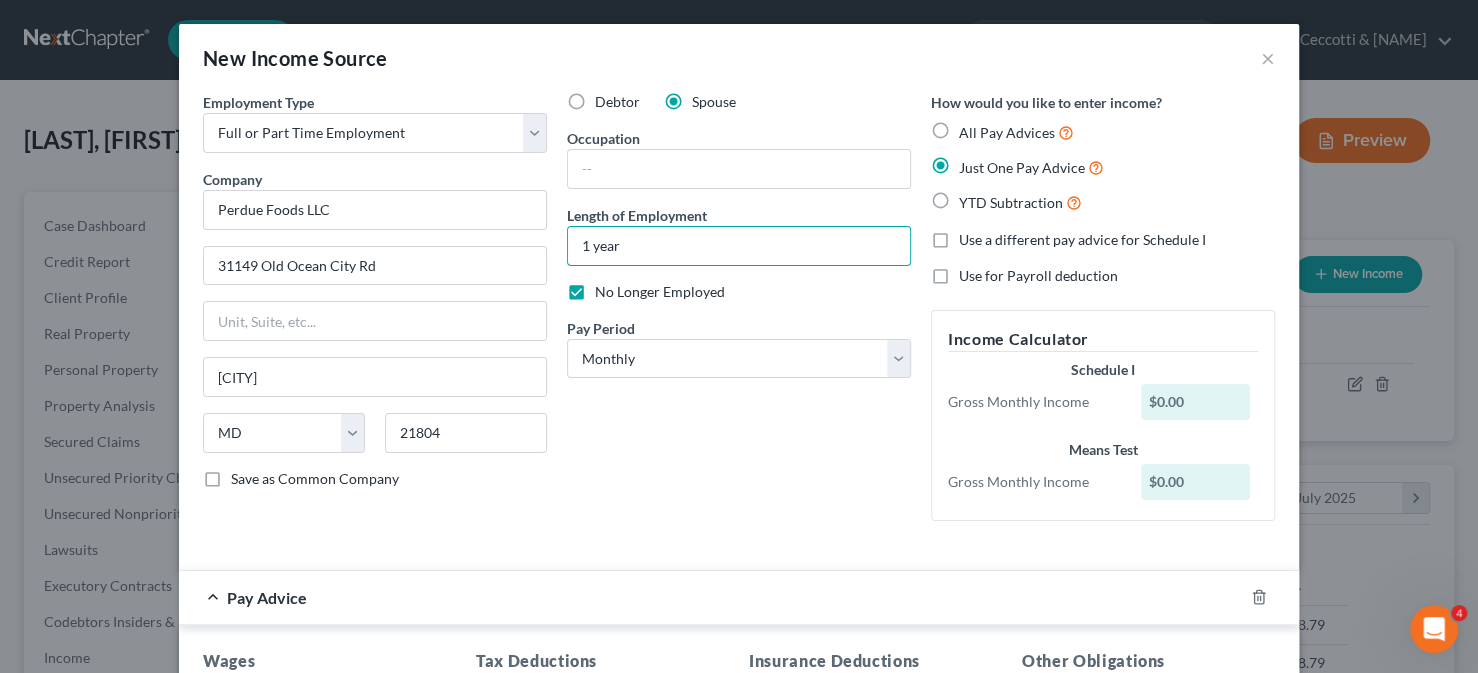 type on "1 year" 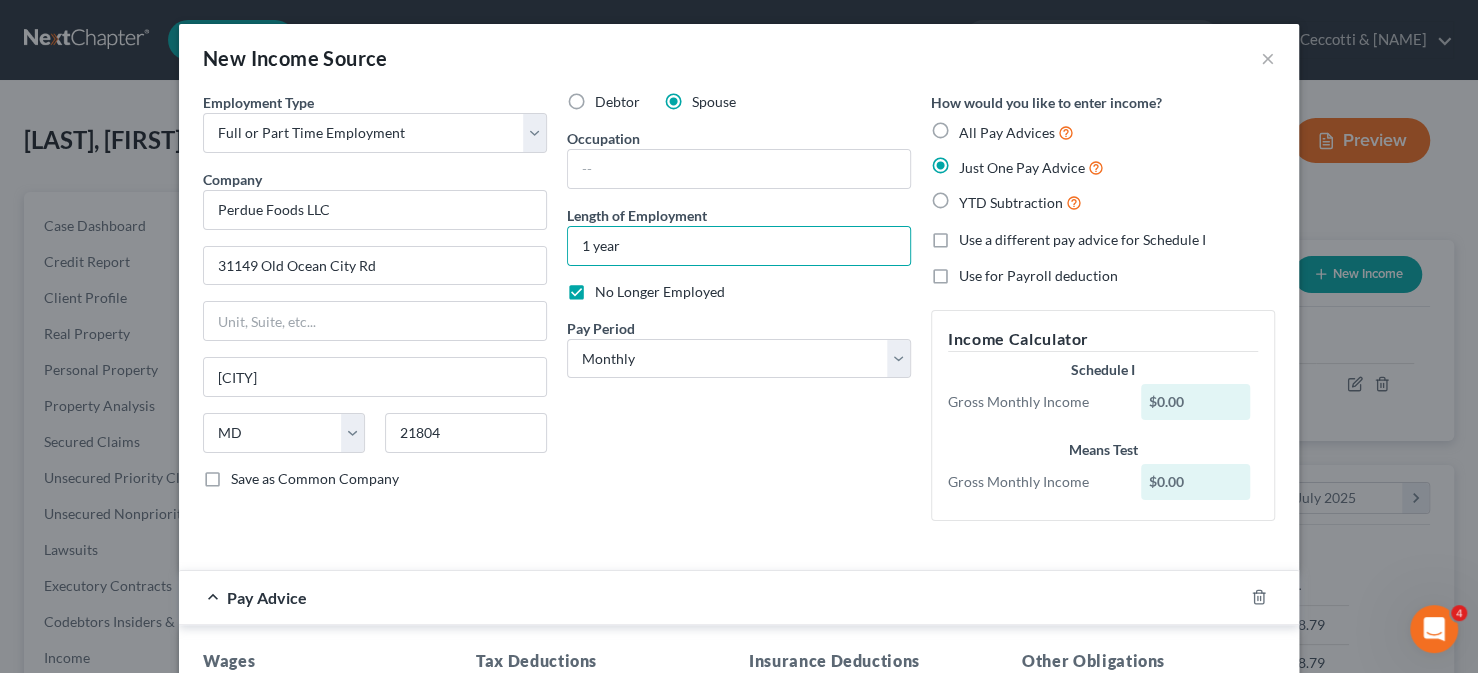 click on "Debtor Spouse Occupation Length of Employment 1 year No Longer Employed
Pay Period
*
Select Monthly Twice Monthly Every Other Week Weekly" at bounding box center (739, 314) 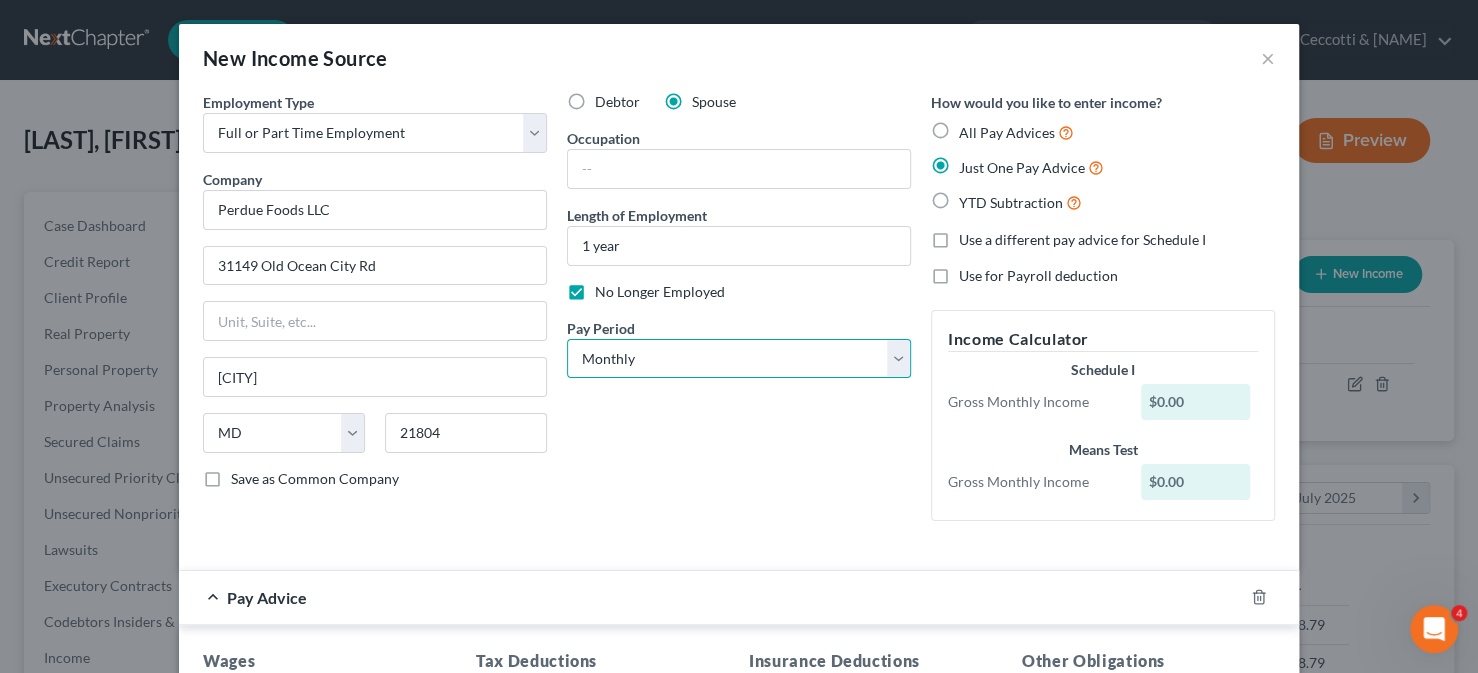 click on "Select Monthly Twice Monthly Every Other Week Weekly" at bounding box center (739, 359) 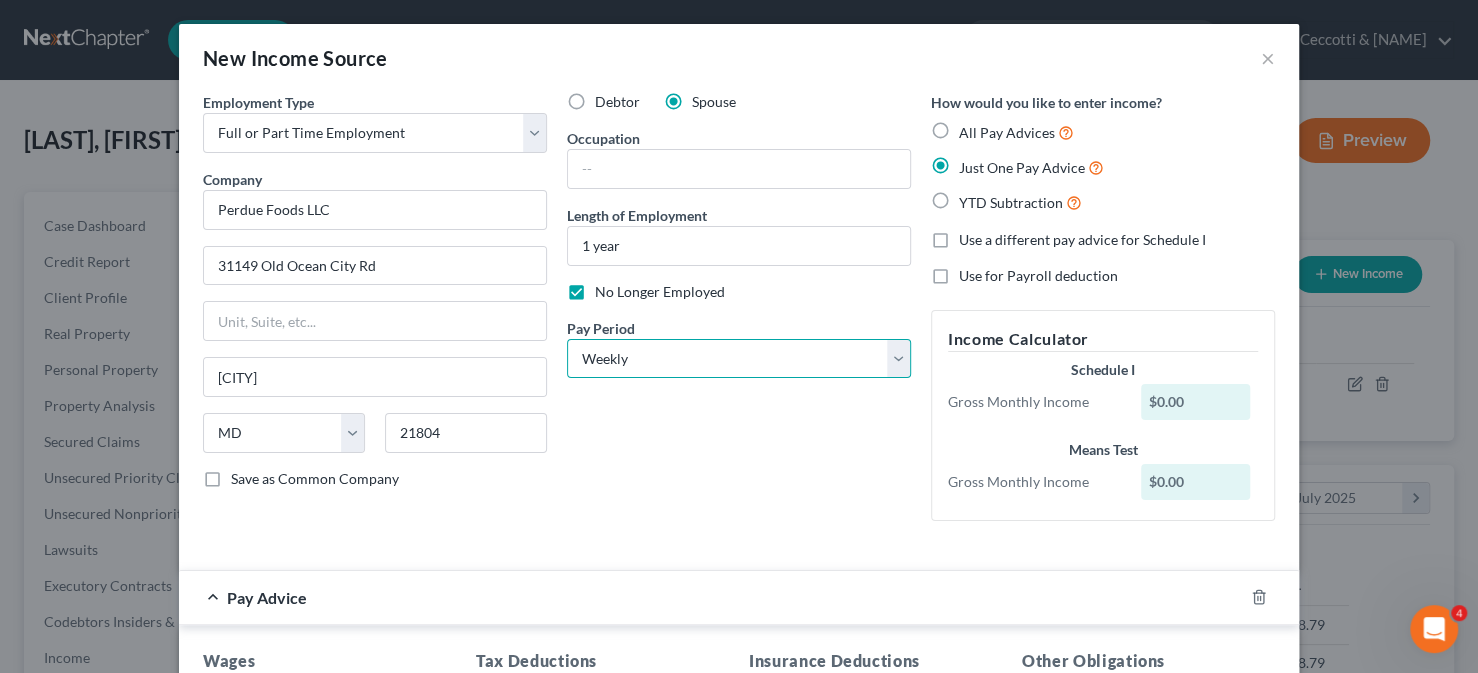click on "Select Monthly Twice Monthly Every Other Week Weekly" at bounding box center (739, 359) 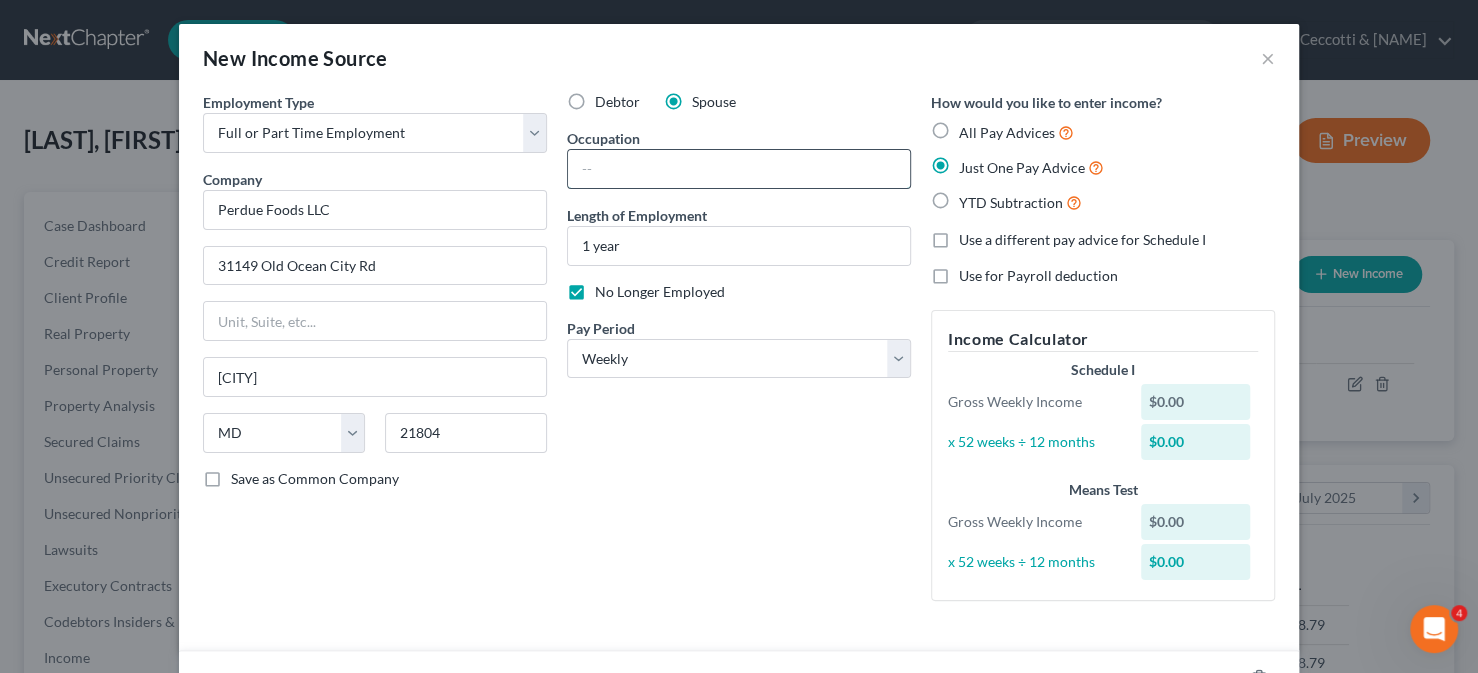click at bounding box center (739, 169) 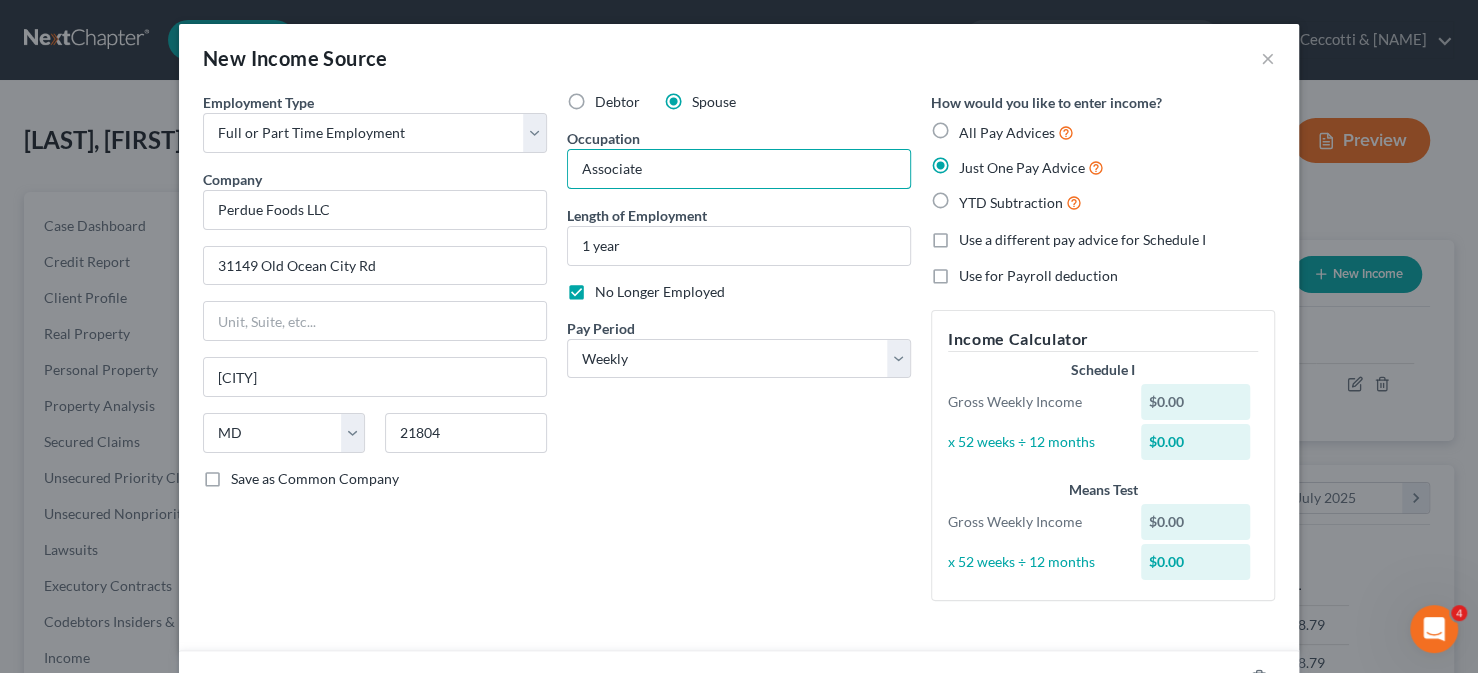 type on "Associate" 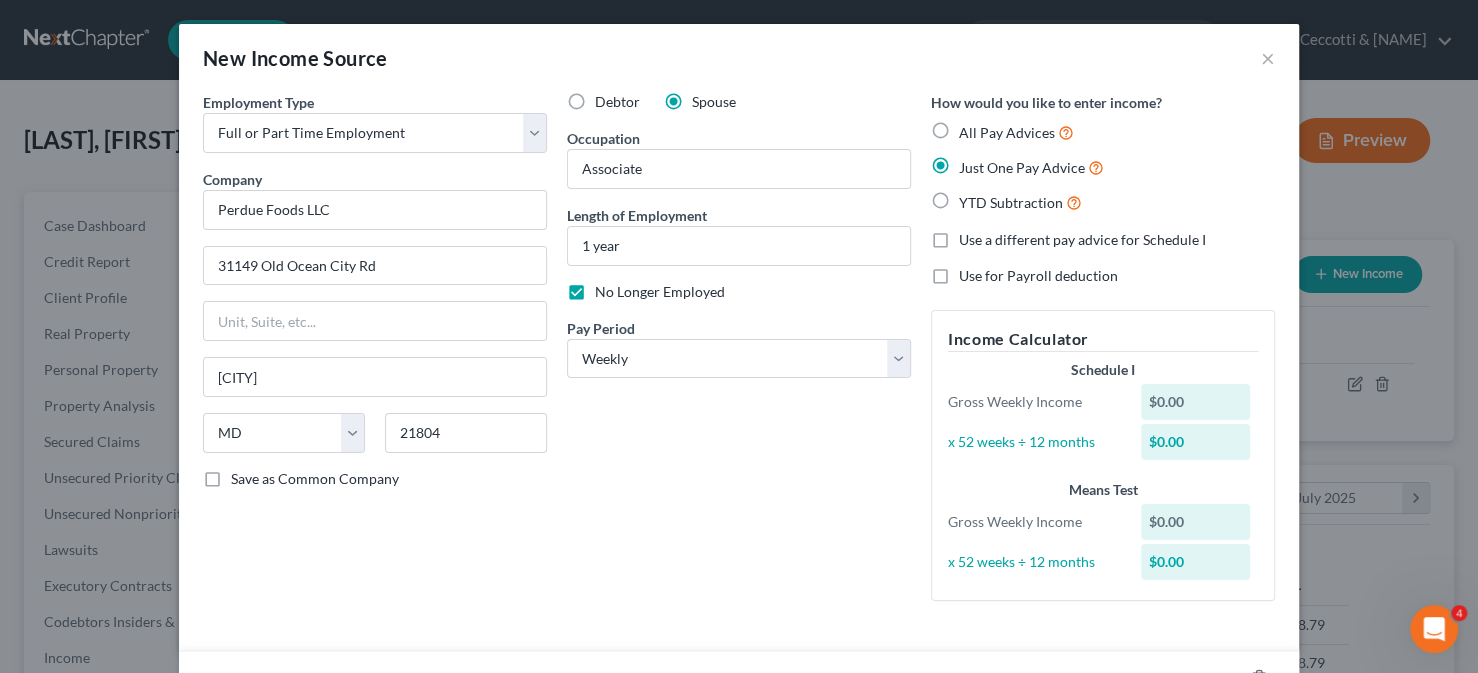 click on "Debtor Spouse Occupation Associate Length of Employment 1 year No Longer Employed
Pay Period
*
Select Monthly Twice Monthly Every Other Week Weekly" at bounding box center [739, 354] 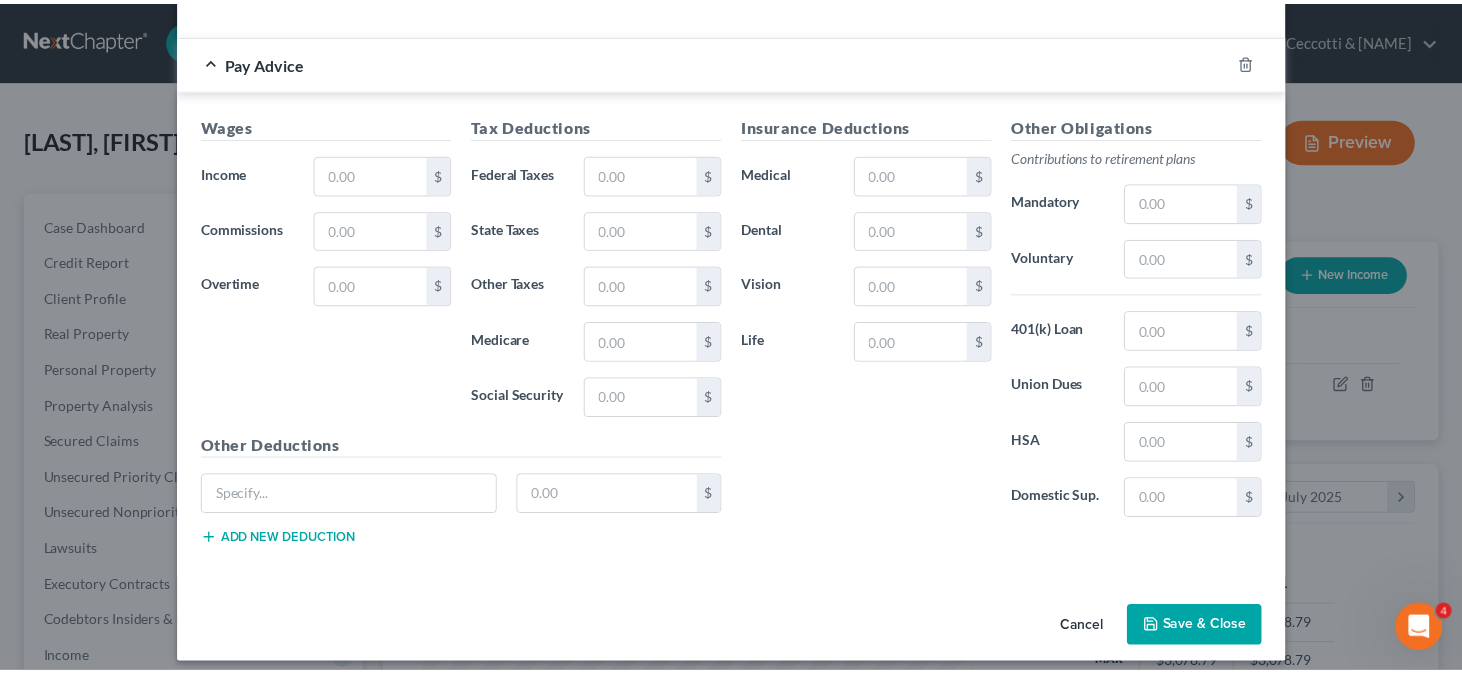 scroll, scrollTop: 625, scrollLeft: 0, axis: vertical 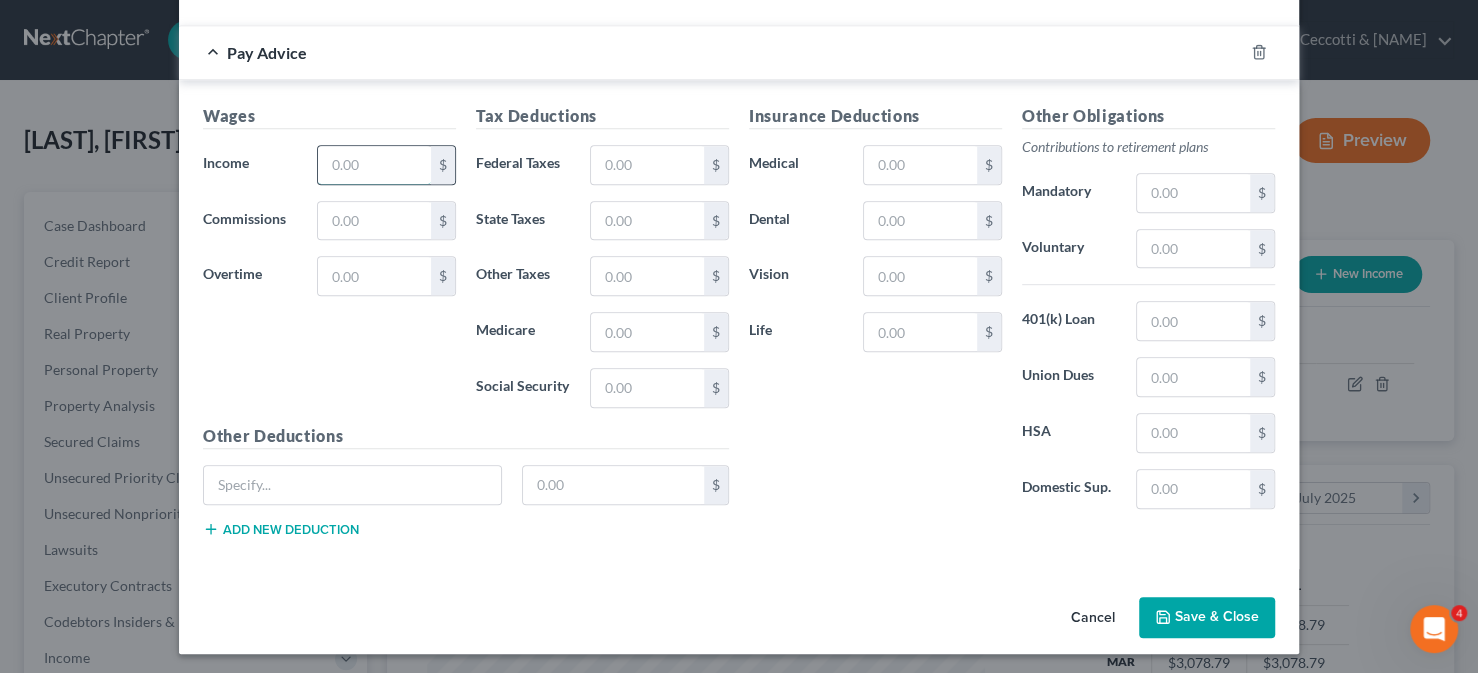 click at bounding box center [374, 165] 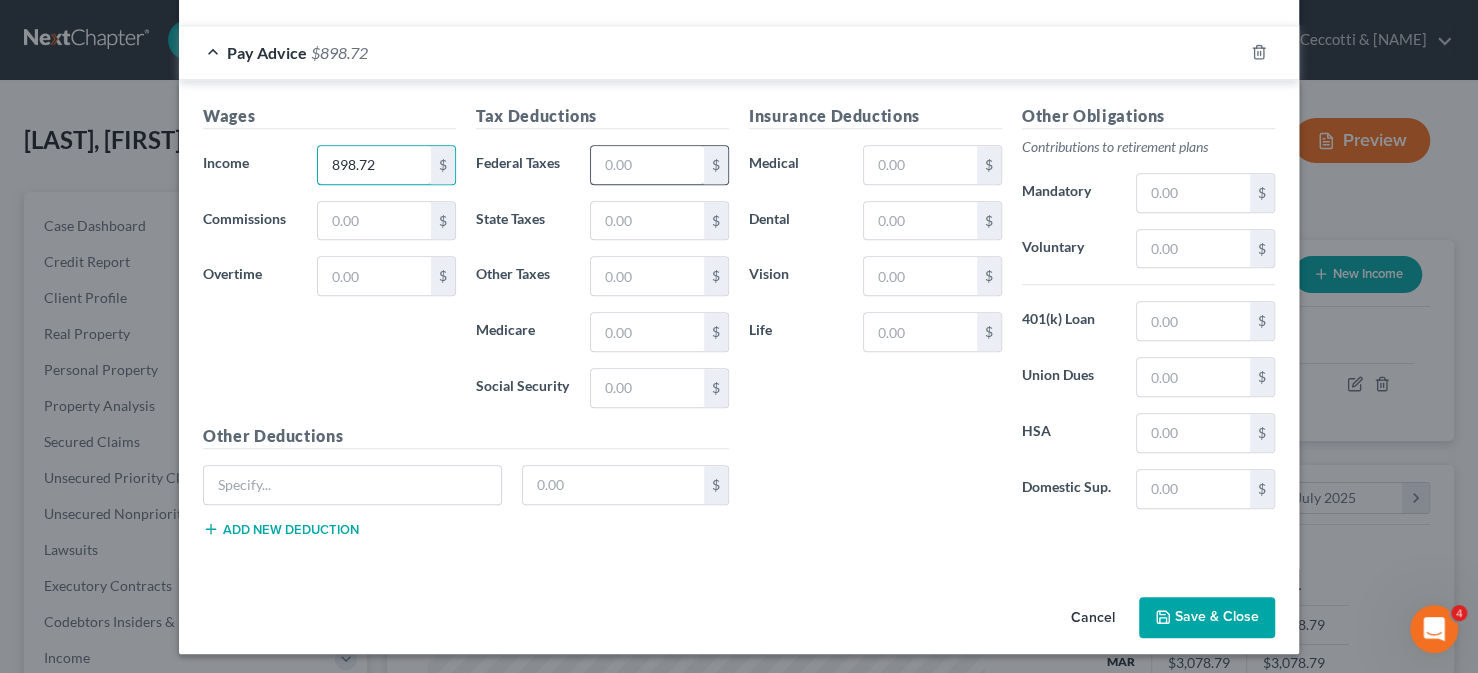 type on "898.72" 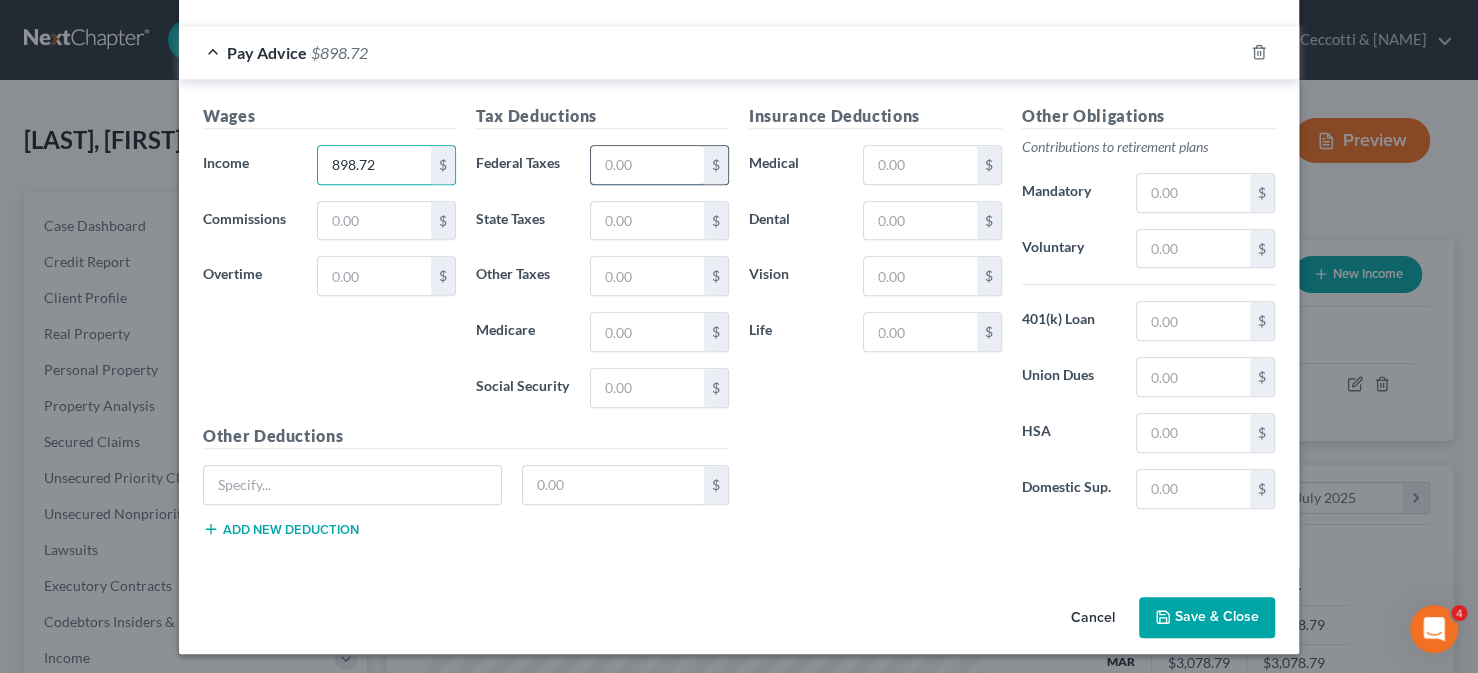 click at bounding box center (647, 165) 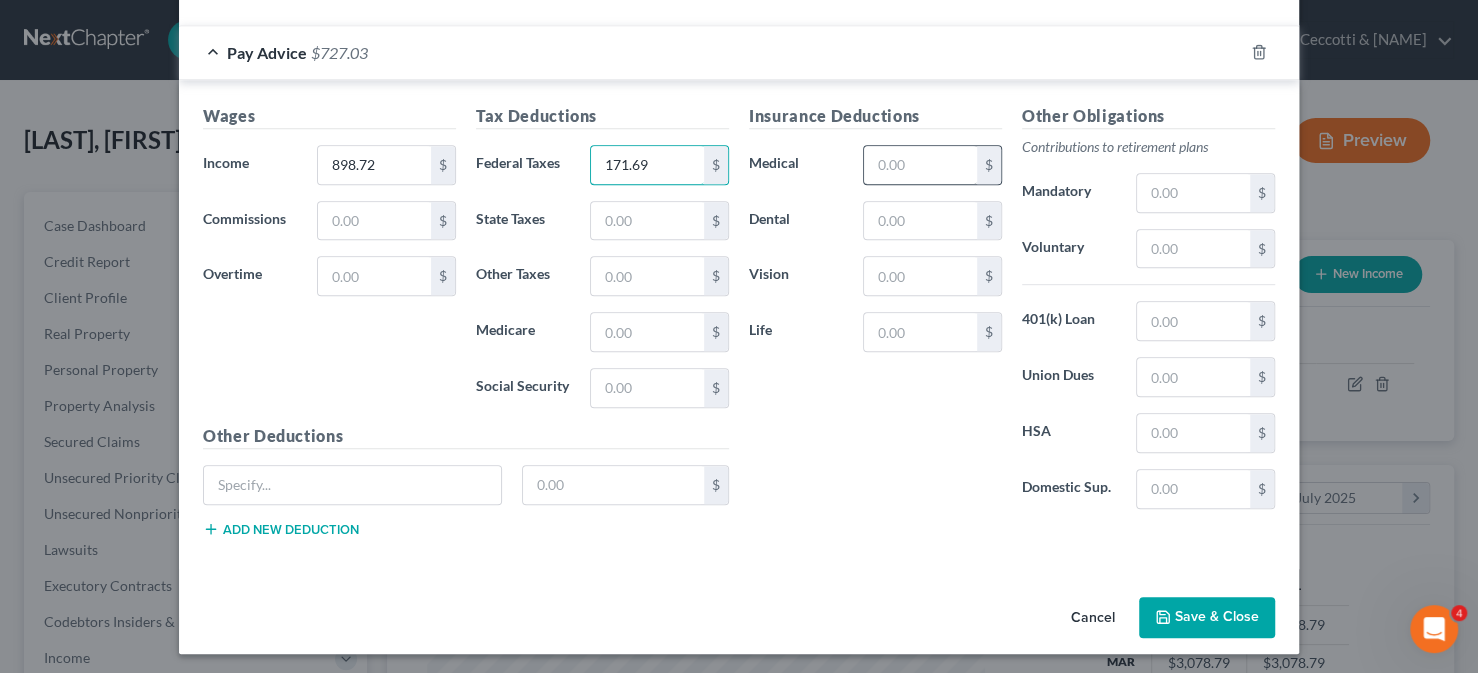 type on "171.69" 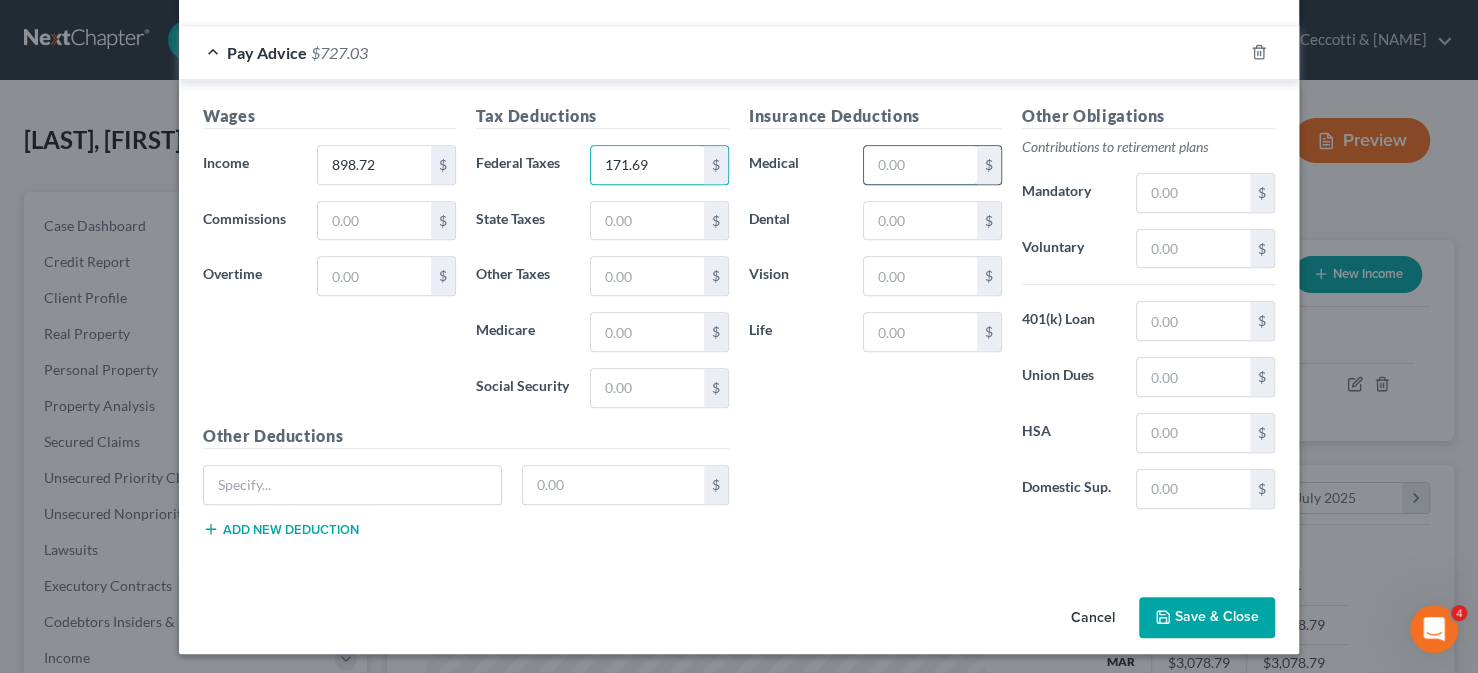 click at bounding box center (920, 165) 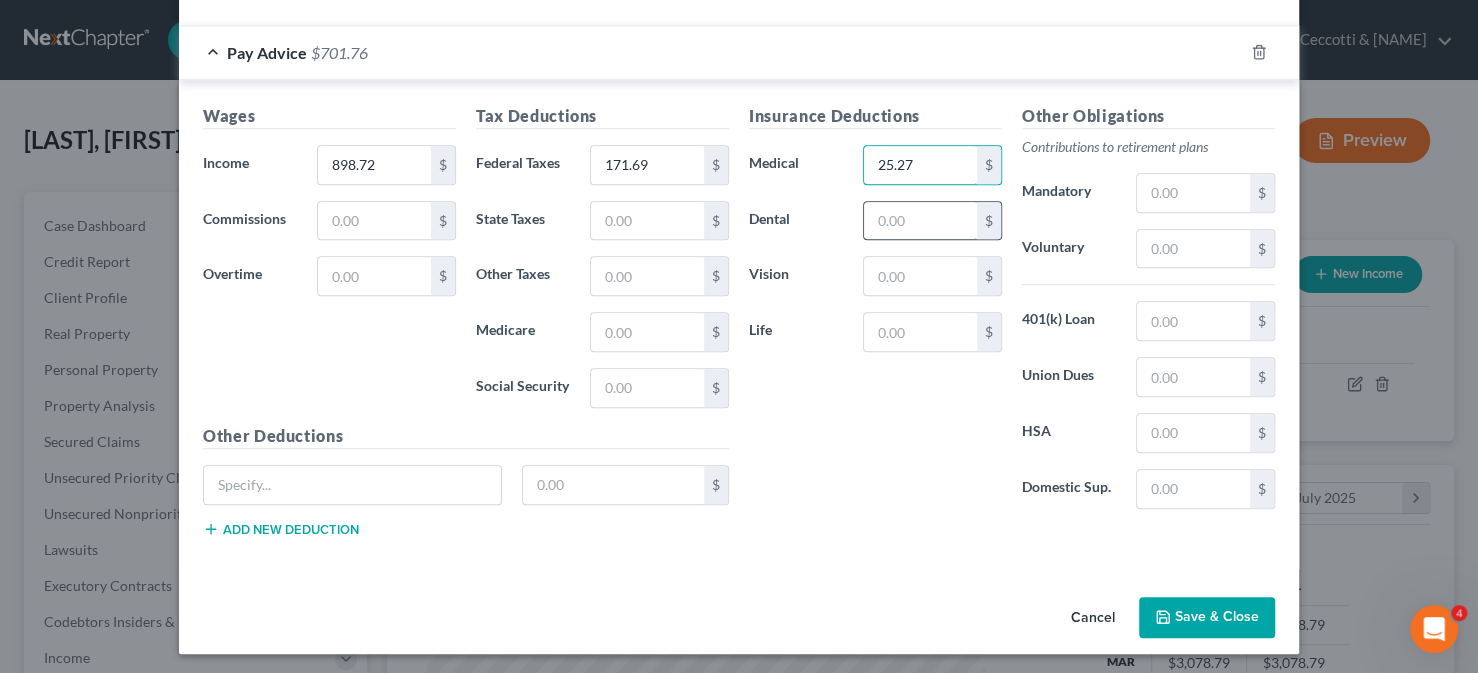 type on "25.27" 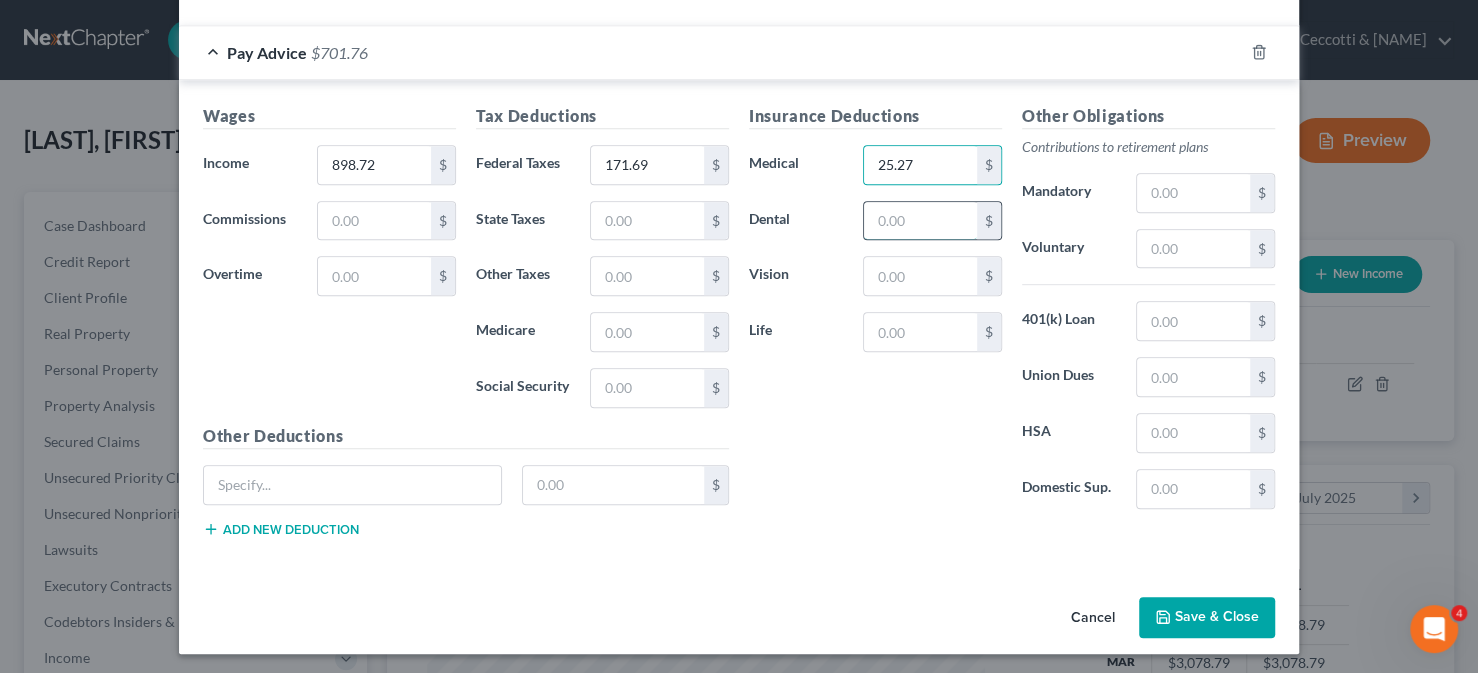 click at bounding box center (920, 221) 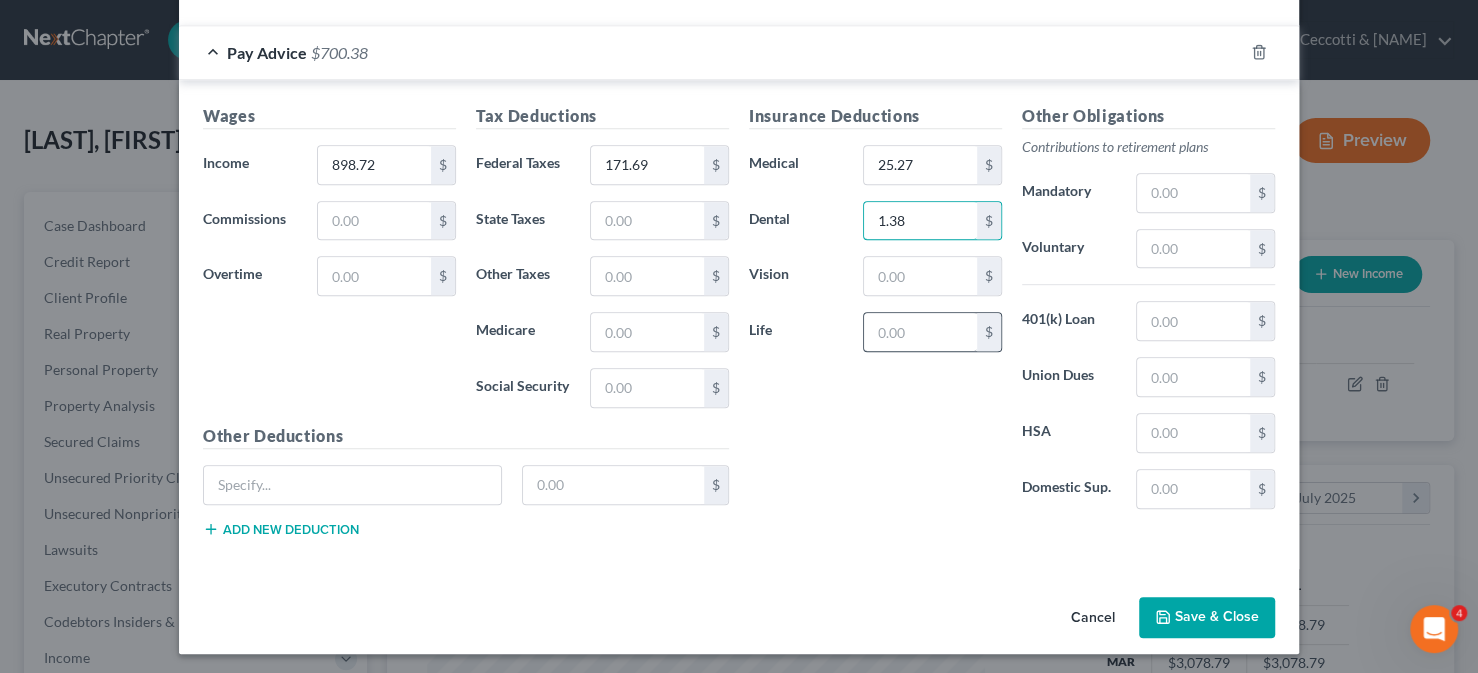type 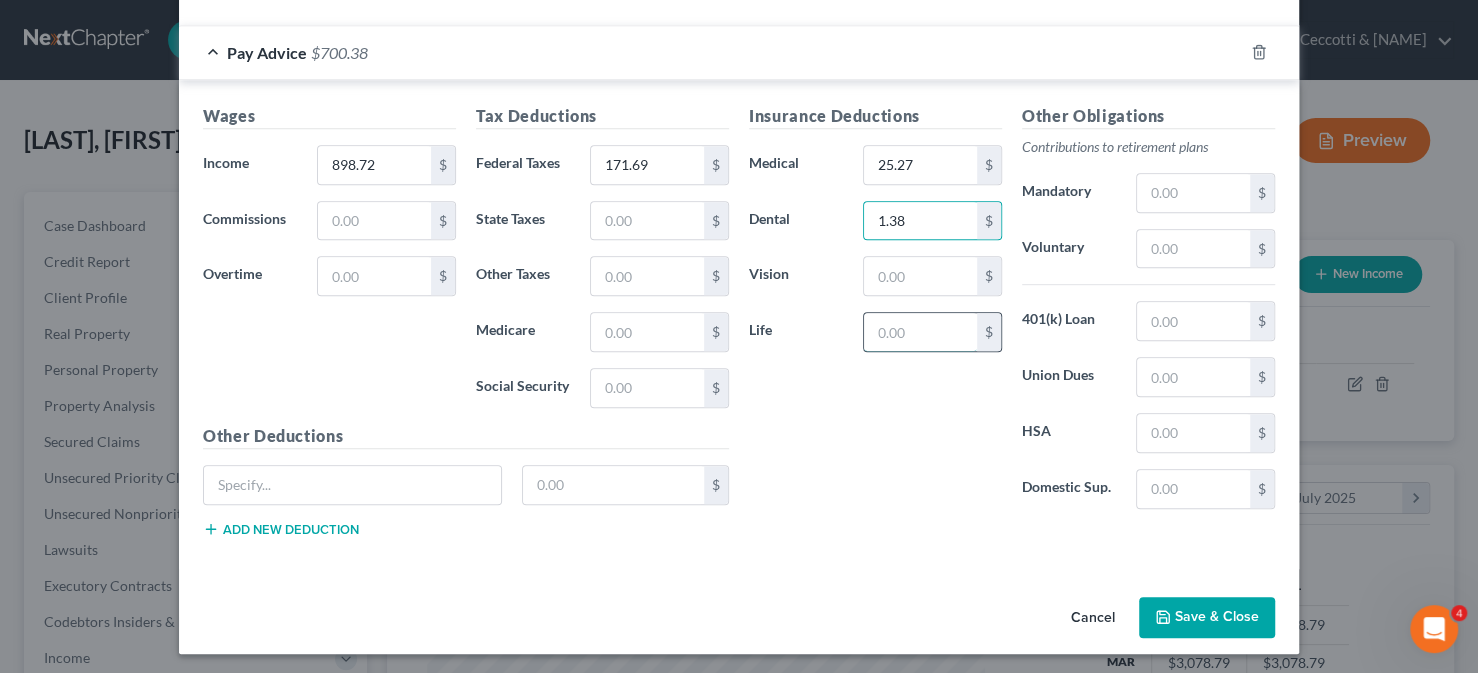 click at bounding box center [920, 332] 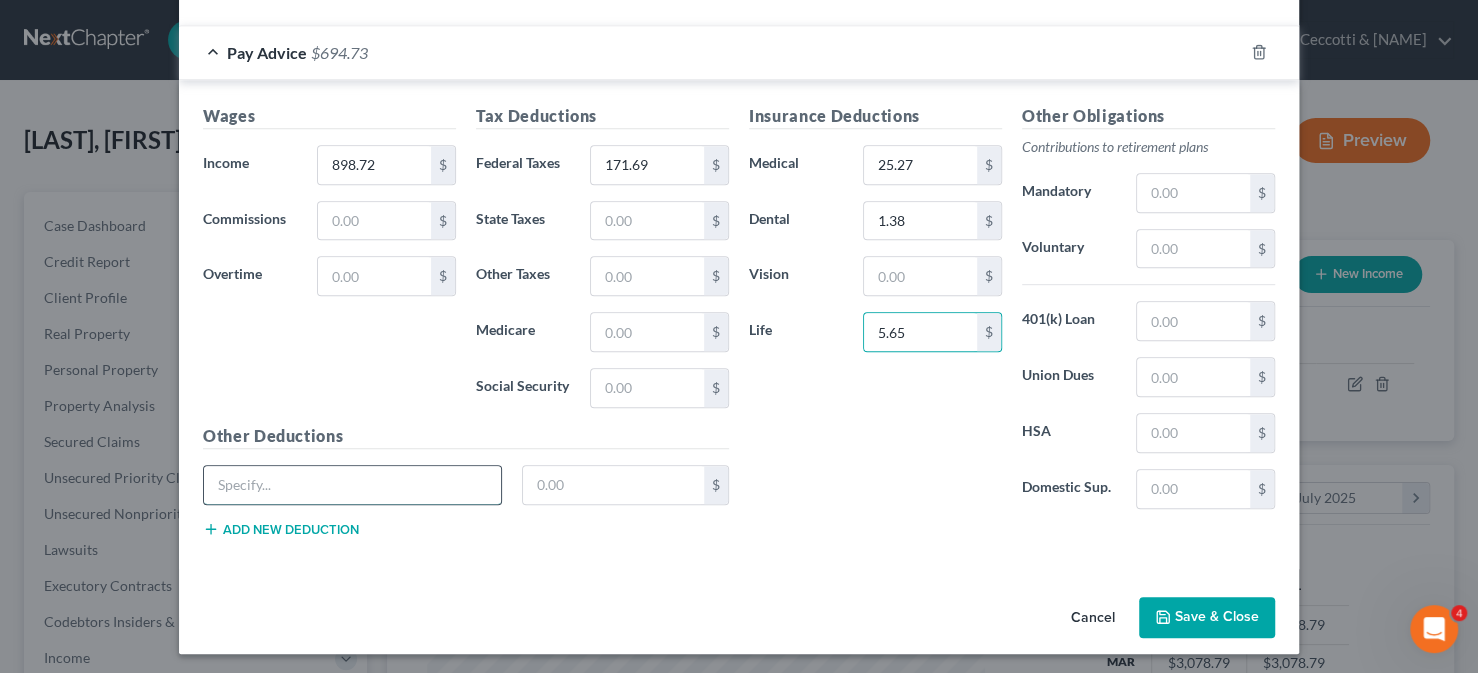 click at bounding box center (352, 485) 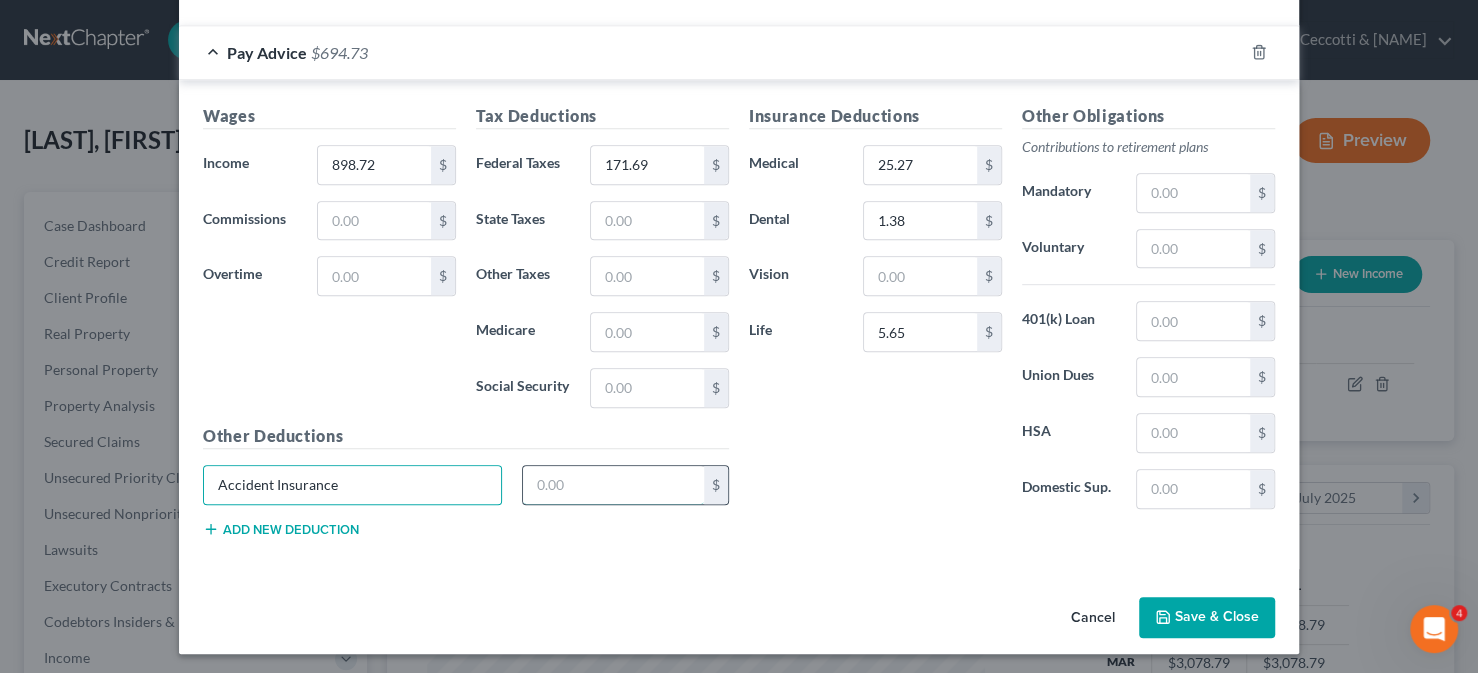 click at bounding box center [614, 485] 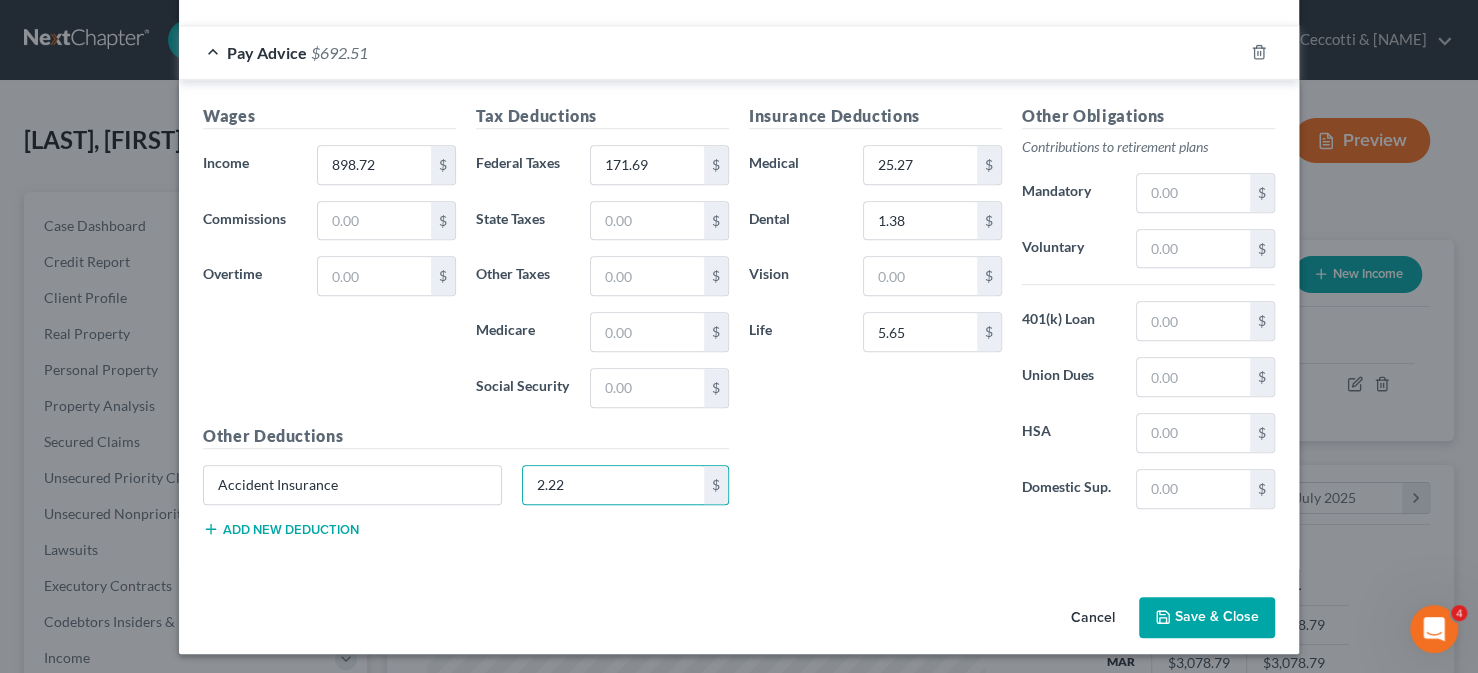 click on "Add new deduction" at bounding box center [281, 529] 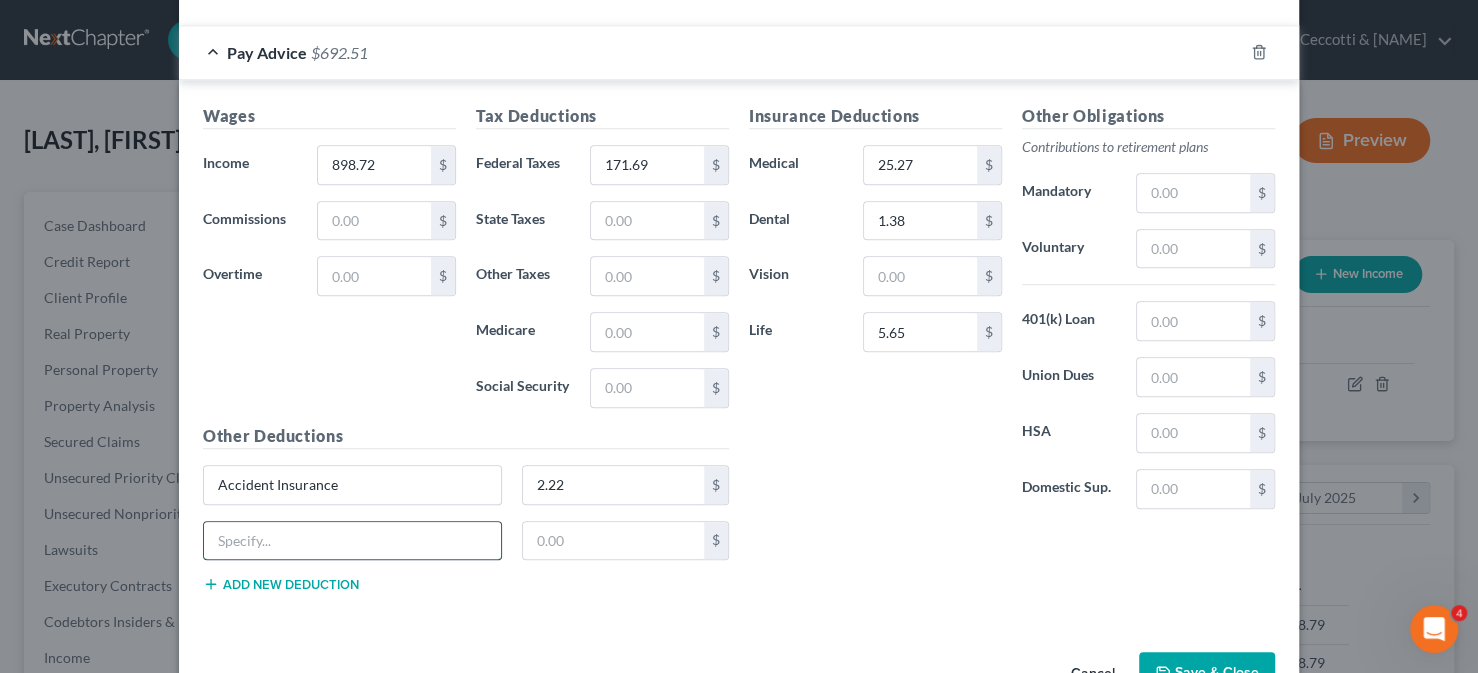 click at bounding box center (352, 541) 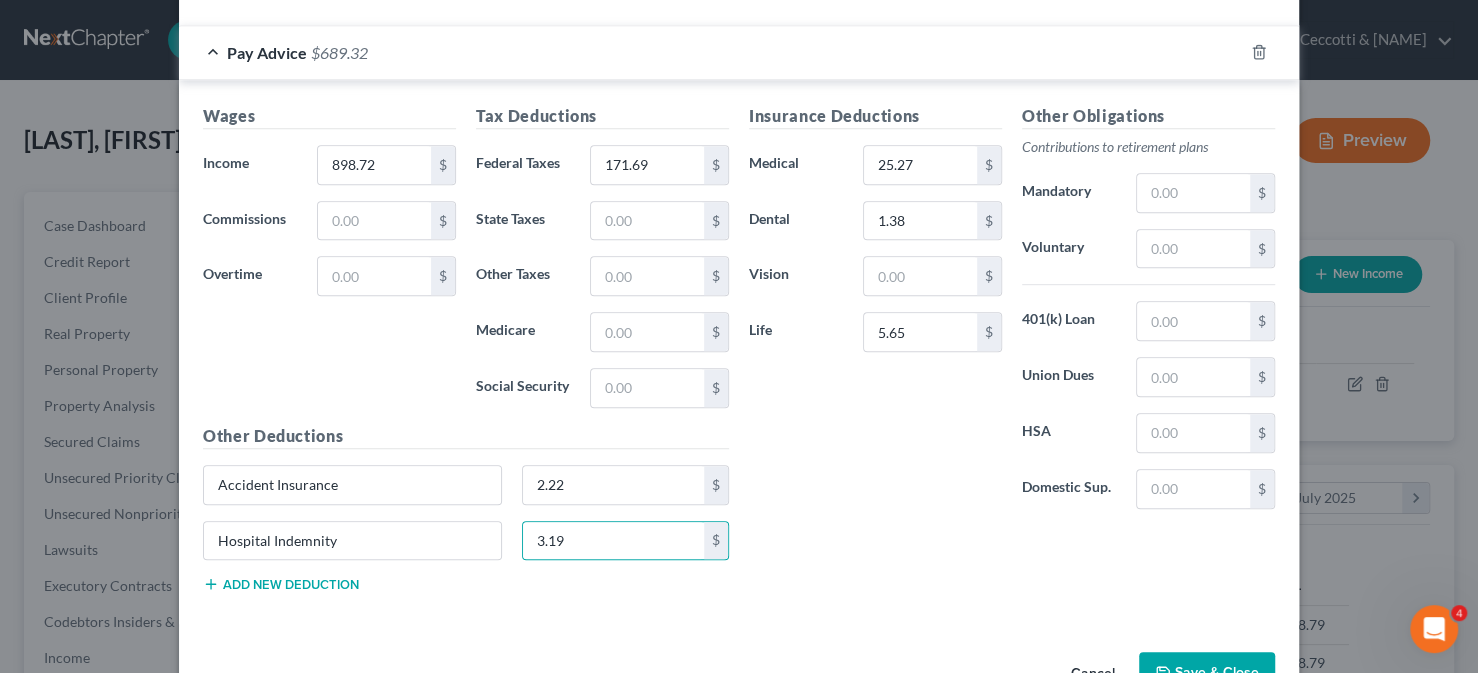 click 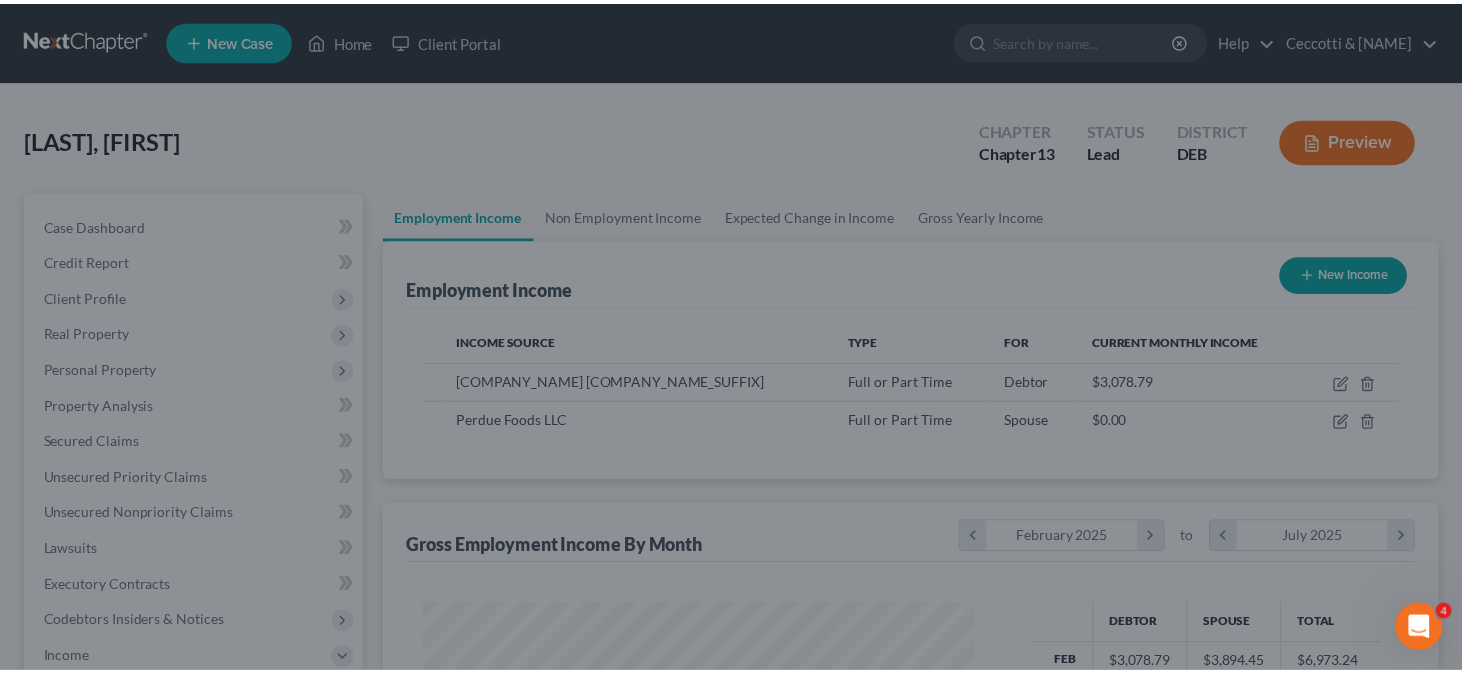 scroll, scrollTop: 356, scrollLeft: 593, axis: both 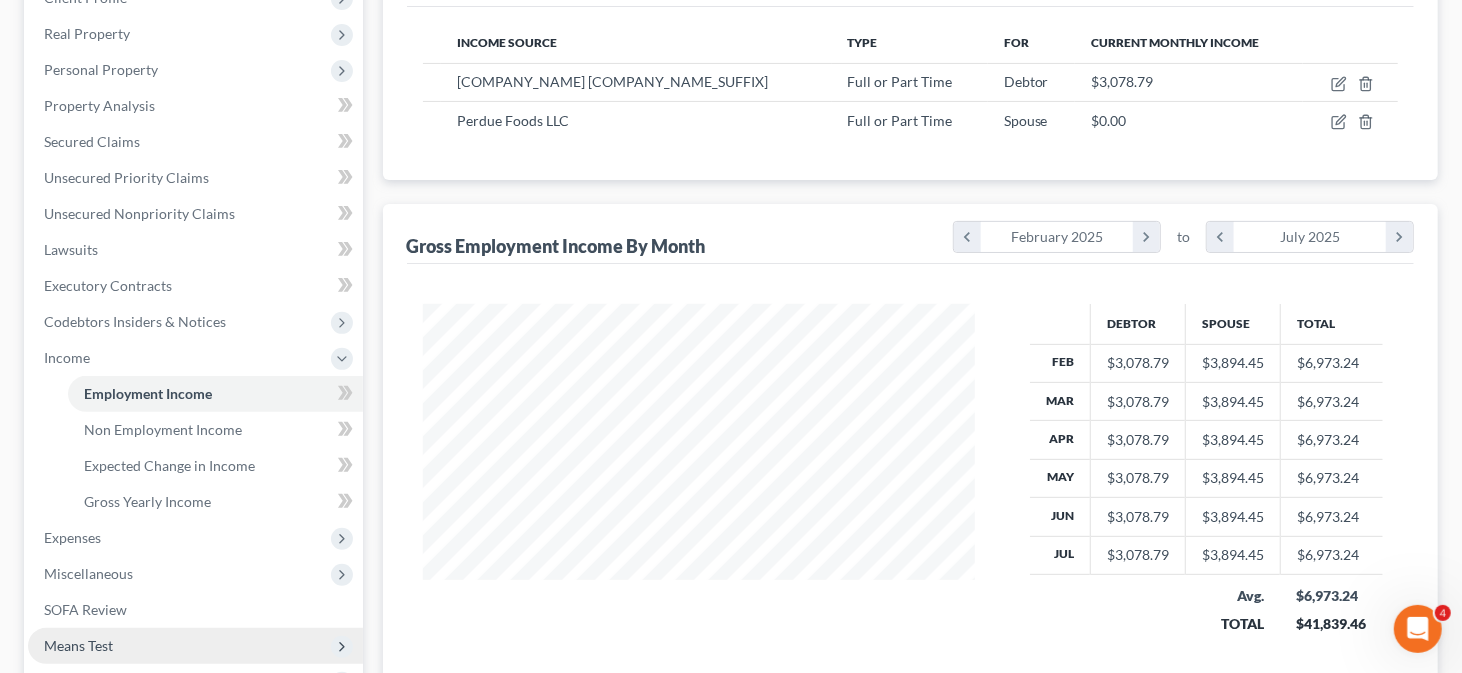 click on "Means Test" at bounding box center [195, 646] 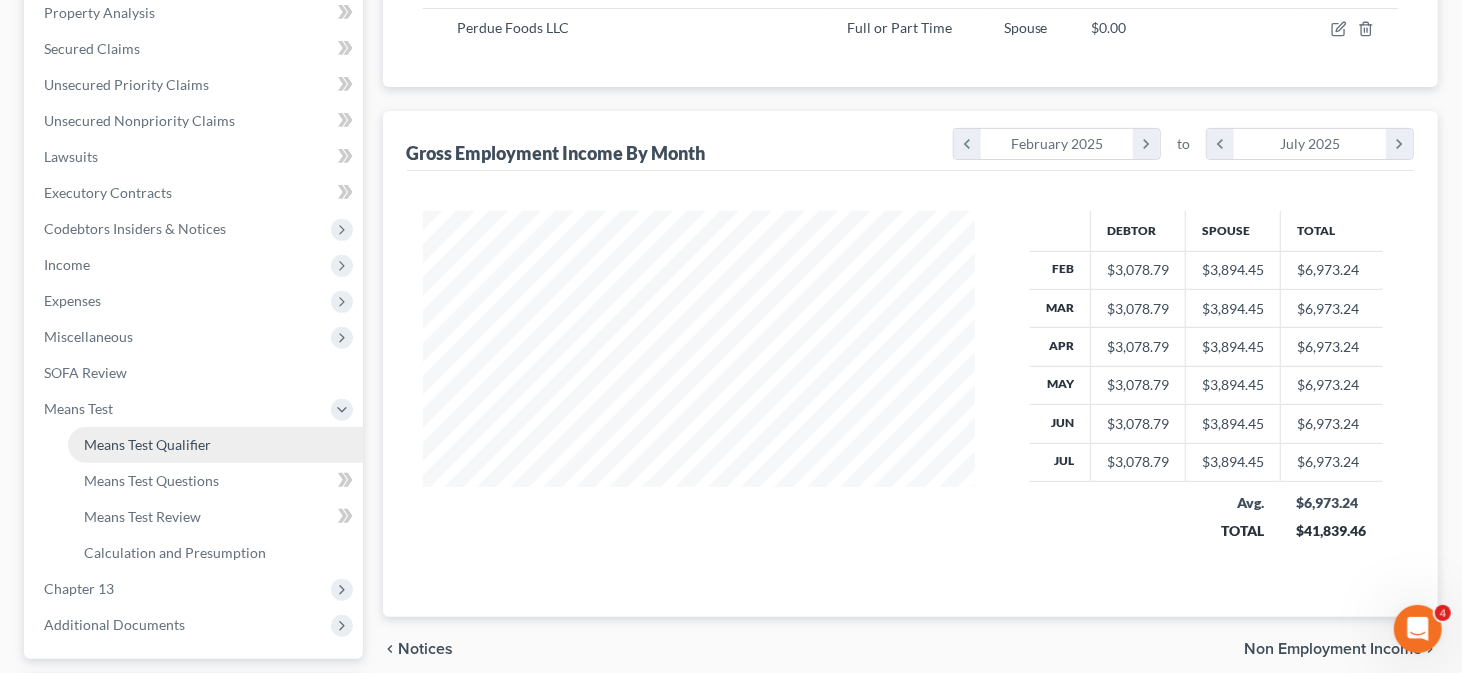scroll, scrollTop: 500, scrollLeft: 0, axis: vertical 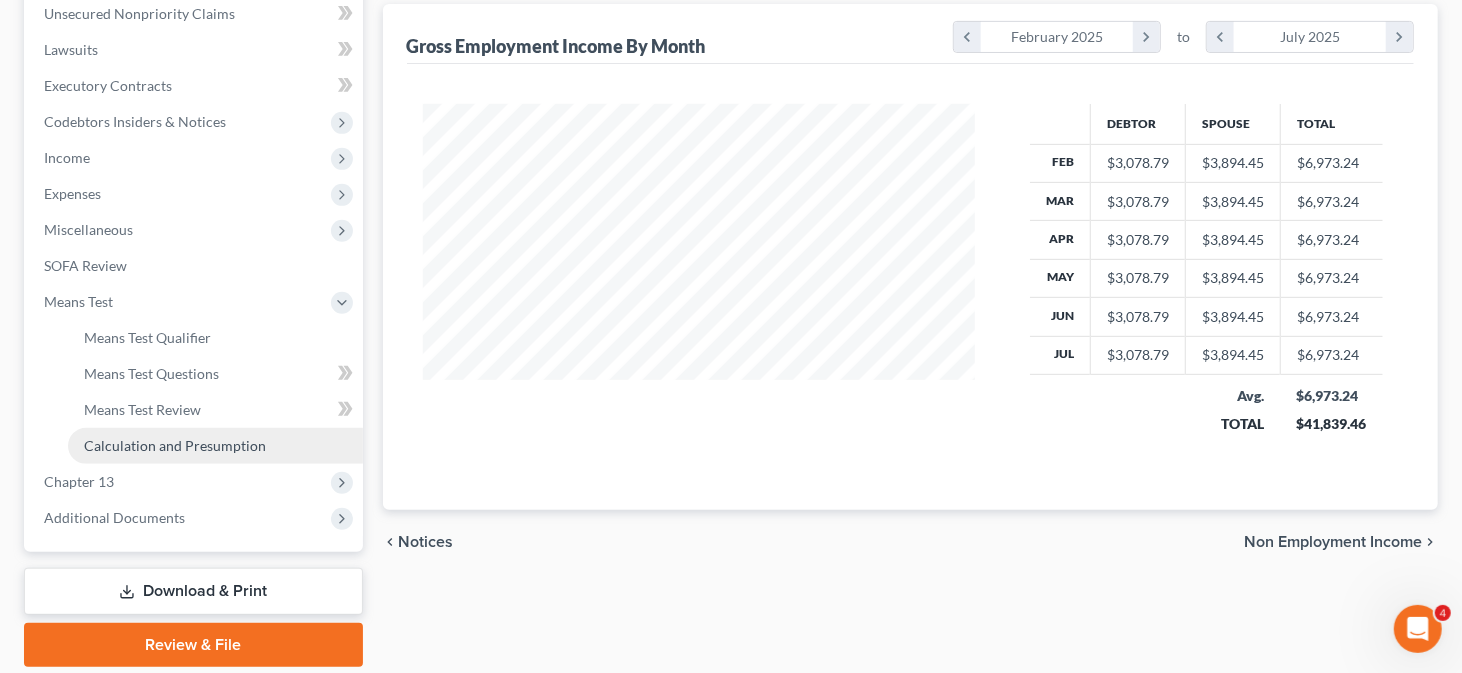 click on "Calculation and Presumption" at bounding box center [175, 445] 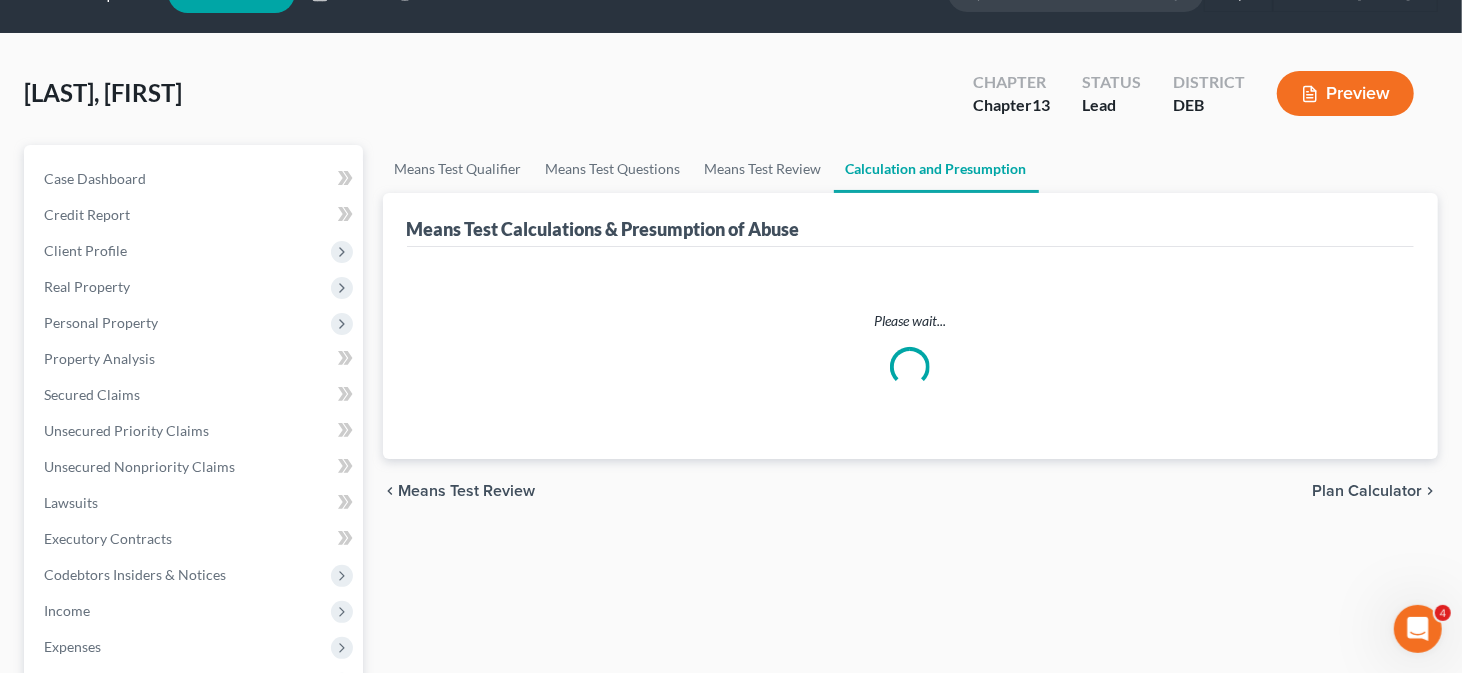 scroll, scrollTop: 0, scrollLeft: 0, axis: both 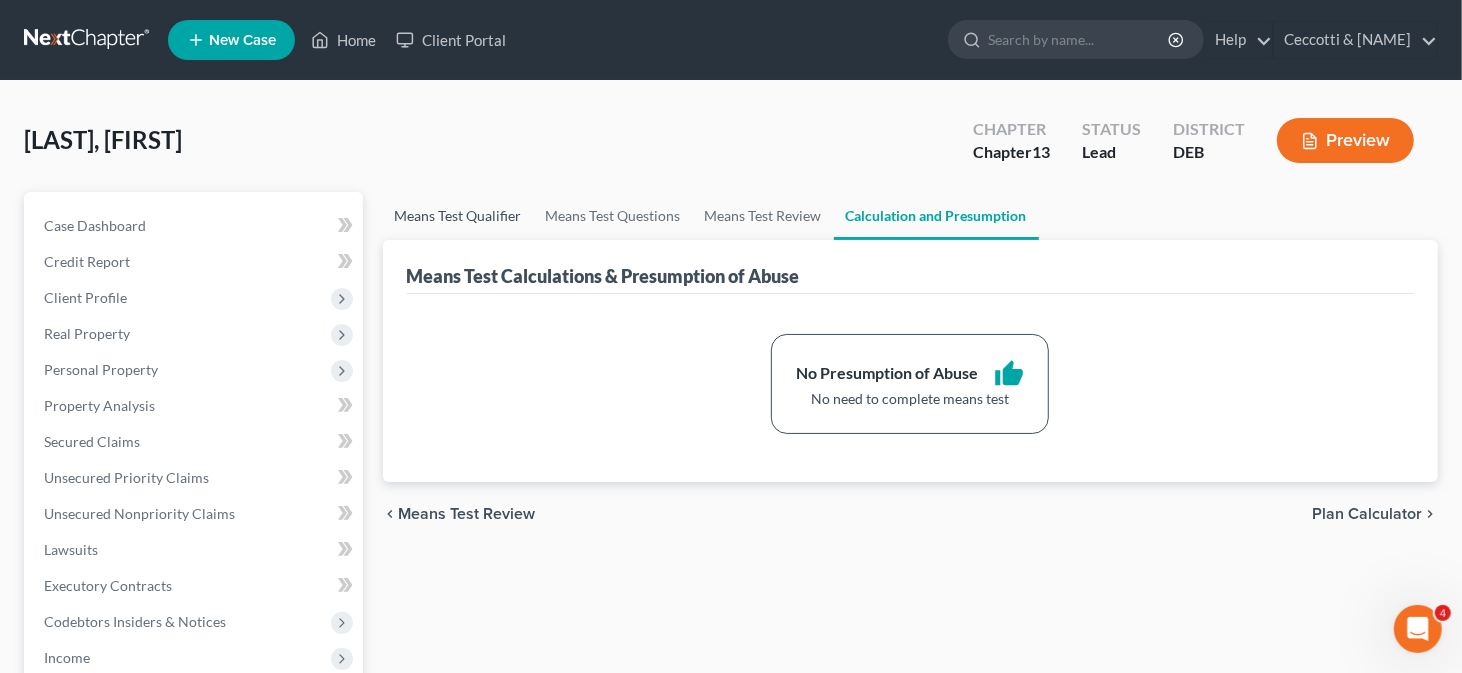 click on "Means Test Qualifier" at bounding box center (458, 216) 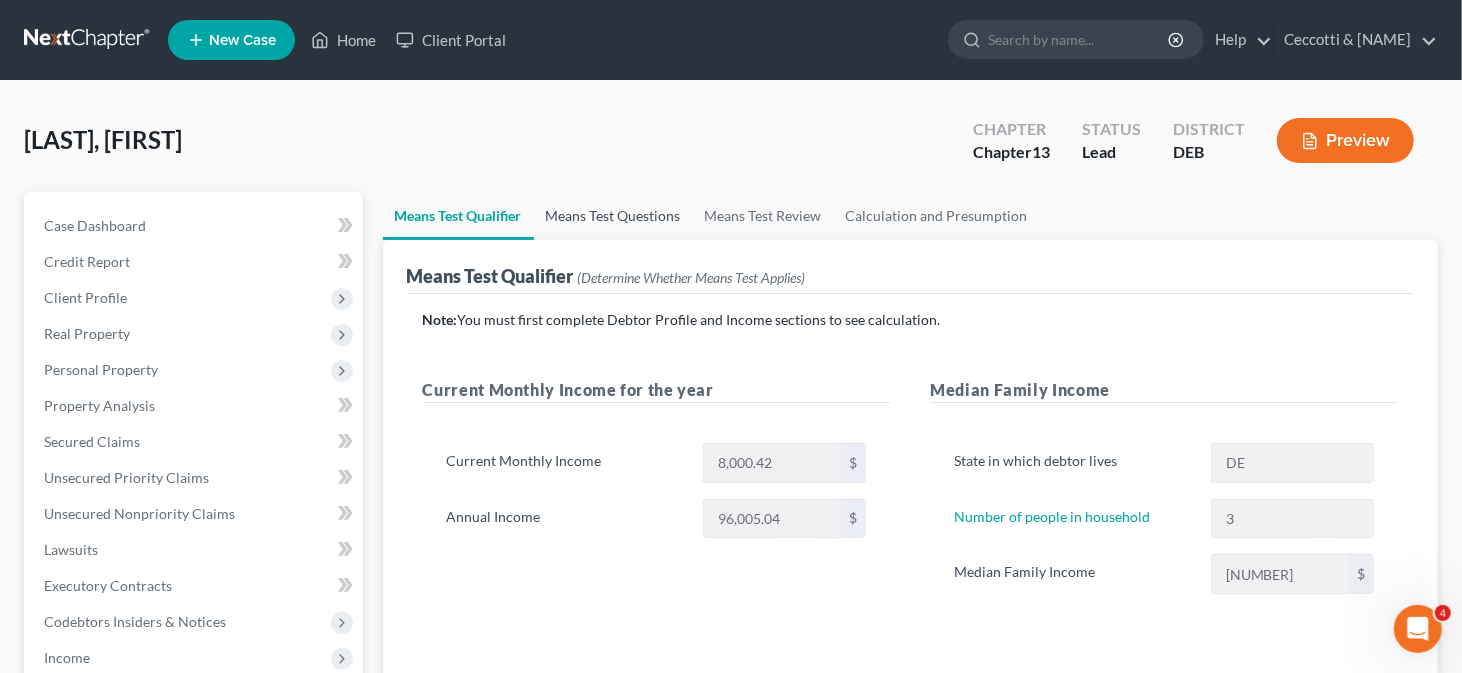 click on "Means Test Questions" at bounding box center (613, 216) 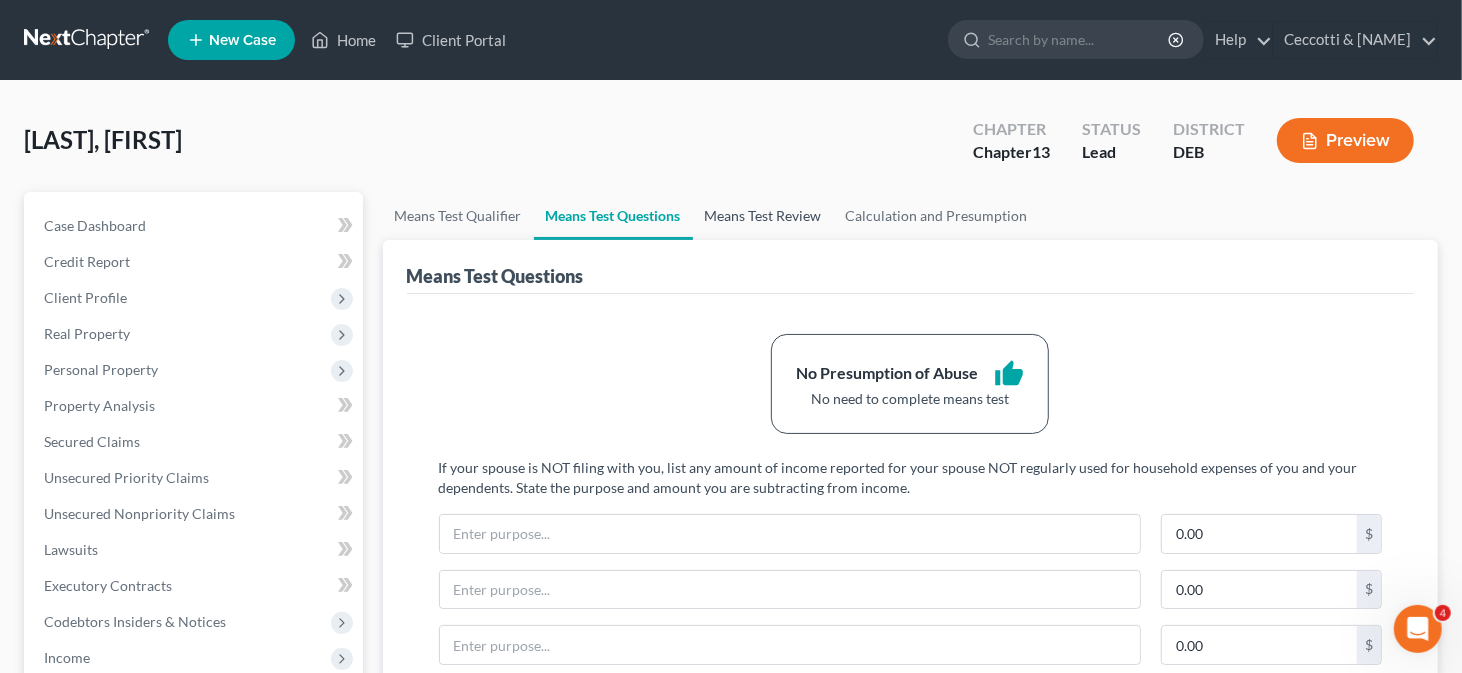 click on "Means Test Review" at bounding box center [763, 216] 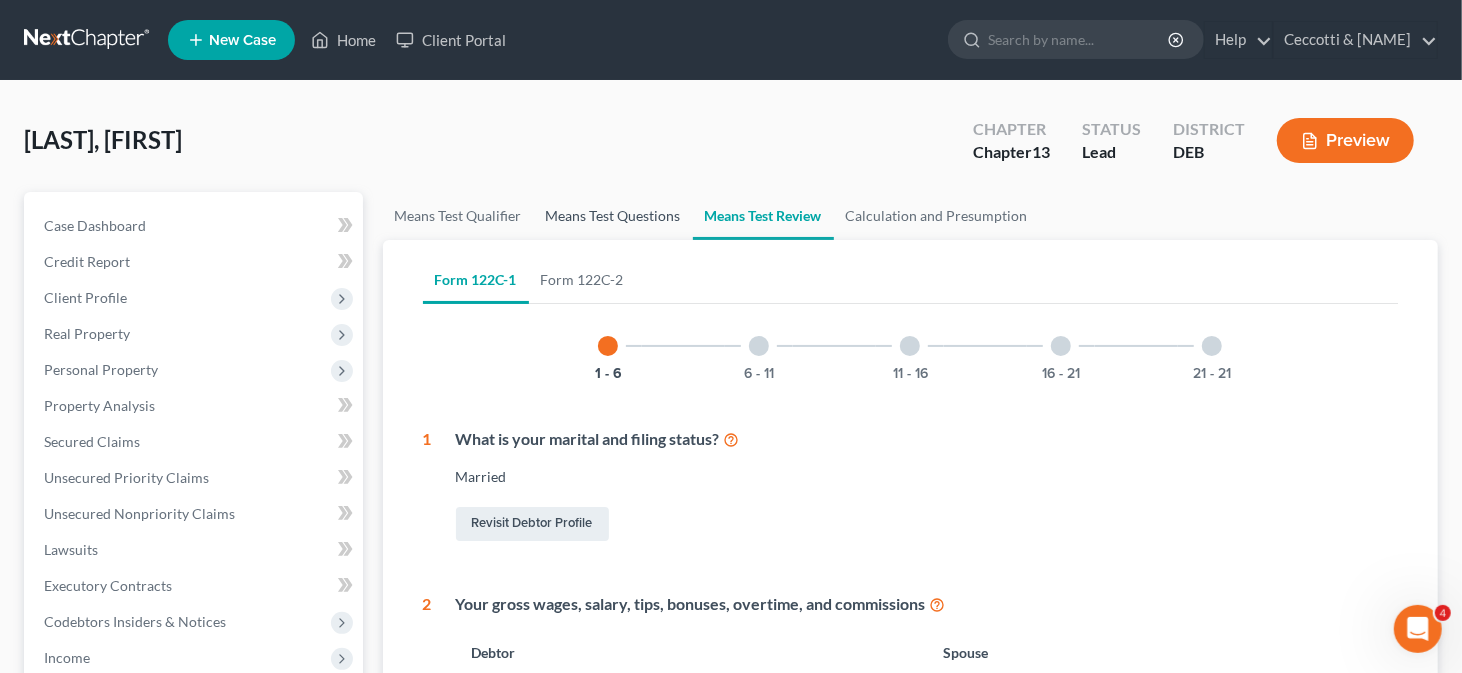 click on "Means Test Questions" at bounding box center (613, 216) 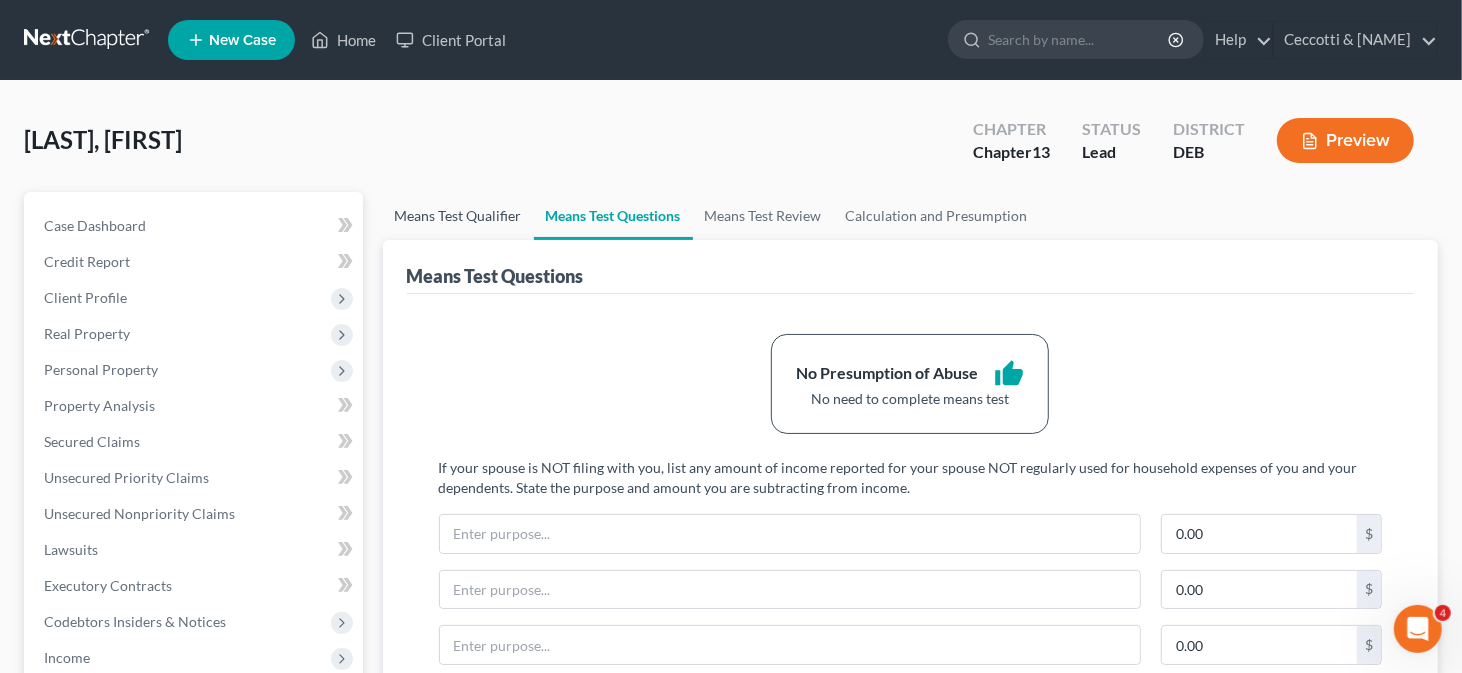 click on "Means Test Qualifier" at bounding box center (458, 216) 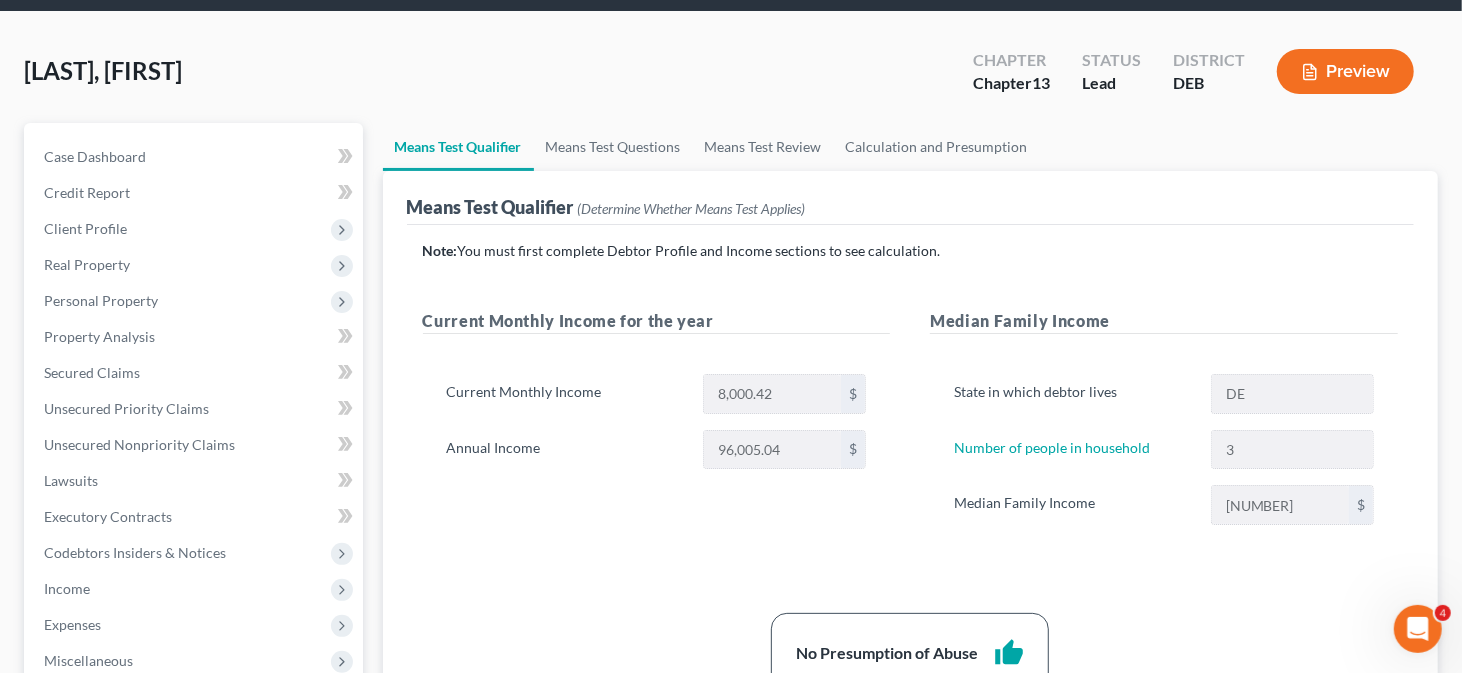 scroll, scrollTop: 200, scrollLeft: 0, axis: vertical 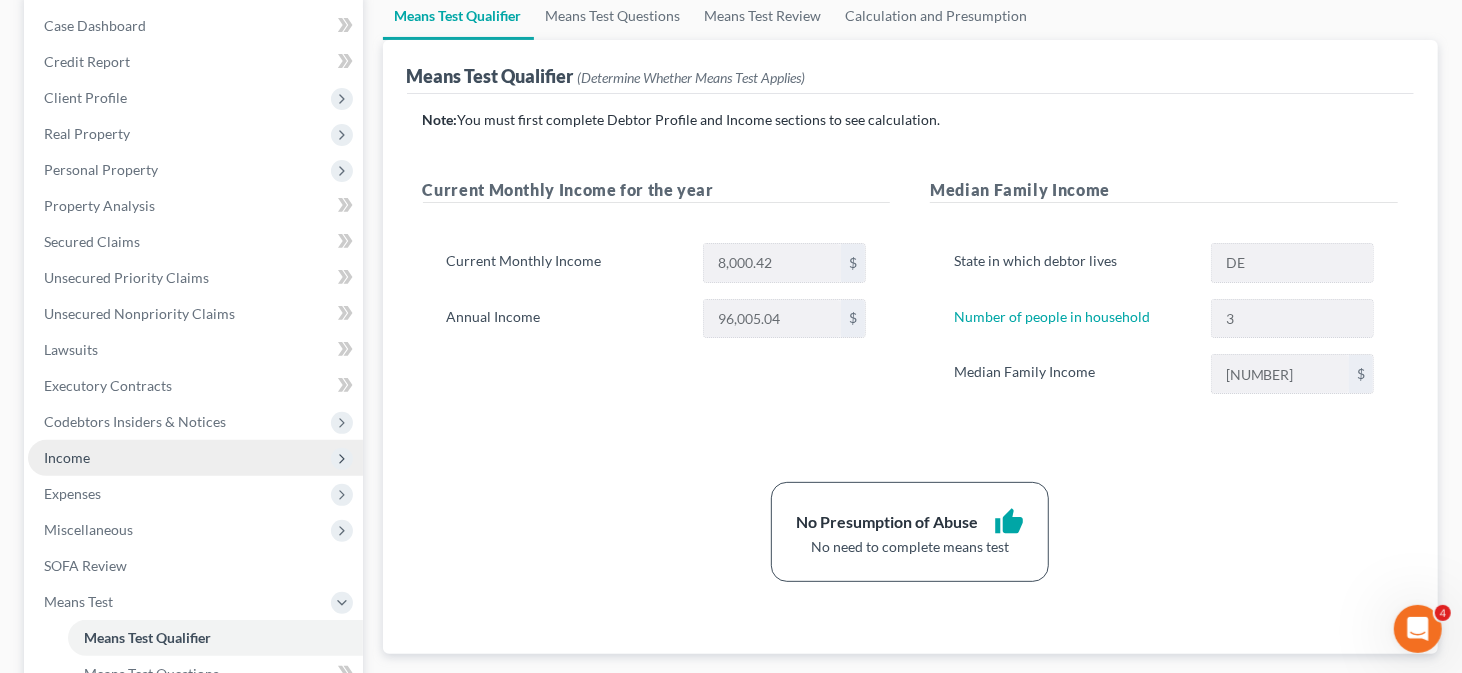 click on "Income" at bounding box center [195, 458] 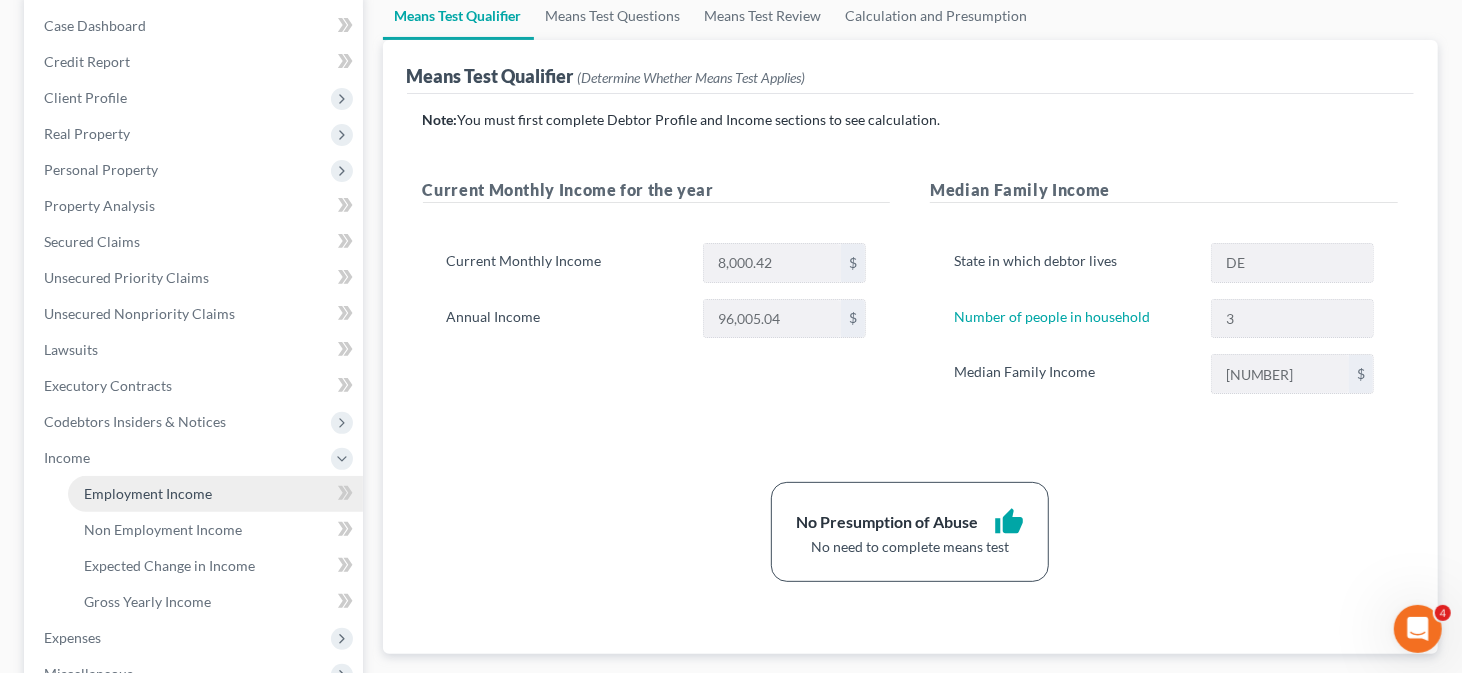 click on "Employment Income" at bounding box center [148, 493] 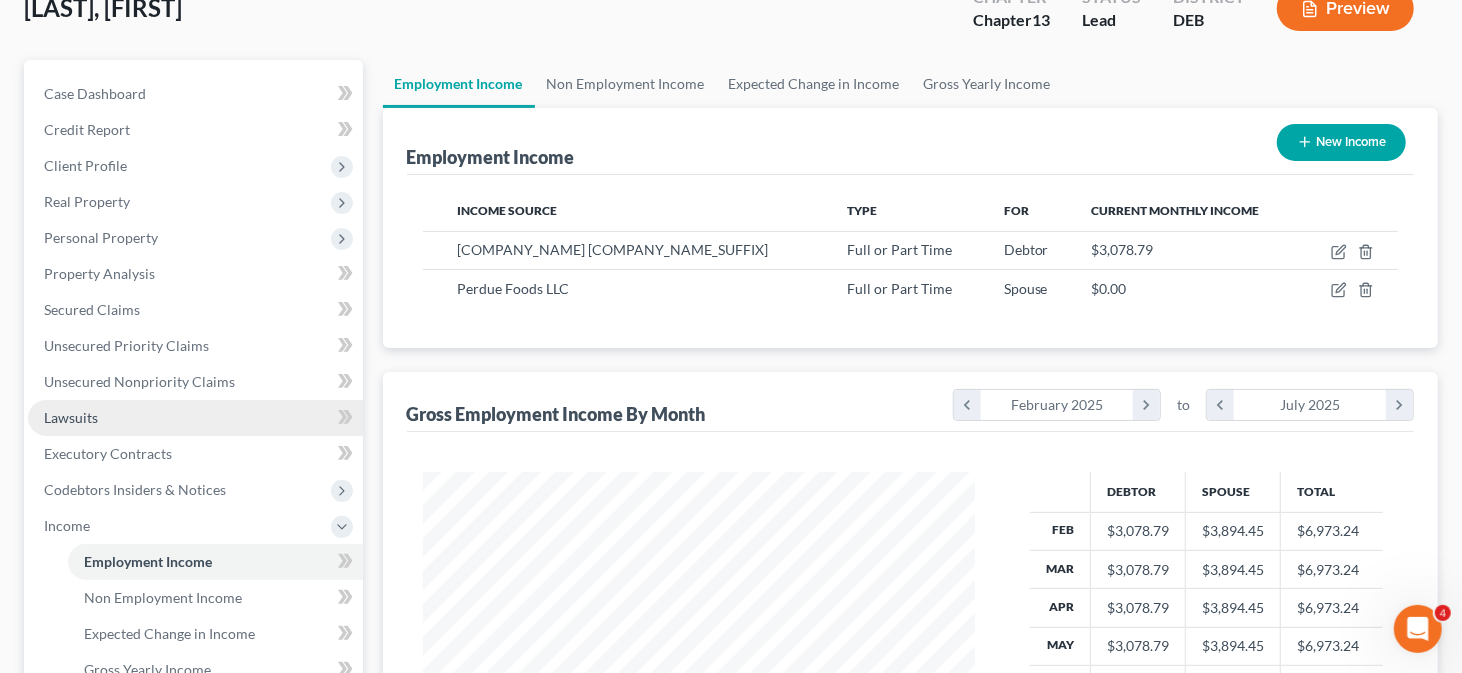 scroll, scrollTop: 0, scrollLeft: 0, axis: both 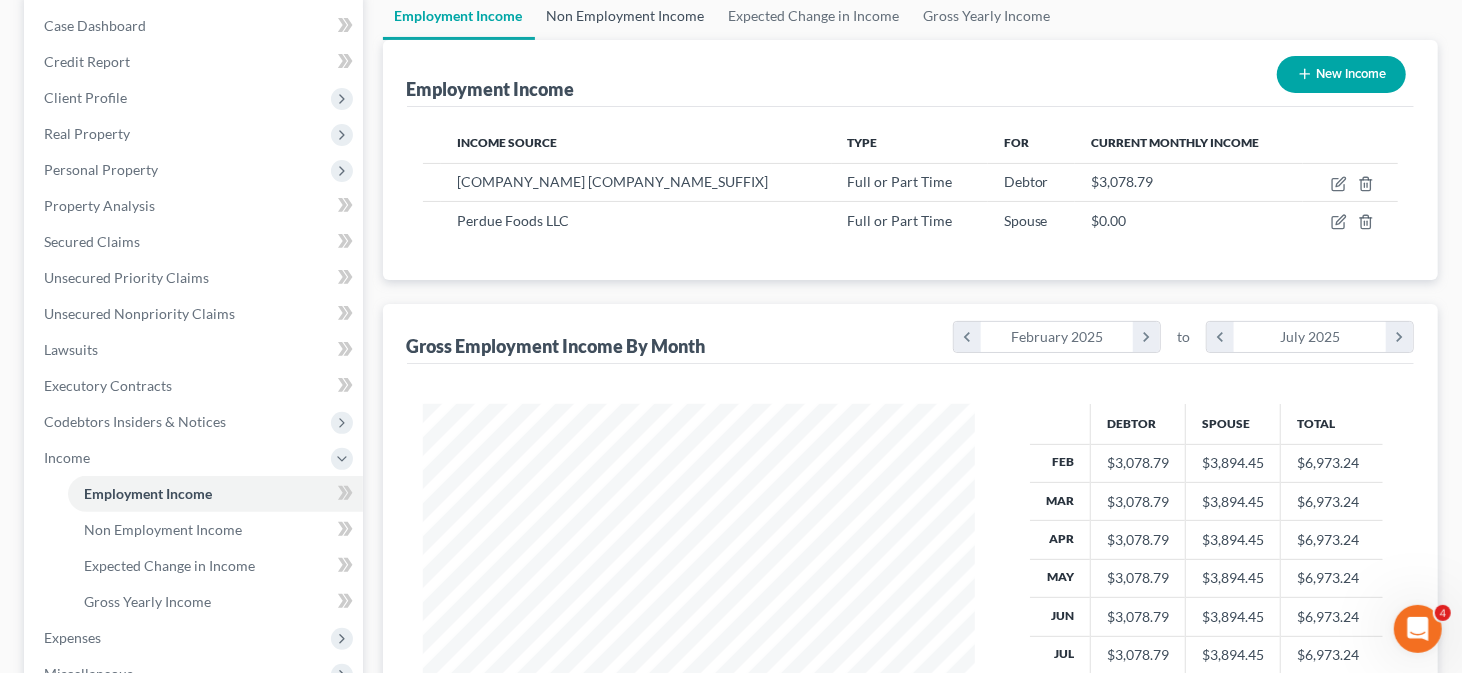 click on "Non Employment Income" at bounding box center (626, 16) 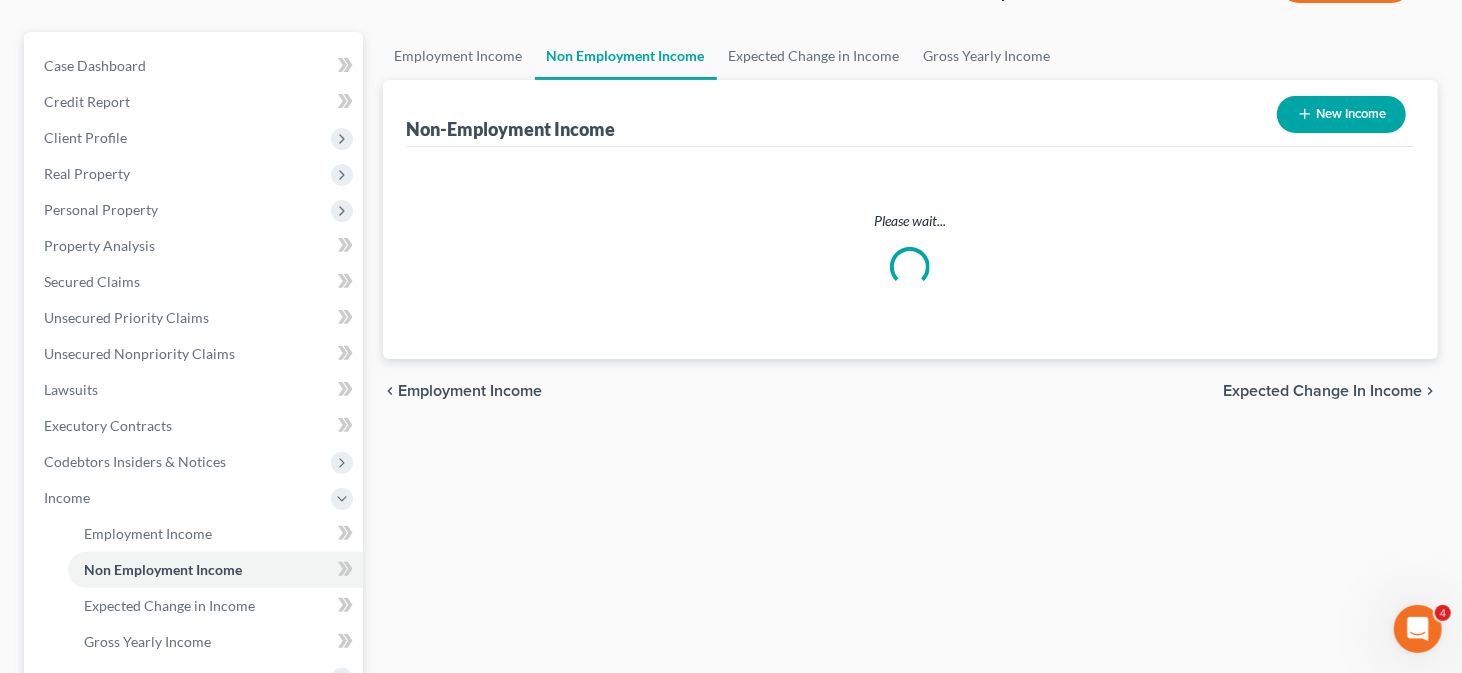 scroll, scrollTop: 0, scrollLeft: 0, axis: both 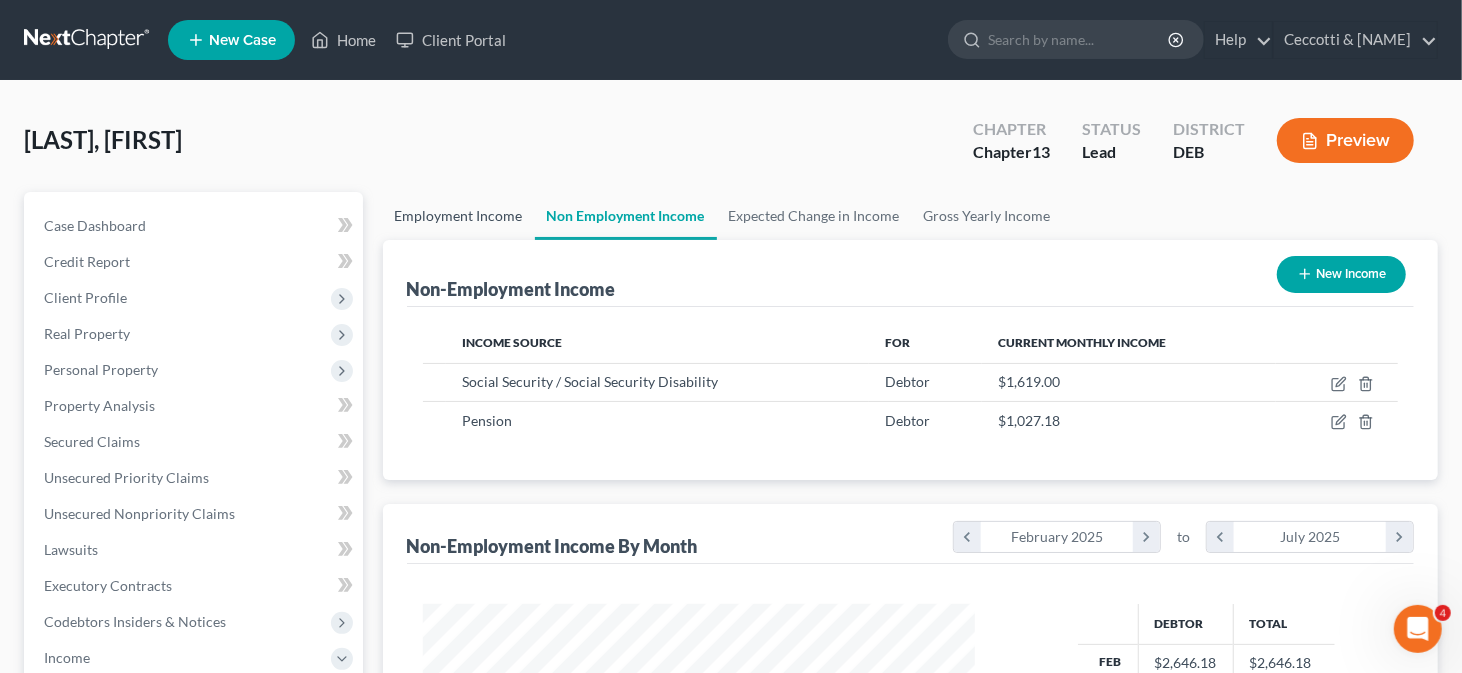 click on "Employment Income" at bounding box center (459, 216) 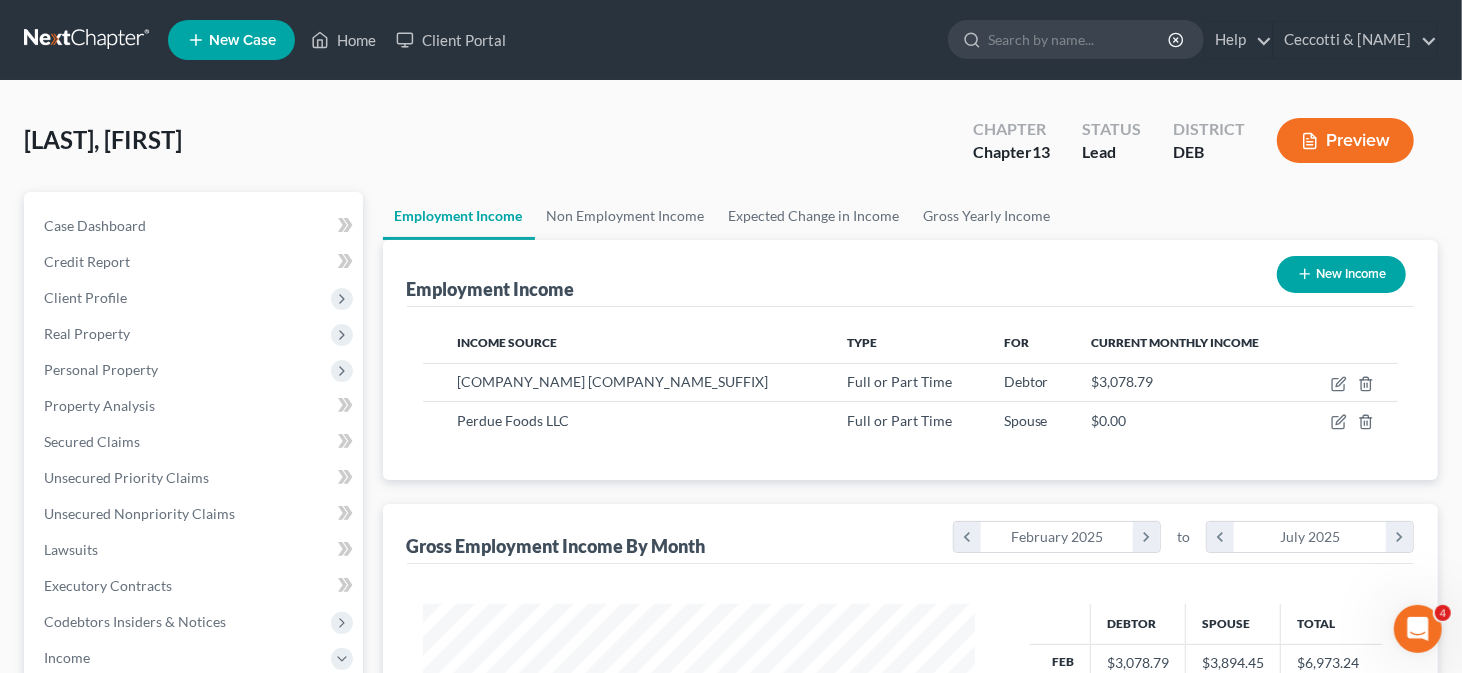 scroll, scrollTop: 999643, scrollLeft: 999407, axis: both 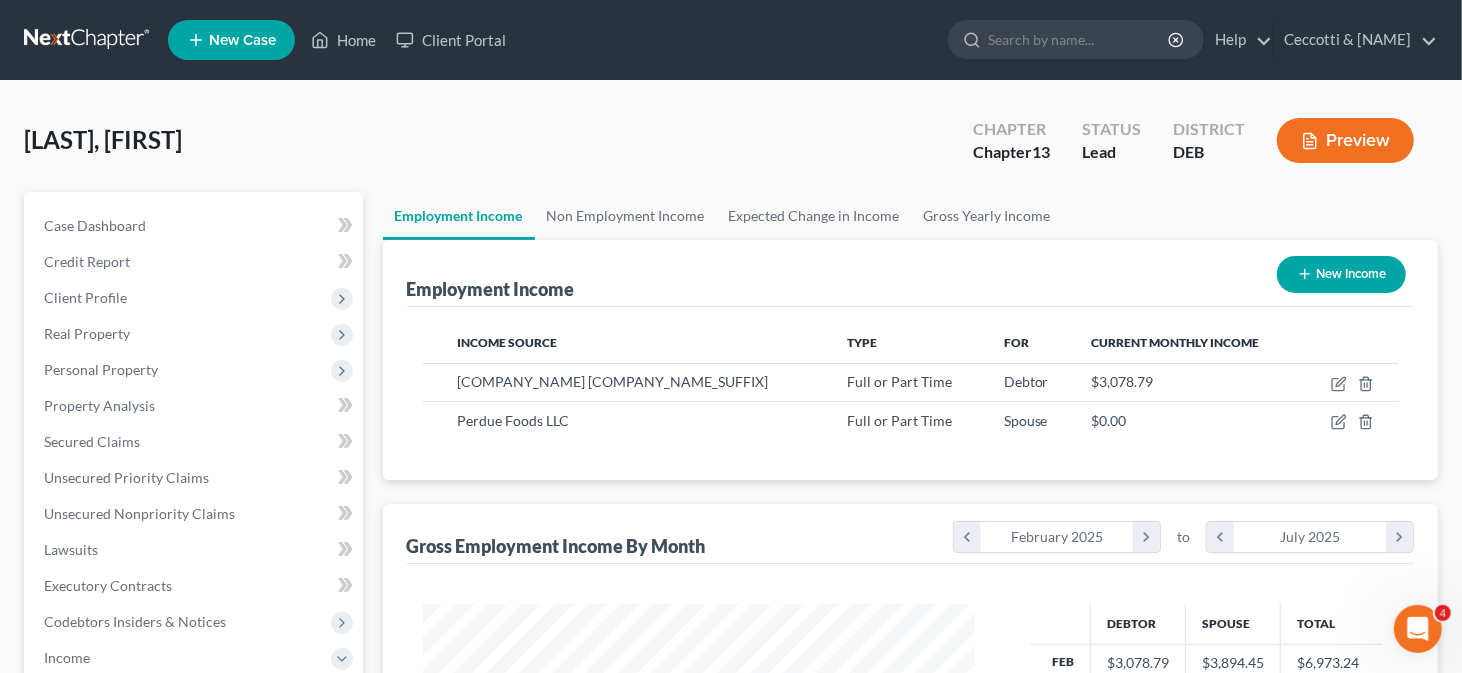 click on "Preview" at bounding box center (1345, 140) 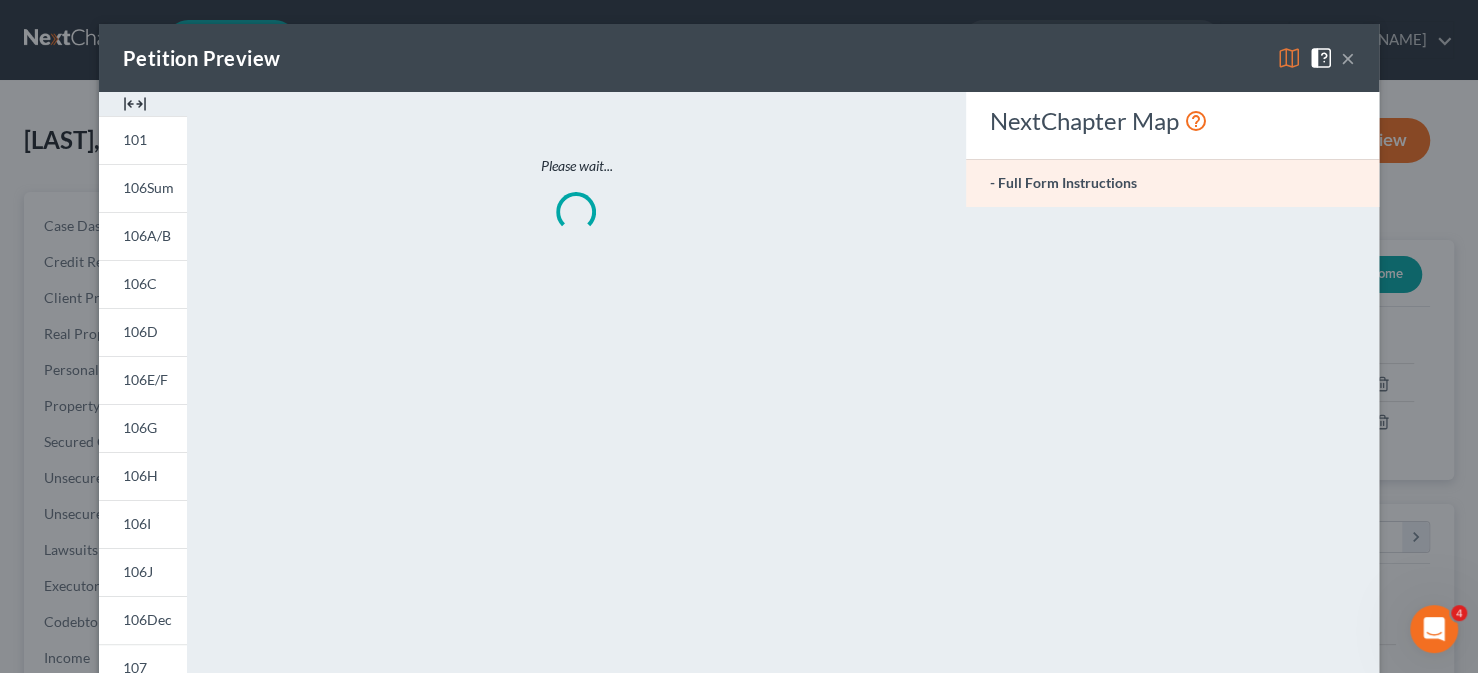 scroll, scrollTop: 999643, scrollLeft: 999400, axis: both 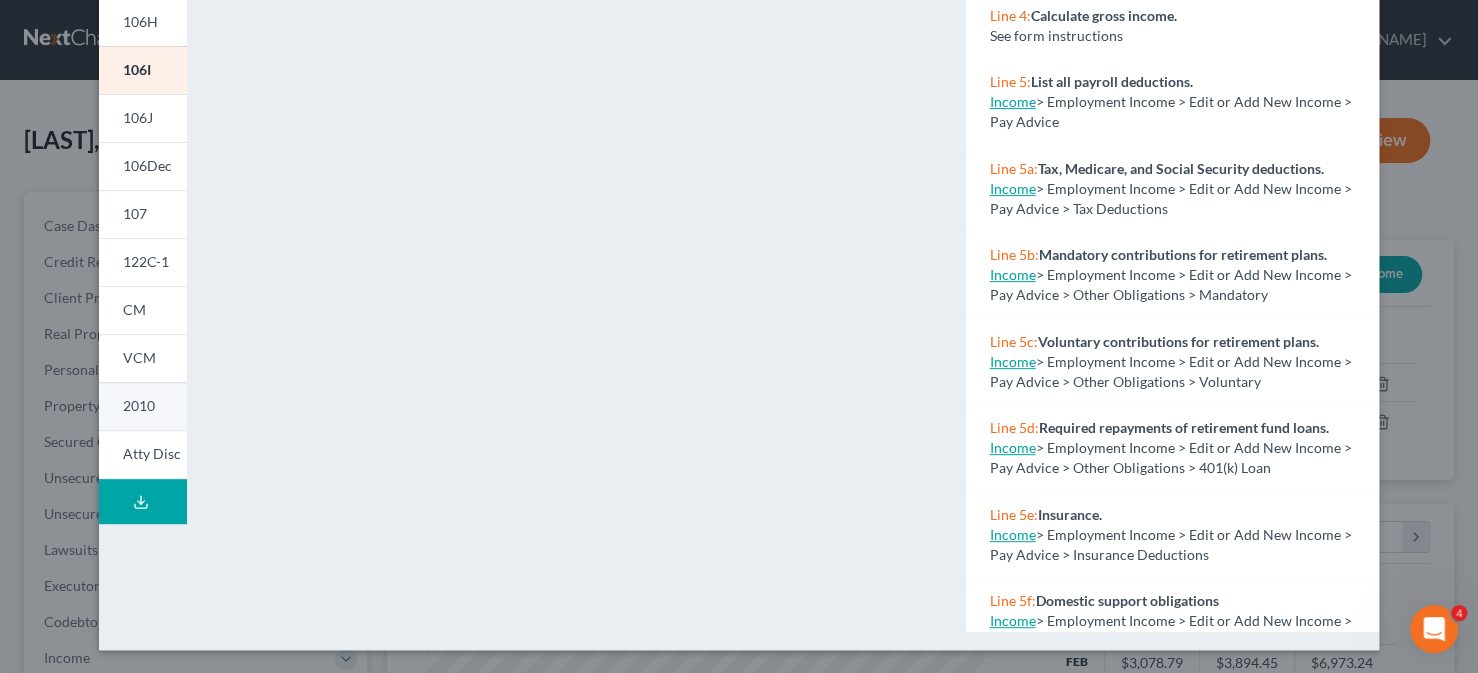 click on "2010" at bounding box center [139, 405] 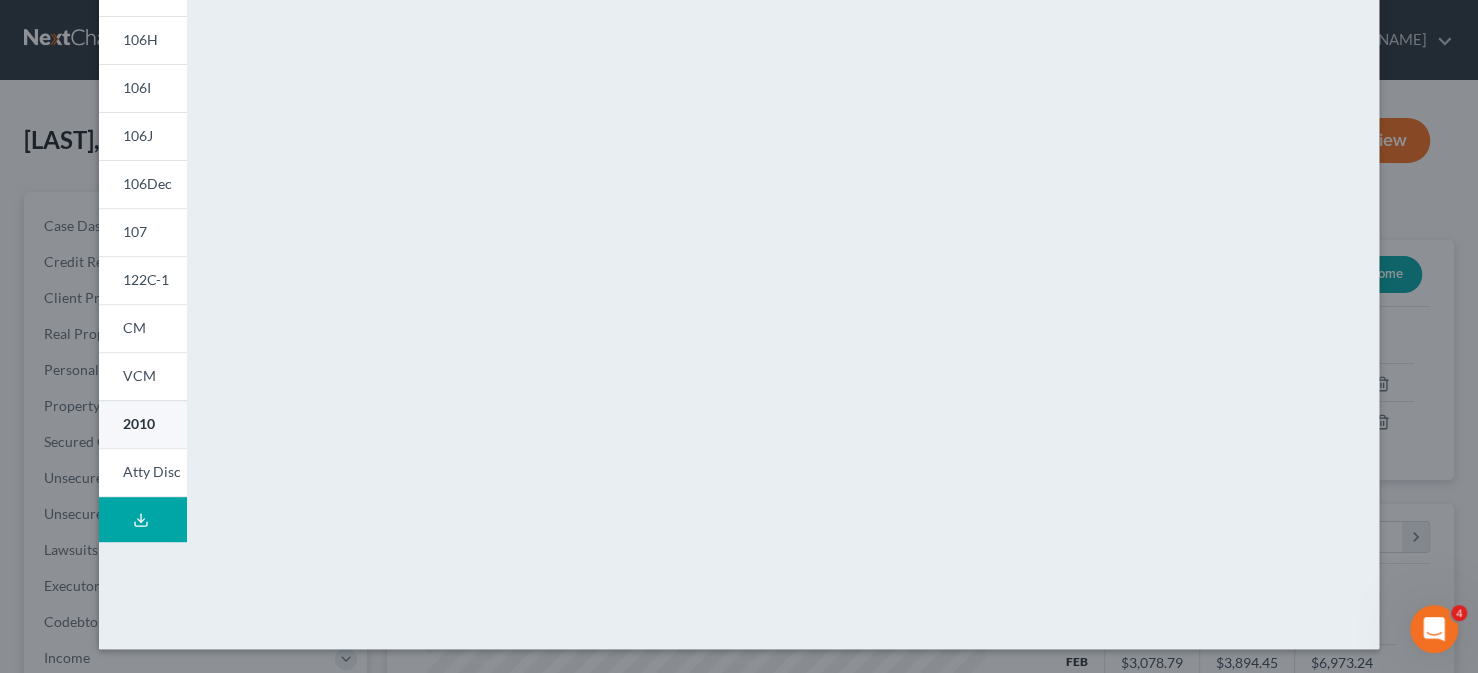 scroll, scrollTop: 436, scrollLeft: 0, axis: vertical 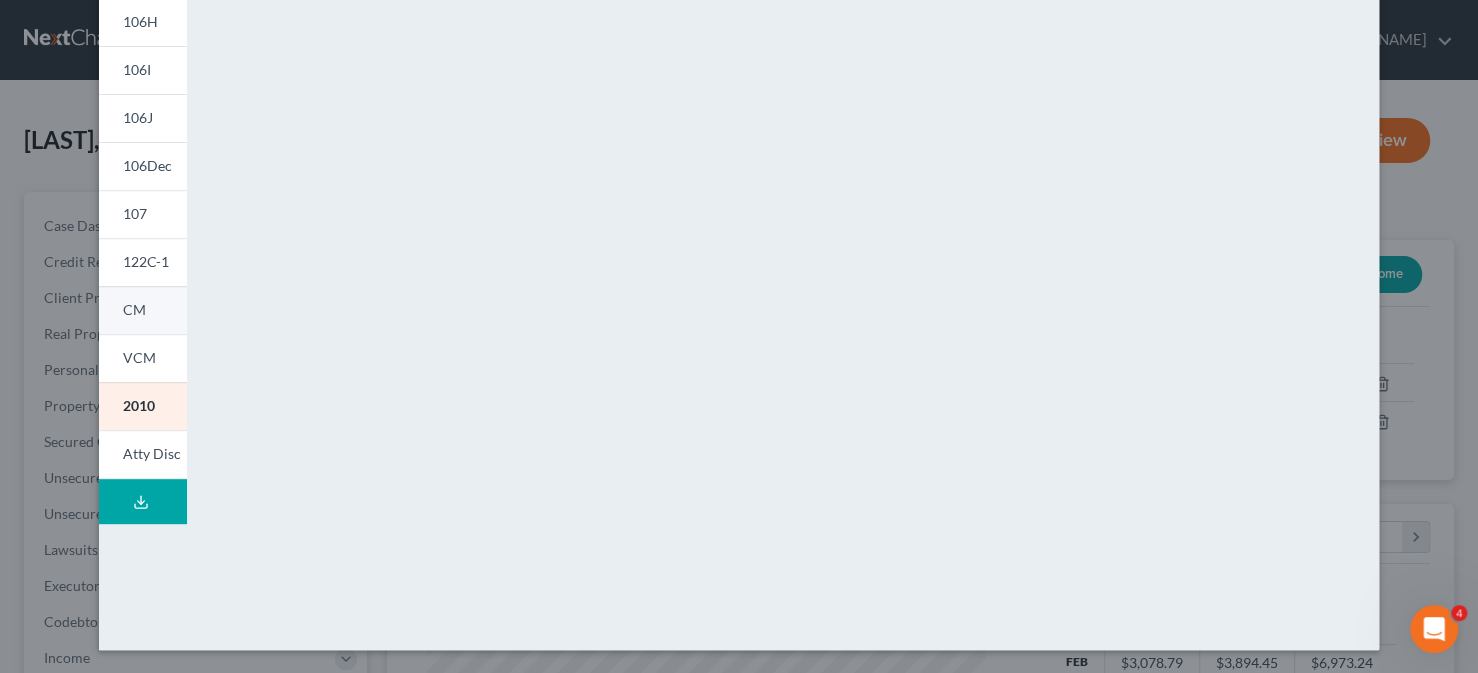 click on "CM" at bounding box center [143, 310] 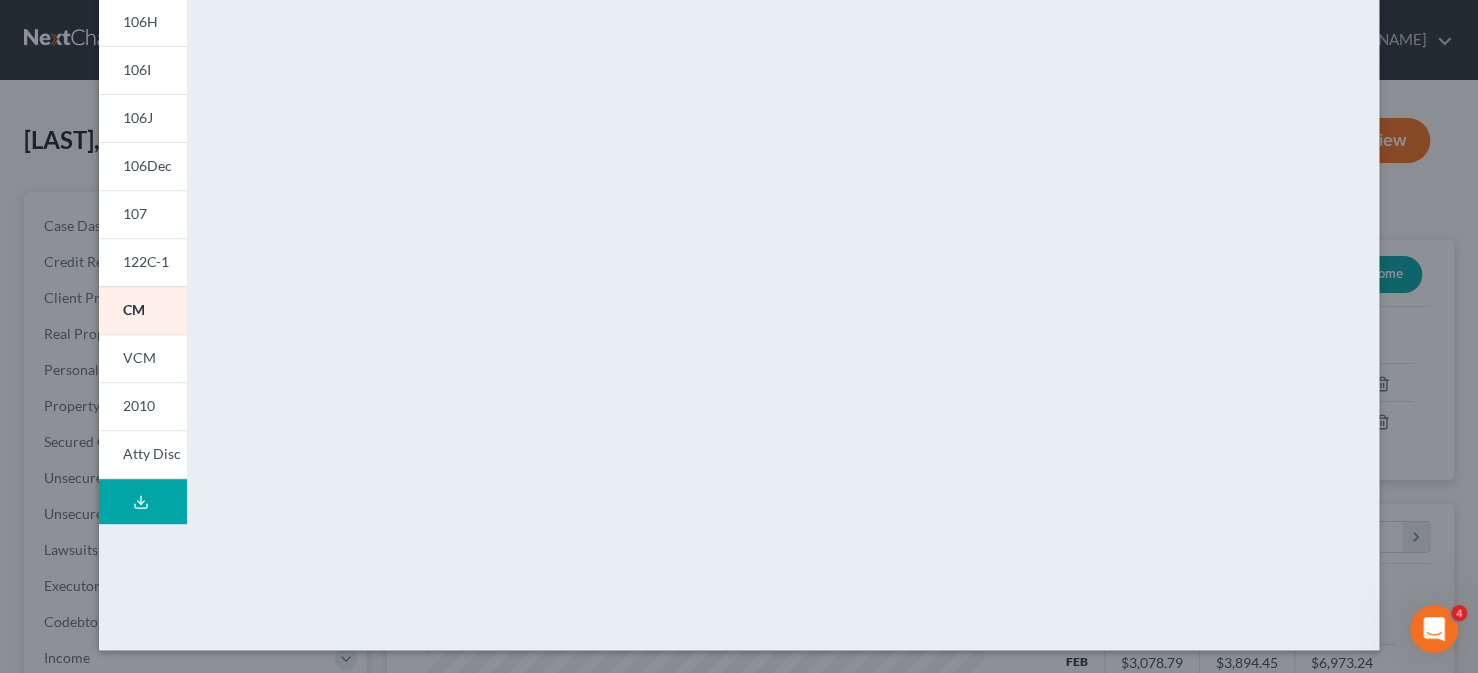scroll, scrollTop: 354, scrollLeft: 0, axis: vertical 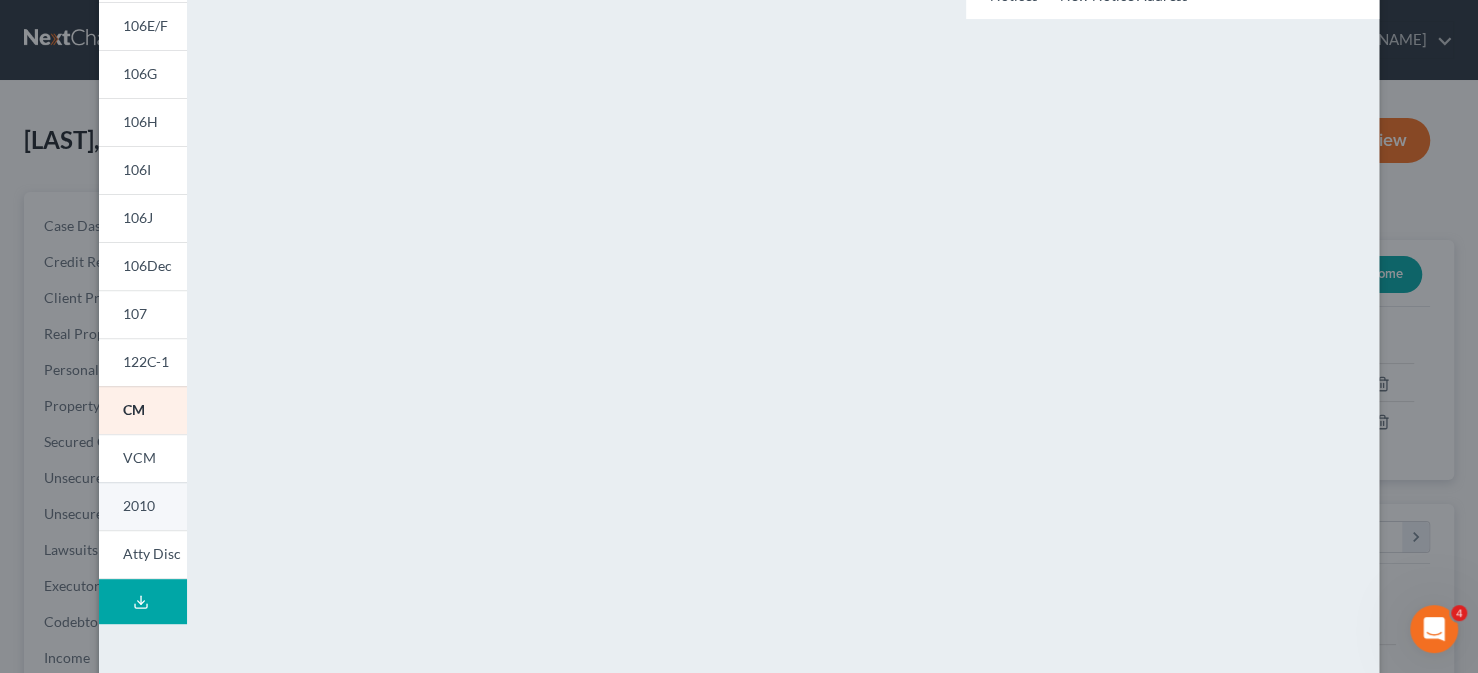 click on "2010" at bounding box center [143, 506] 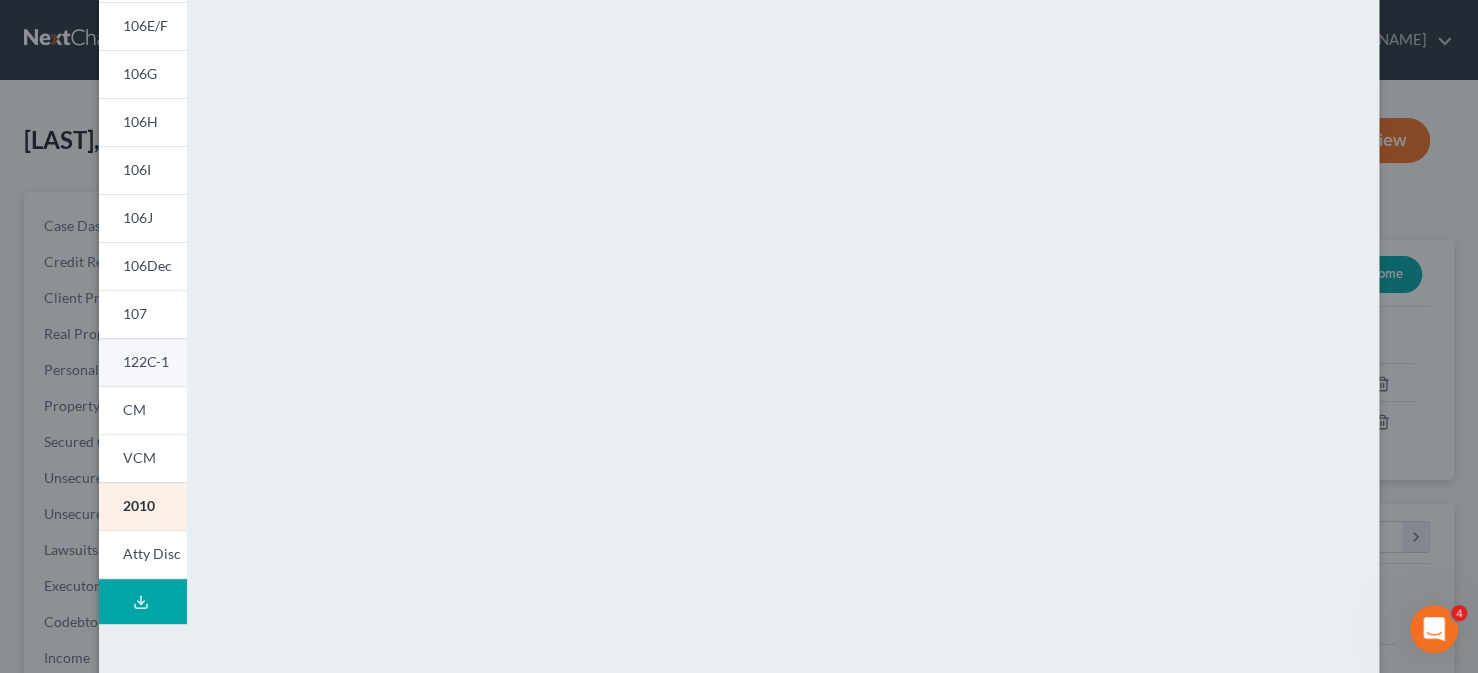 click on "122C-1" at bounding box center (143, 362) 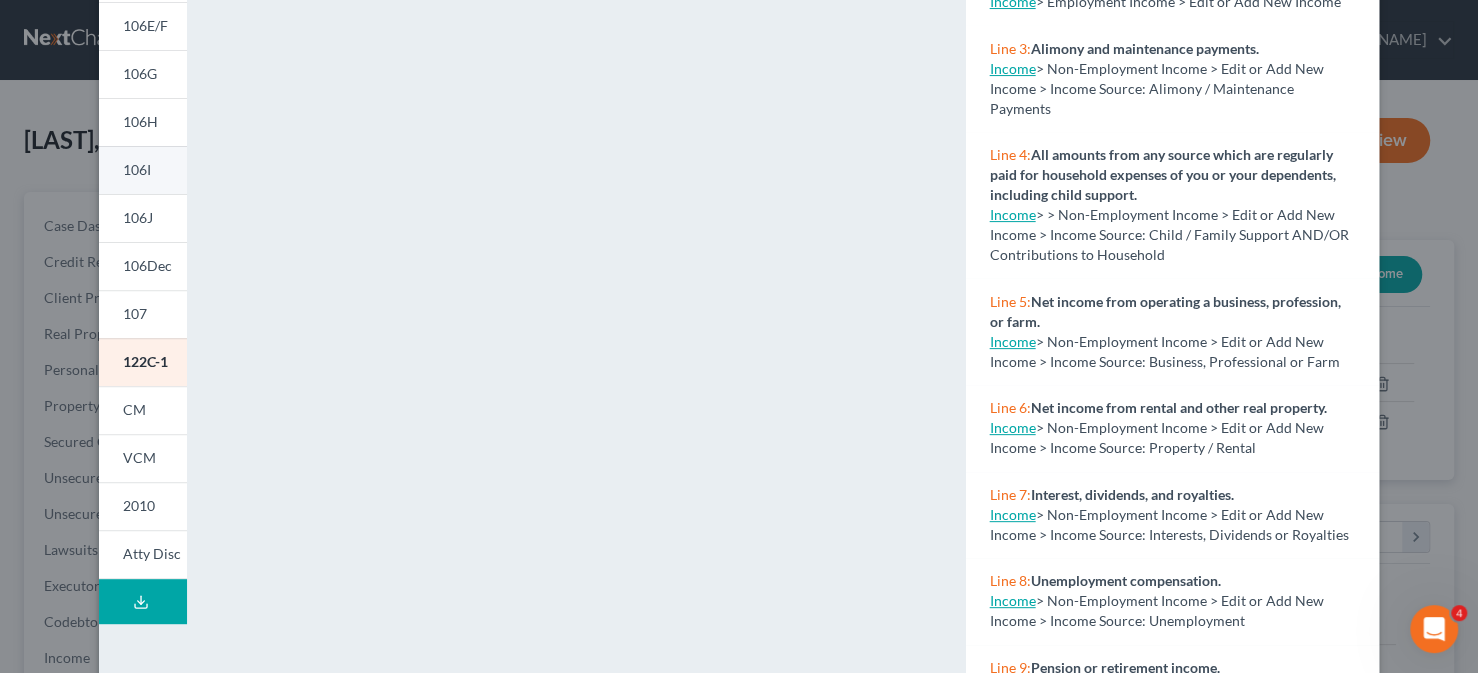 click on "106I" at bounding box center (137, 169) 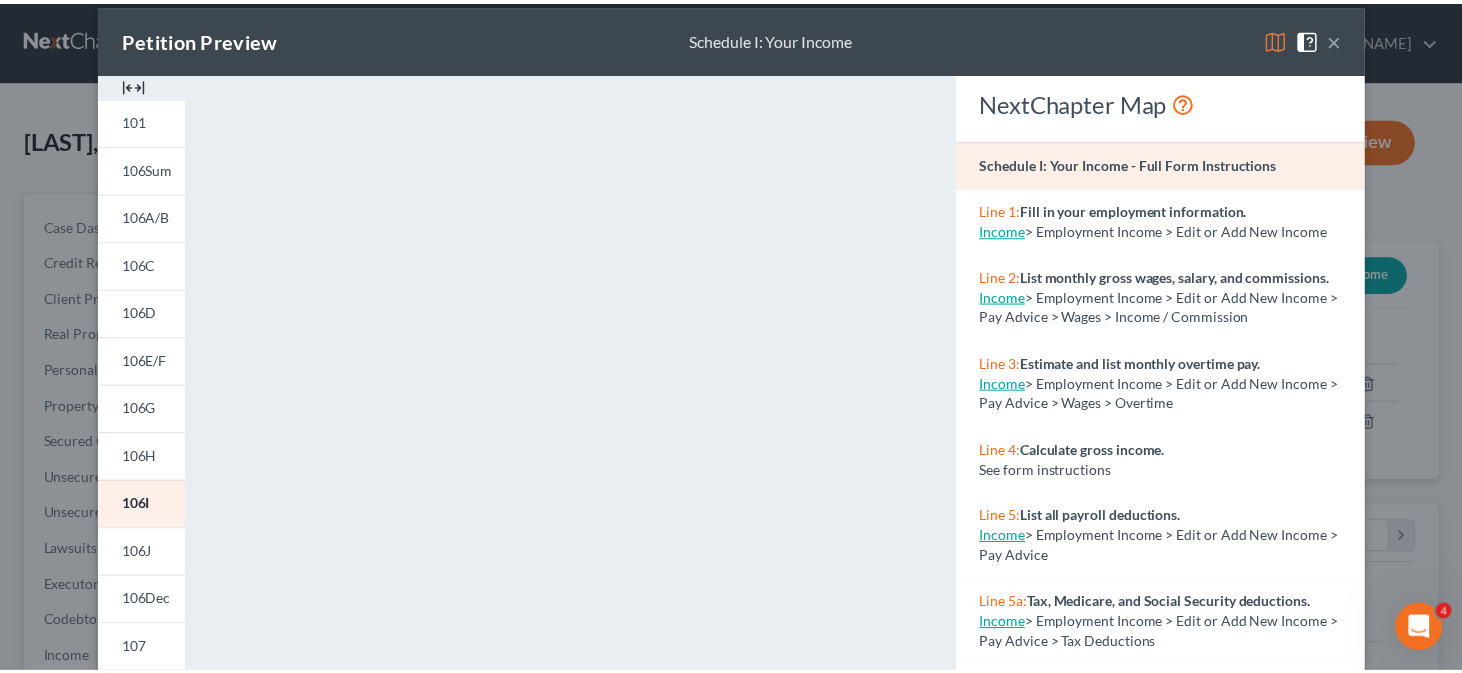 scroll, scrollTop: 0, scrollLeft: 0, axis: both 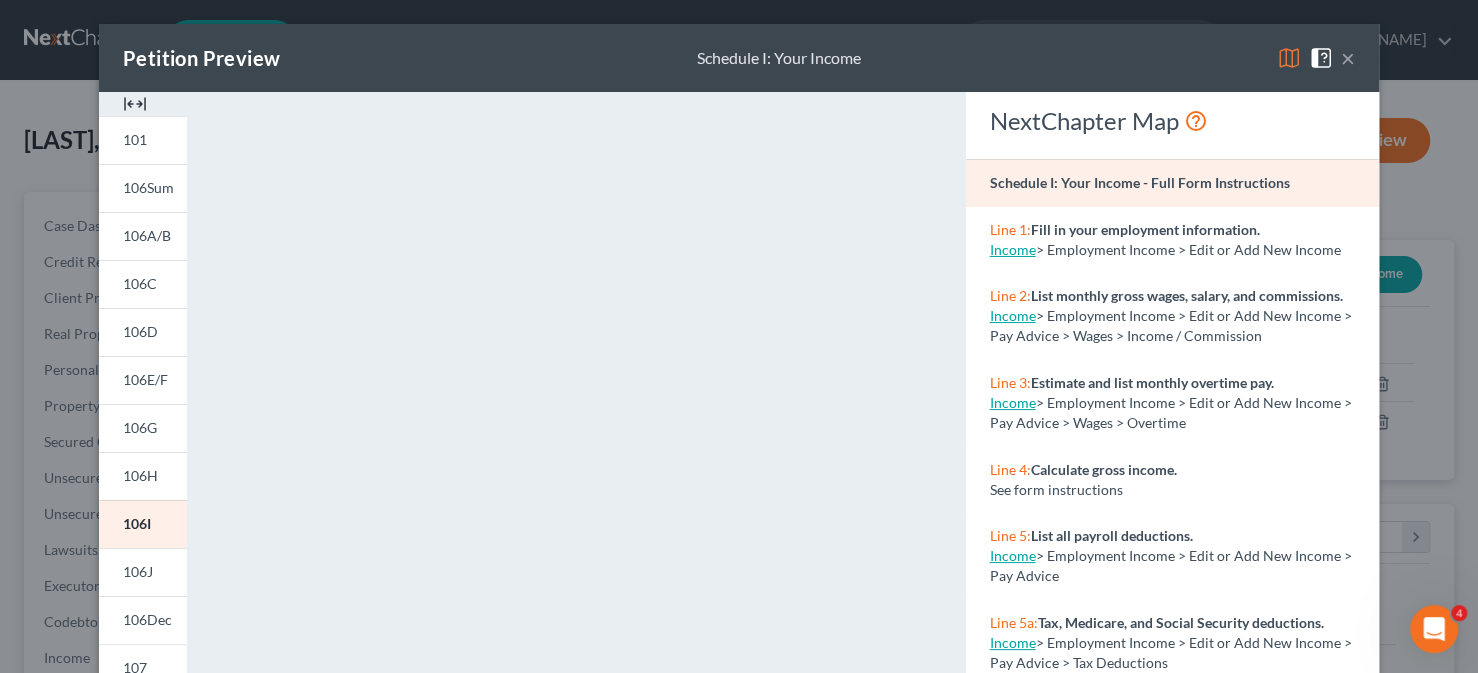 click on "×" at bounding box center [1348, 58] 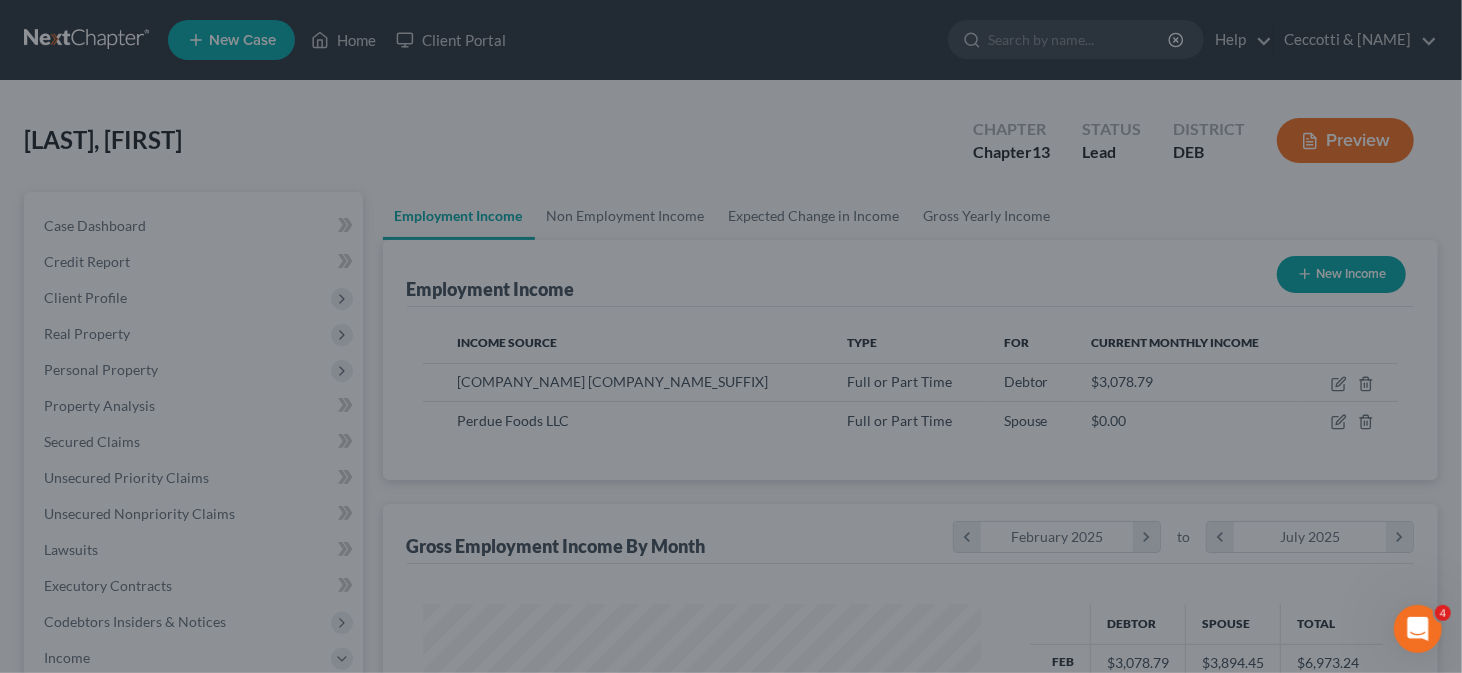 scroll, scrollTop: 356, scrollLeft: 593, axis: both 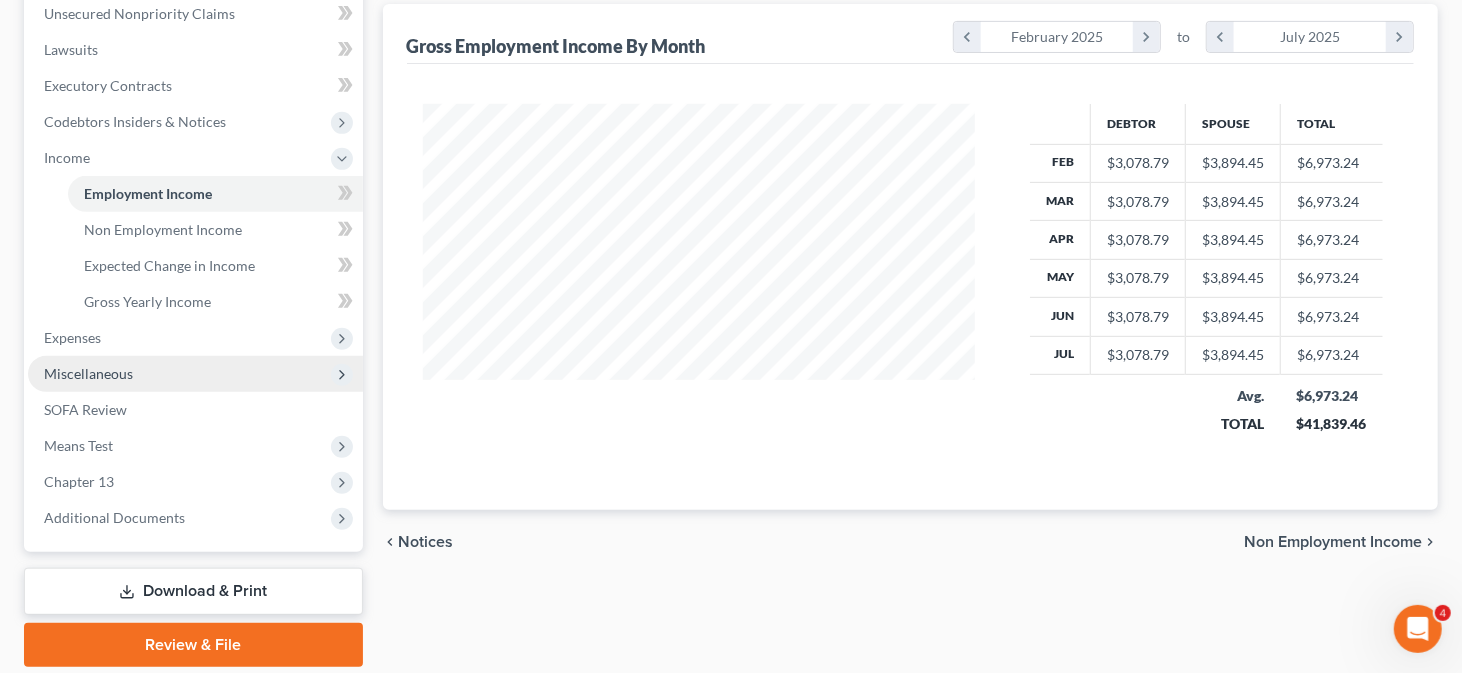 click on "Miscellaneous" at bounding box center [88, 373] 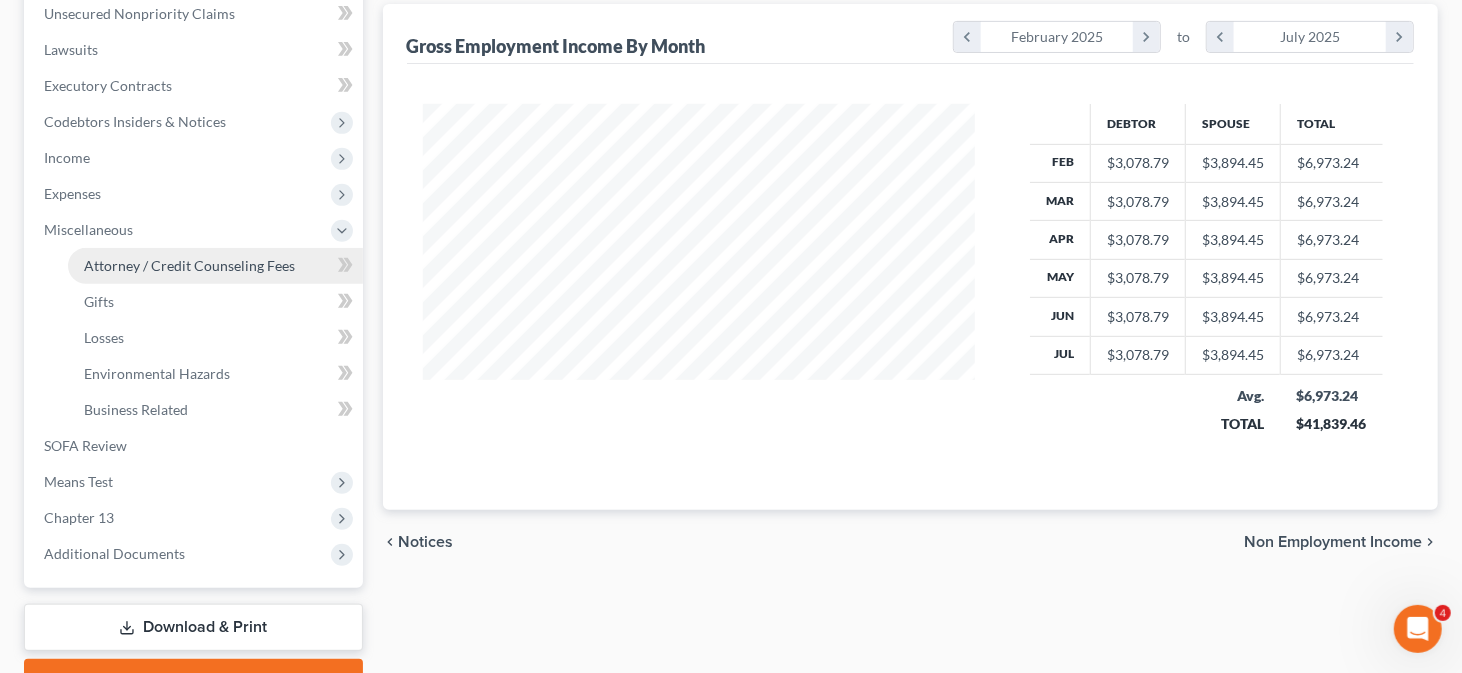 click on "Attorney / Credit Counseling Fees" at bounding box center (215, 266) 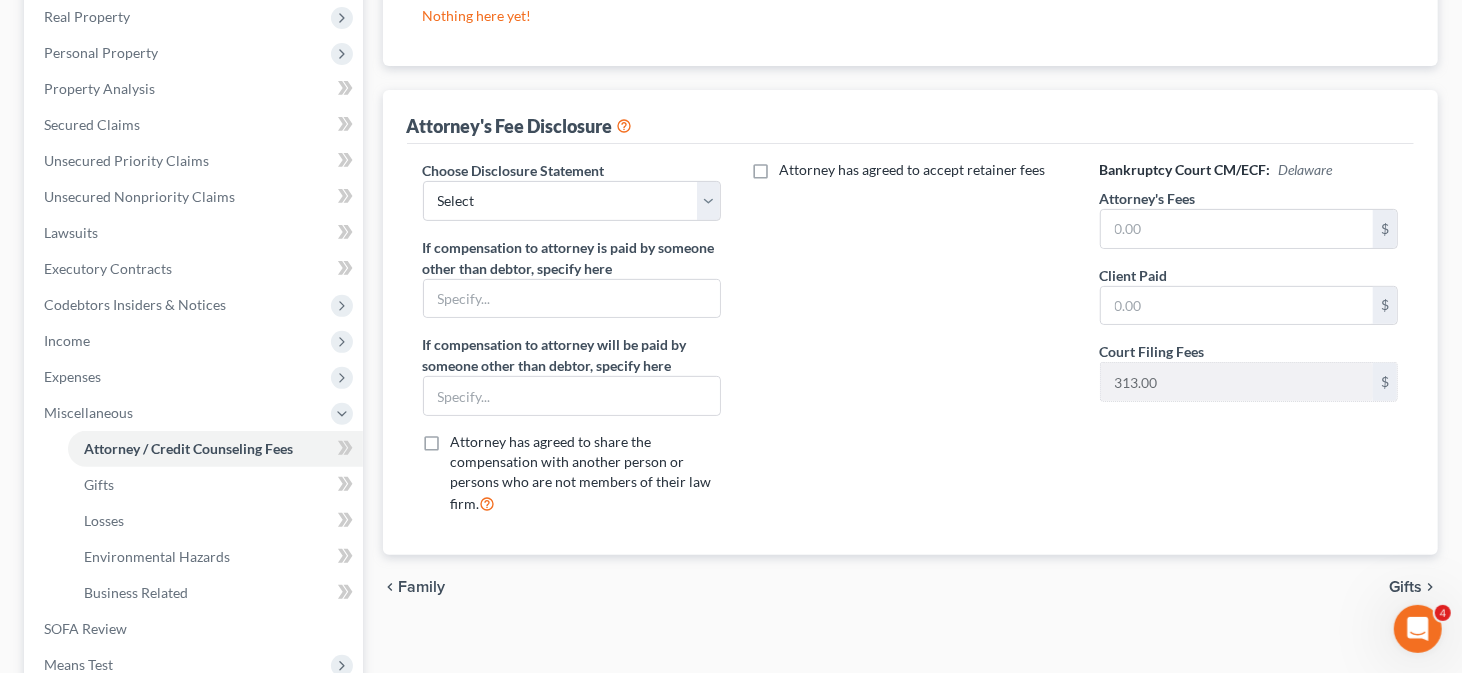 scroll, scrollTop: 400, scrollLeft: 0, axis: vertical 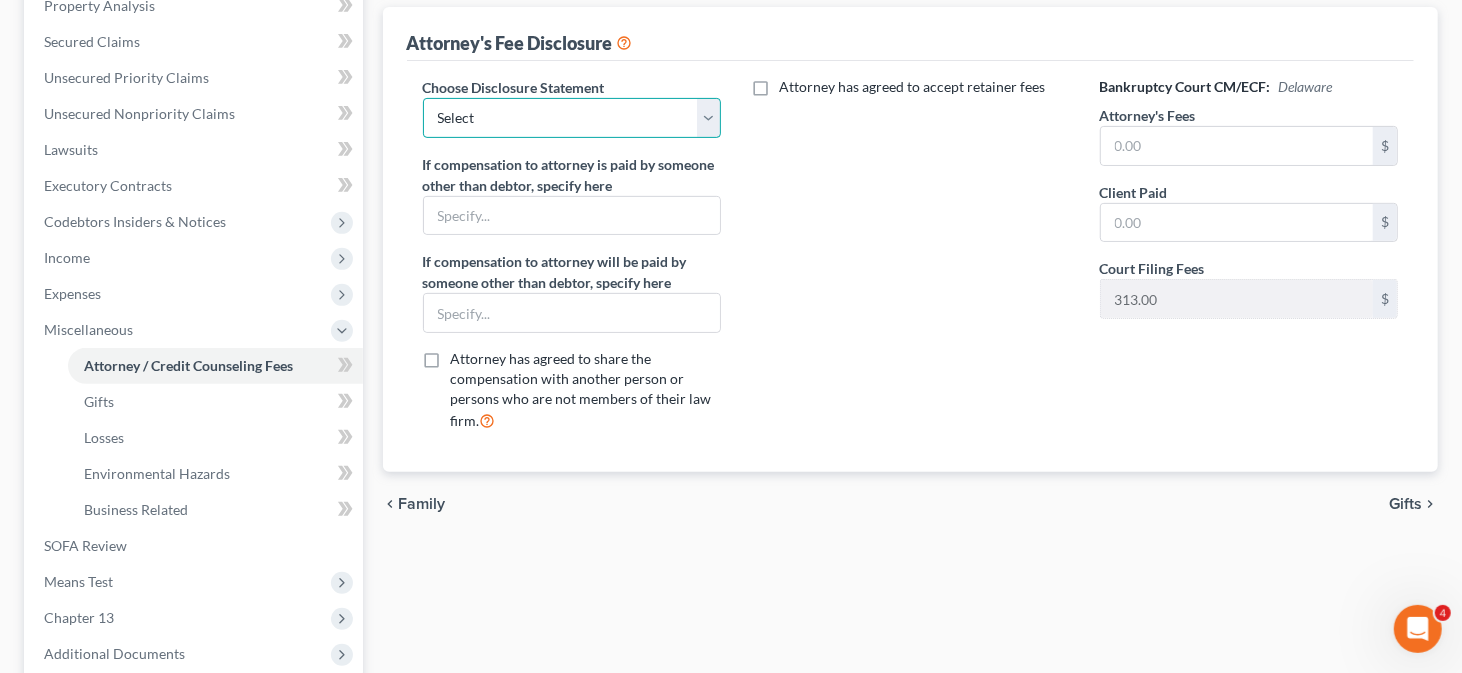 click on "Select Attorney" at bounding box center (572, 118) 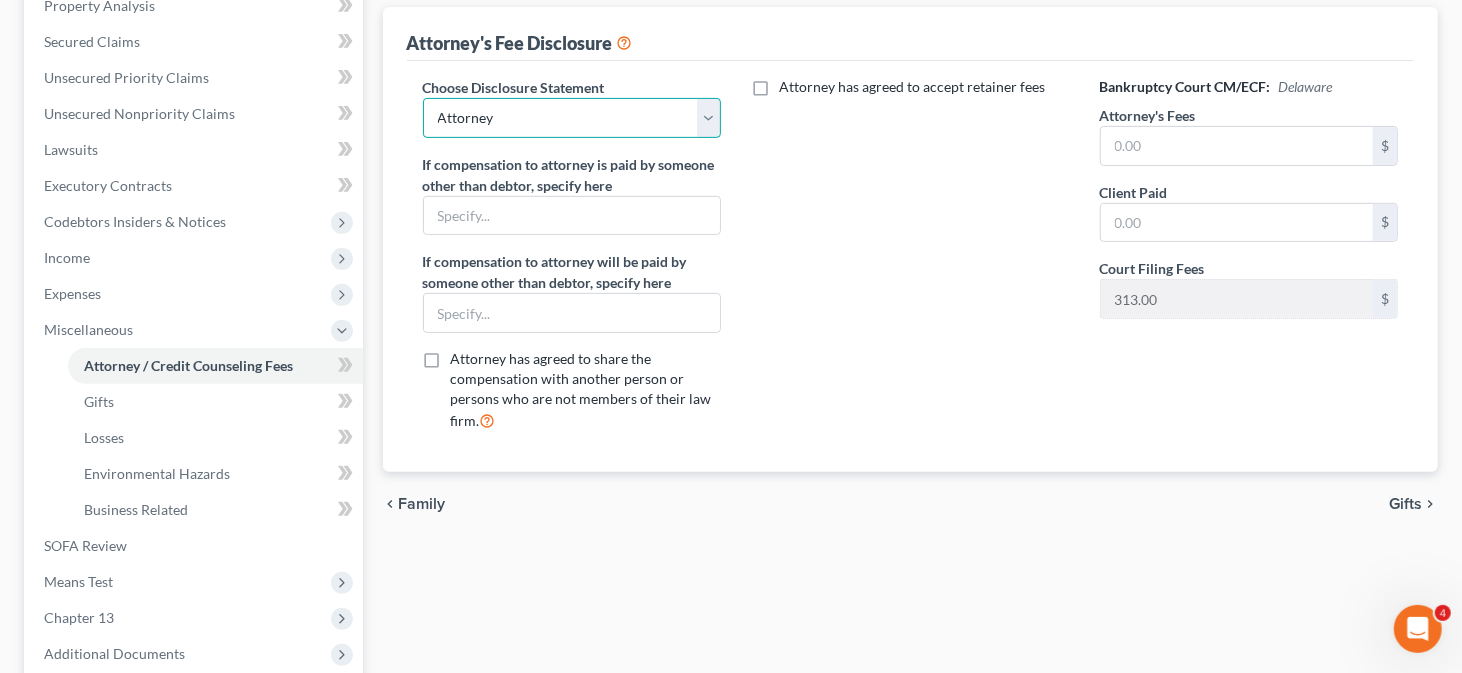 click on "Select Attorney" at bounding box center [572, 118] 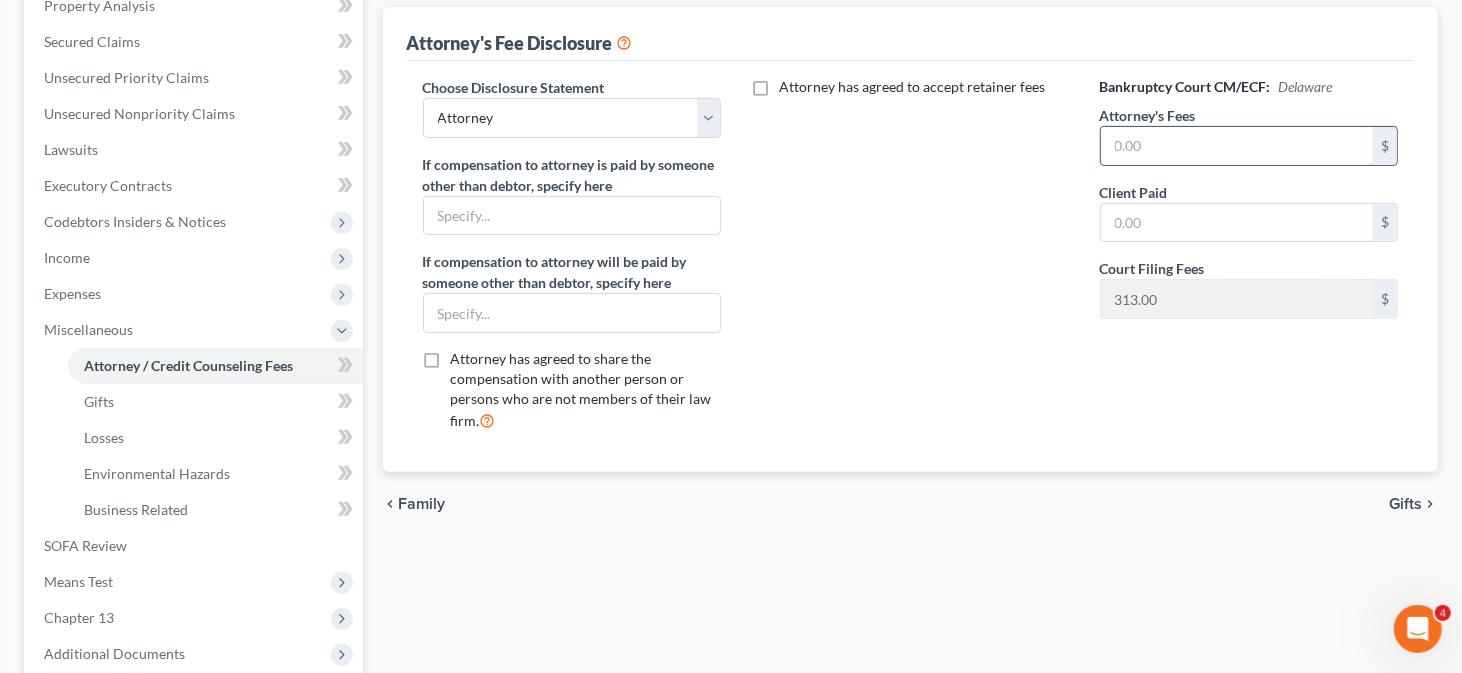 click at bounding box center (1237, 146) 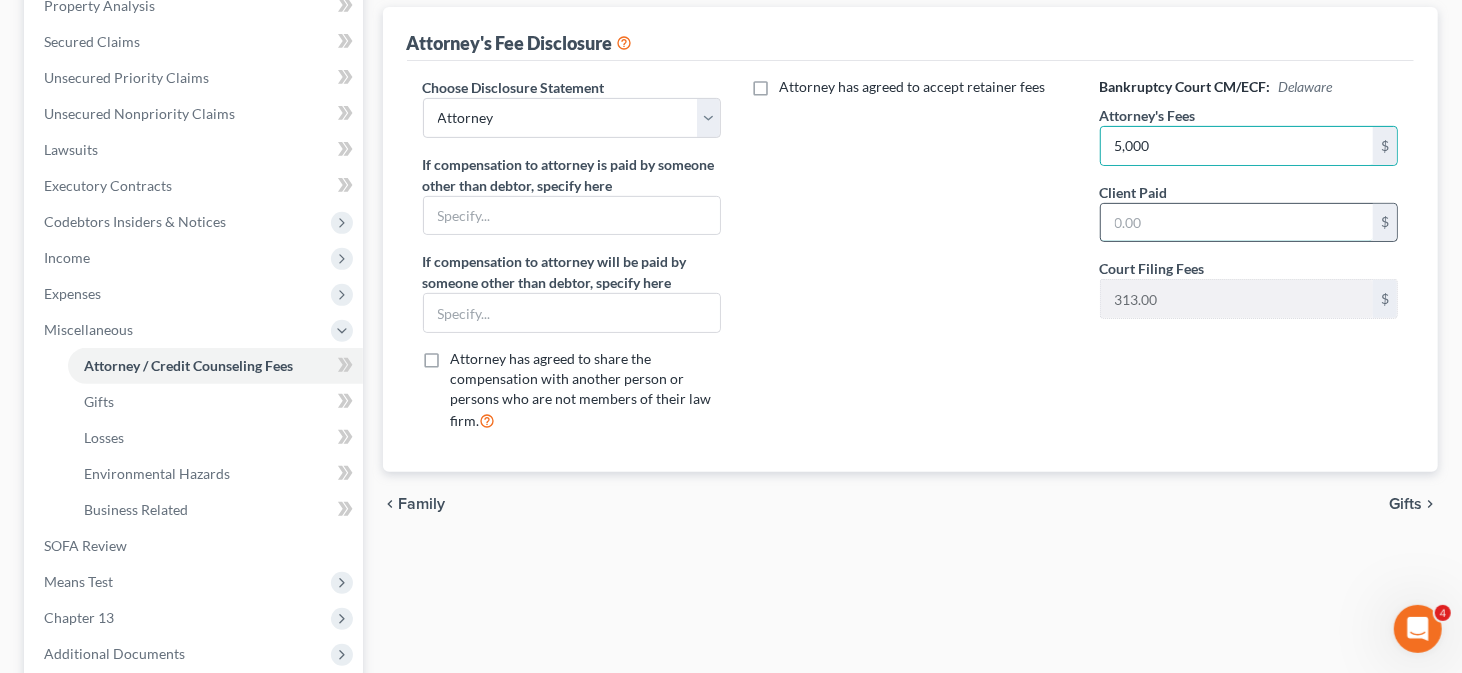 click at bounding box center (1237, 223) 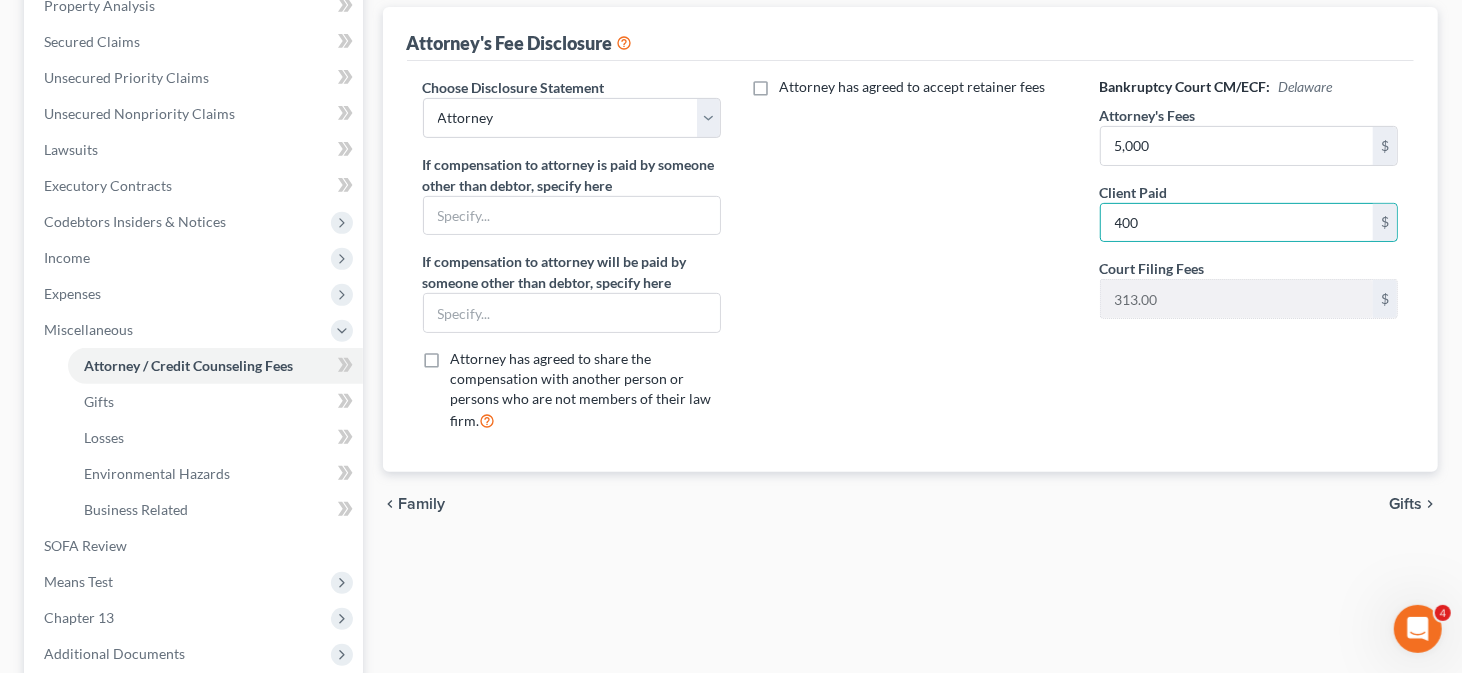 click on "Attorney has agreed to accept retainer fees" at bounding box center (910, 262) 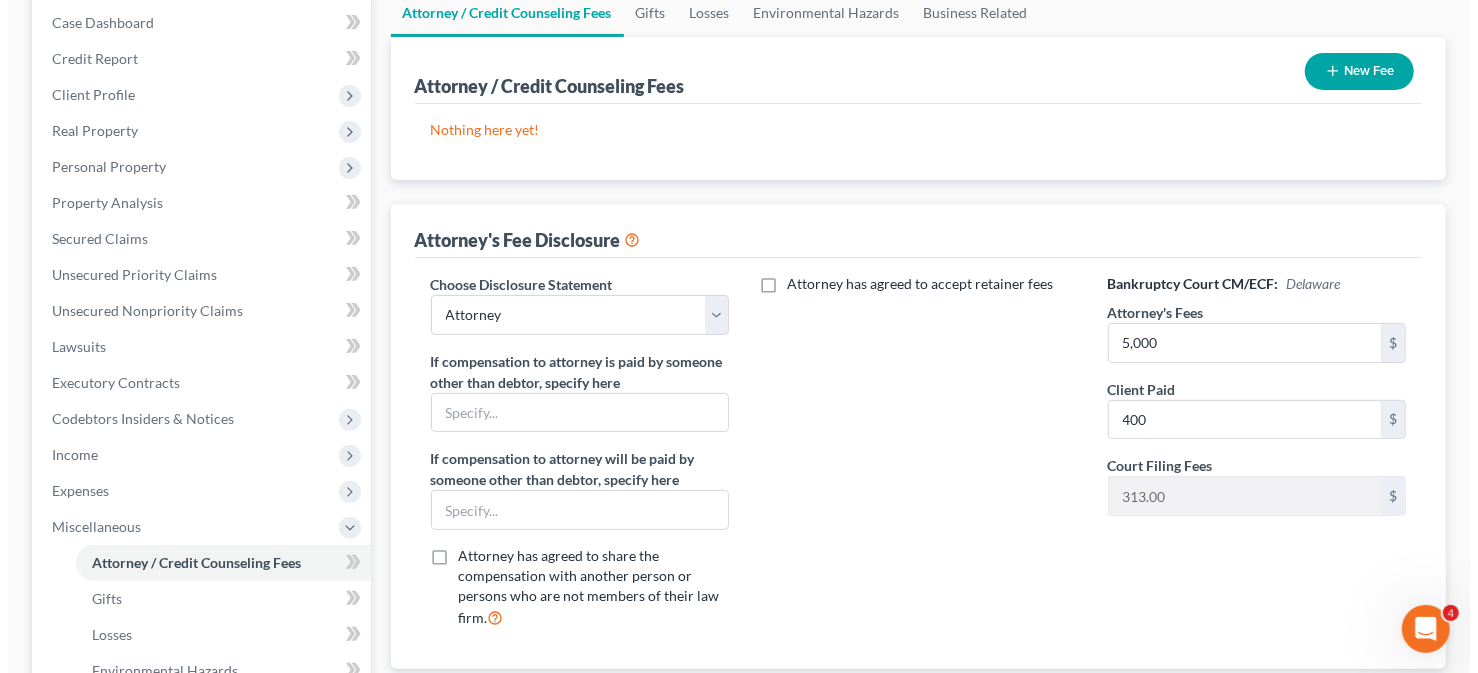 scroll, scrollTop: 100, scrollLeft: 0, axis: vertical 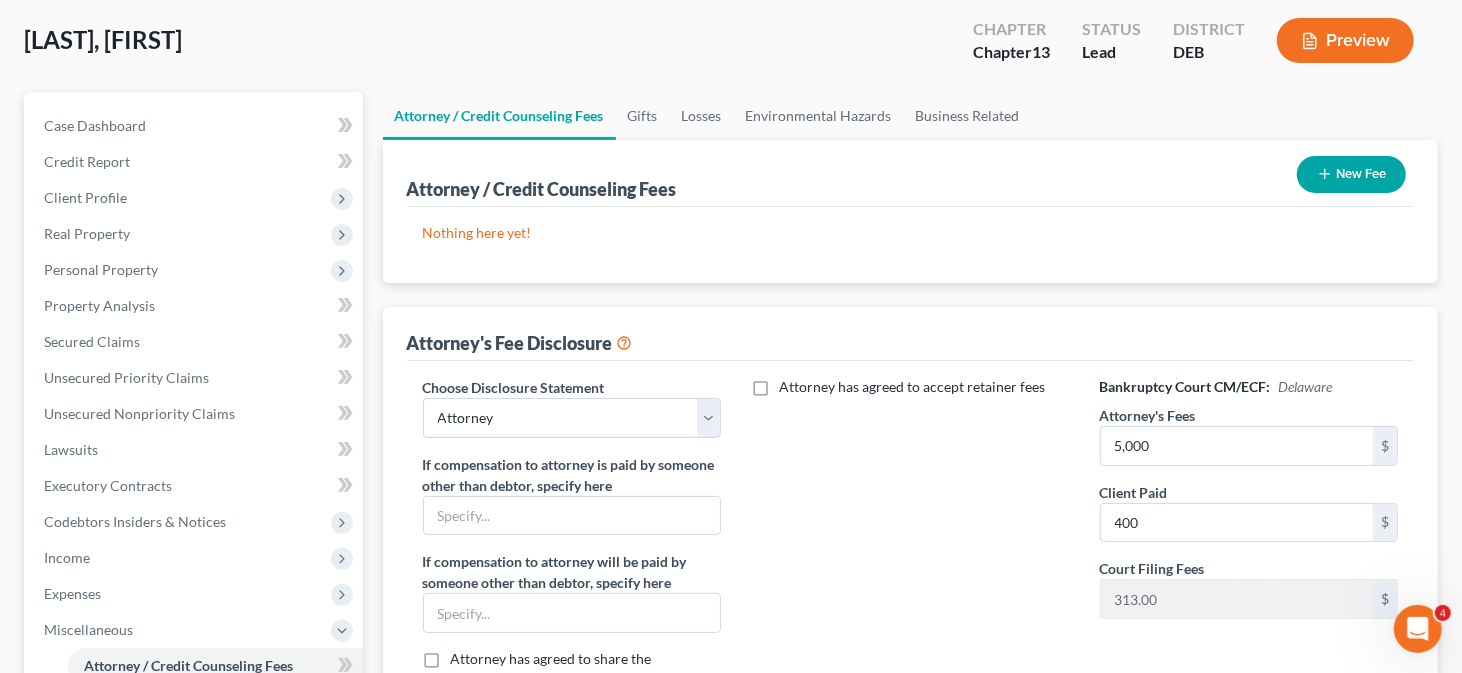click on "New Fee" at bounding box center (1351, 174) 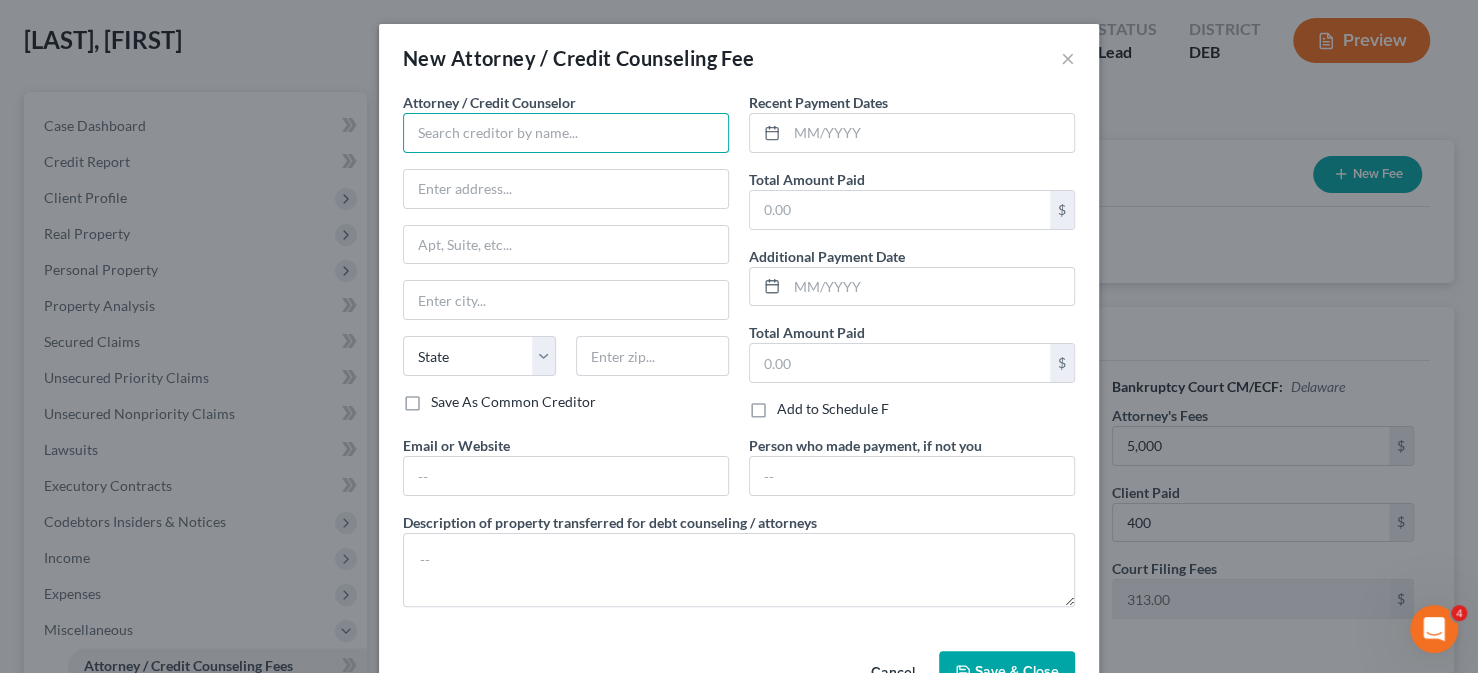 click at bounding box center [566, 133] 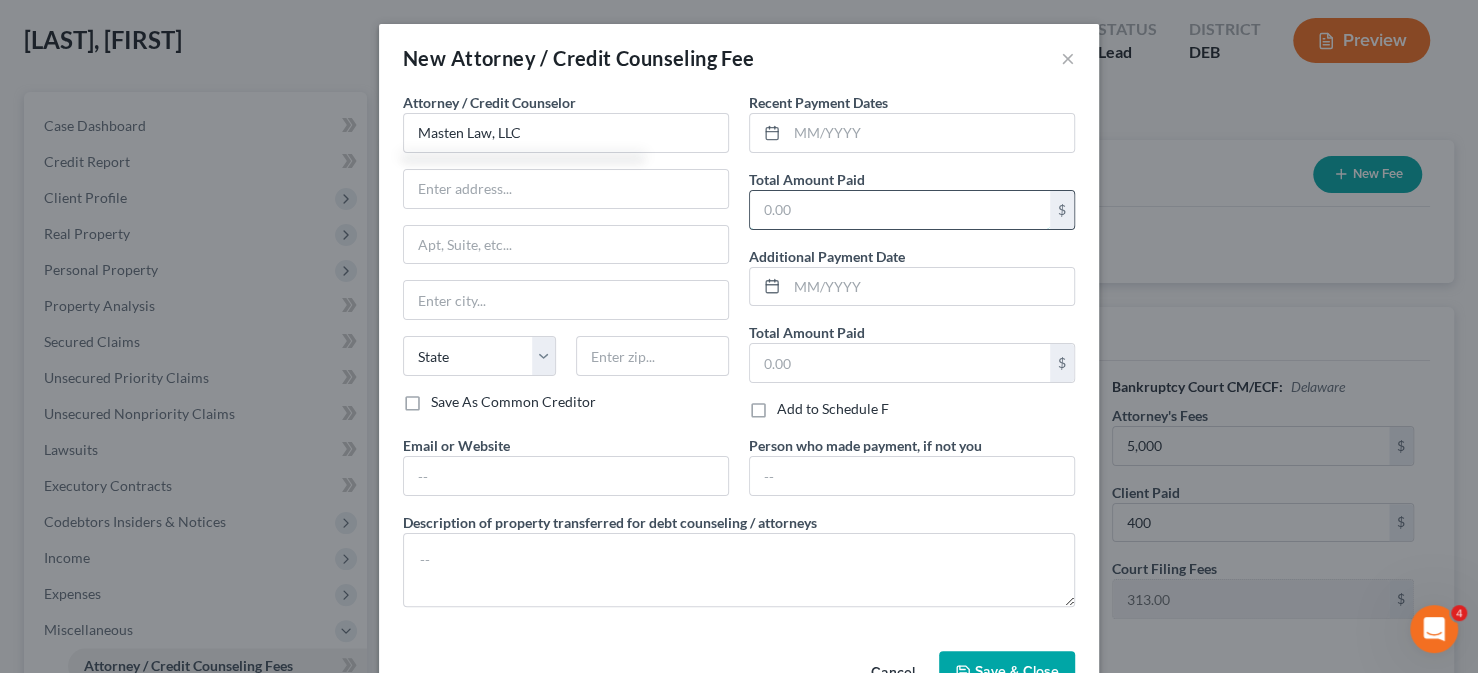 click at bounding box center (900, 210) 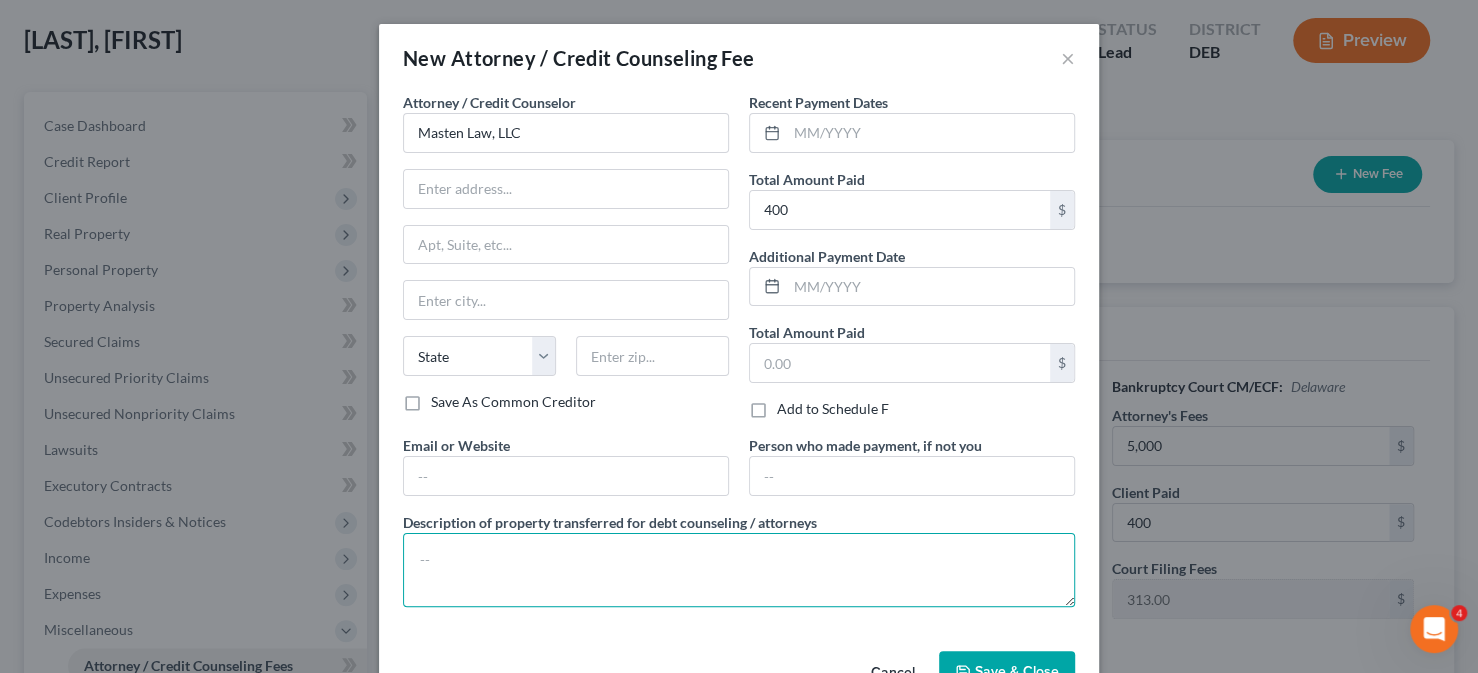 click at bounding box center [739, 570] 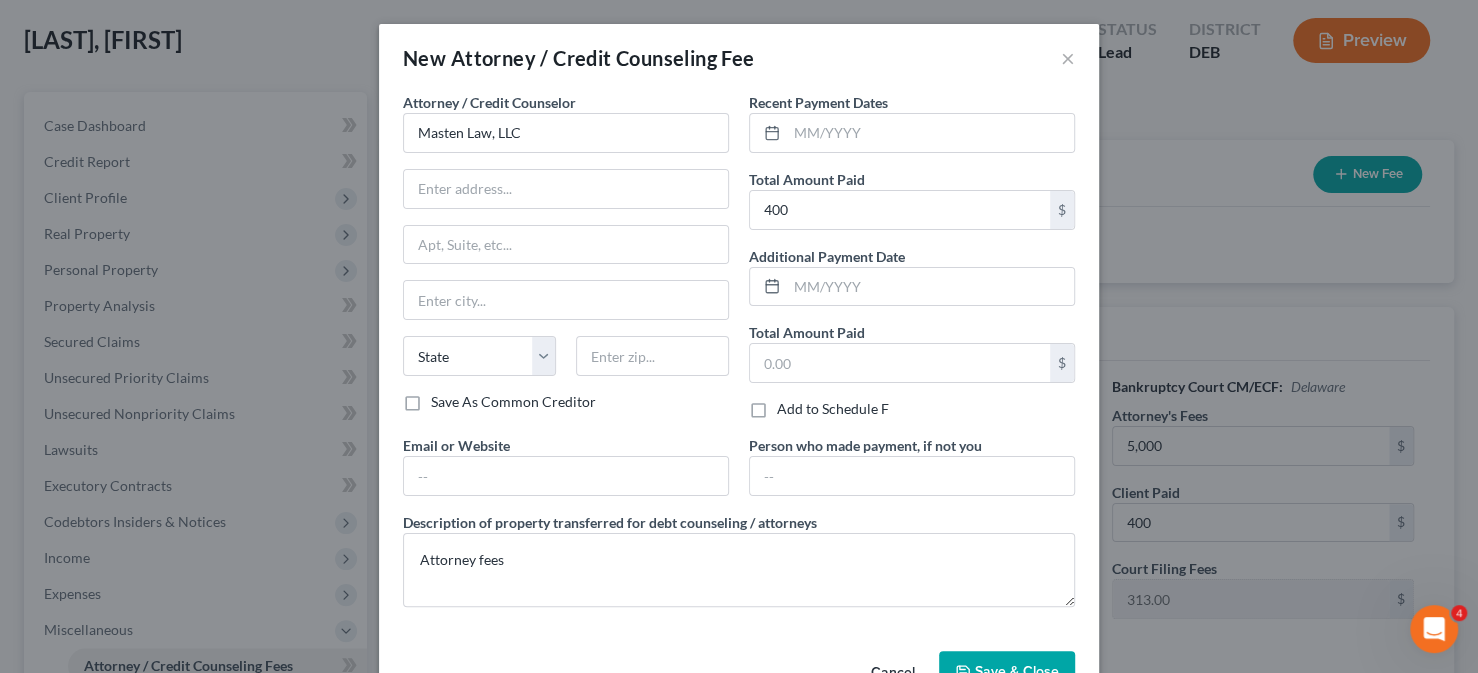 click on "Save & Close" at bounding box center (1017, 671) 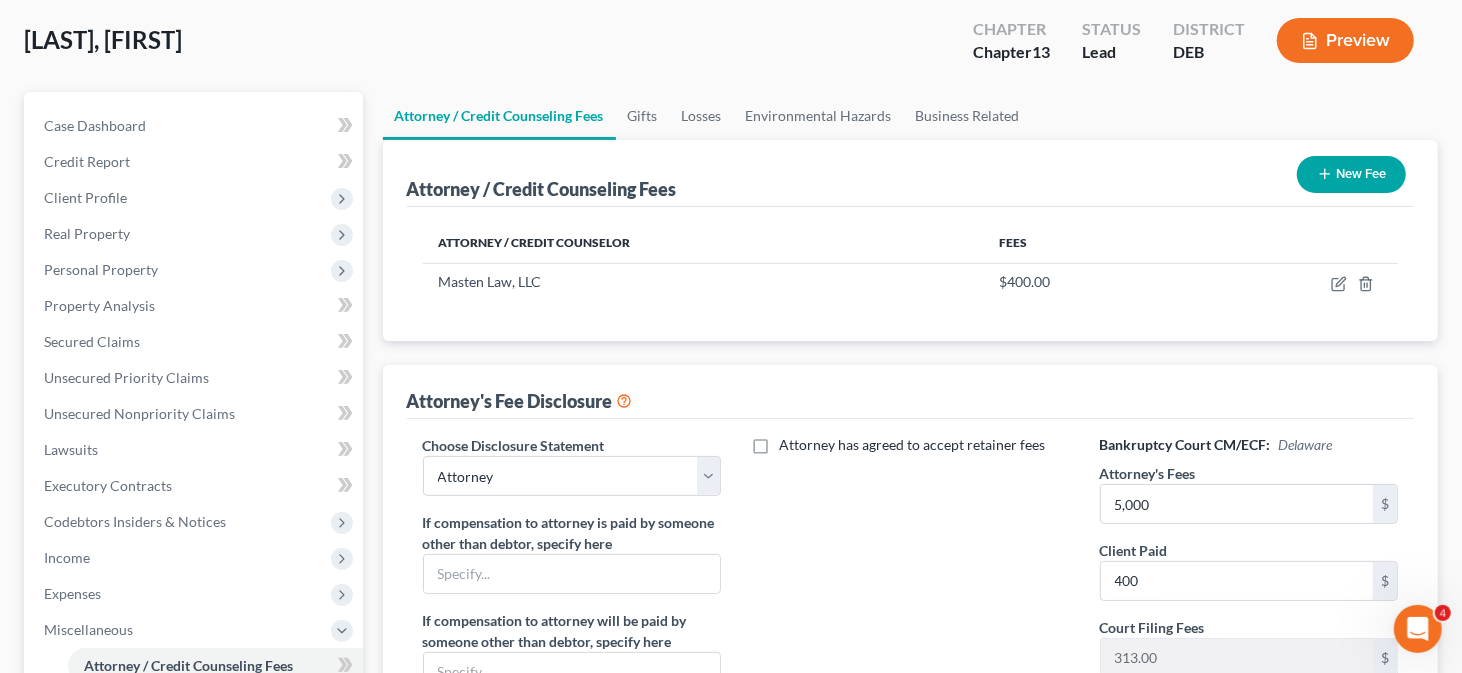 click 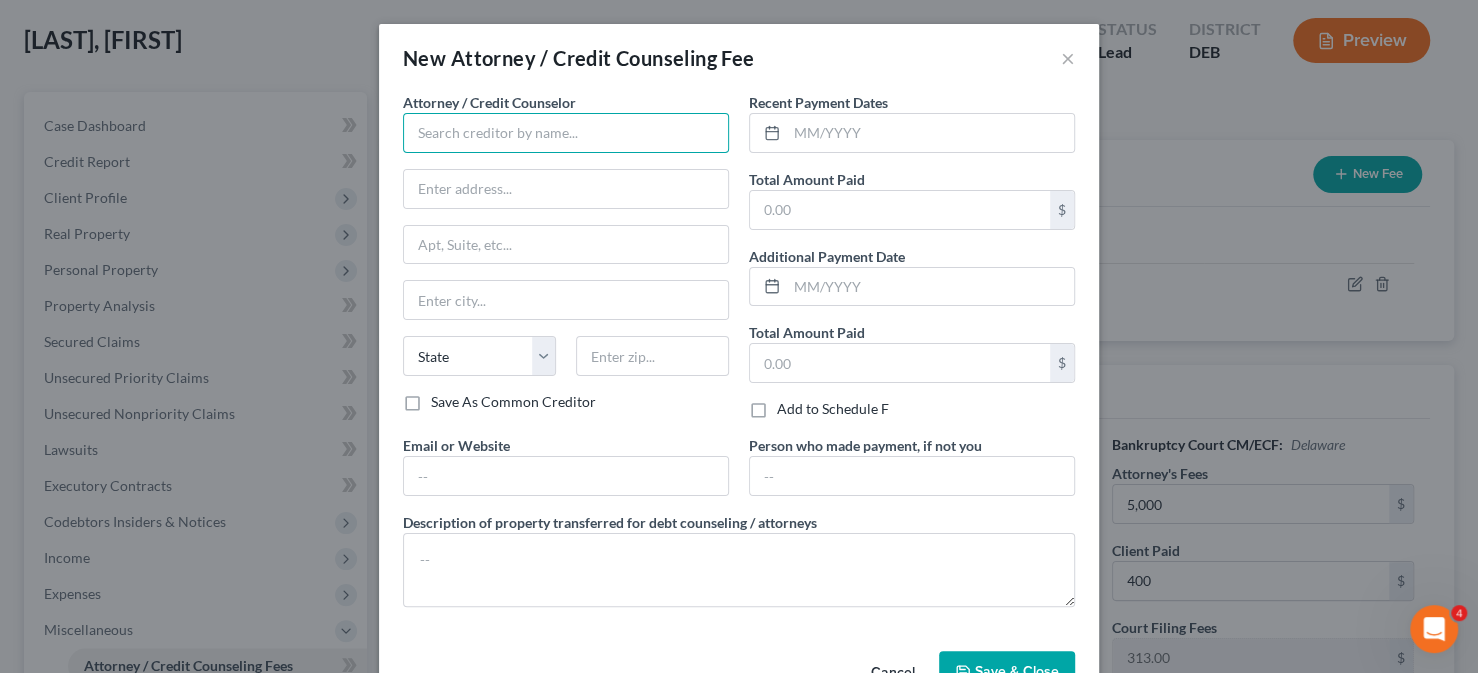 click at bounding box center [566, 133] 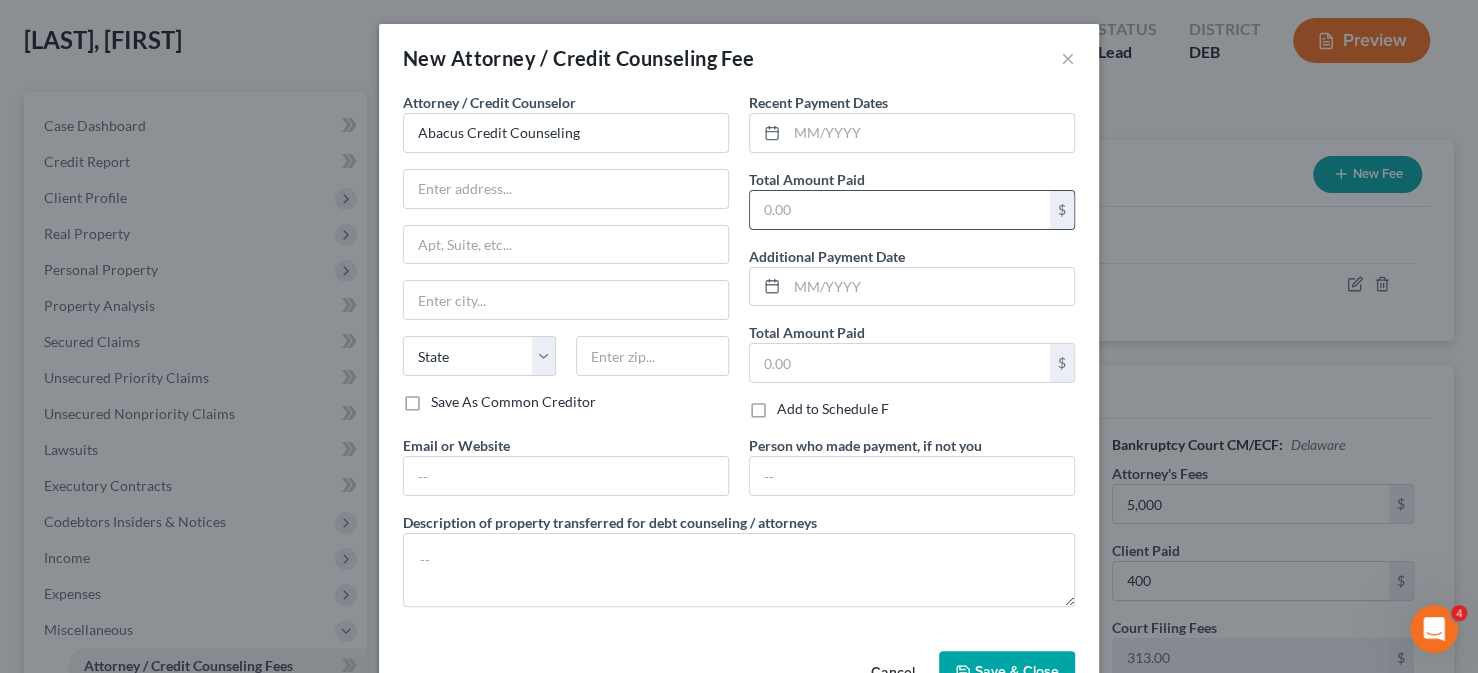 click at bounding box center (900, 210) 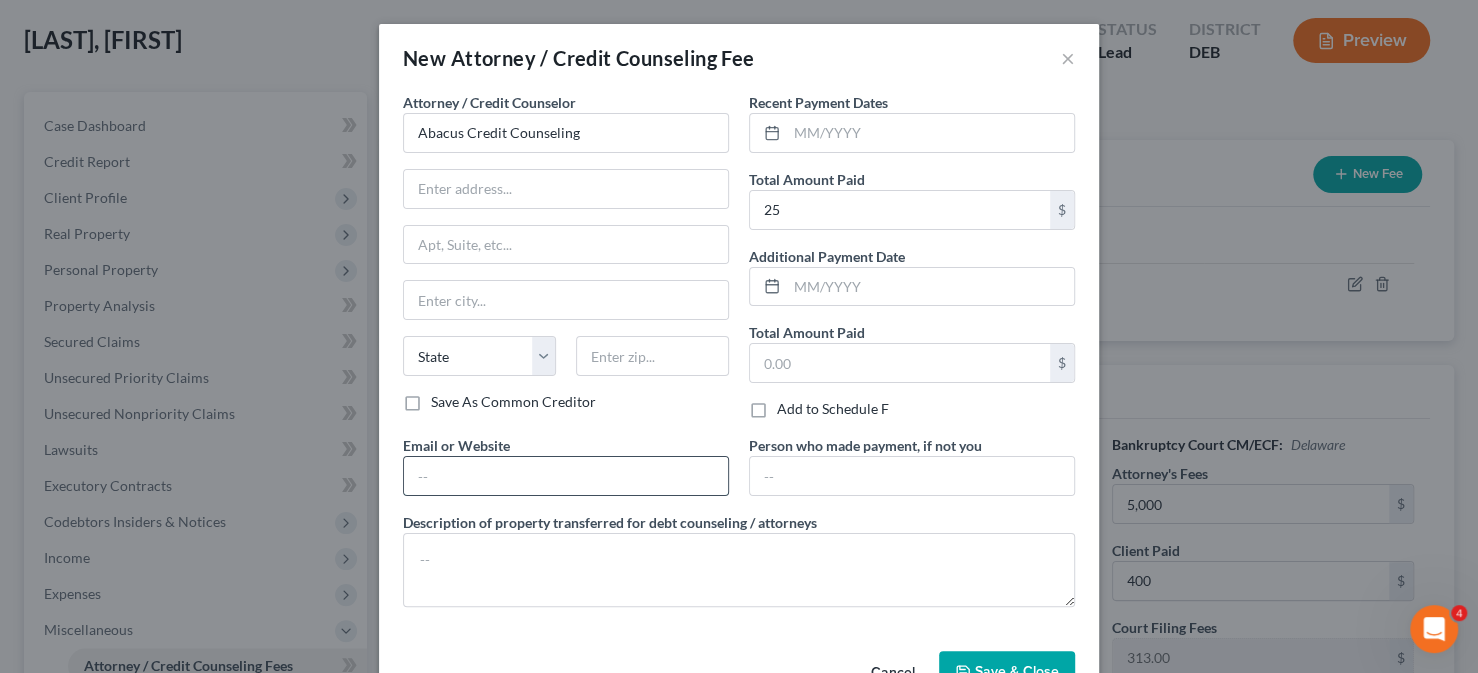 click at bounding box center (566, 476) 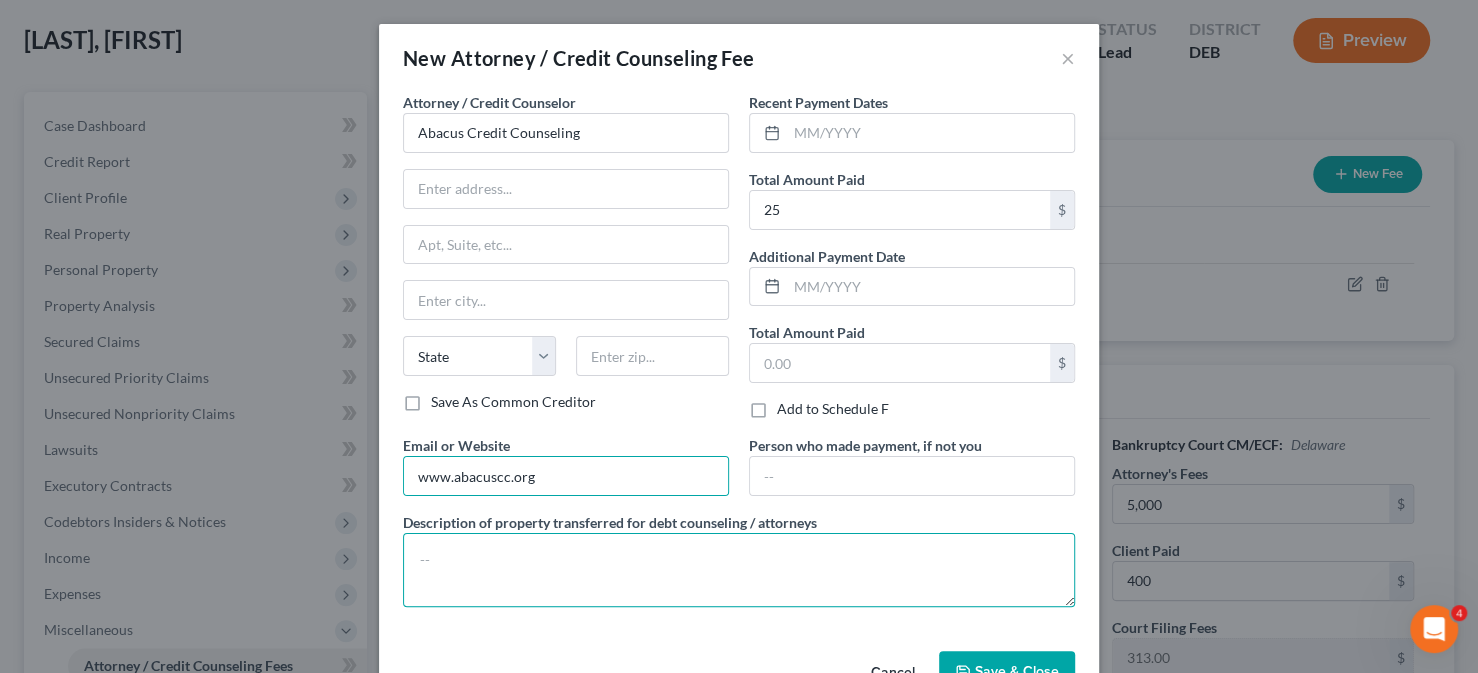 click at bounding box center (739, 570) 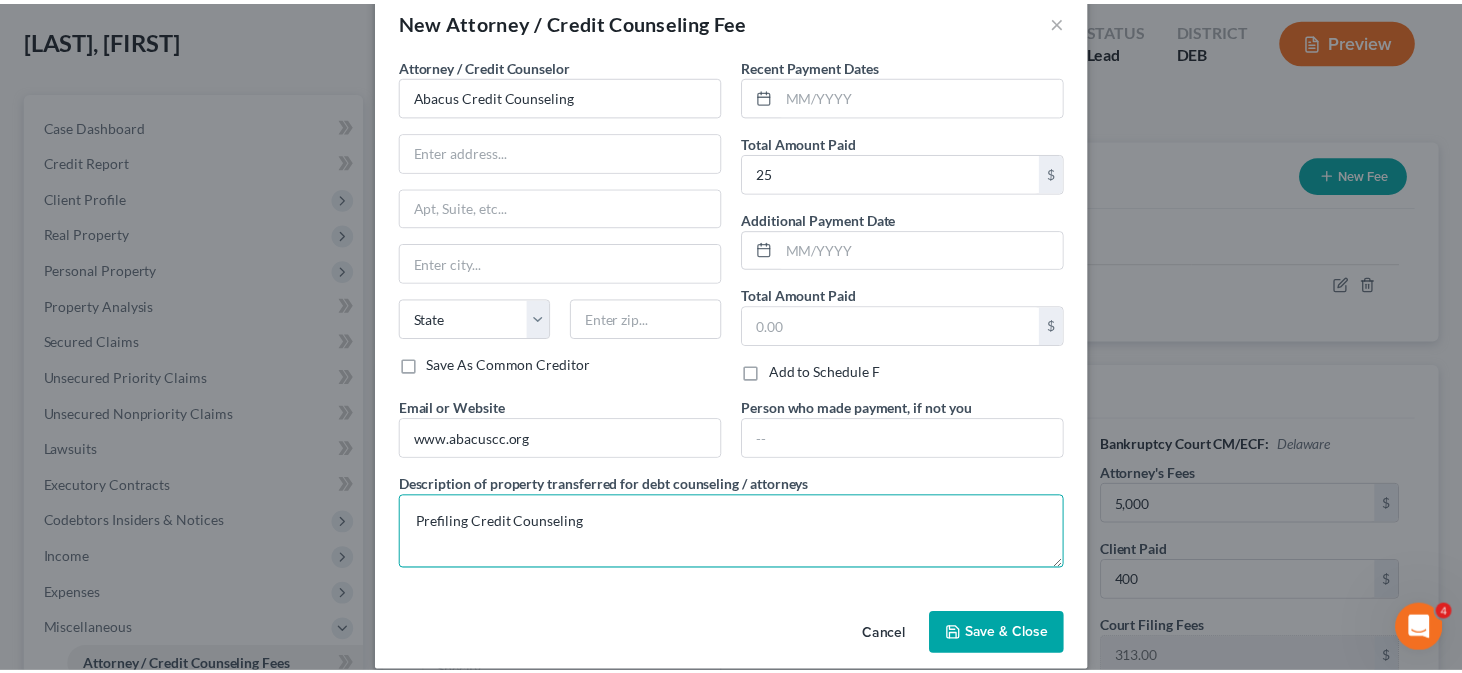 scroll, scrollTop: 56, scrollLeft: 0, axis: vertical 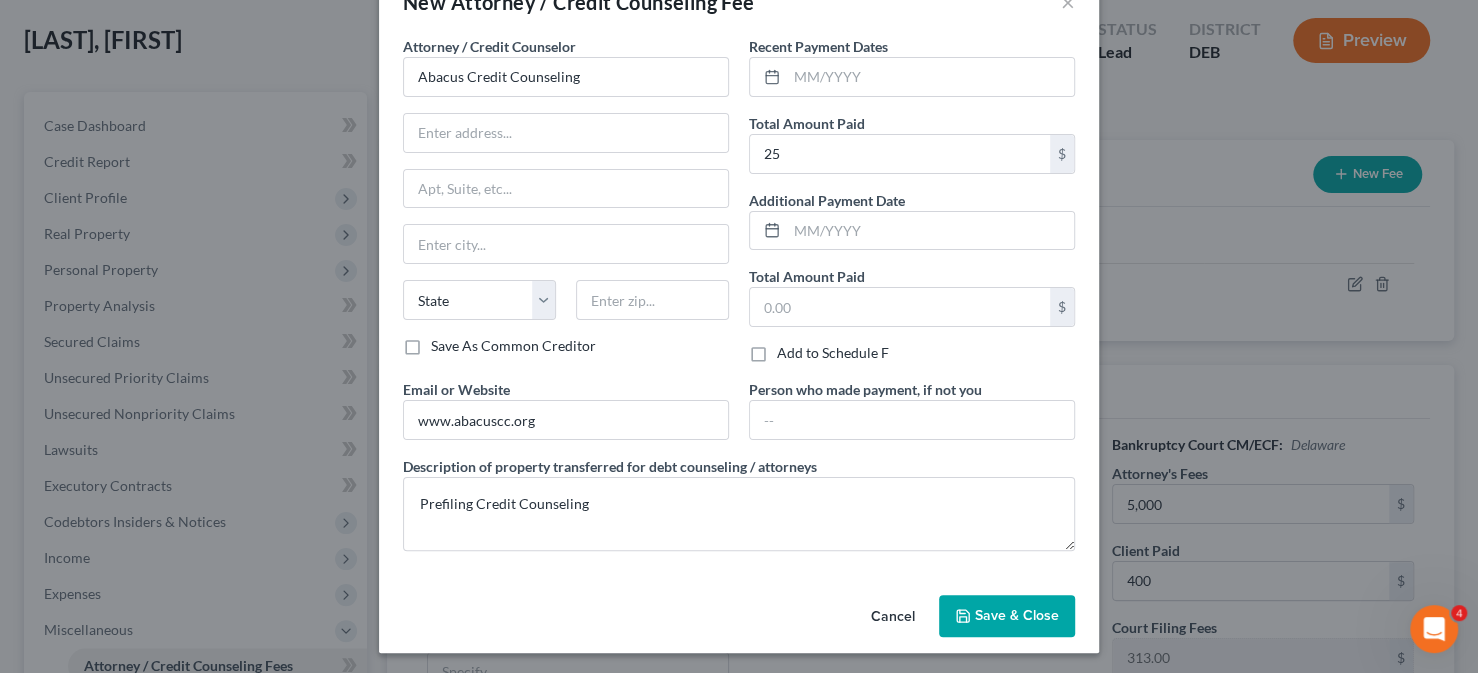 click on "Save & Close" at bounding box center (1007, 616) 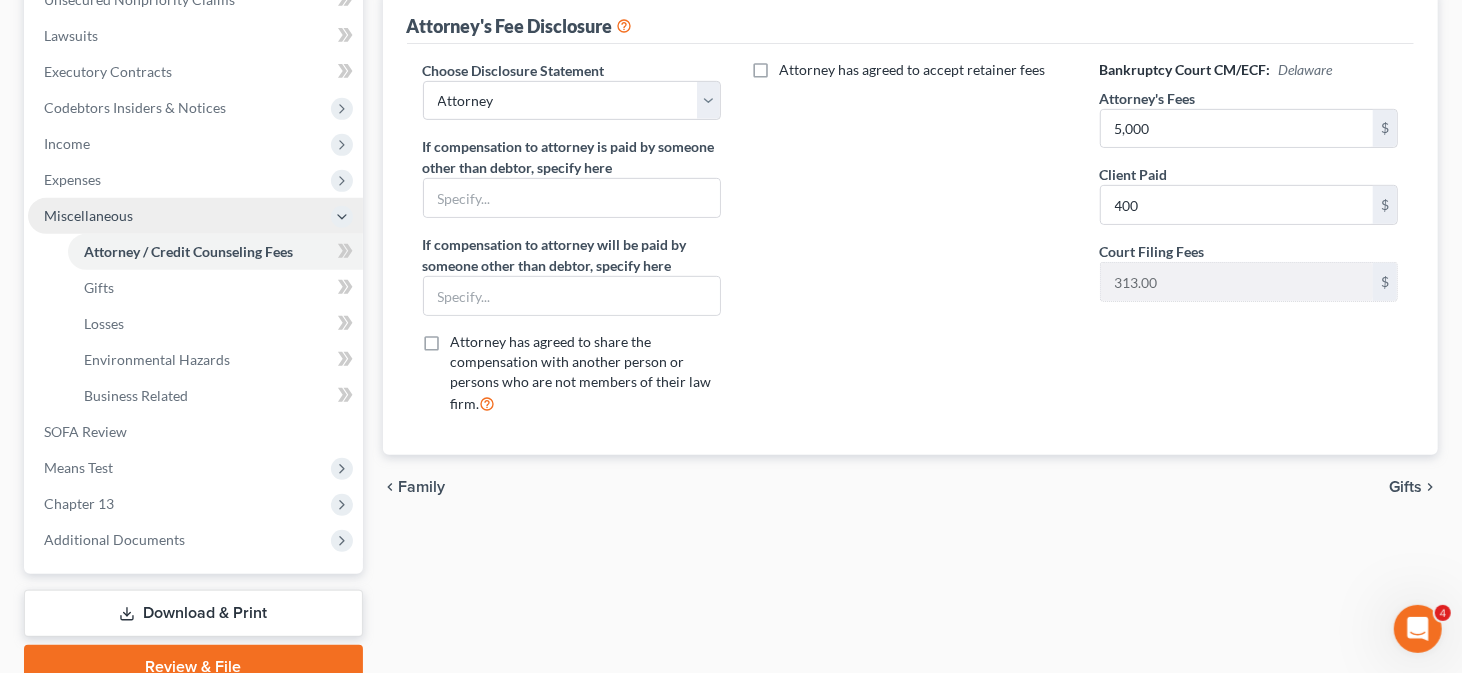 scroll, scrollTop: 602, scrollLeft: 0, axis: vertical 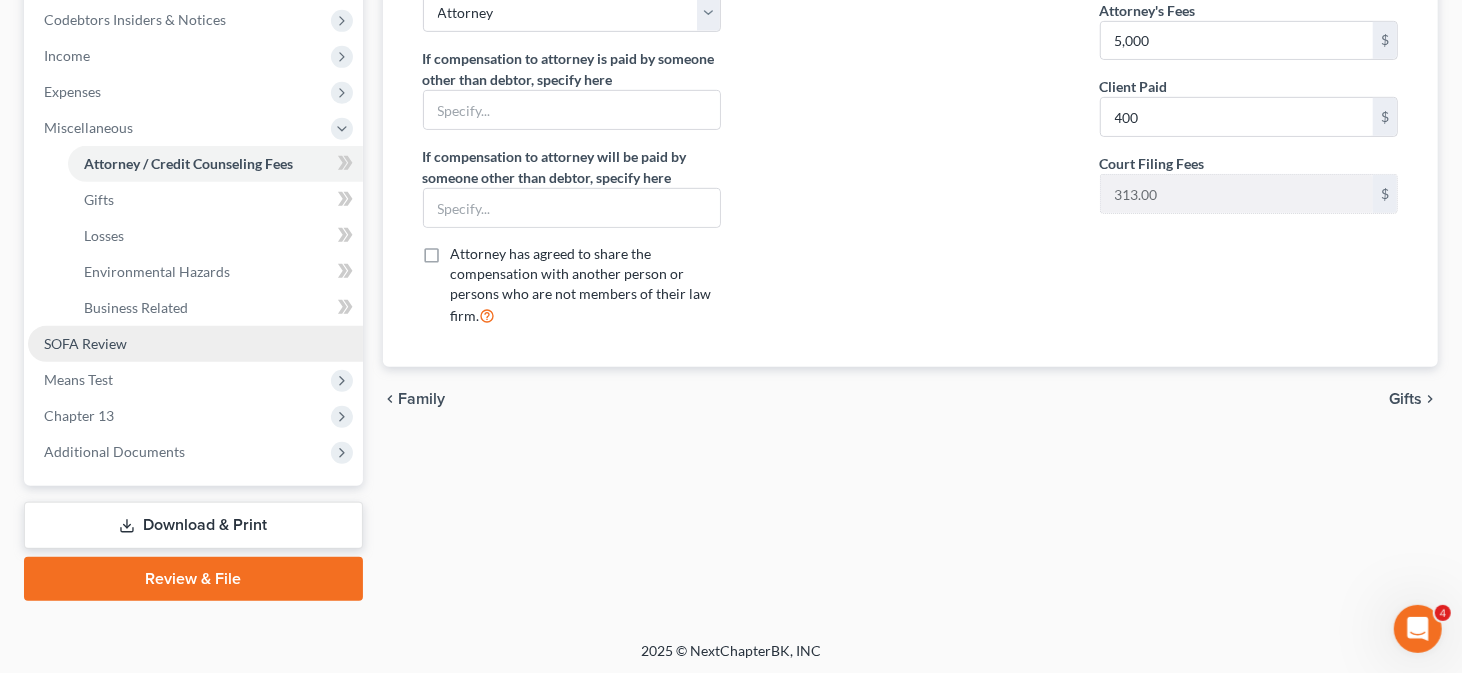 click on "SOFA Review" at bounding box center [195, 344] 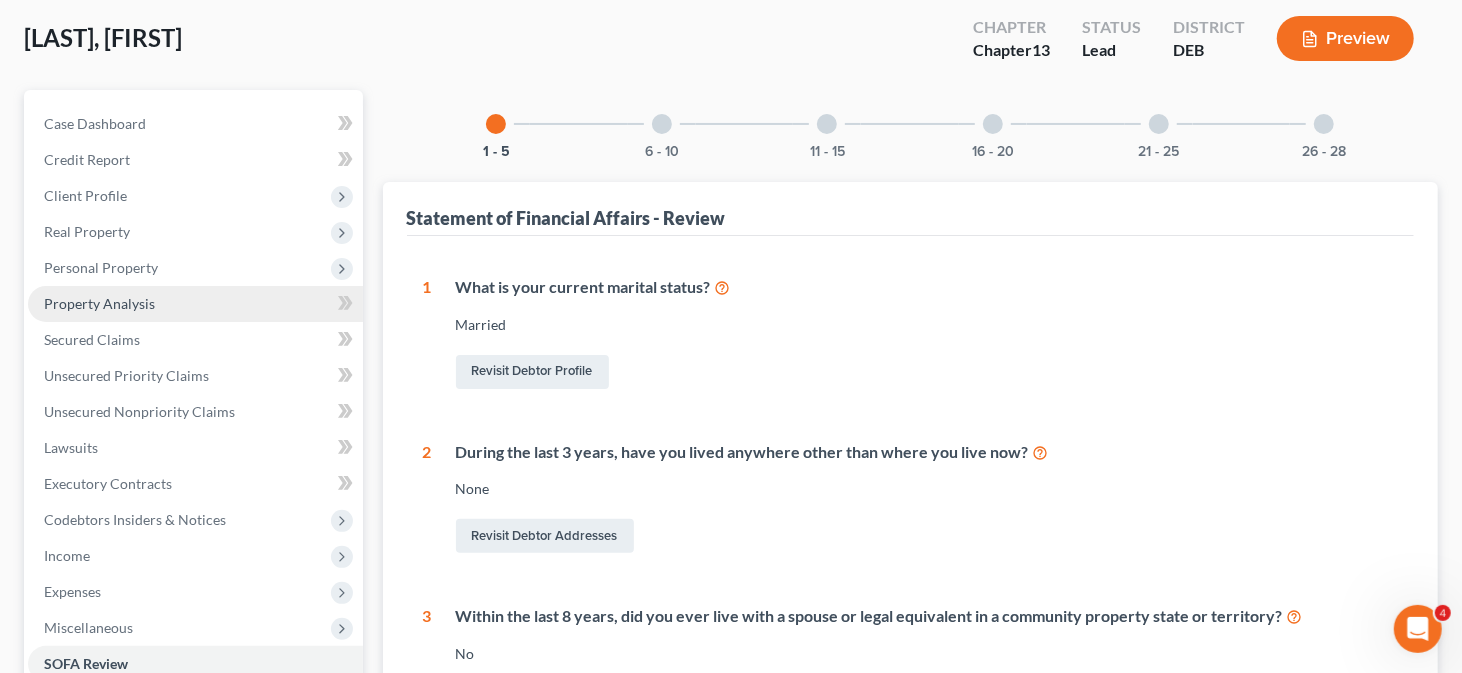 scroll, scrollTop: 400, scrollLeft: 0, axis: vertical 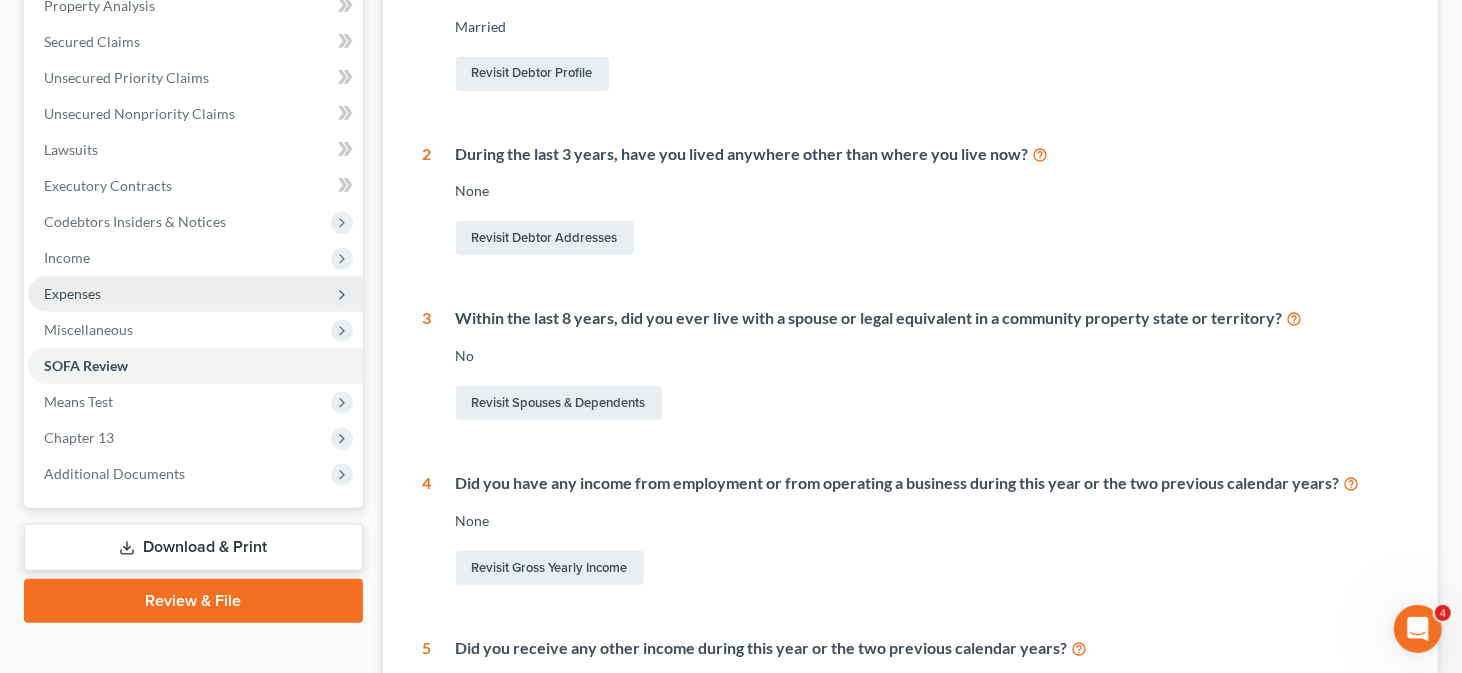 click on "Expenses" at bounding box center [195, 294] 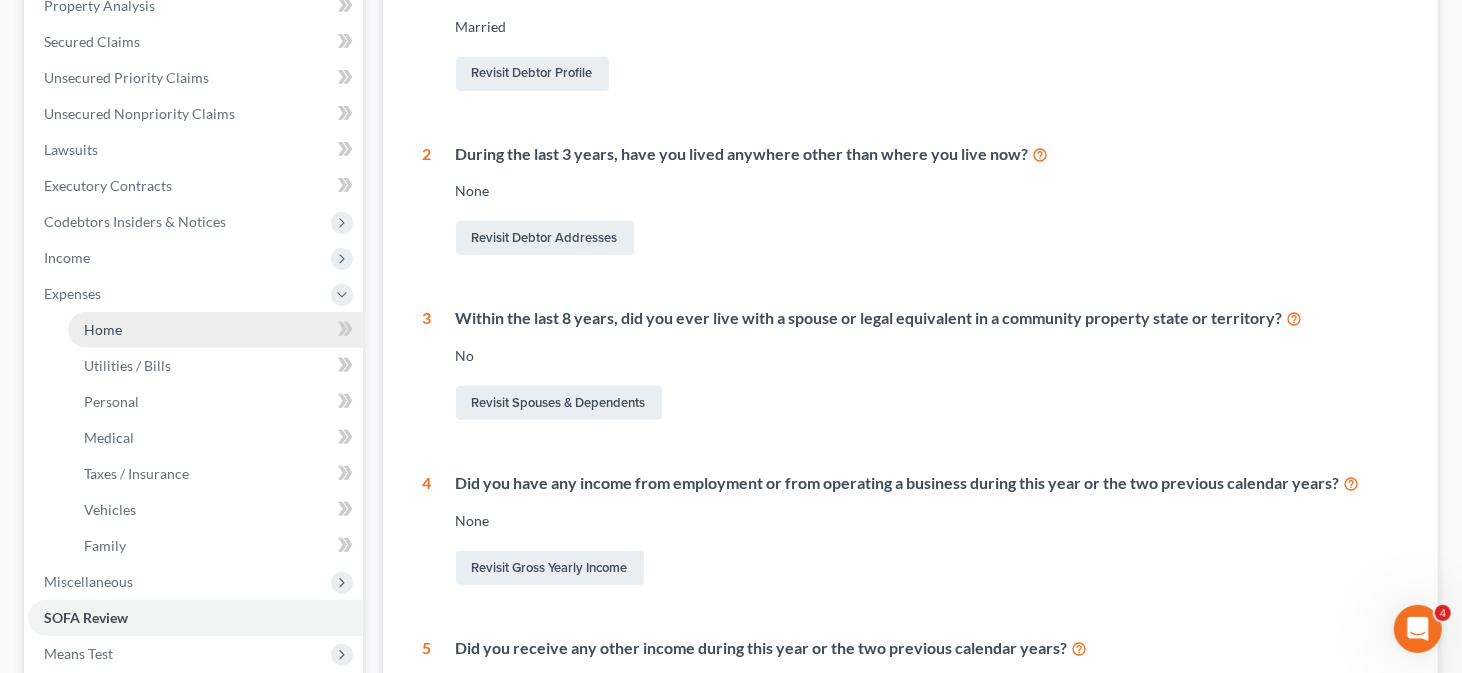 click on "Home" at bounding box center [215, 330] 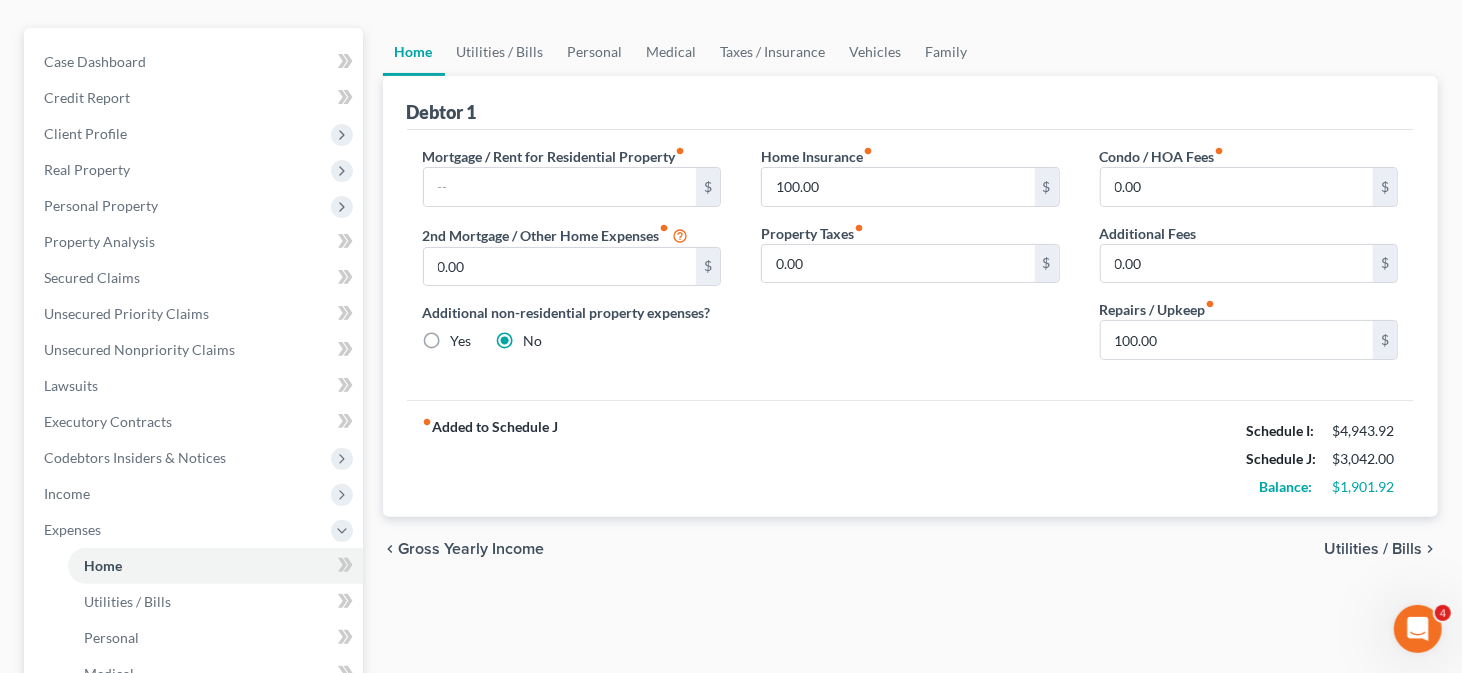 scroll, scrollTop: 200, scrollLeft: 0, axis: vertical 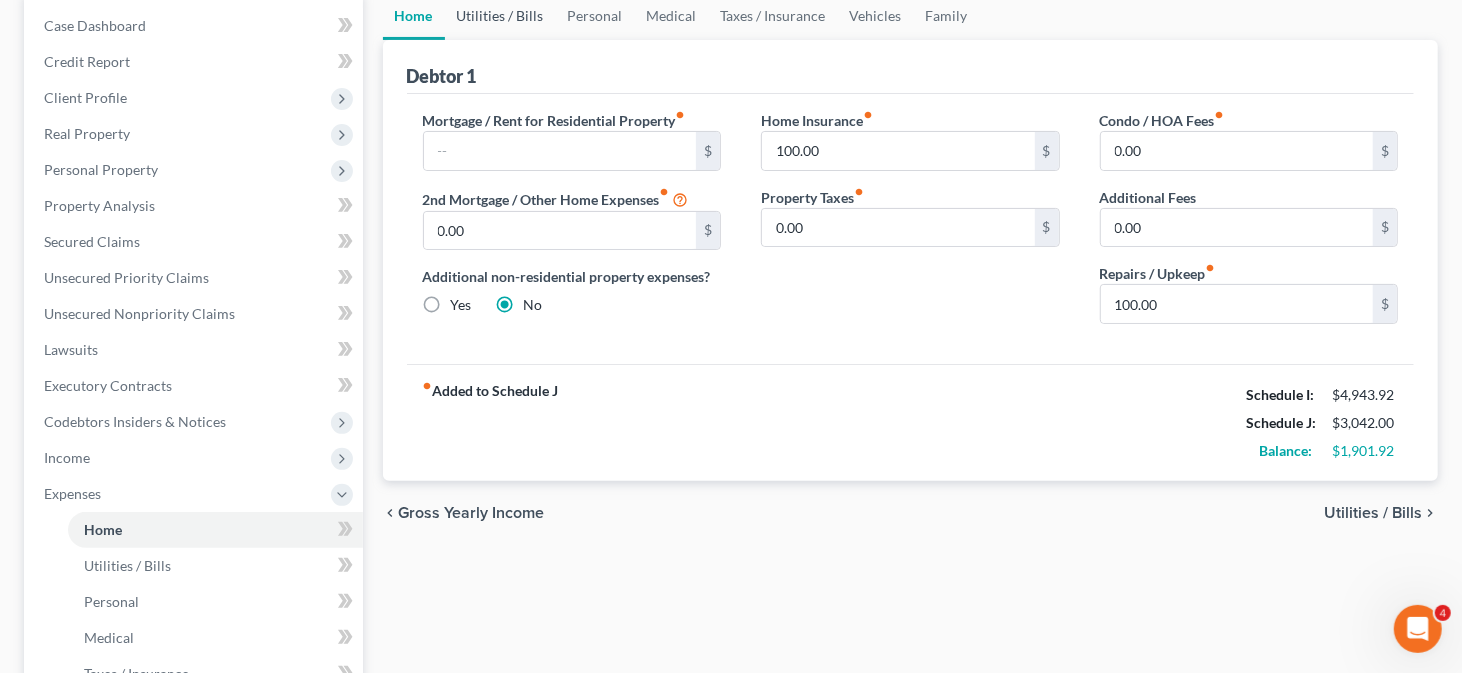 click on "Utilities / Bills" at bounding box center [500, 16] 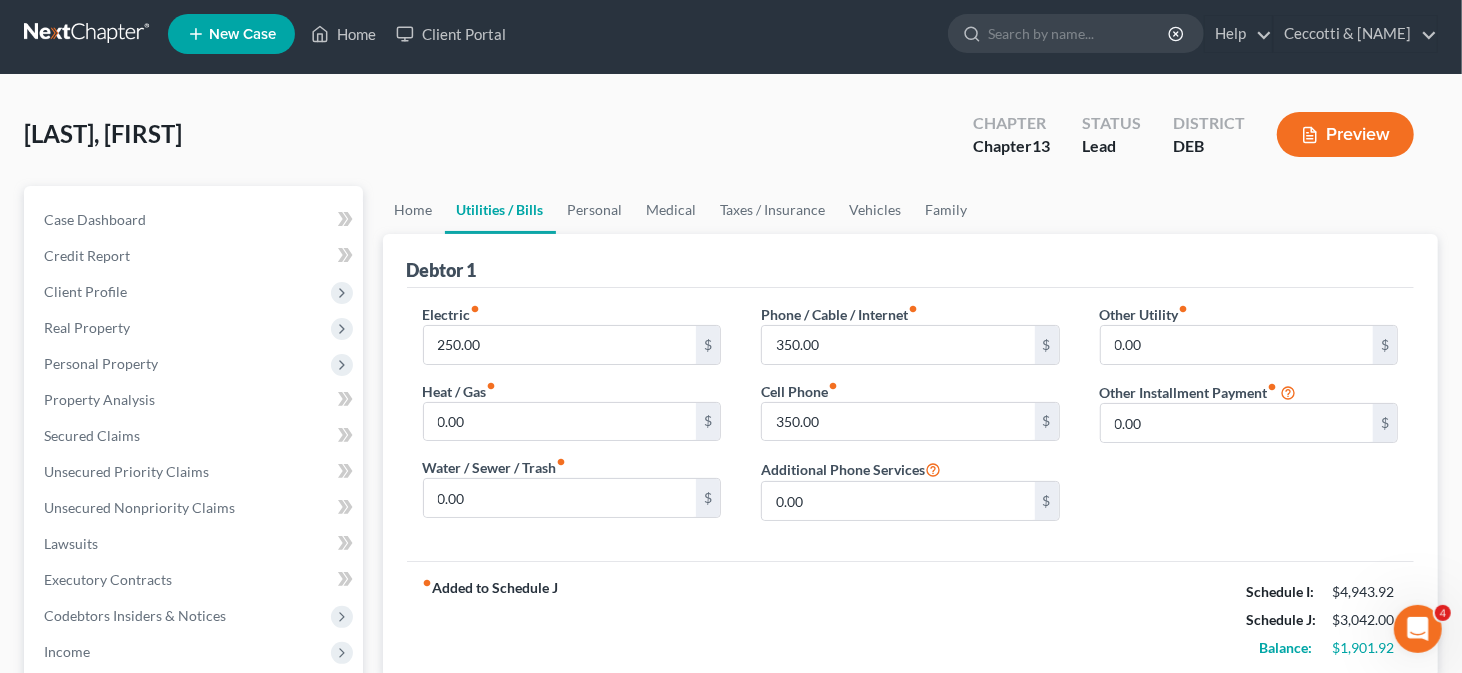 scroll, scrollTop: 0, scrollLeft: 0, axis: both 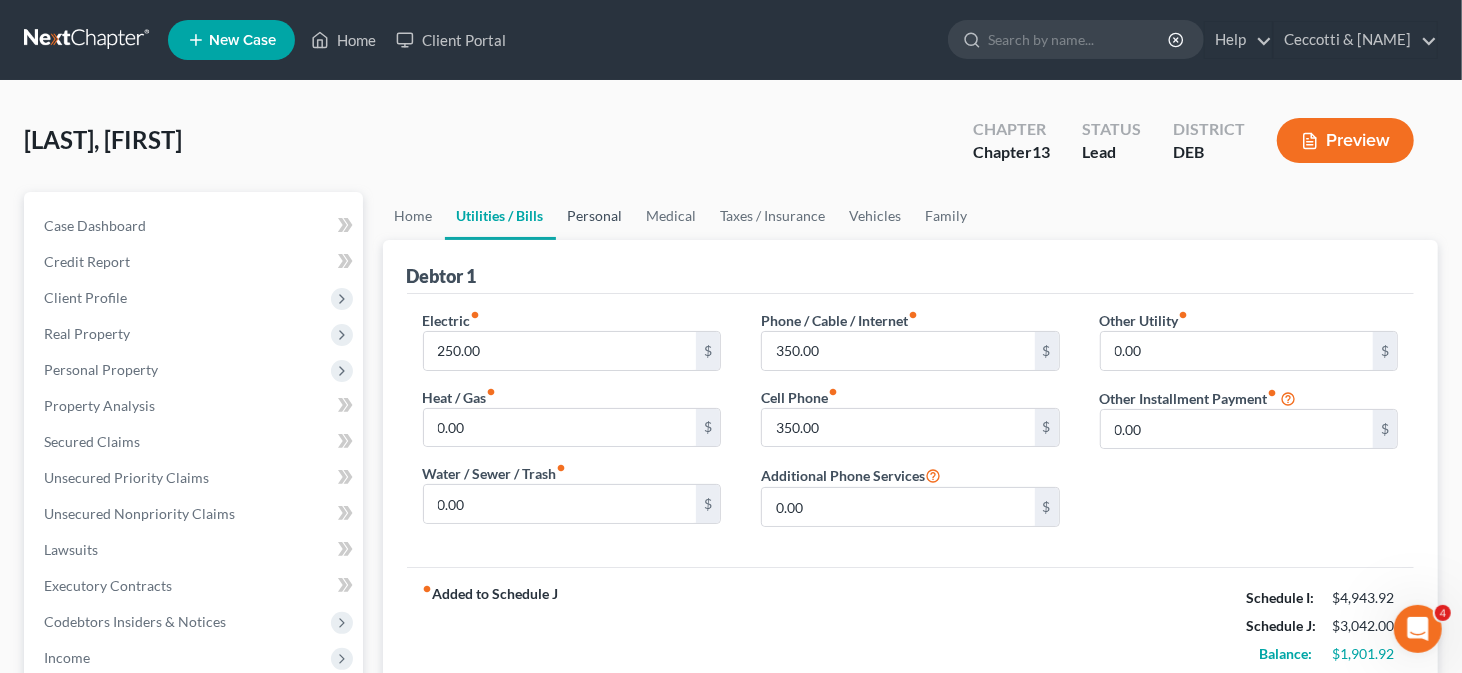 click on "Personal" at bounding box center (595, 216) 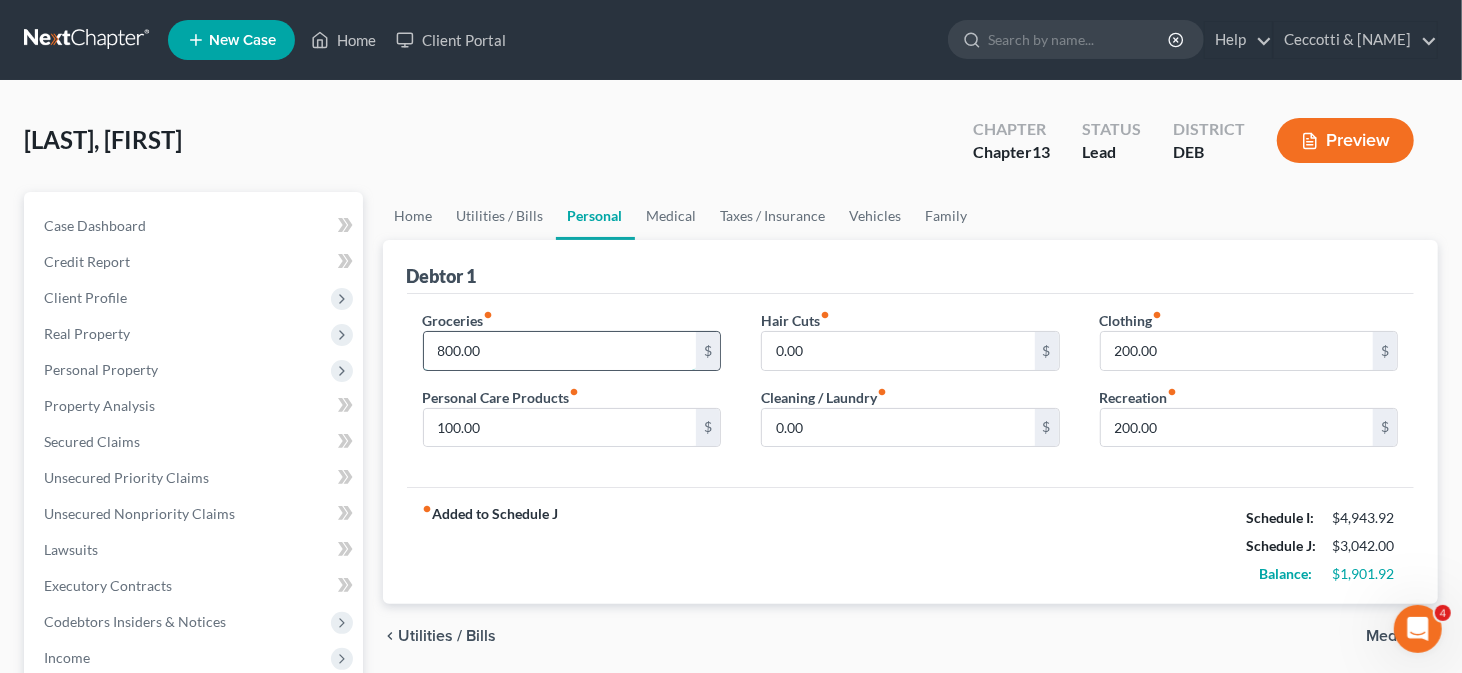 click on "800.00" at bounding box center (560, 351) 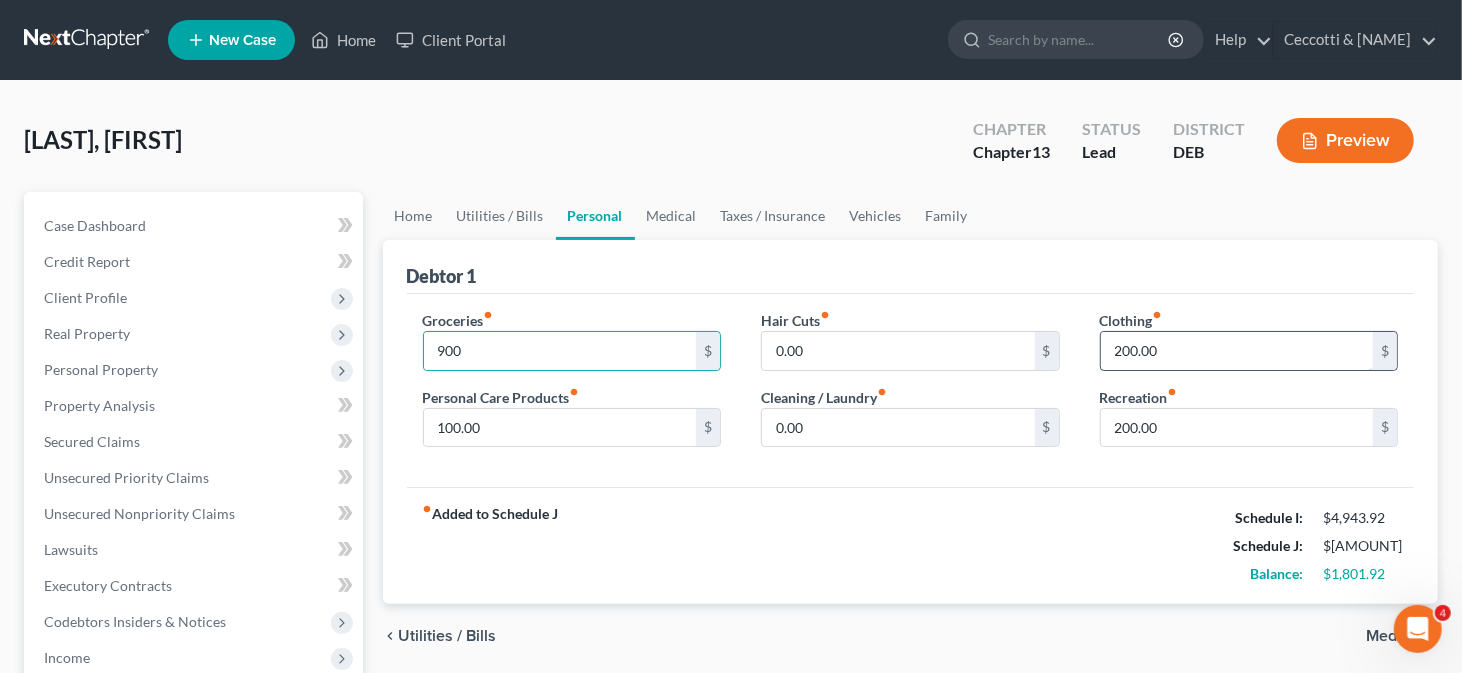 click on "200.00" at bounding box center (1237, 351) 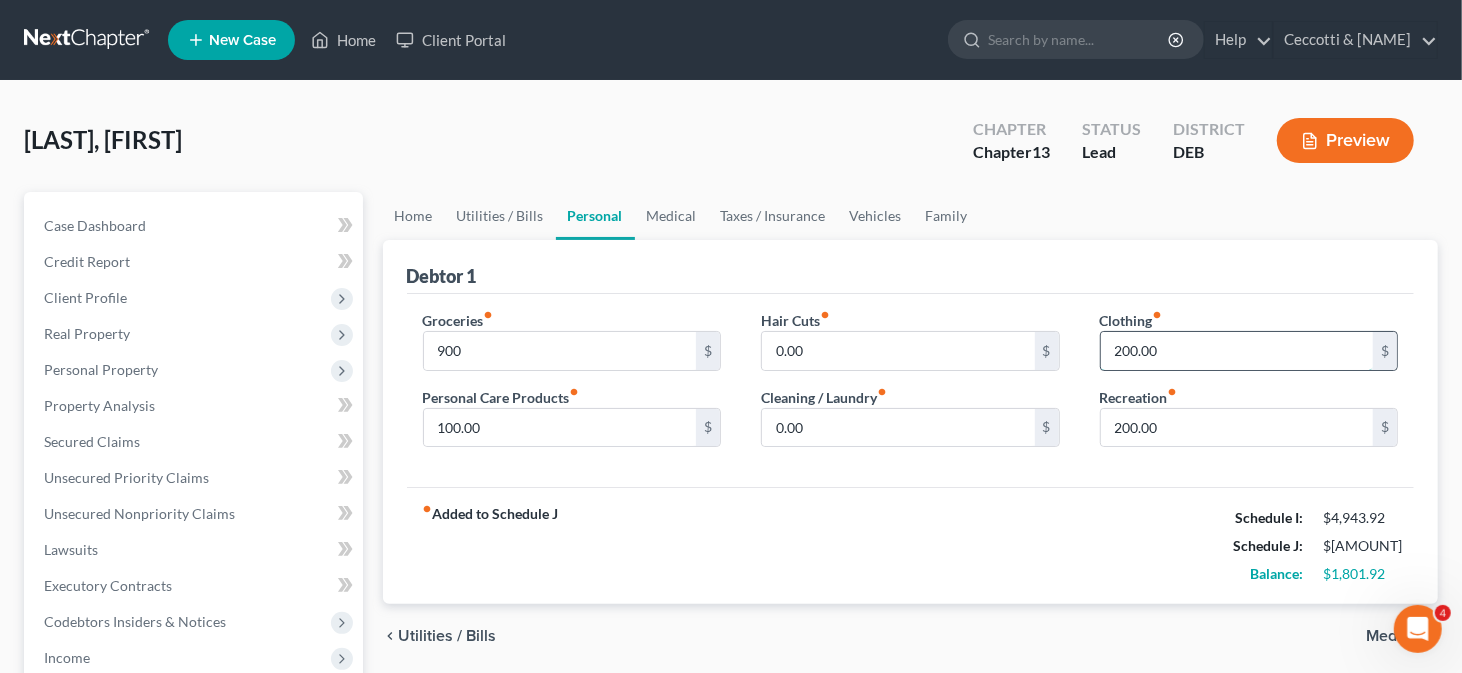 click on "200.00" at bounding box center (1237, 351) 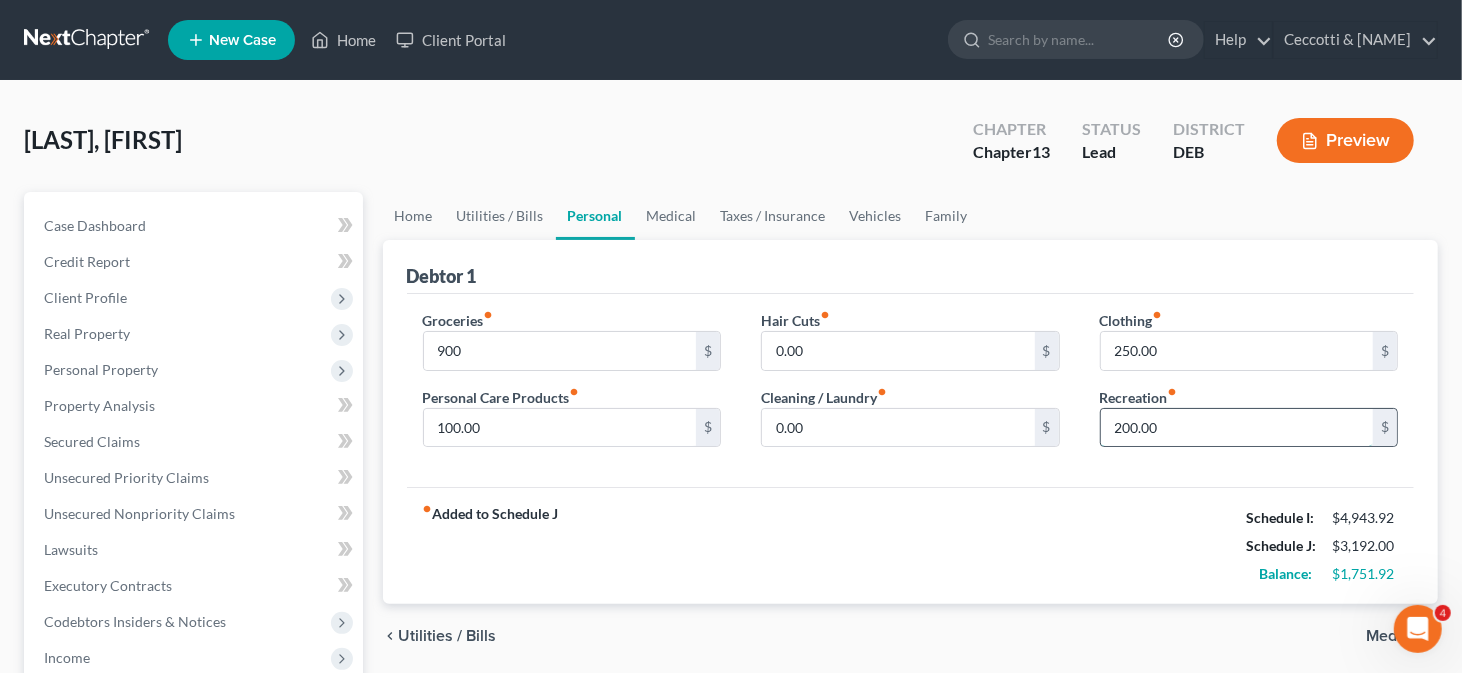 click on "200.00" at bounding box center [1237, 428] 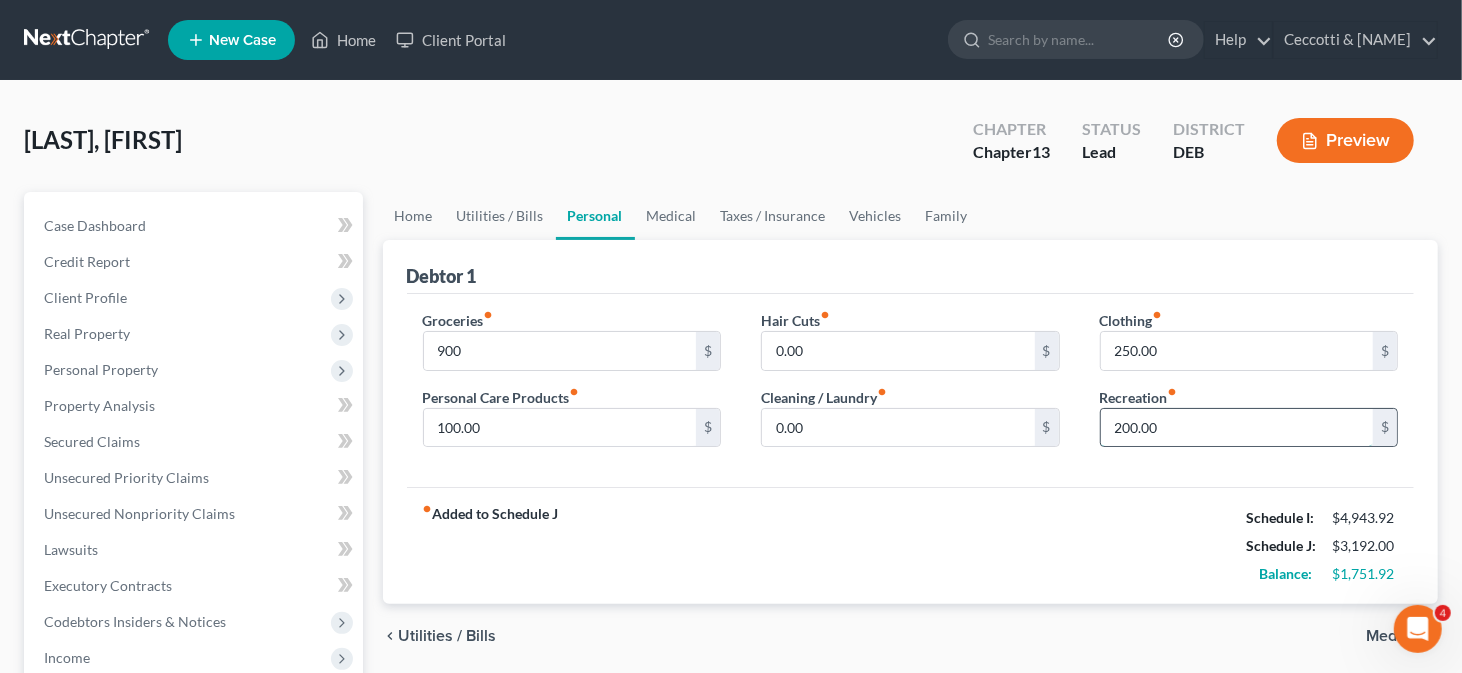 click on "200.00" at bounding box center (1237, 428) 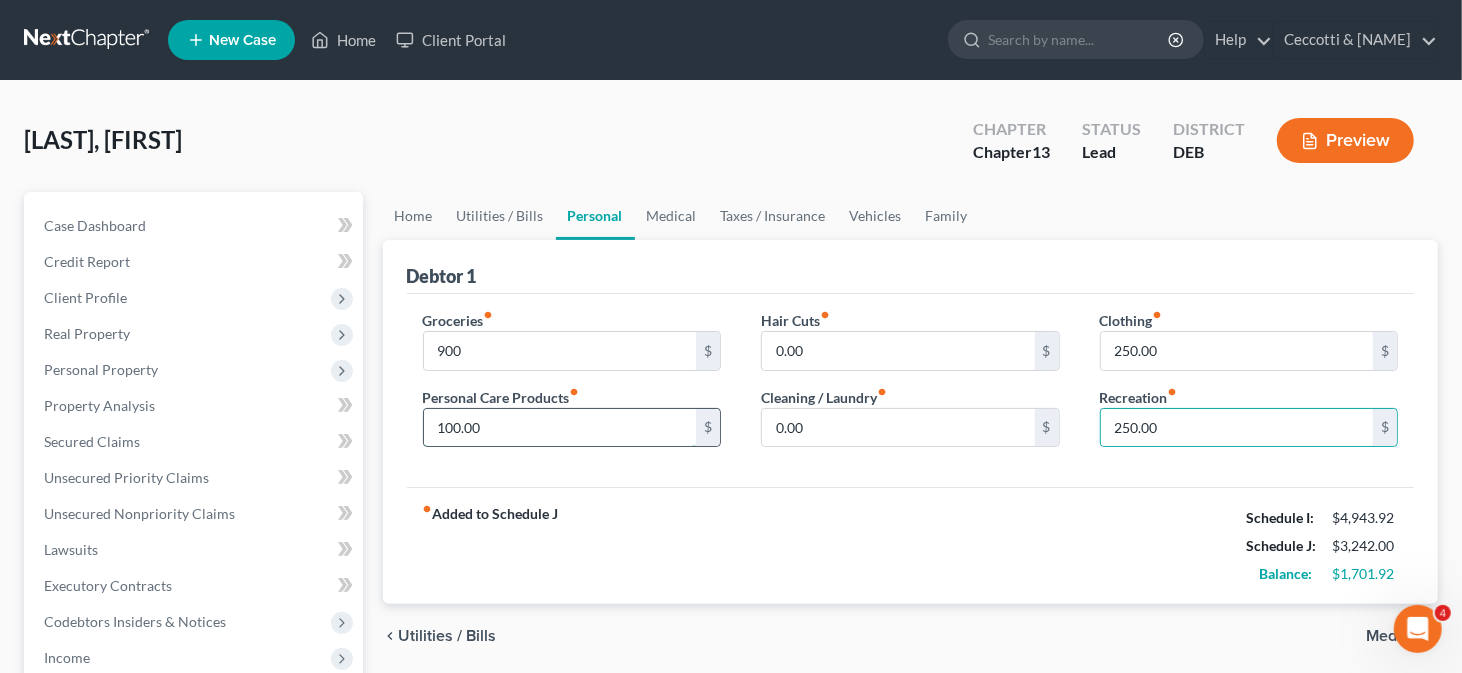 click on "100.00" at bounding box center (560, 428) 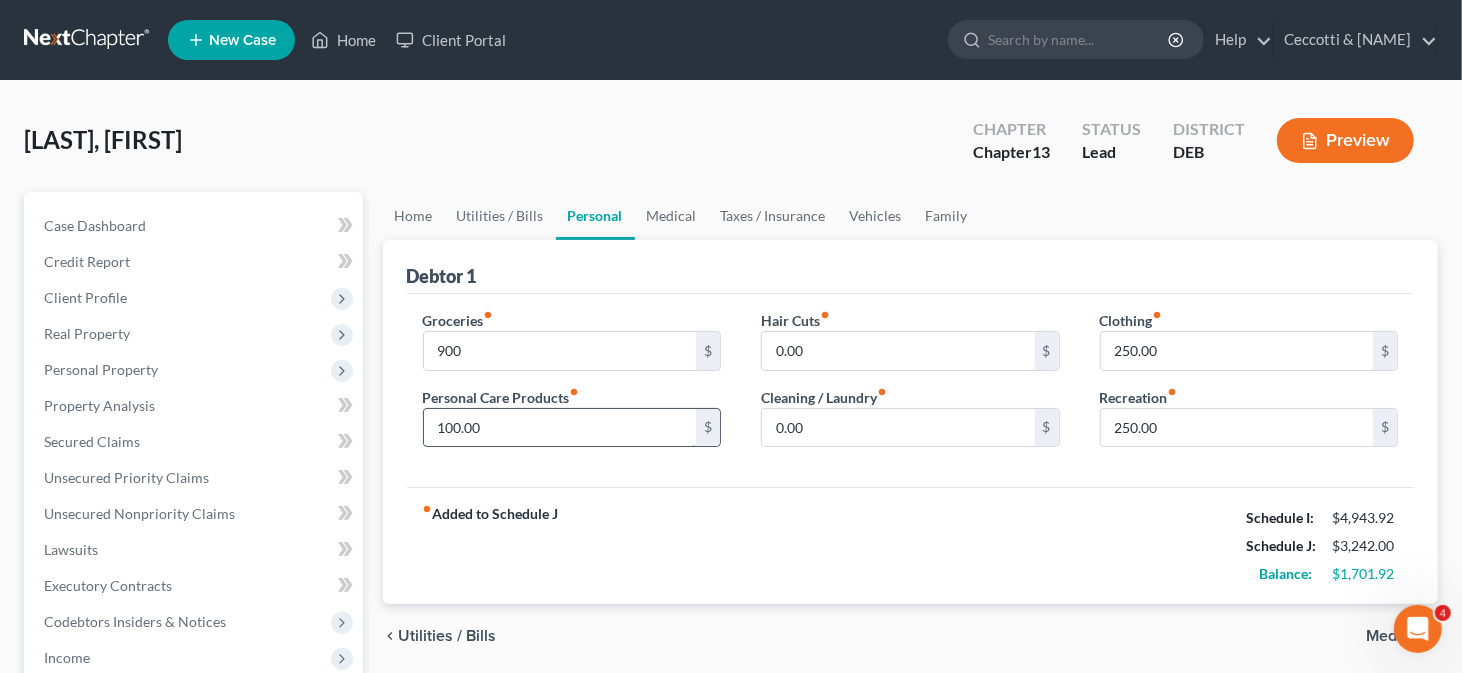 click on "100.00" at bounding box center [560, 428] 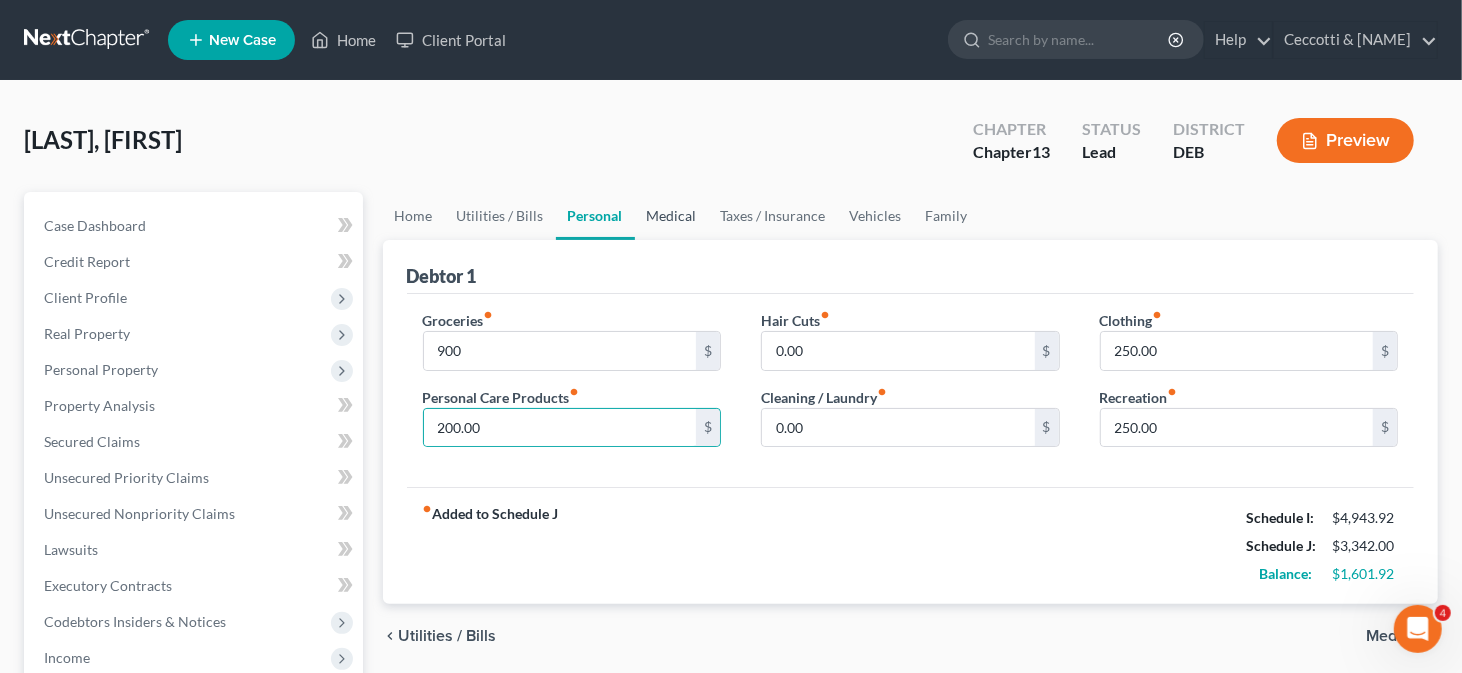 click on "Medical" at bounding box center (672, 216) 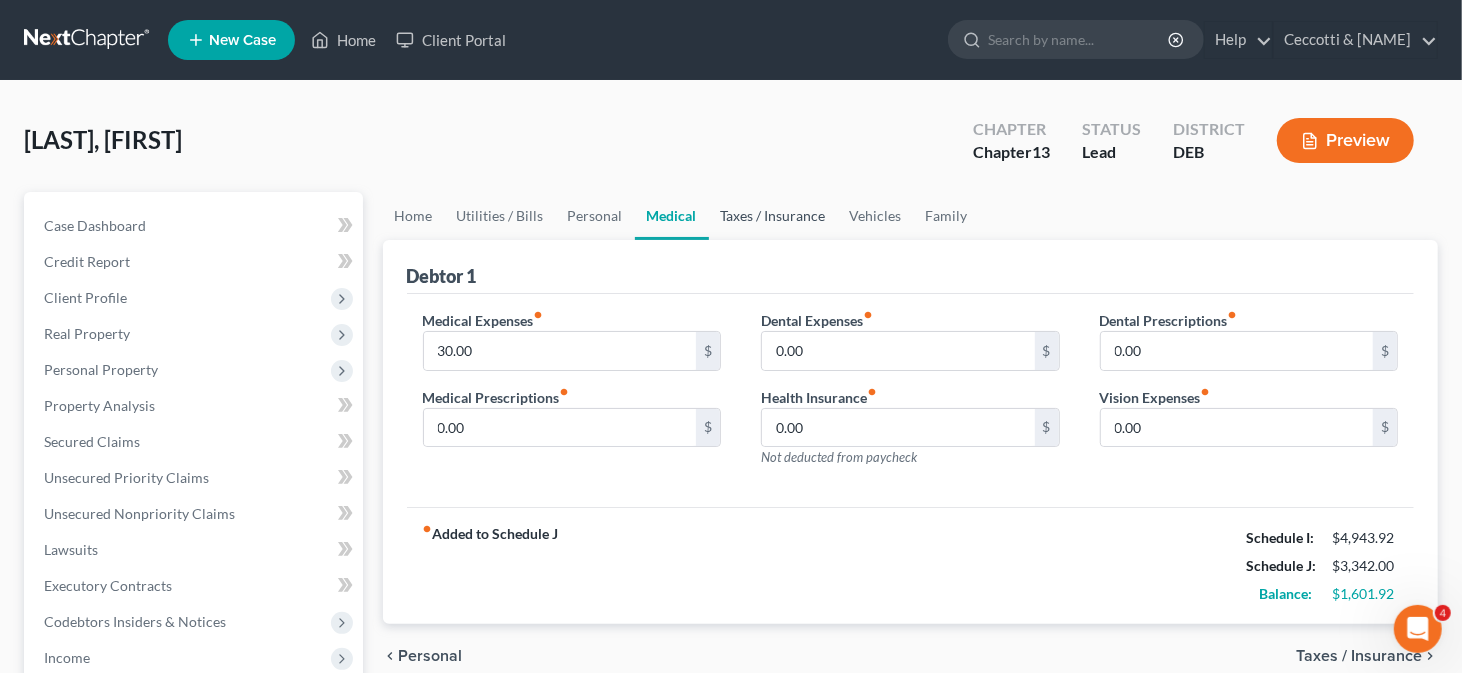 click on "Taxes / Insurance" at bounding box center [773, 216] 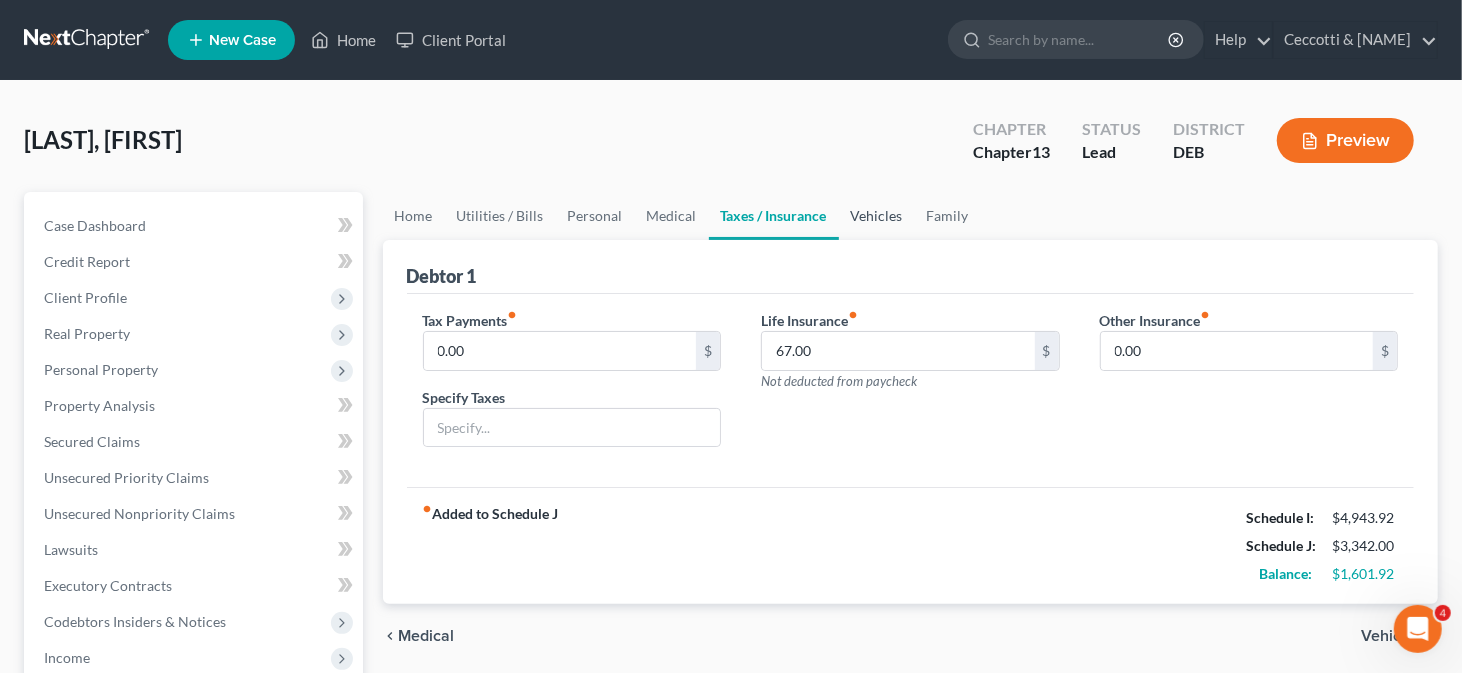 click on "Vehicles" at bounding box center (877, 216) 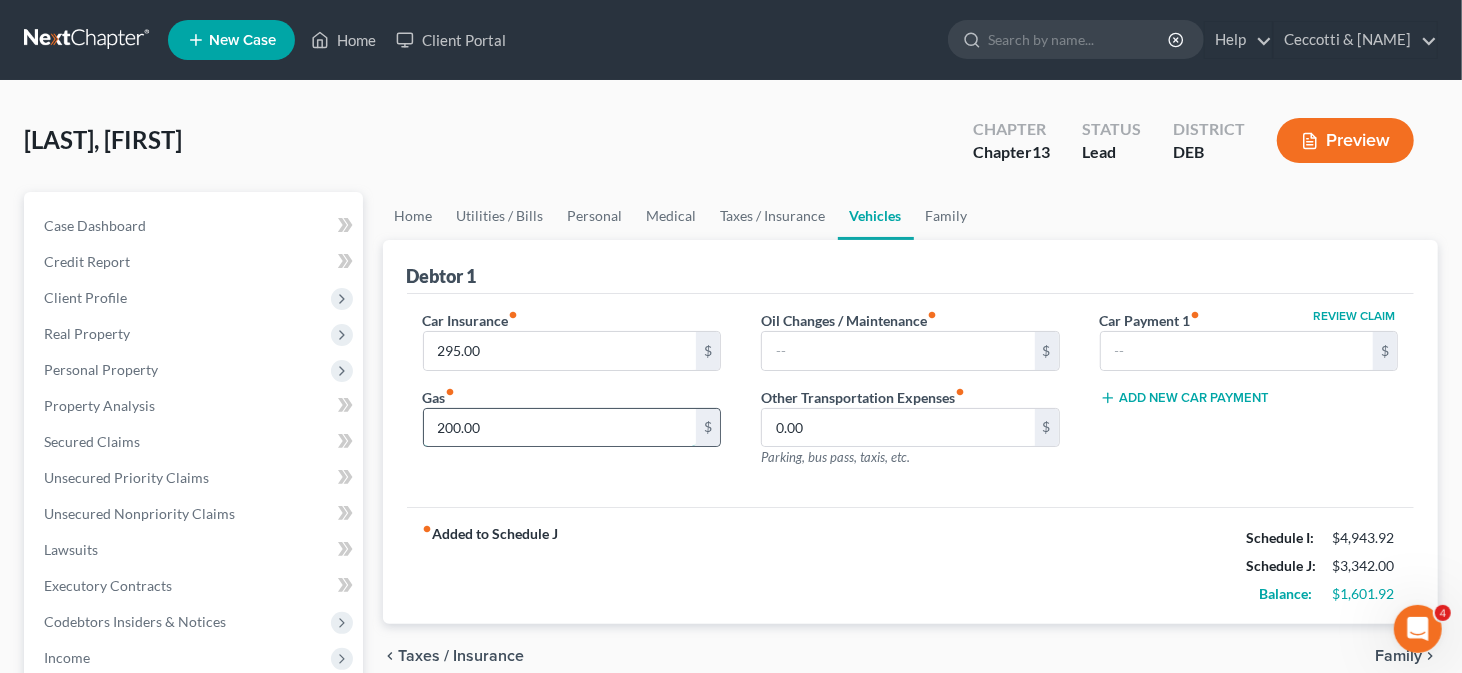 click on "200.00" at bounding box center (560, 428) 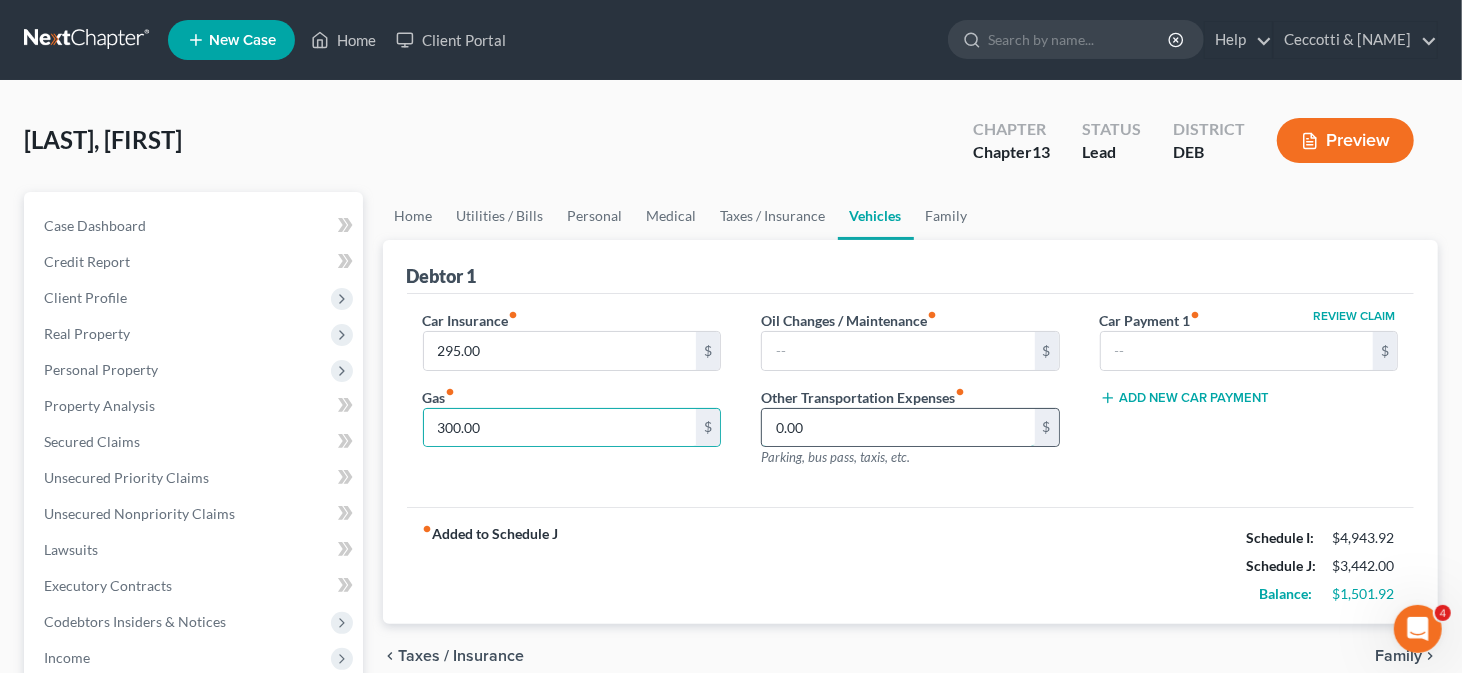 click on "0.00" at bounding box center [898, 428] 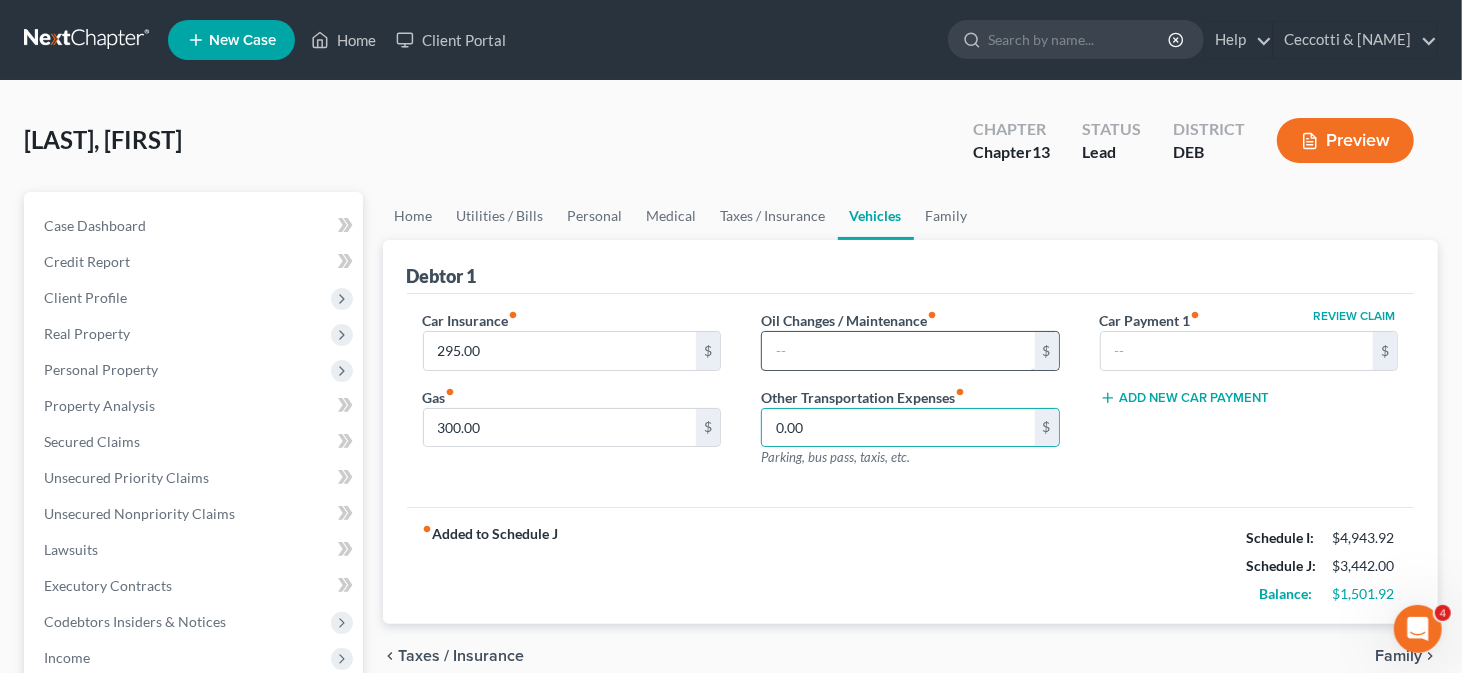 click at bounding box center (898, 351) 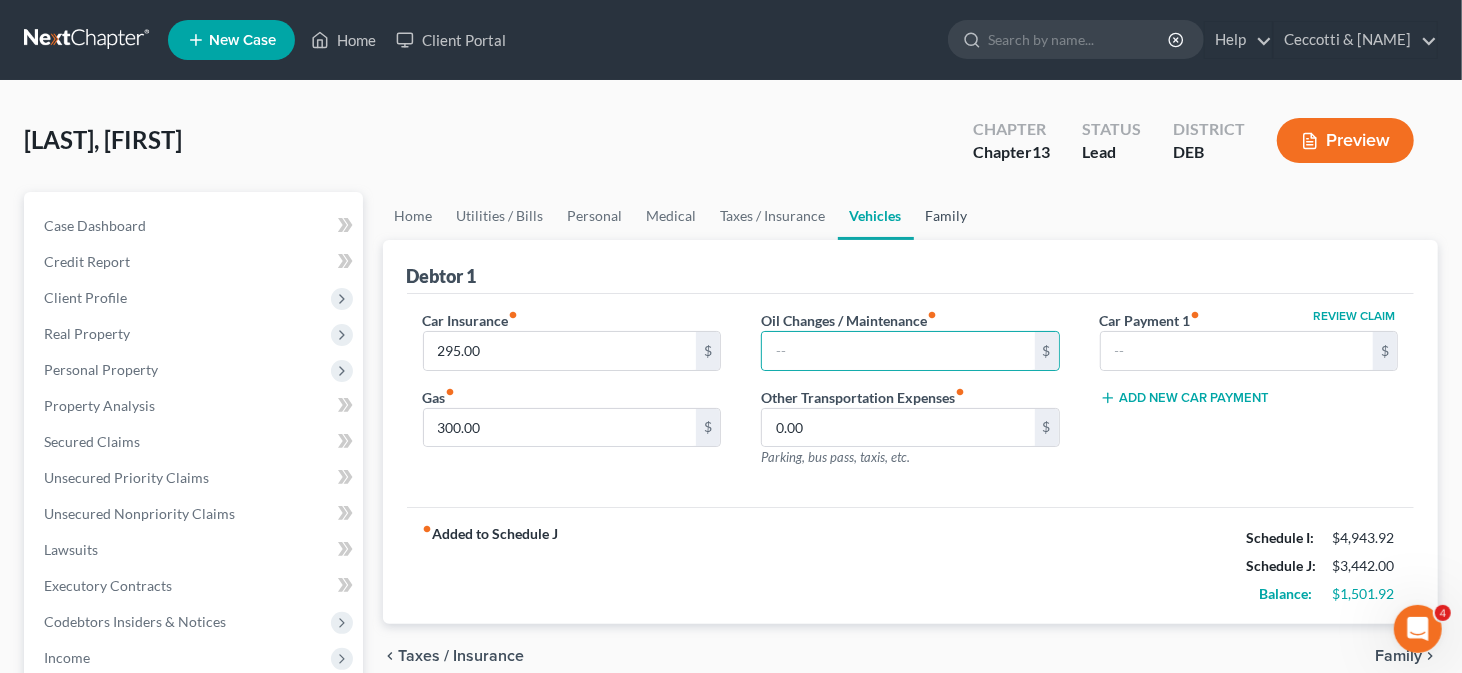 click on "Family" at bounding box center (947, 216) 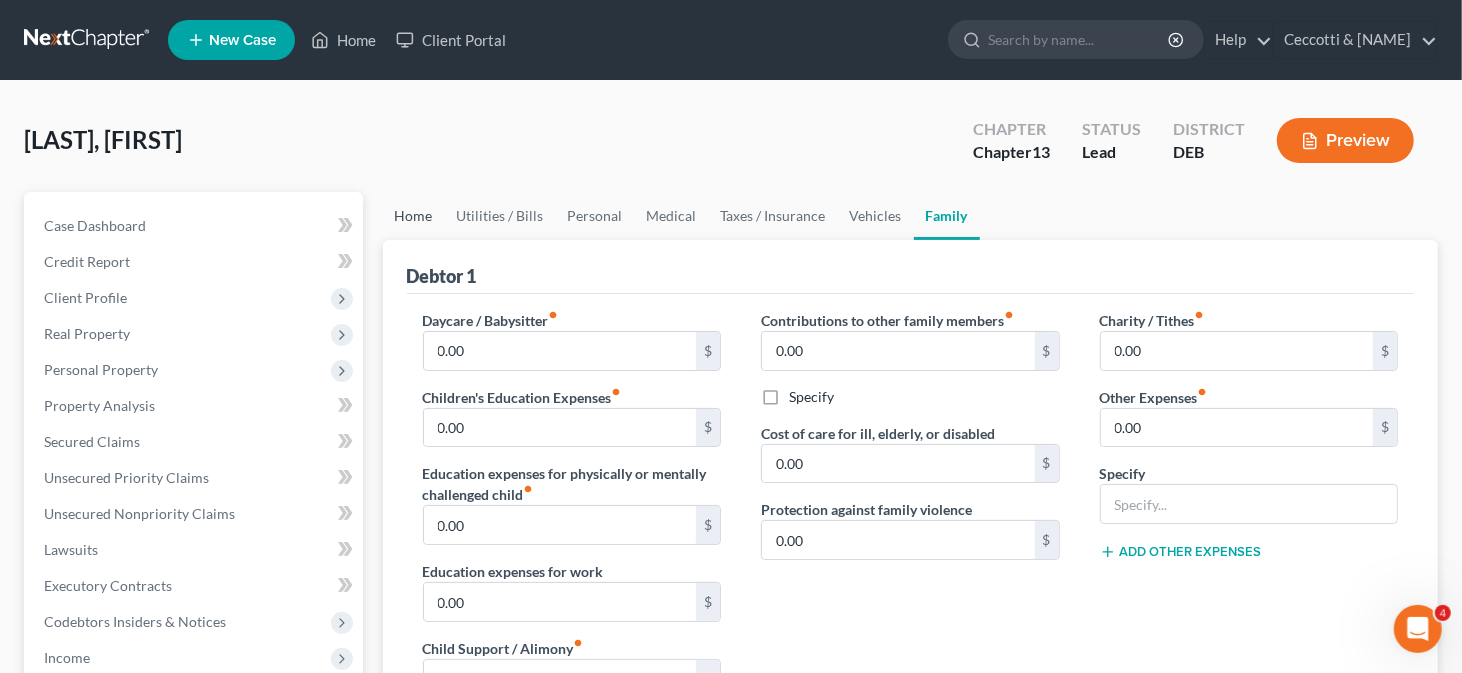 click on "Home" at bounding box center [414, 216] 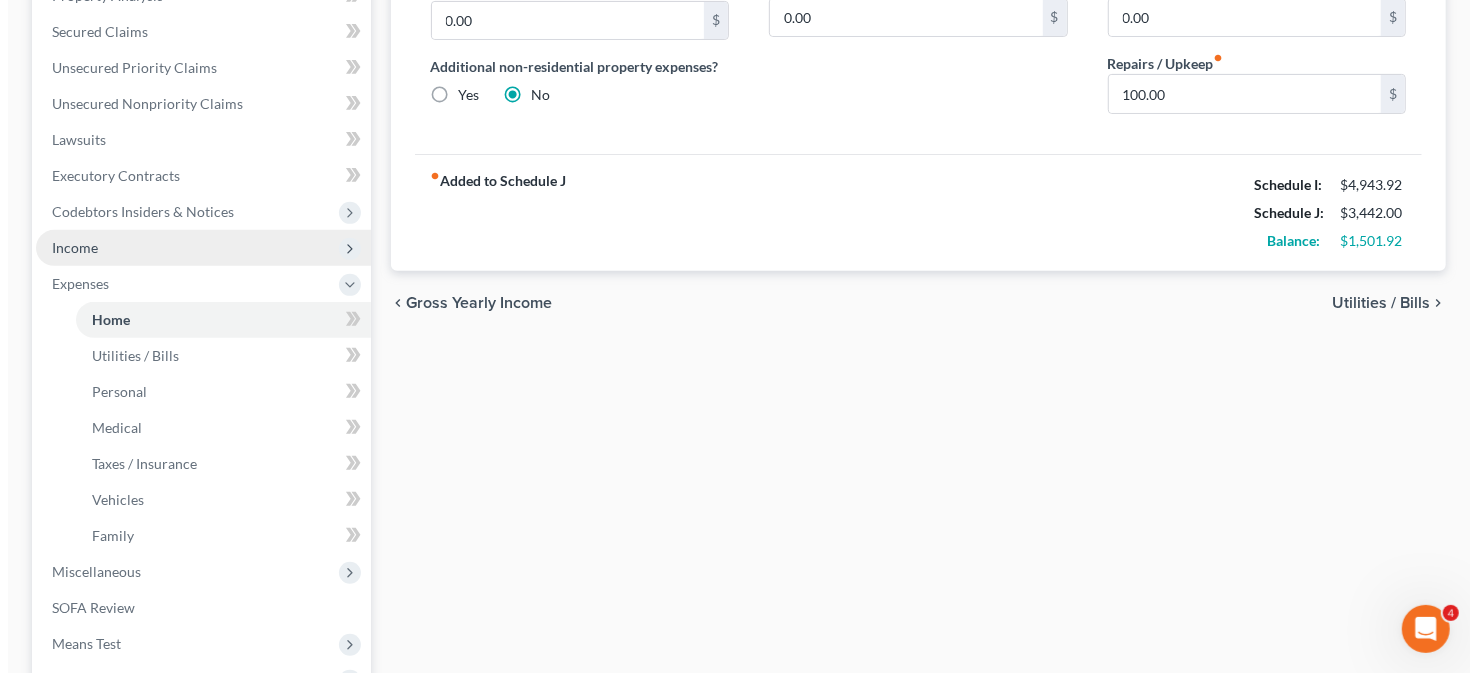 scroll, scrollTop: 500, scrollLeft: 0, axis: vertical 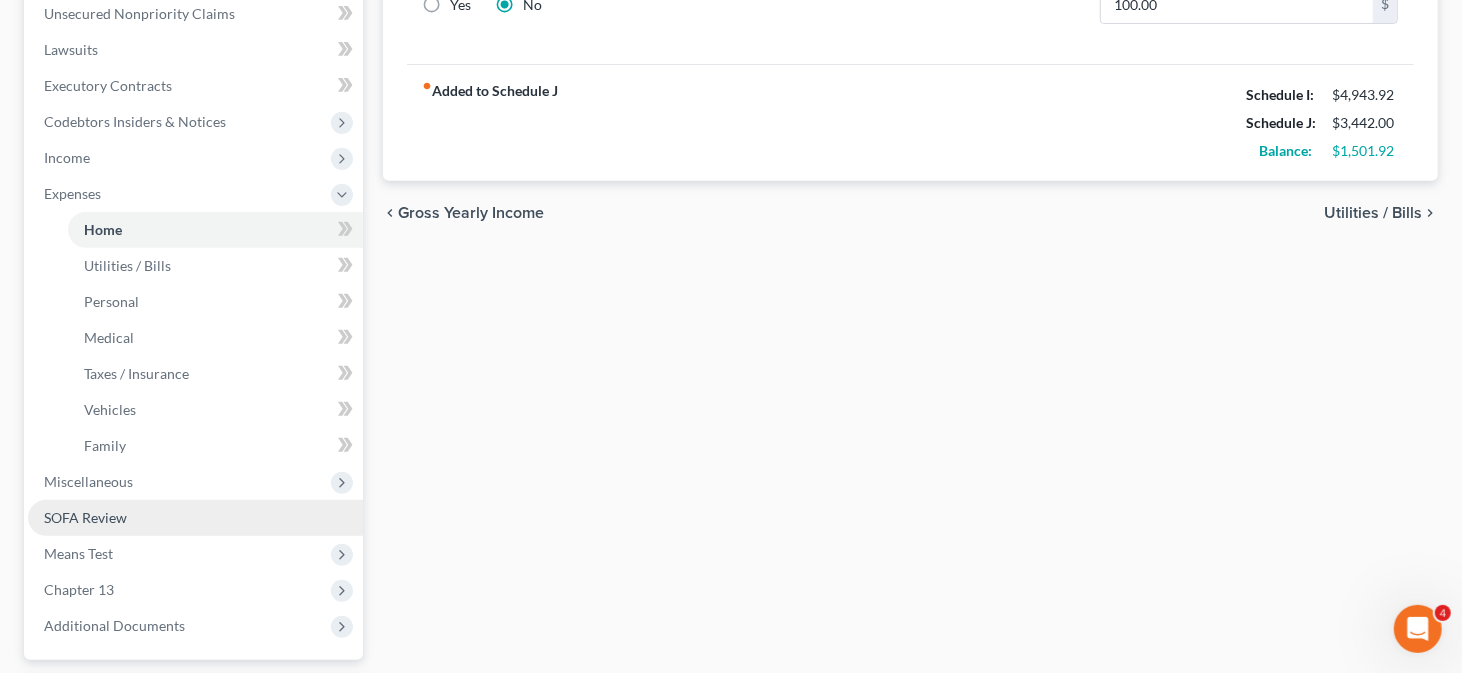 click on "SOFA Review" at bounding box center [85, 517] 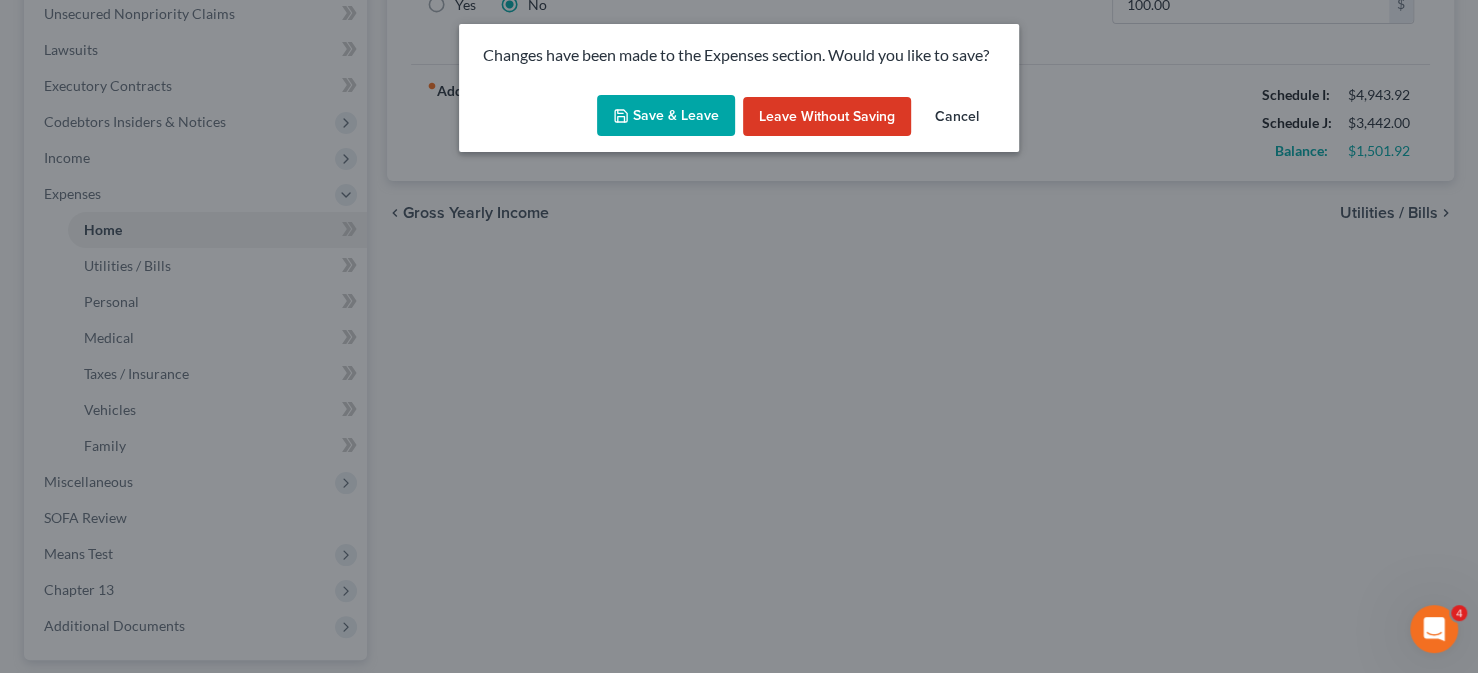 click 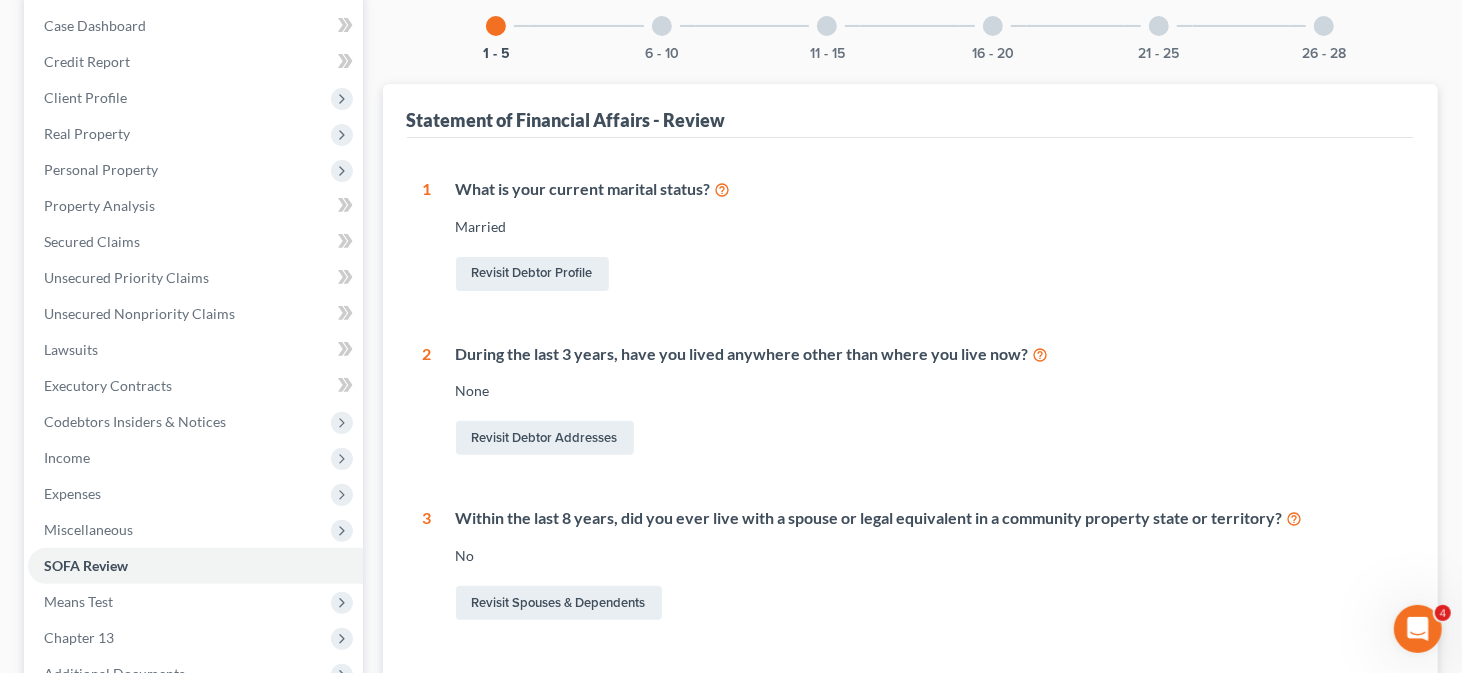 scroll, scrollTop: 500, scrollLeft: 0, axis: vertical 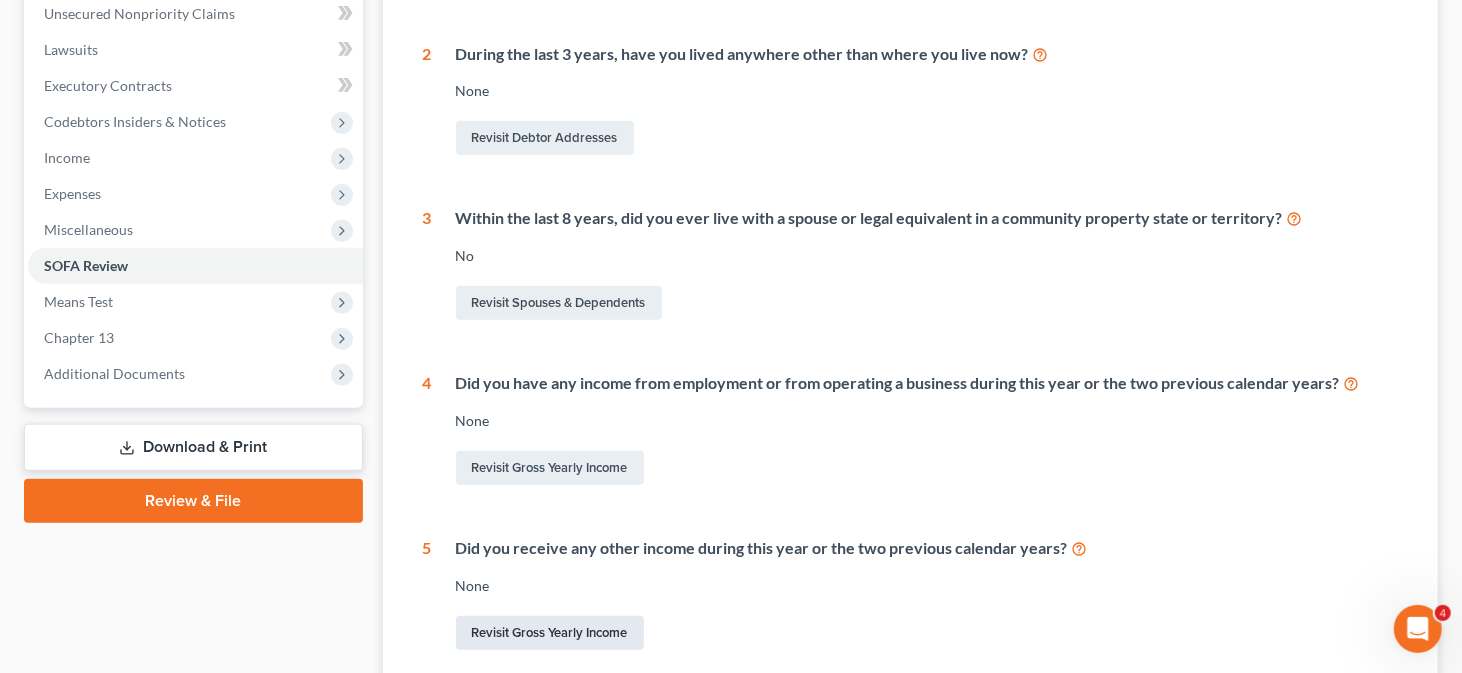 click on "Revisit Gross Yearly Income" at bounding box center (550, 633) 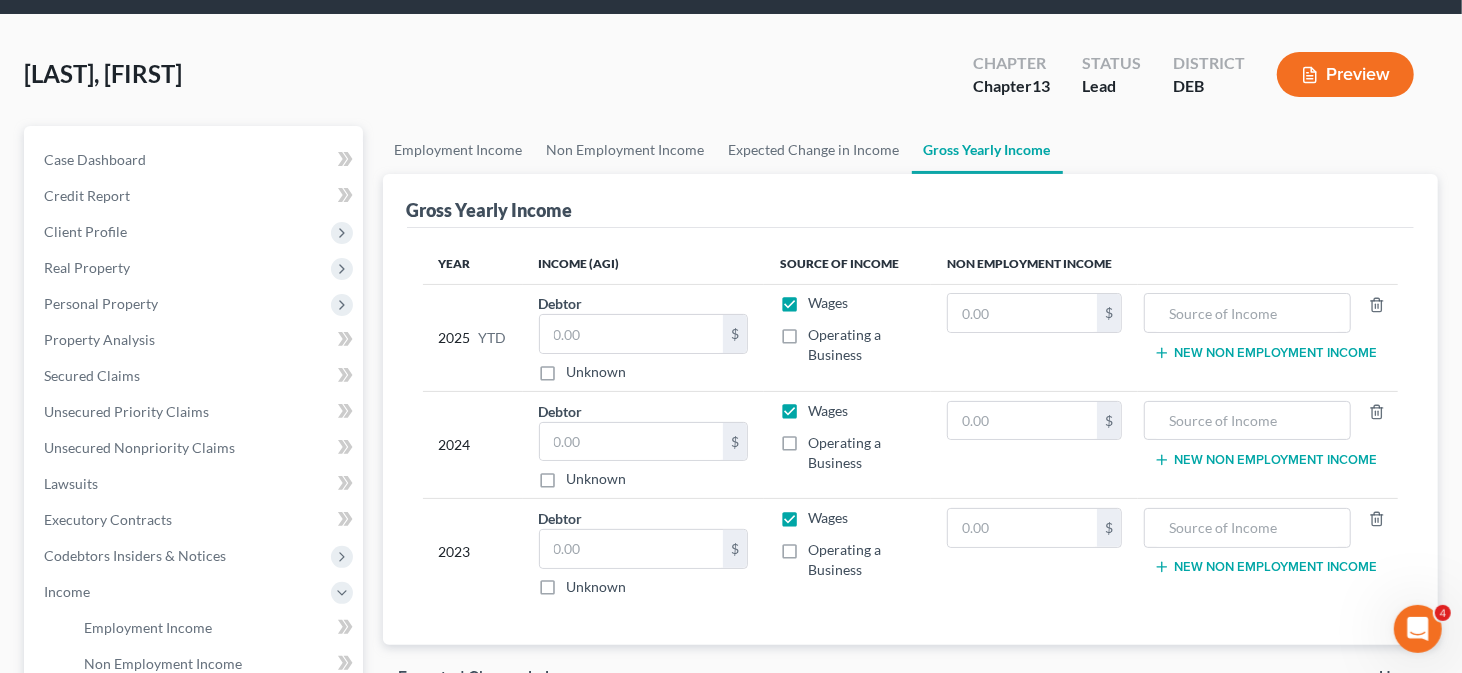 scroll, scrollTop: 100, scrollLeft: 0, axis: vertical 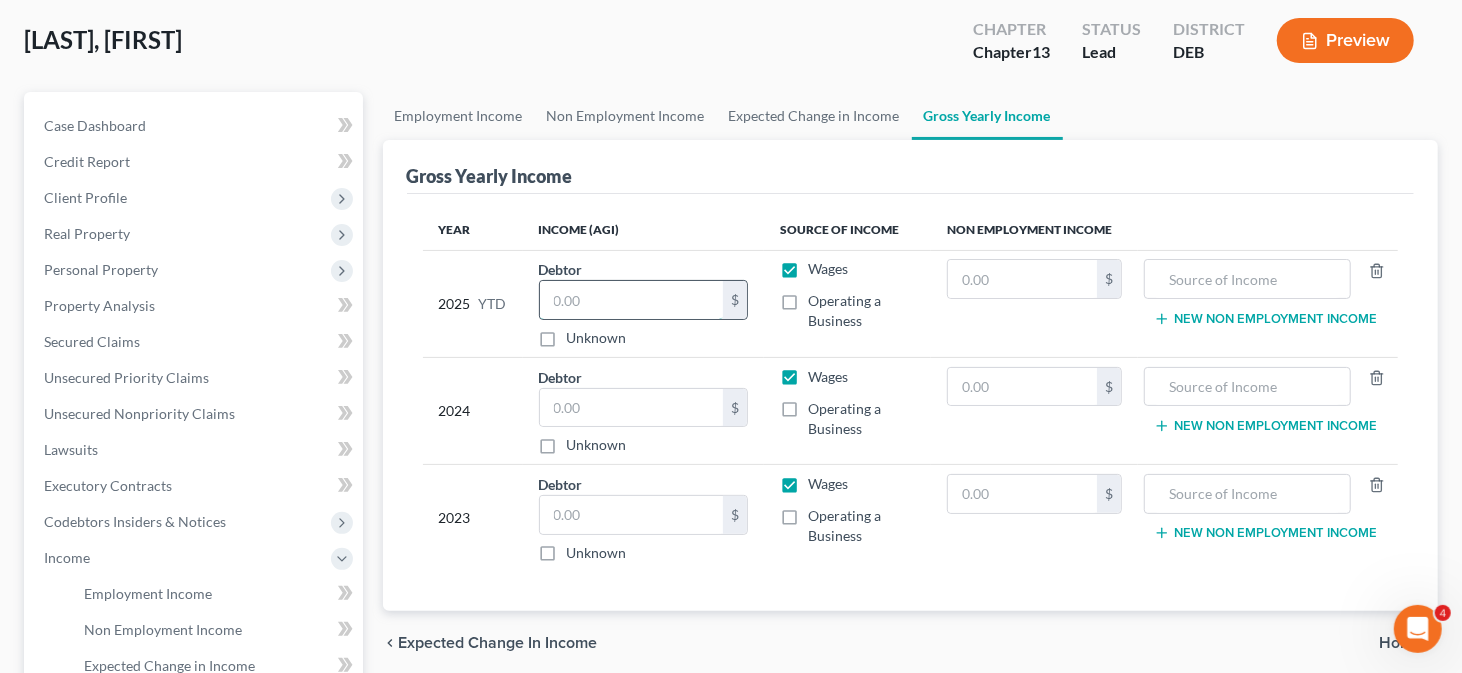click at bounding box center [631, 300] 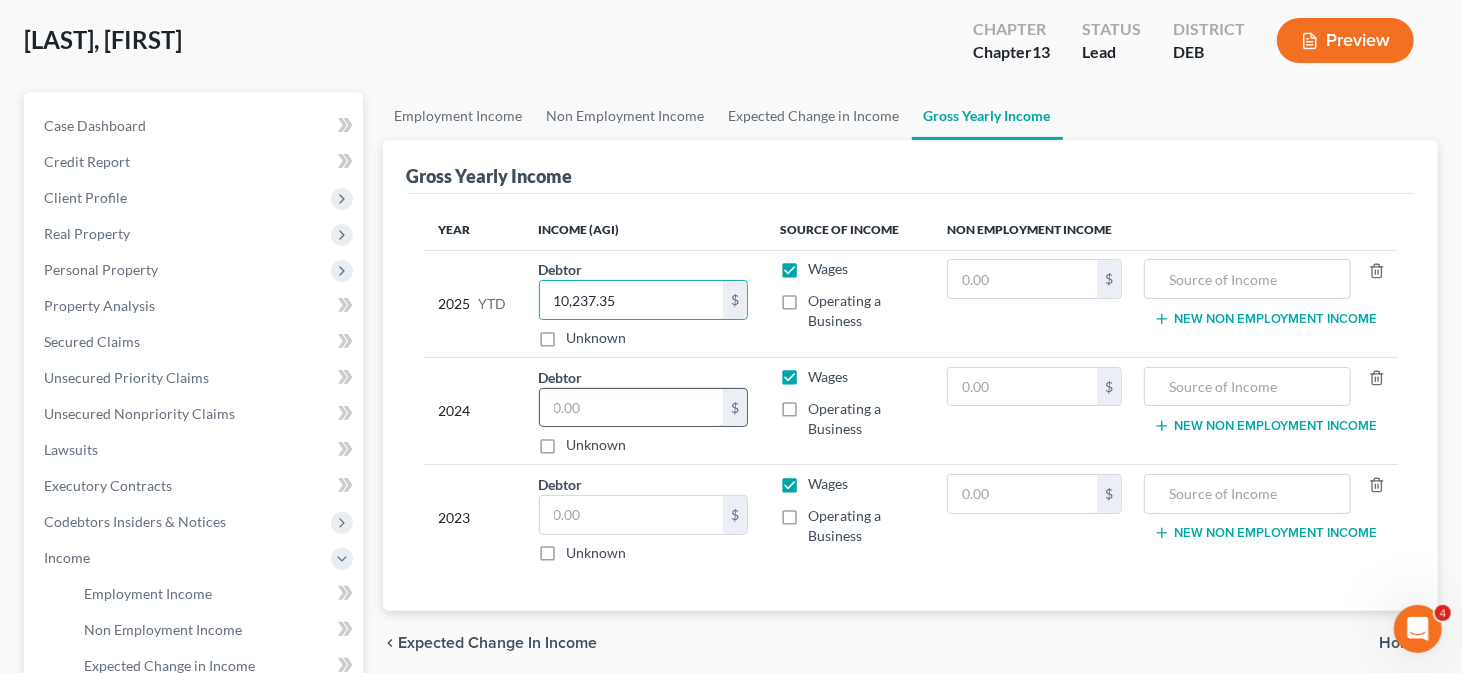 click at bounding box center [631, 408] 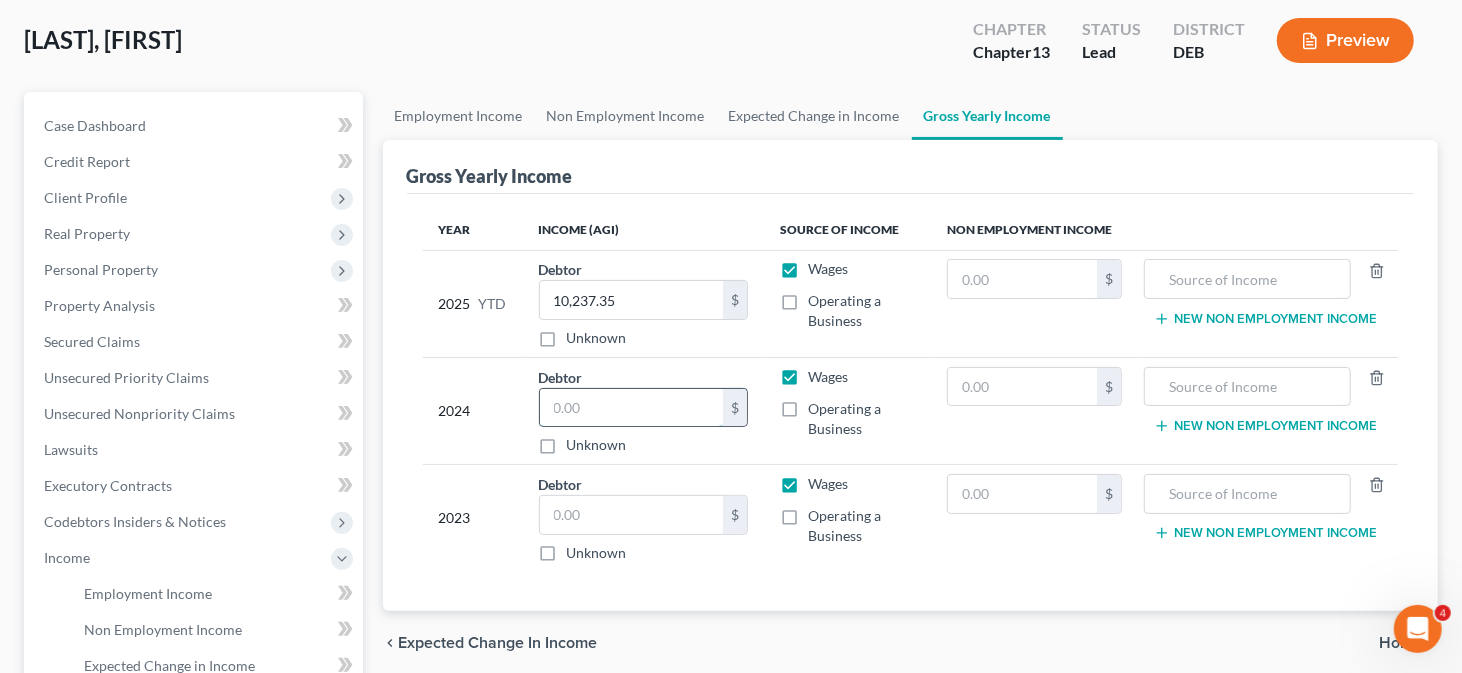 click at bounding box center [631, 408] 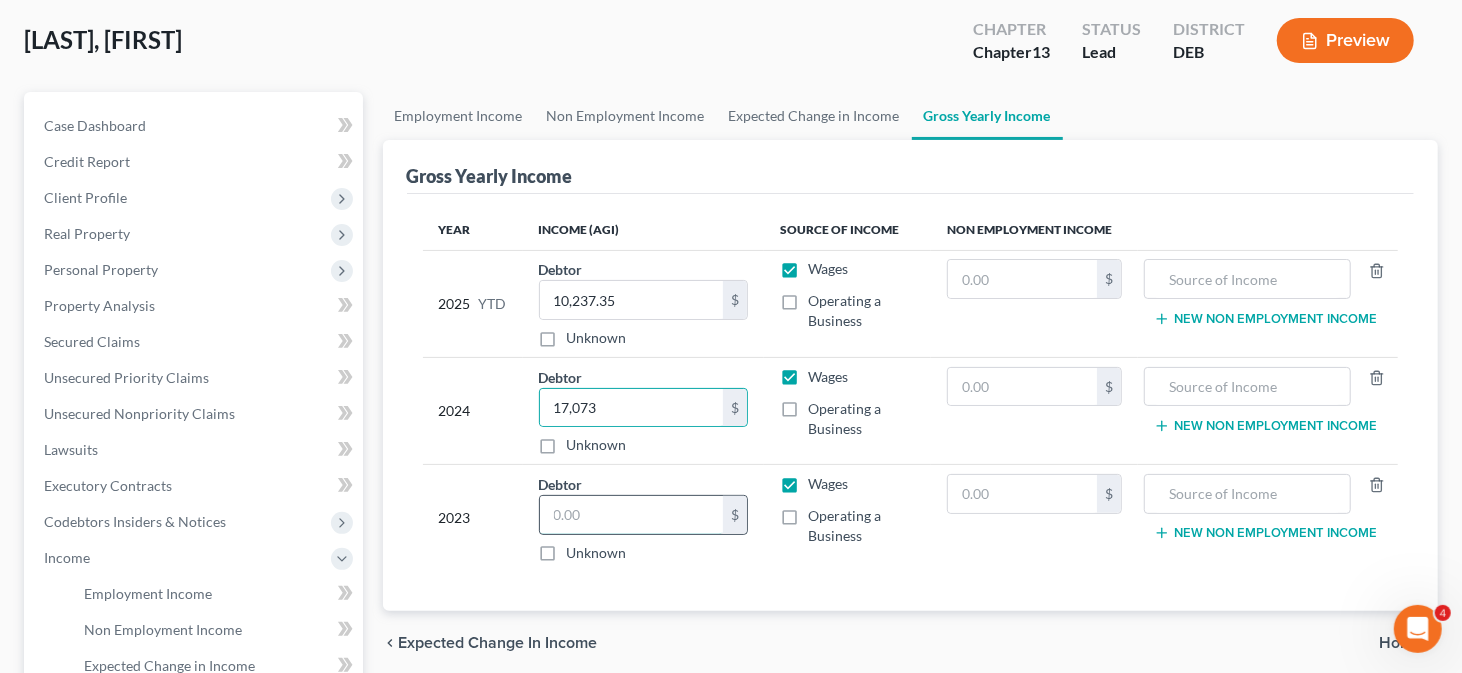 click at bounding box center [631, 515] 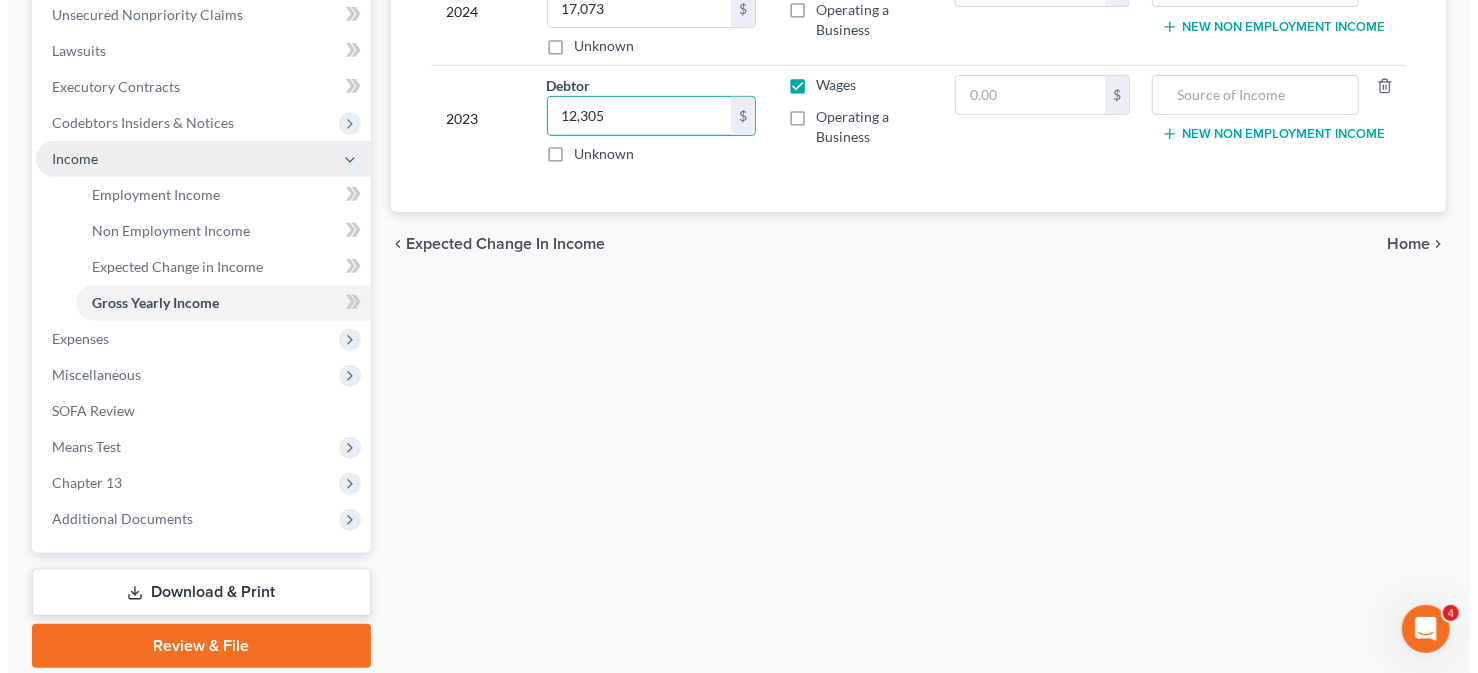 scroll, scrollTop: 500, scrollLeft: 0, axis: vertical 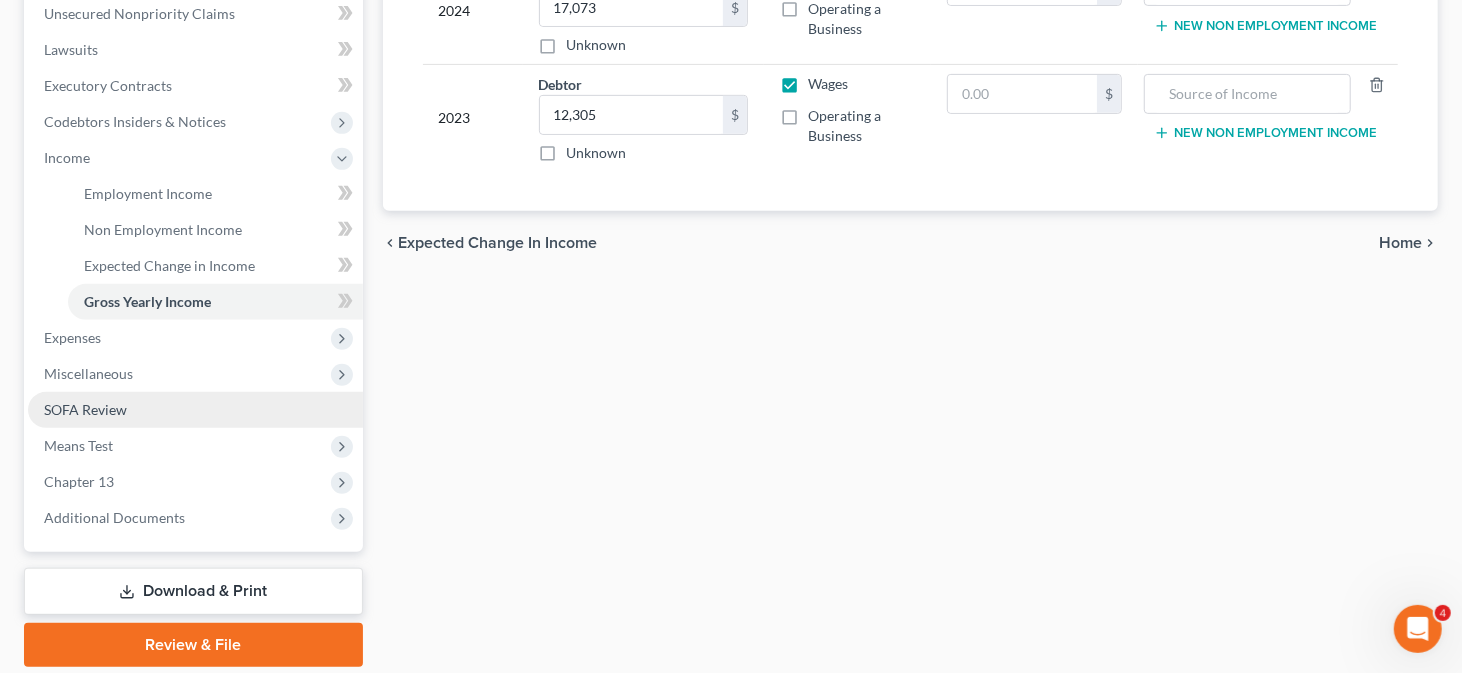 click on "SOFA Review" at bounding box center [195, 410] 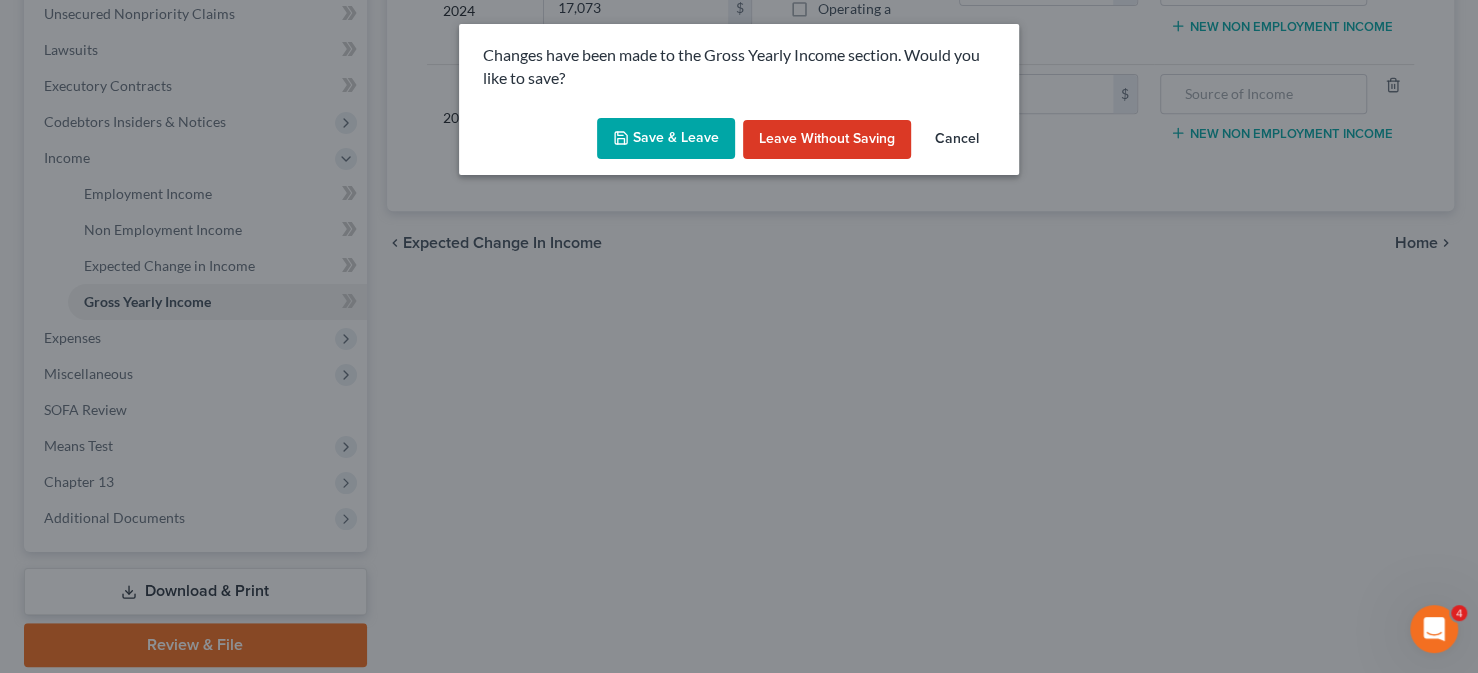 click on "Save & Leave" at bounding box center (666, 139) 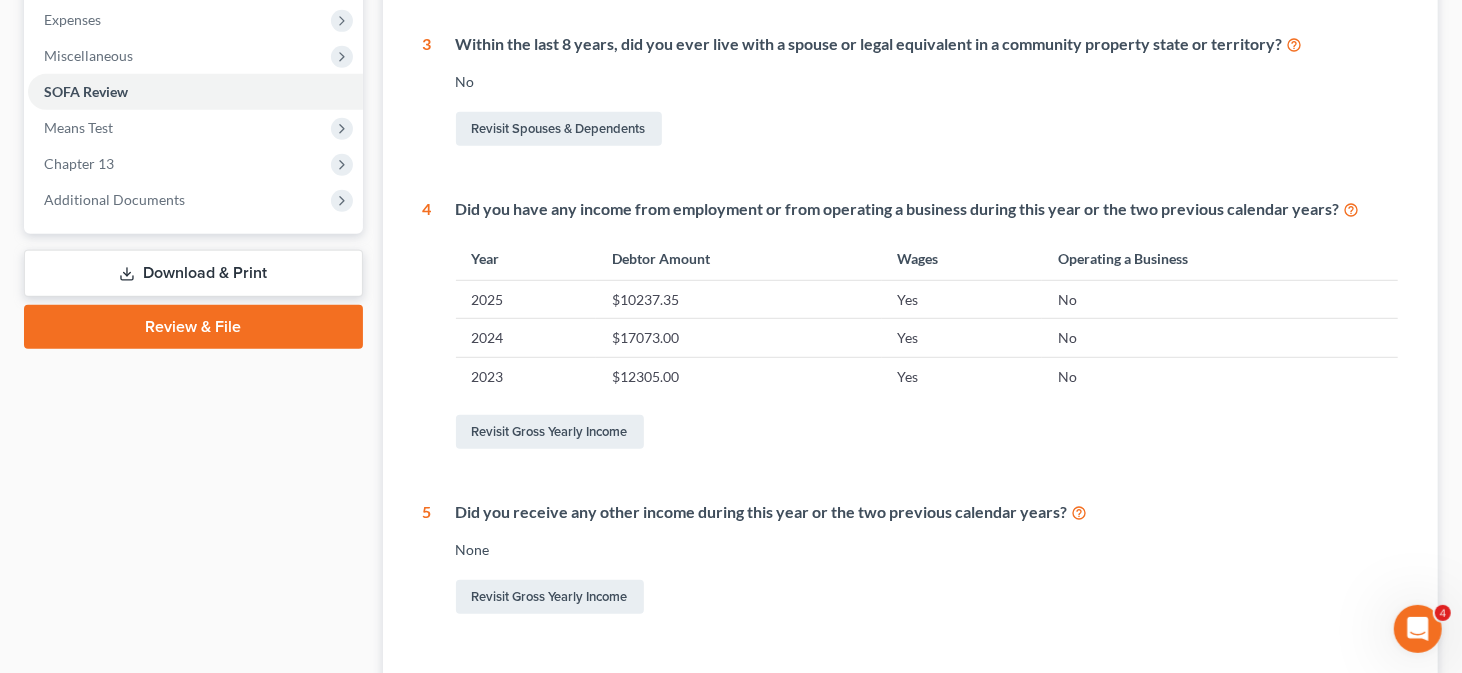 scroll, scrollTop: 700, scrollLeft: 0, axis: vertical 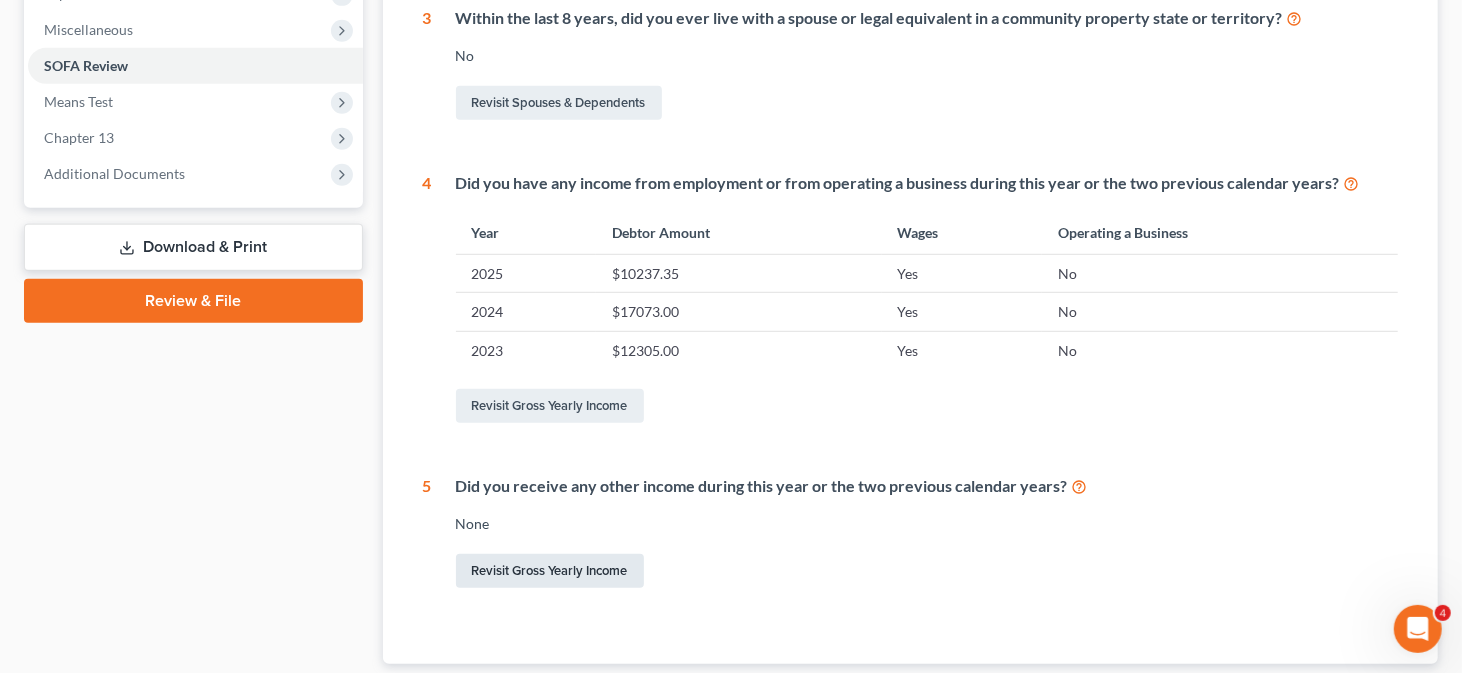 click on "Revisit Gross Yearly Income" at bounding box center (550, 571) 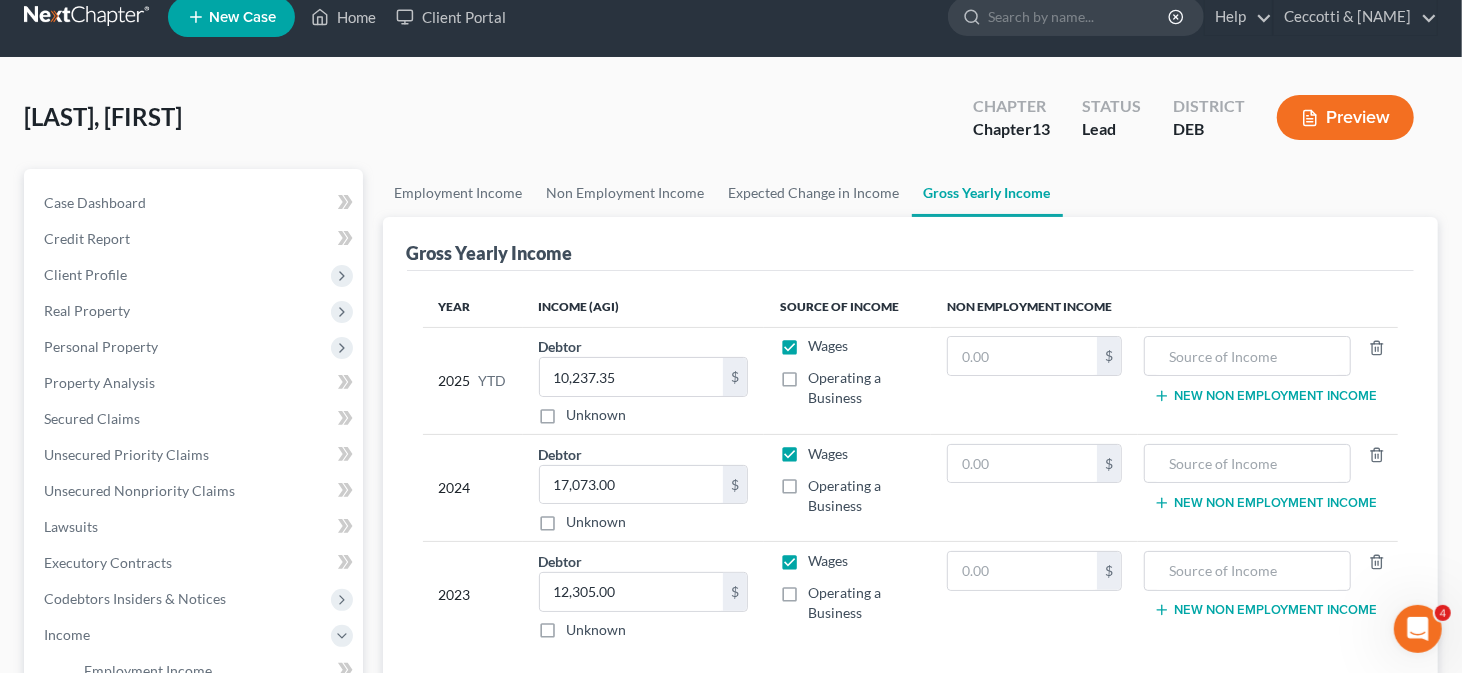 scroll, scrollTop: 0, scrollLeft: 0, axis: both 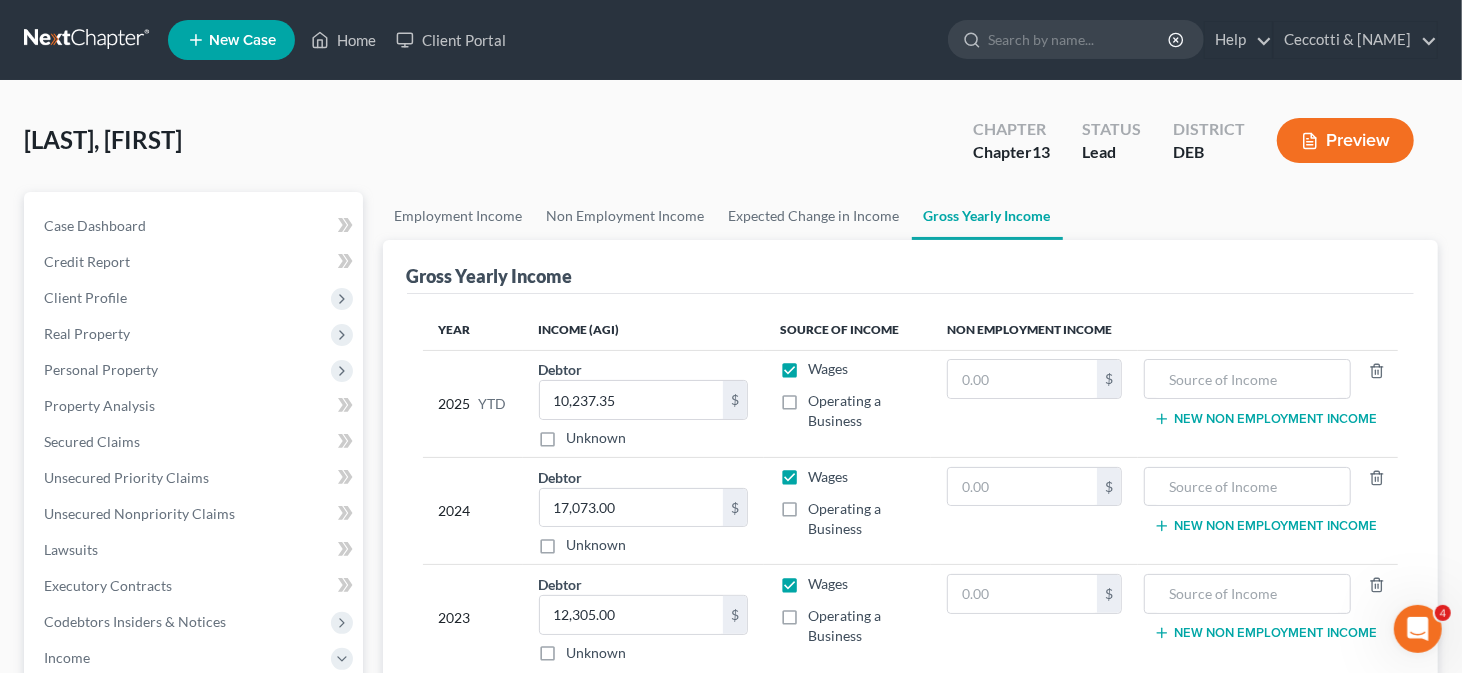 drag, startPoint x: 673, startPoint y: 83, endPoint x: 775, endPoint y: 132, distance: 113.15918 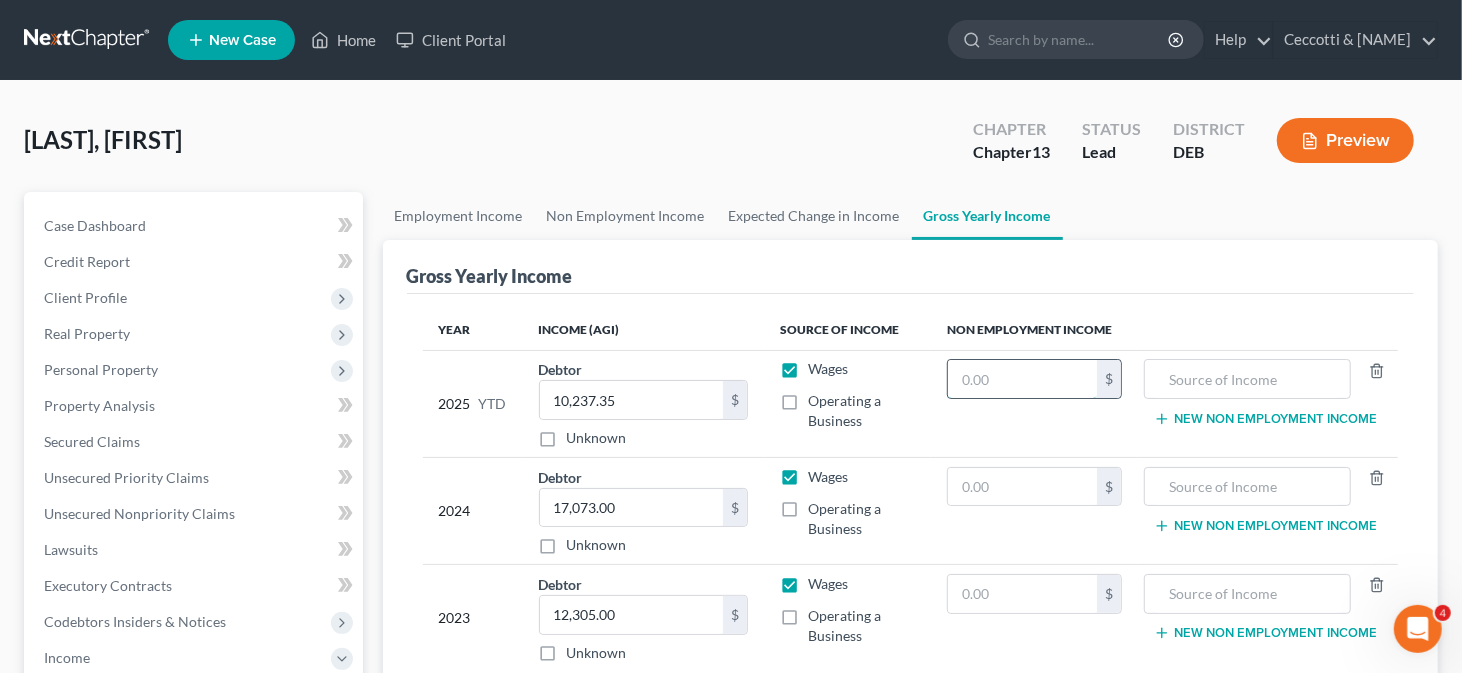 click at bounding box center (1022, 379) 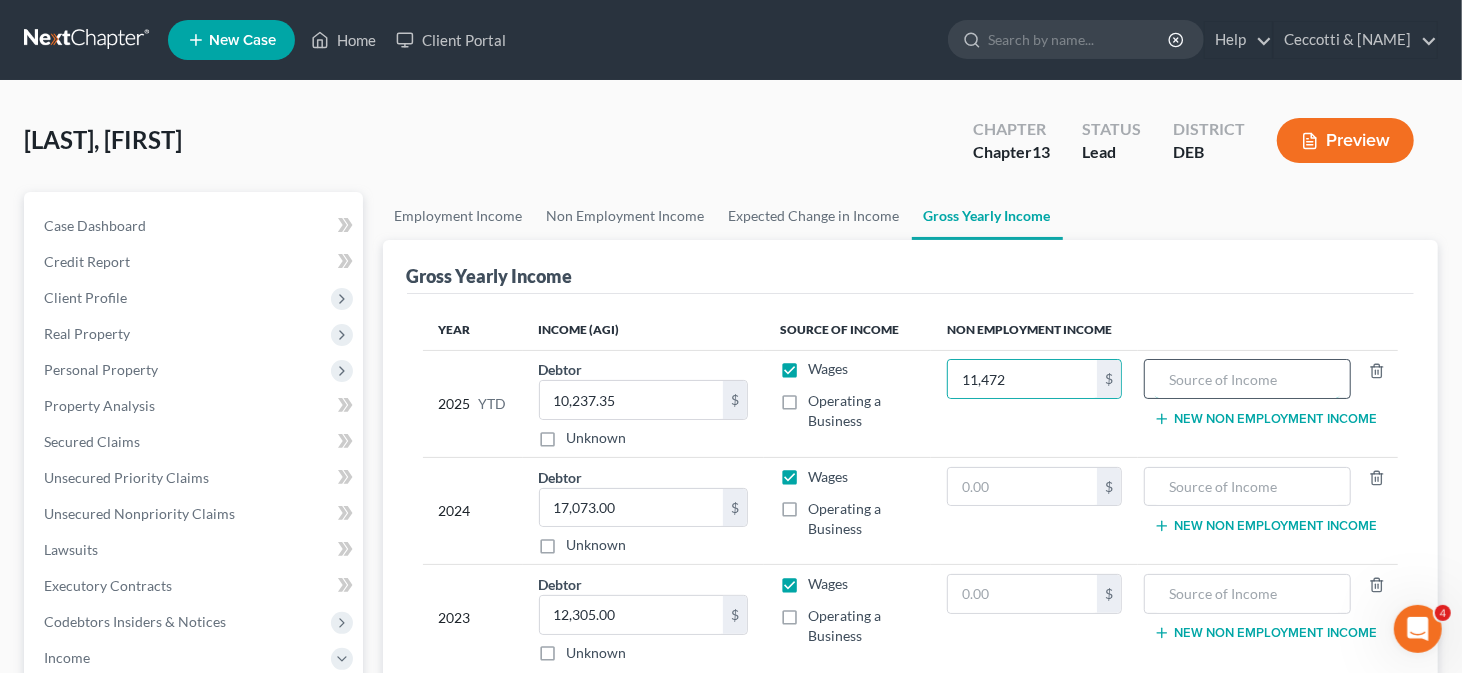 click at bounding box center (1247, 379) 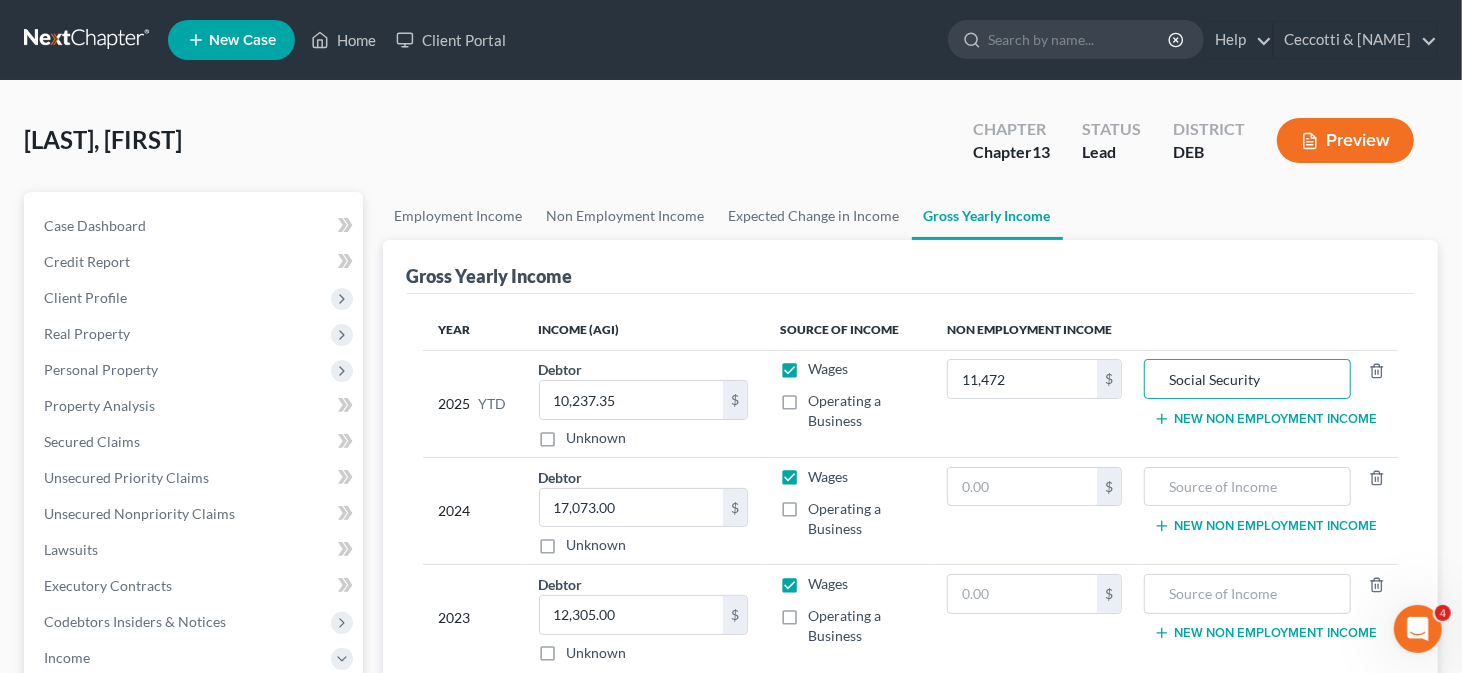click on "New Non Employment Income" at bounding box center [1265, 419] 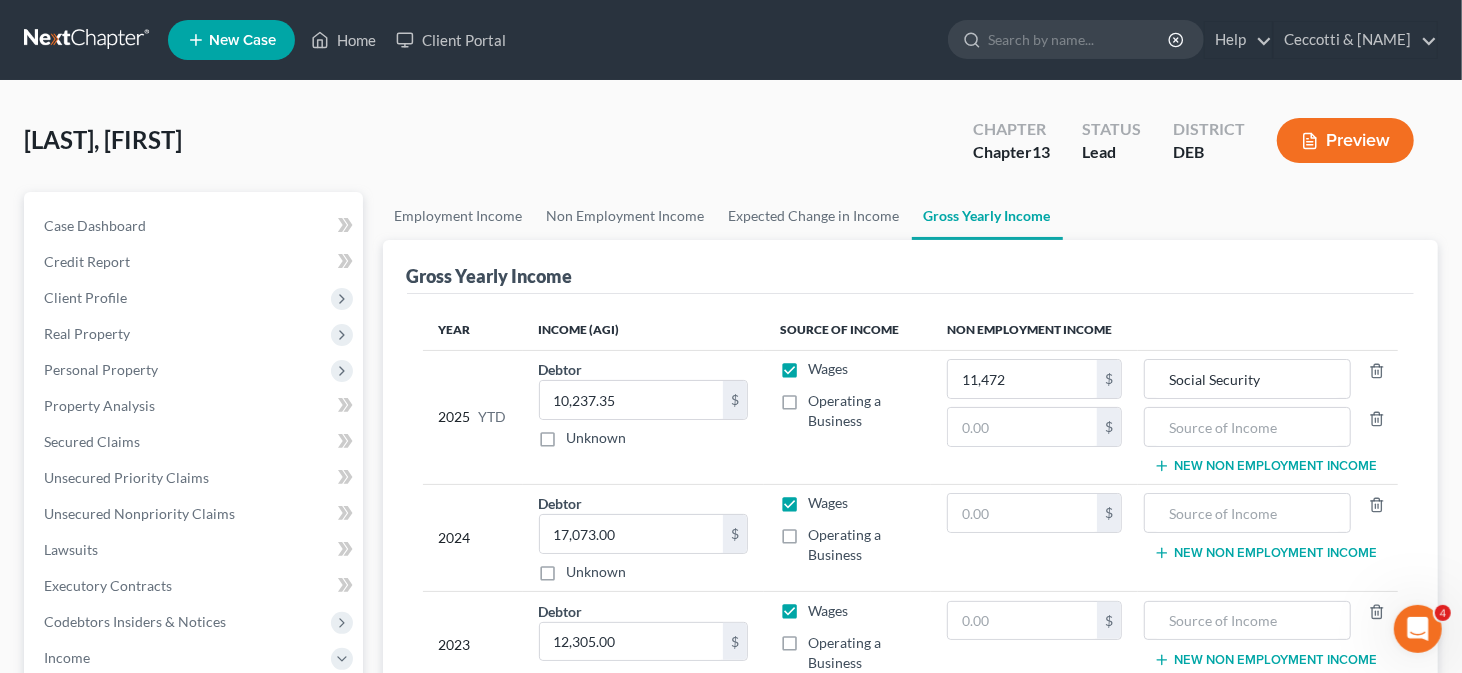 click on "[FIRST]-[LAST], Ethel Upgraded Chapter Chapter  13 Status Lead District DEB Preview" at bounding box center [731, 148] 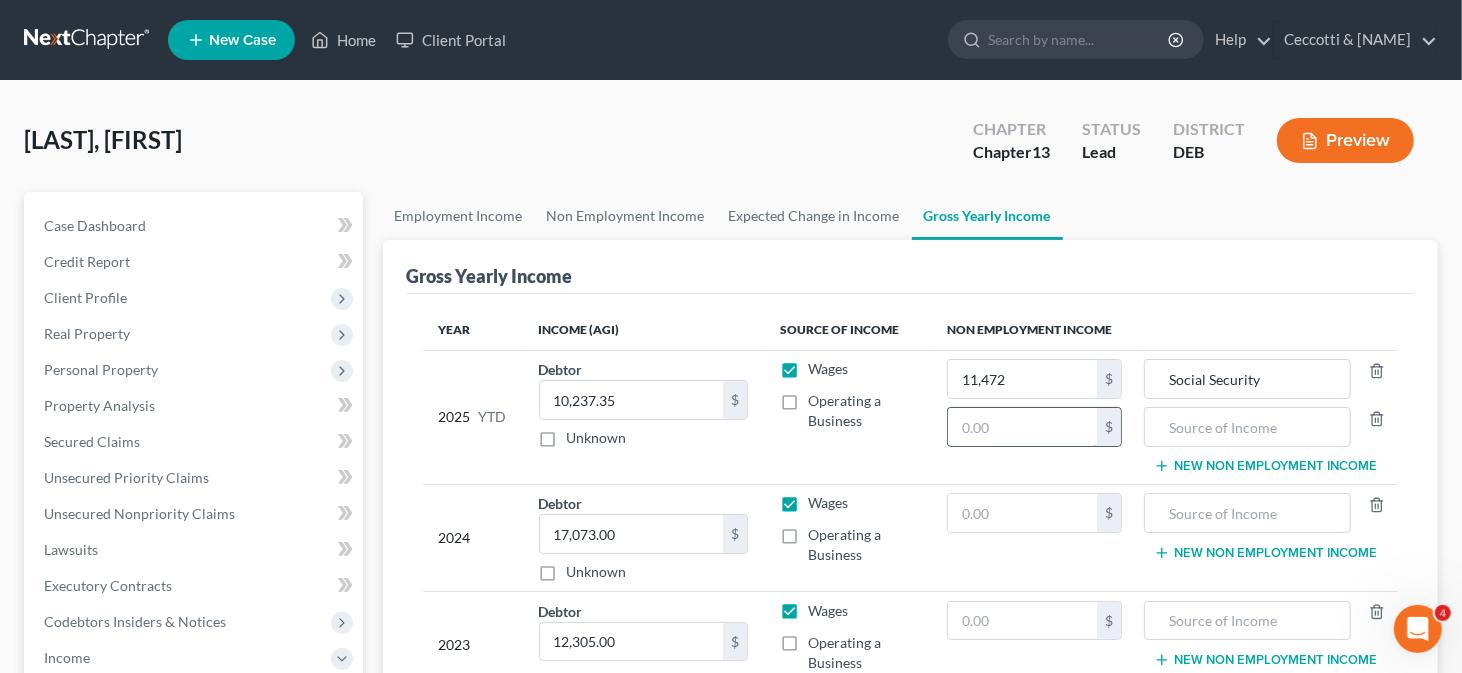 click at bounding box center [1022, 427] 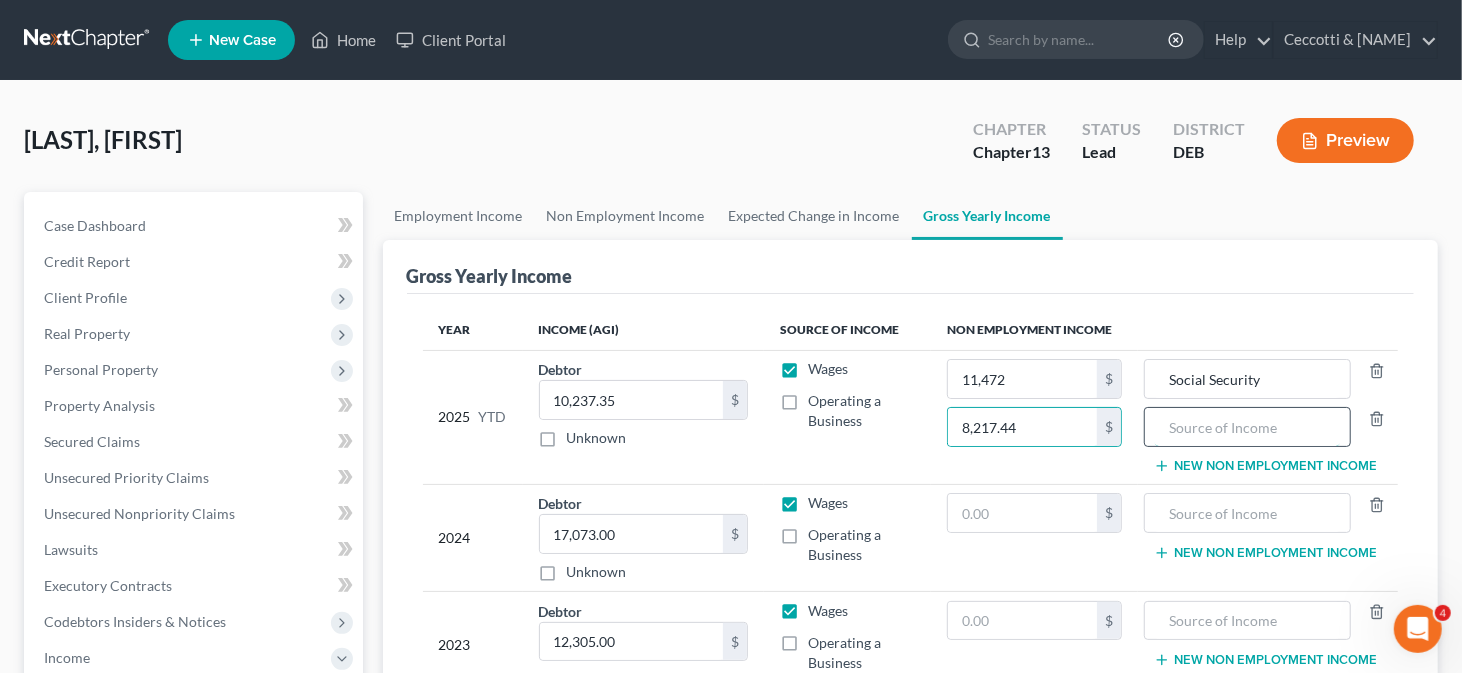 click at bounding box center (1247, 427) 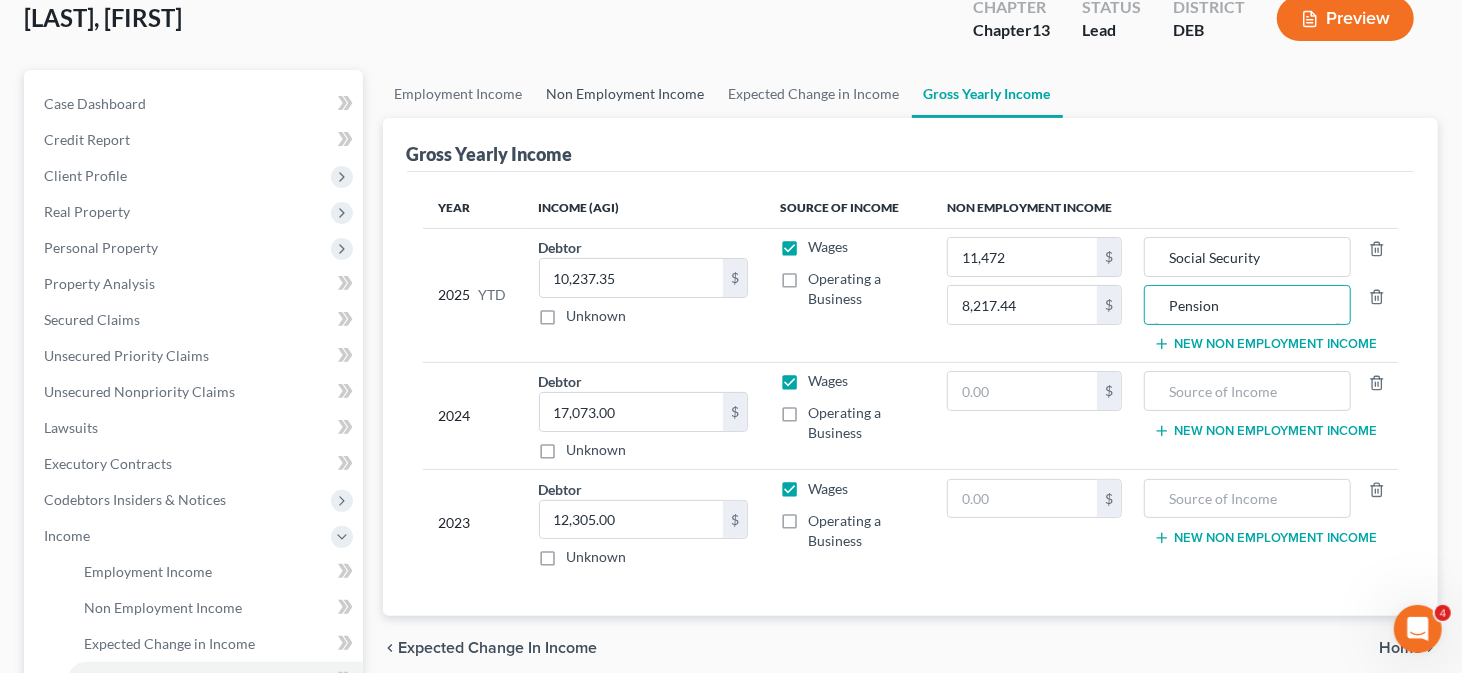 scroll, scrollTop: 200, scrollLeft: 0, axis: vertical 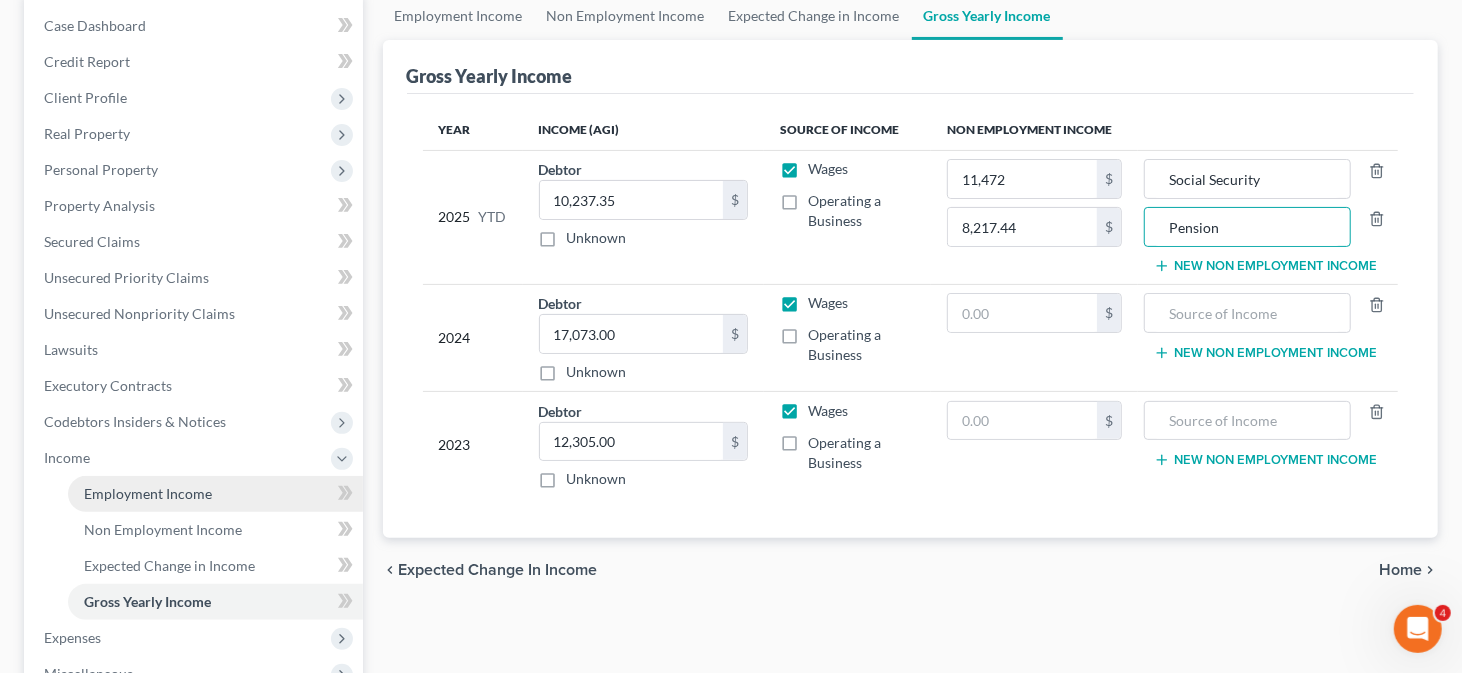 click on "Employment Income" at bounding box center (148, 493) 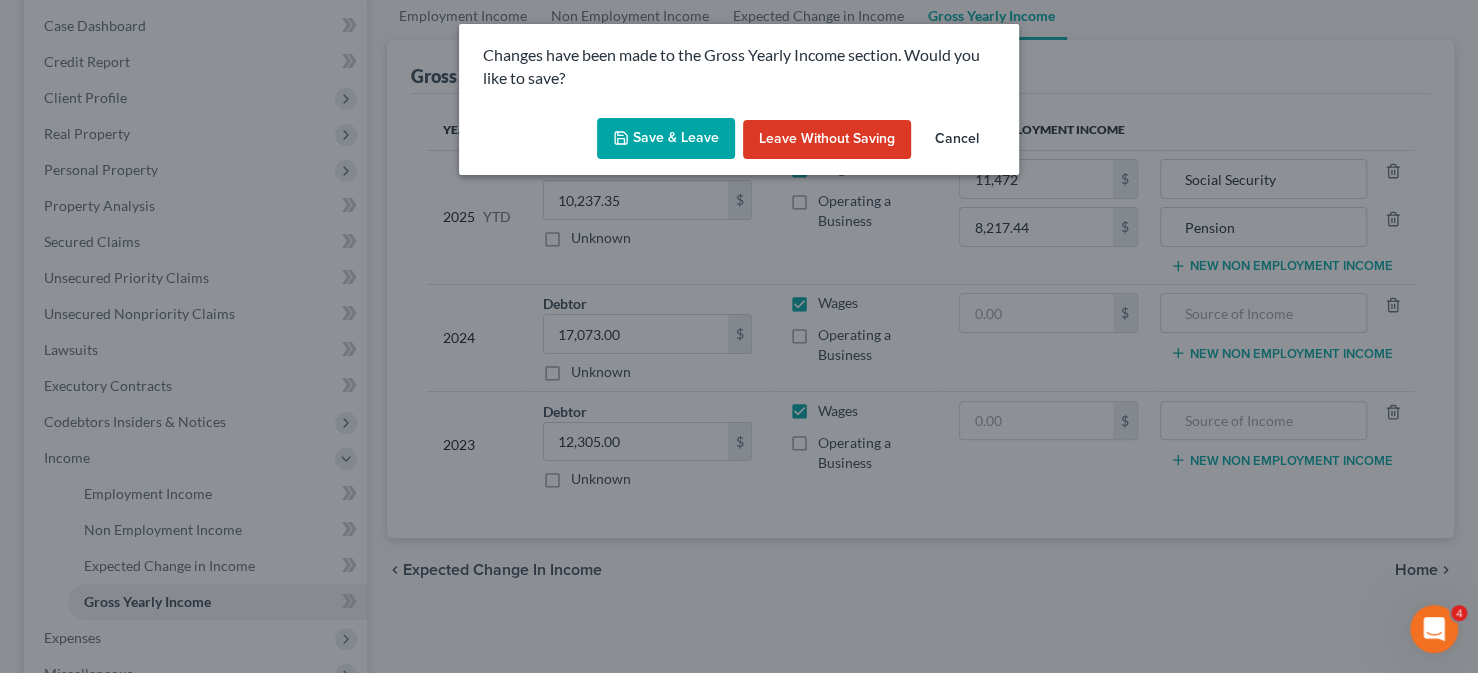 click on "Save & Leave" at bounding box center (666, 139) 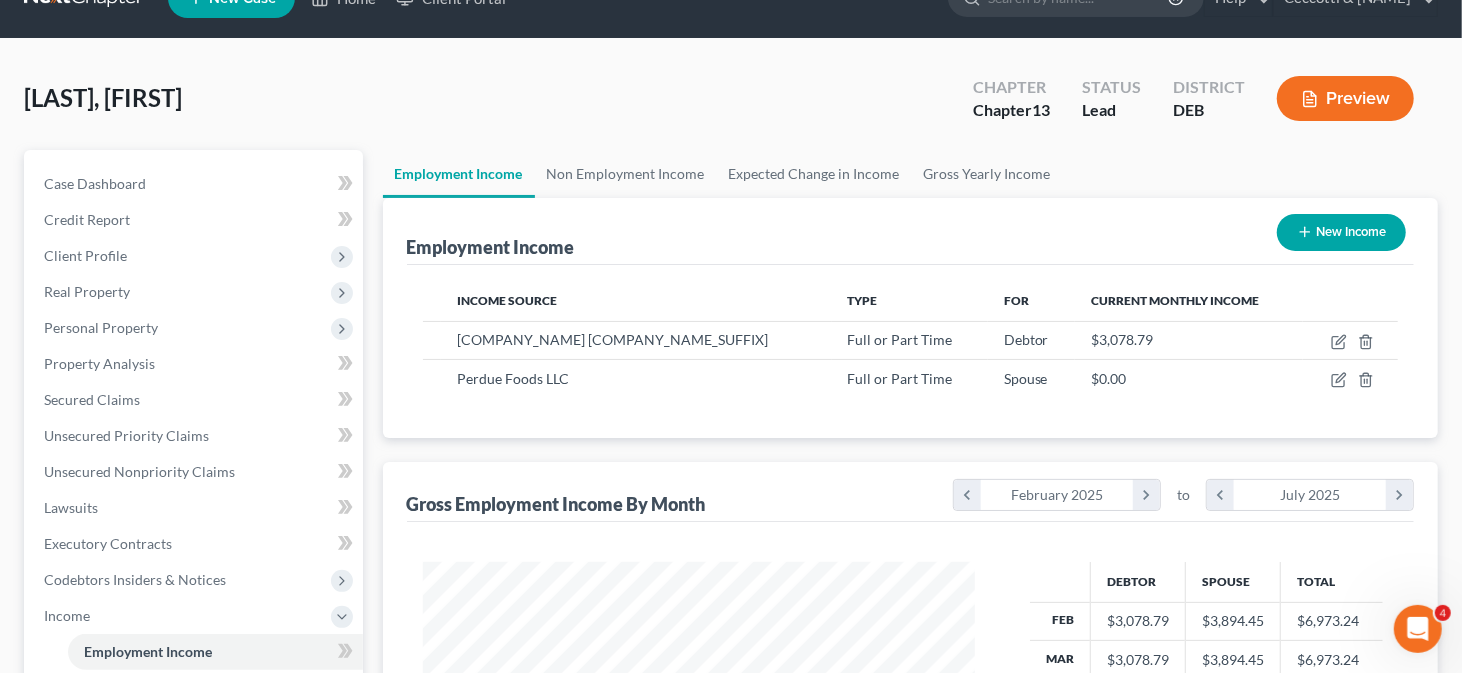 scroll, scrollTop: 0, scrollLeft: 0, axis: both 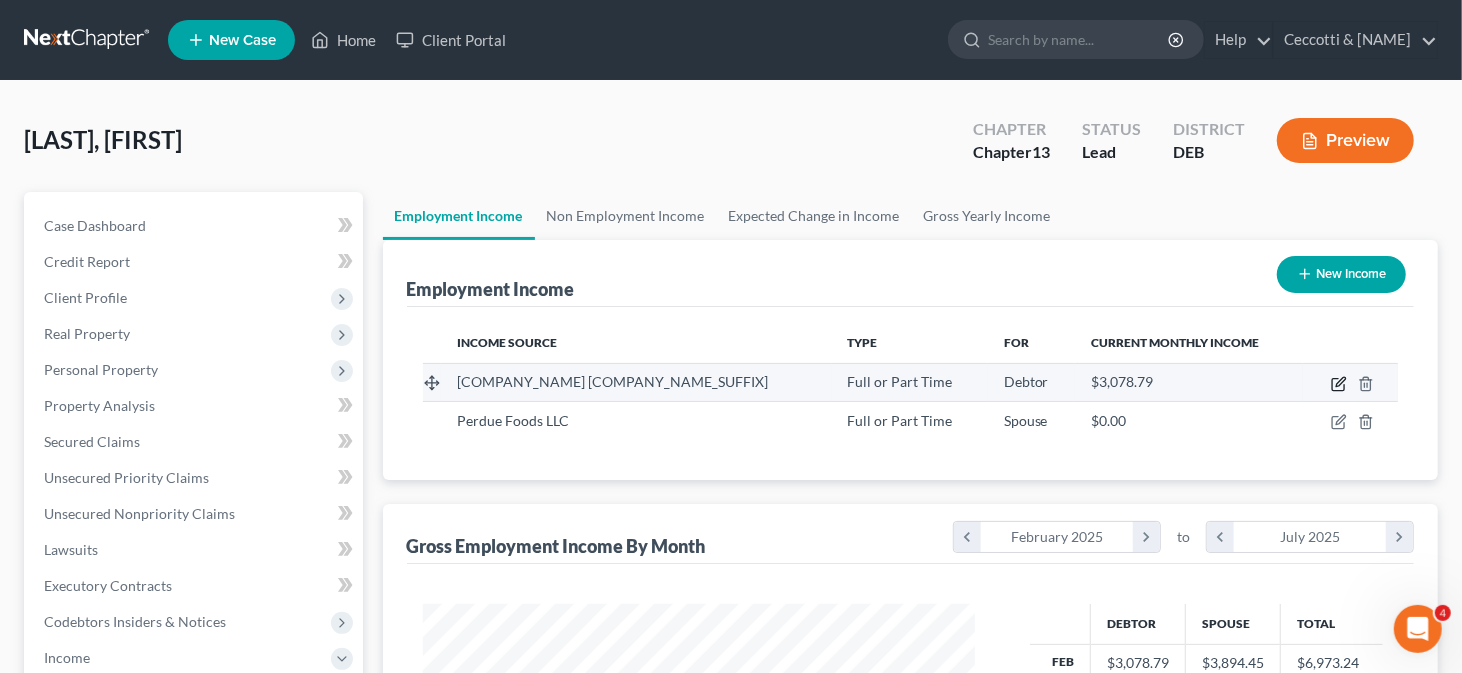 click 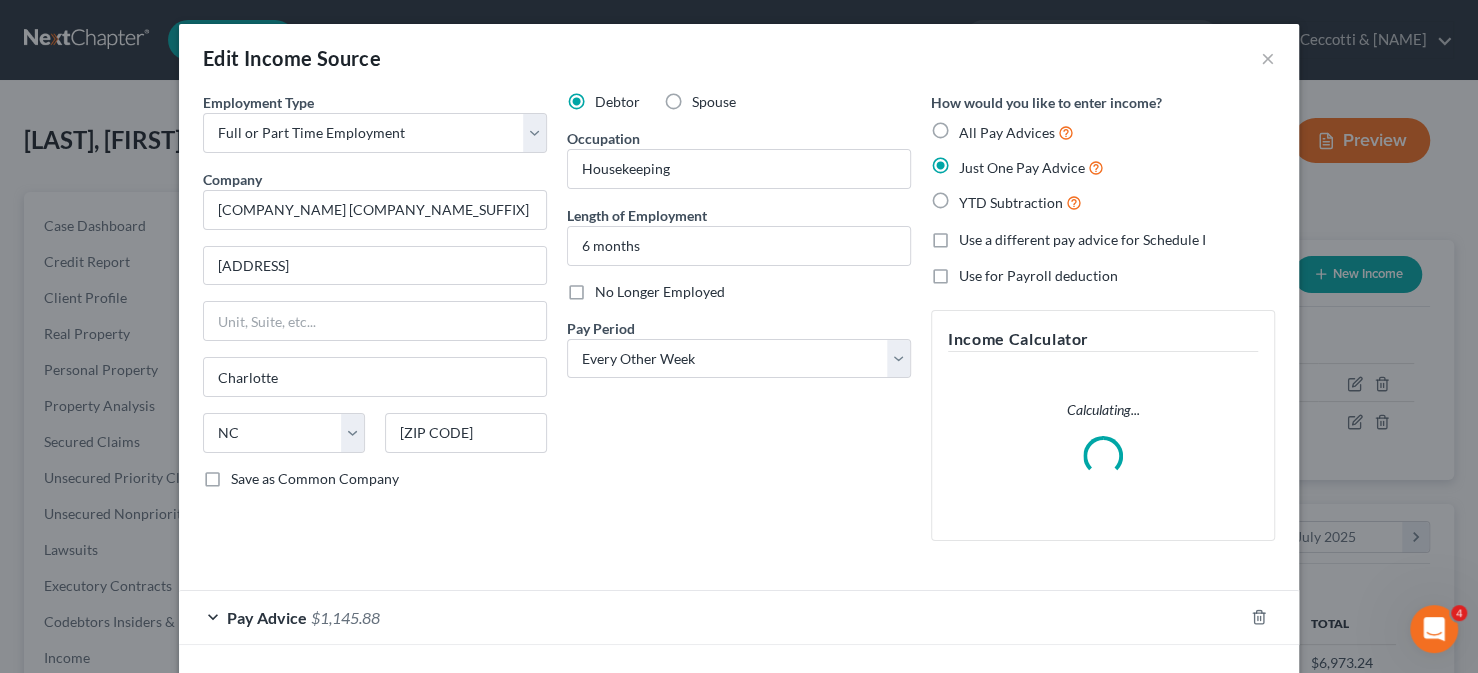 scroll, scrollTop: 999643, scrollLeft: 999400, axis: both 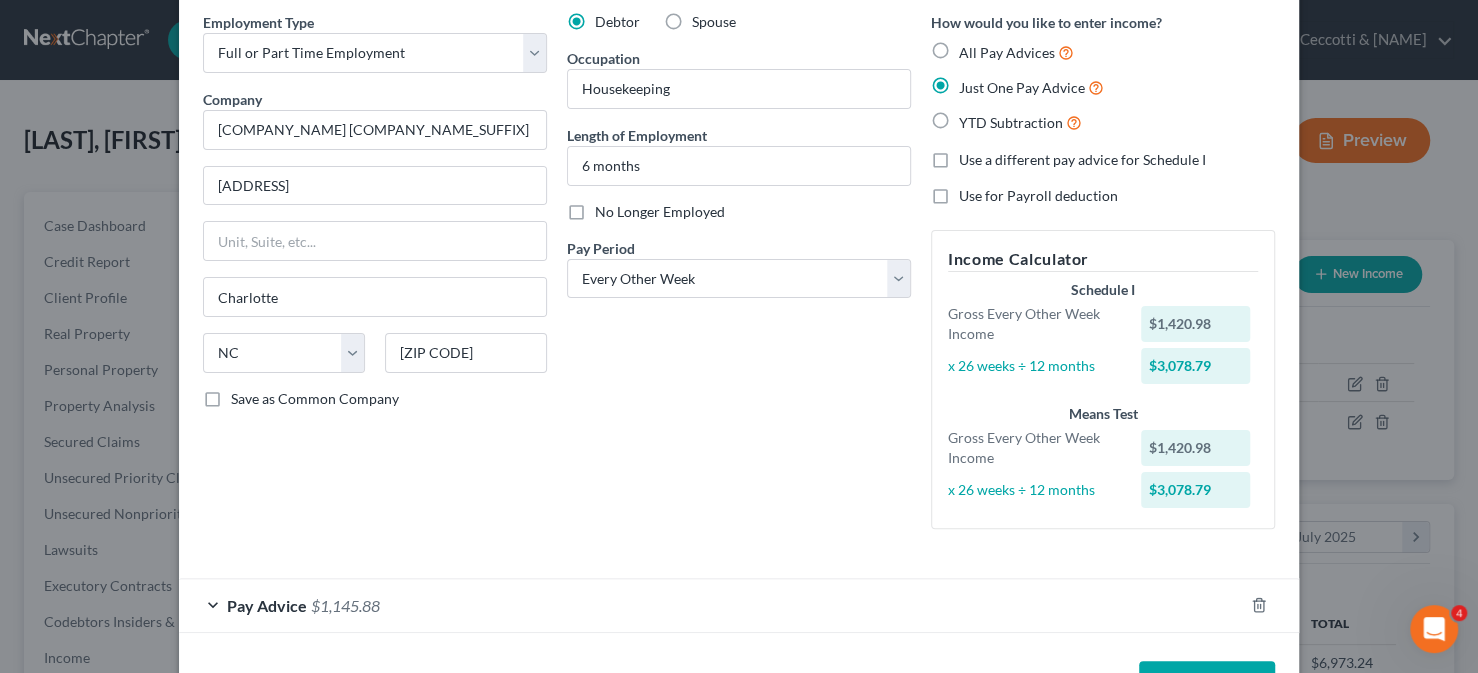 click on "How would you like to enter income?
All Pay Advices
Just One Pay Advice
YTD Subtraction
Use a different pay advice for Schedule I Use for Payroll deduction Income Calculator
Schedule I Gross Every Other Week Income $1,420.98 x 26 weeks ÷ 12 months $3,078.79 Means Test Gross Every Other Week Income $1,420.98 x 26 weeks ÷ 12 months $3,078.79" at bounding box center [1103, 278] 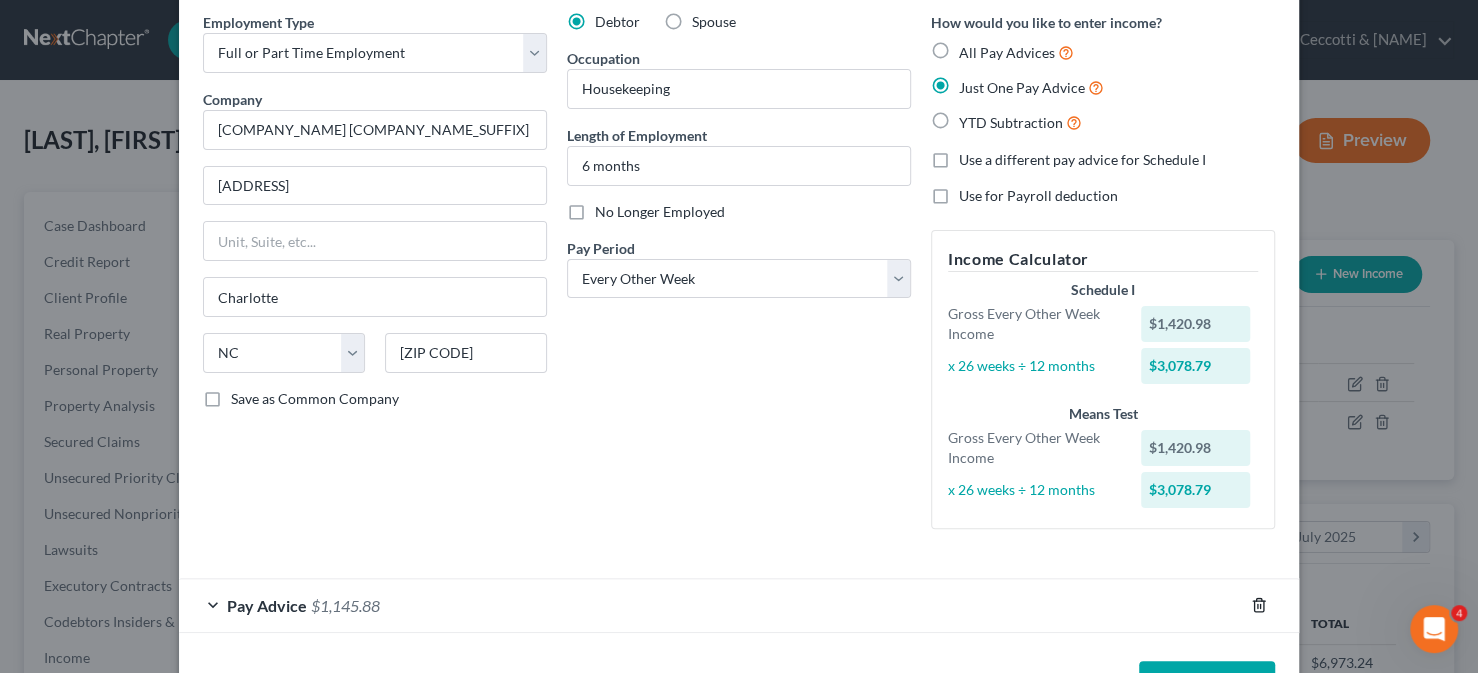 click 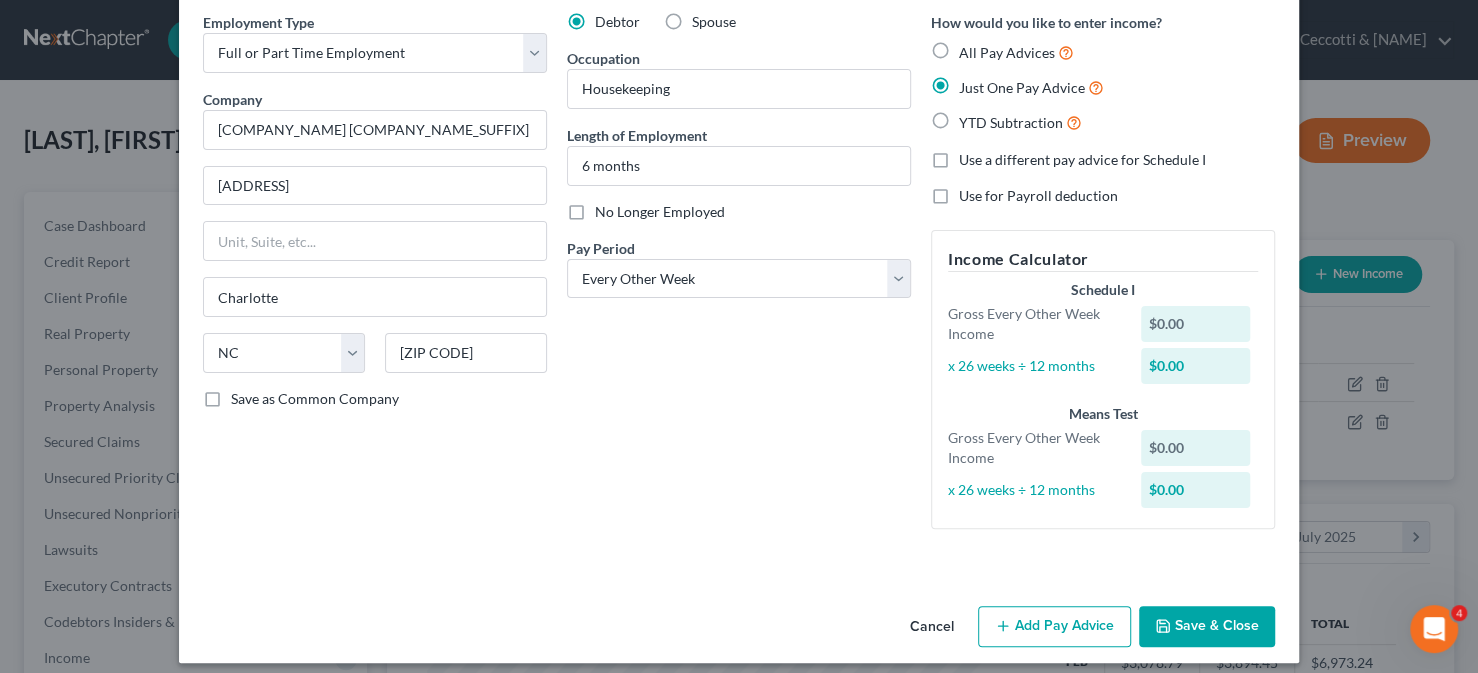 click on "All Pay Advices" at bounding box center (1007, 52) 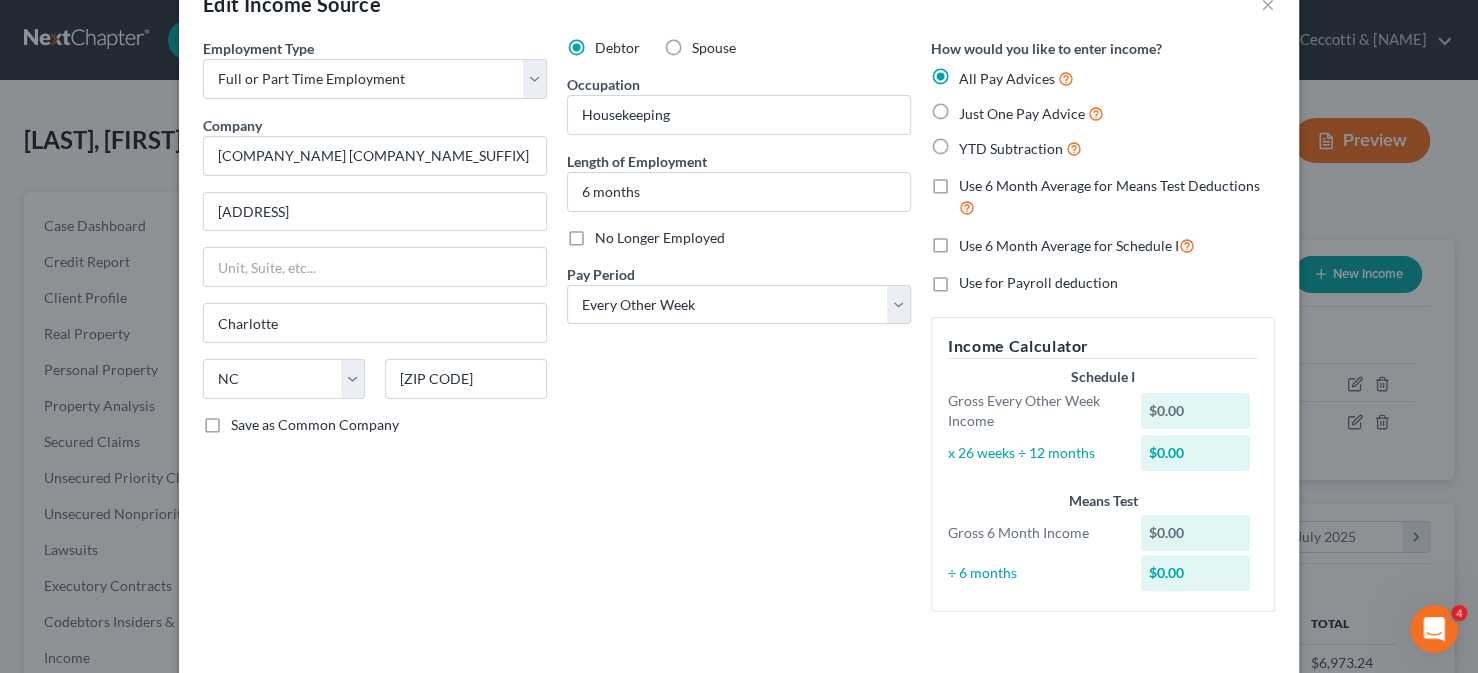scroll, scrollTop: 150, scrollLeft: 0, axis: vertical 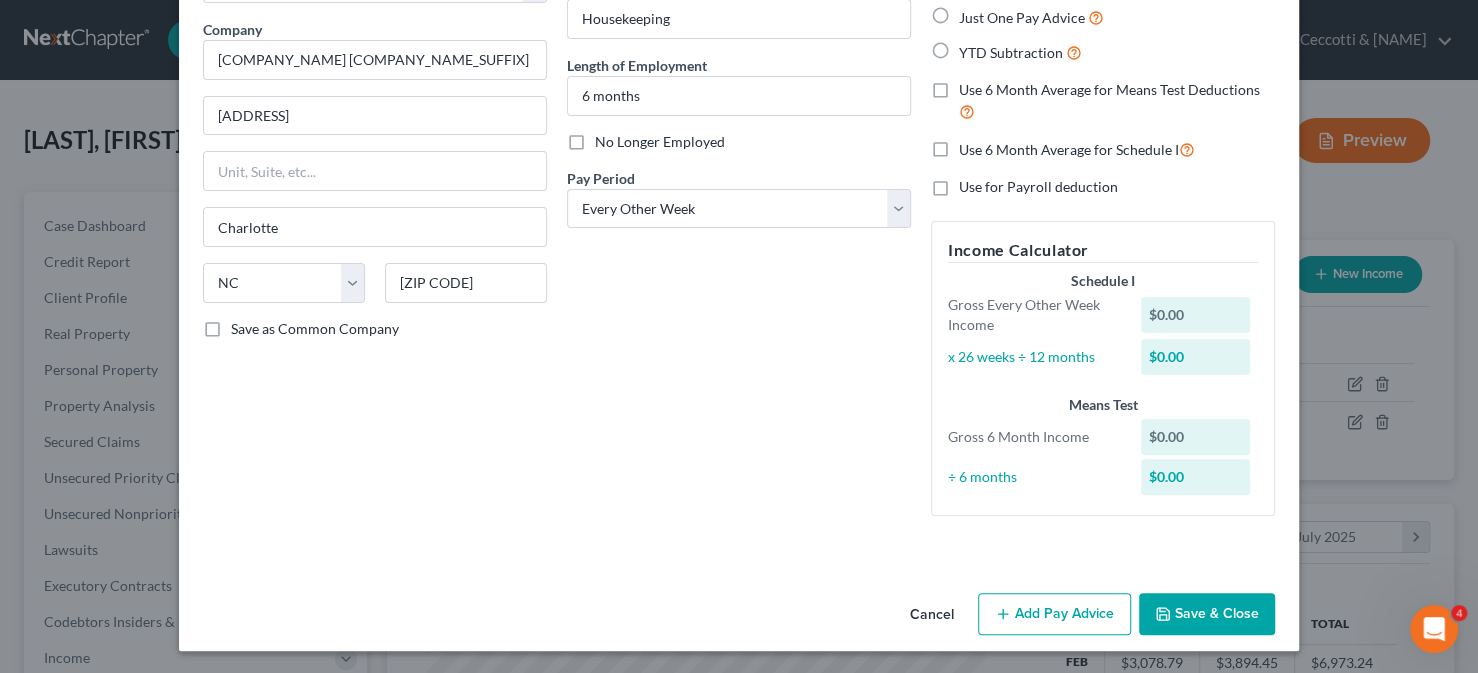 click on "Add Pay Advice" at bounding box center [1054, 614] 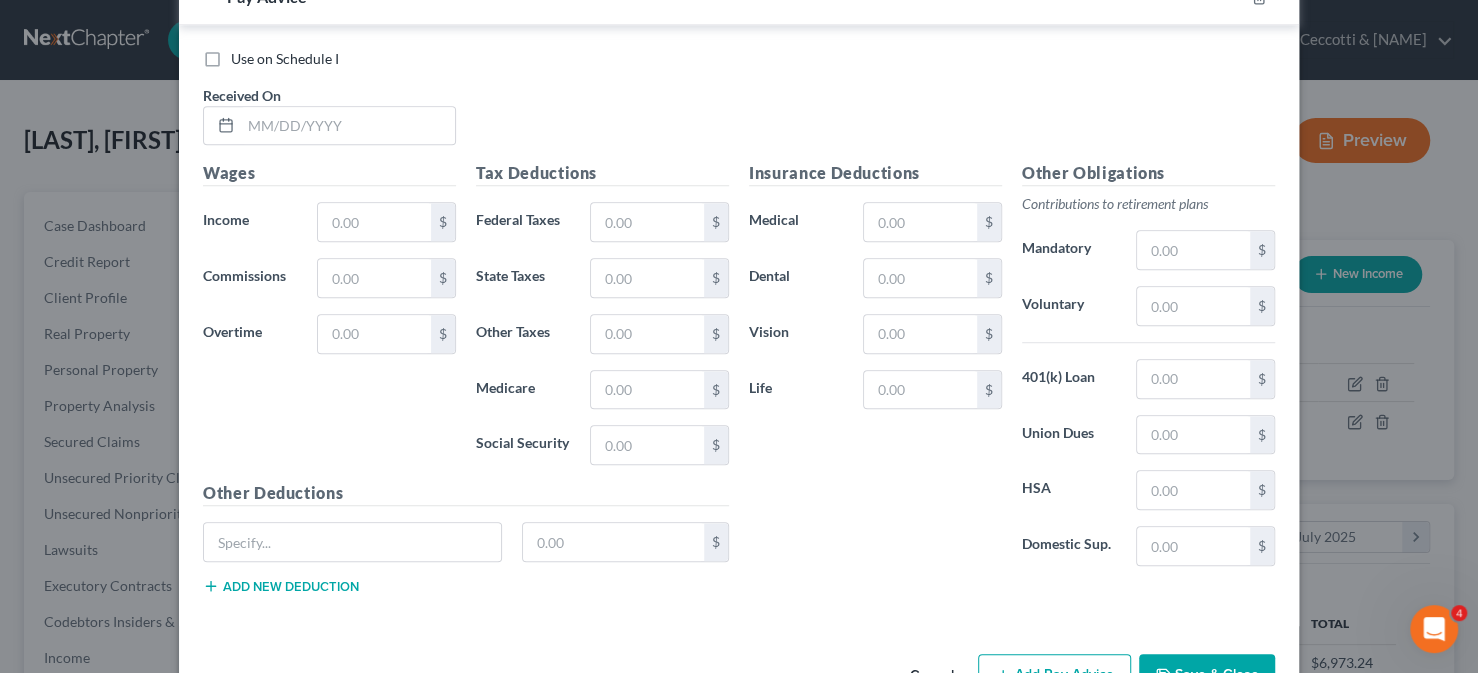 scroll, scrollTop: 750, scrollLeft: 0, axis: vertical 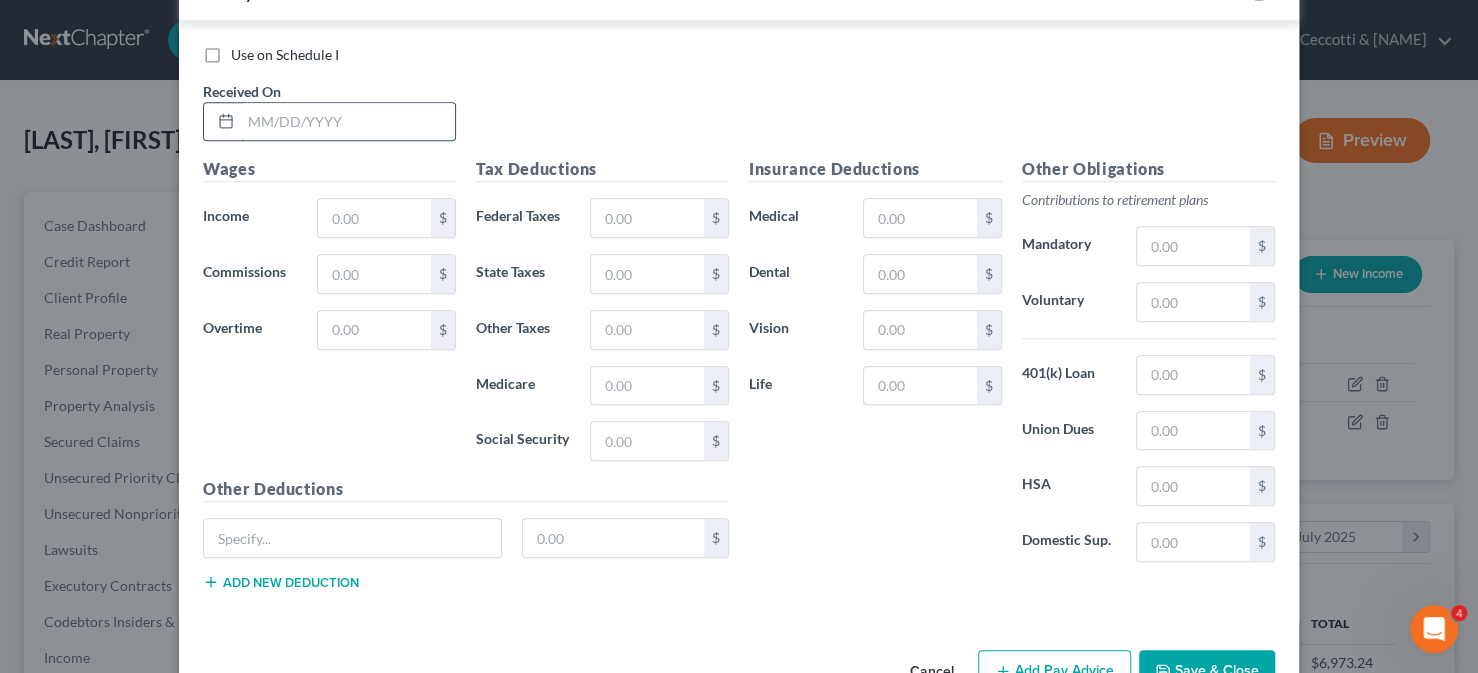 drag, startPoint x: 244, startPoint y: 118, endPoint x: 340, endPoint y: 115, distance: 96.04687 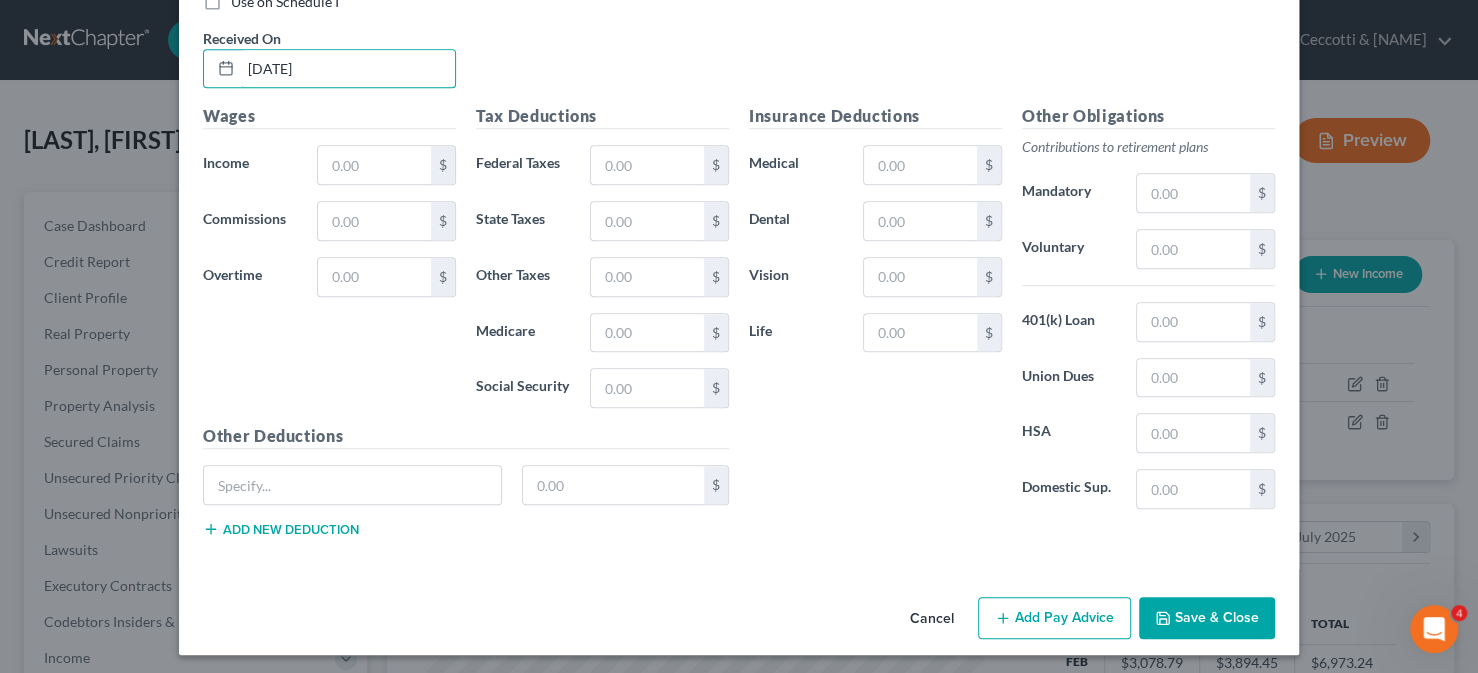 scroll, scrollTop: 703, scrollLeft: 0, axis: vertical 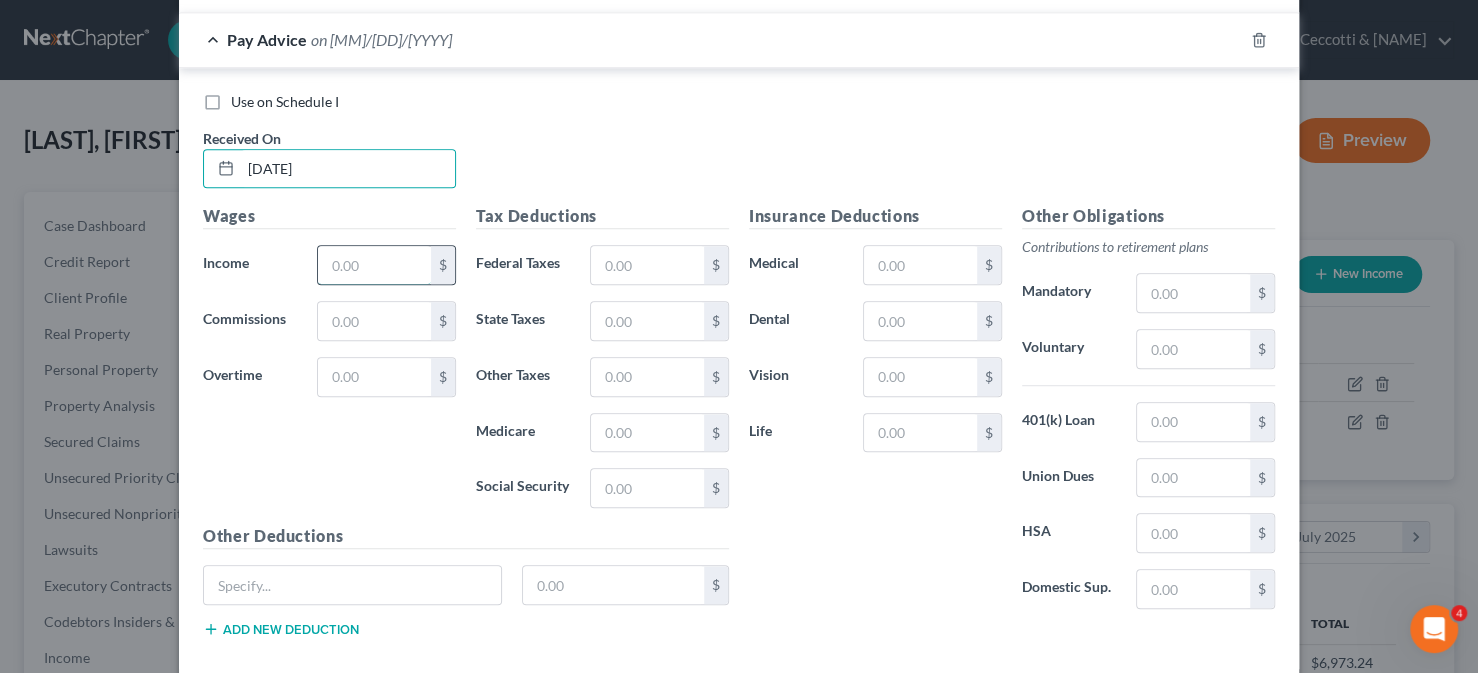 drag, startPoint x: 321, startPoint y: 272, endPoint x: 335, endPoint y: 272, distance: 14 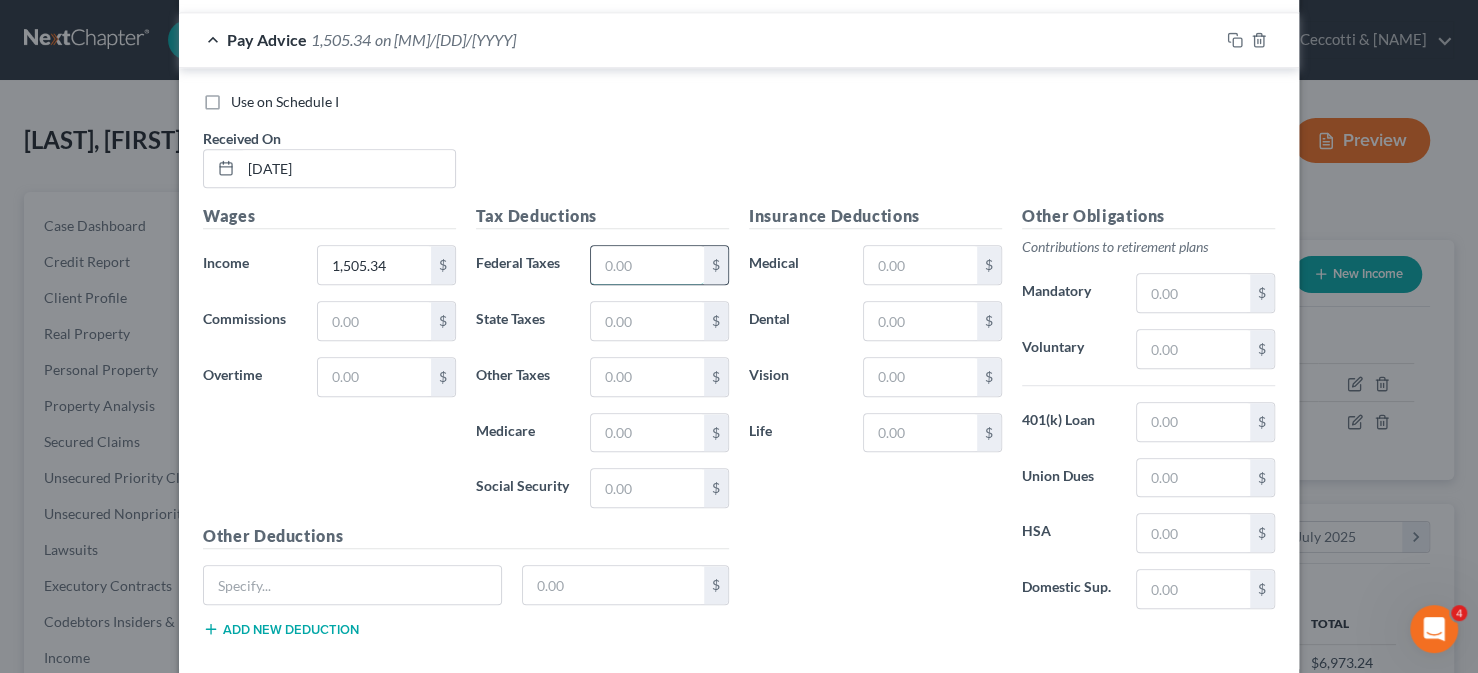 click at bounding box center [647, 265] 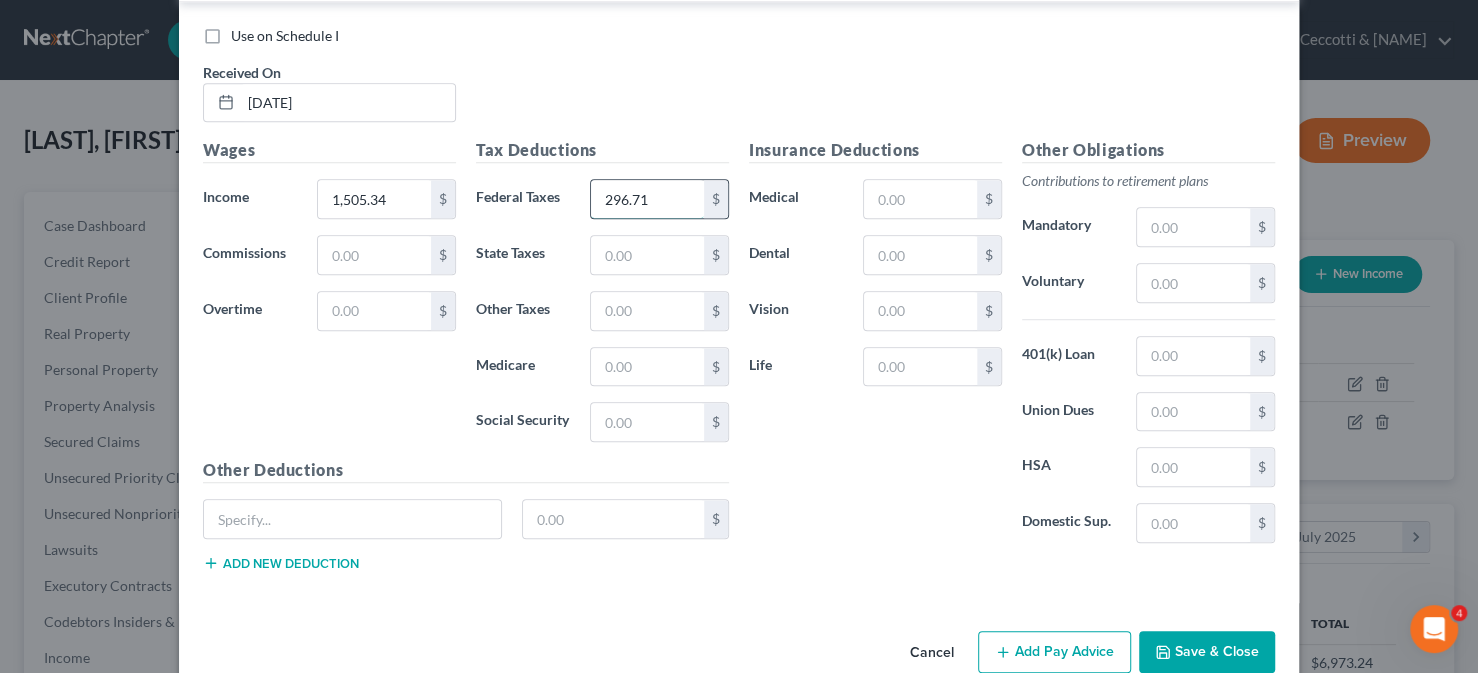 scroll, scrollTop: 803, scrollLeft: 0, axis: vertical 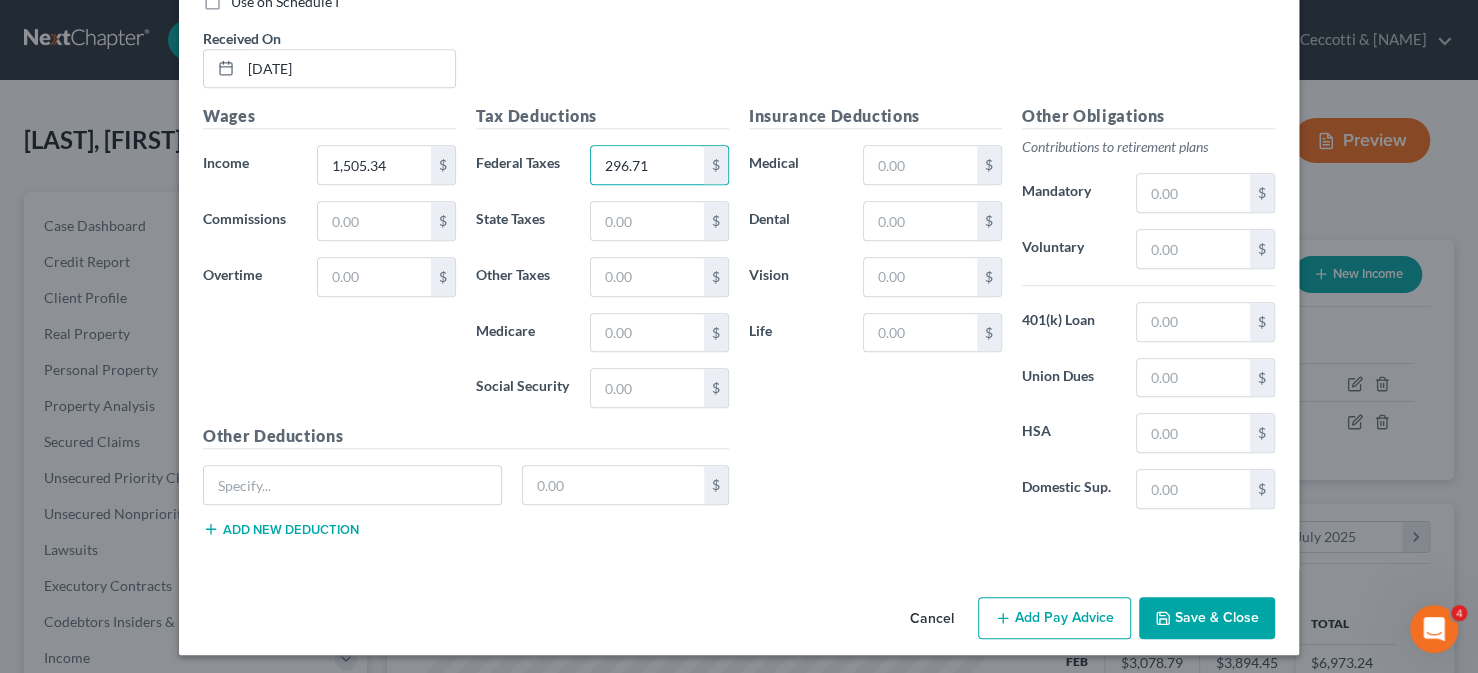 click on "Add Pay Advice" at bounding box center [1054, 618] 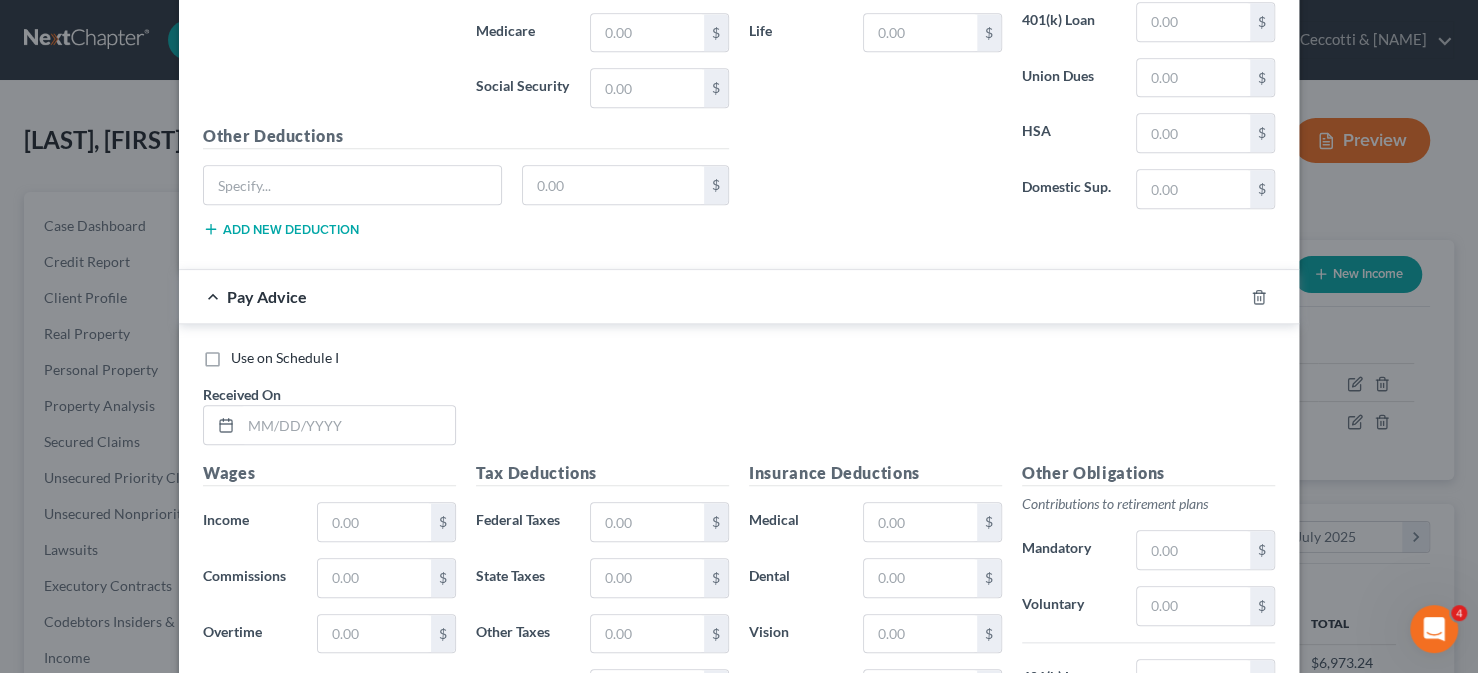 scroll, scrollTop: 1303, scrollLeft: 0, axis: vertical 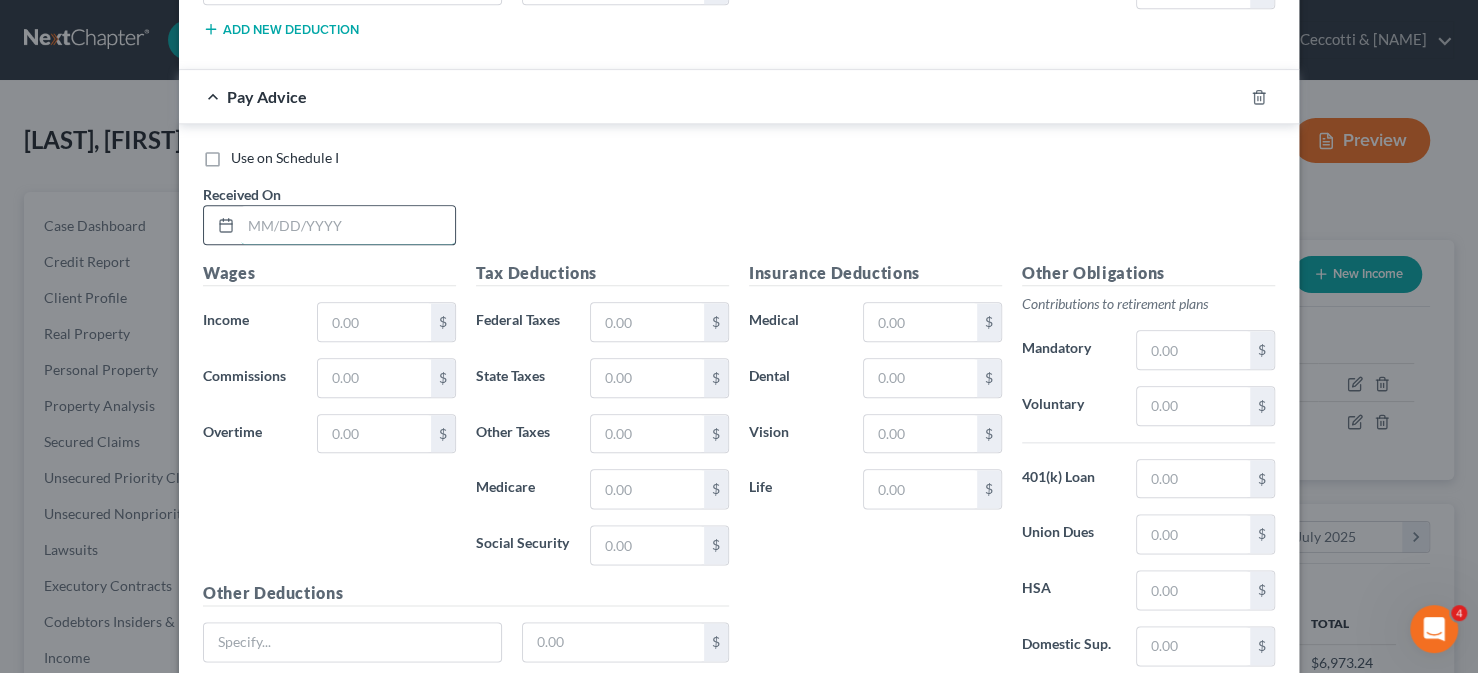 click at bounding box center (348, 225) 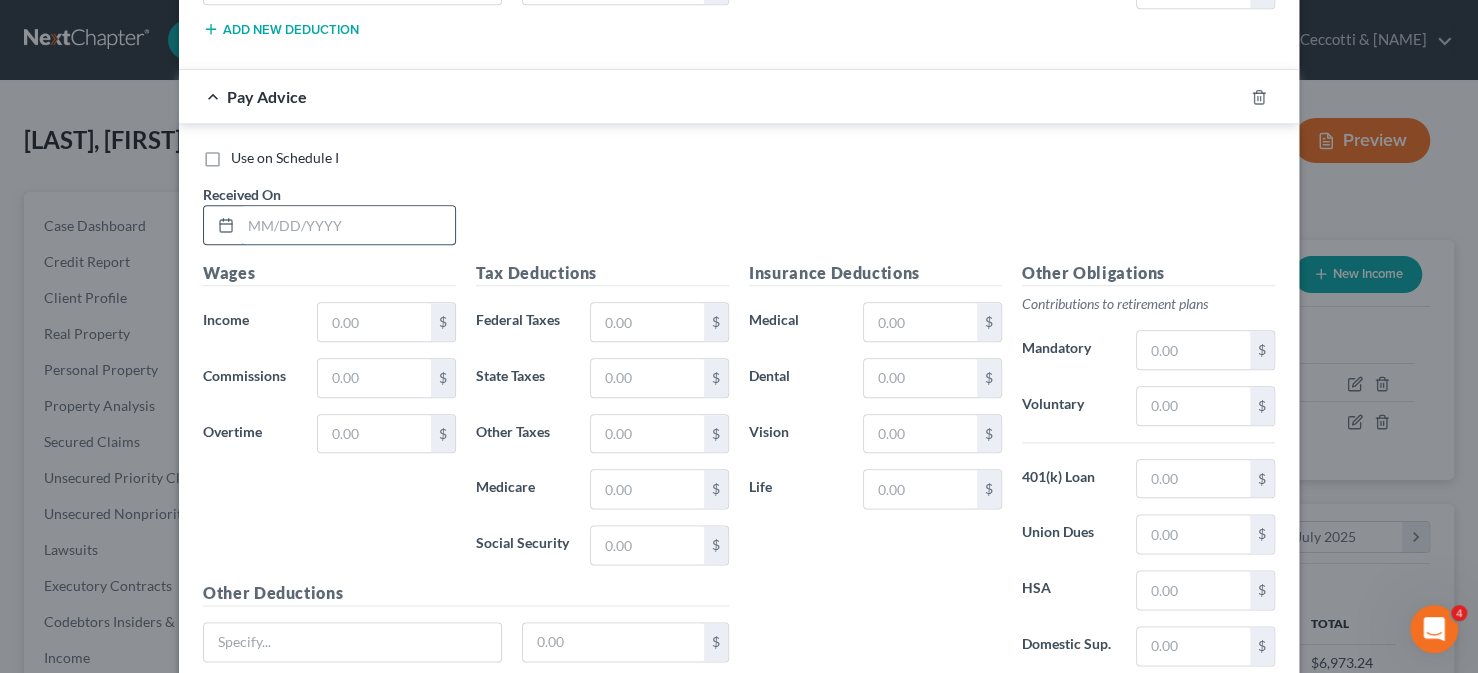 drag, startPoint x: 251, startPoint y: 224, endPoint x: 277, endPoint y: 218, distance: 26.683329 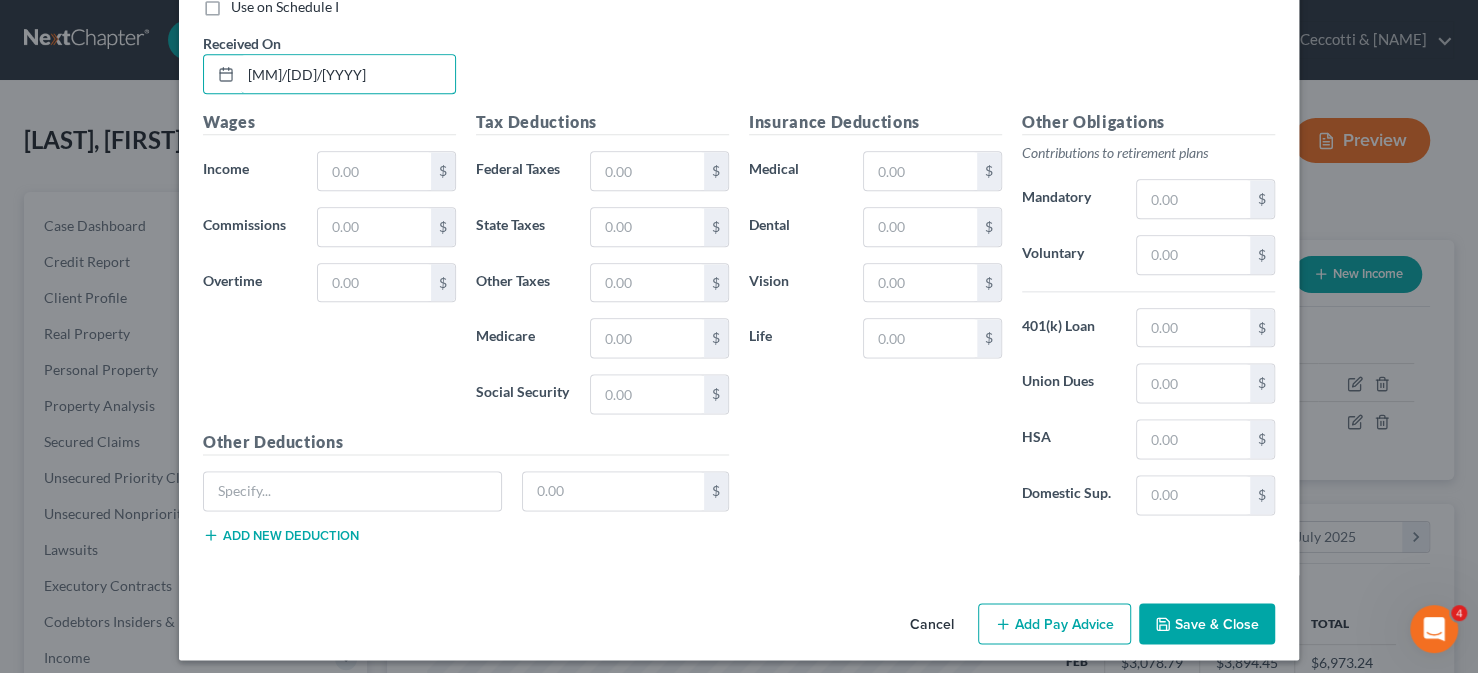 scroll, scrollTop: 1455, scrollLeft: 0, axis: vertical 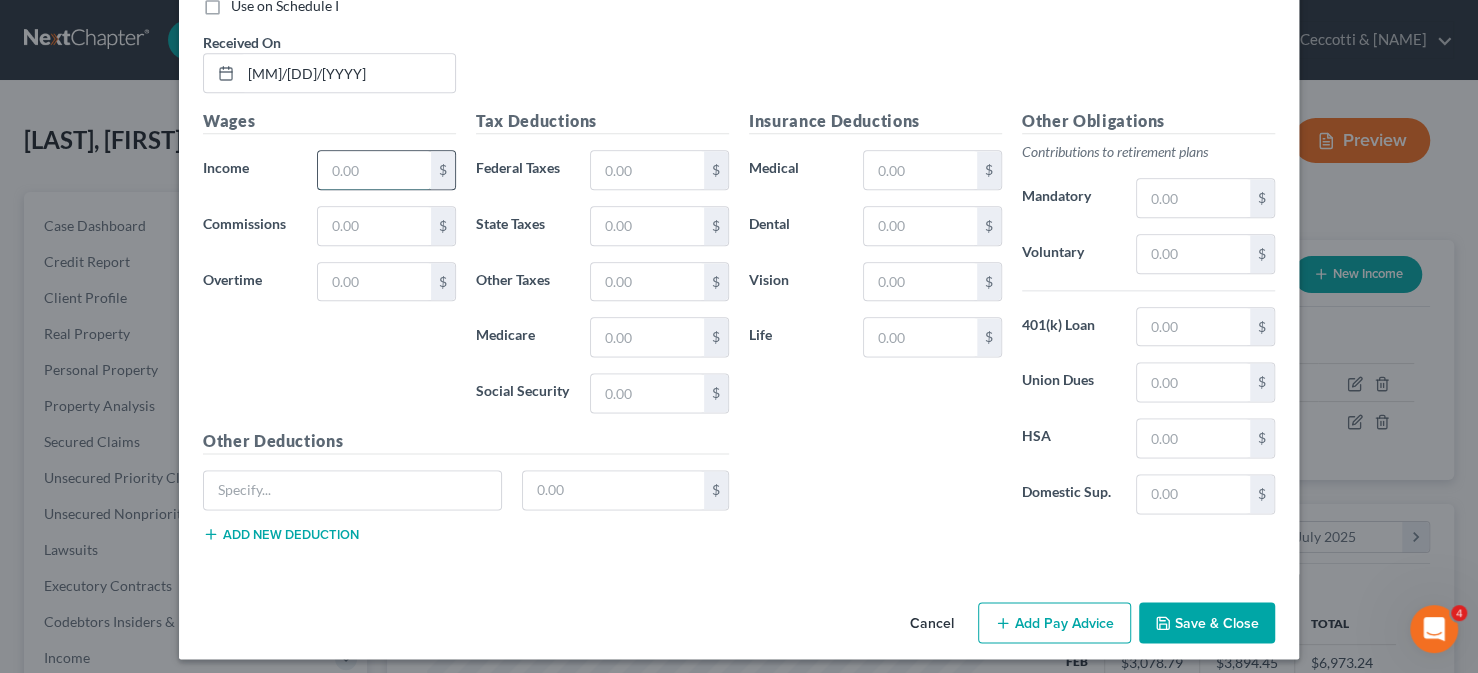 click at bounding box center [374, 170] 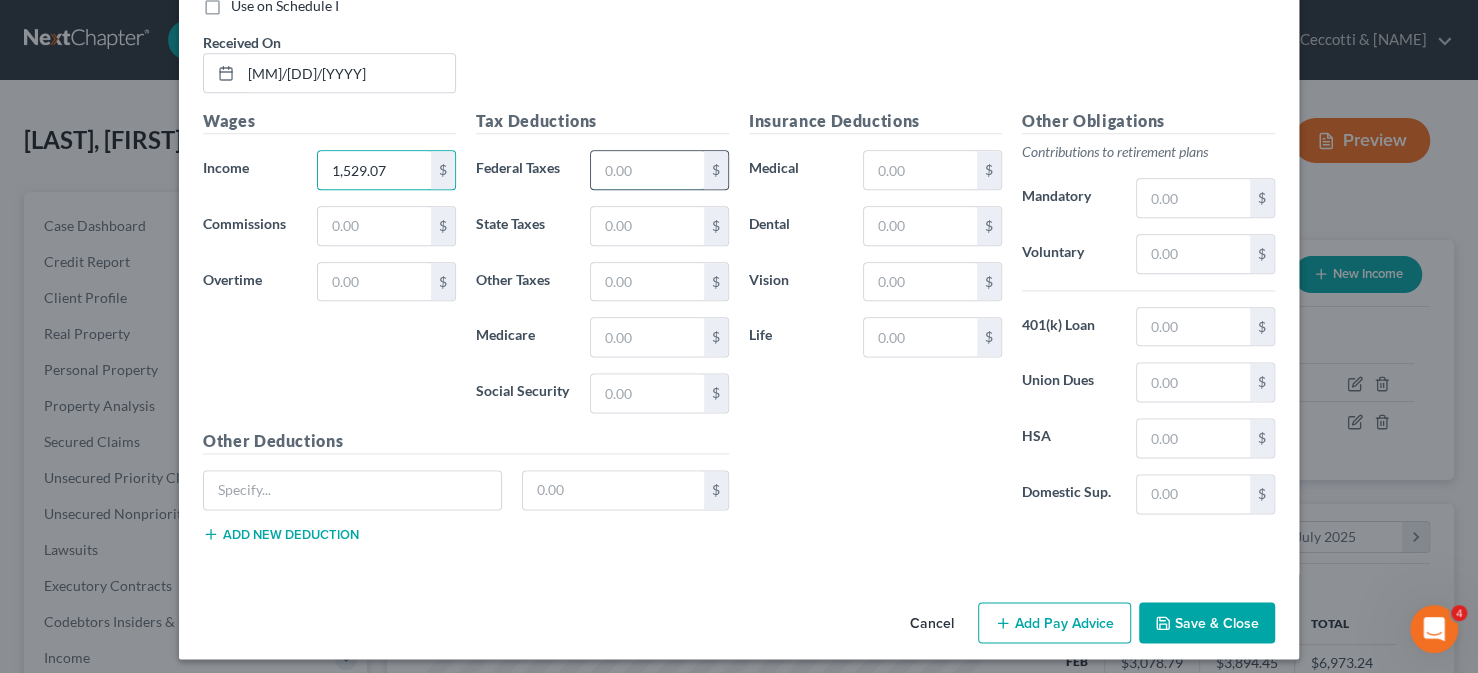 click at bounding box center (647, 170) 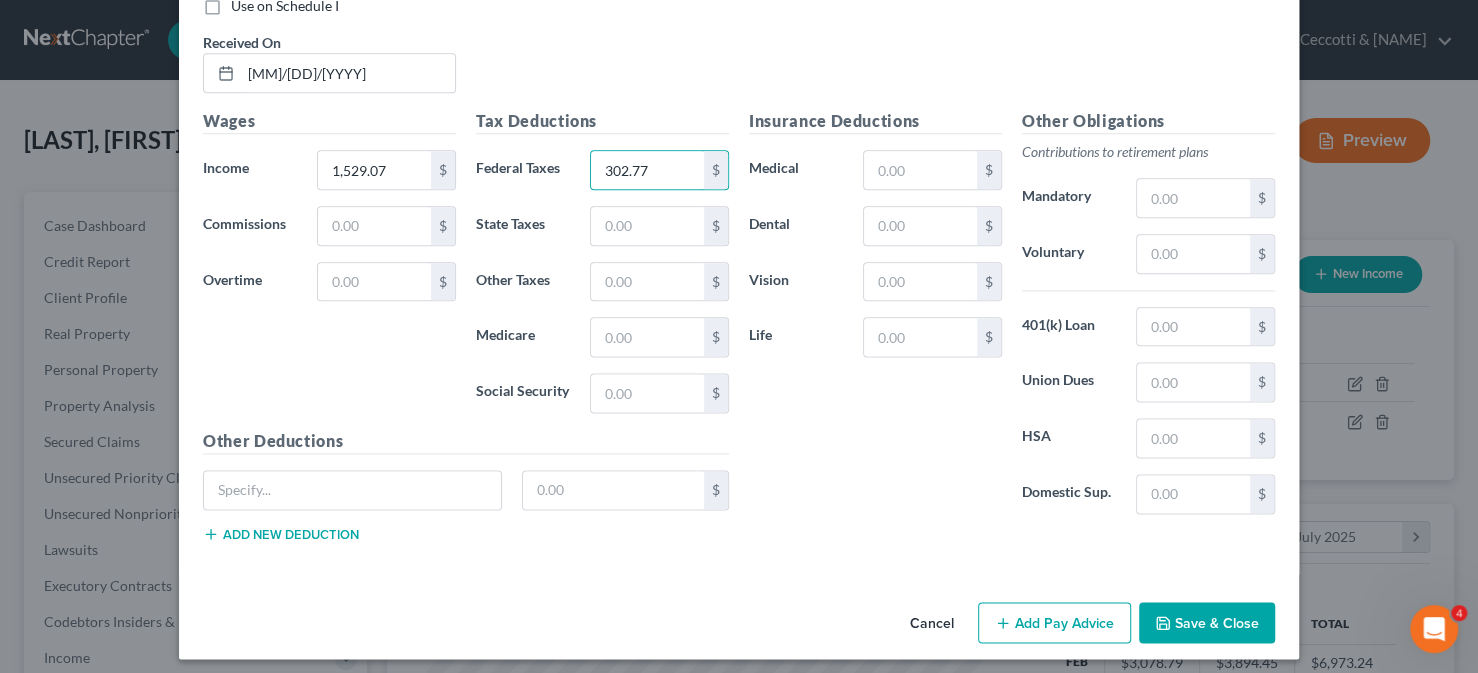 click on "Add Pay Advice" at bounding box center (1054, 623) 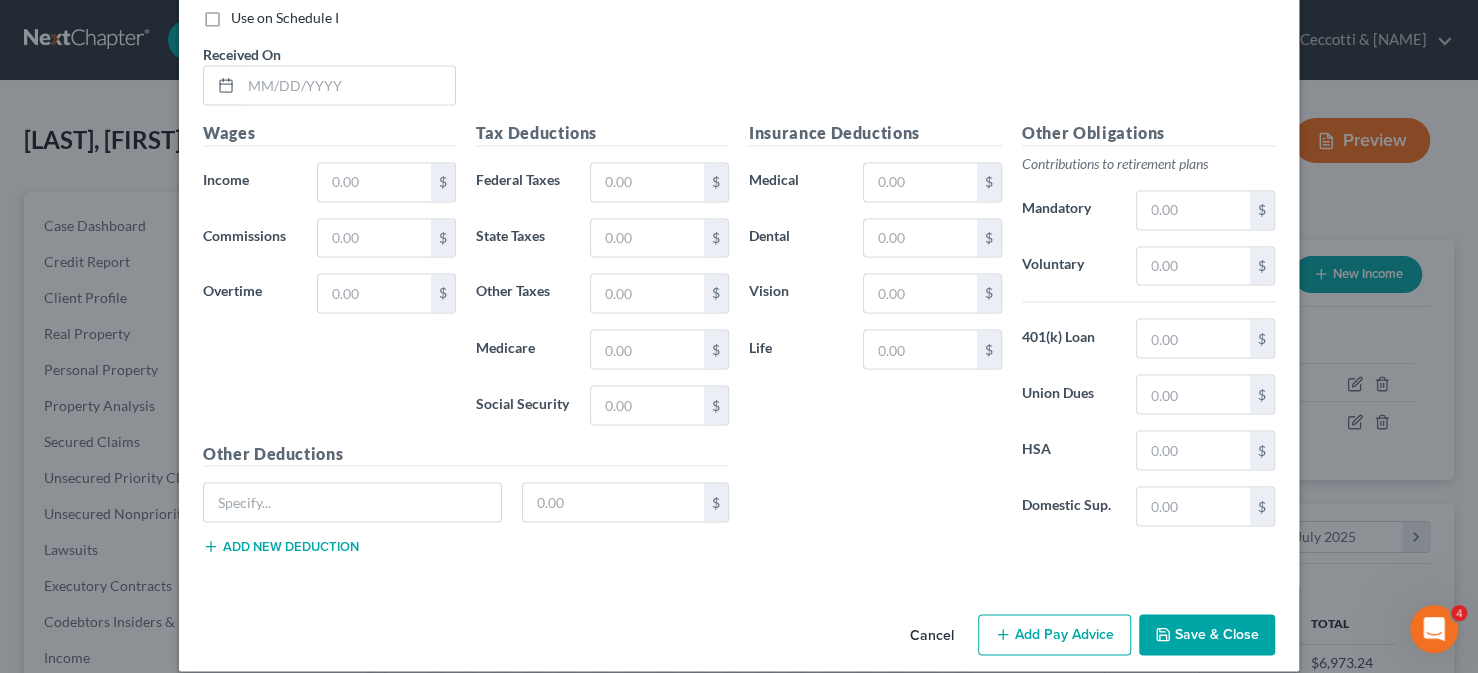 scroll, scrollTop: 2108, scrollLeft: 0, axis: vertical 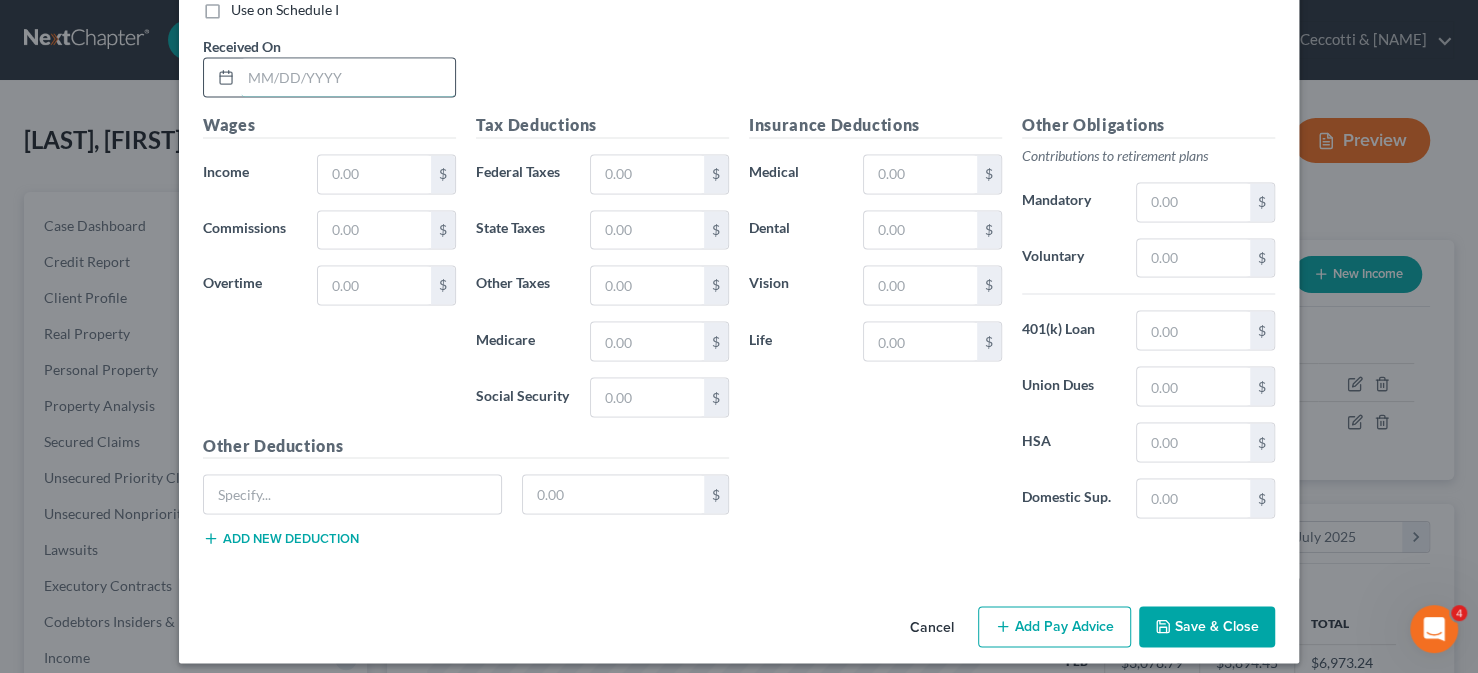 drag, startPoint x: 250, startPoint y: 72, endPoint x: 272, endPoint y: 69, distance: 22.203604 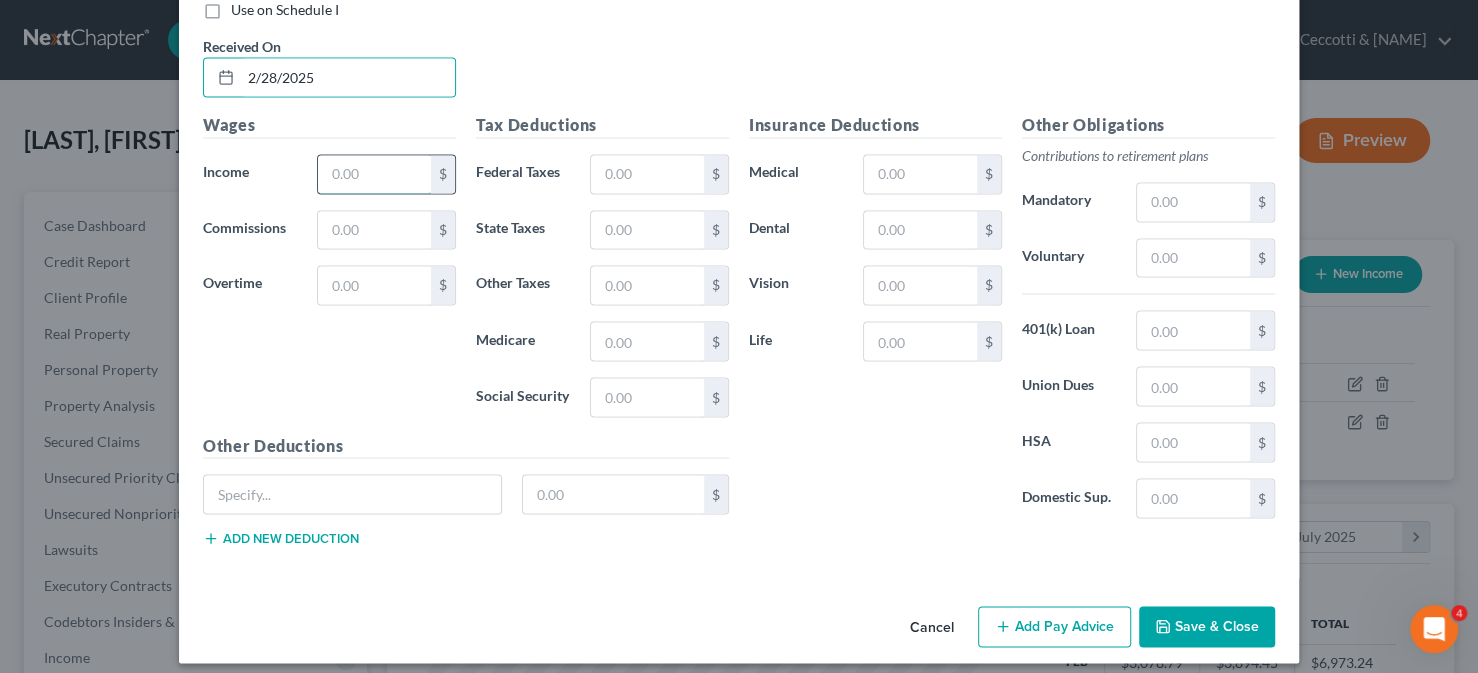 click at bounding box center (374, 174) 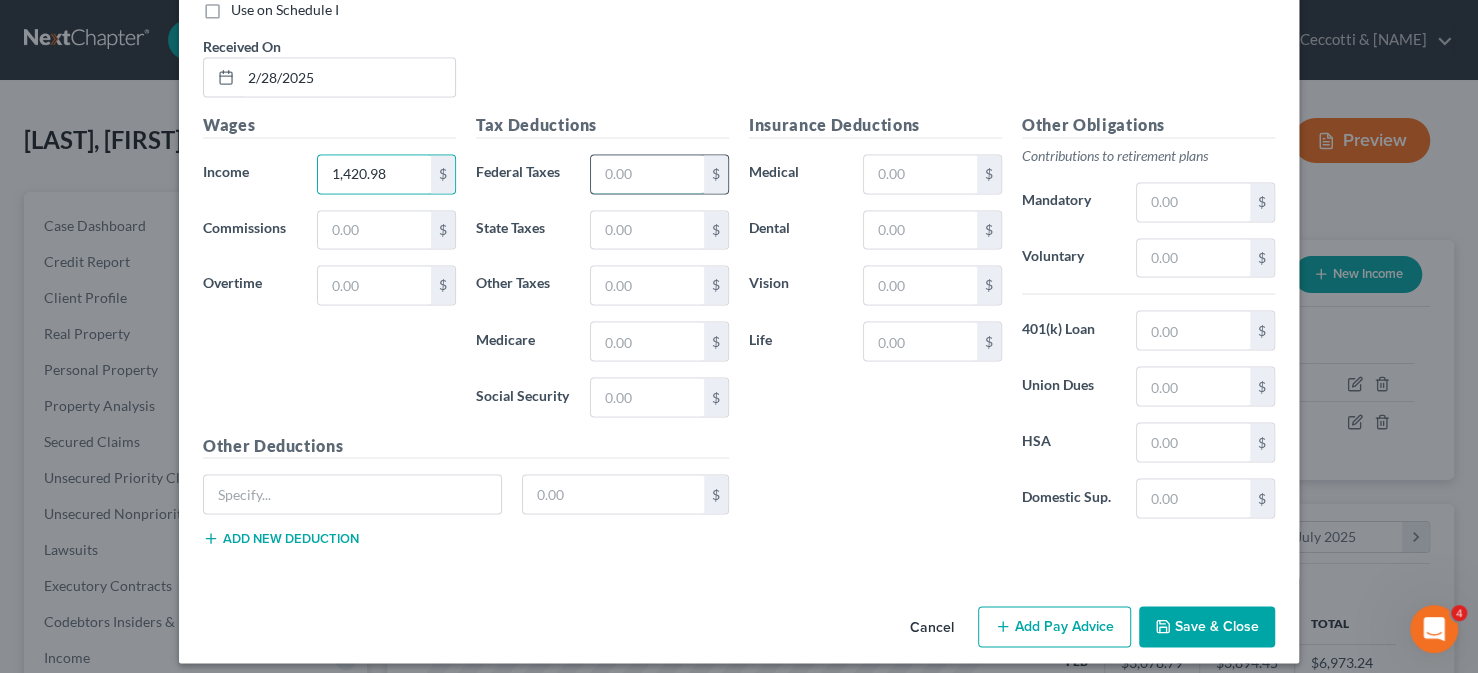 click at bounding box center [647, 174] 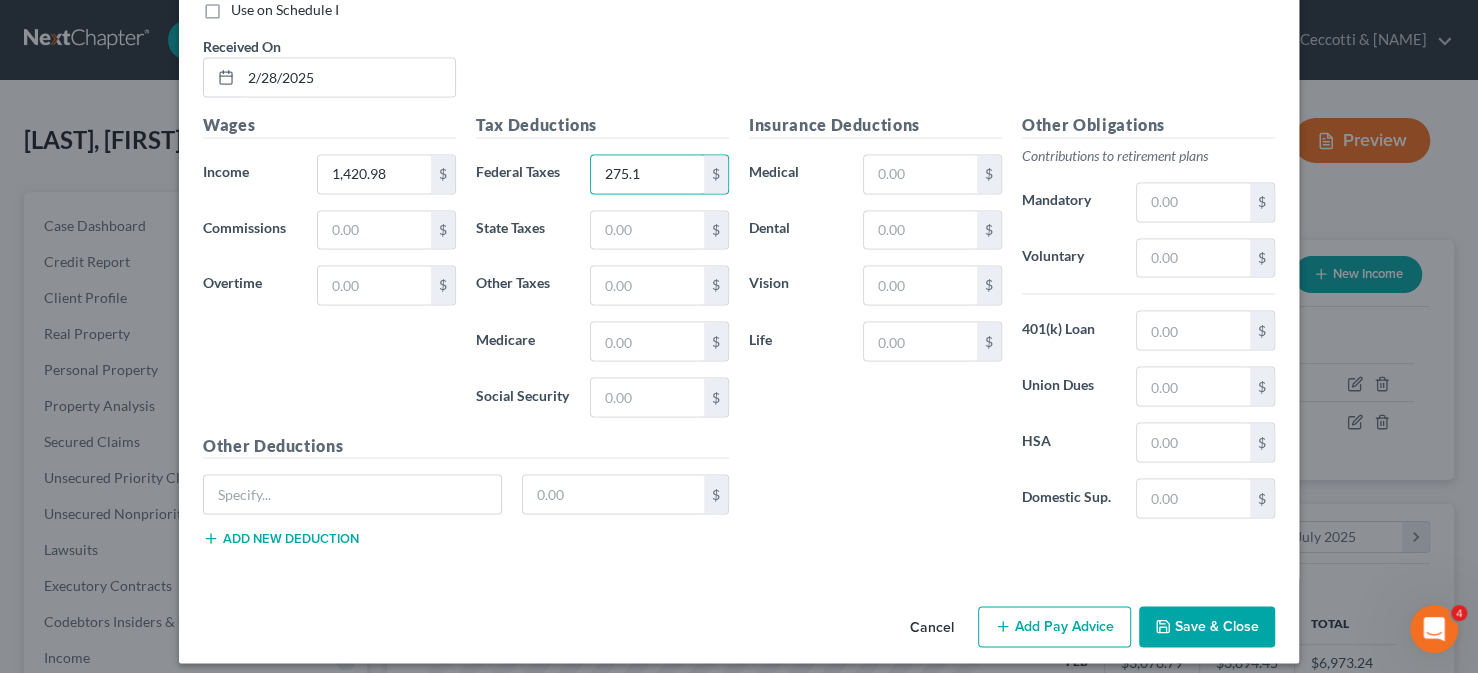 click on "Add Pay Advice" at bounding box center [1054, 627] 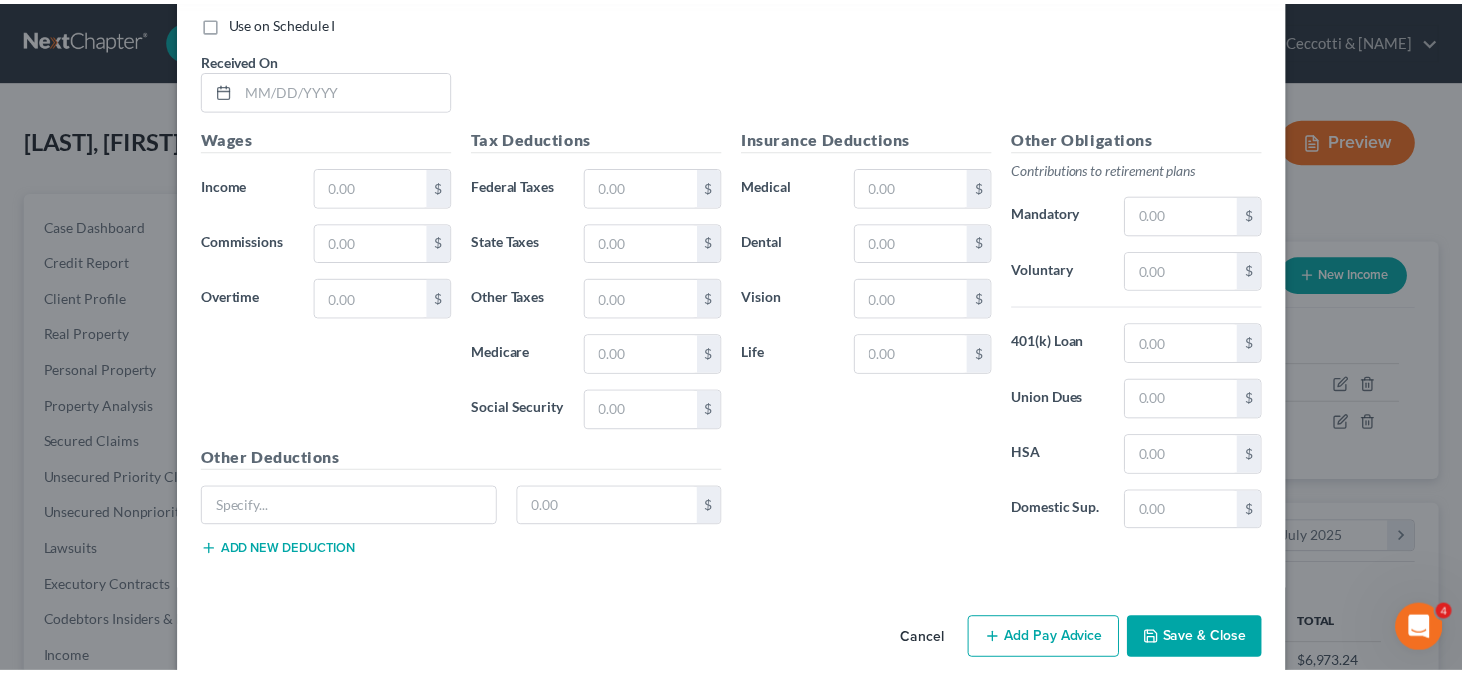 scroll, scrollTop: 2760, scrollLeft: 0, axis: vertical 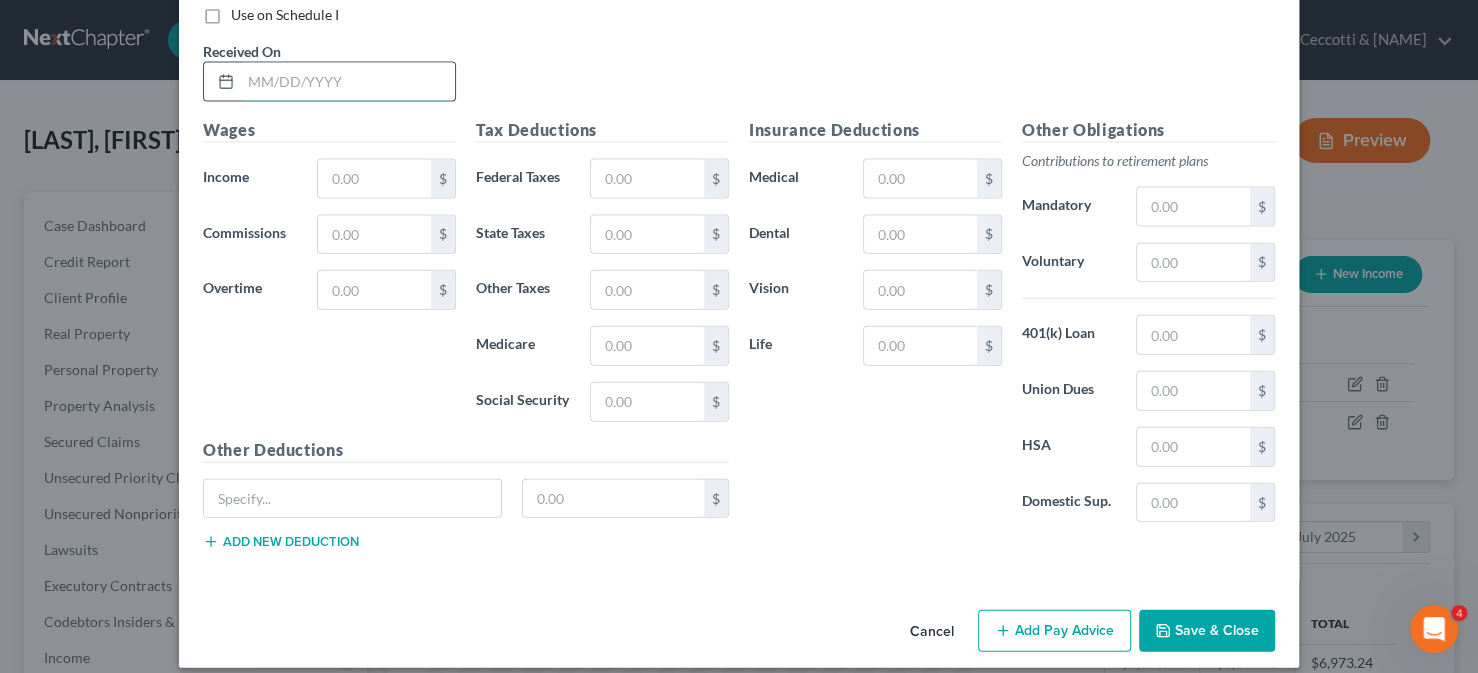 click at bounding box center (348, 82) 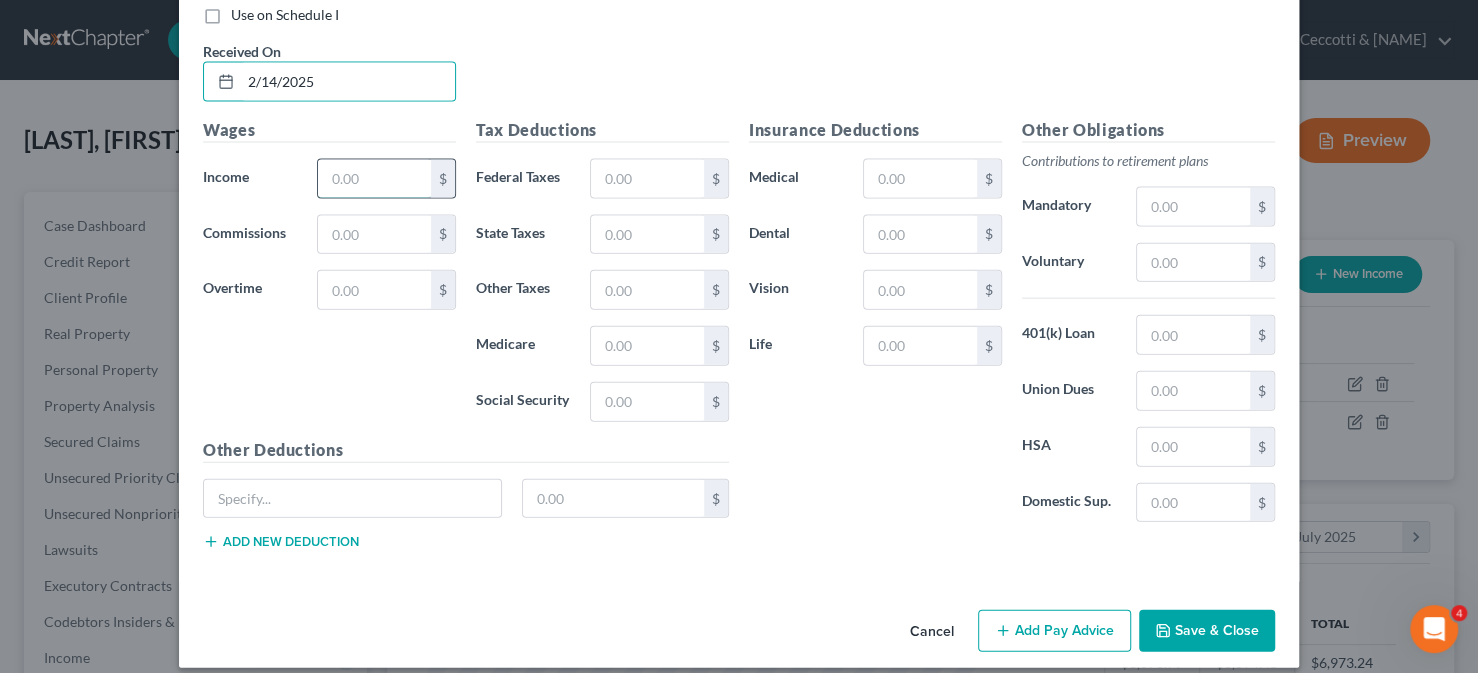 click at bounding box center [374, 179] 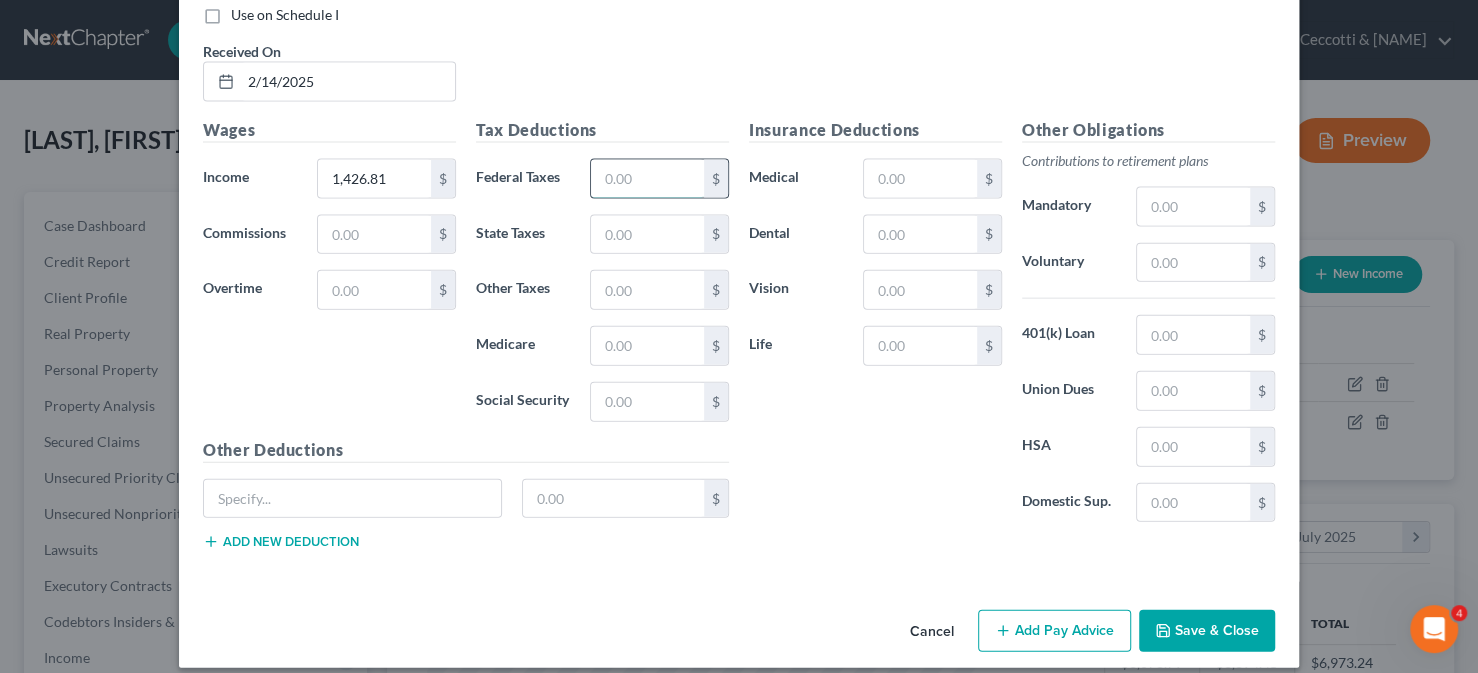 drag, startPoint x: 596, startPoint y: 158, endPoint x: 619, endPoint y: 158, distance: 23 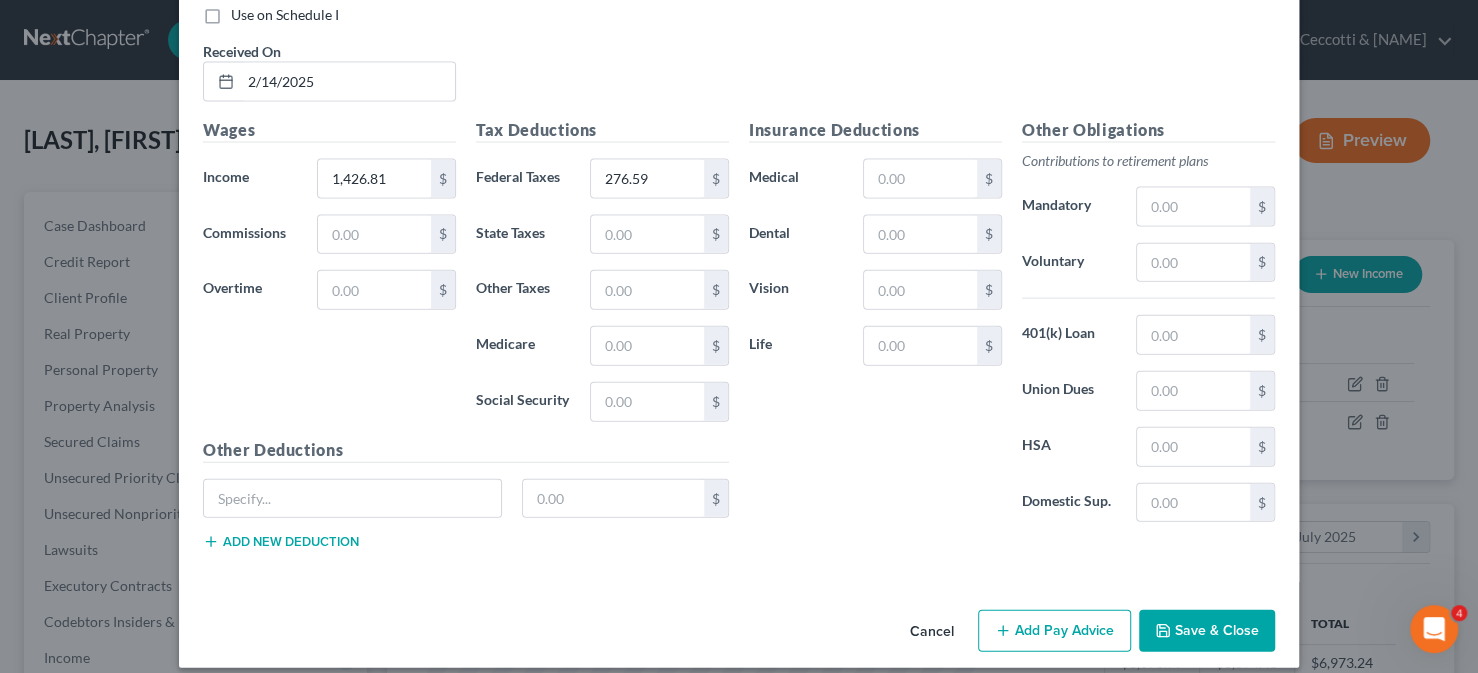 click on "Save & Close" at bounding box center (1207, 631) 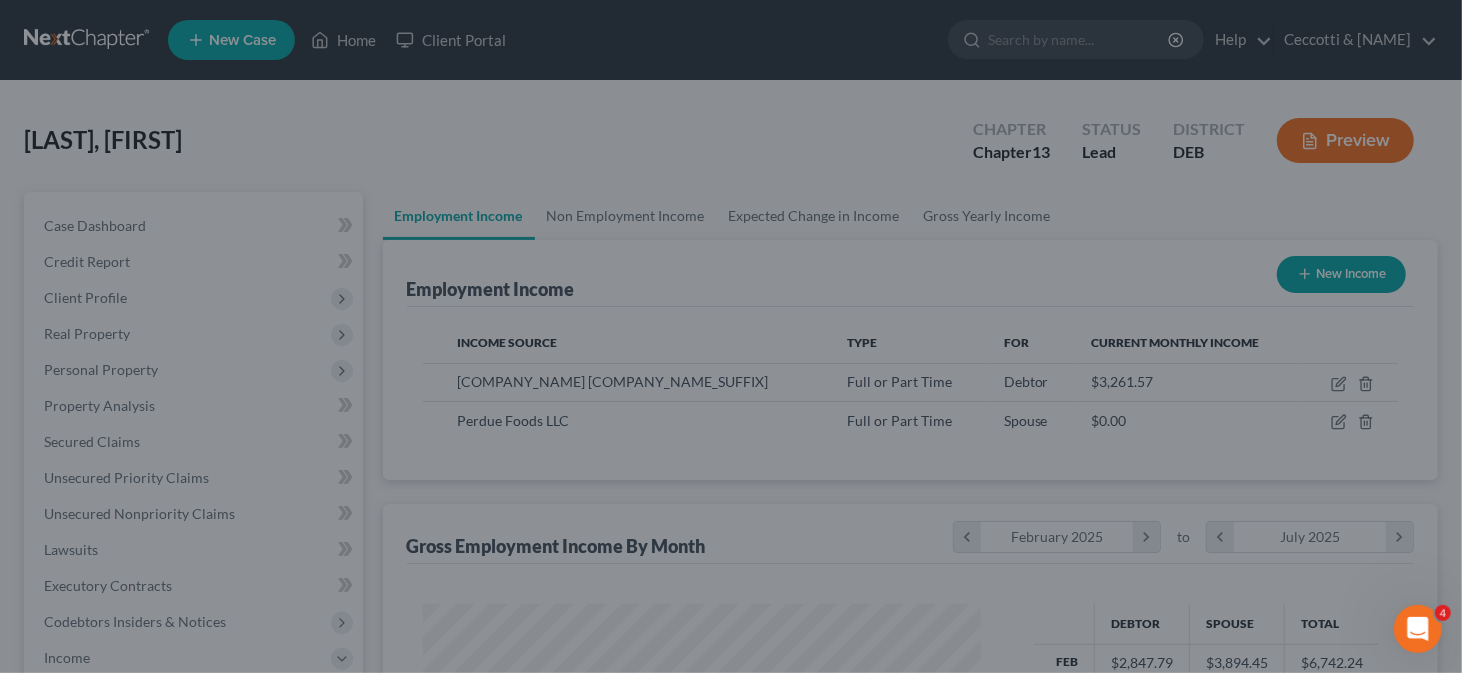 scroll, scrollTop: 356, scrollLeft: 593, axis: both 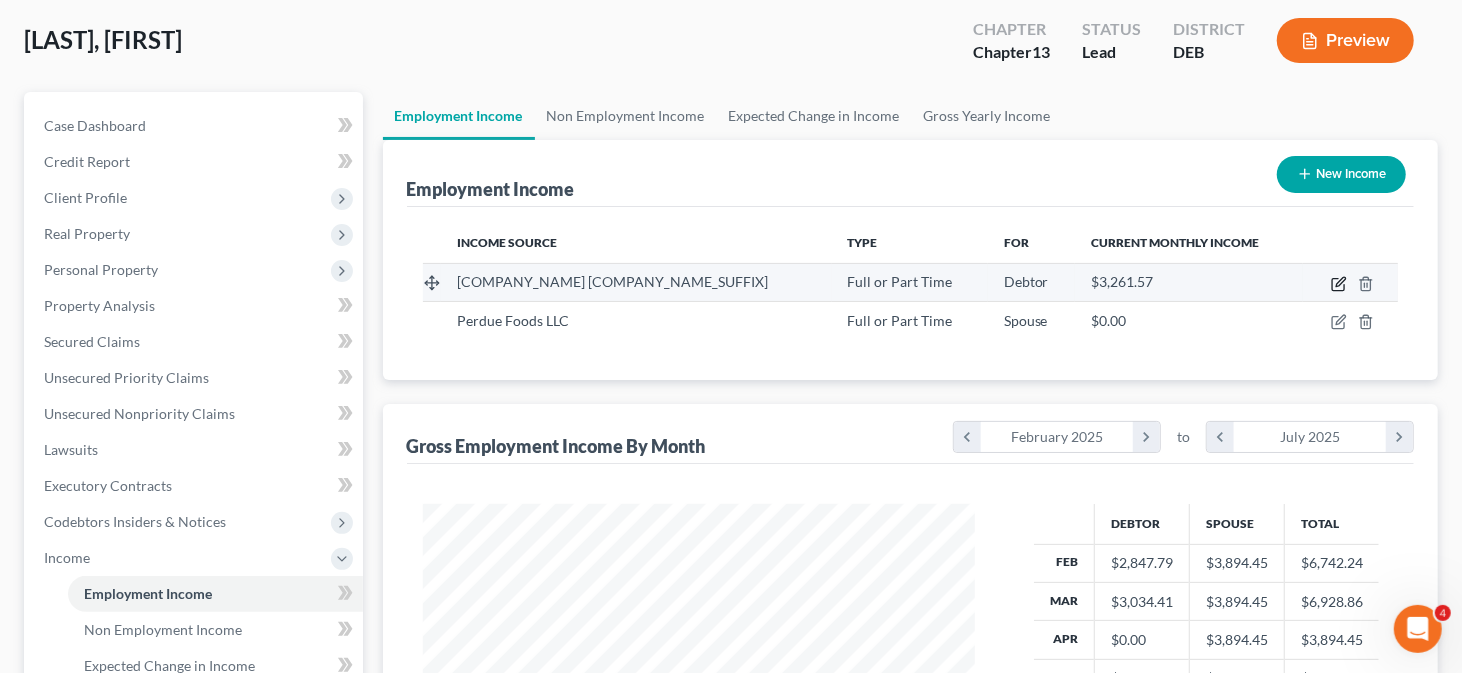 click 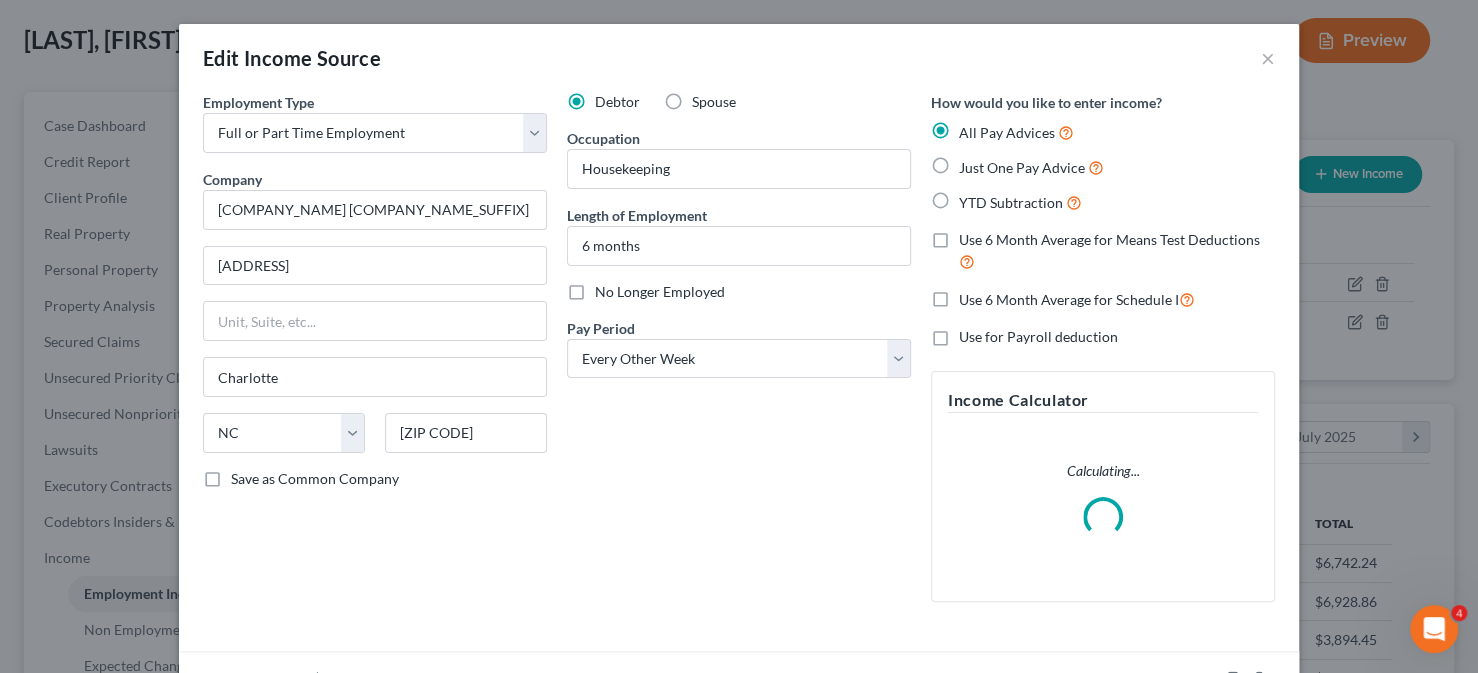 scroll, scrollTop: 999643, scrollLeft: 999400, axis: both 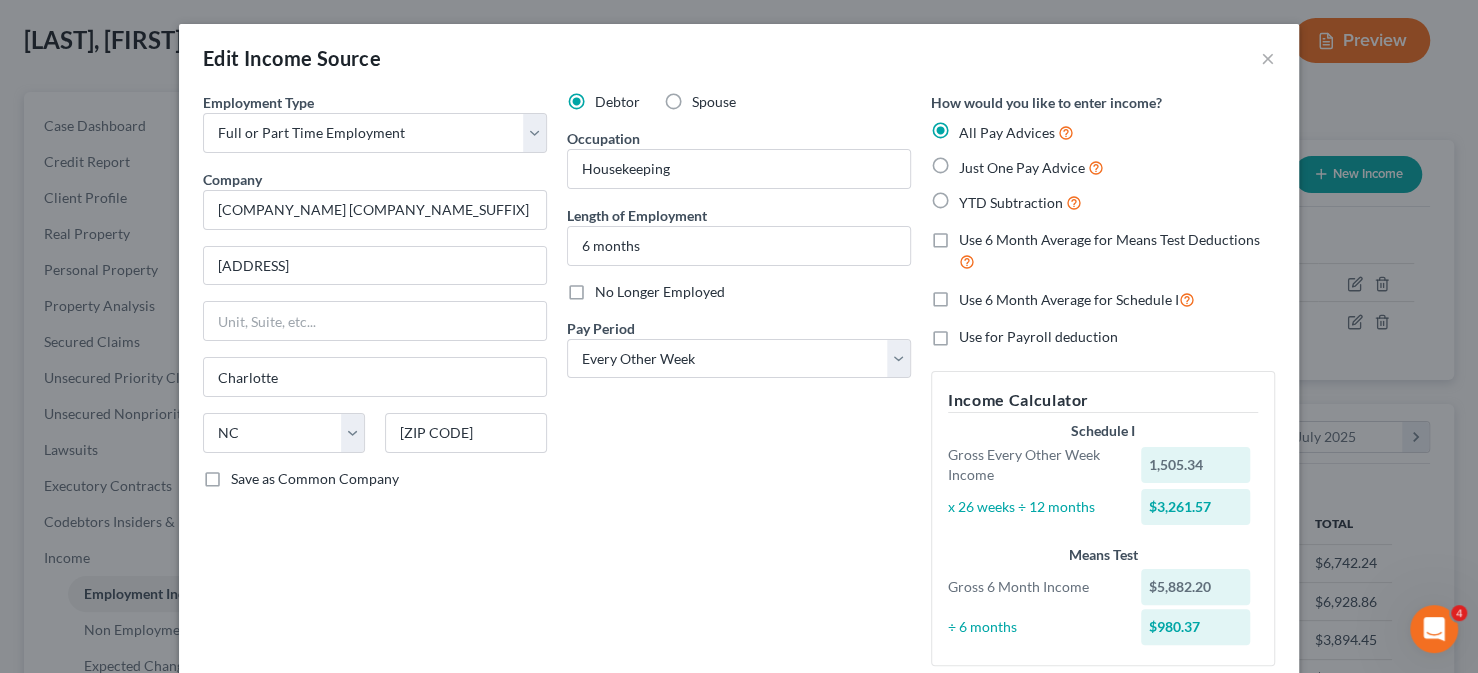 click on "Use 6 Month Average for Schedule I" at bounding box center [1069, 299] 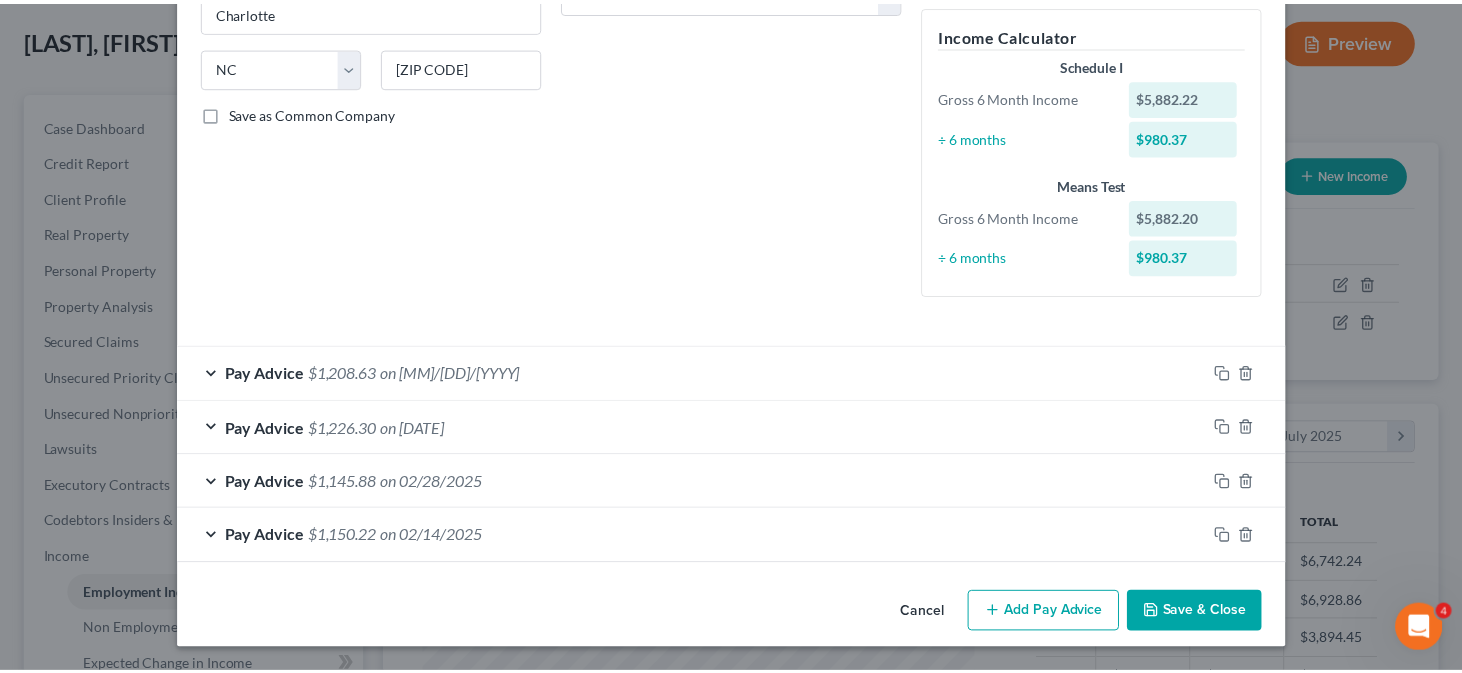 scroll, scrollTop: 363, scrollLeft: 0, axis: vertical 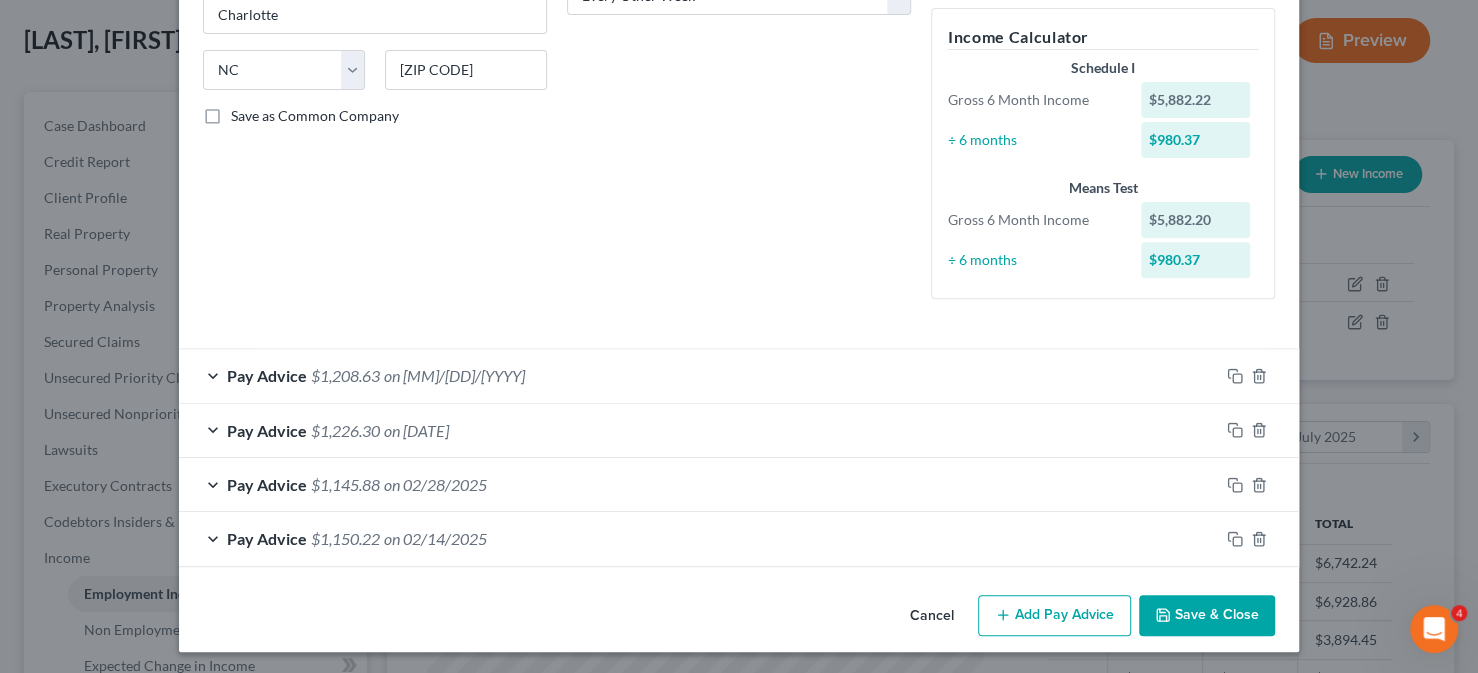click on "Save & Close" at bounding box center [1207, 616] 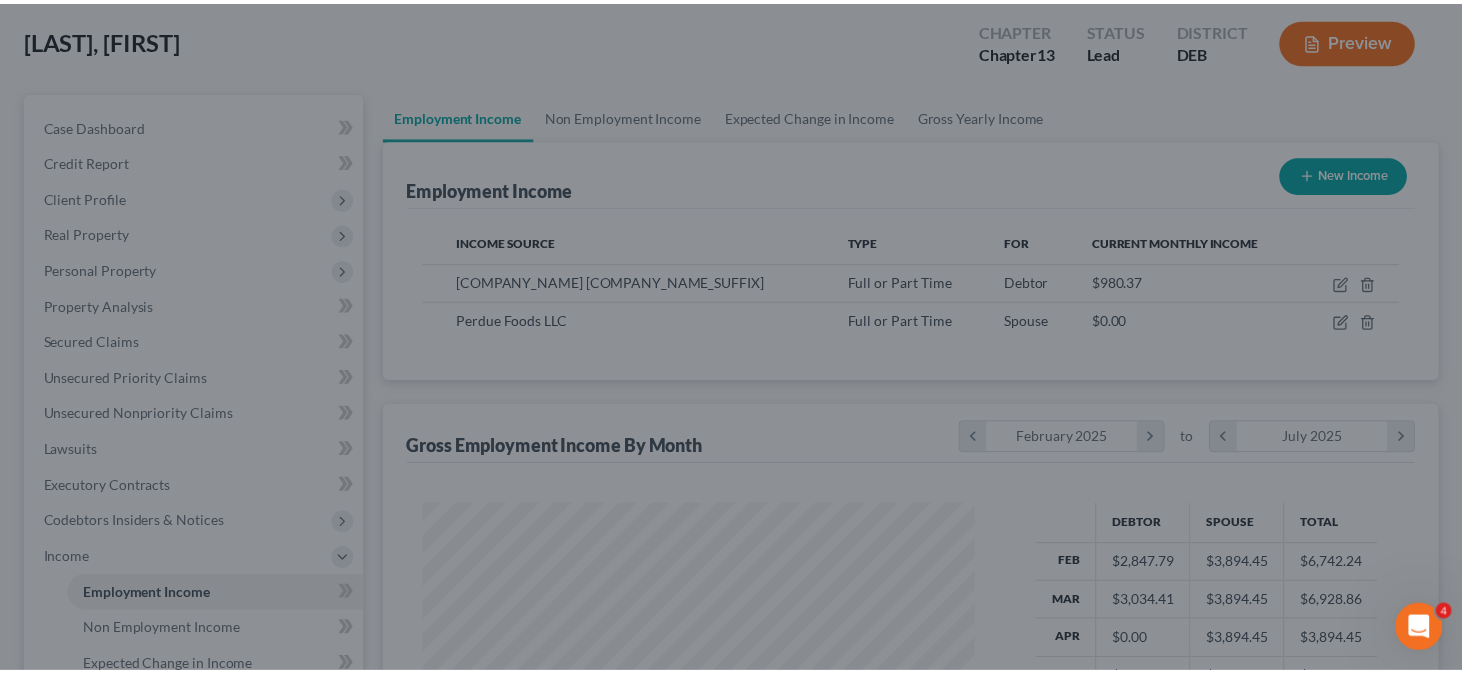 scroll, scrollTop: 356, scrollLeft: 593, axis: both 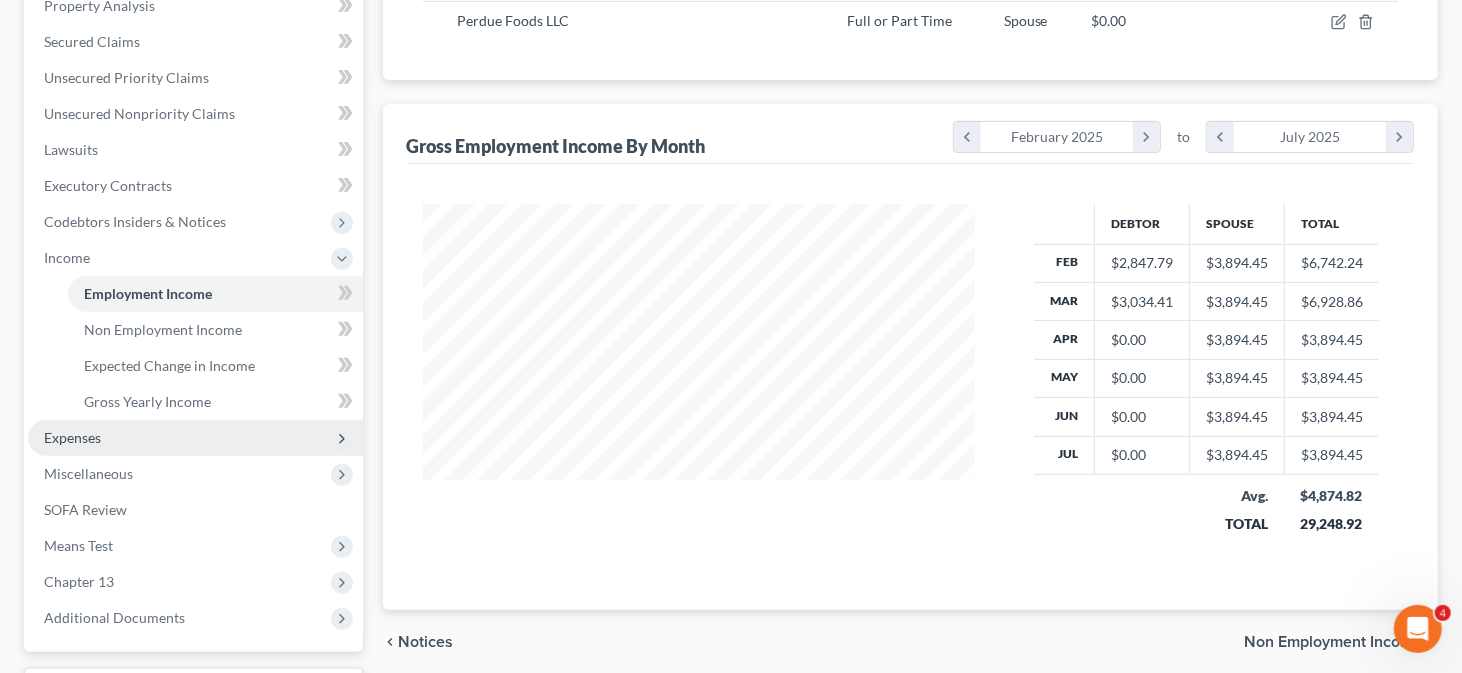 click on "Expenses" at bounding box center (195, 438) 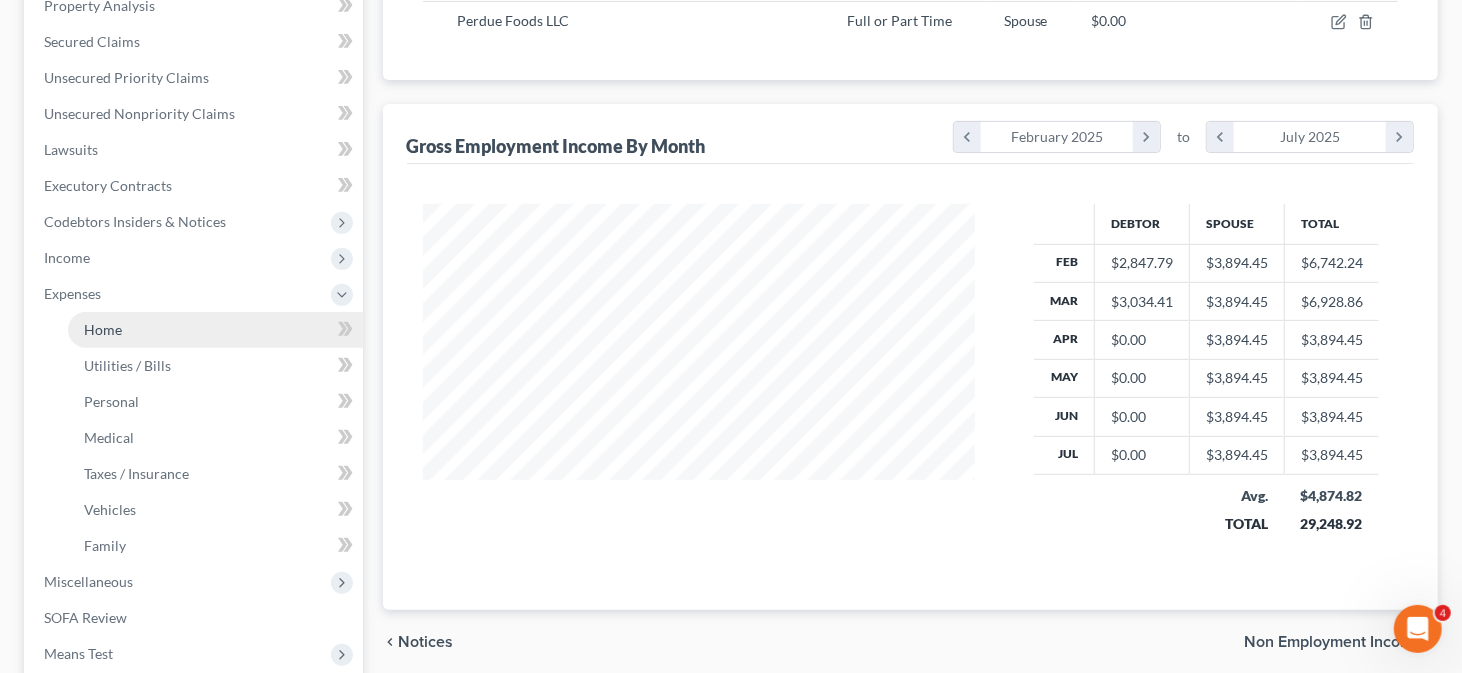 click on "Home" at bounding box center [215, 330] 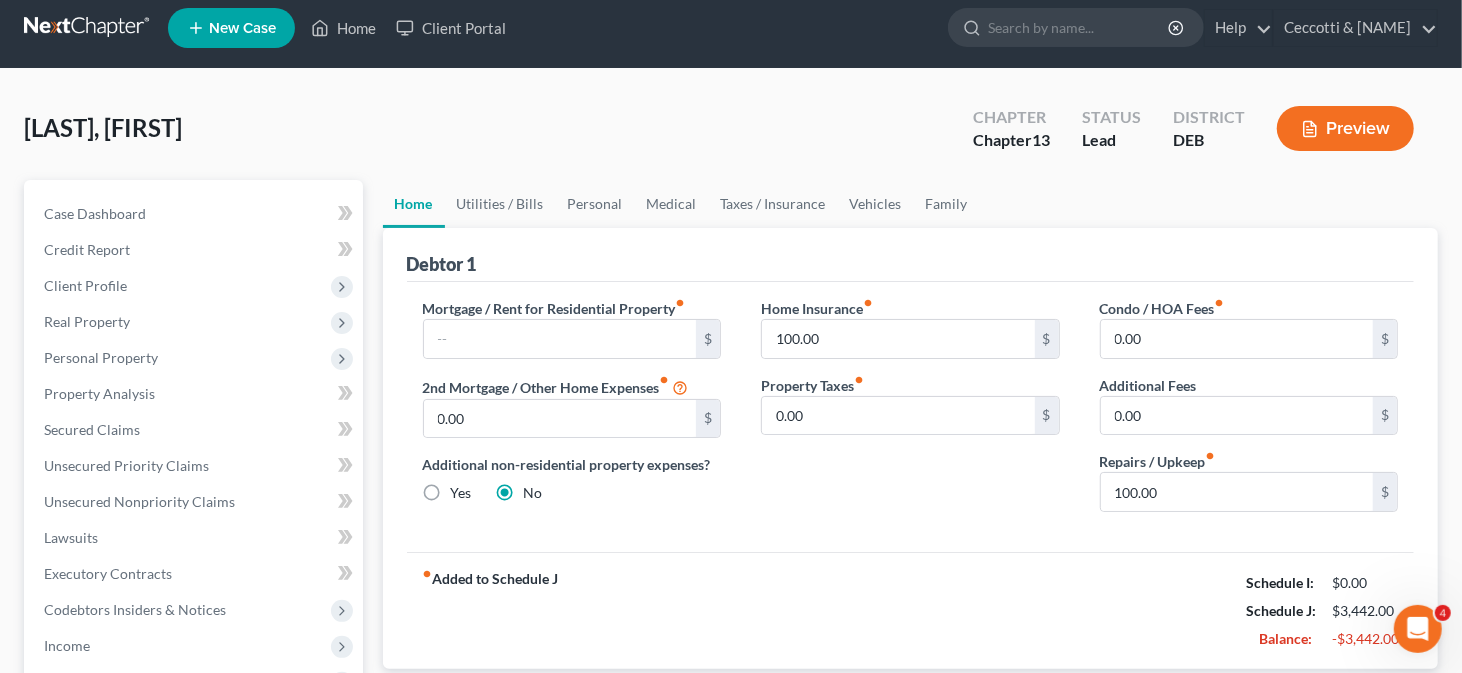 scroll, scrollTop: 0, scrollLeft: 0, axis: both 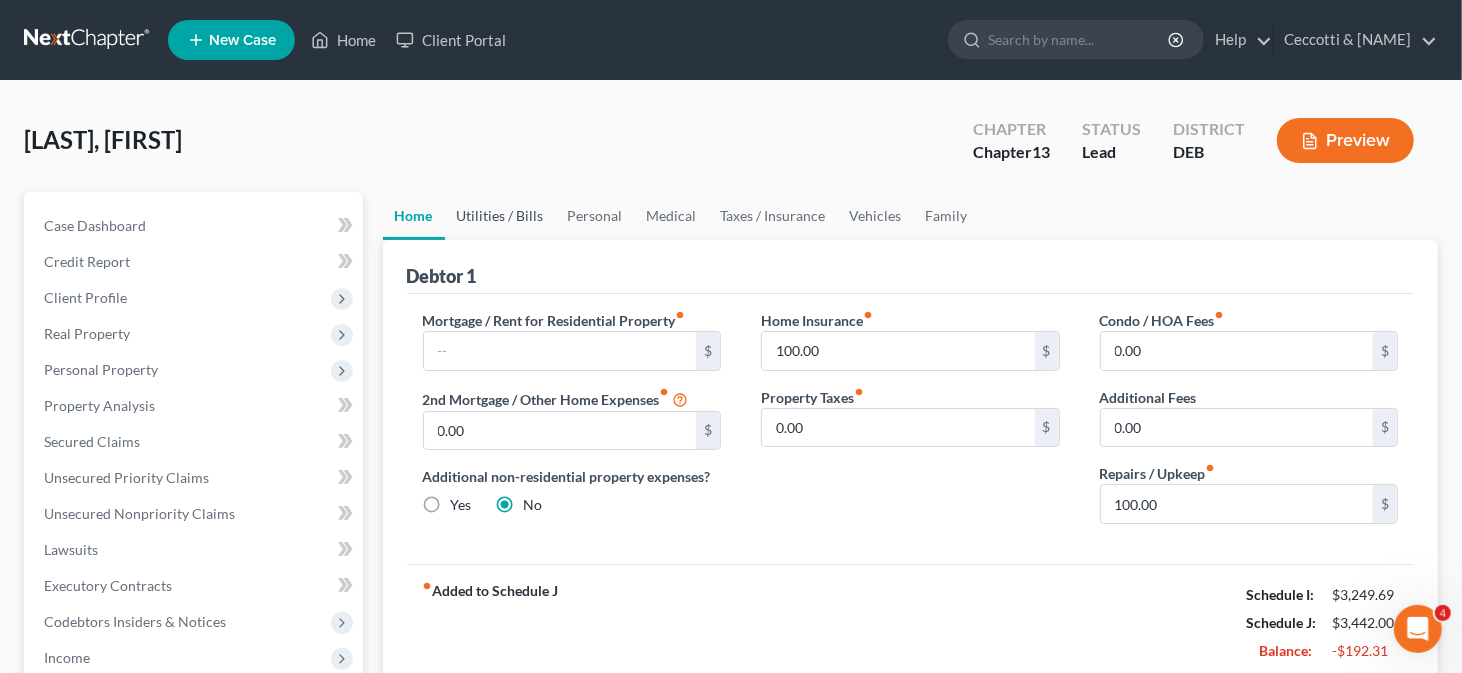 click on "Utilities / Bills" at bounding box center [500, 216] 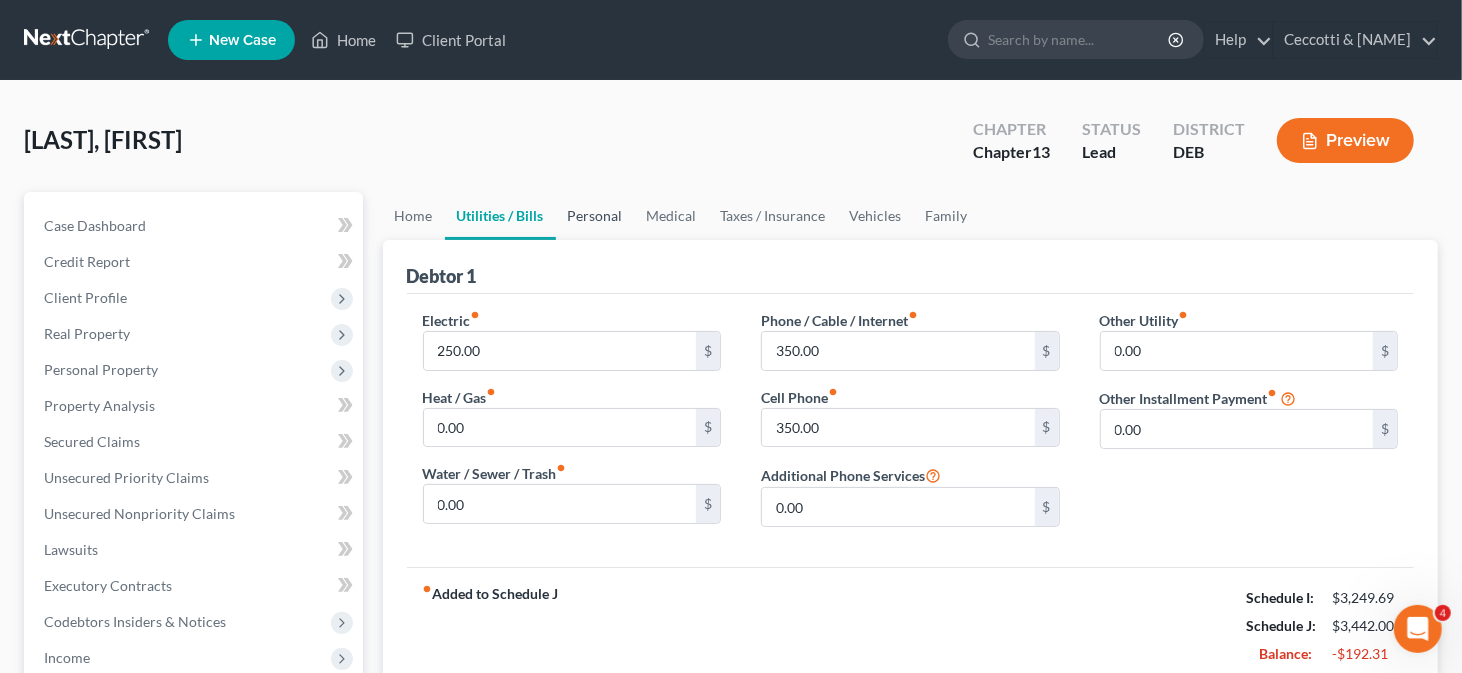 click on "Personal" at bounding box center (595, 216) 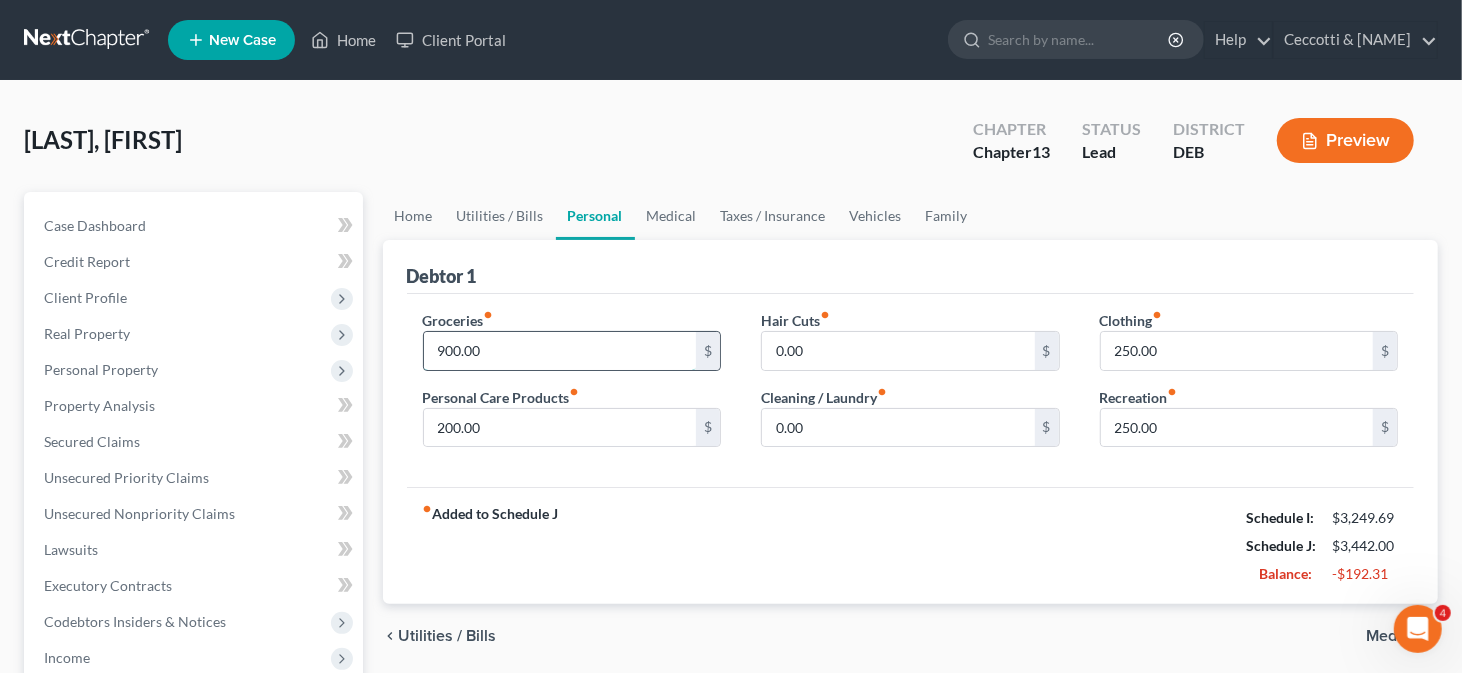 click on "900.00" at bounding box center (560, 351) 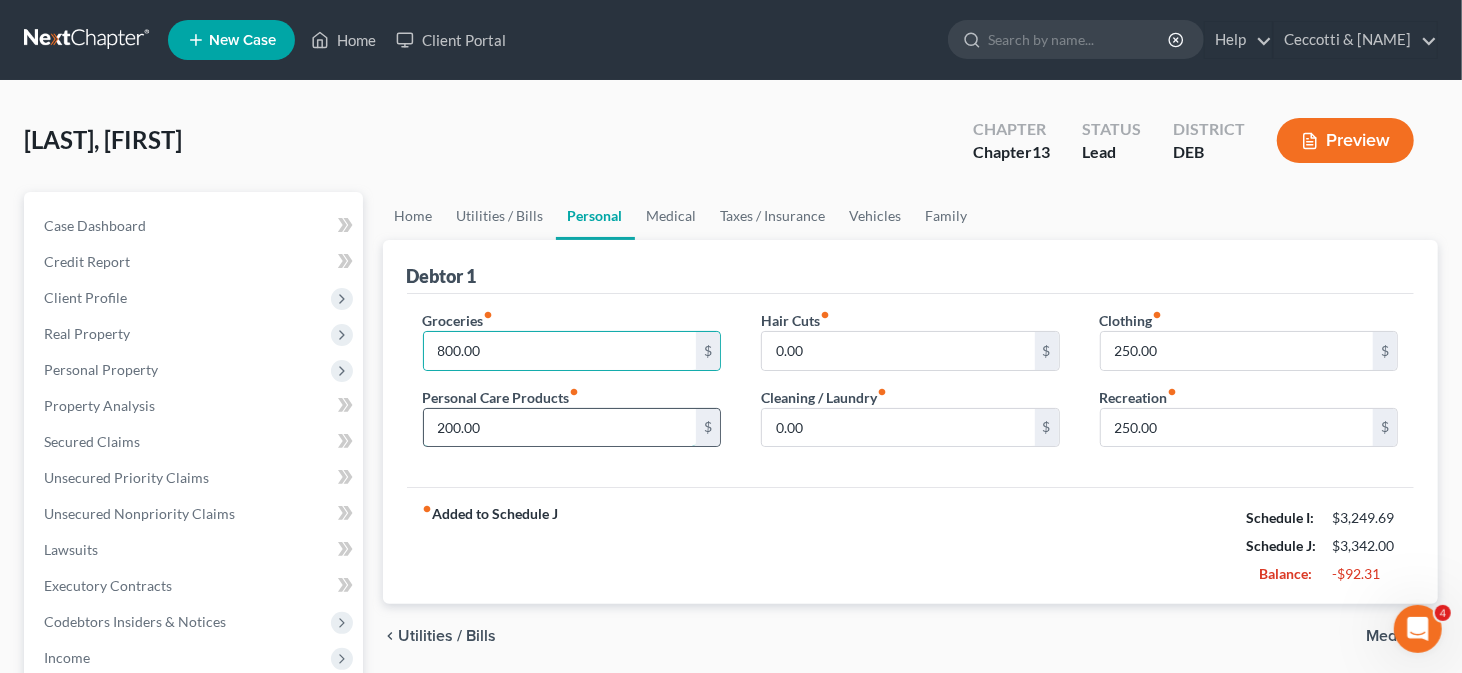 click on "200.00" at bounding box center (560, 428) 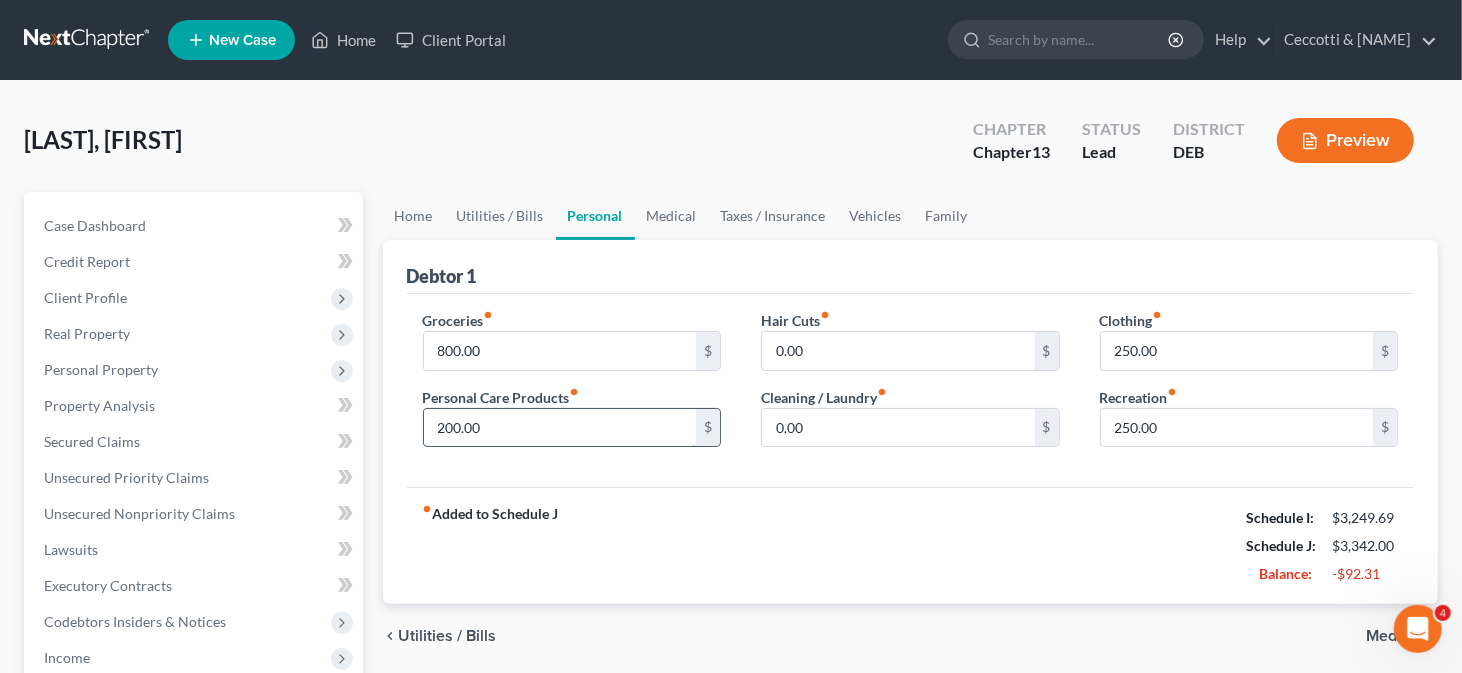 click on "200.00" at bounding box center [560, 428] 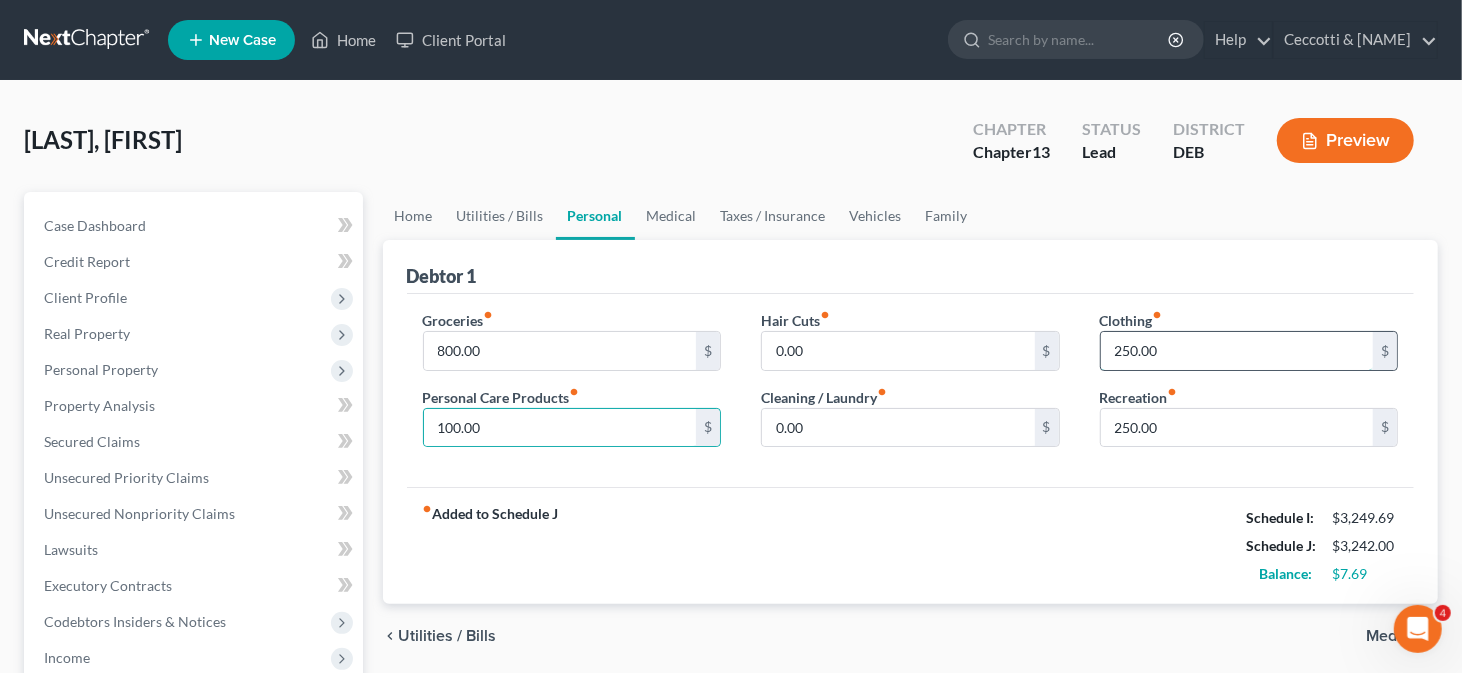click on "250.00" at bounding box center (1237, 351) 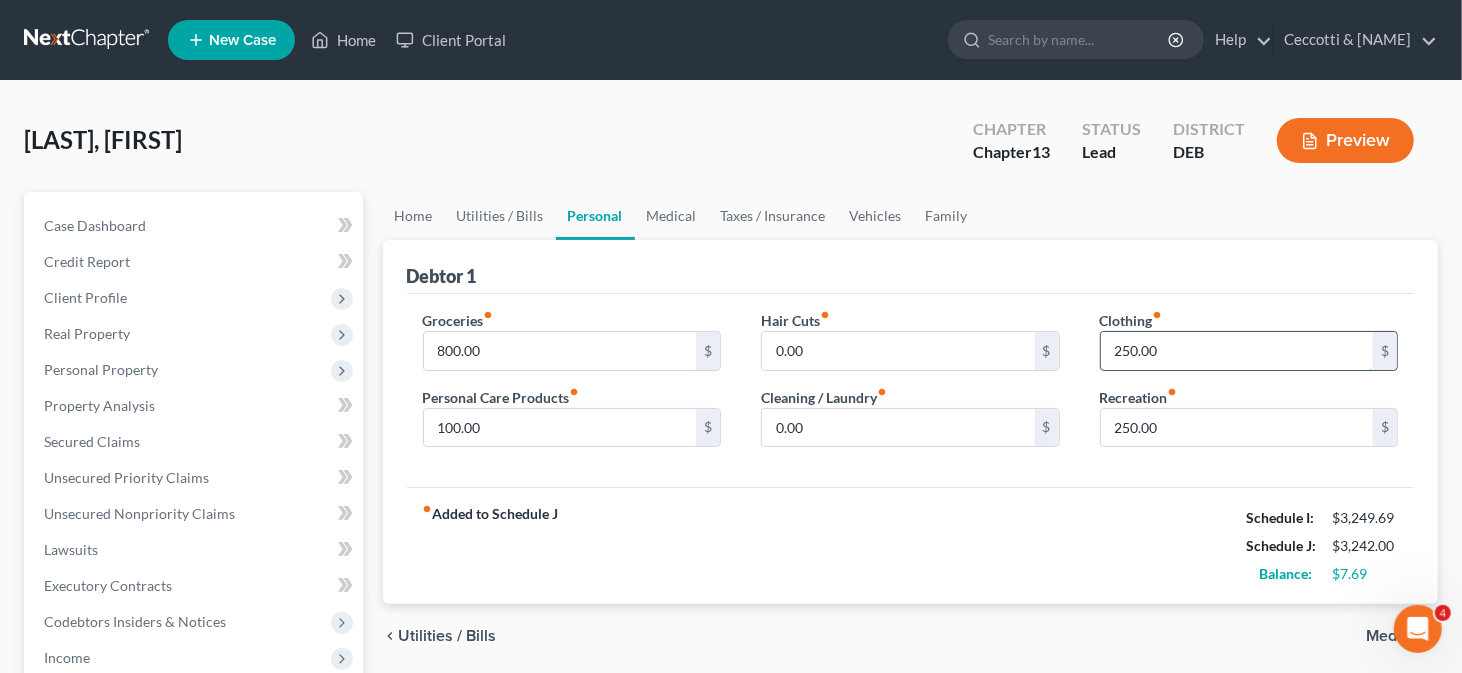 click on "250.00" at bounding box center [1237, 351] 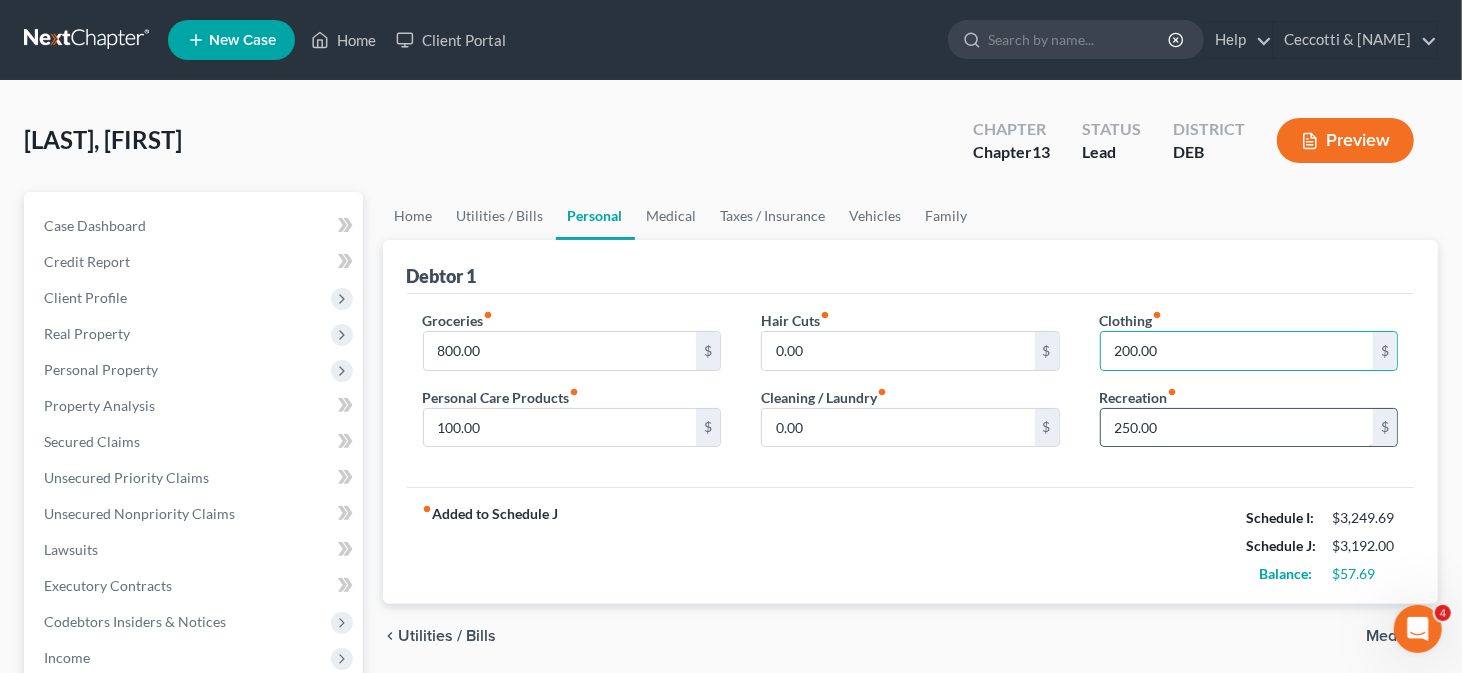 click on "250.00" at bounding box center [1237, 428] 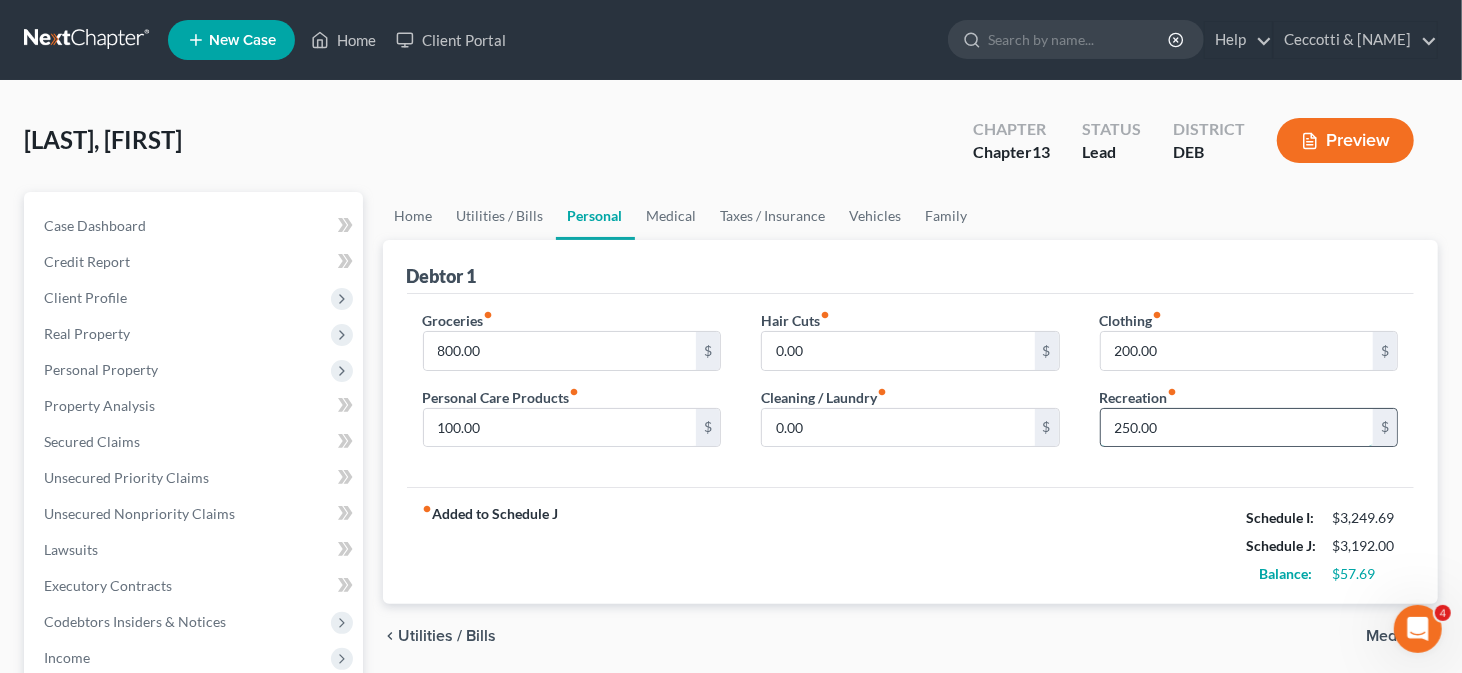 click on "250.00" at bounding box center (1237, 428) 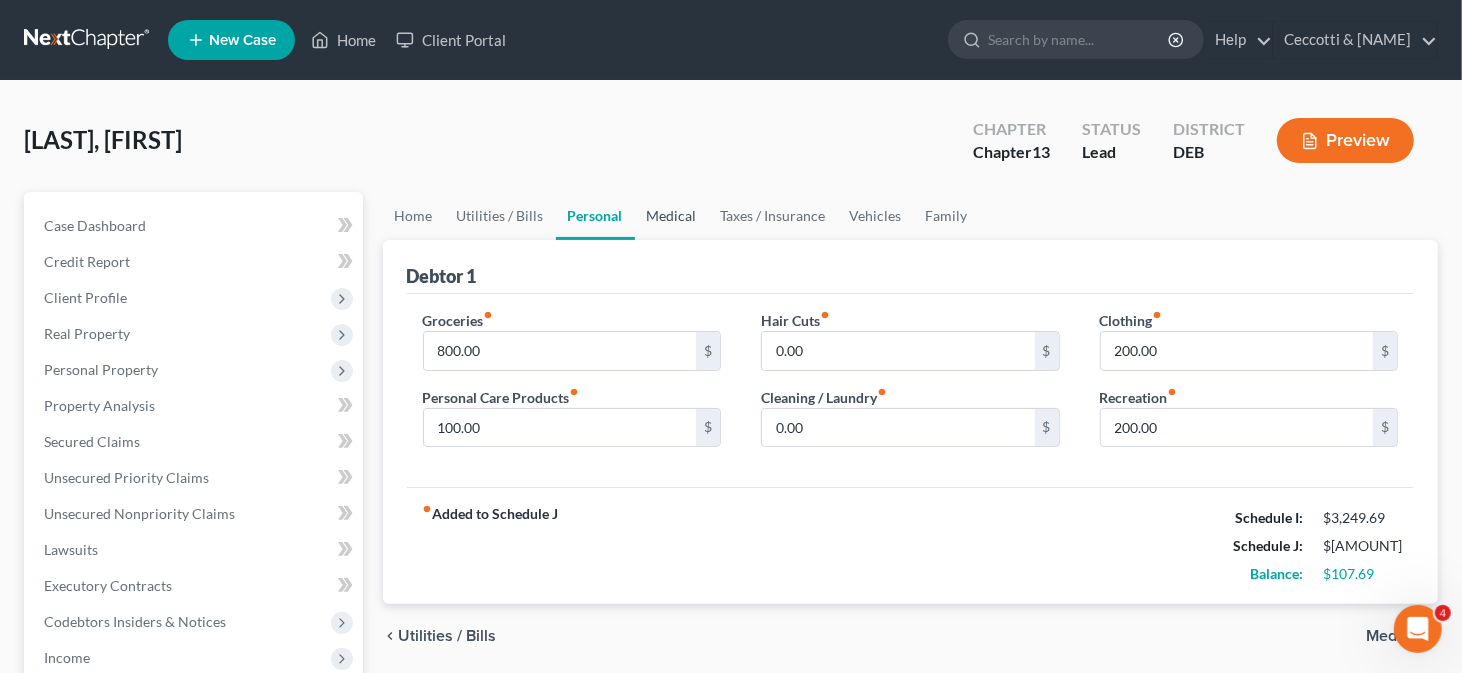 click on "Medical" at bounding box center [672, 216] 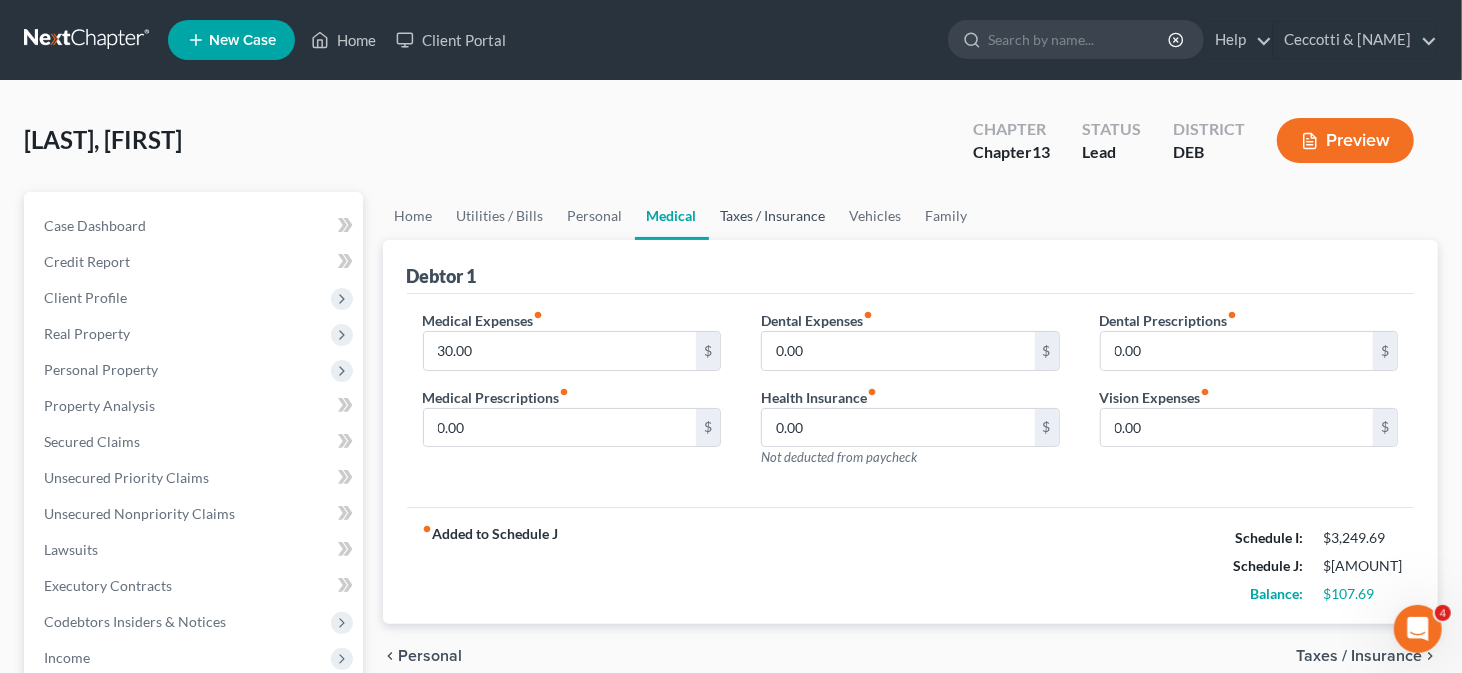 click on "Taxes / Insurance" at bounding box center [773, 216] 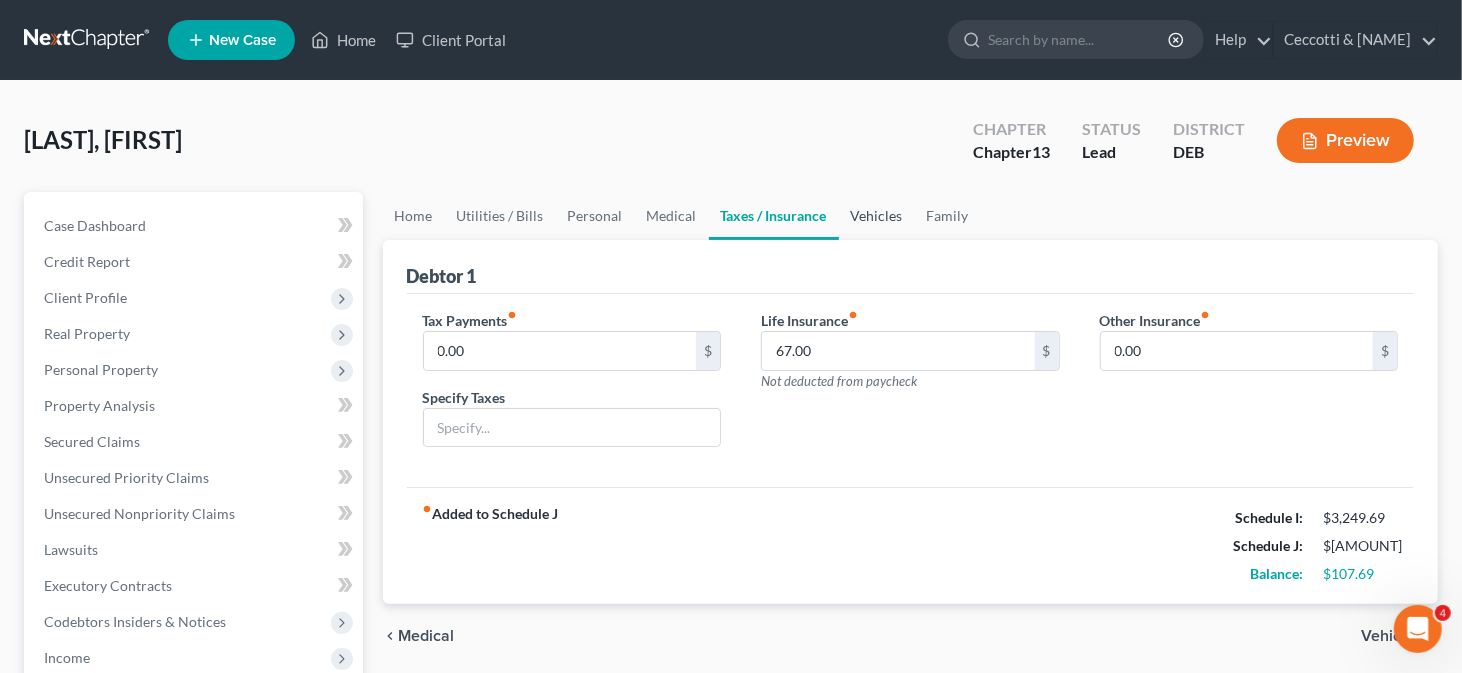 click on "Vehicles" at bounding box center [877, 216] 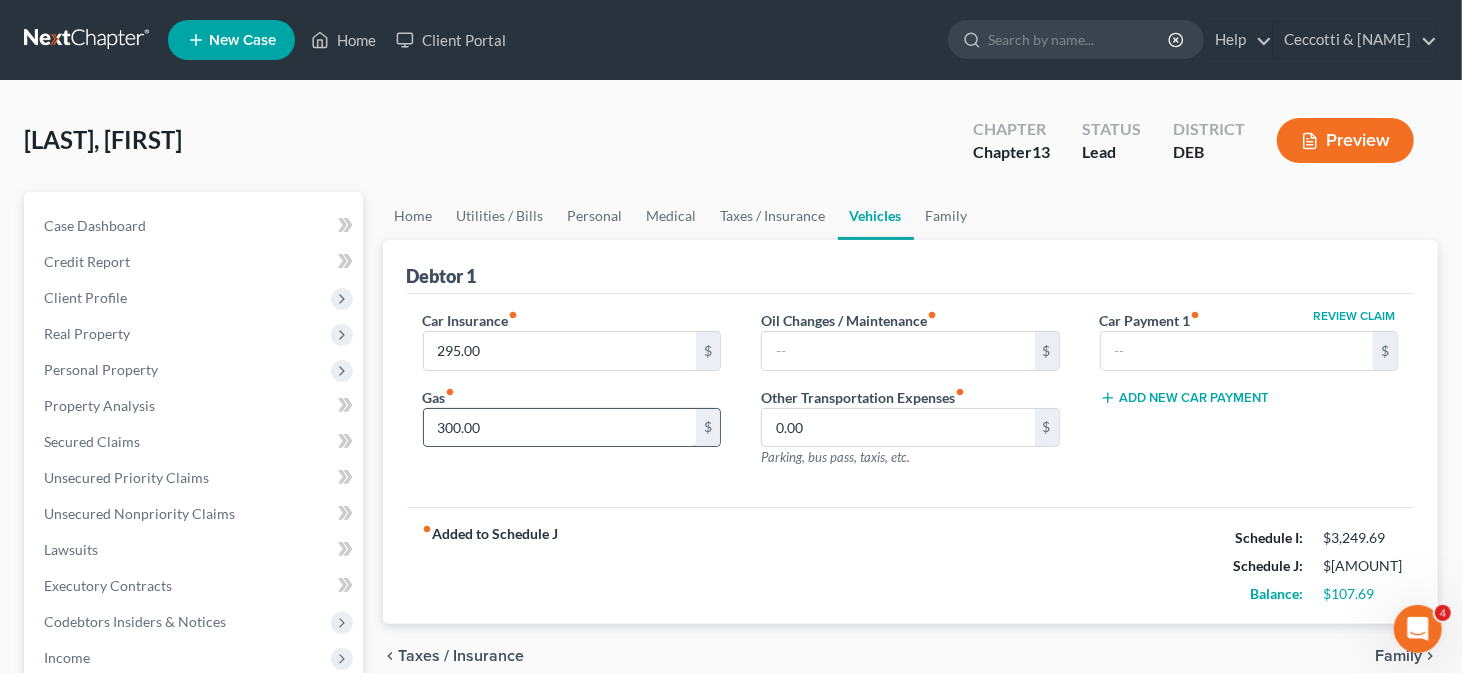 click on "300.00" at bounding box center [560, 428] 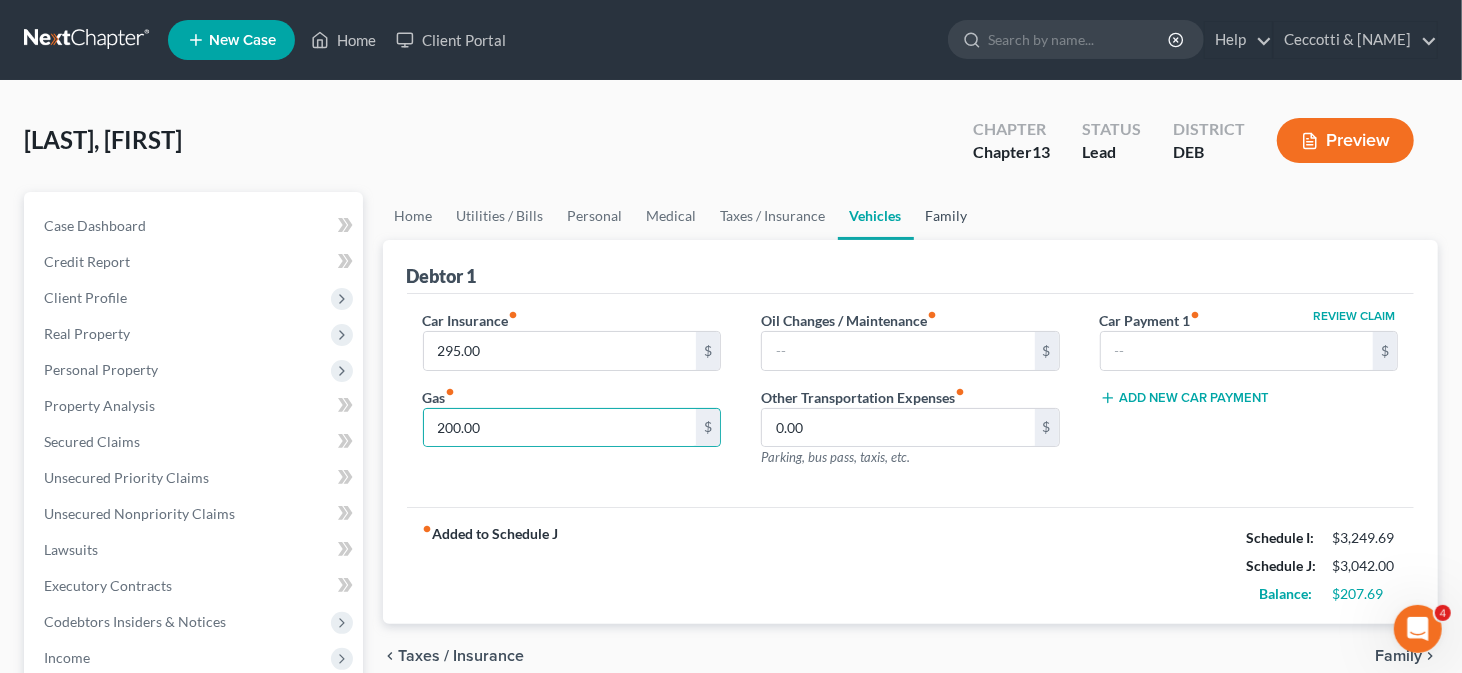 click on "Family" at bounding box center [947, 216] 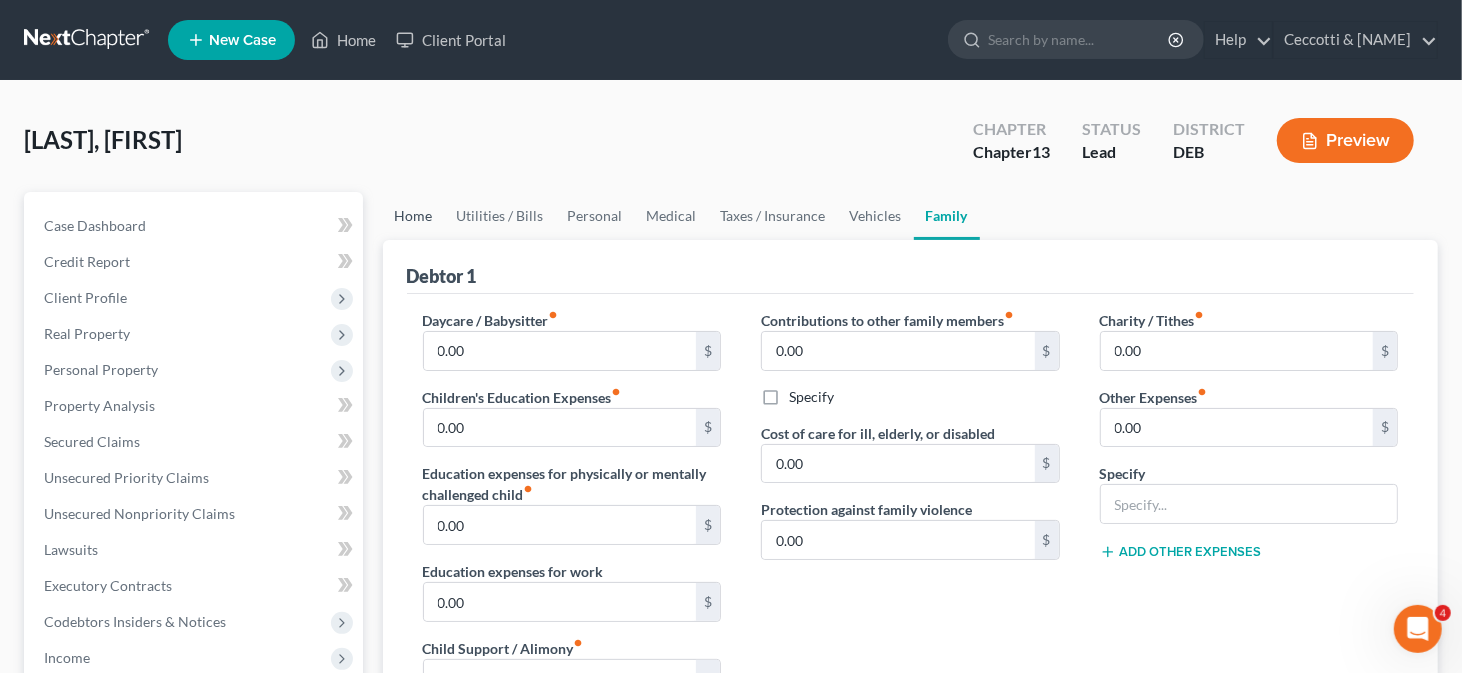 click on "Home" at bounding box center [414, 216] 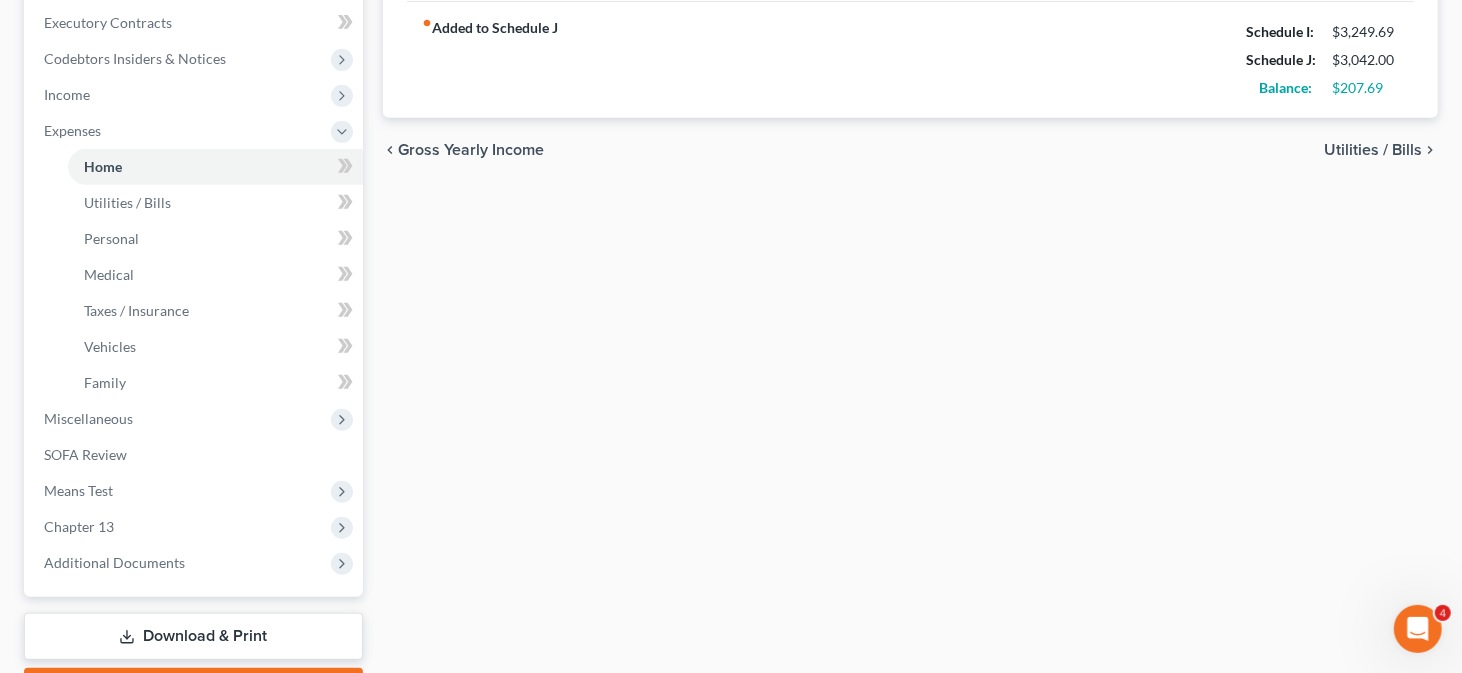 scroll, scrollTop: 600, scrollLeft: 0, axis: vertical 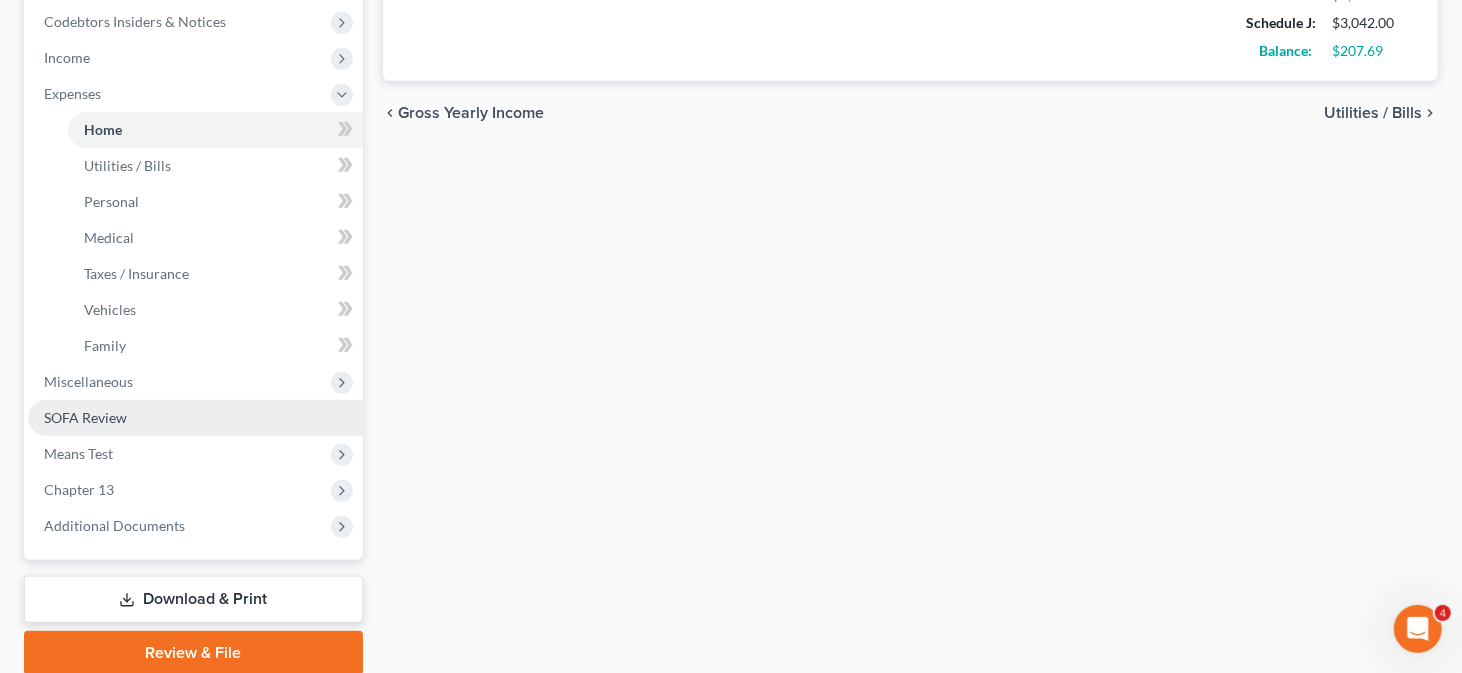 click on "SOFA Review" at bounding box center (195, 418) 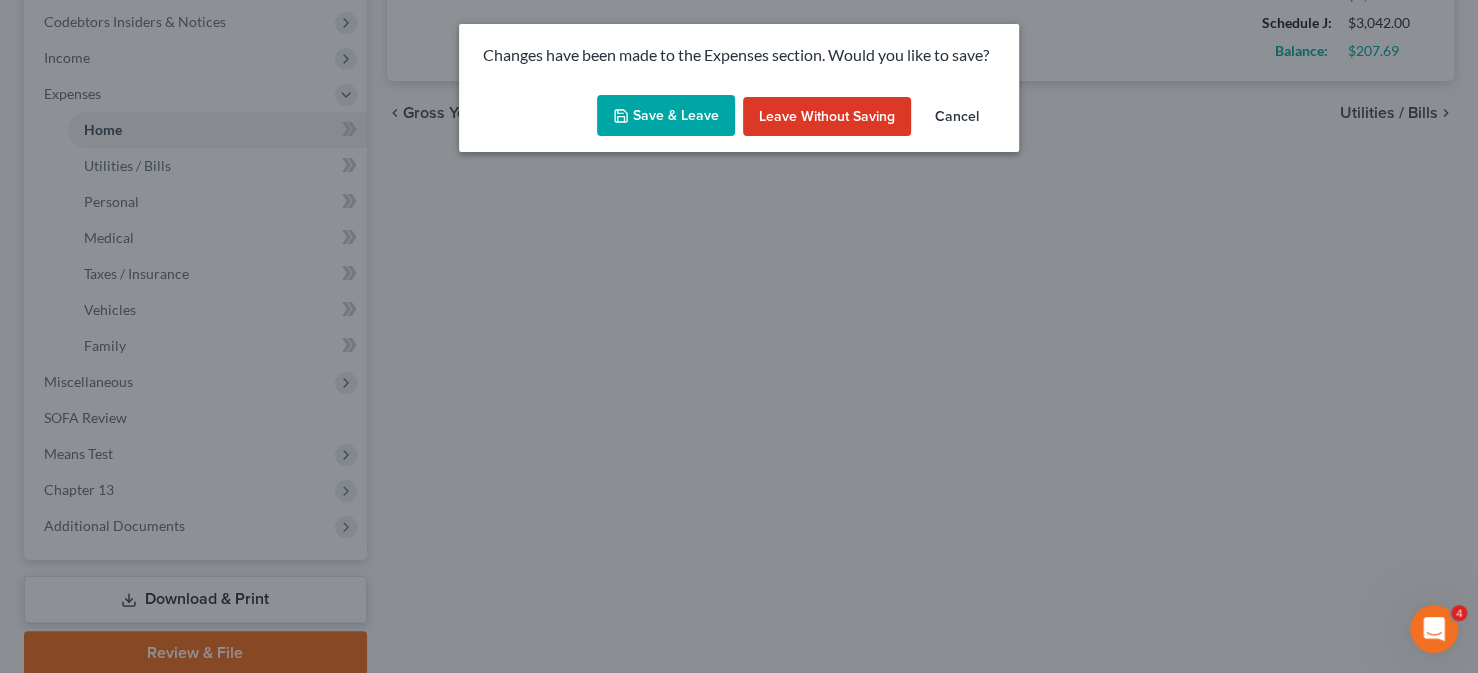 click on "Save & Leave" at bounding box center [666, 116] 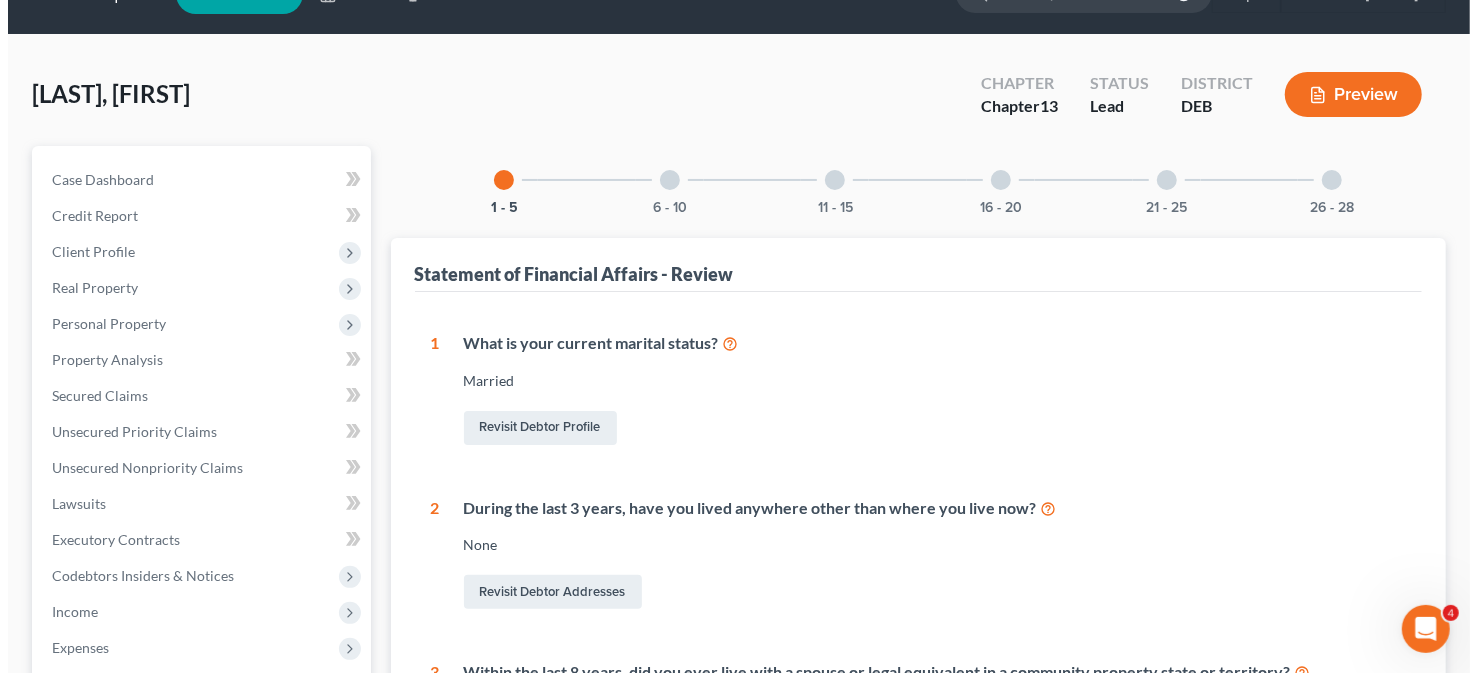 scroll, scrollTop: 0, scrollLeft: 0, axis: both 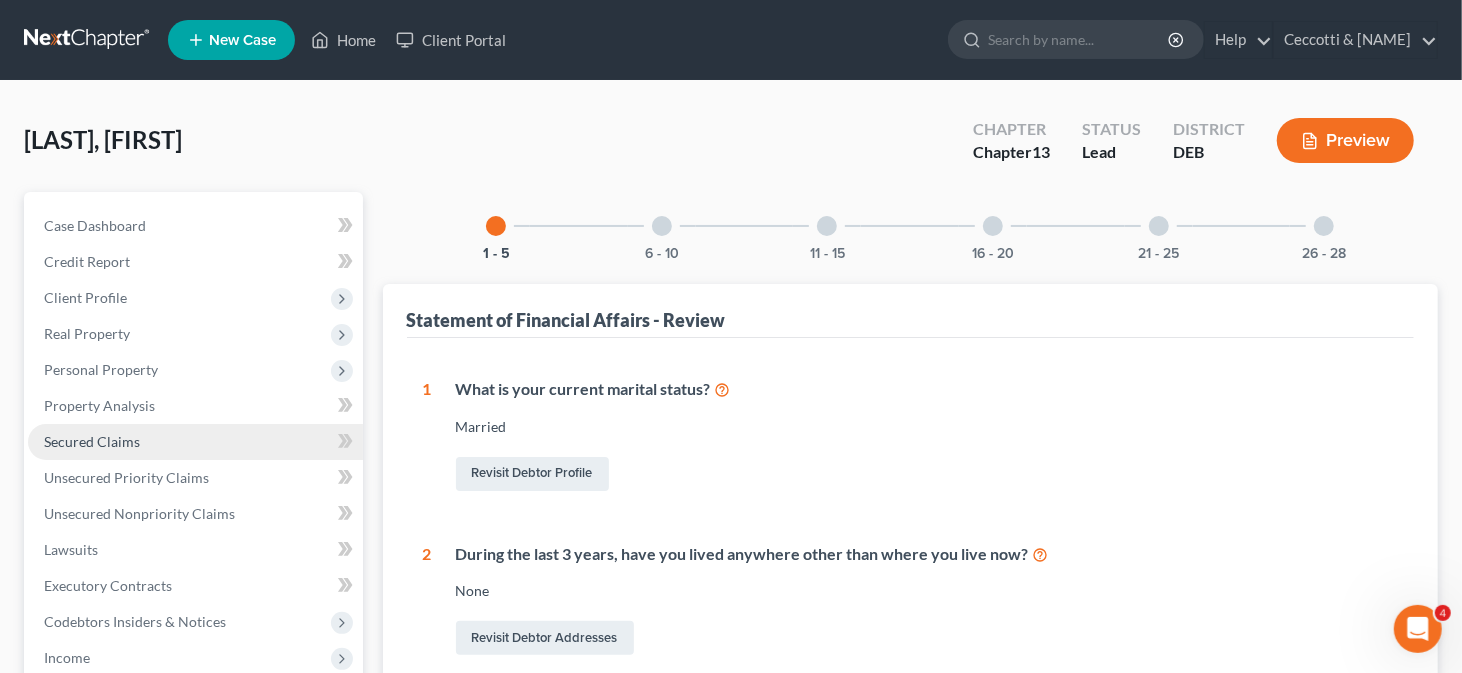 click on "Secured Claims" at bounding box center [195, 442] 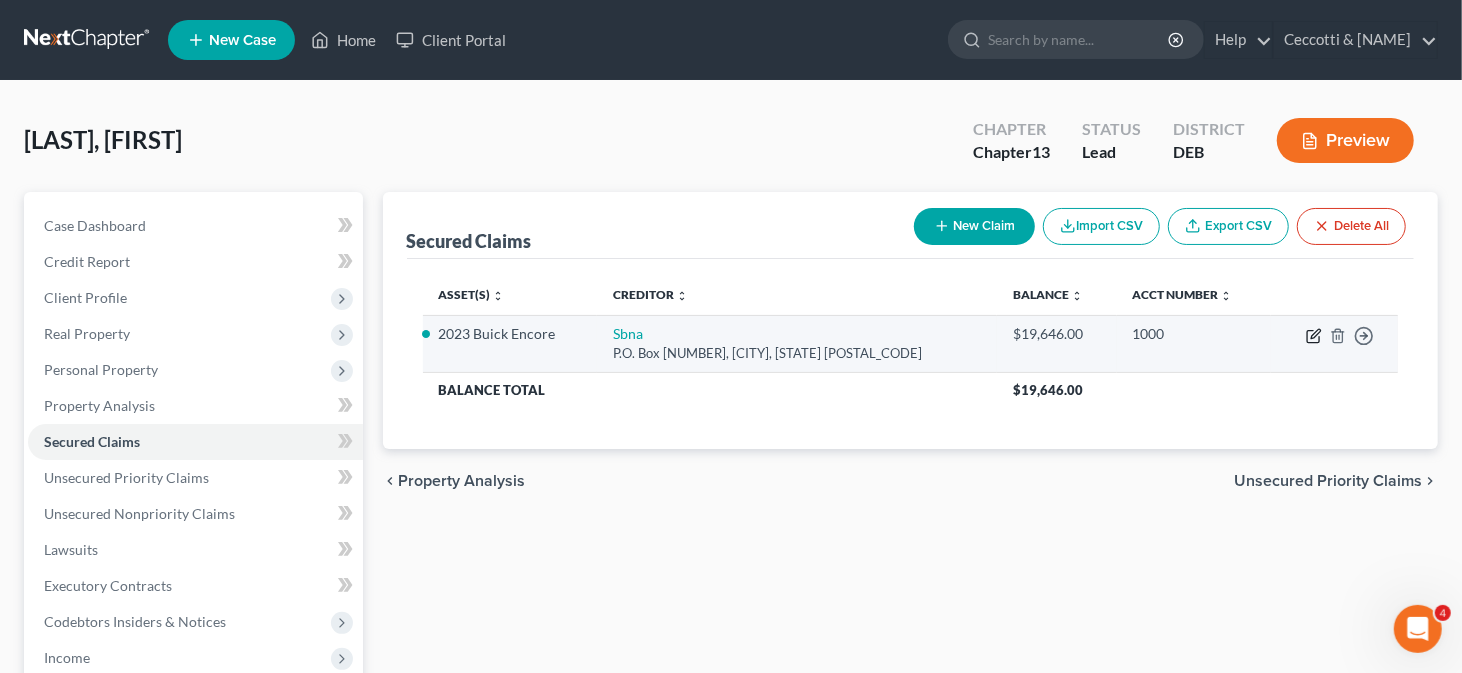 click 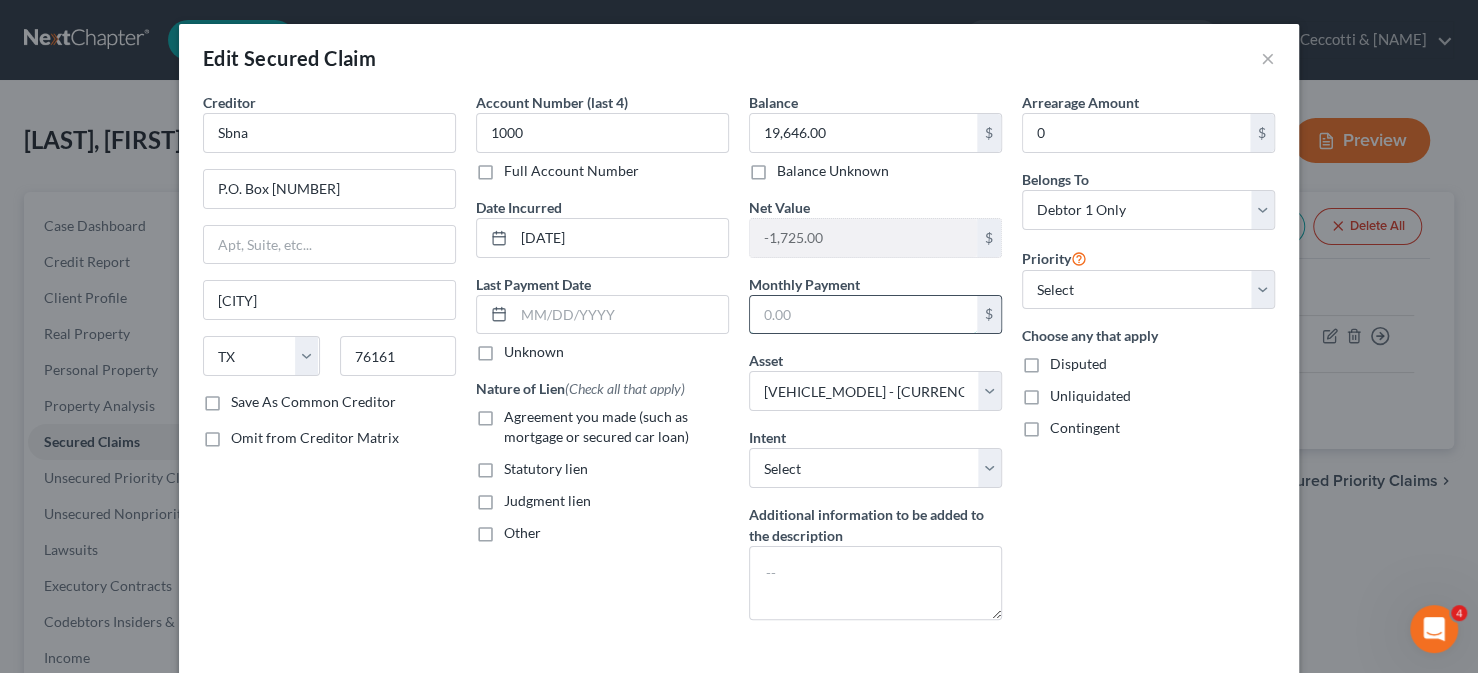 click at bounding box center [863, 315] 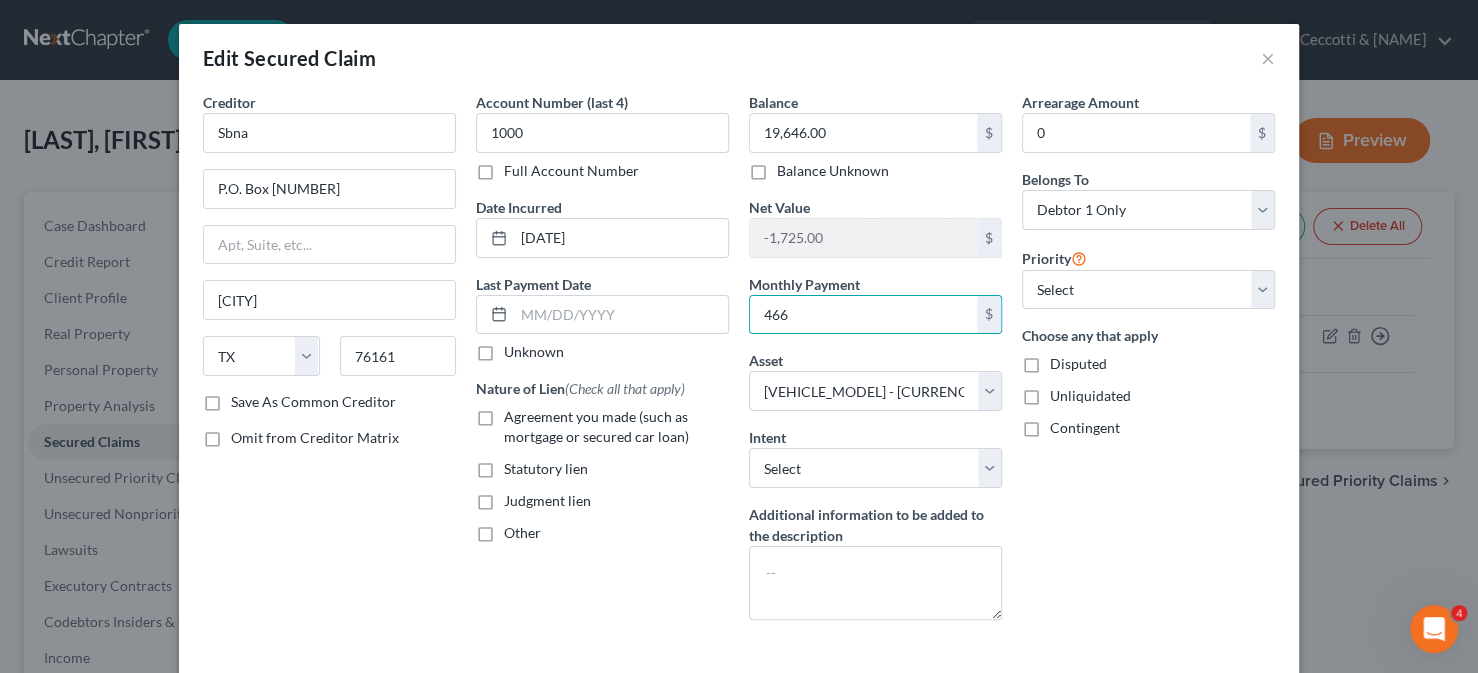 click on "Nature of Lien  (Check all that apply) Agreement you made (such as mortgage or secured car loan) Statutory lien Judgment lien Other" at bounding box center [602, 460] 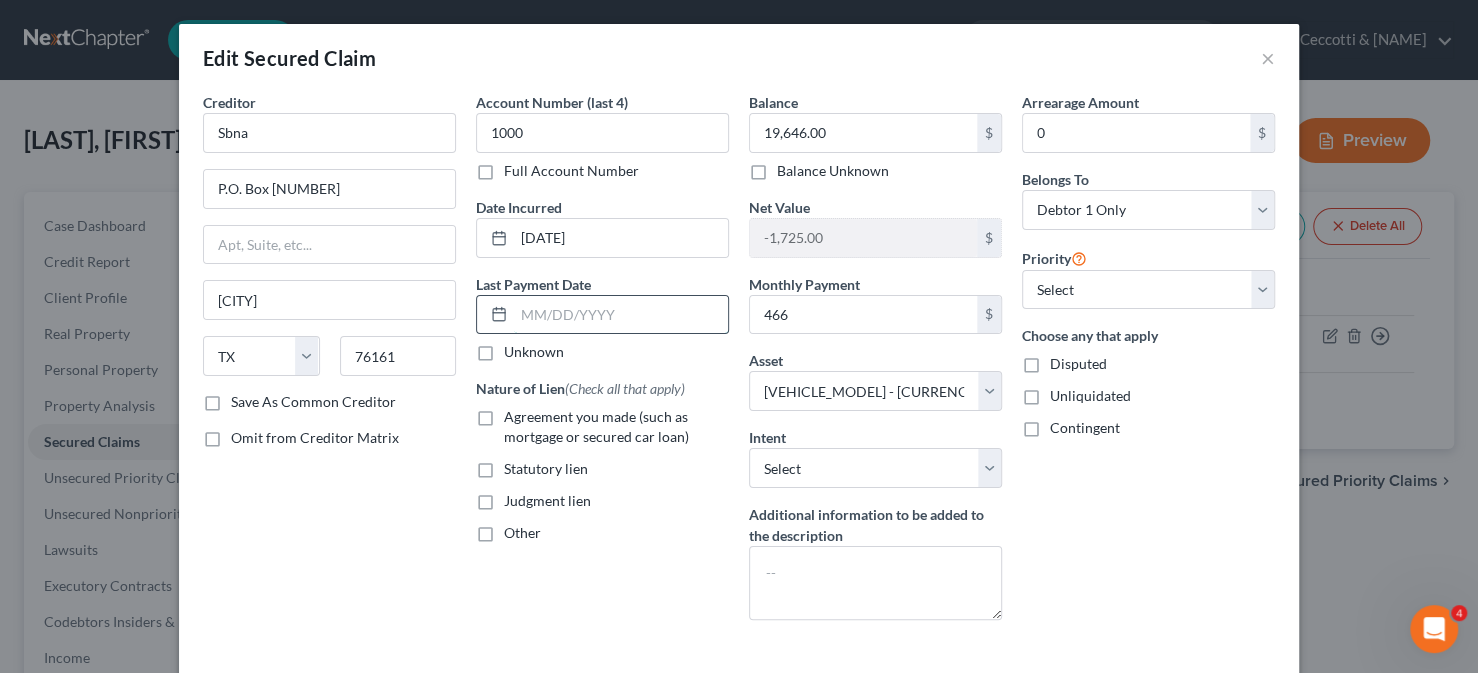 click at bounding box center (621, 315) 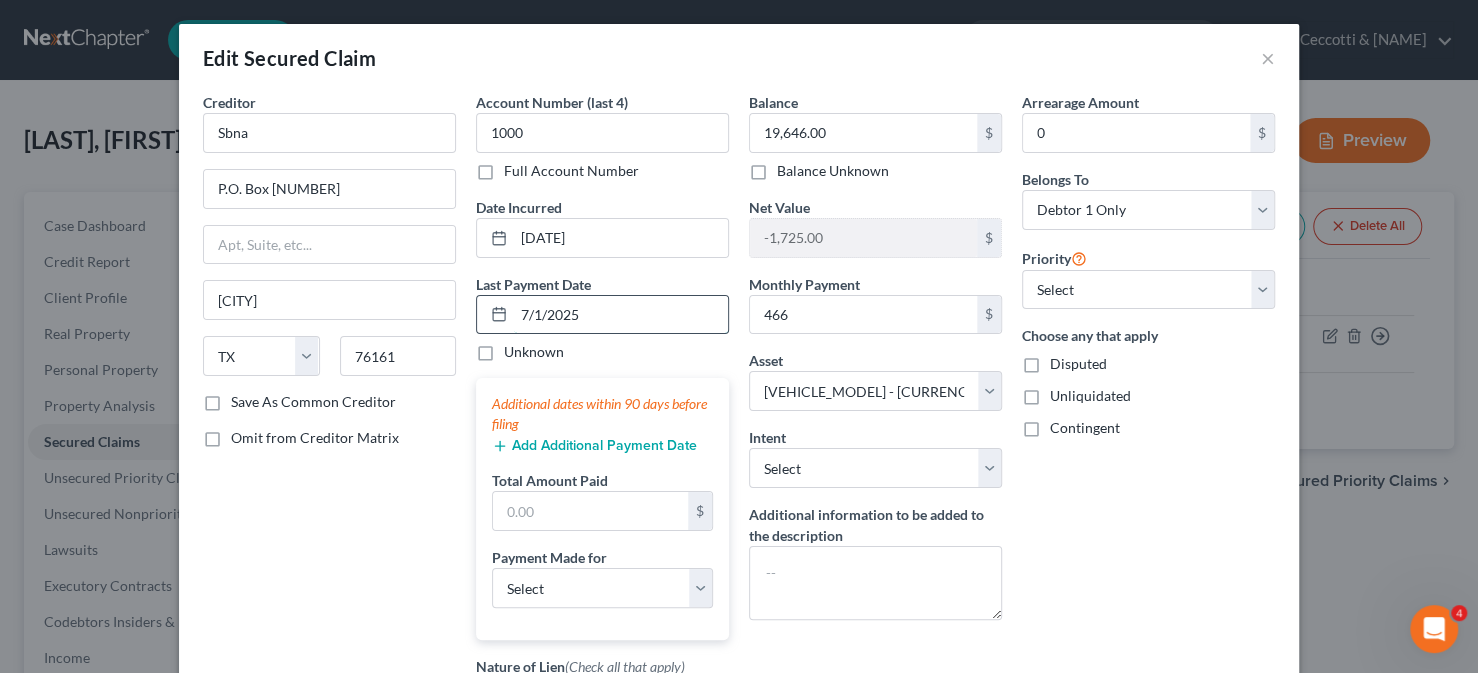 drag, startPoint x: 522, startPoint y: 314, endPoint x: 513, endPoint y: 319, distance: 10.29563 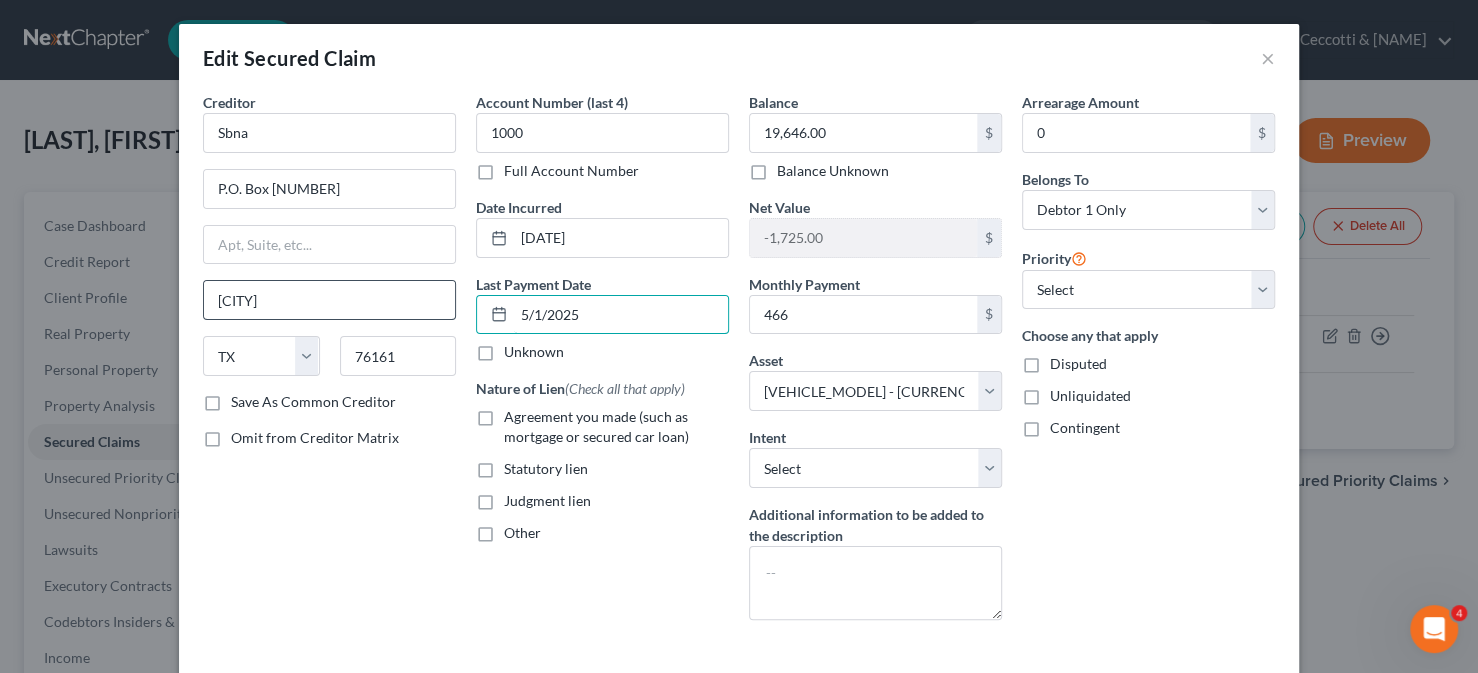 drag, startPoint x: 573, startPoint y: 309, endPoint x: 427, endPoint y: 294, distance: 146.76852 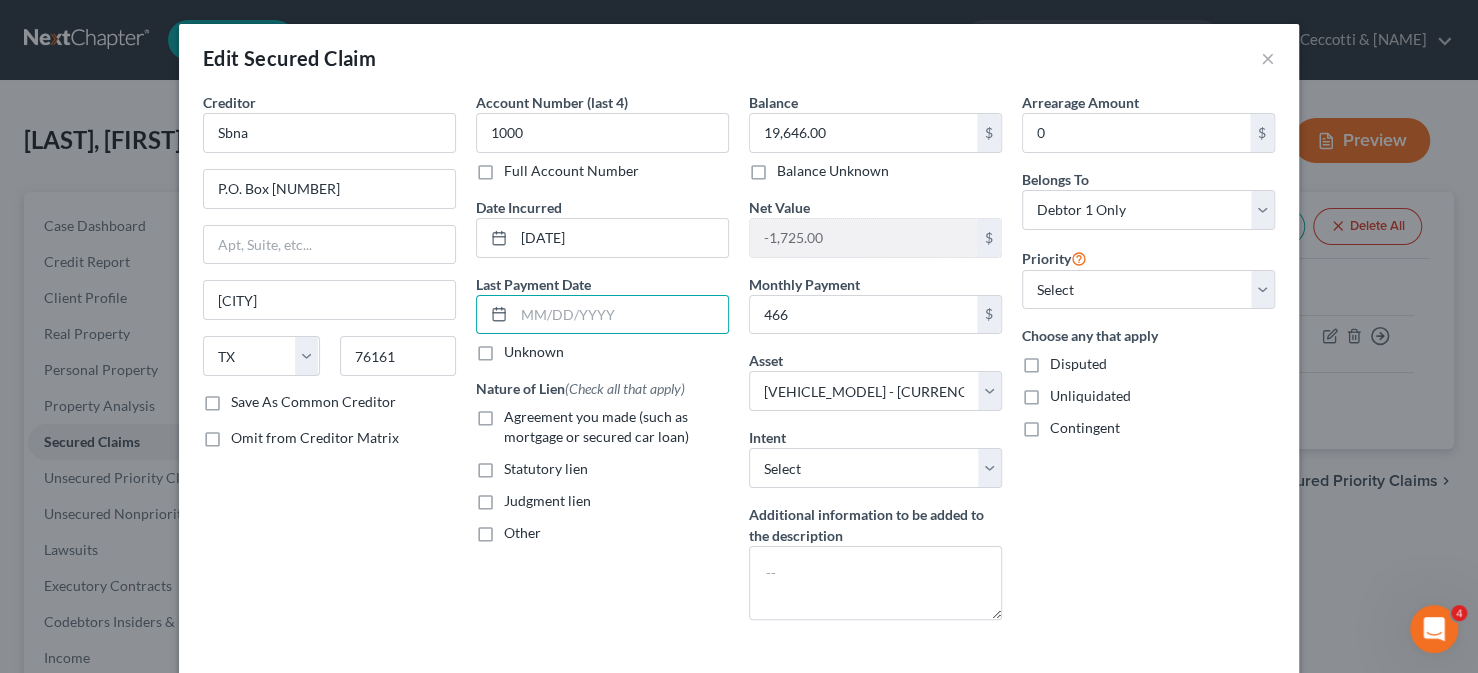 click on "Arrearage Amount 0 $
Belongs To
*
Select Debtor 1 Only Debtor 2 Only Debtor 1 And Debtor 2 Only At Least One Of The Debtors And Another Community Property Priority  Select 1st 2nd 3rd 4th 5th 6th 7th 8th 9th 10th 11th 12th 13th 14th 15th 16th 17th 18th 19th 20th 21th 22th 23th 24th 25th 26th 27th 28th 29th 30th Choose any that apply Disputed Unliquidated Contingent" at bounding box center (1148, 364) 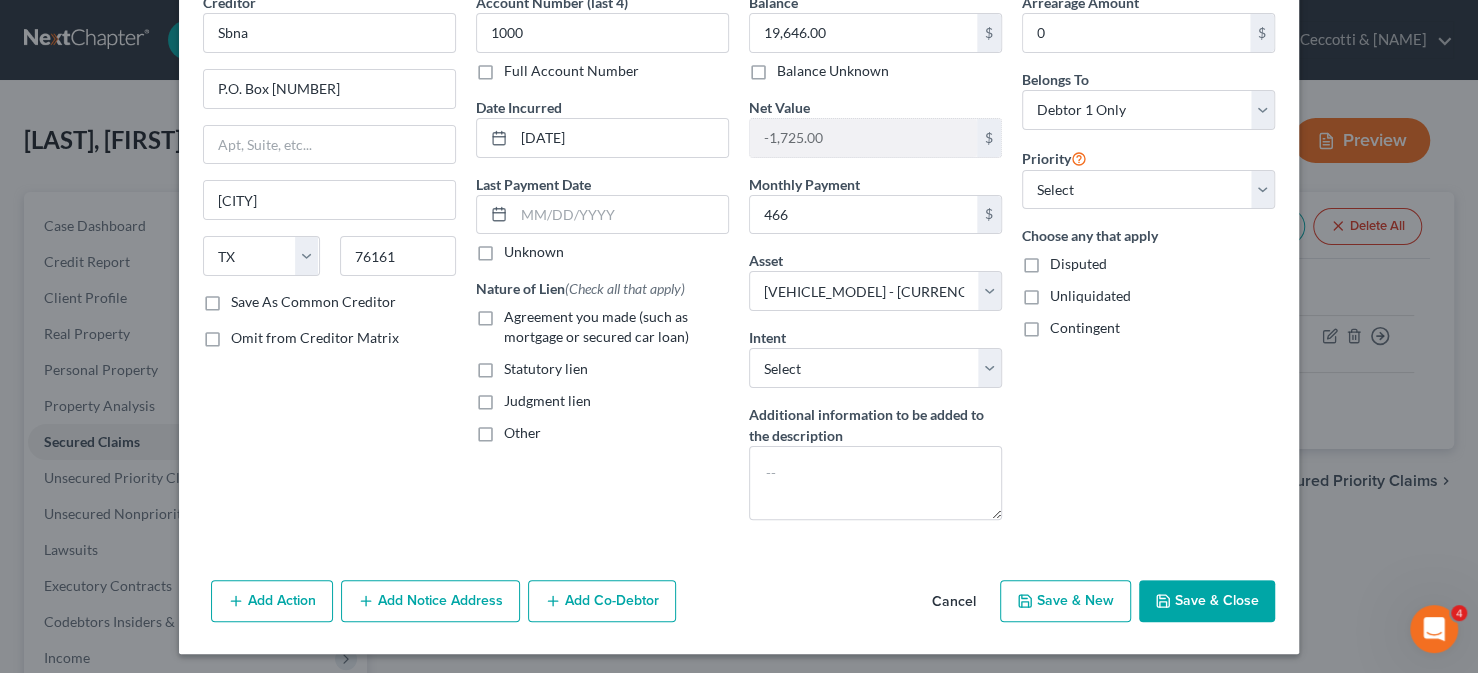 scroll, scrollTop: 101, scrollLeft: 0, axis: vertical 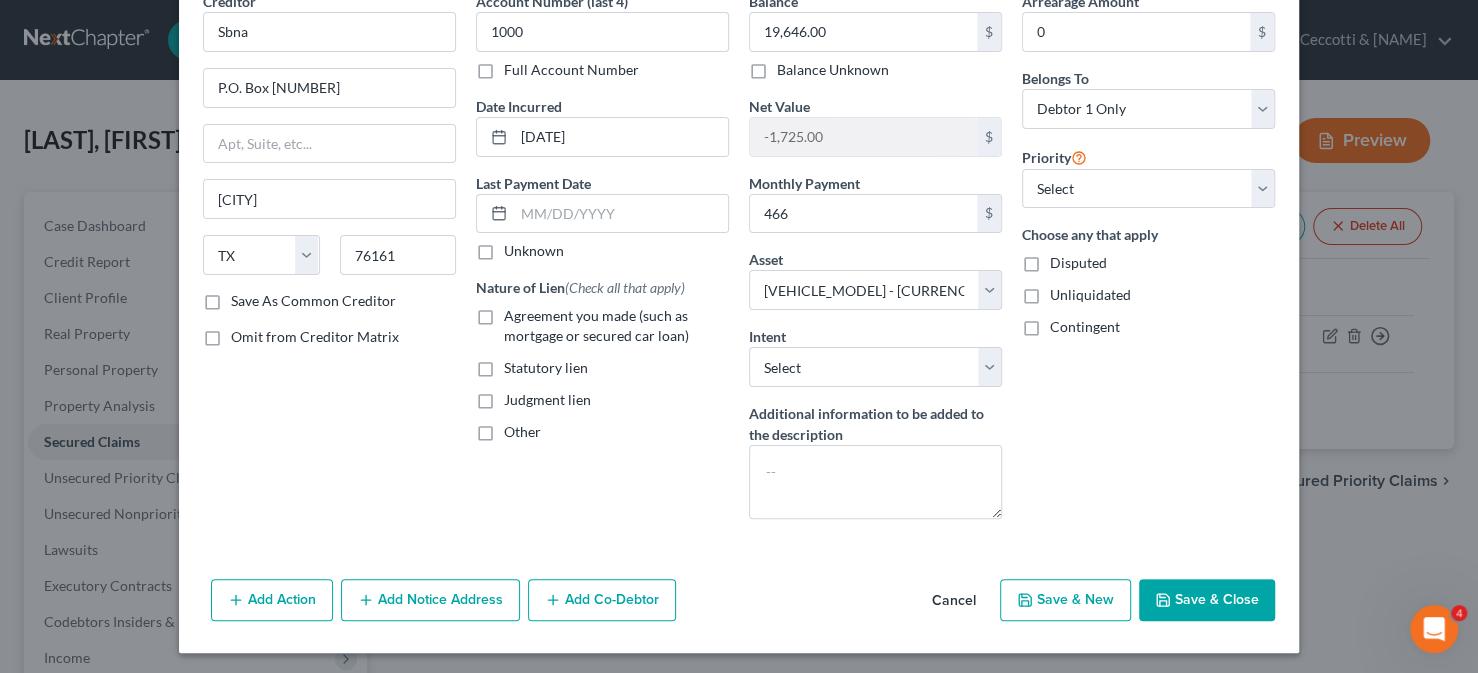 click on "Save & Close" at bounding box center [1207, 600] 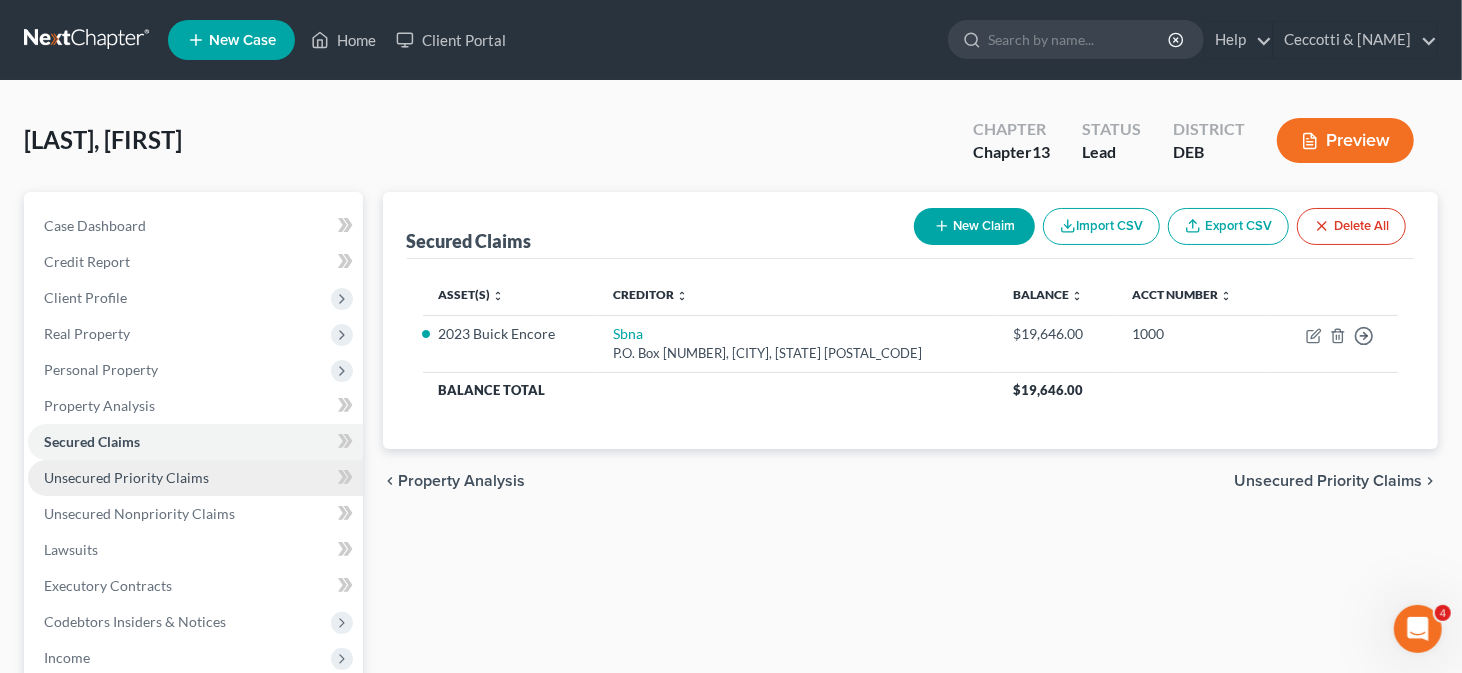 click on "Unsecured Priority Claims" at bounding box center (126, 477) 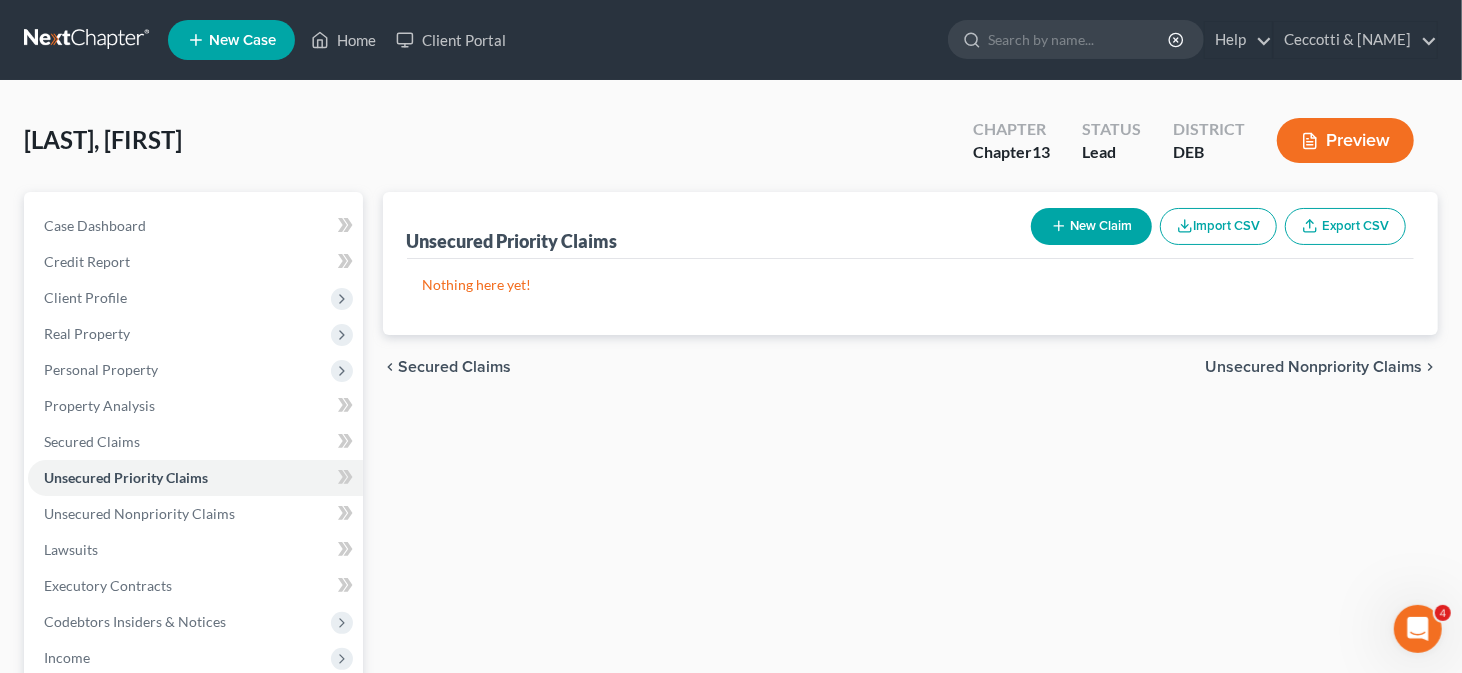 click on "New Claim" at bounding box center [1091, 226] 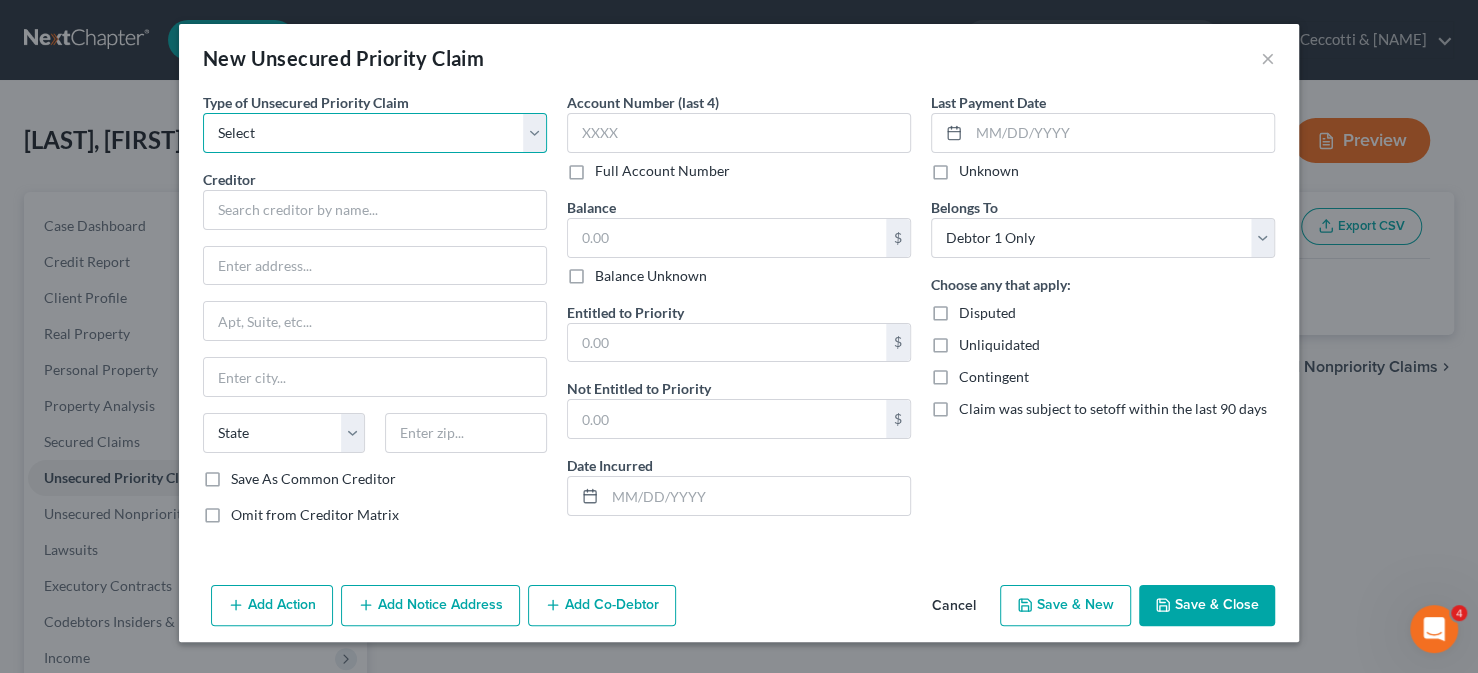 click on "Select Taxes & Other Government Units Domestic Support Obligations Extensions of credit in an involuntary case Wages, Salaries, Commissions Contributions to employee benefits Certain farmers and fisherman Deposits by individuals Commitments to maintain capitals Claims for death or injury while intoxicated Other" at bounding box center [375, 133] 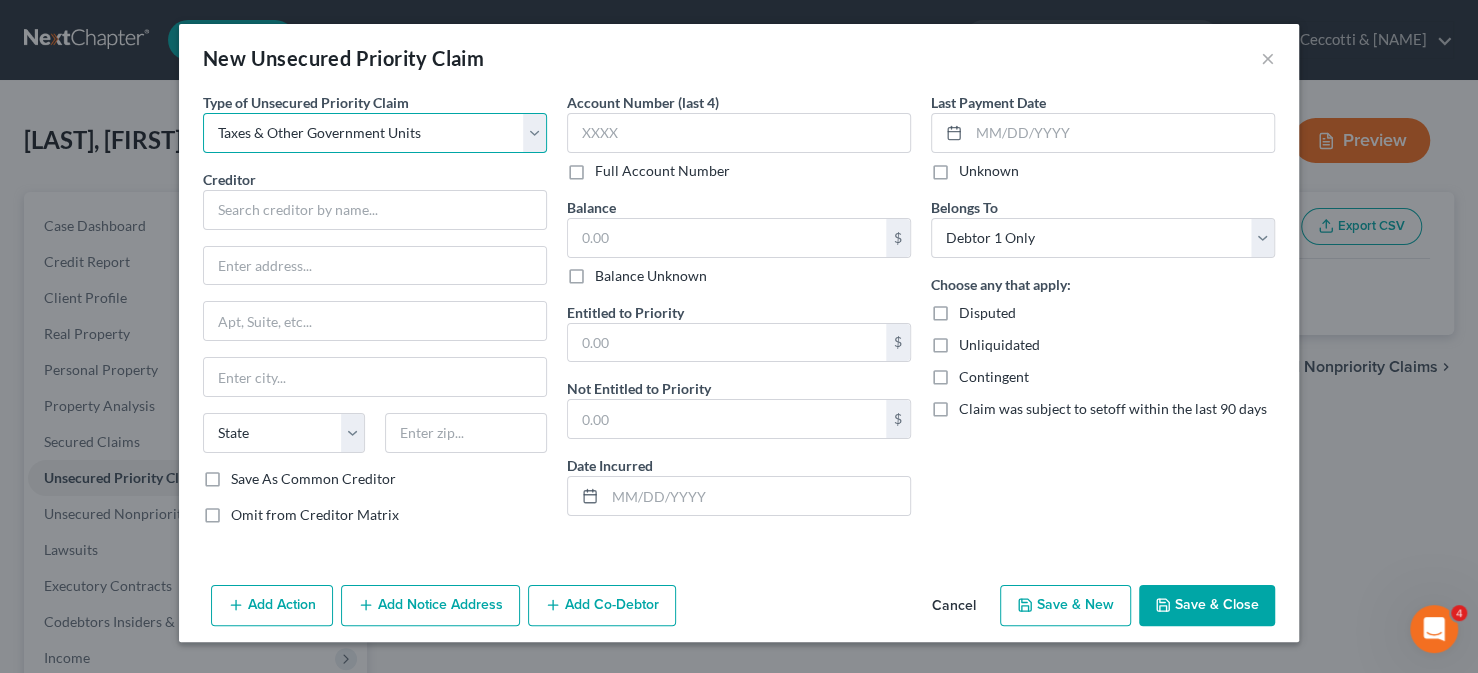 click on "Select Taxes & Other Government Units Domestic Support Obligations Extensions of credit in an involuntary case Wages, Salaries, Commissions Contributions to employee benefits Certain farmers and fisherman Deposits by individuals Commitments to maintain capitals Claims for death or injury while intoxicated Other" at bounding box center [375, 133] 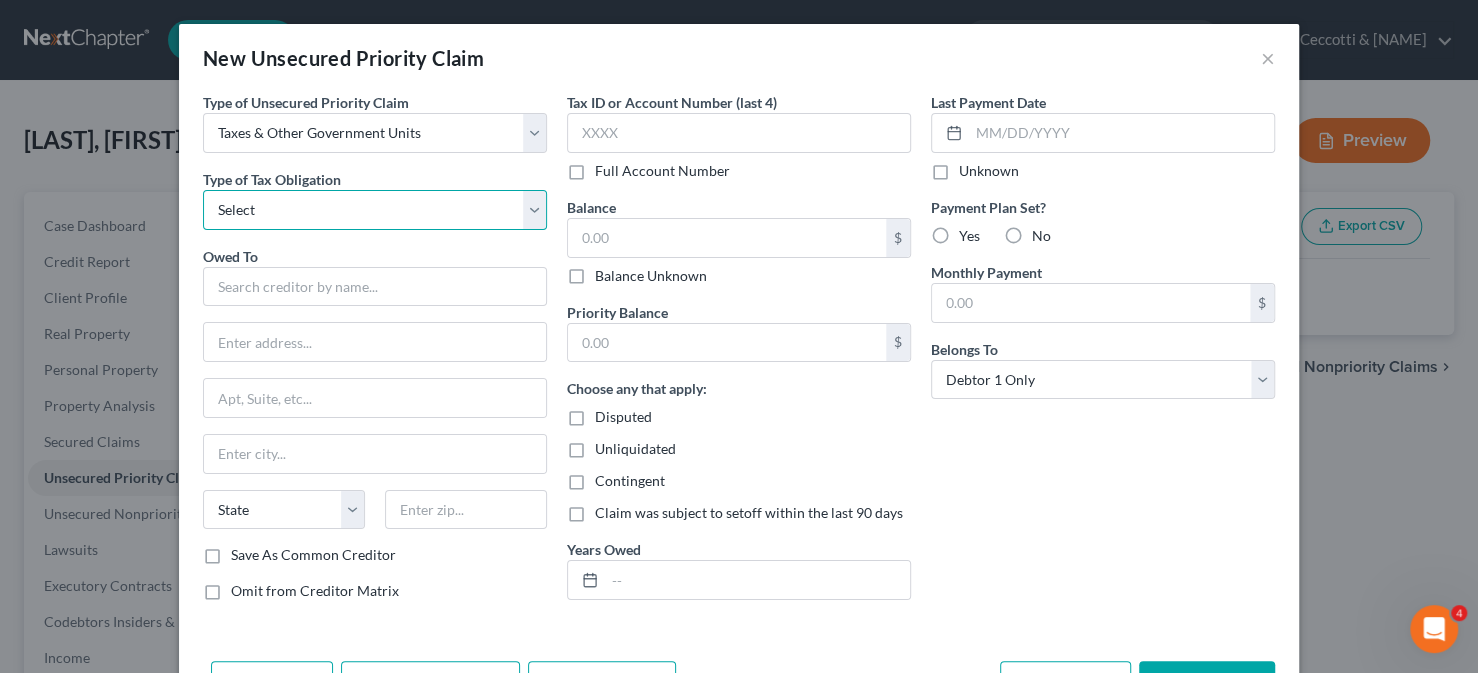 click on "Select Federal City State Franchise Tax Board Other" at bounding box center [375, 210] 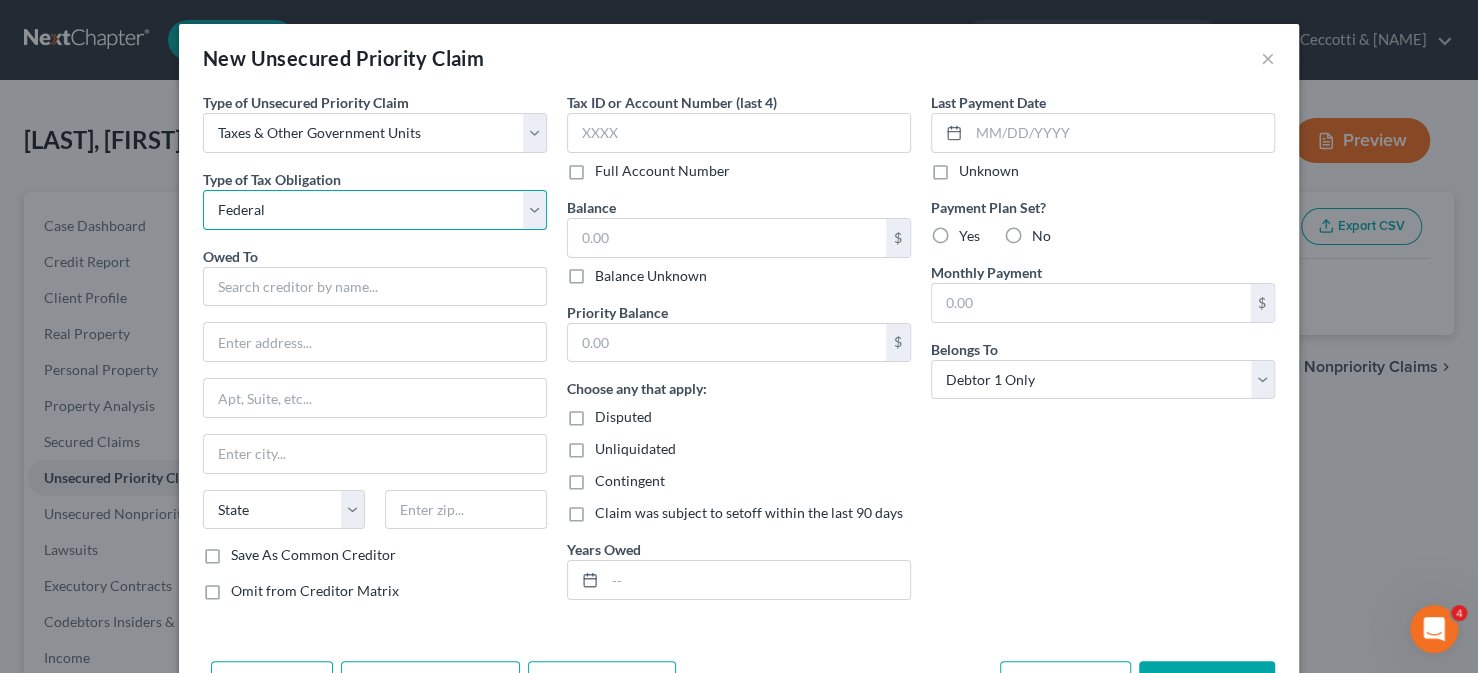click on "Select Federal City State Franchise Tax Board Other" at bounding box center (375, 210) 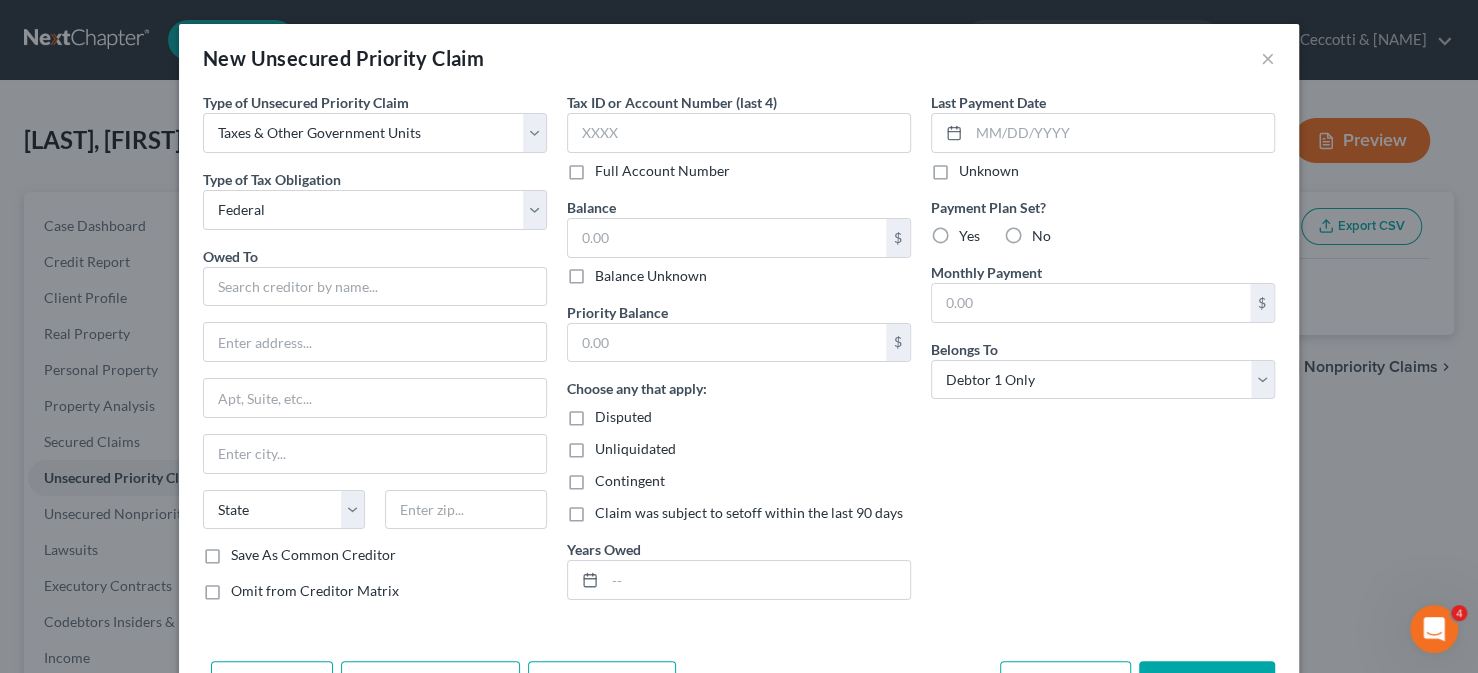 click on "Owed To *" at bounding box center [375, 276] 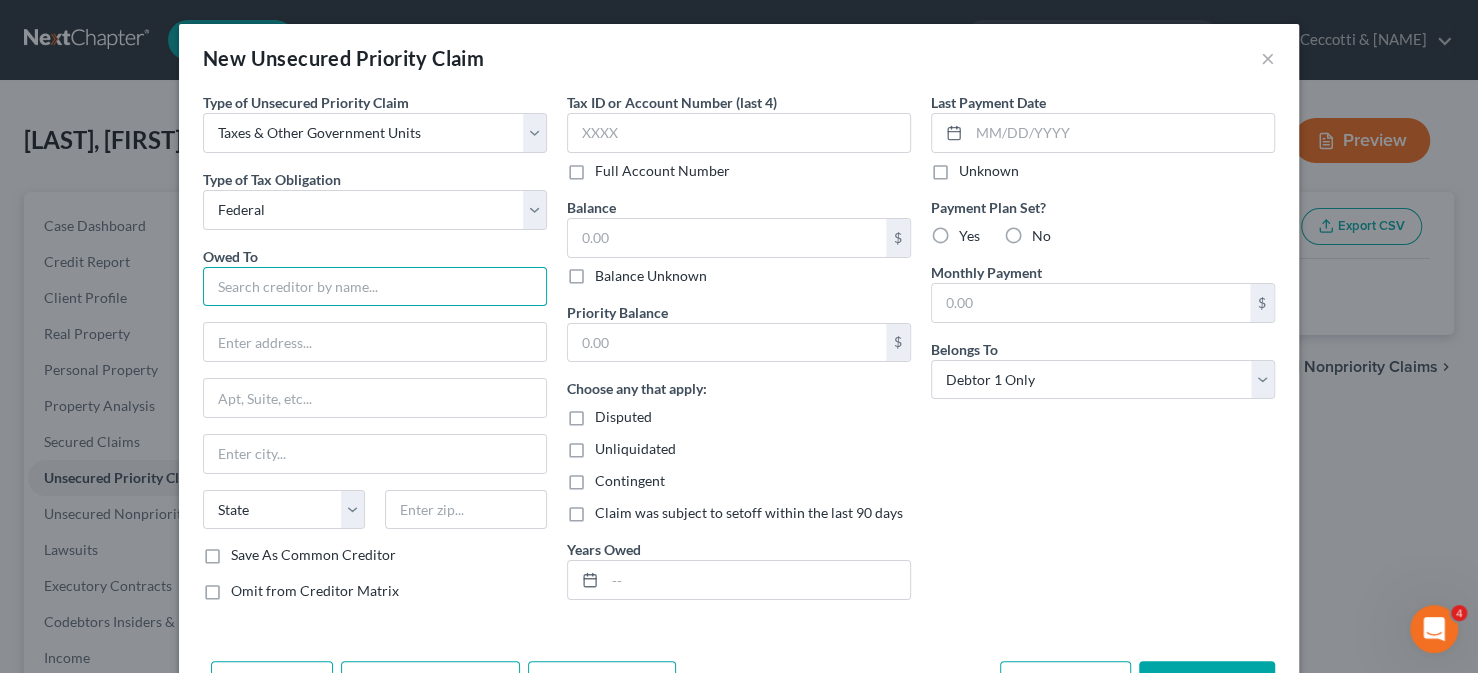 click at bounding box center (375, 287) 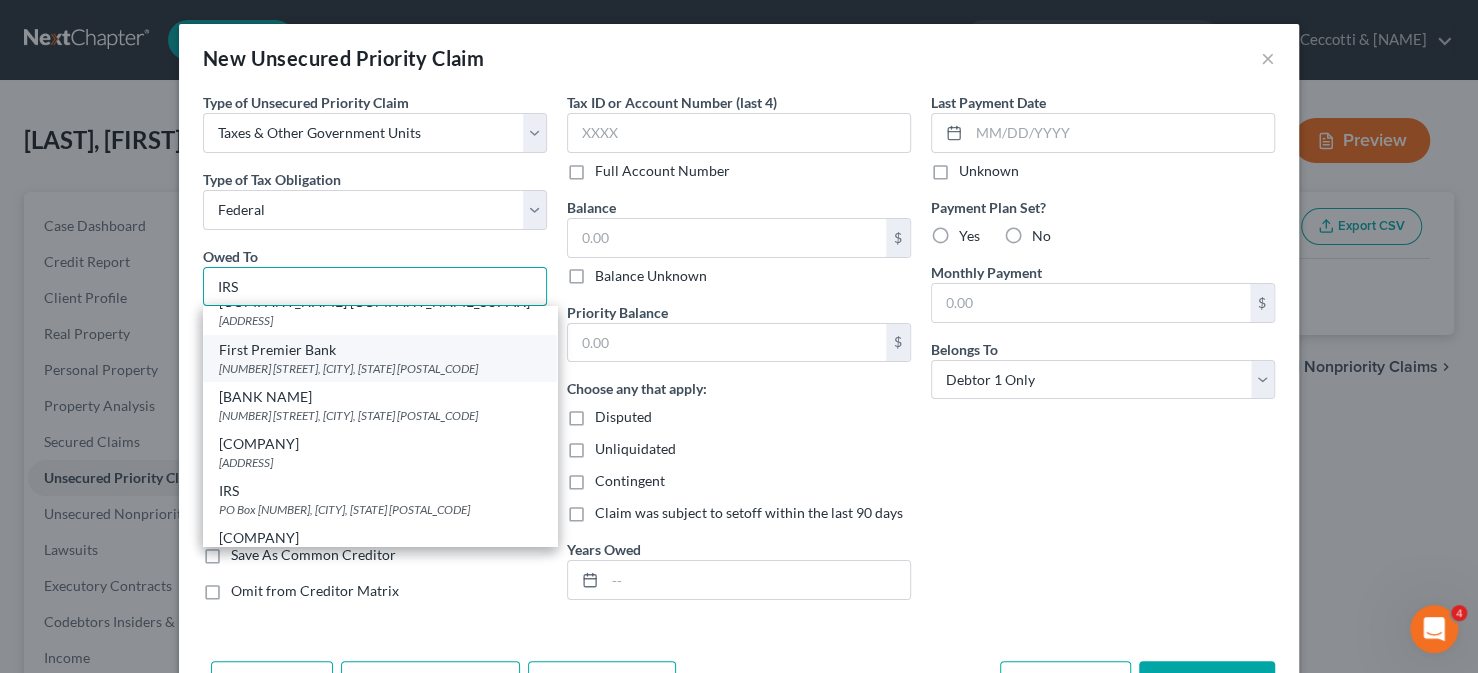 scroll, scrollTop: 90, scrollLeft: 0, axis: vertical 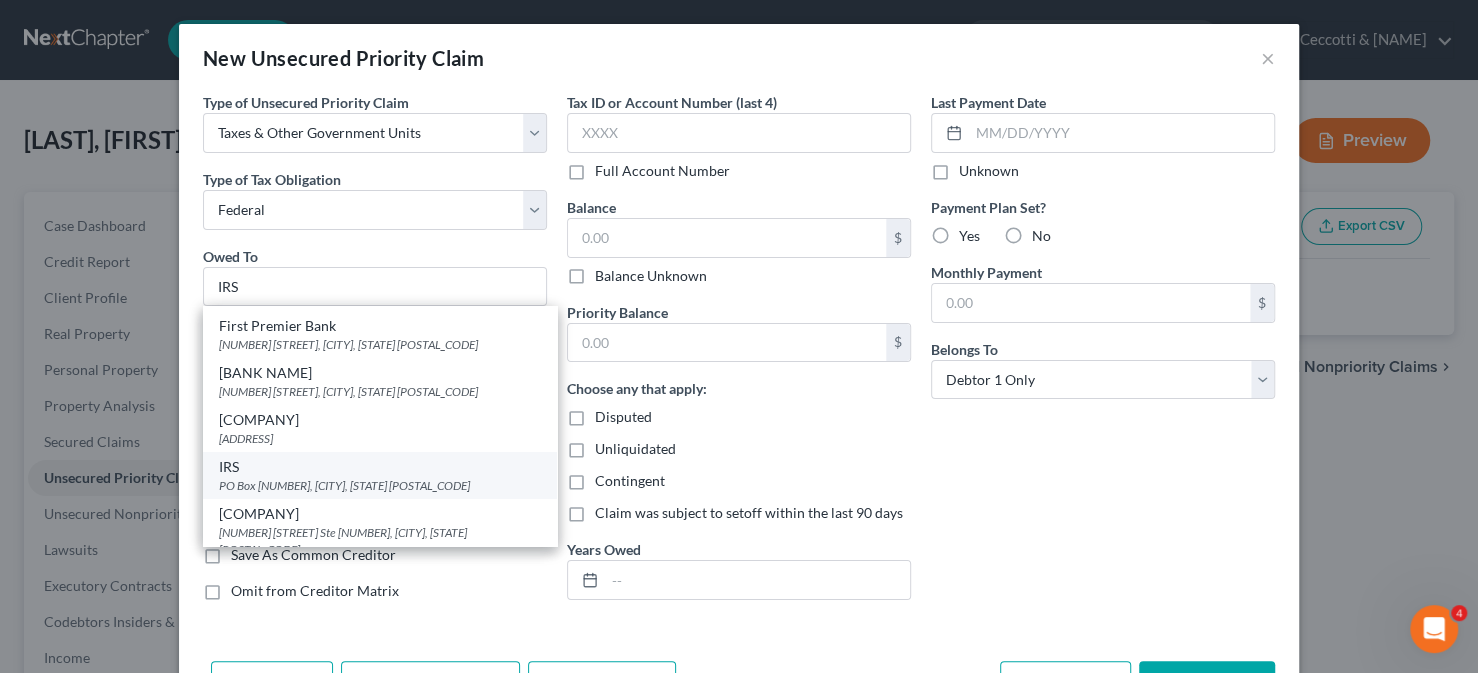 click on "IRS" at bounding box center [380, 467] 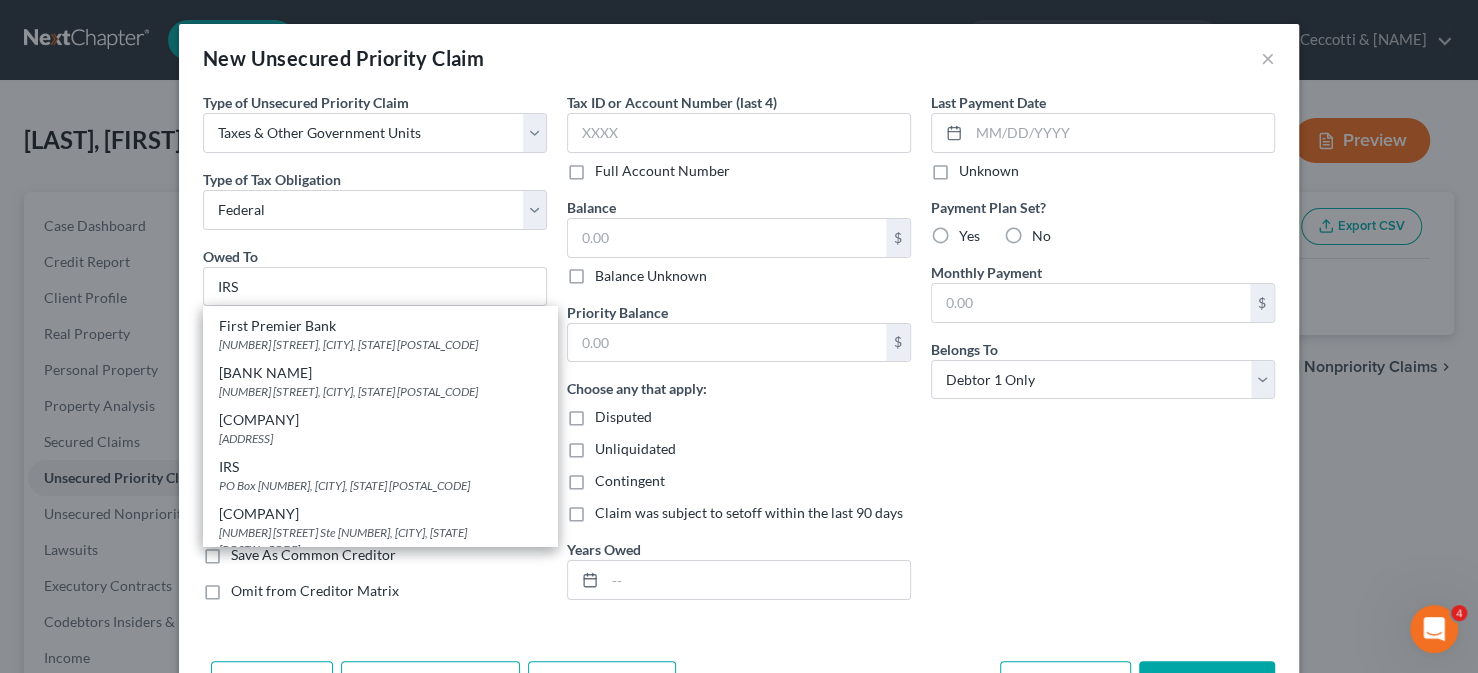 scroll, scrollTop: 0, scrollLeft: 0, axis: both 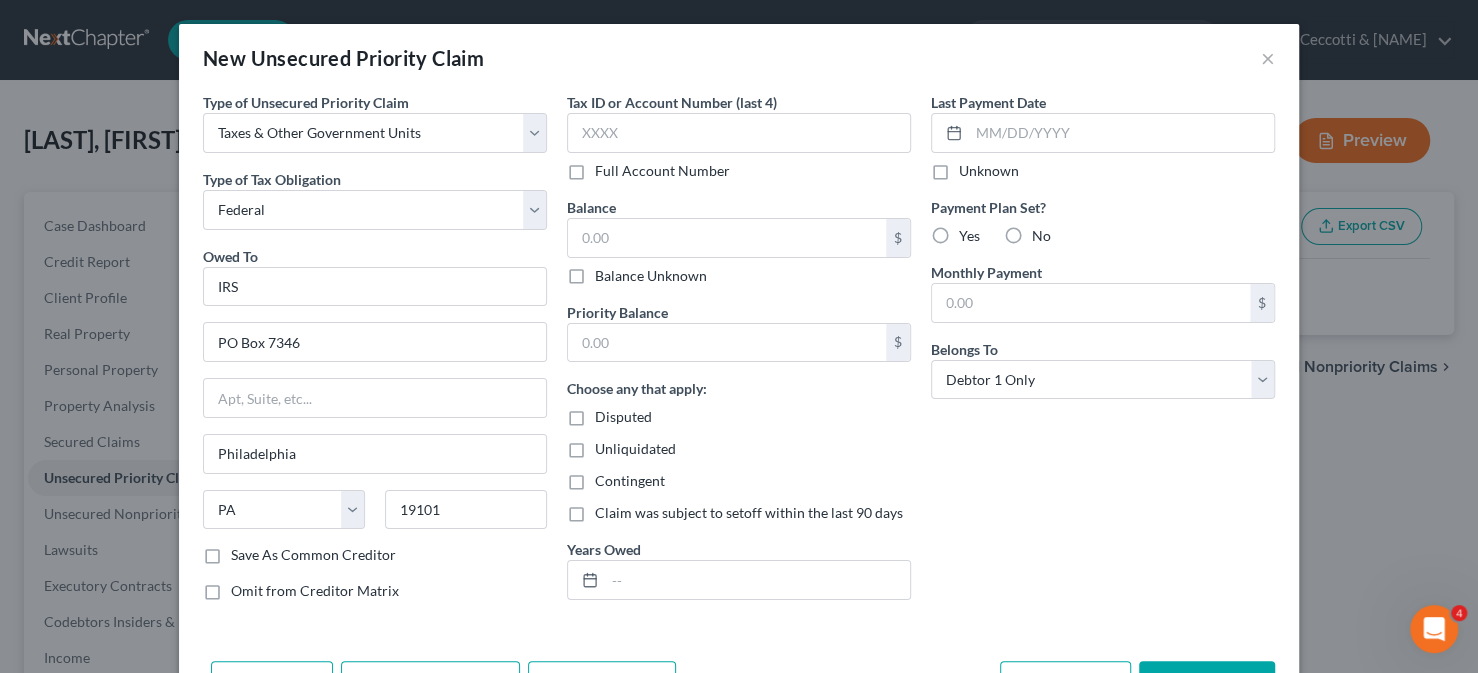 click on "Balance Unknown" at bounding box center [651, 276] 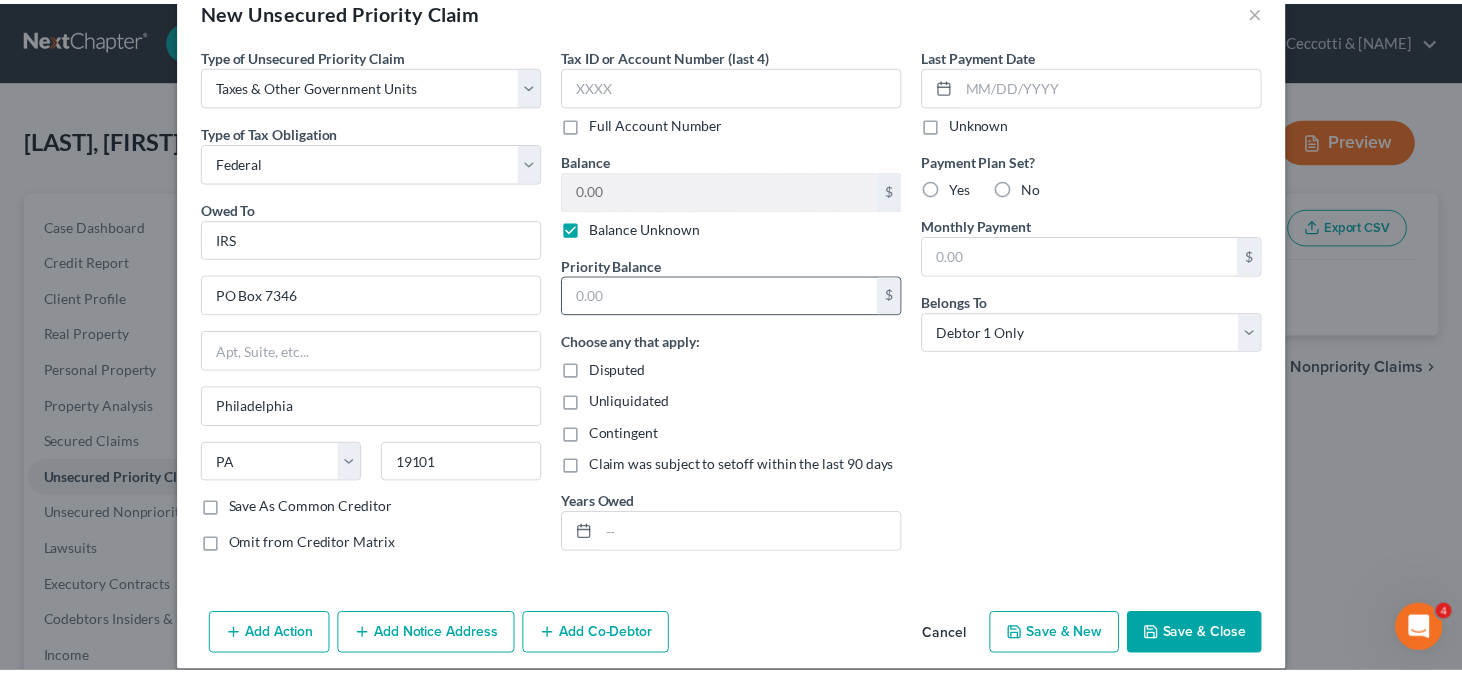 scroll, scrollTop: 66, scrollLeft: 0, axis: vertical 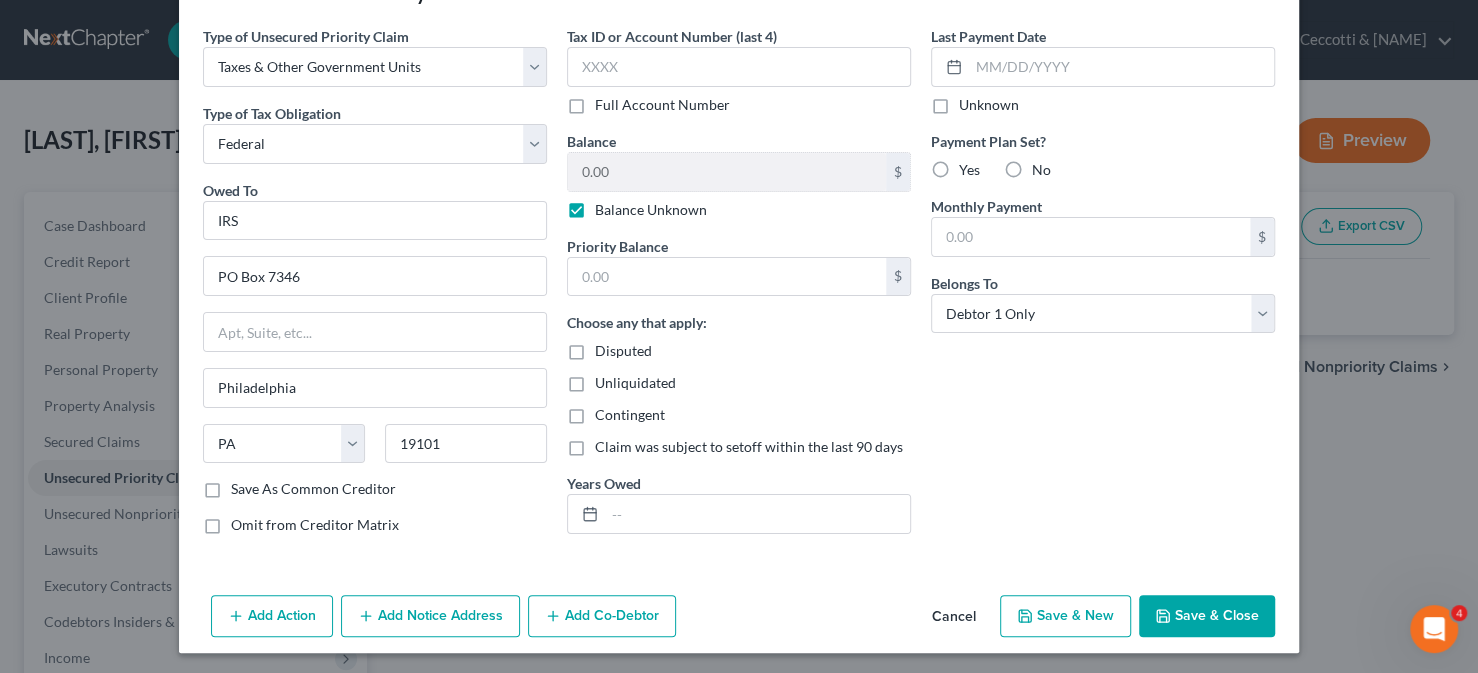 click on "Save & Close" at bounding box center (1207, 616) 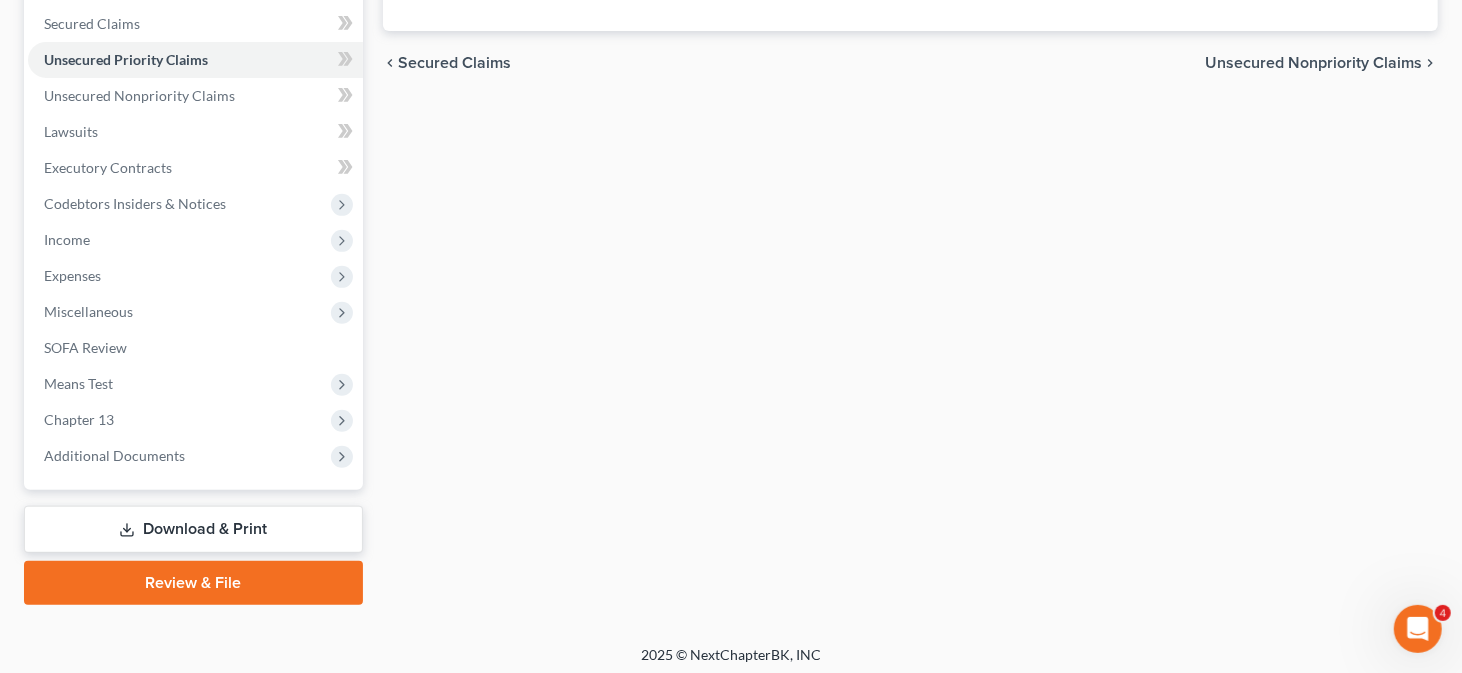 scroll, scrollTop: 423, scrollLeft: 0, axis: vertical 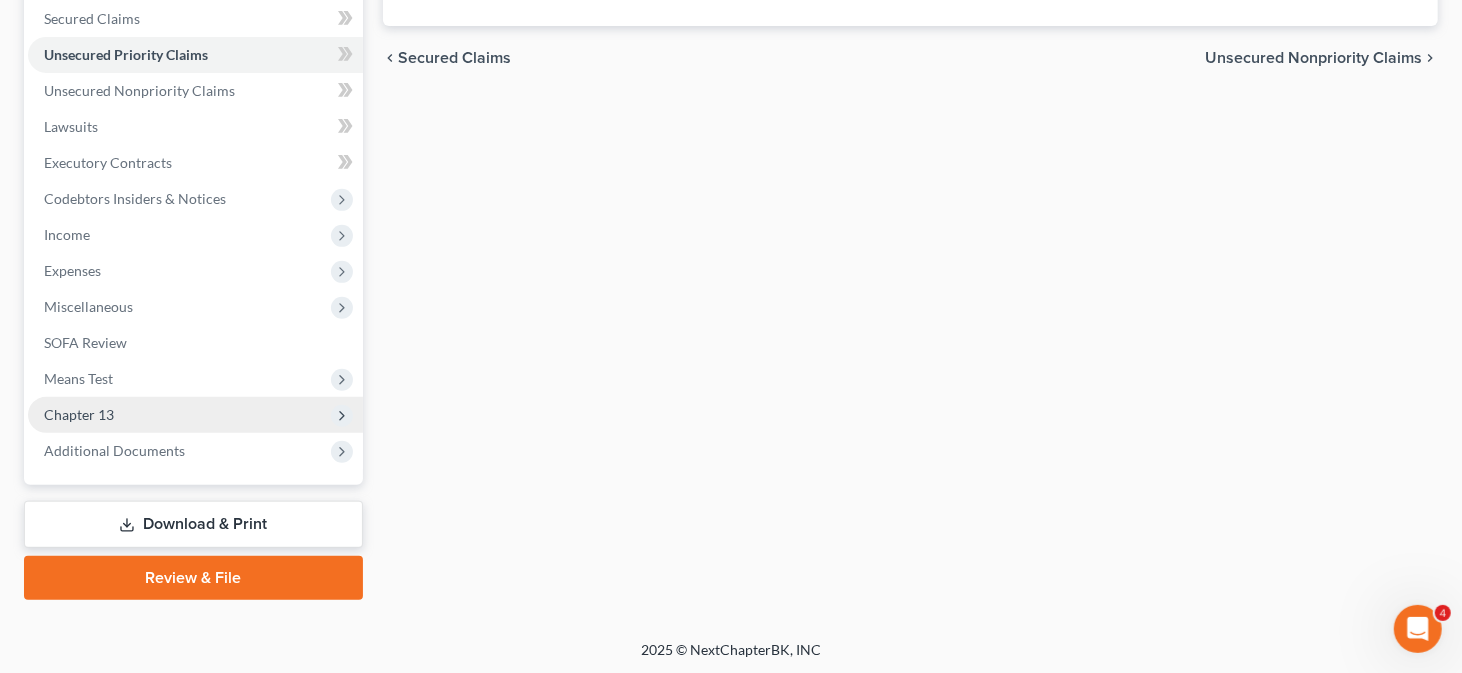 click on "Chapter 13" at bounding box center (195, 415) 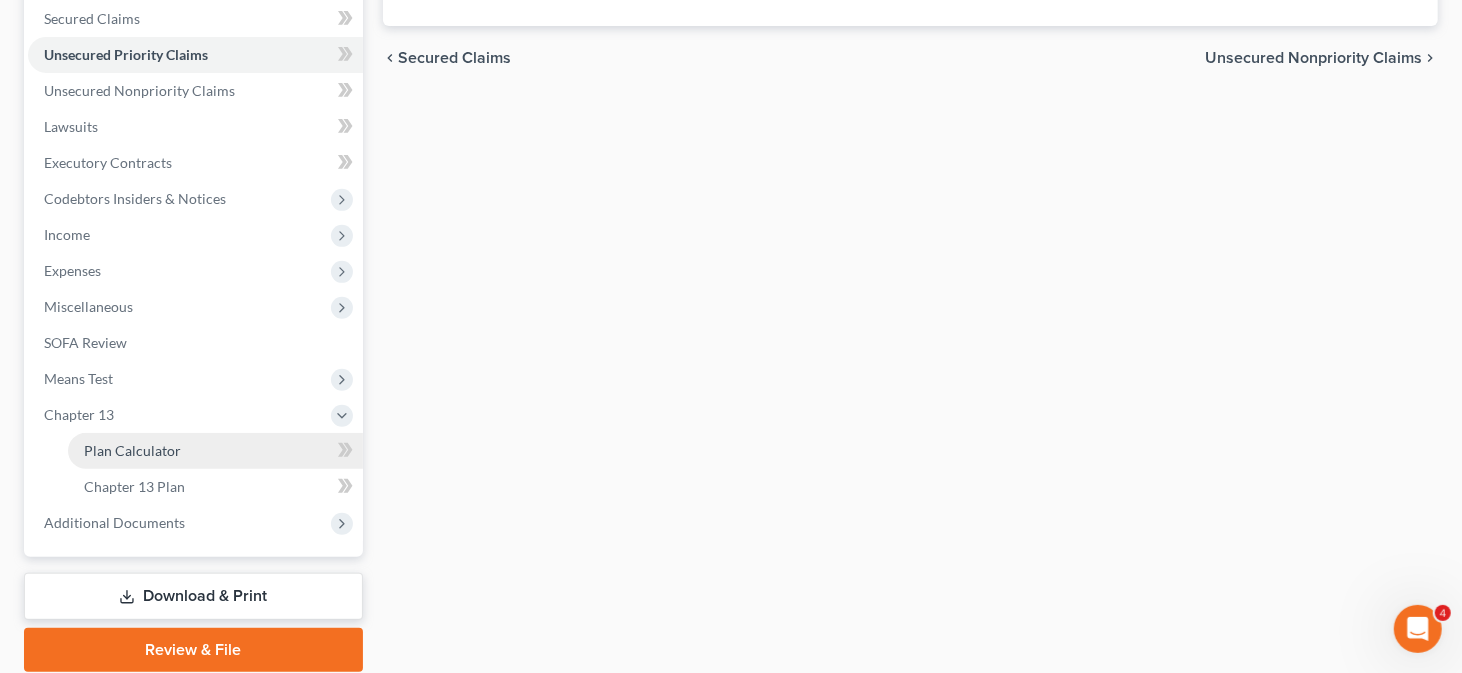 click on "Plan Calculator" at bounding box center [215, 451] 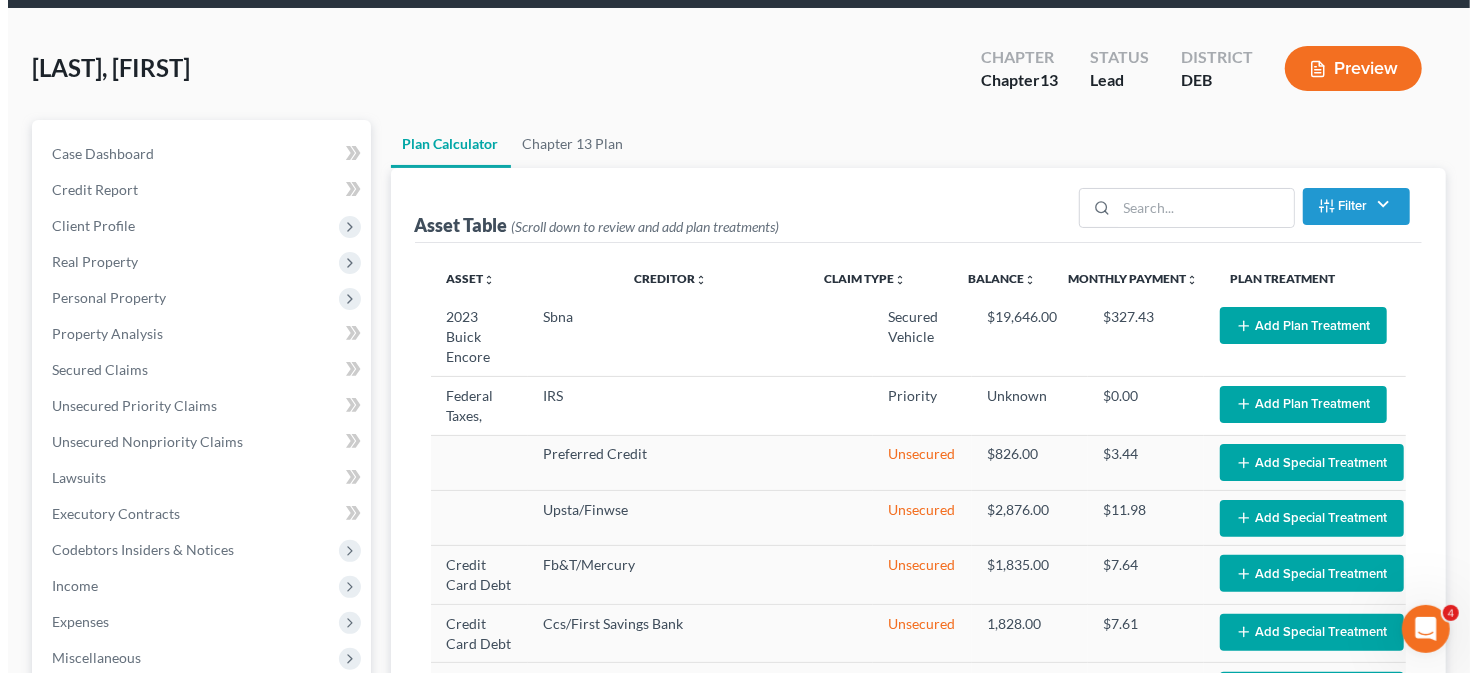 scroll, scrollTop: 100, scrollLeft: 0, axis: vertical 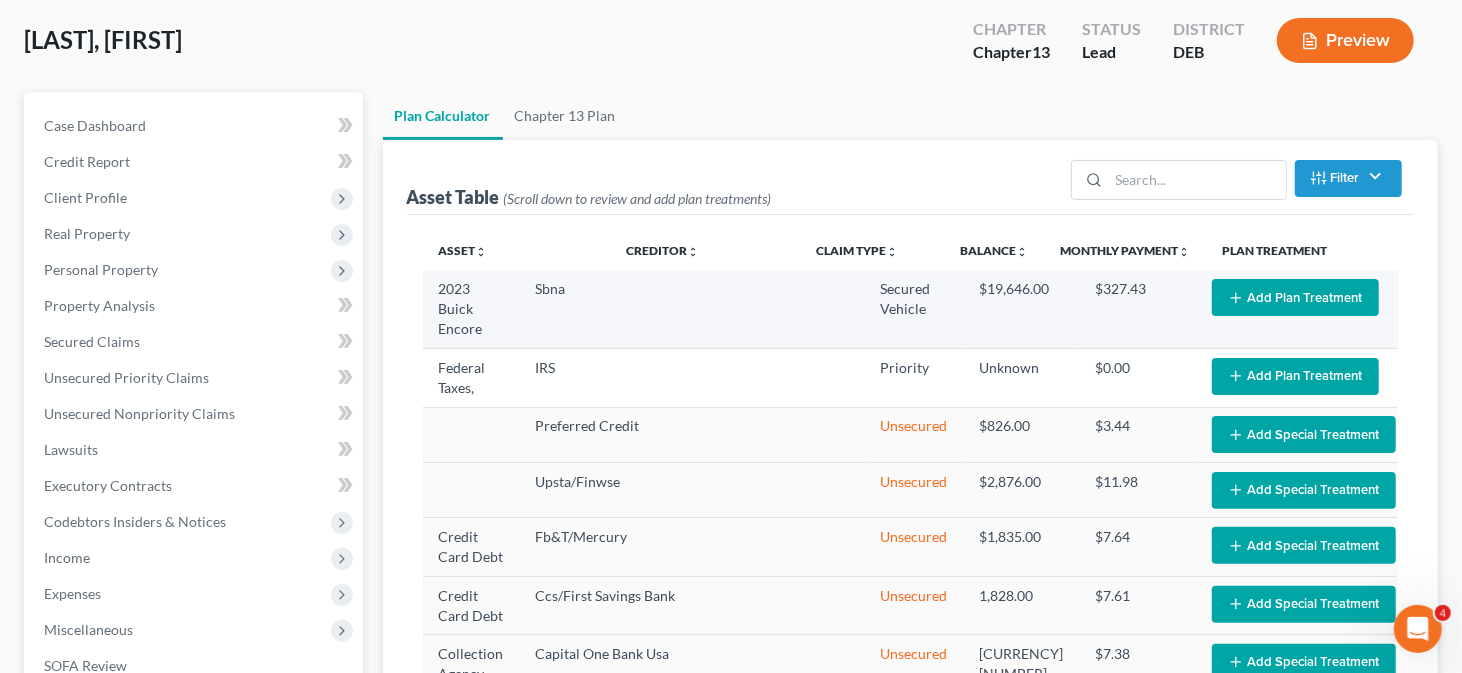 click on "Add Plan Treatment" at bounding box center [1295, 297] 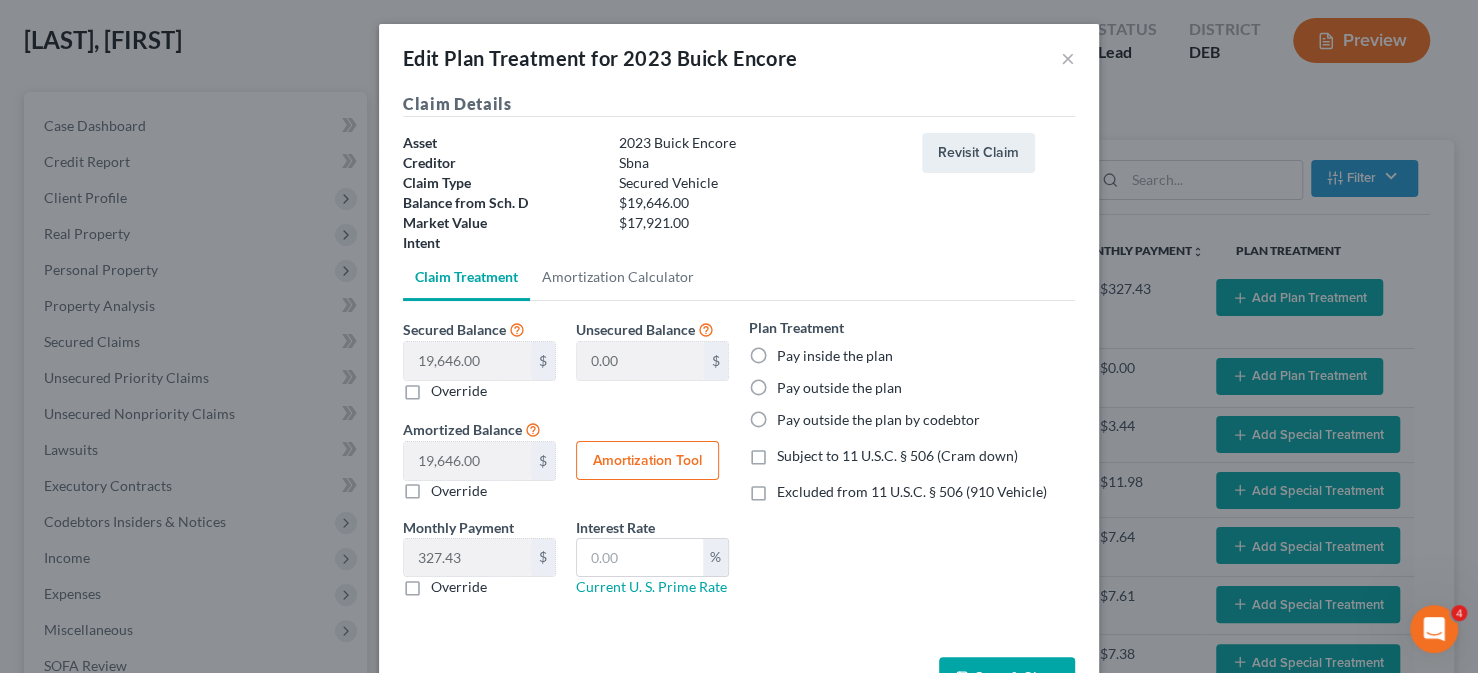 click on "Pay inside the plan" at bounding box center [835, 356] 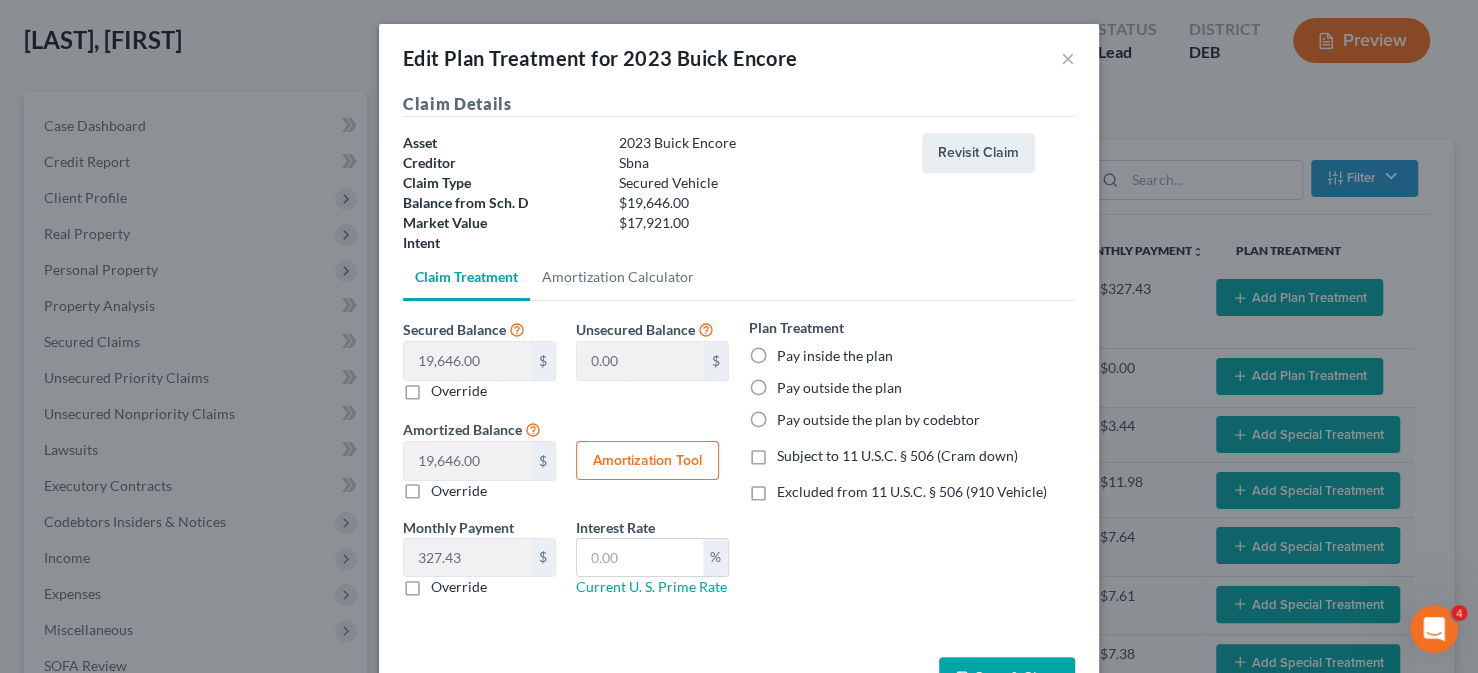click on "Pay inside the plan" at bounding box center [791, 352] 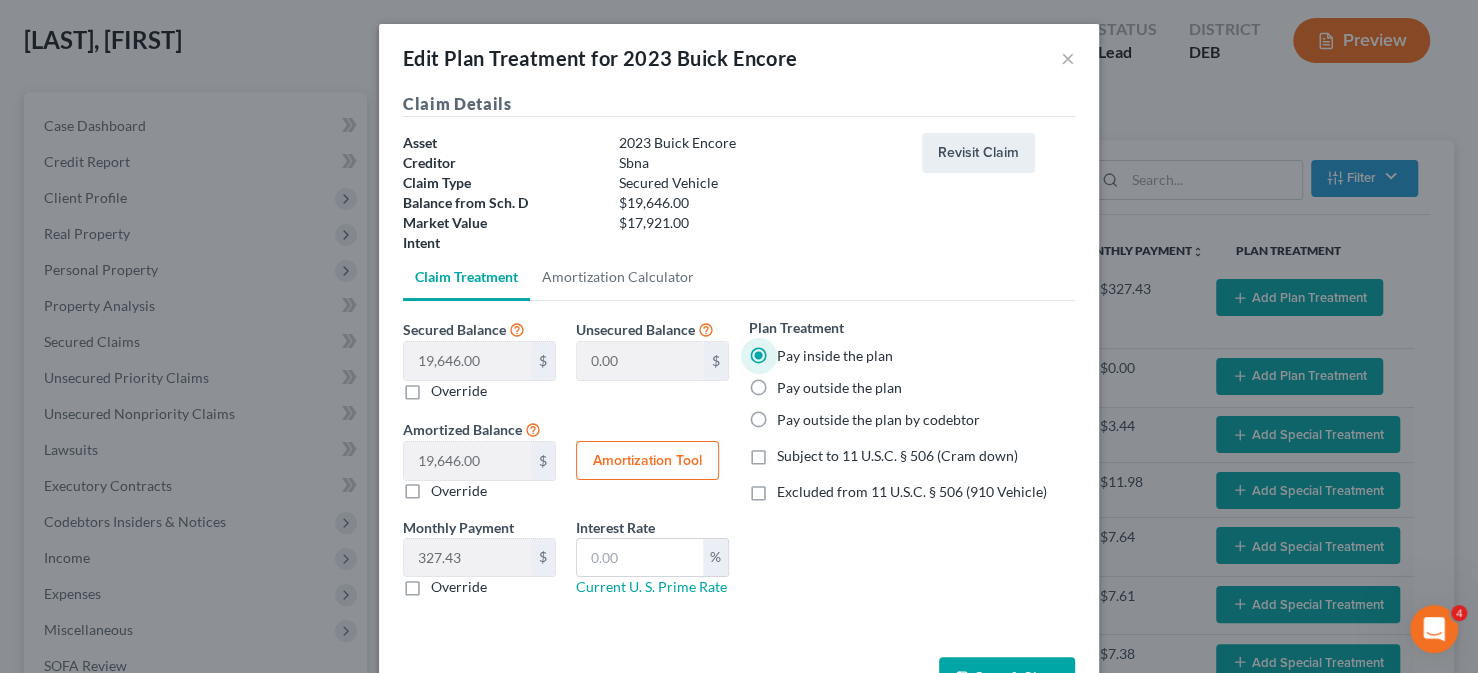 click on "Amortization Tool" at bounding box center [647, 461] 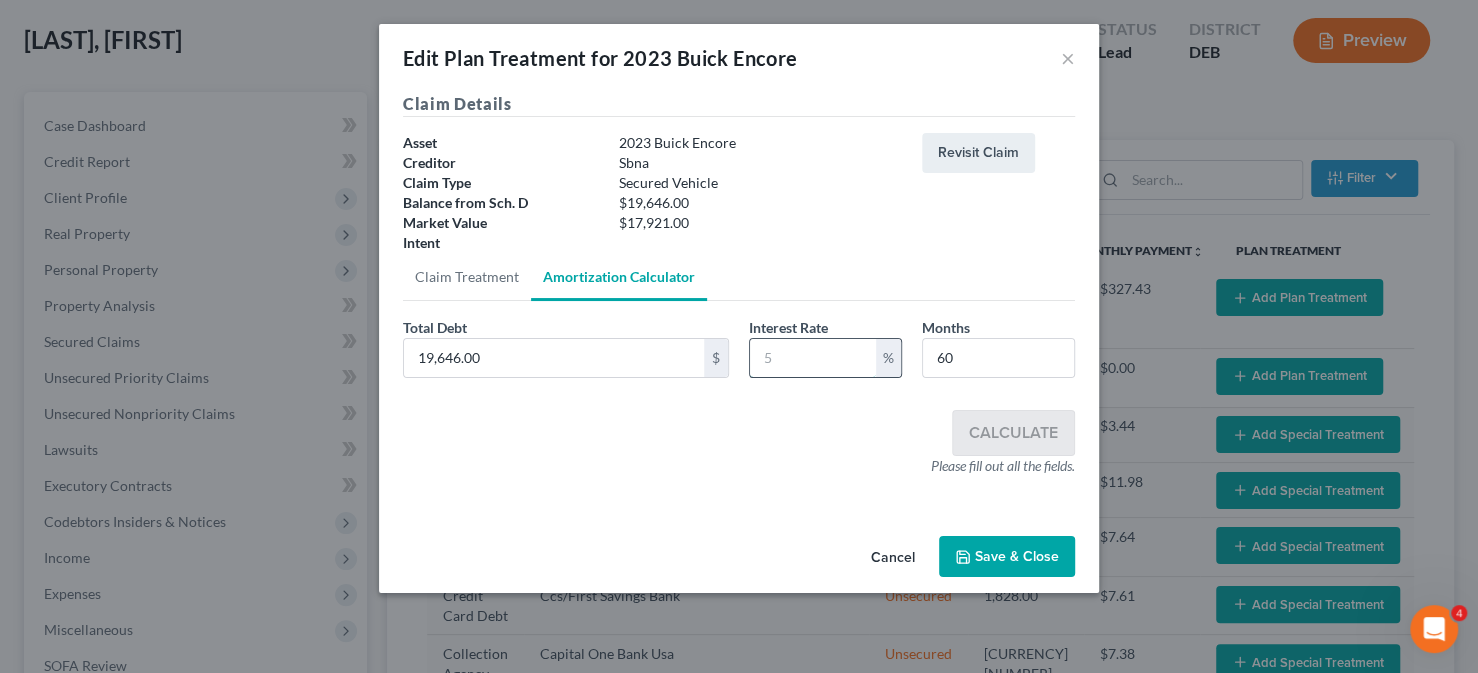 click at bounding box center [813, 358] 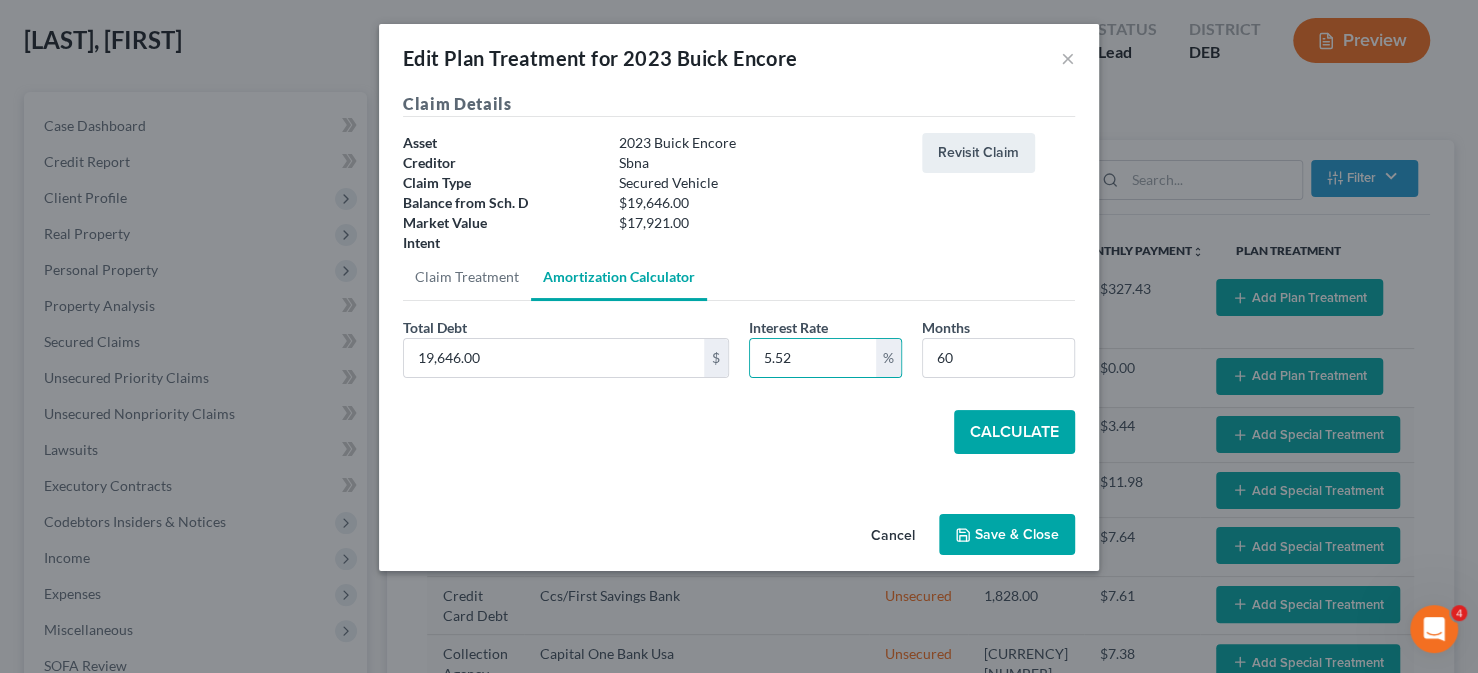 click on "Calculate" at bounding box center [1014, 432] 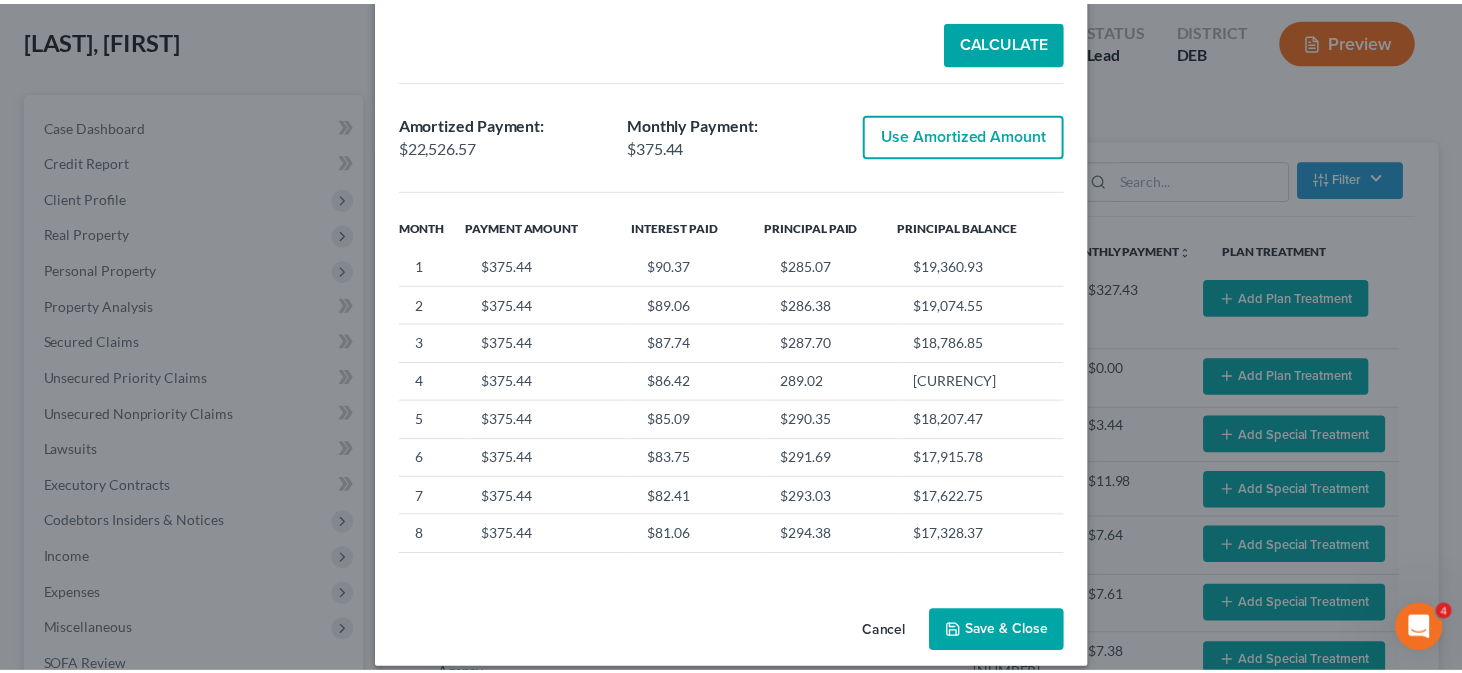scroll, scrollTop: 400, scrollLeft: 0, axis: vertical 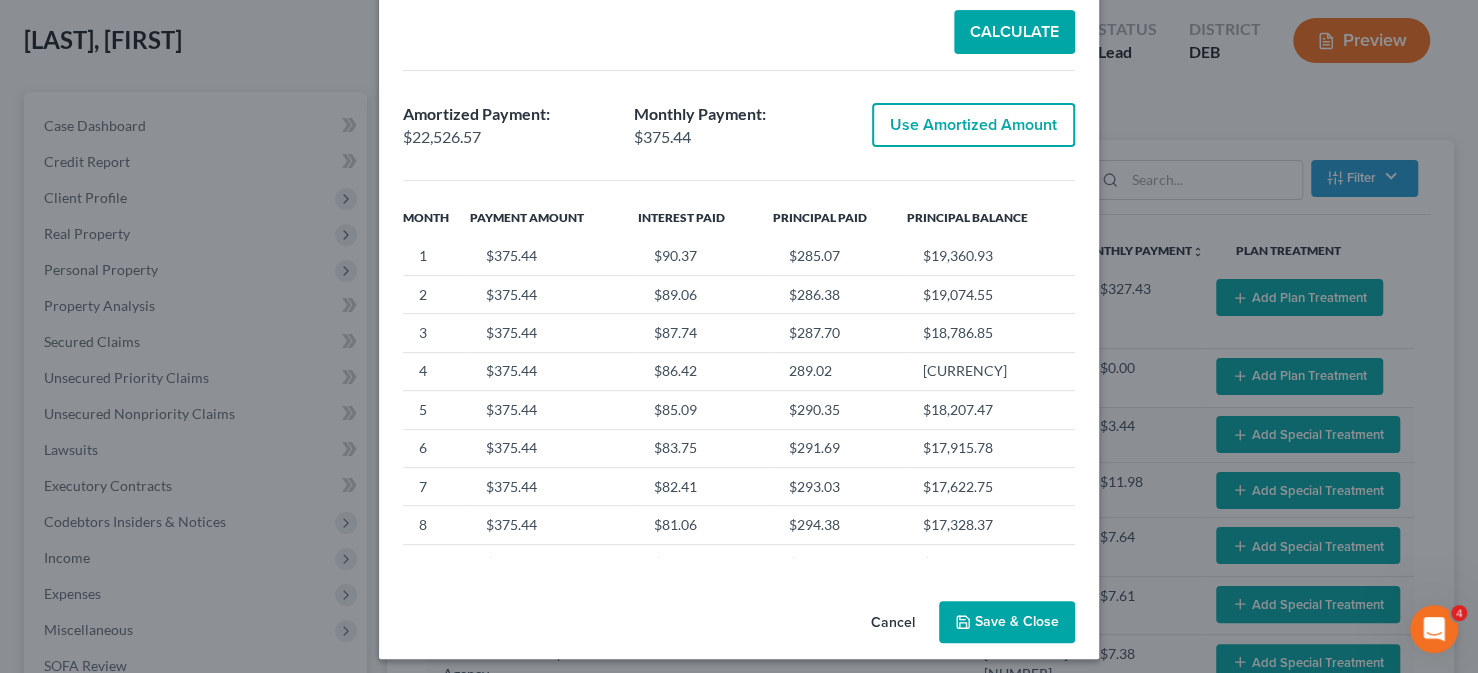 click on "Save & Close" at bounding box center [1007, 622] 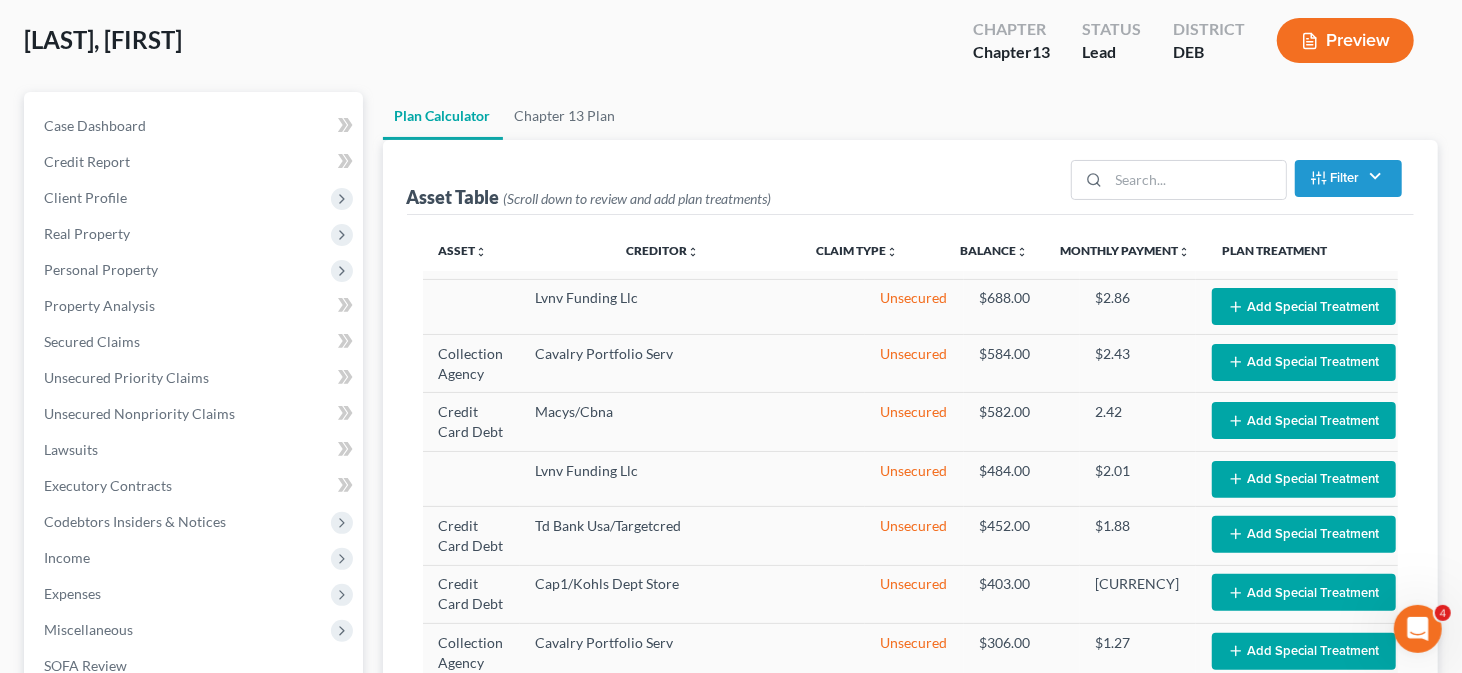 scroll, scrollTop: 1000, scrollLeft: 0, axis: vertical 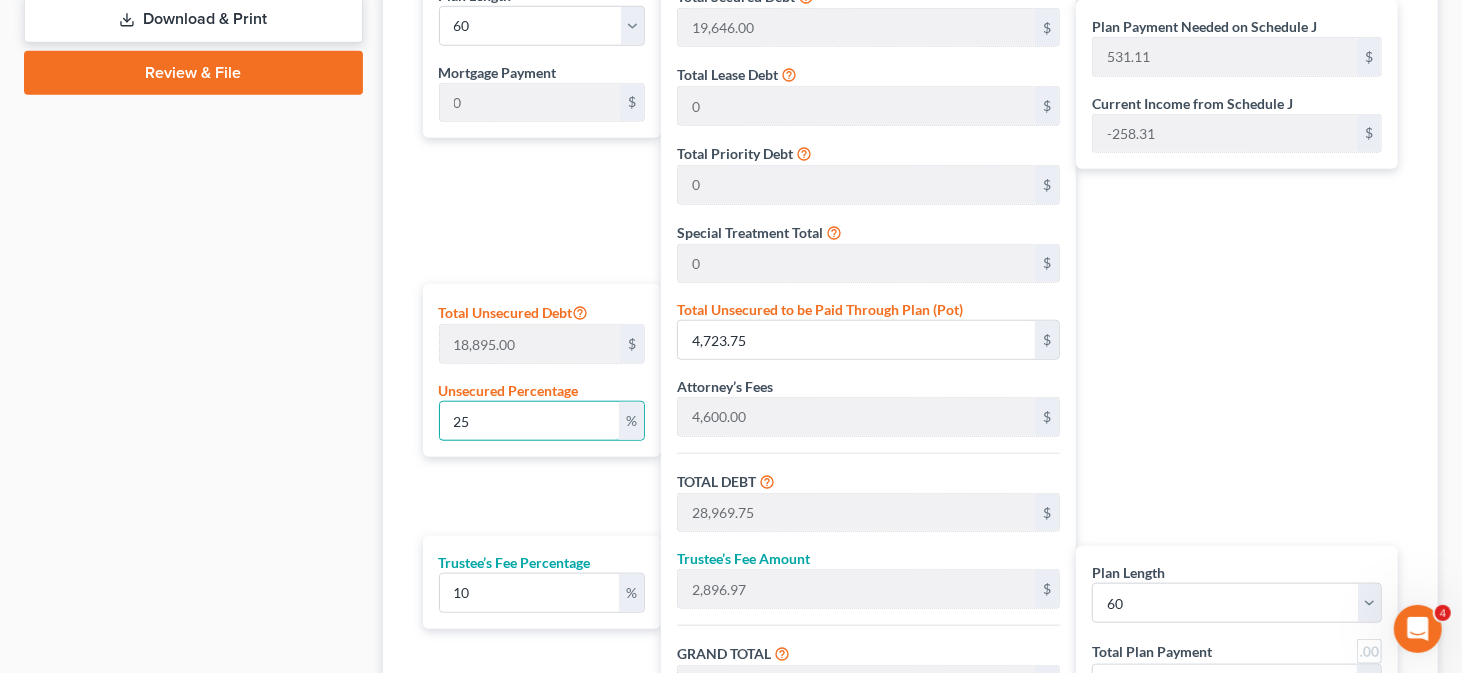 drag, startPoint x: 480, startPoint y: 407, endPoint x: 399, endPoint y: 403, distance: 81.09871 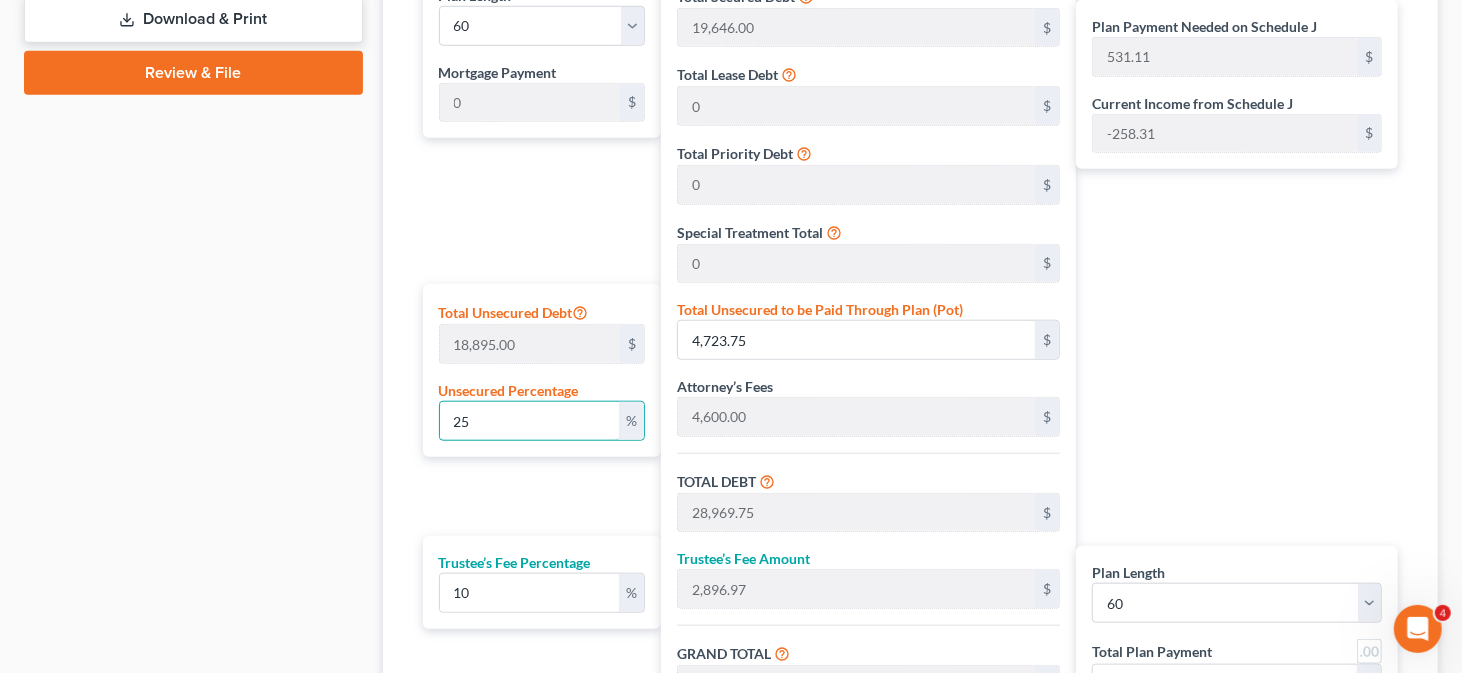 click on "Calculator
Plan Length  [NUMBER] Mortgage Payment [NUMBER] $ Total Unsecured Debt  [NUMBER] $ Unsecured Percentage [NUMBER] % Trustee’s Fee Percentage [NUMBER] % Total Secured Debt   [NUMBER] $ Total Lease Debt   [NUMBER] $ Total Priority Debt   [NUMBER] $ Special Treatment Total   [NUMBER] $ Total Unsecured to be Paid Through Plan (Pot) [NUMBER] $ Attorney’s Fees [NUMBER] $ TOTAL DEBT   [NUMBER] $ Trustee’s Fee Amount [NUMBER] $ GRAND TOTAL   [NUMBER] $ Download Chapter 13 Receipt Plan Payment Needed on Schedule J [NUMBER] $ Current Income from Schedule J [NUMBER] $ Plan Length  [NUMBER]" at bounding box center (911, 352) 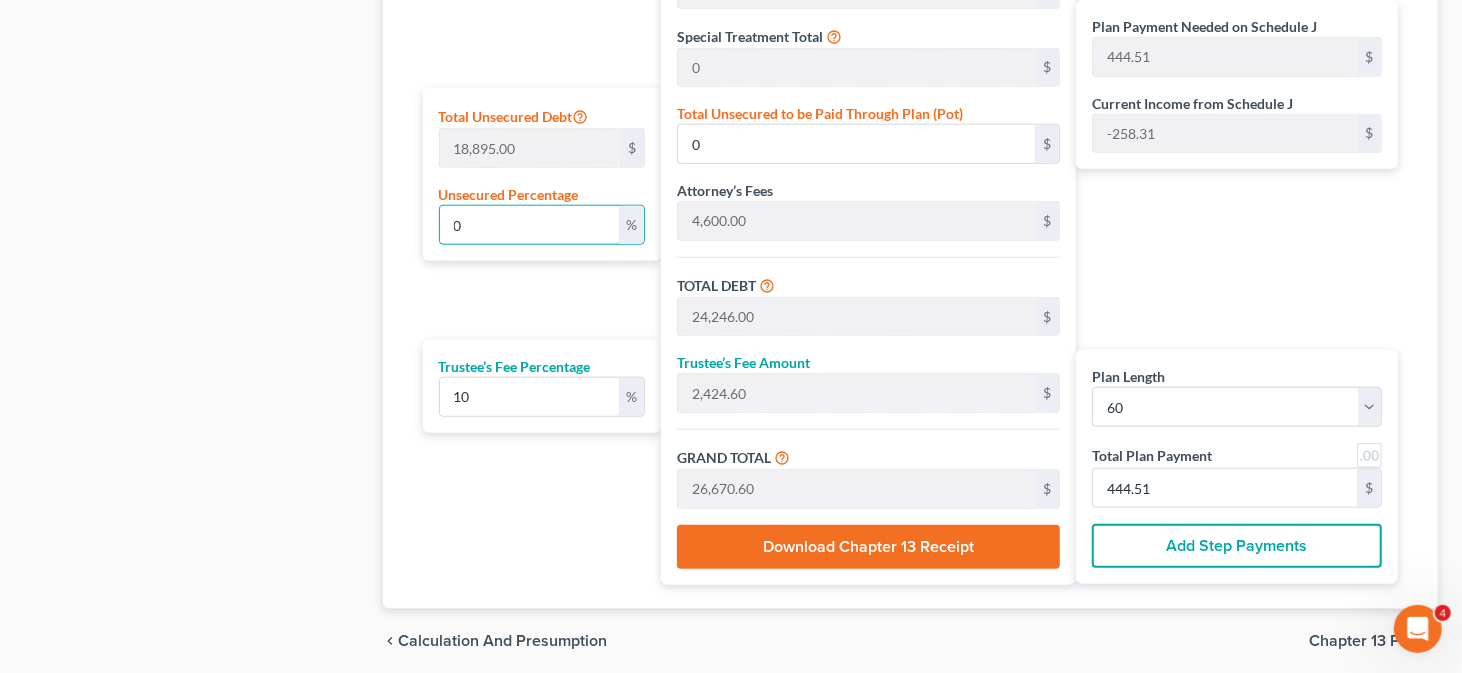scroll, scrollTop: 1200, scrollLeft: 0, axis: vertical 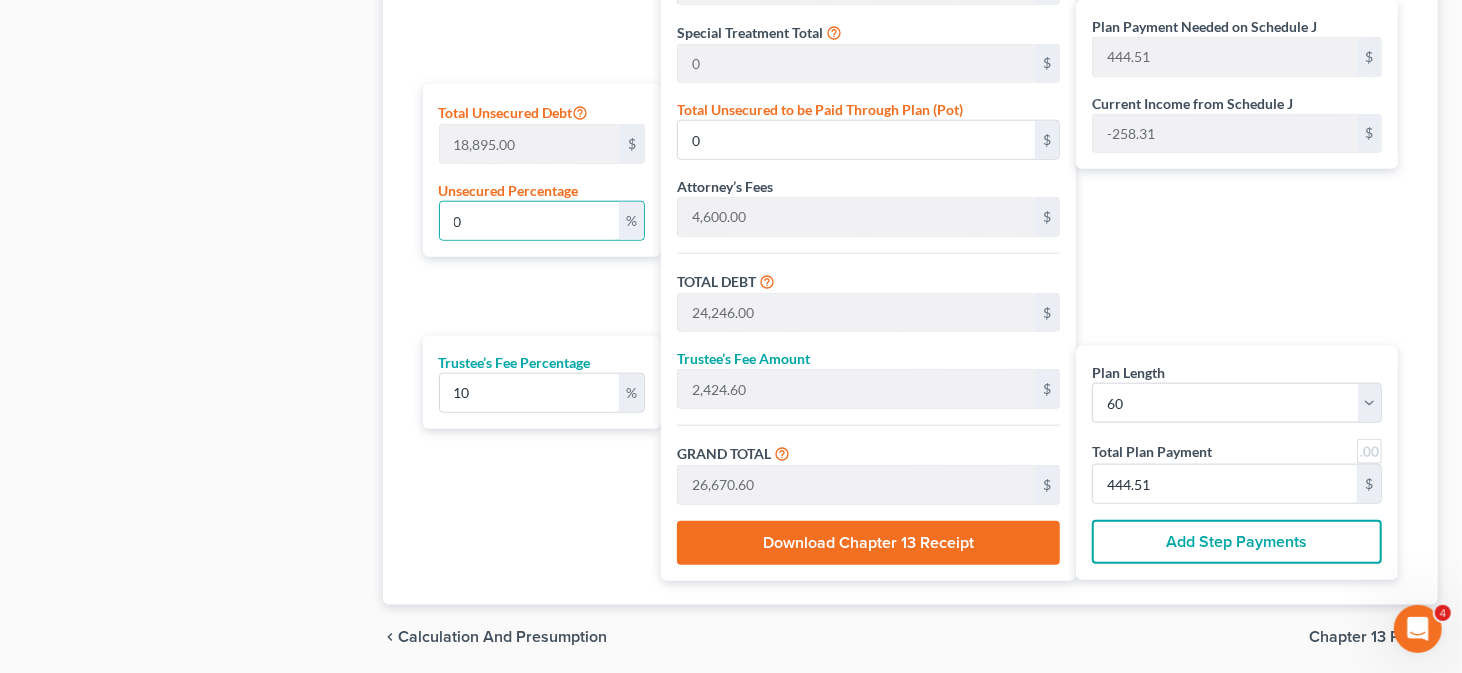 click on "Total Plan Payment [AMOUNT] $ Add Step Payments" at bounding box center [1242, 175] 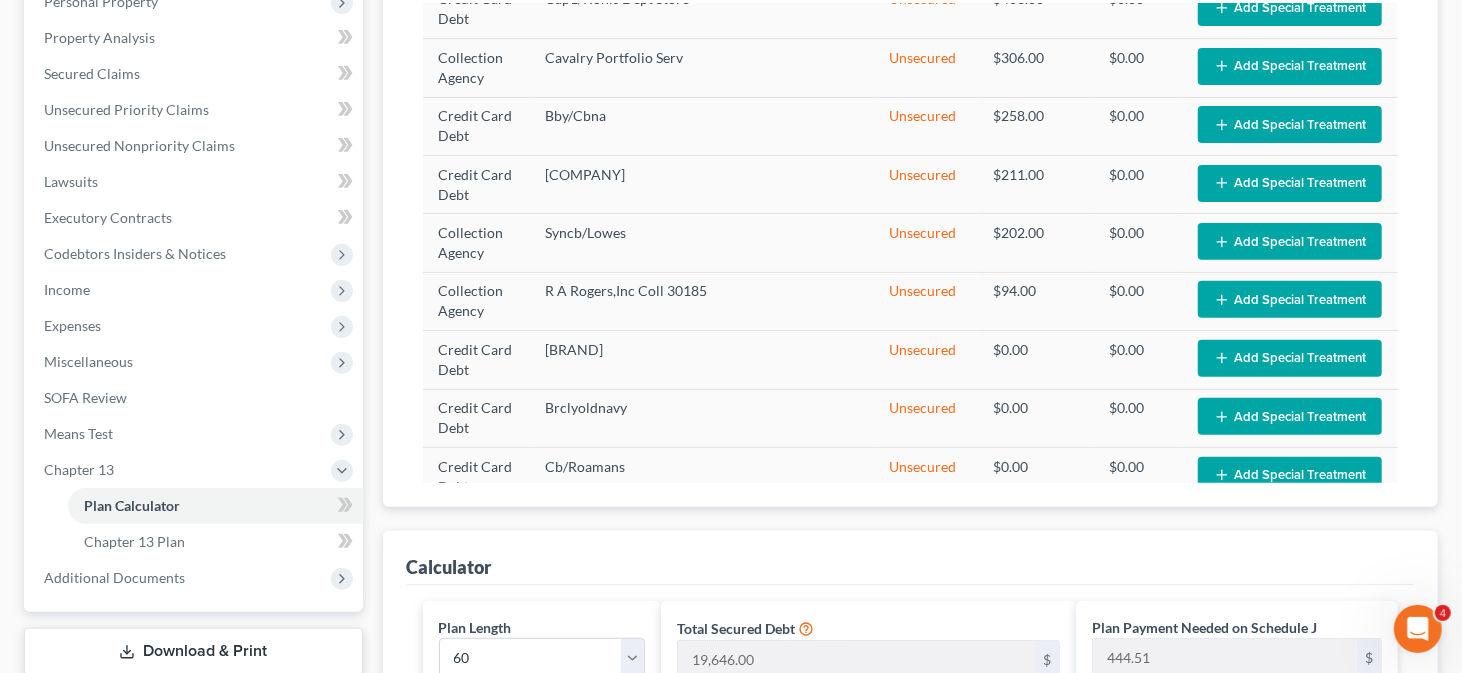 scroll, scrollTop: 367, scrollLeft: 0, axis: vertical 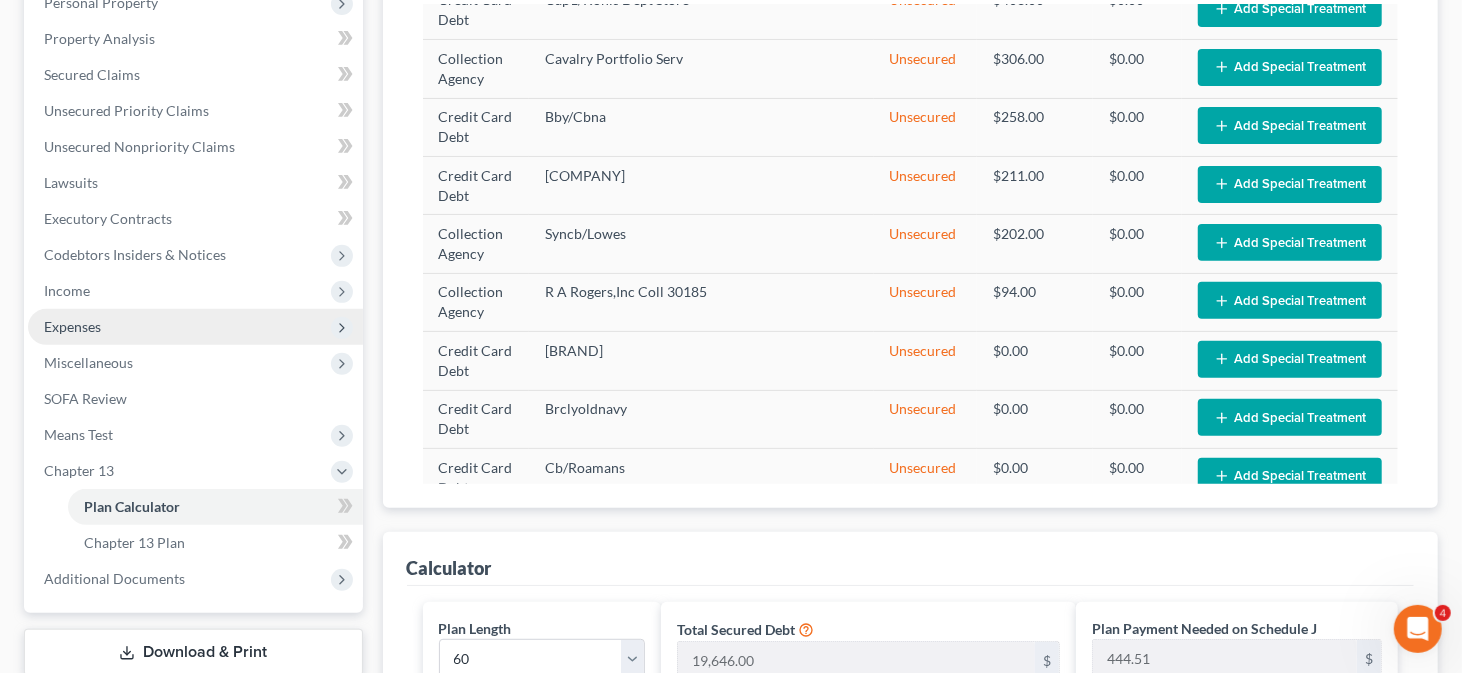 click on "Expenses" at bounding box center [195, 327] 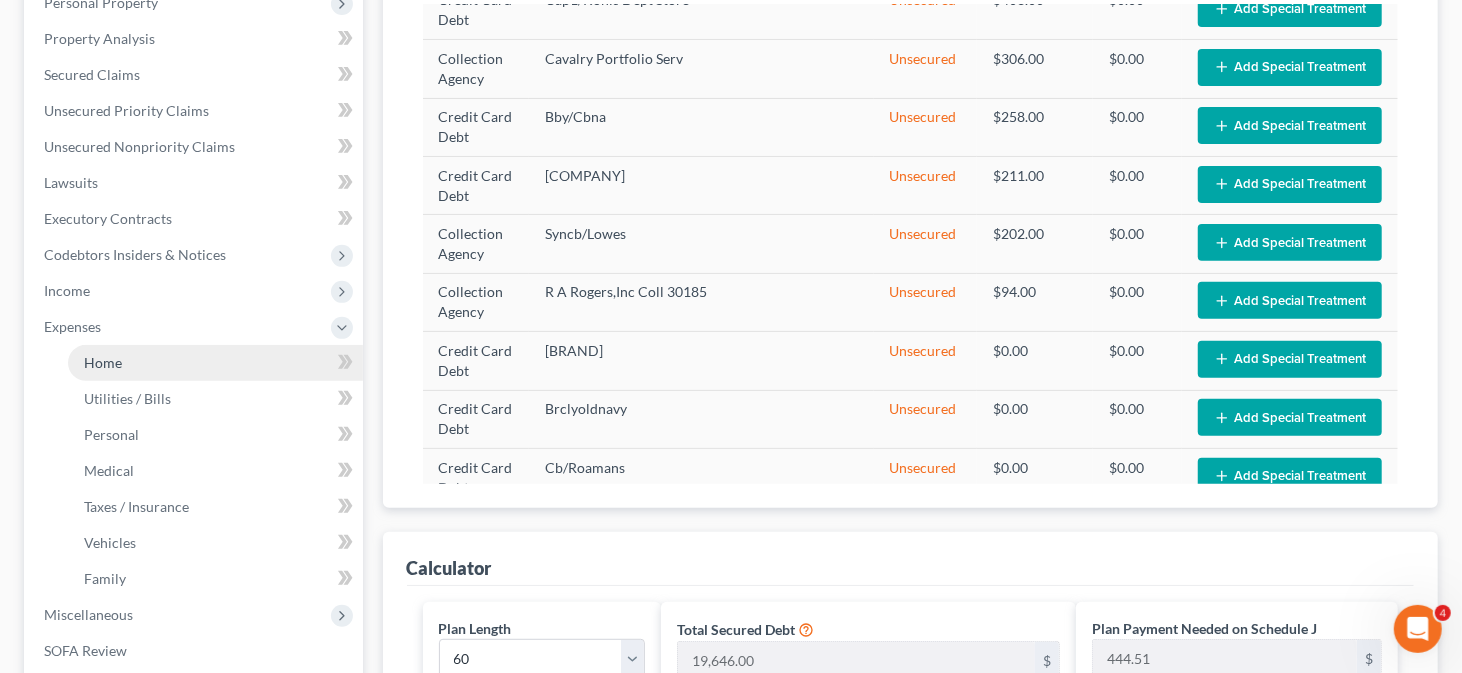 click on "Home" at bounding box center (215, 363) 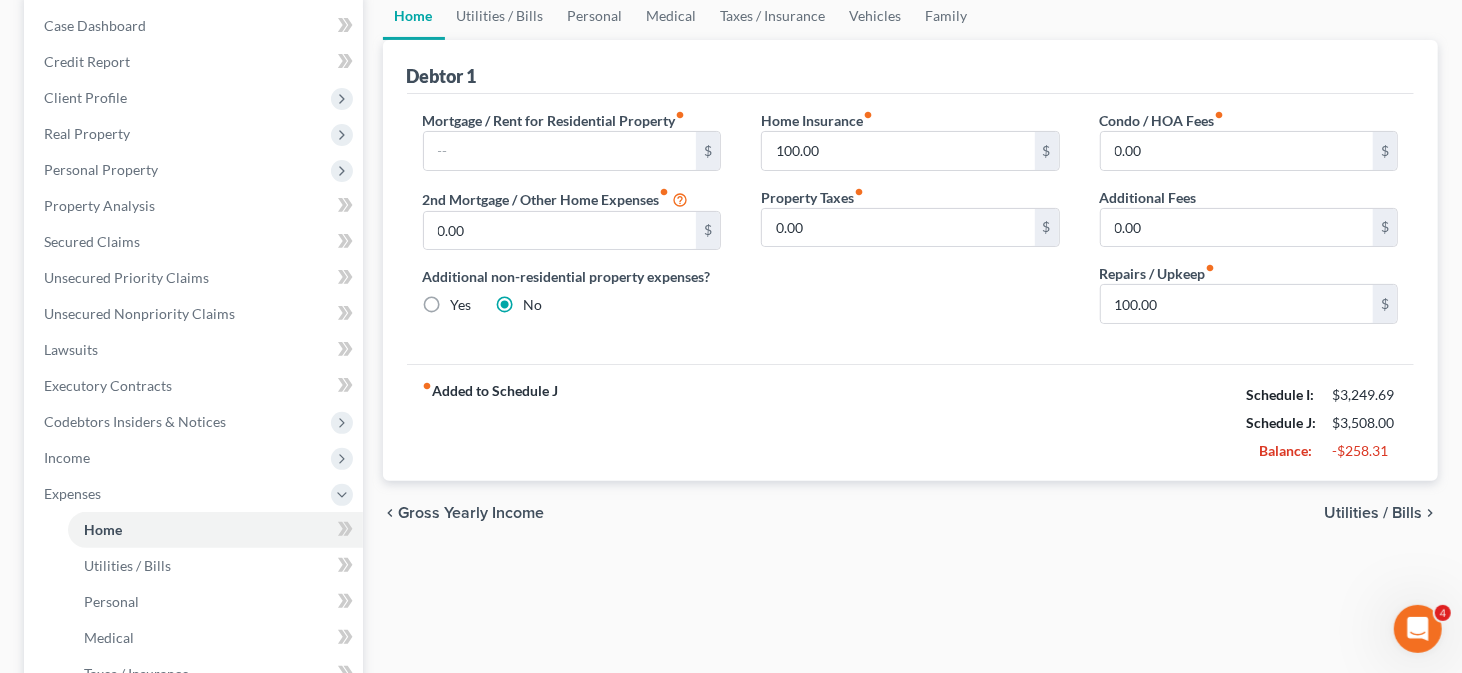 scroll, scrollTop: 100, scrollLeft: 0, axis: vertical 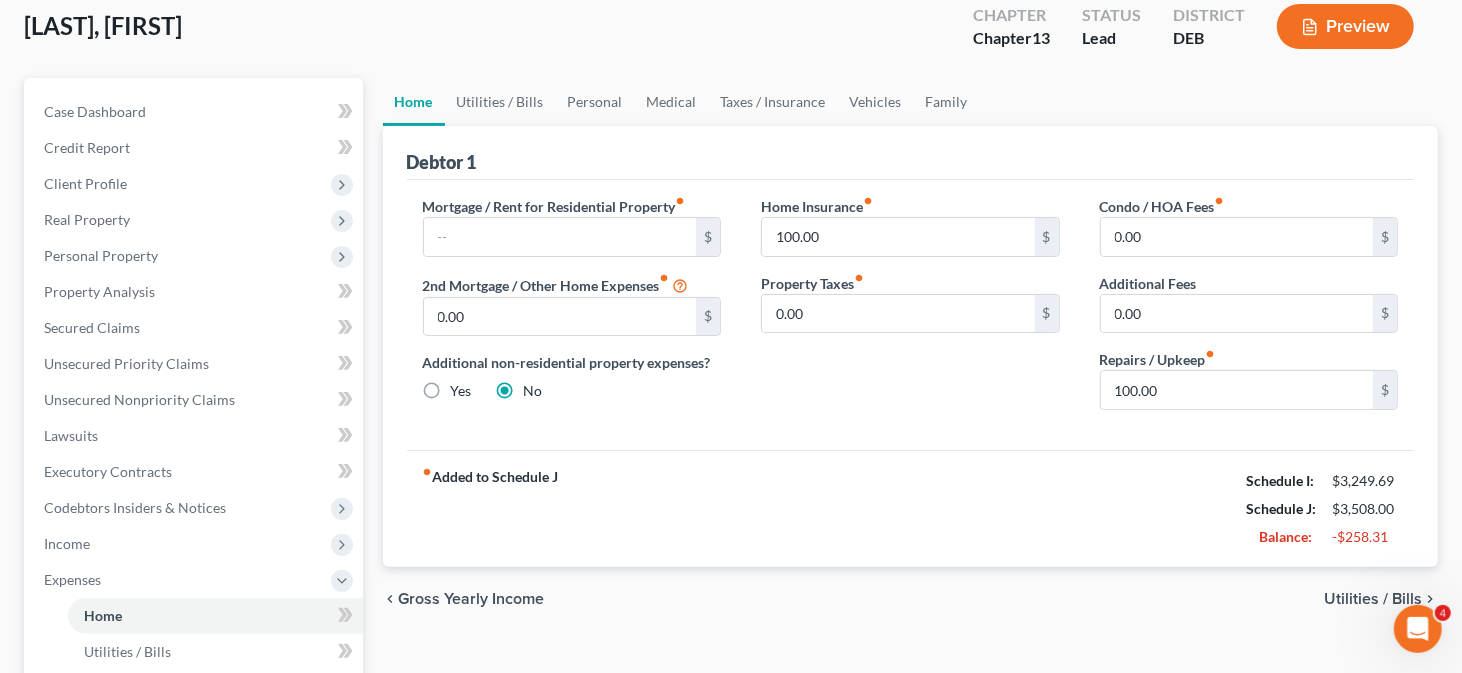 click on "[FIRST]-[LAST], Ethel Upgraded Chapter Chapter  13 Status Lead District DEB Preview" at bounding box center [731, 34] 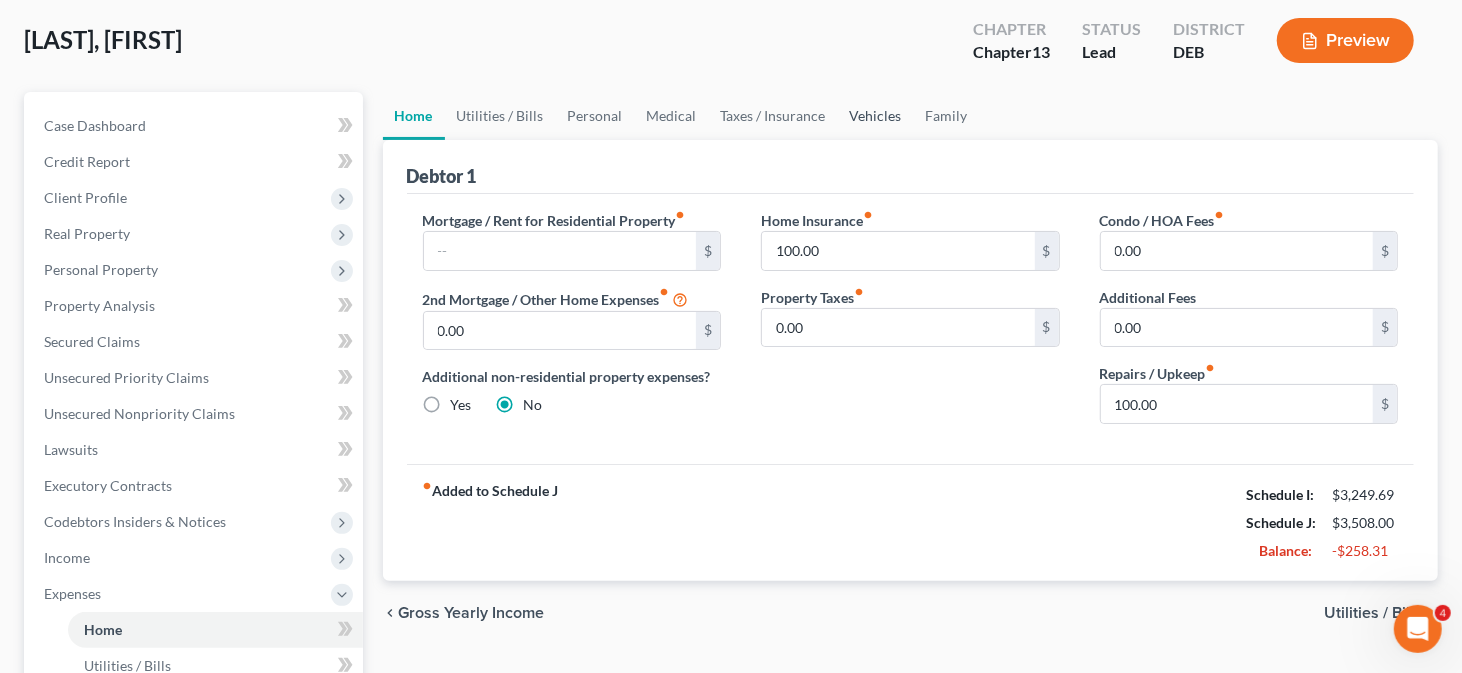 click on "Vehicles" at bounding box center (876, 116) 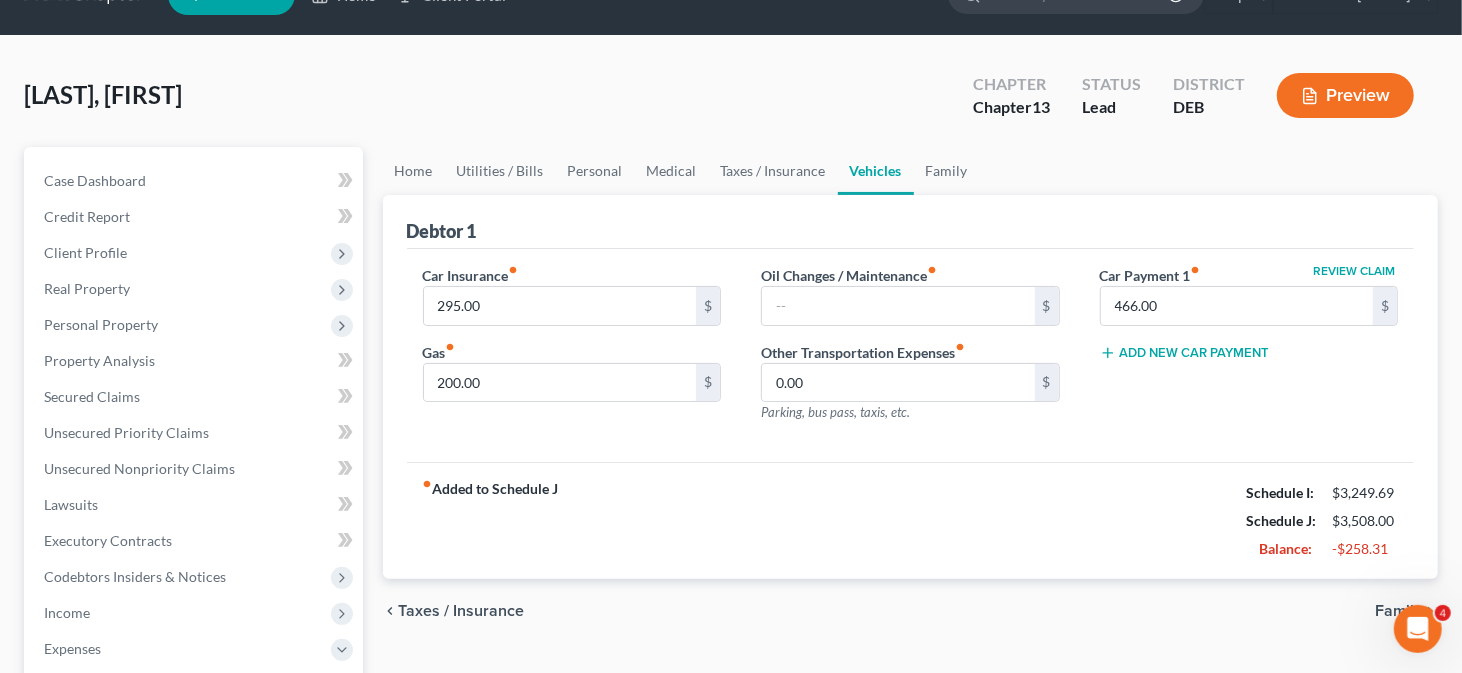 scroll, scrollTop: 0, scrollLeft: 0, axis: both 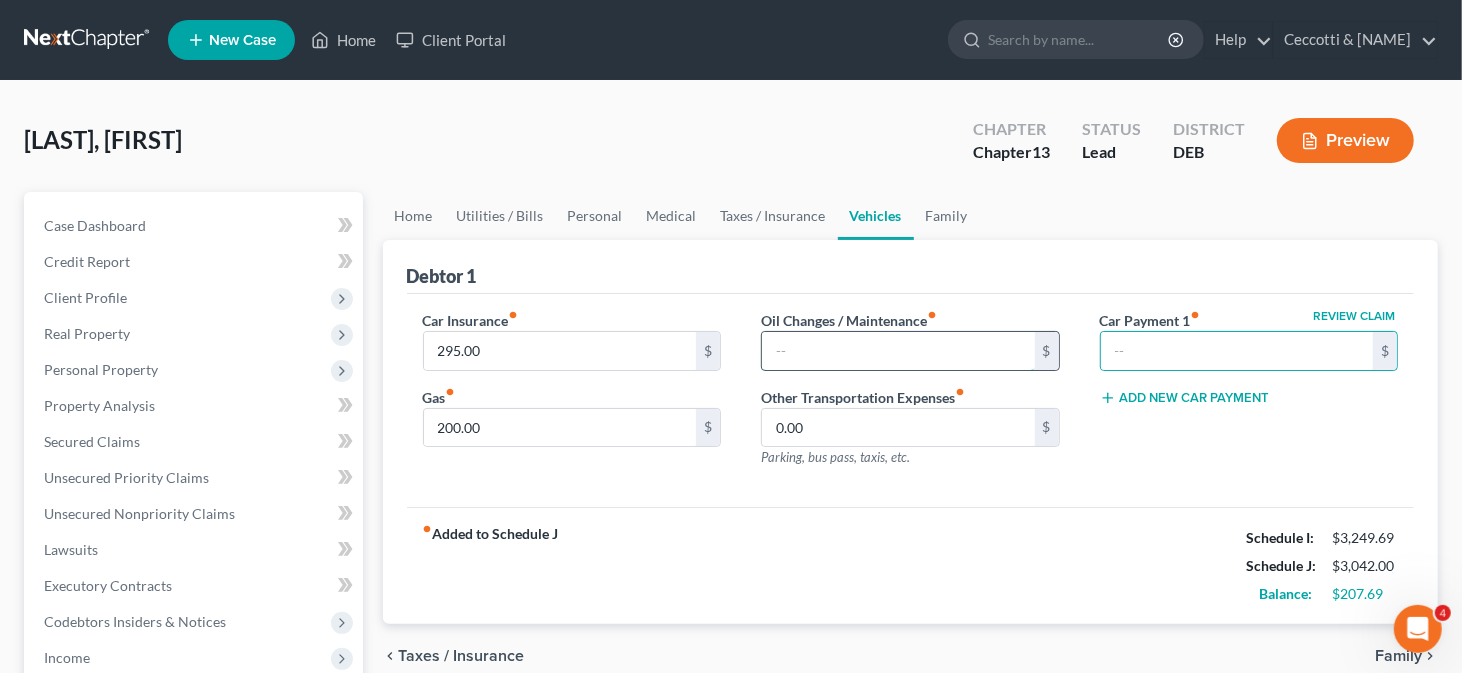 click at bounding box center [898, 351] 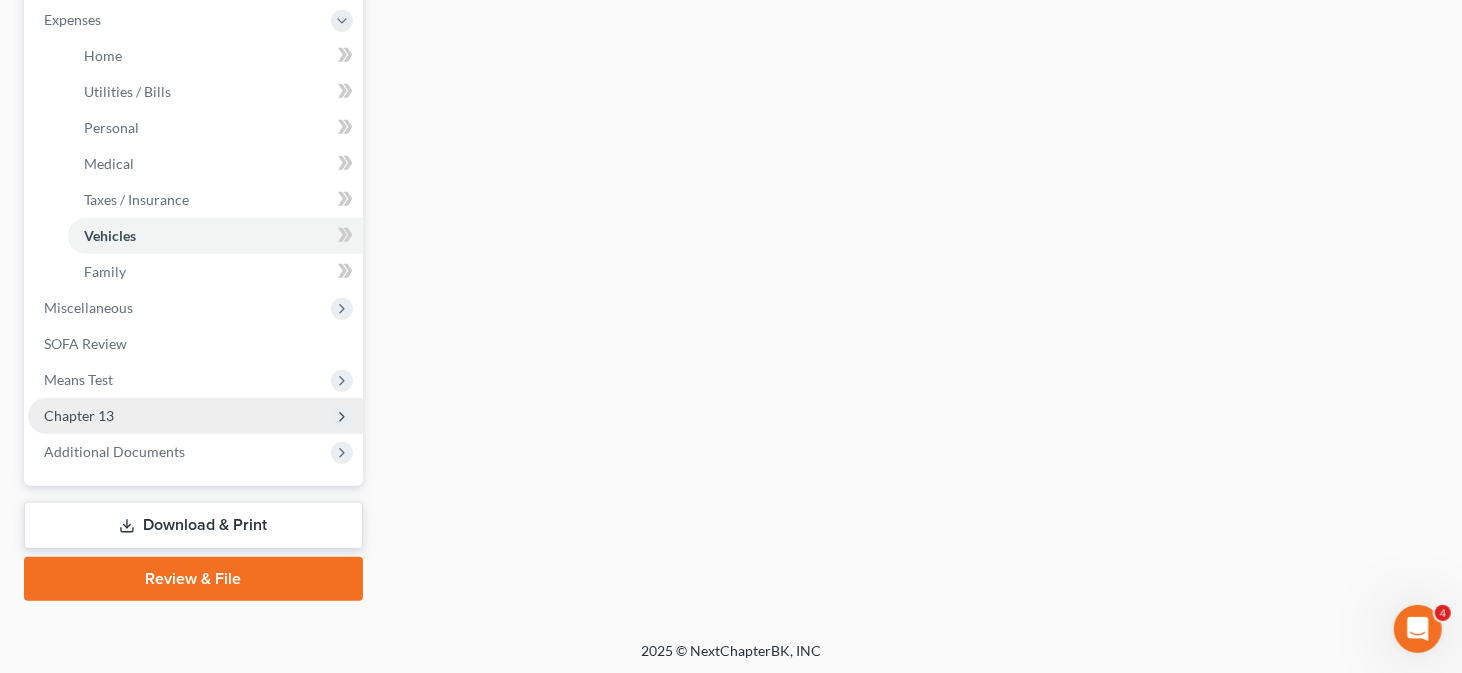 click on "Chapter 13" at bounding box center (195, 416) 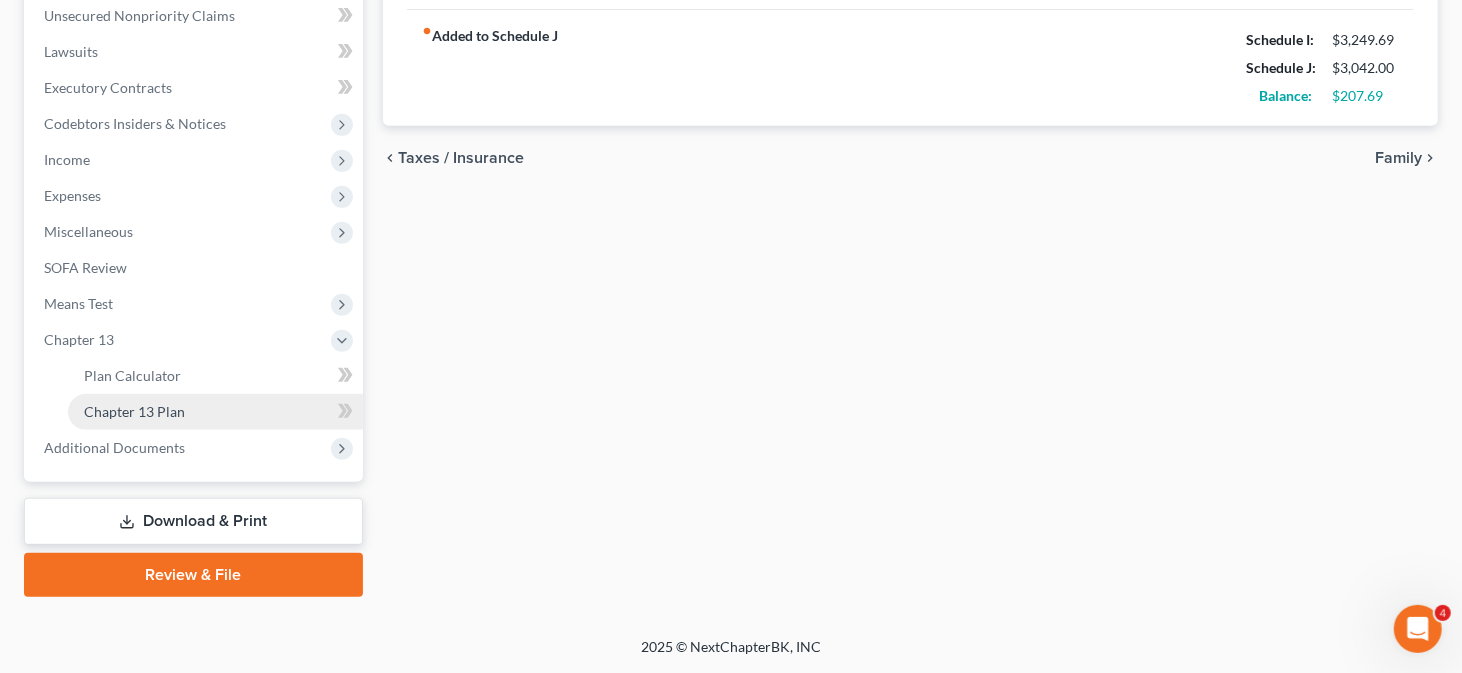 scroll, scrollTop: 494, scrollLeft: 0, axis: vertical 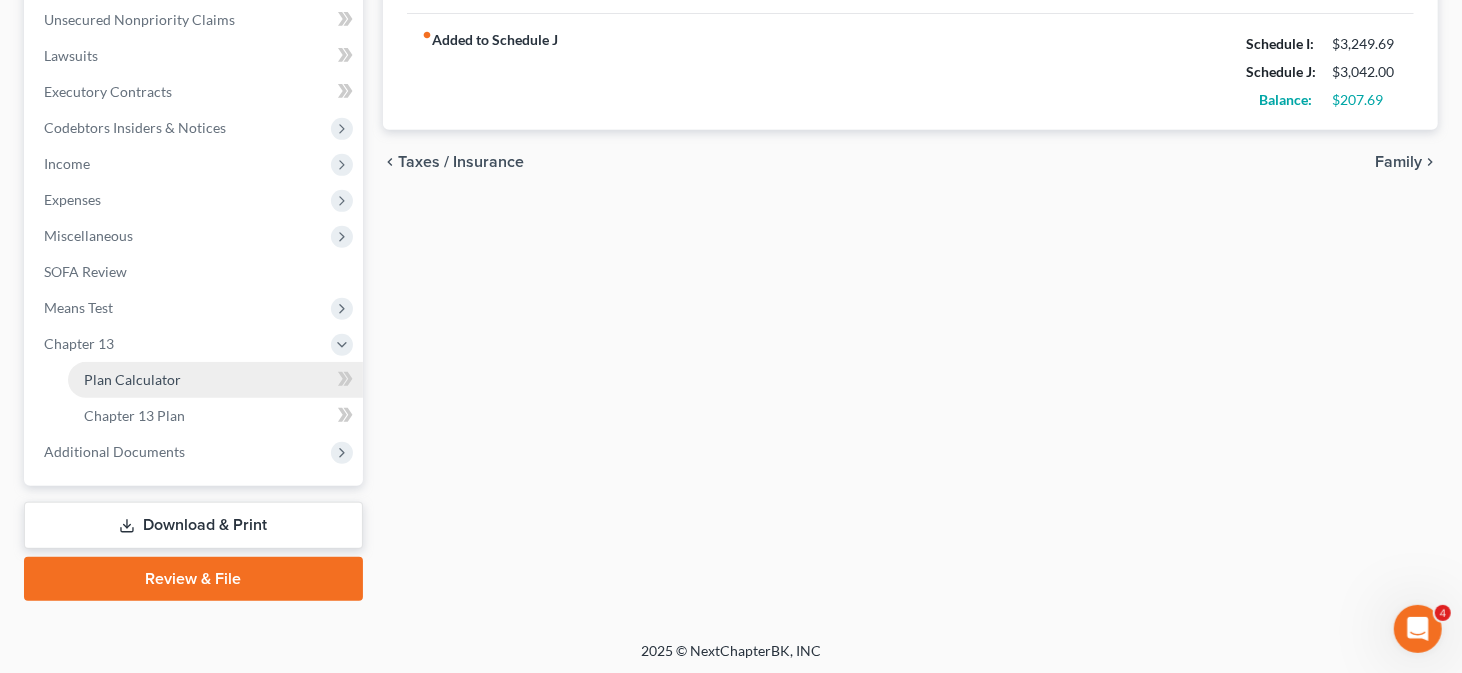 click on "Plan Calculator" at bounding box center [132, 379] 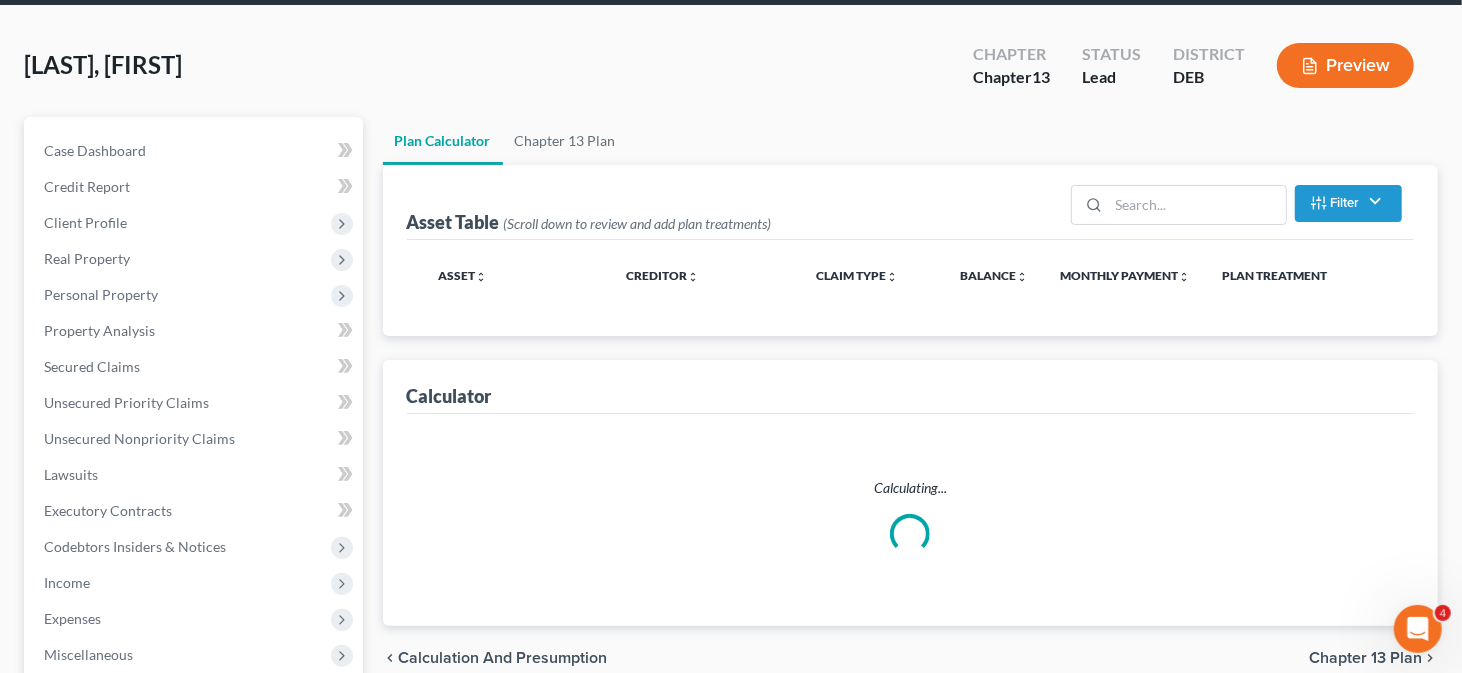 scroll, scrollTop: 0, scrollLeft: 0, axis: both 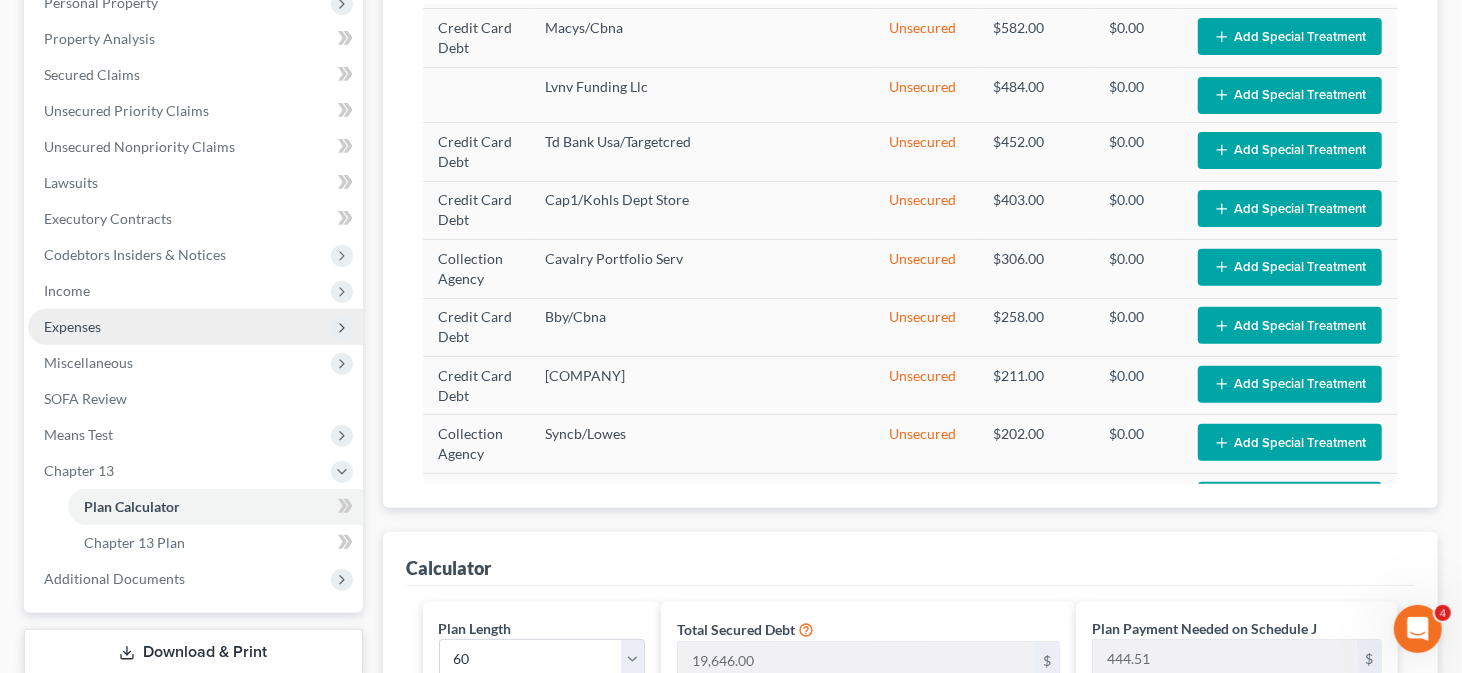 click on "Expenses" at bounding box center (195, 327) 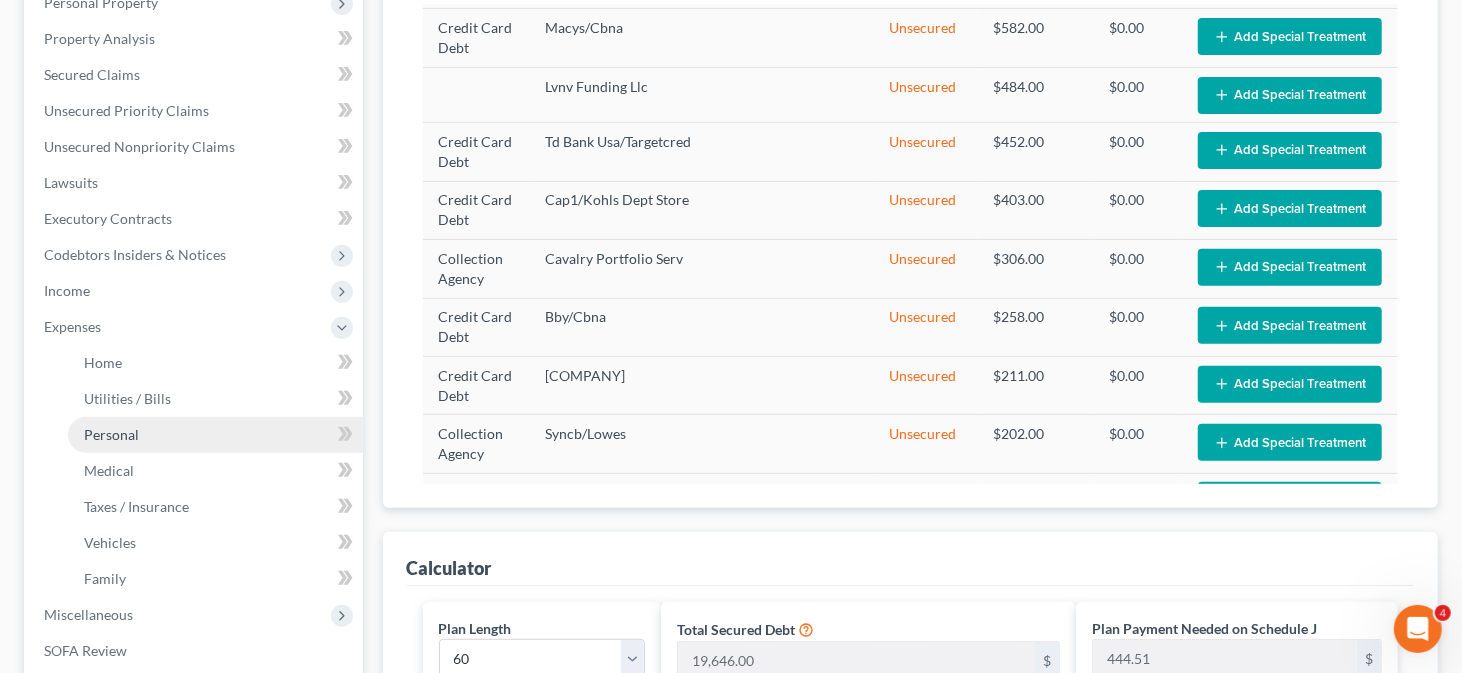 click on "Personal" at bounding box center (215, 435) 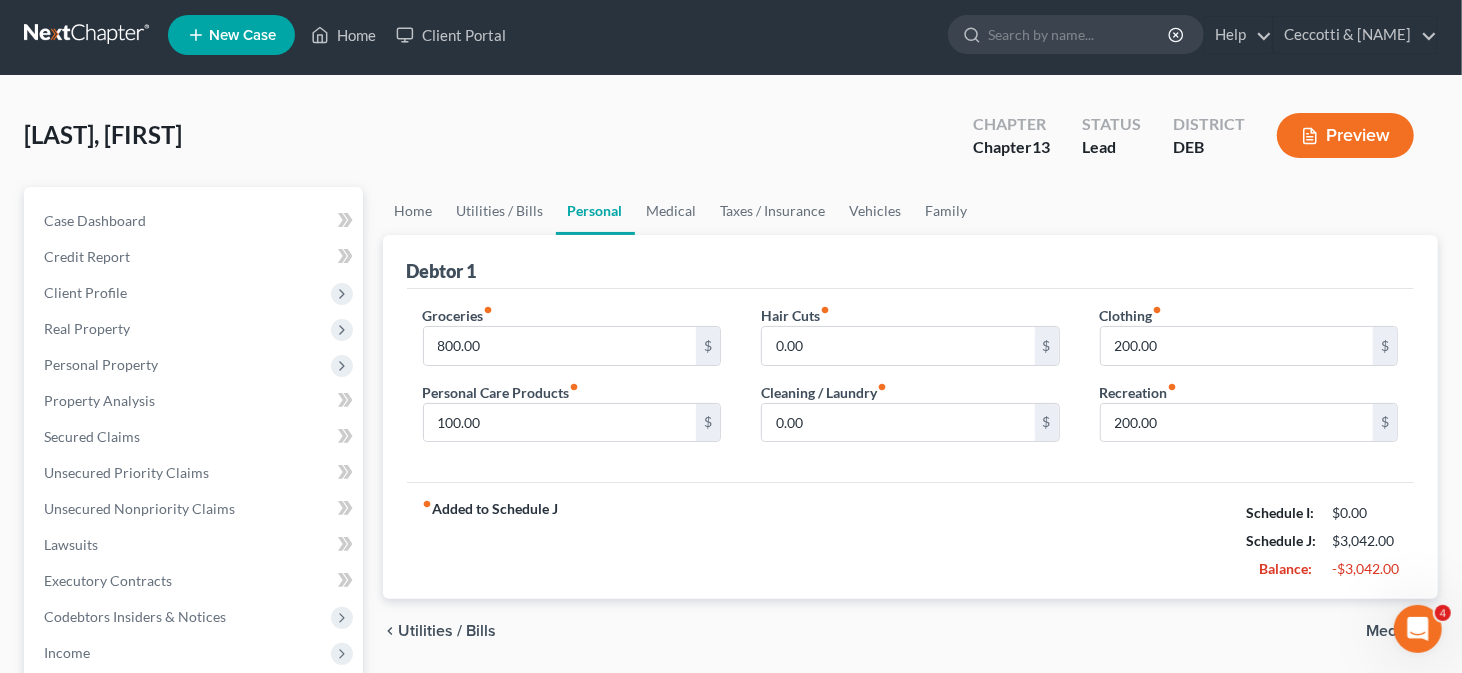 scroll, scrollTop: 0, scrollLeft: 0, axis: both 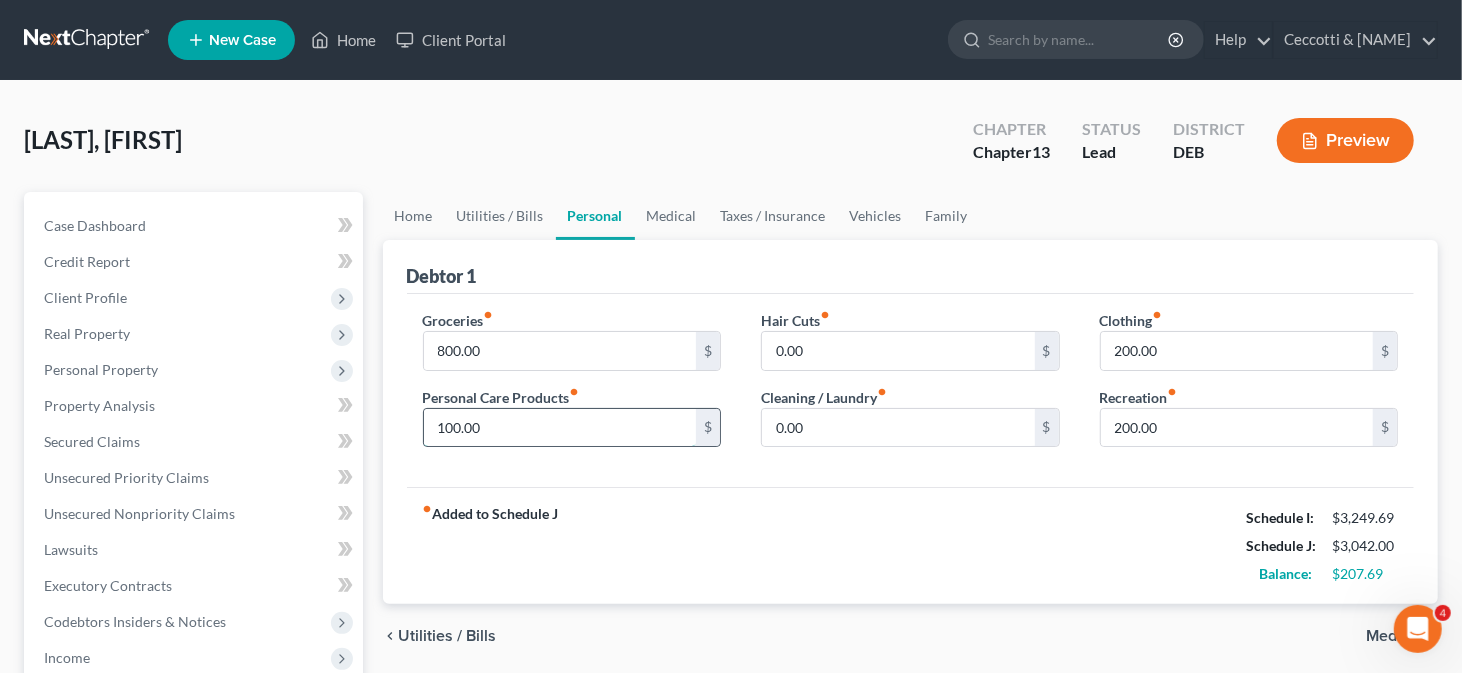 click on "100.00" at bounding box center (560, 428) 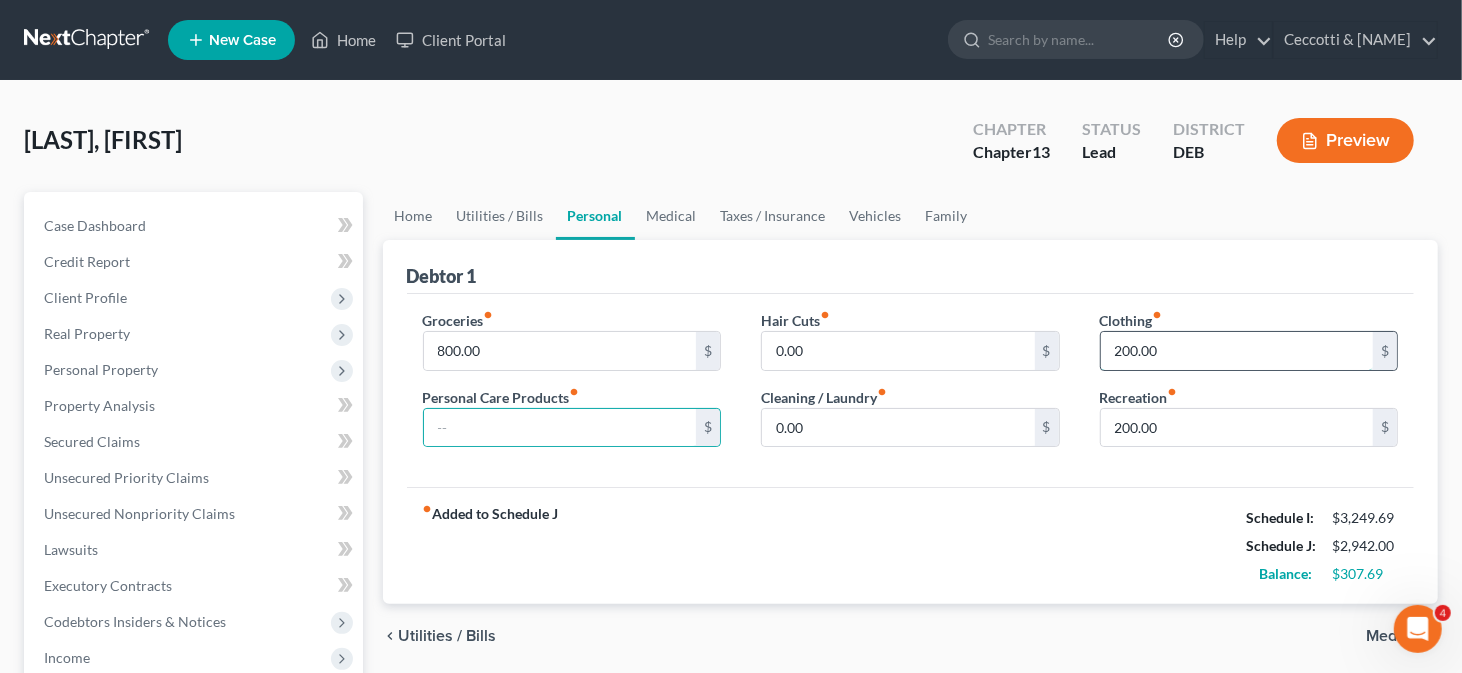 click on "200.00" at bounding box center [1237, 351] 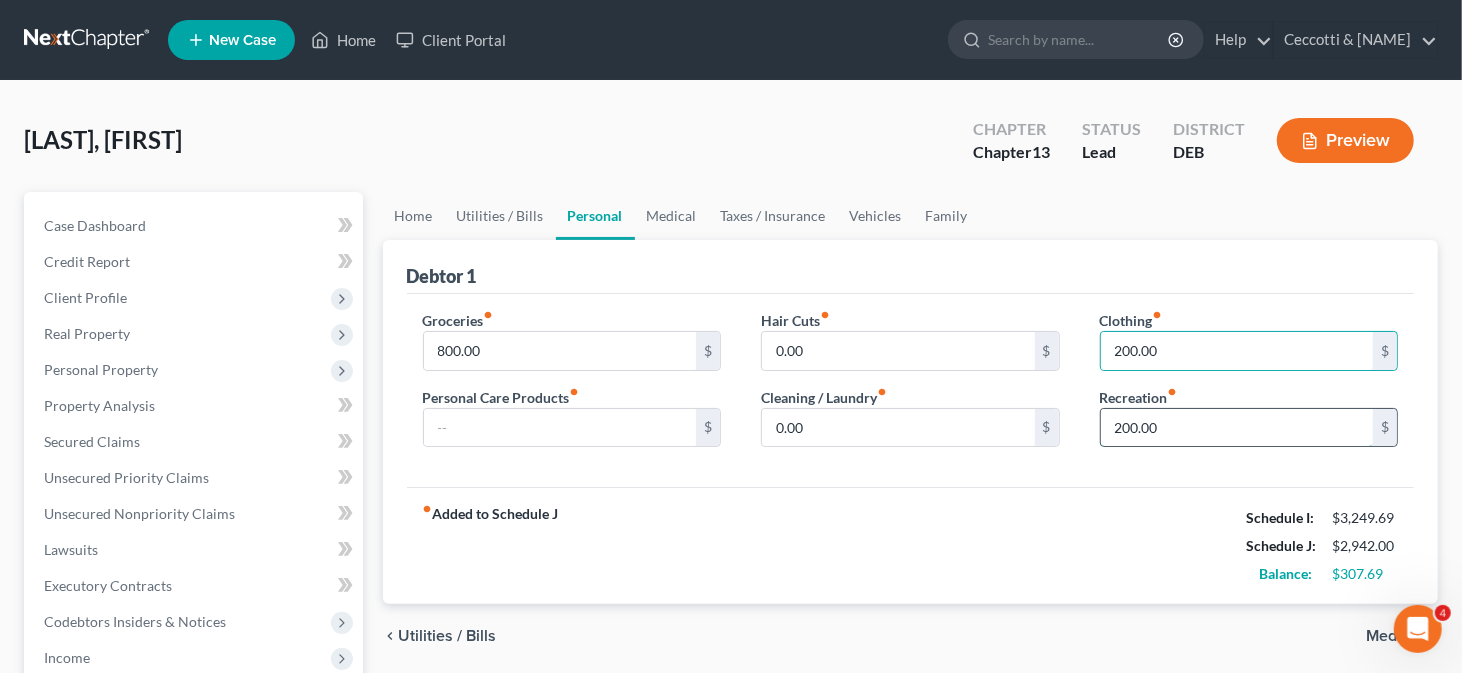click on "200.00" at bounding box center (1237, 428) 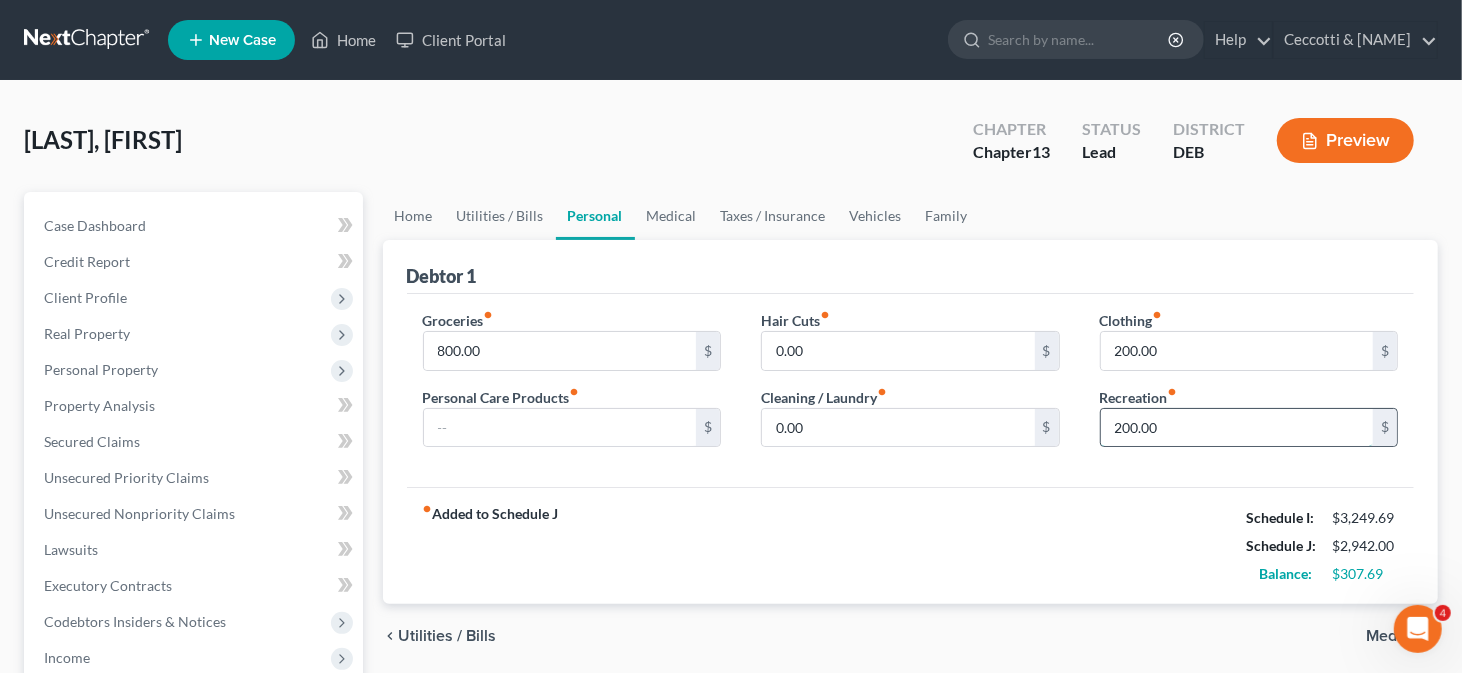 click on "200.00" at bounding box center (1237, 428) 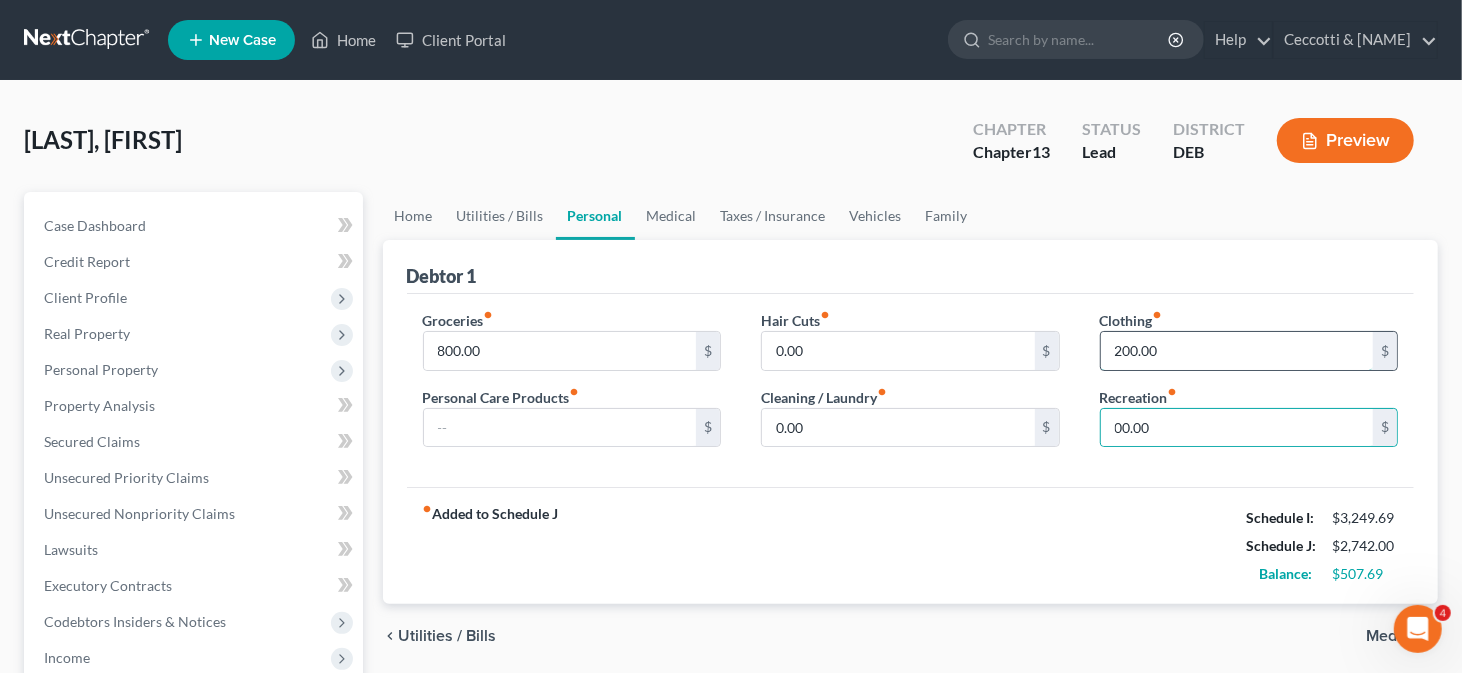 click on "200.00" at bounding box center (1237, 351) 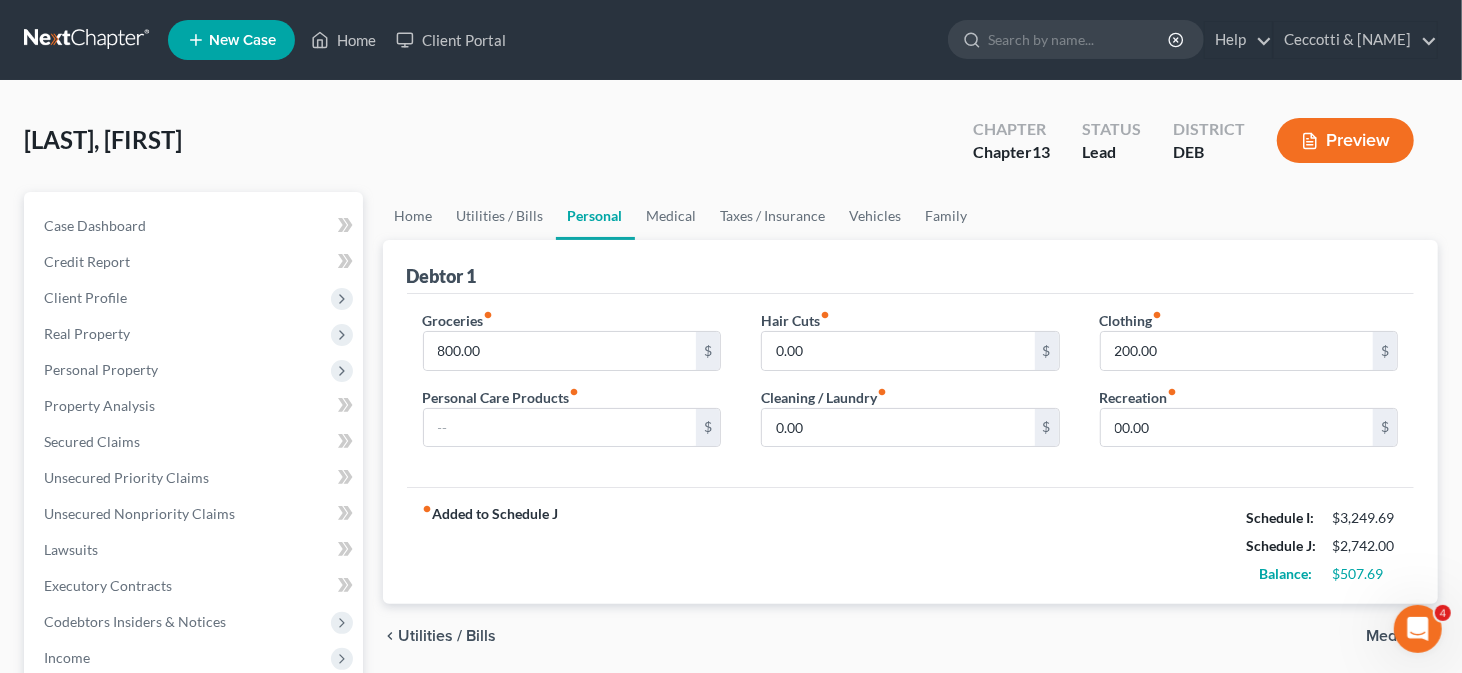 click on "fiber_manual_record  Added to Schedule J Schedule I: $3,249.69 Schedule J: $2,742.00 Balance: $507.69" at bounding box center [911, 545] 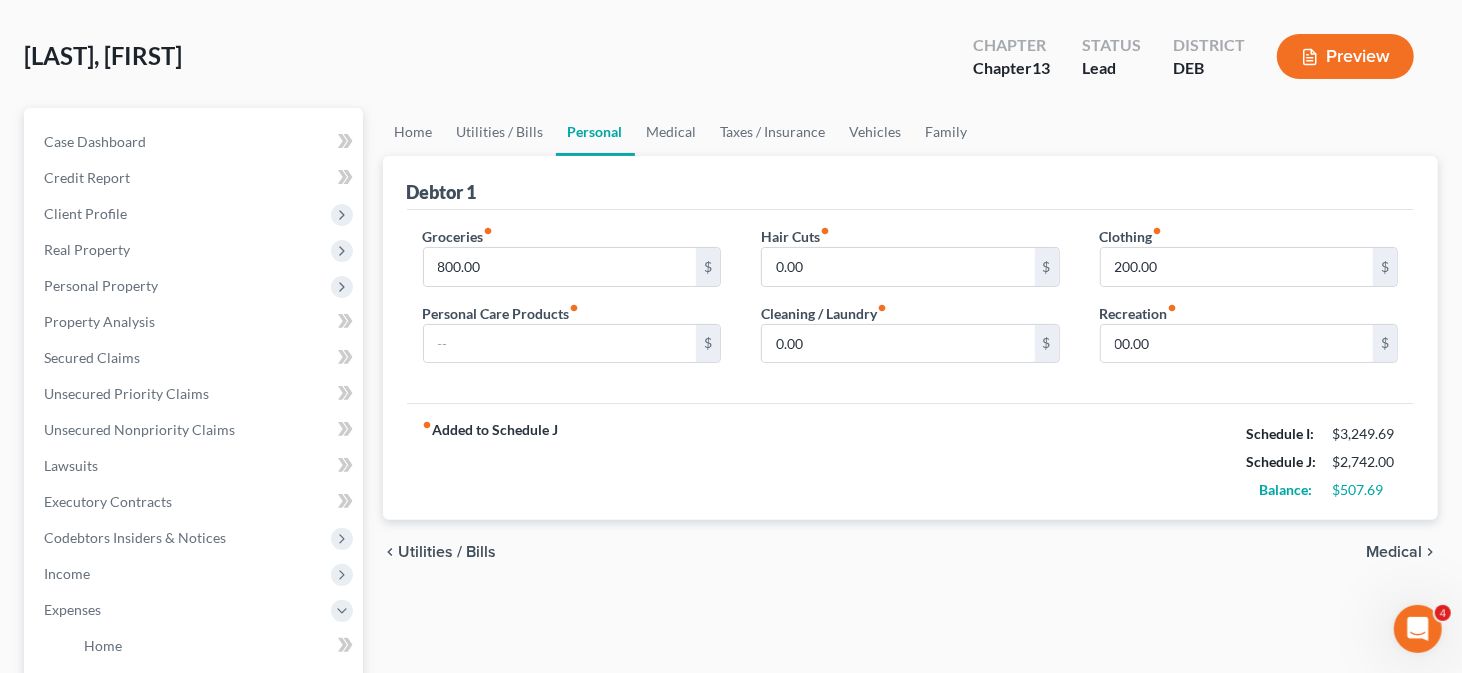 scroll, scrollTop: 200, scrollLeft: 0, axis: vertical 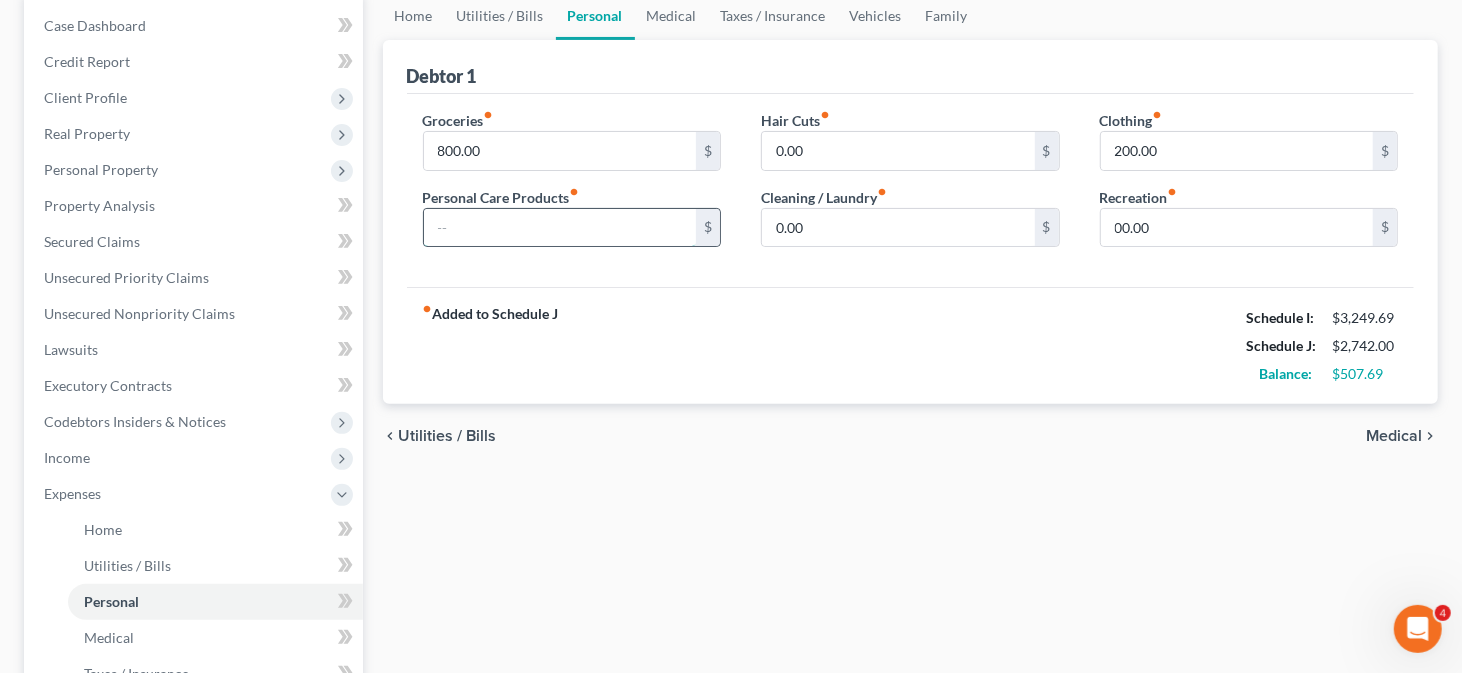 click at bounding box center [560, 228] 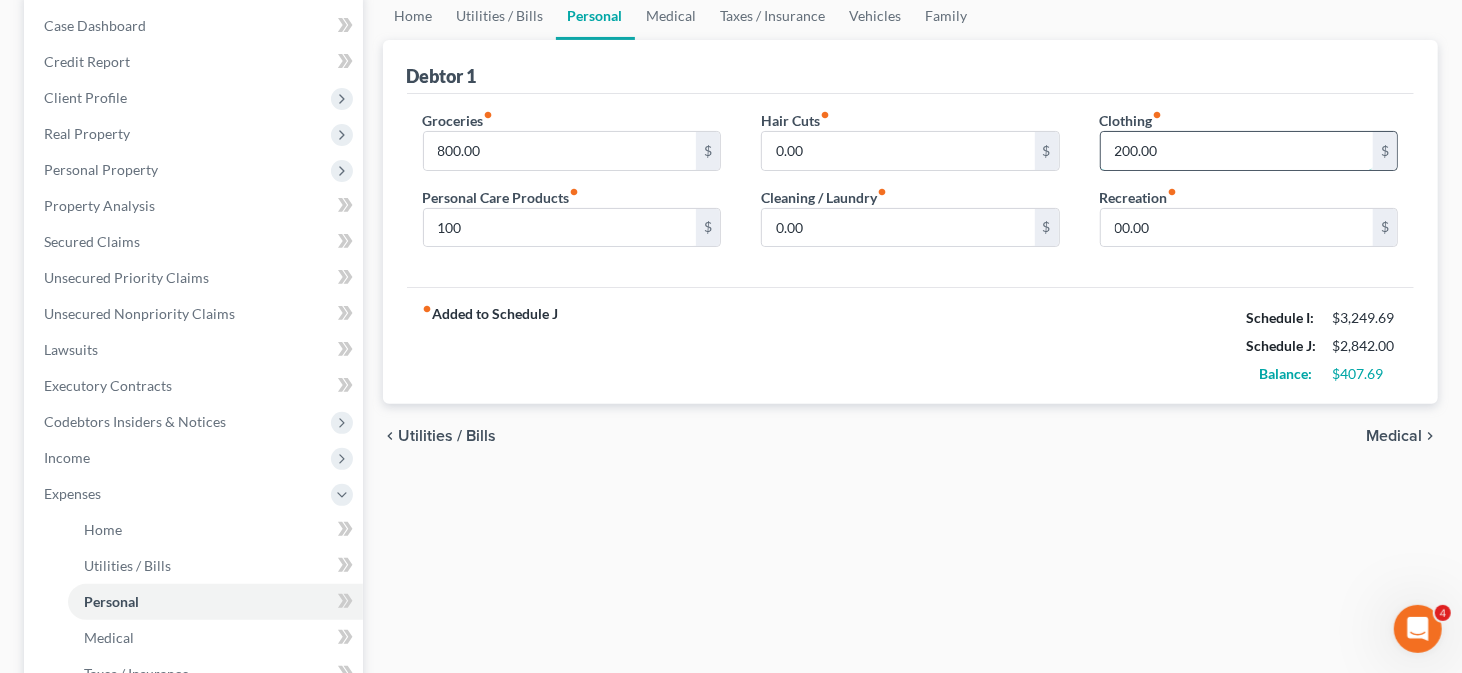 click on "200.00" at bounding box center [1237, 151] 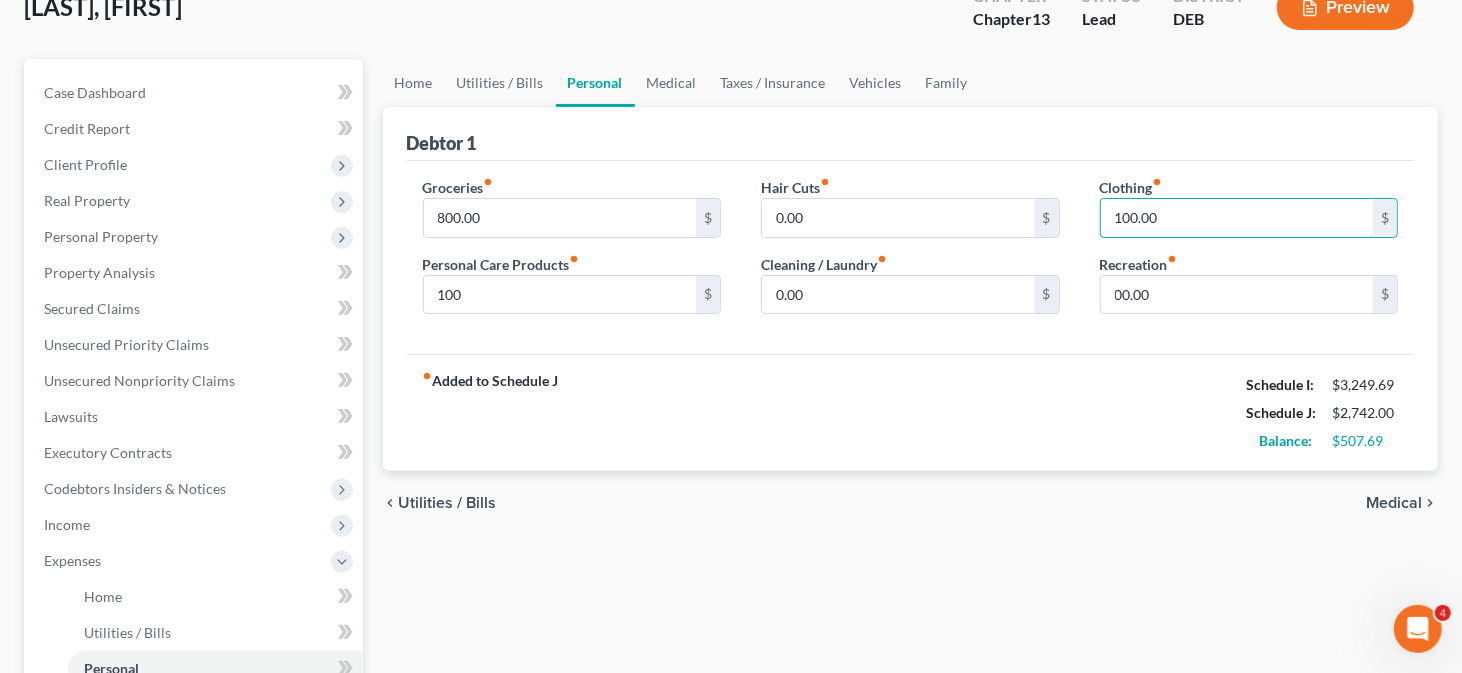 scroll, scrollTop: 100, scrollLeft: 0, axis: vertical 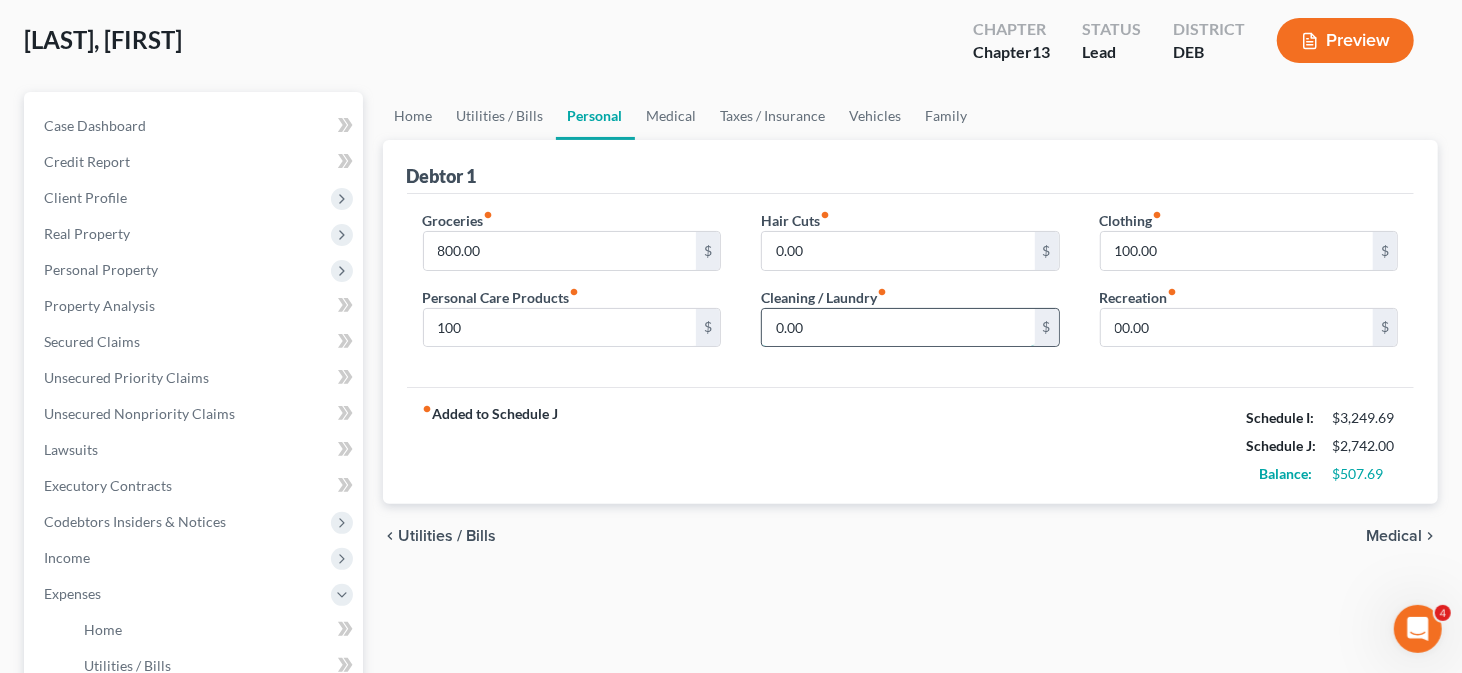click on "0.00" at bounding box center (898, 328) 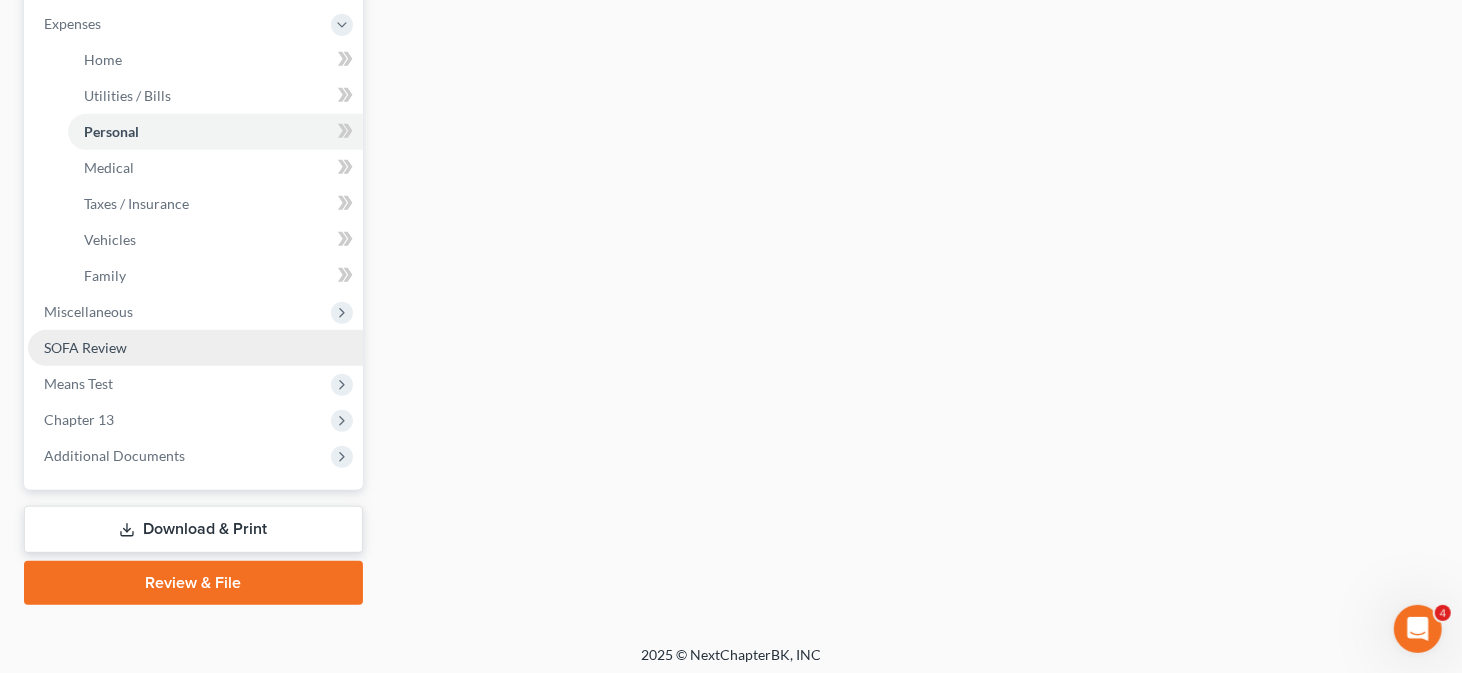 scroll, scrollTop: 674, scrollLeft: 0, axis: vertical 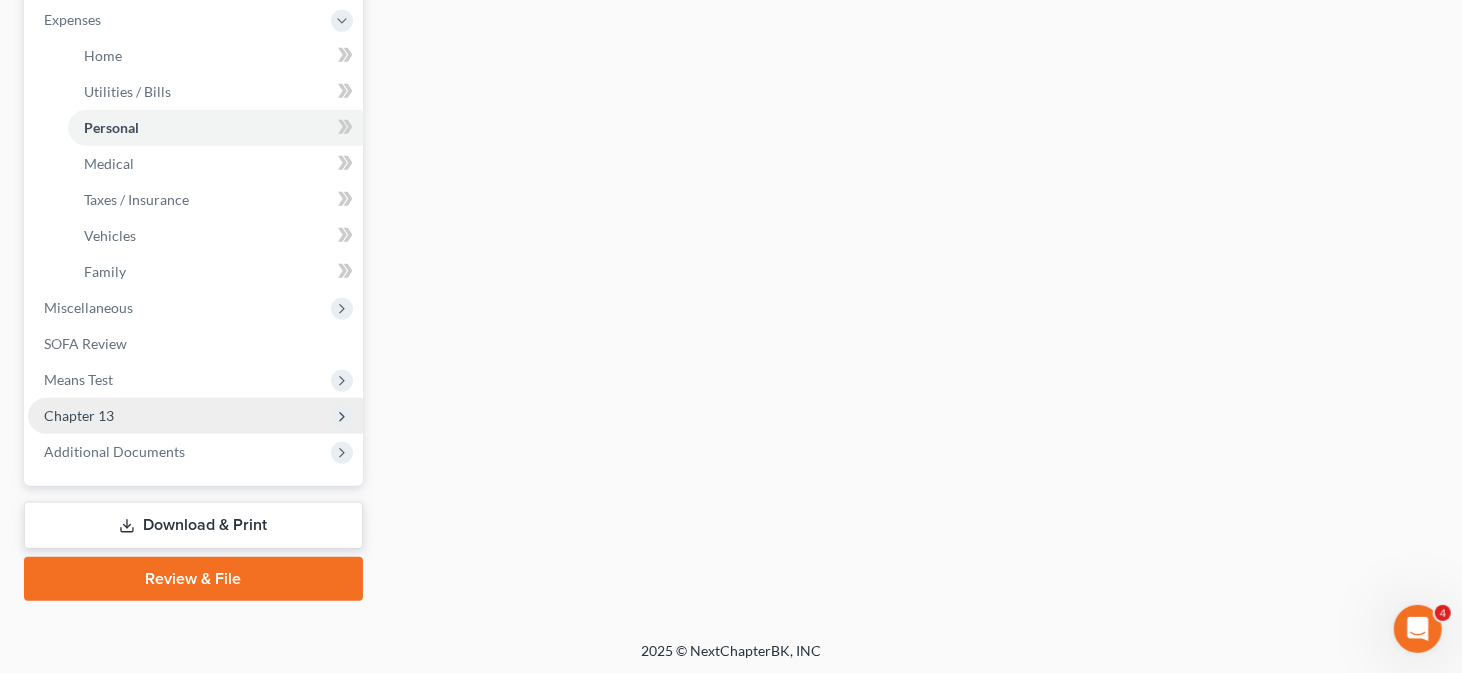 click on "Chapter 13" at bounding box center [195, 416] 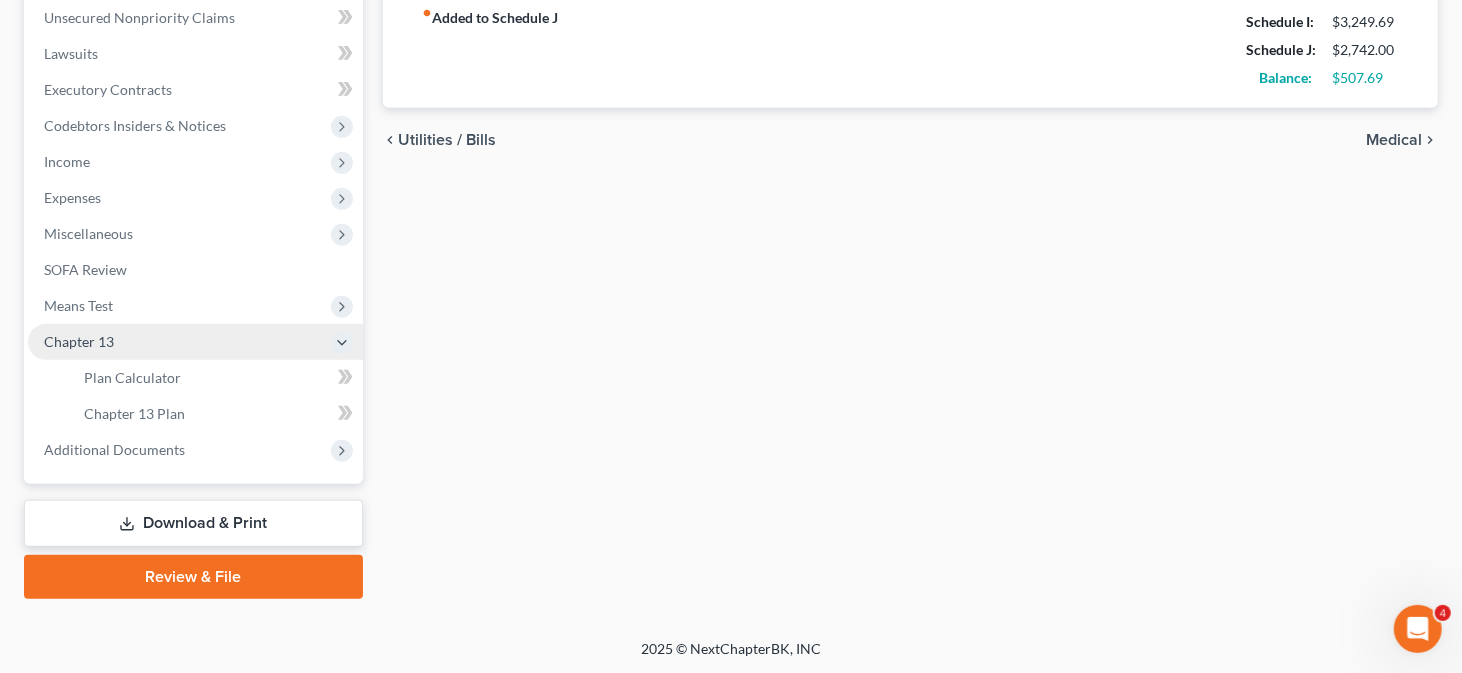 scroll, scrollTop: 494, scrollLeft: 0, axis: vertical 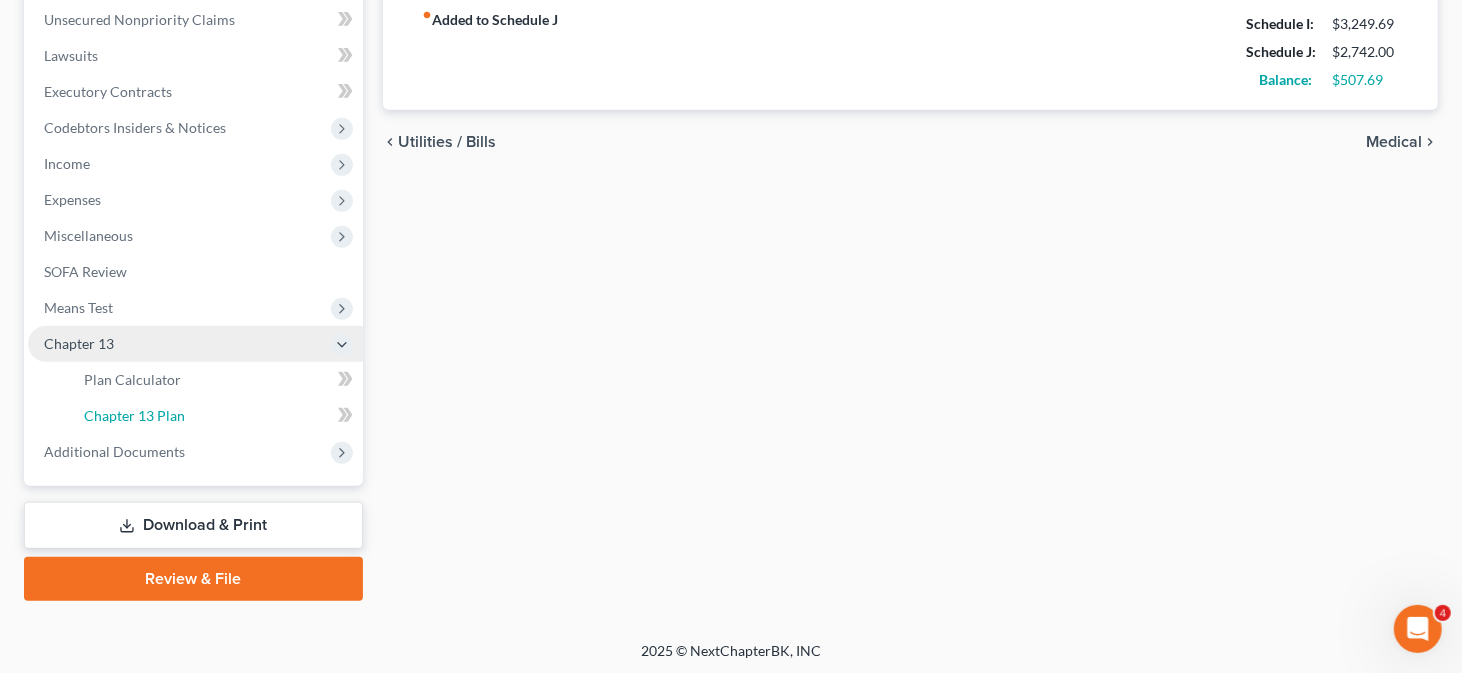 click on "Chapter 13 Plan" at bounding box center [215, 416] 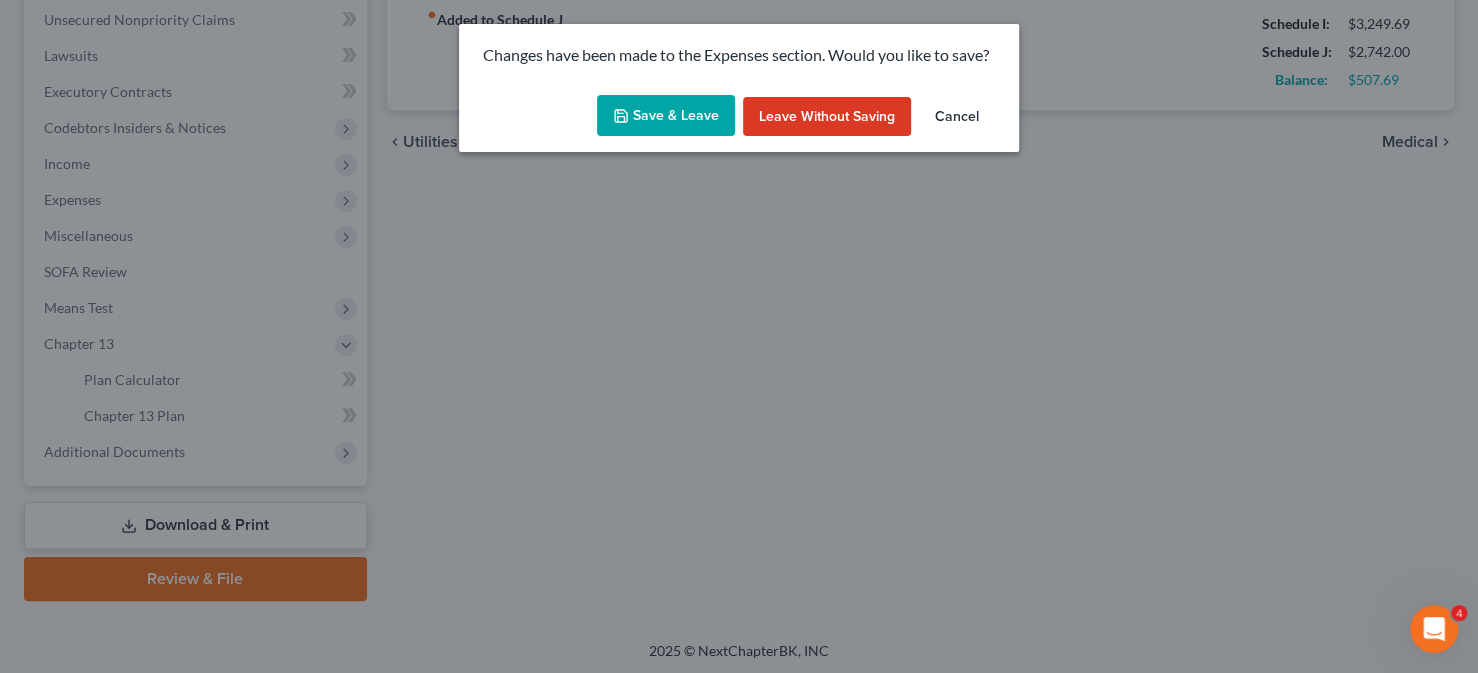 click on "Save & Leave" at bounding box center [666, 116] 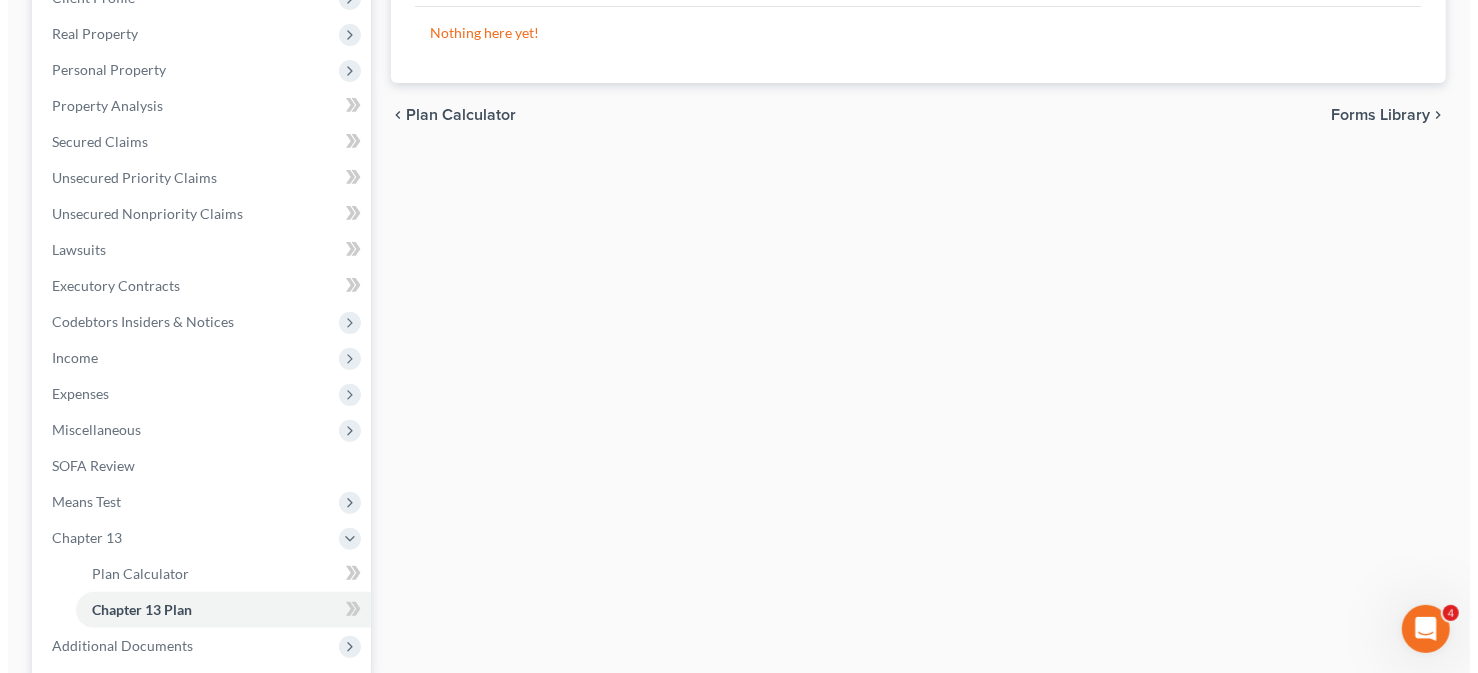 scroll, scrollTop: 200, scrollLeft: 0, axis: vertical 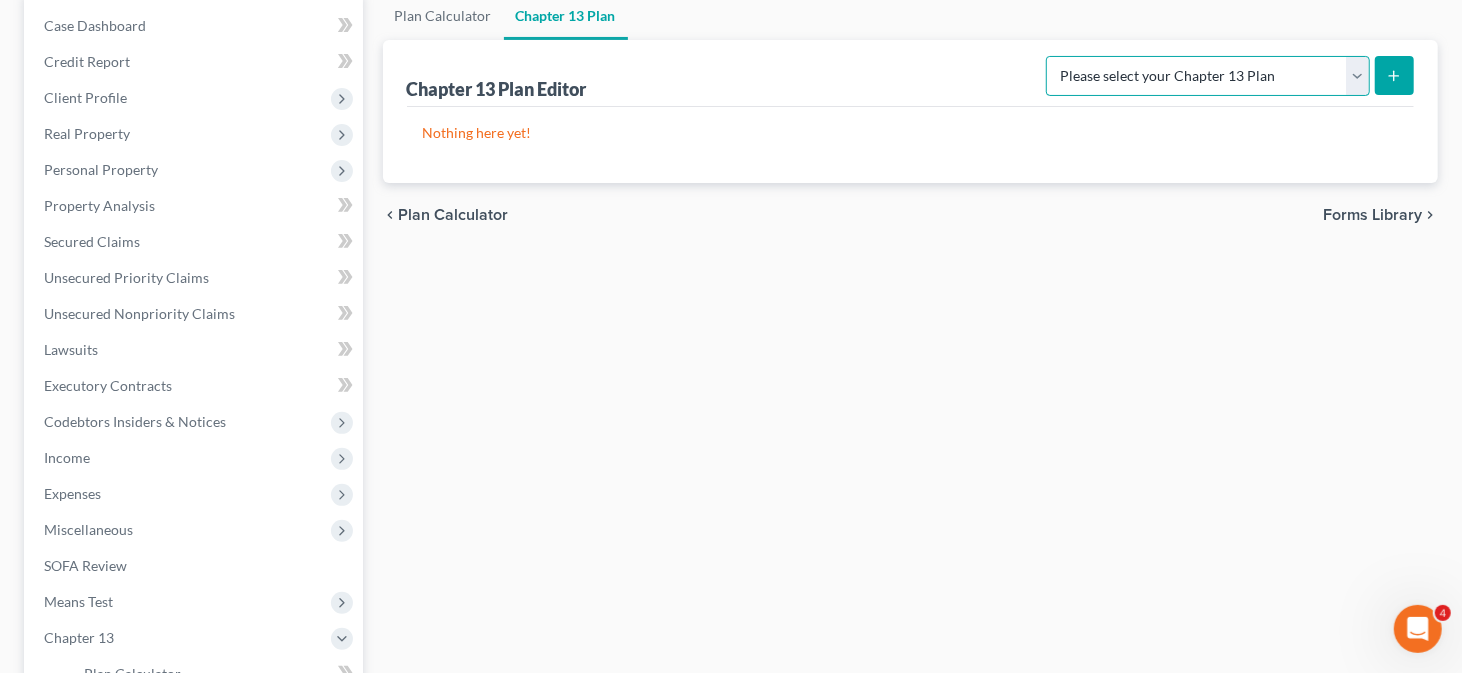 click on "Please select your Chapter 13 Plan Delaware Chapter 13 Plan Delaware Chapter 13 Plan - Ceccotti & Masten National Form Plan - Official Form 113" at bounding box center (1208, 76) 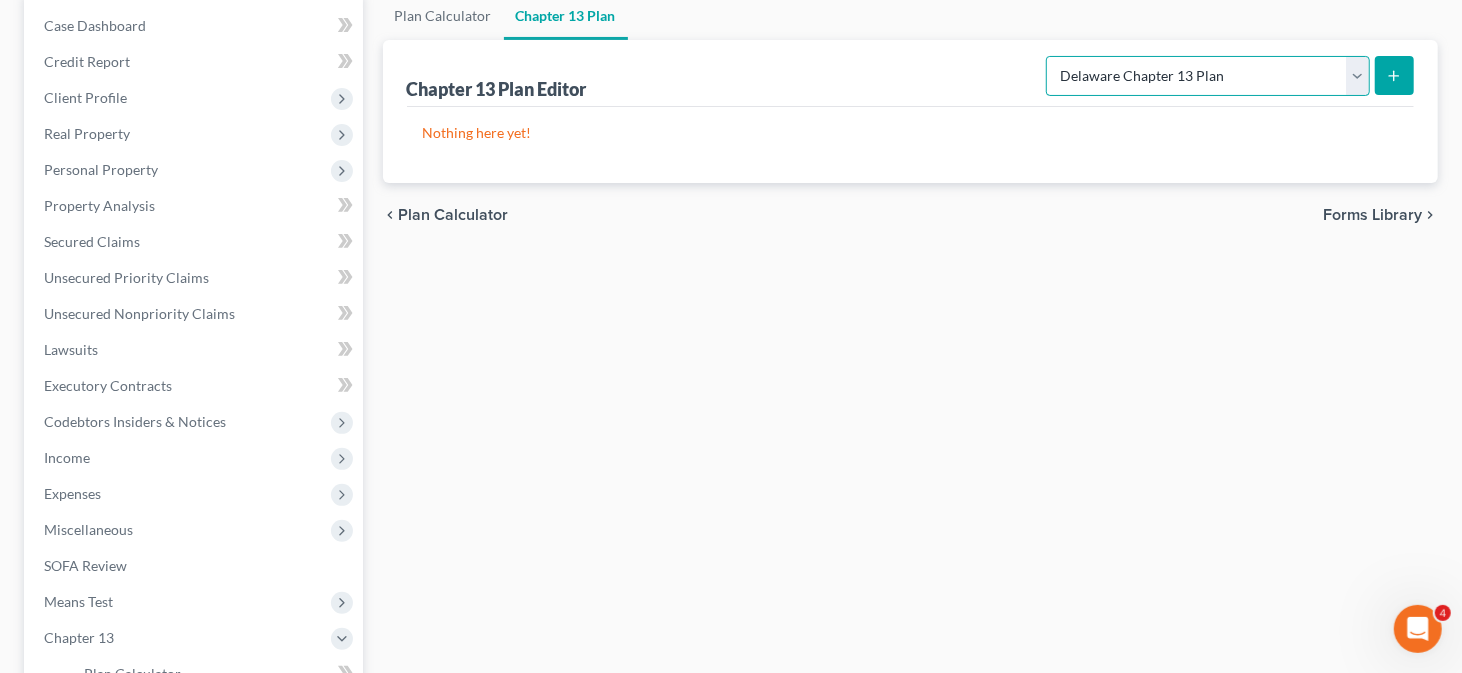 click on "Please select your Chapter 13 Plan Delaware Chapter 13 Plan Delaware Chapter 13 Plan - Ceccotti & Masten National Form Plan - Official Form 113" at bounding box center (1208, 76) 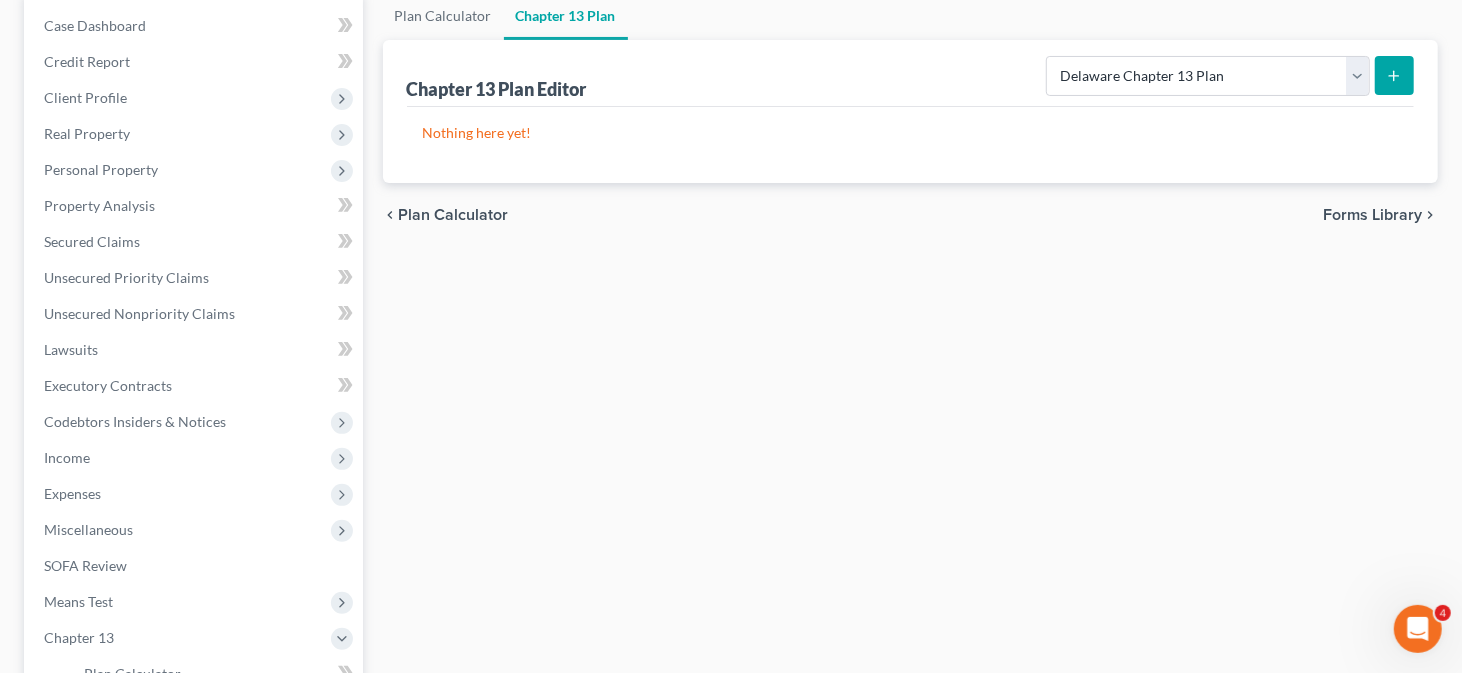 click 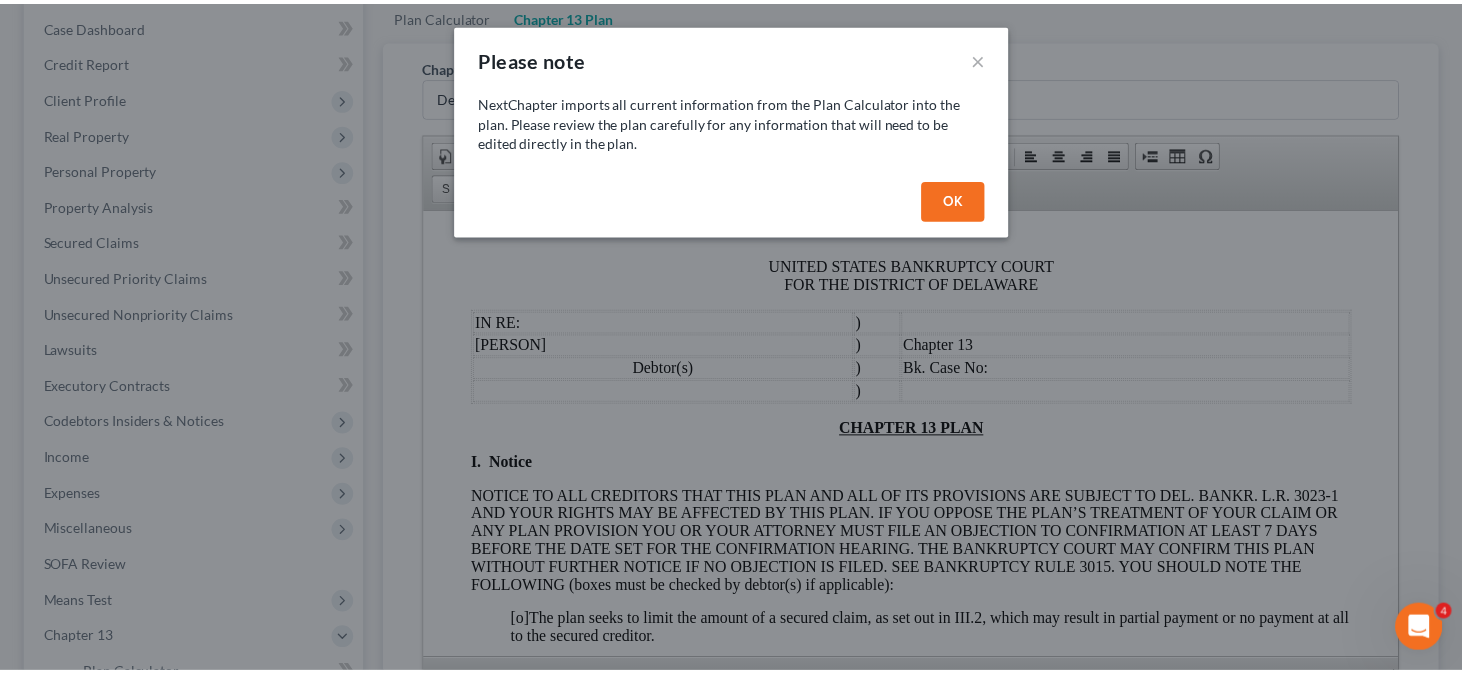 scroll, scrollTop: 0, scrollLeft: 0, axis: both 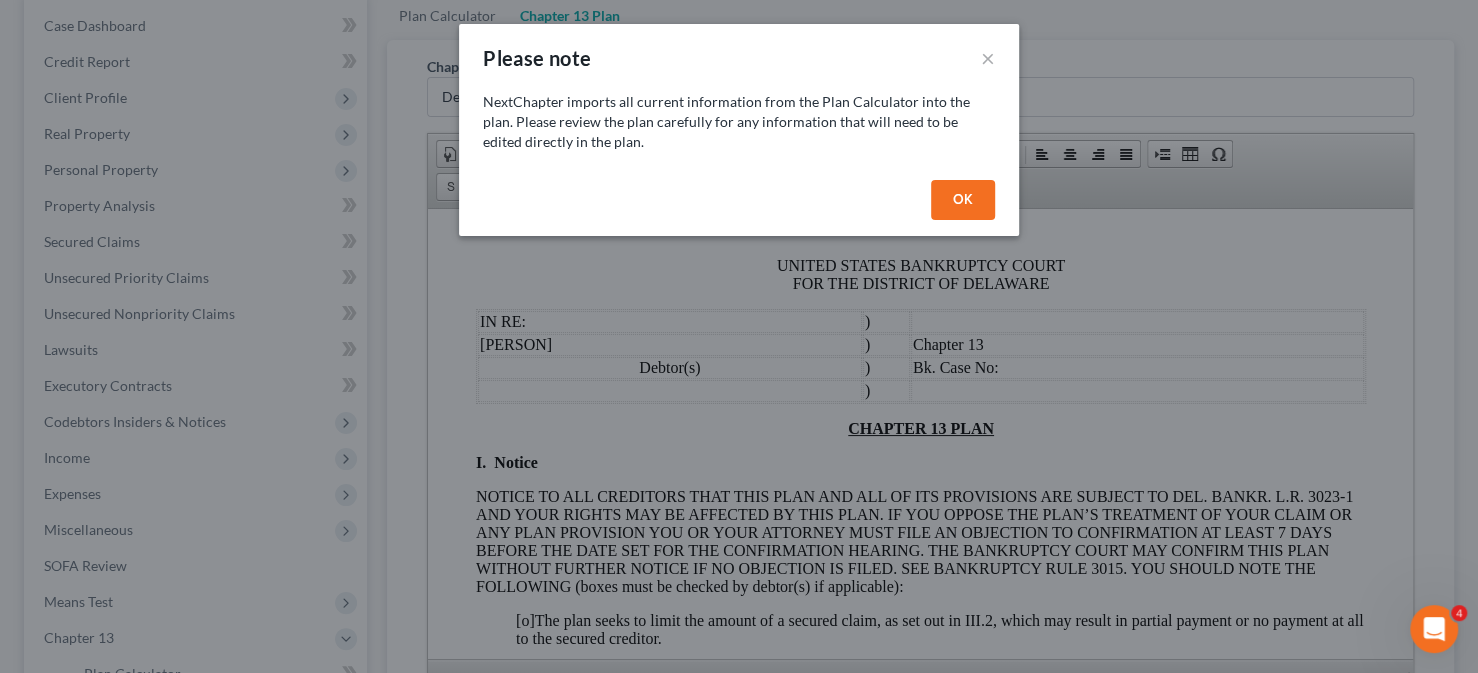 click on "OK" at bounding box center [963, 200] 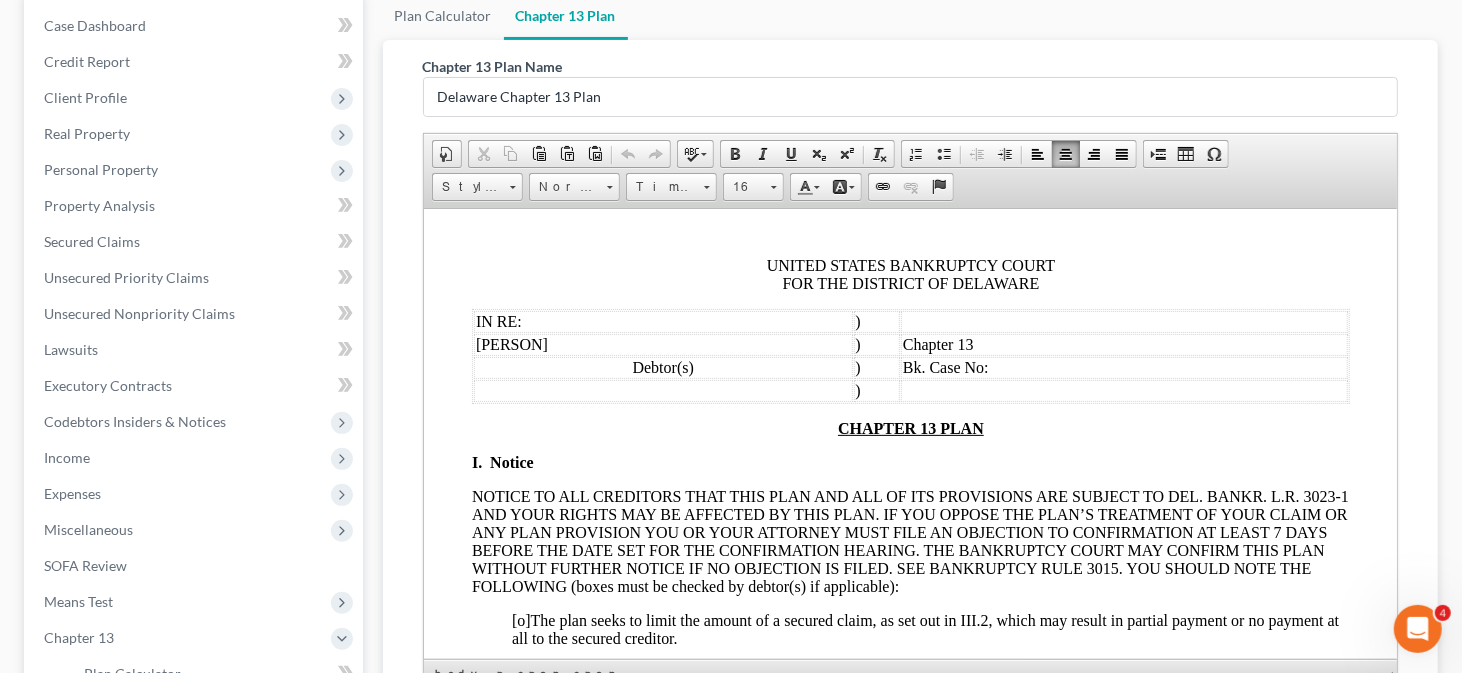 click on "CHAPTER 13 PLAN" at bounding box center (910, 427) 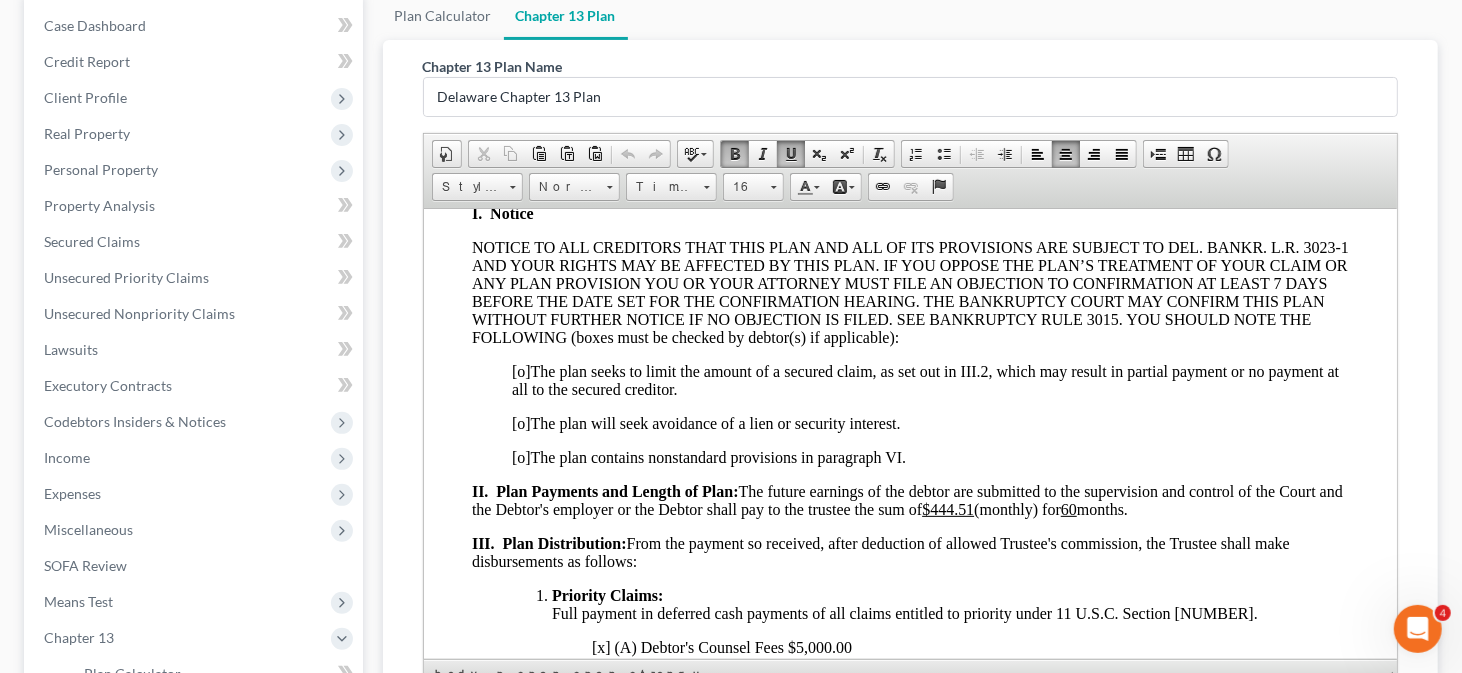 scroll, scrollTop: 200, scrollLeft: 0, axis: vertical 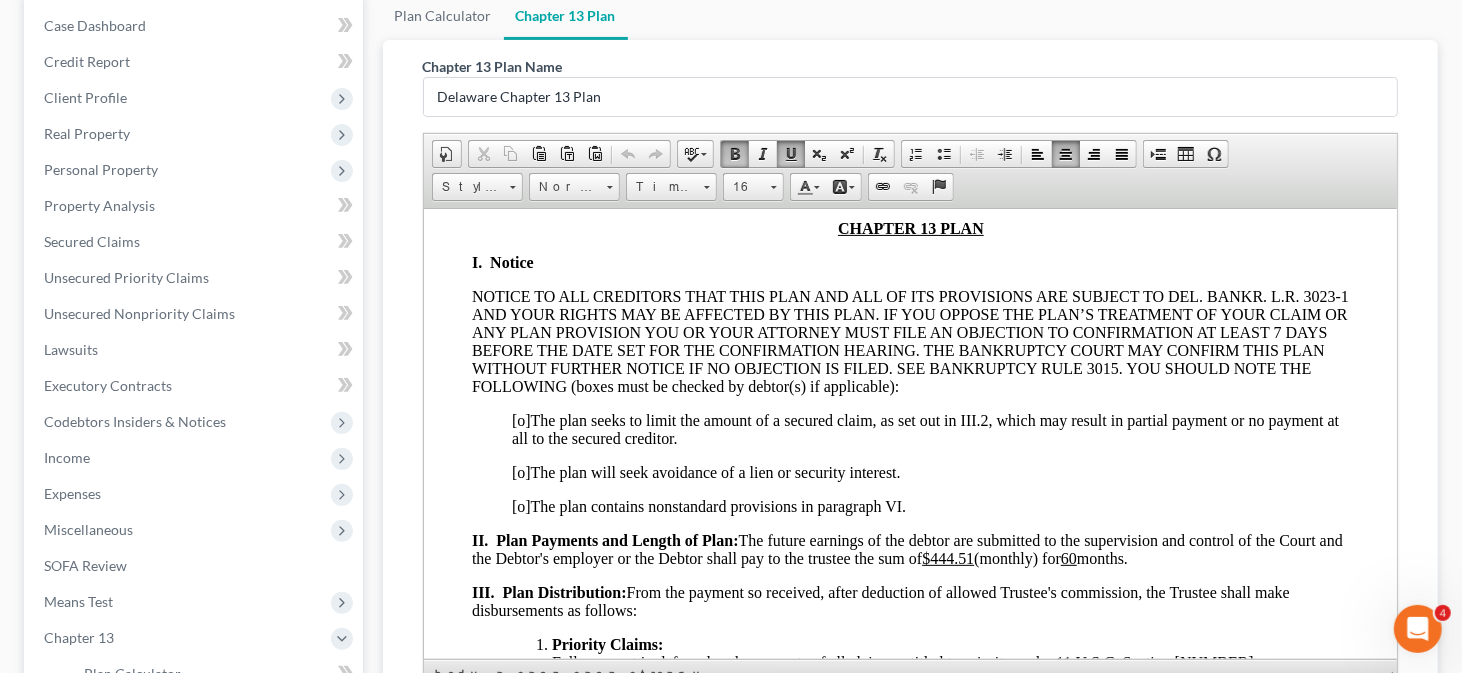 click on "[o]" at bounding box center (520, 419) 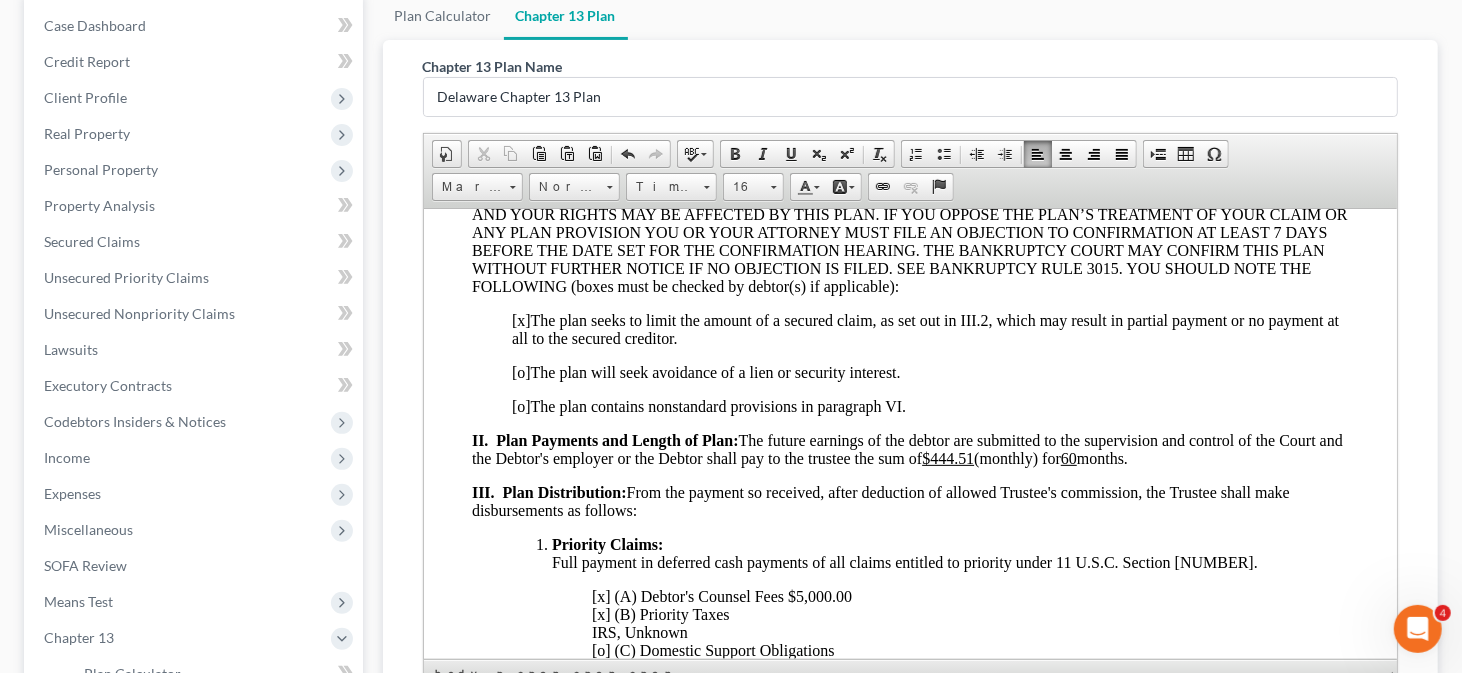 scroll, scrollTop: 400, scrollLeft: 0, axis: vertical 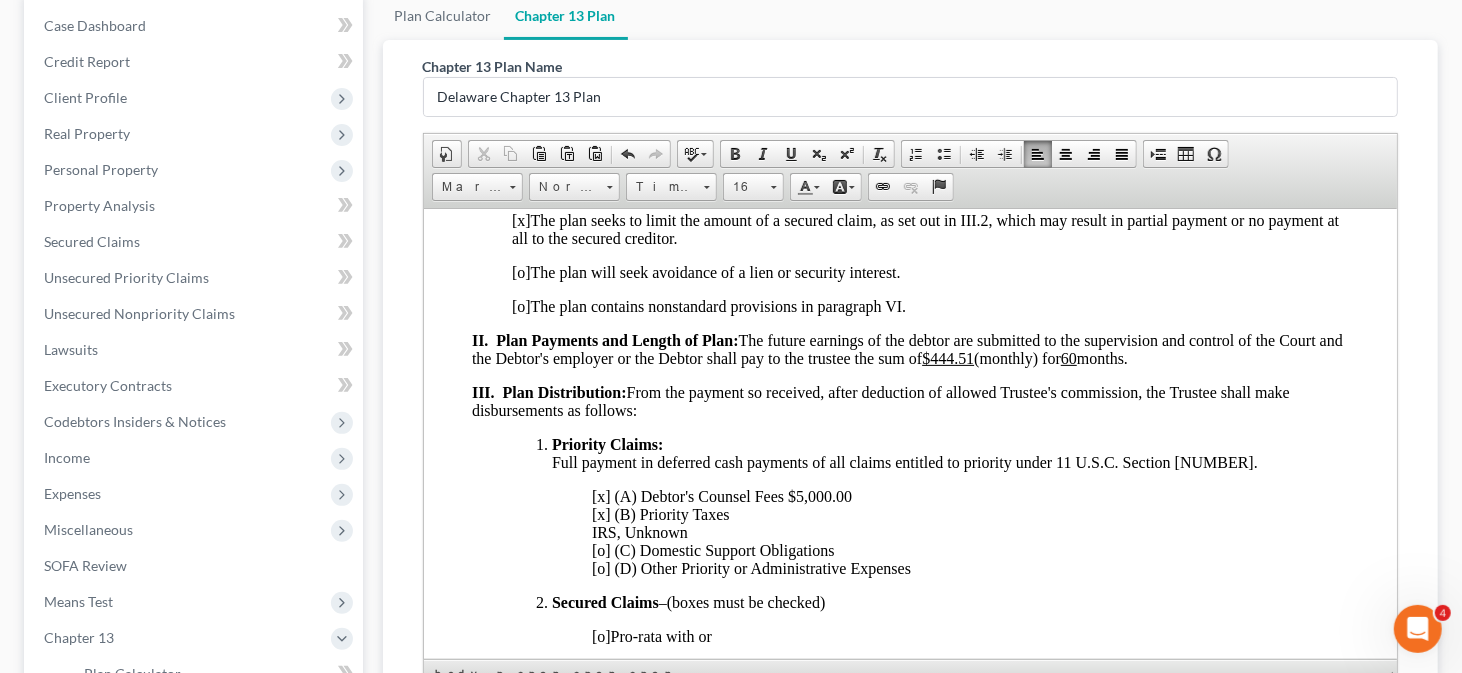 click on "[CURRENCY] [COMPANY], [COMPANY] [COMPANY] [COMPANY] [COMPANY]" at bounding box center [750, 531] 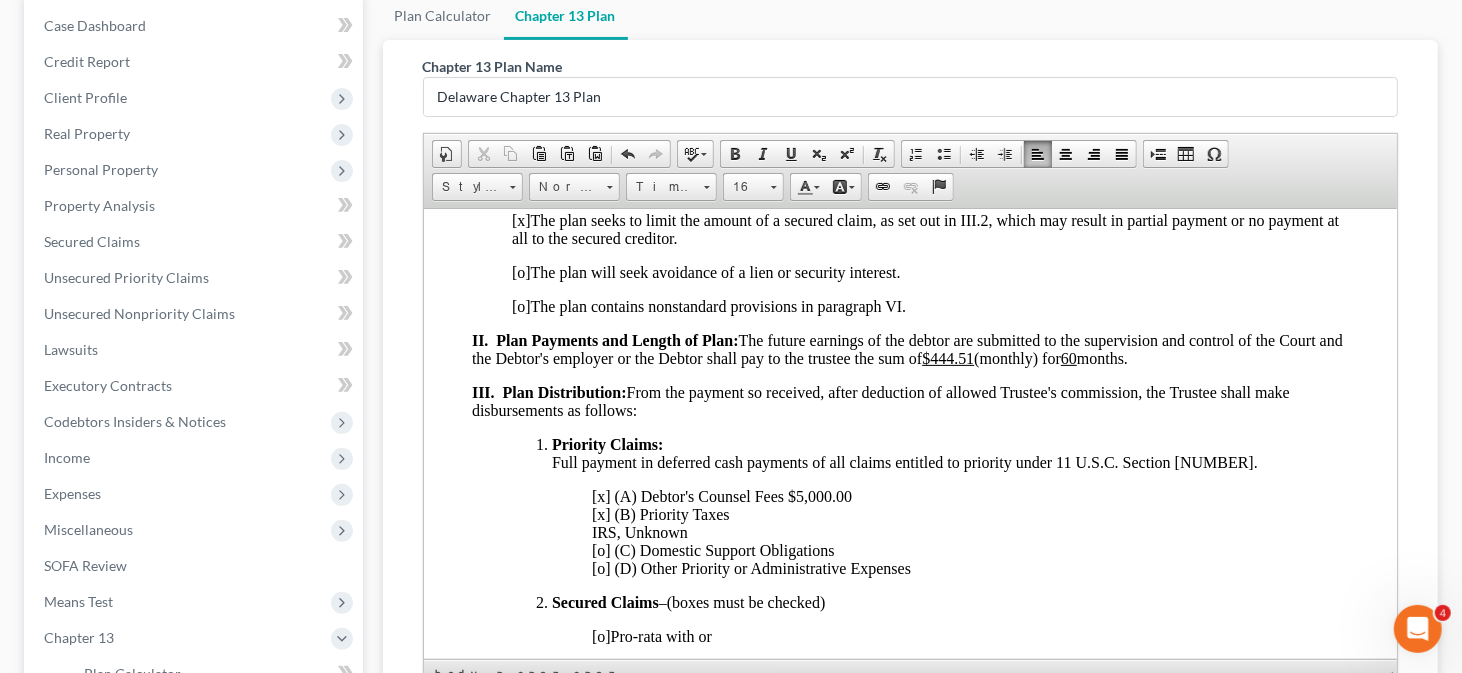 click on "[CURRENCY] [COMPANY], [COMPANY] [COMPANY] [COMPANY] [COMPANY]" at bounding box center (750, 531) 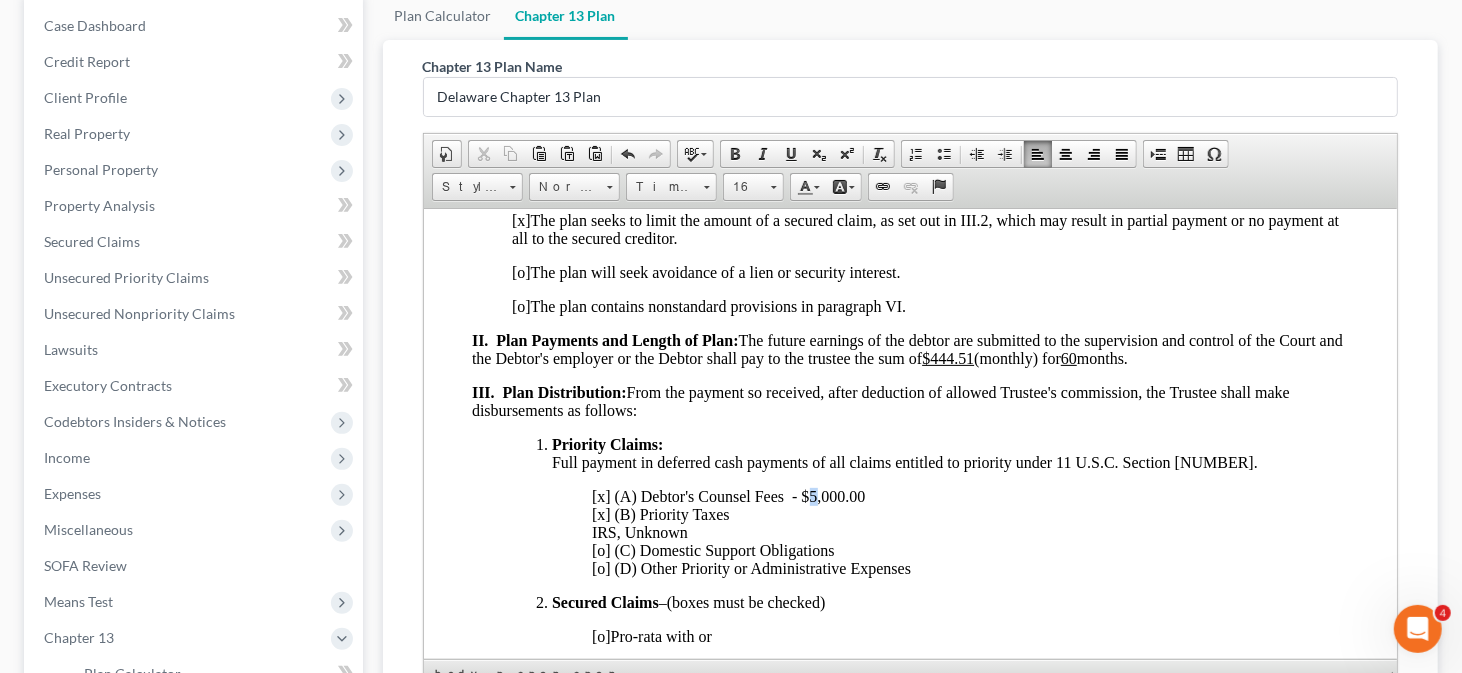 click on "[x] (B) Priority Taxes IRS, Unknown [o] (C) Domestic Support Obligations [o] (D) Other Priority or Administrative Expenses" at bounding box center [750, 531] 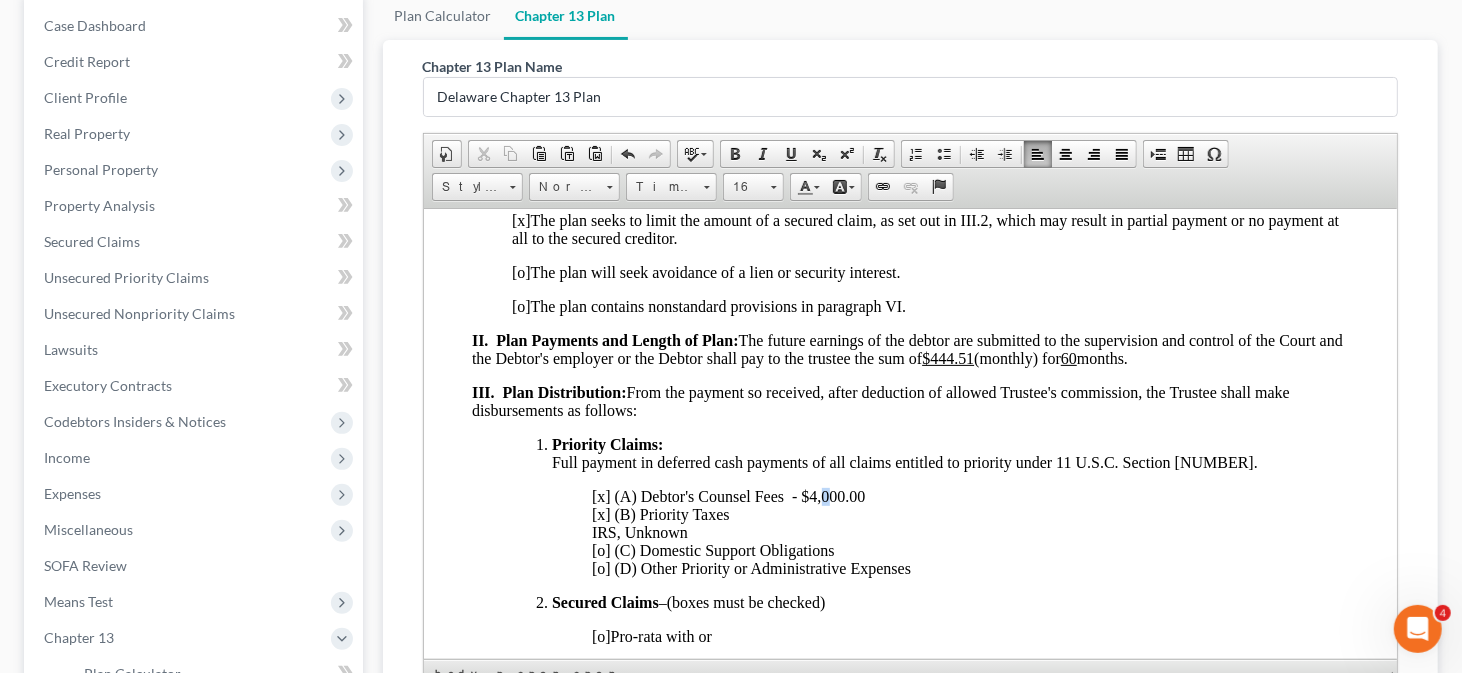 click on "[x] (A) Debtor's Counsel Fees  - [CURRENCY][NUMBER] [x] (B) Priority Taxes IRS, Unknown [o] (C) Domestic Support Obligations [o] (D) Other Priority or Administrative Expenses" at bounding box center [750, 531] 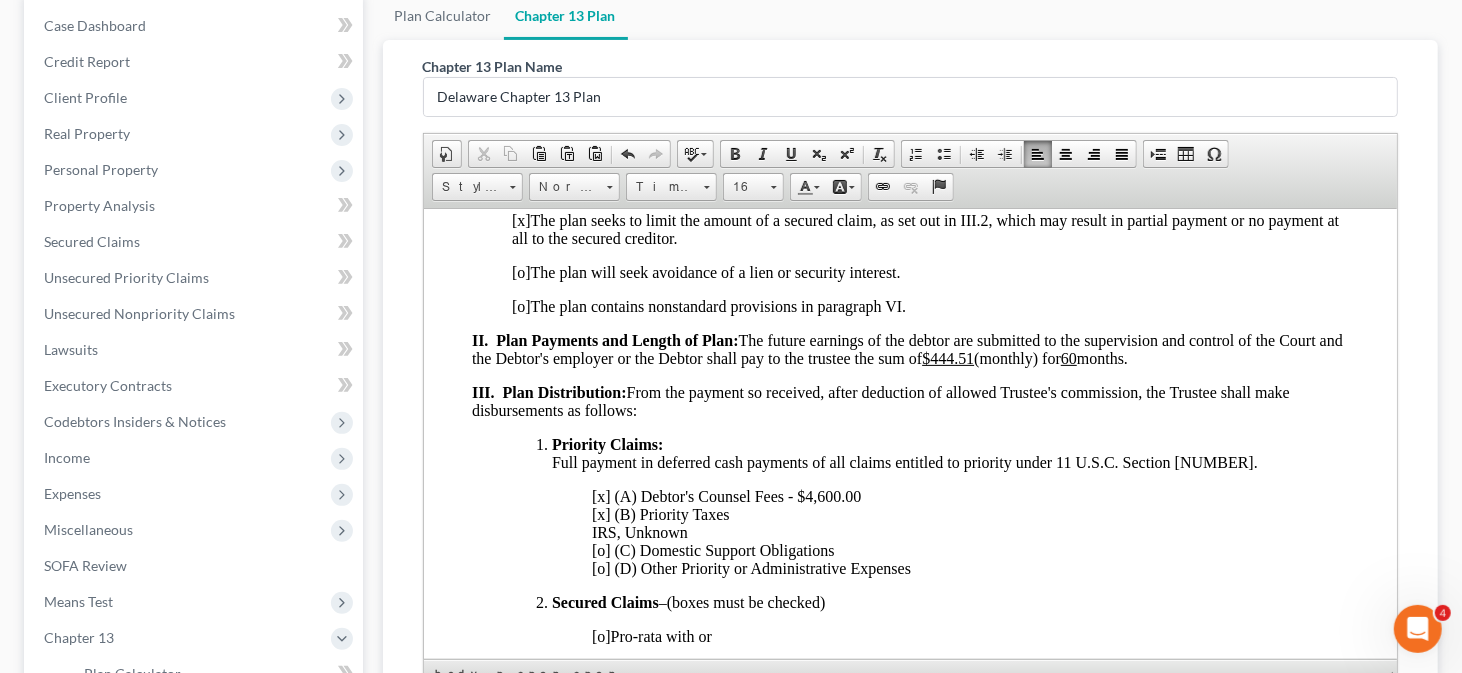 drag, startPoint x: 799, startPoint y: 502, endPoint x: 875, endPoint y: 505, distance: 76.05919 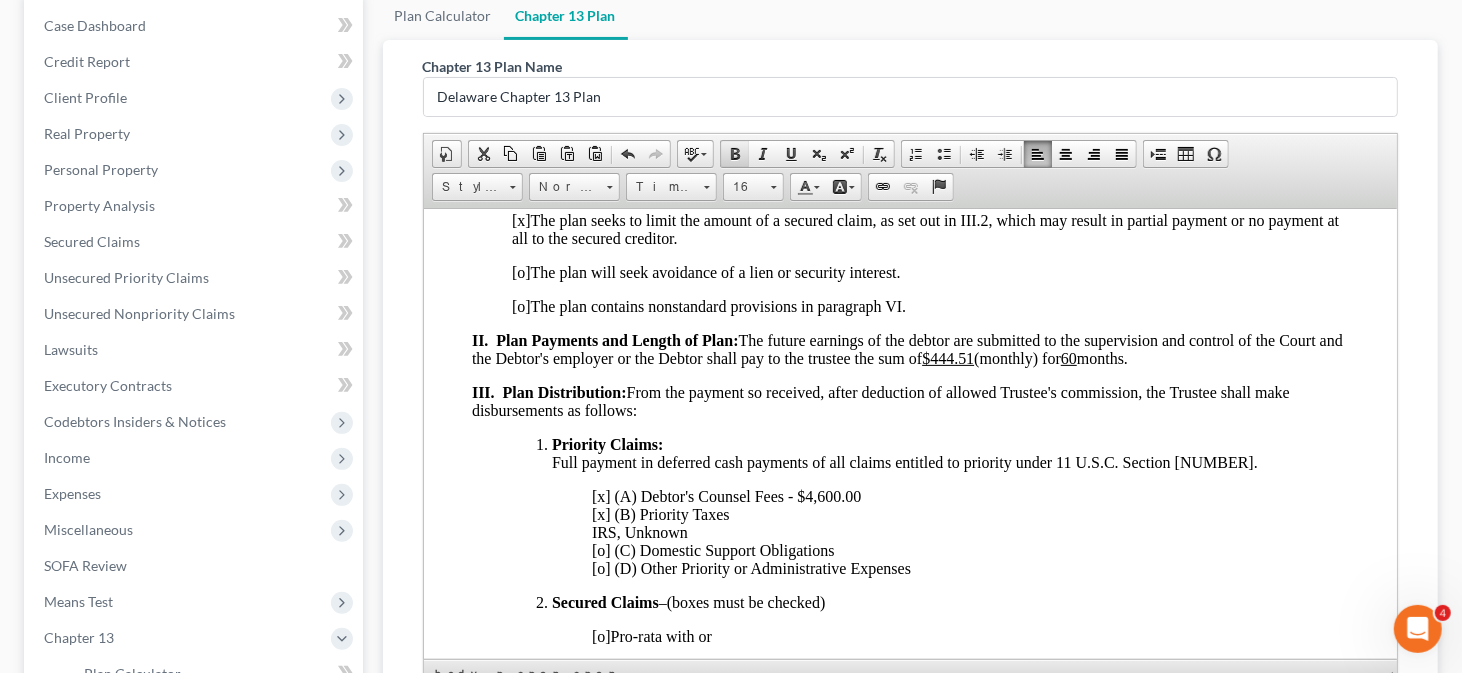 click at bounding box center [735, 154] 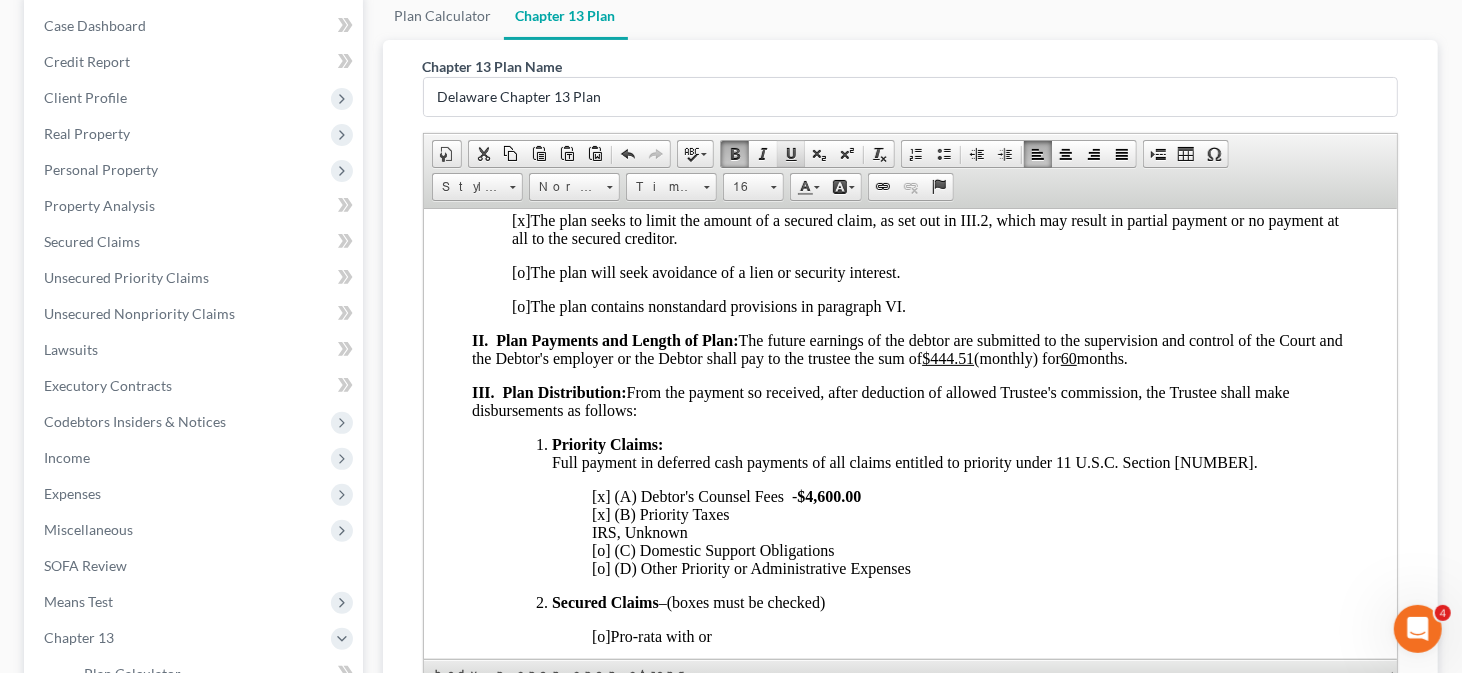click at bounding box center (791, 154) 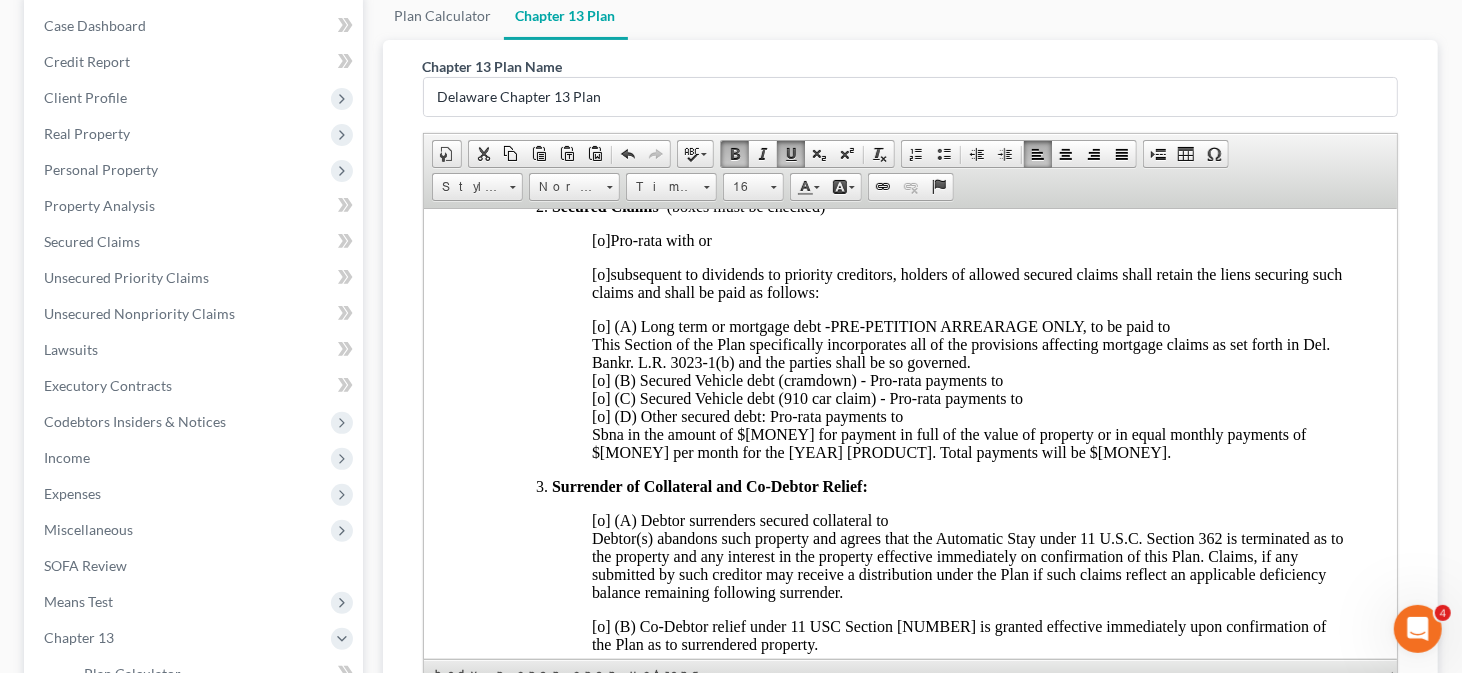 scroll, scrollTop: 800, scrollLeft: 0, axis: vertical 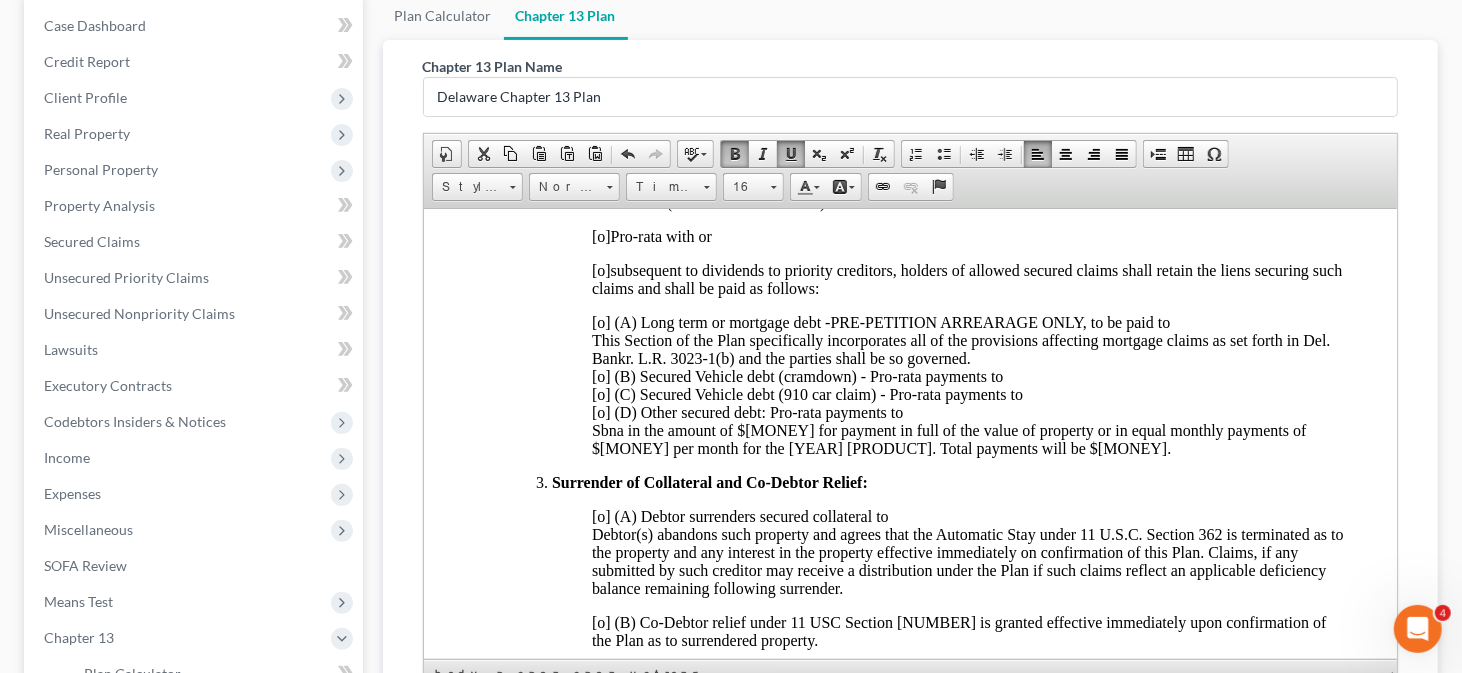 click on "UNITED STATES BANKRUPTCY COURT FOR THE DISTRICT OF DELAWARE IN RE: ) Ethel Fountain-Cemelus ) Chapter 13 Debtor(s) ) Bk. Case No: ) CHAPTER 13 PLAN I. Notice NOTICE TO ALL CREDITORS THAT THIS PLAN AND ALL OF ITS PROVISIONS ARE SUBJECT TO DEL. BANKR. L.R. 3023-1 AND YOUR RIGHTS MAY BE AFFECTED BY THIS PLAN. IF YOU OPPOSE THE PLAN’S TREATMENT OF YOUR CLAIM OR ANY PLAN PROVISION YOU OR YOUR ATTORNEY MUST FILE AN OBJECTION TO CONFIRMATION AT LEAST 7 DAYS BEFORE THE DATE SET FOR THE CONFIRMATION HEARING. THE BANKRUPTCY COURT MAY CONFIRM THIS PLAN WITHOUT FURTHER NOTICE IF NO OBJECTION IS FILED. SEE BANKRUPTCY RULE 3015. YOU SHOULD NOTE THE FOLLOWING (boxes must be checked by debtor(s) if applicable): [x ] The plan seeks to limit the amount of a secured claim, as set out in III.2, which may result in partial payment or no payment at all to the secured creditor. [o] The plan will seek avoidance of a lien or security interest. [o] The plan contains nonstandard provisions in paragraph VI. $444.51 60 [o] [o]" at bounding box center [910, 1094] 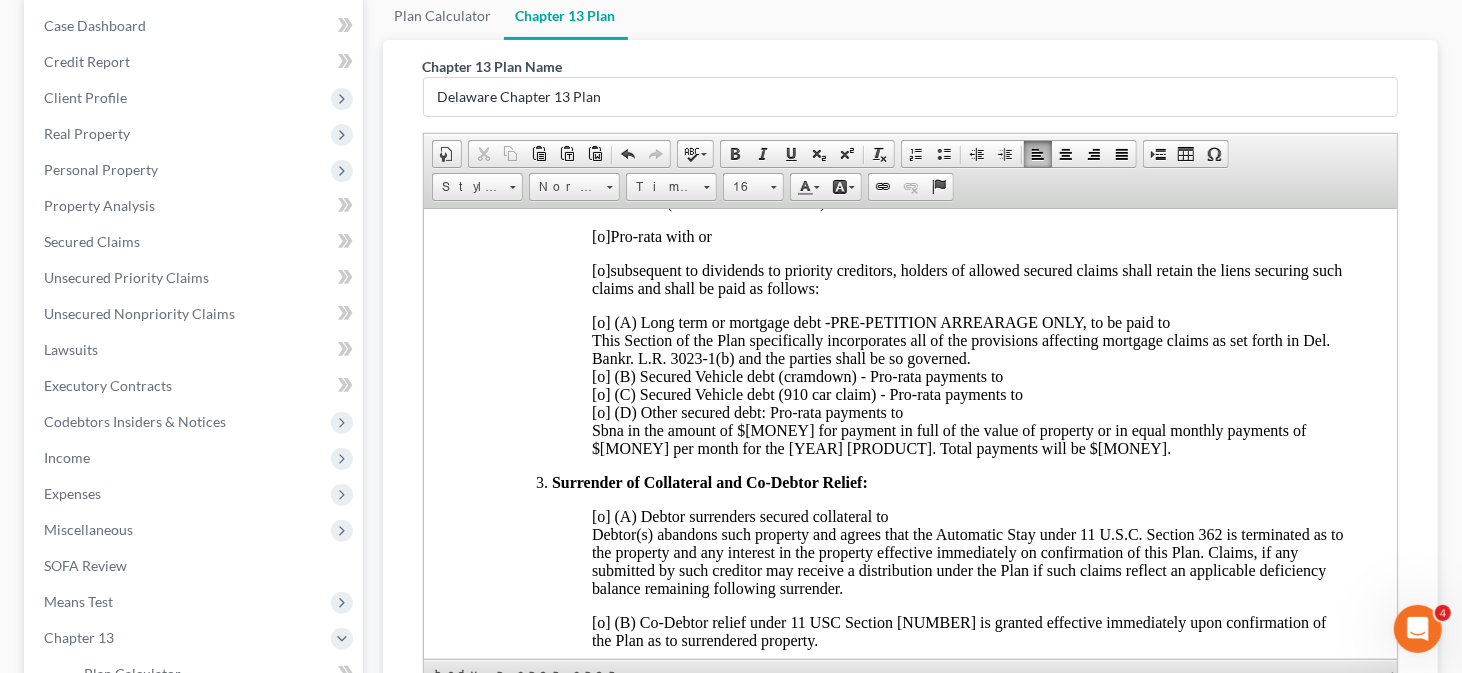 drag, startPoint x: 593, startPoint y: 446, endPoint x: 1125, endPoint y: 471, distance: 532.5871 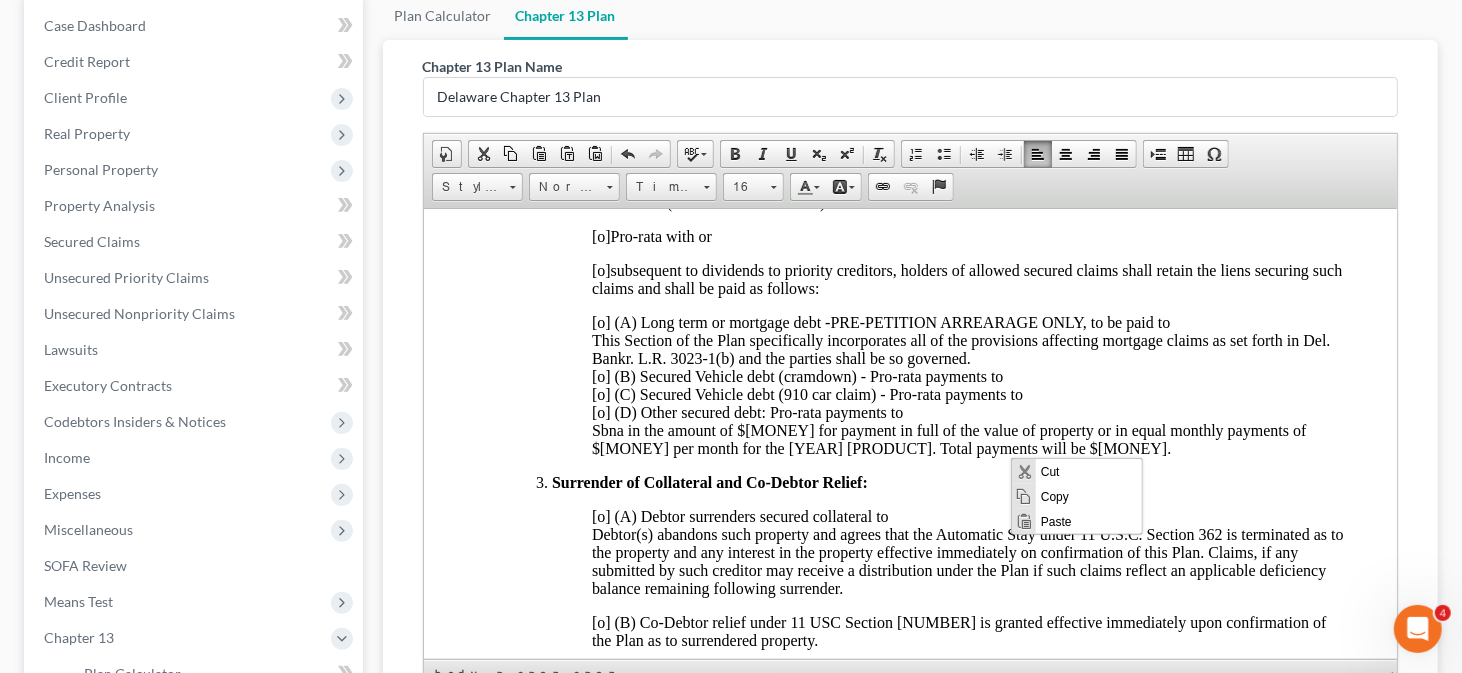 scroll, scrollTop: 0, scrollLeft: 0, axis: both 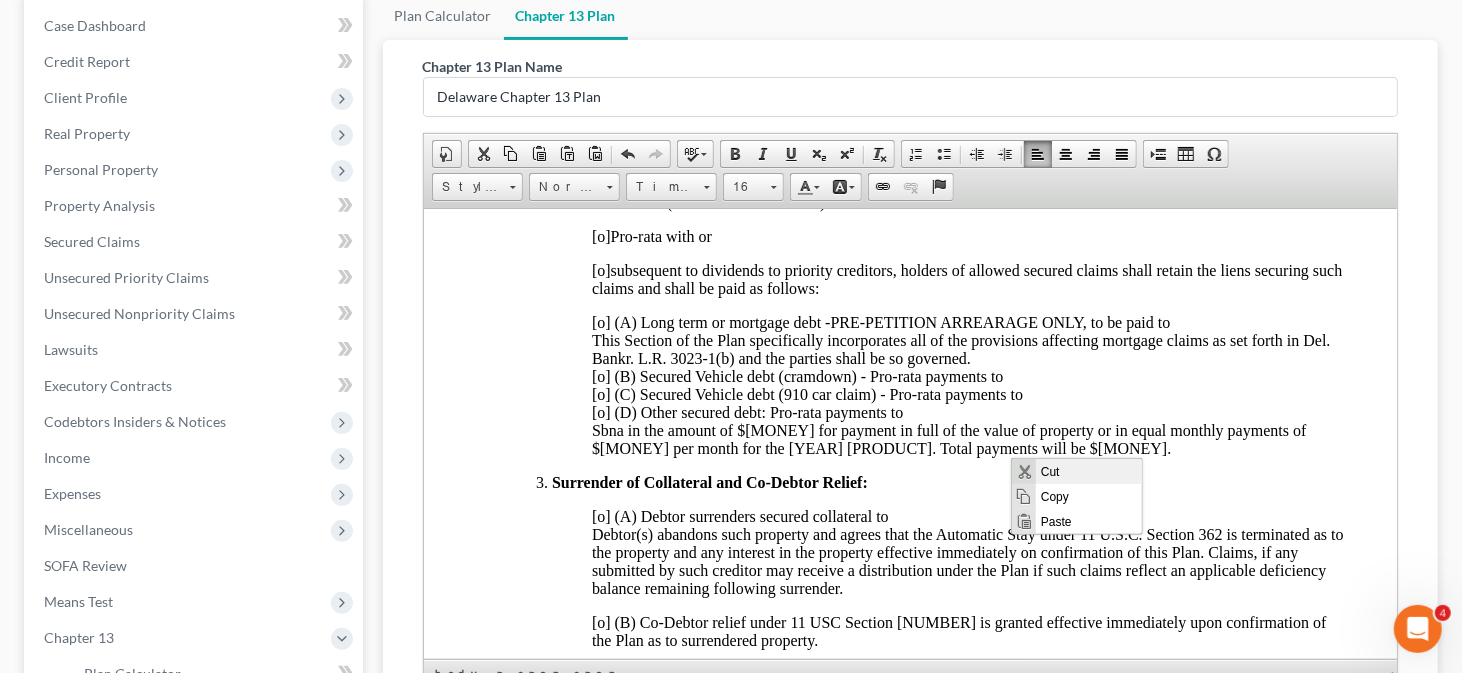 drag, startPoint x: 1042, startPoint y: 465, endPoint x: 1627, endPoint y: 714, distance: 635.7877 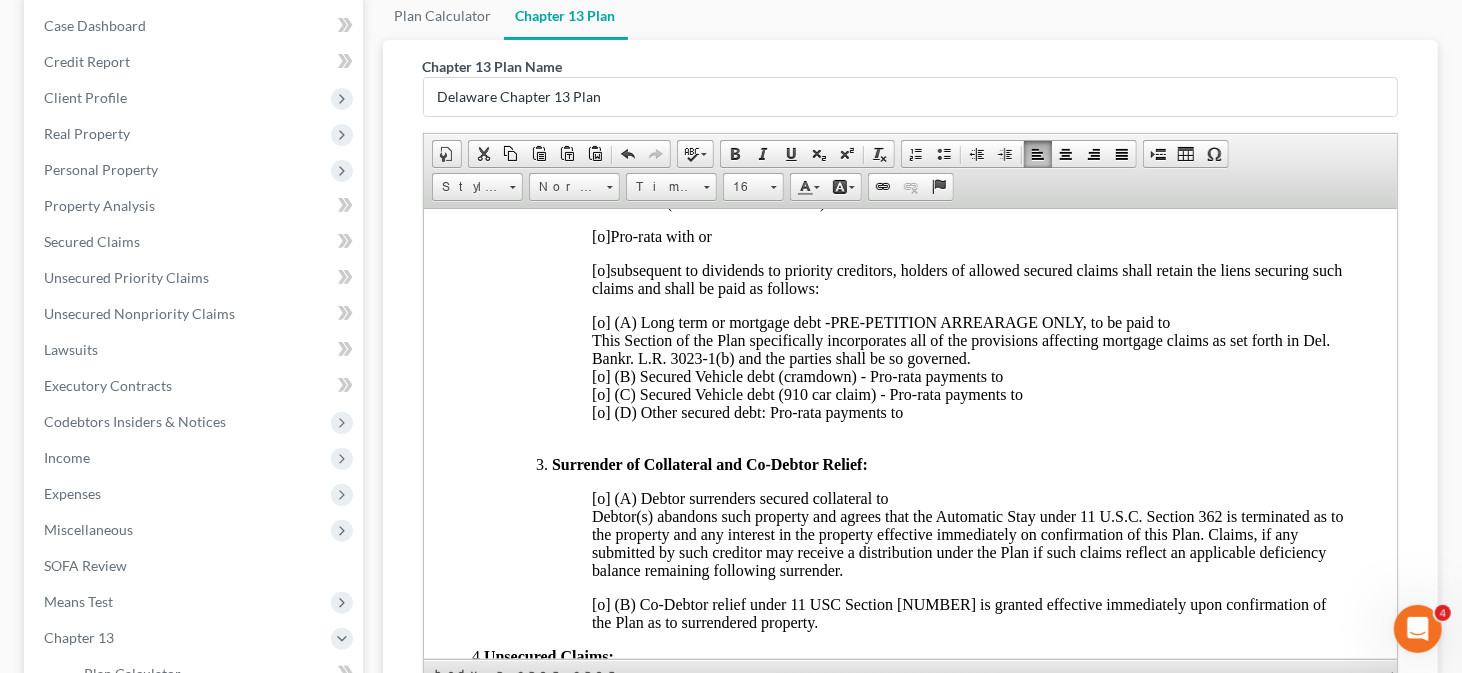 click on "[o] (A) Long term or mortgage debt -PRE-PETITION ARREARAGE ONLY, to be paid to This Section of the Plan specifically incorporates all of the provisions affecting mortgage claims as set forth in Del. Bankr. L.R. [NUMBER]-(b) and the parties shall be so governed. [o] (B) Secured Vehicle debt (cramdown) - Pro-rata payments to [o] (C) Secured Vehicle debt (910 car claim) - Pro-rata payments to [x] (D) Other secured debt: Pro-rata payments to" at bounding box center [970, 376] 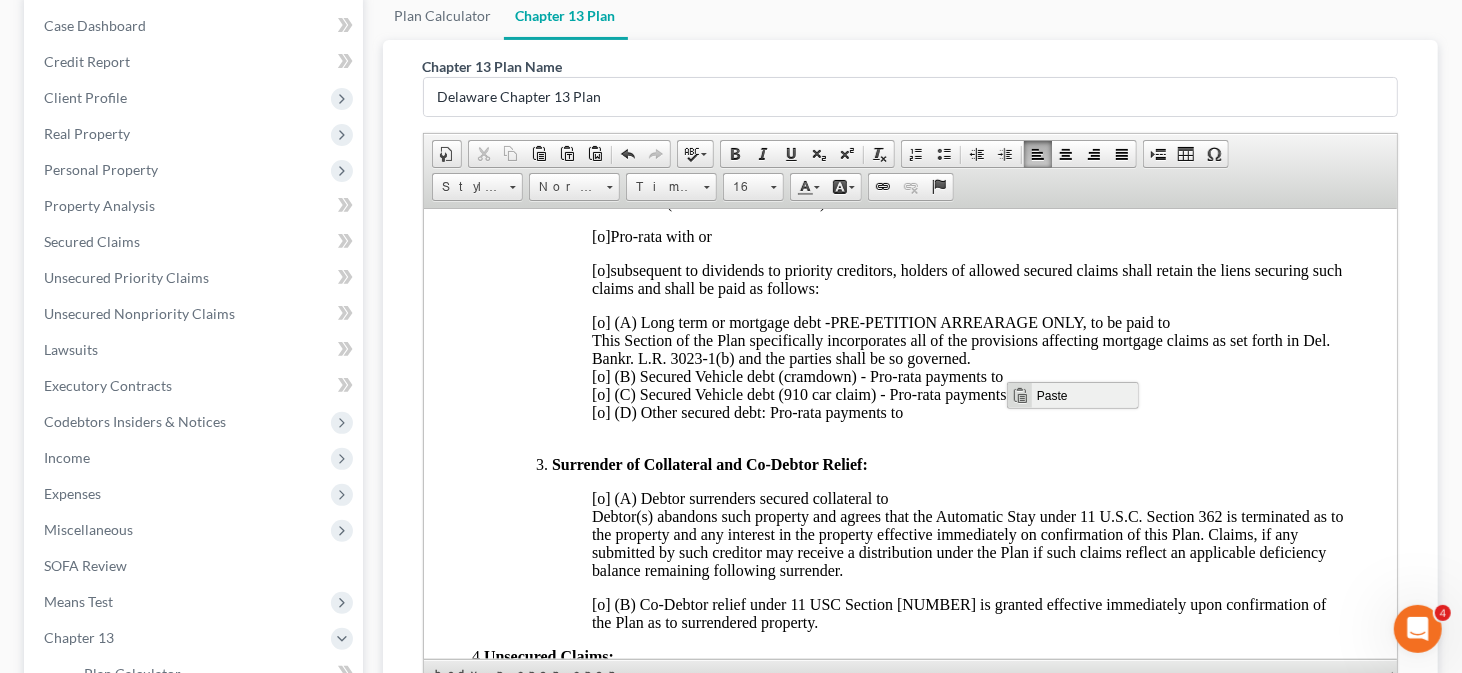 click on "Paste" at bounding box center [1085, 395] 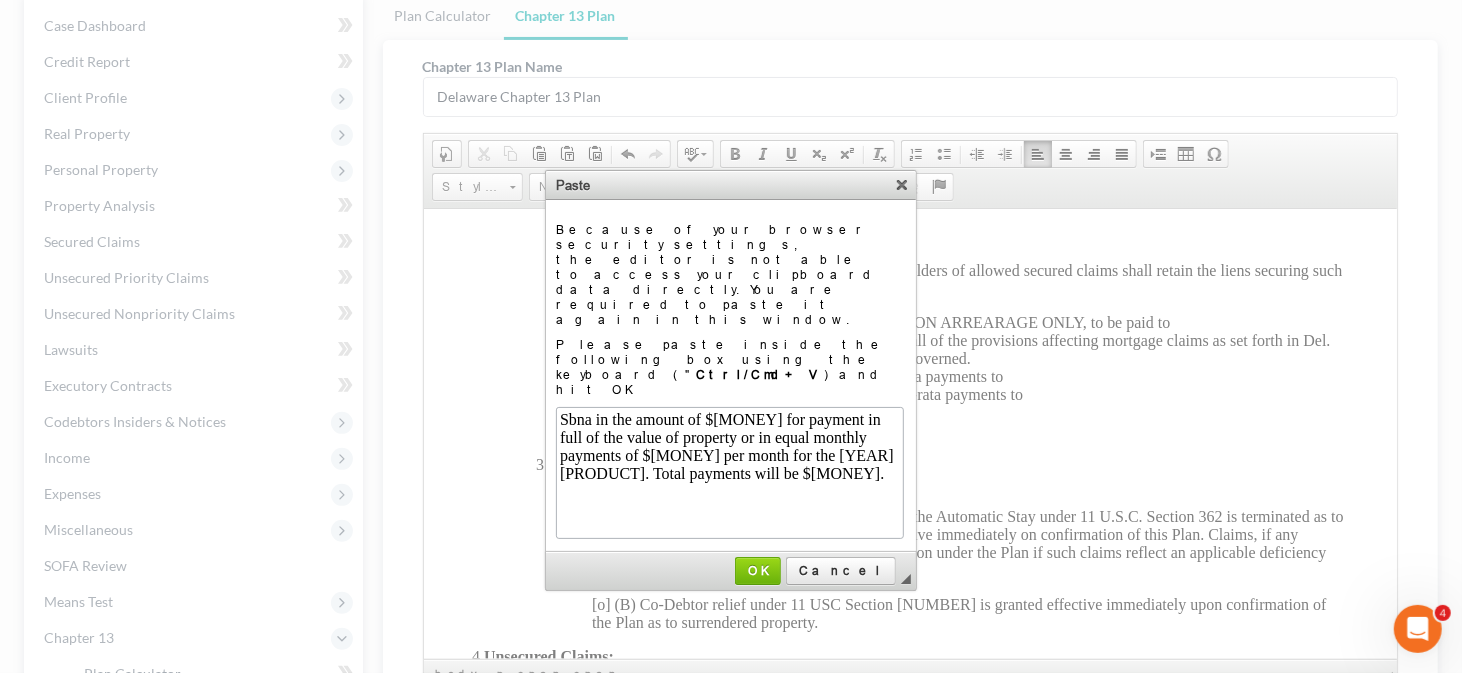 scroll, scrollTop: 0, scrollLeft: 0, axis: both 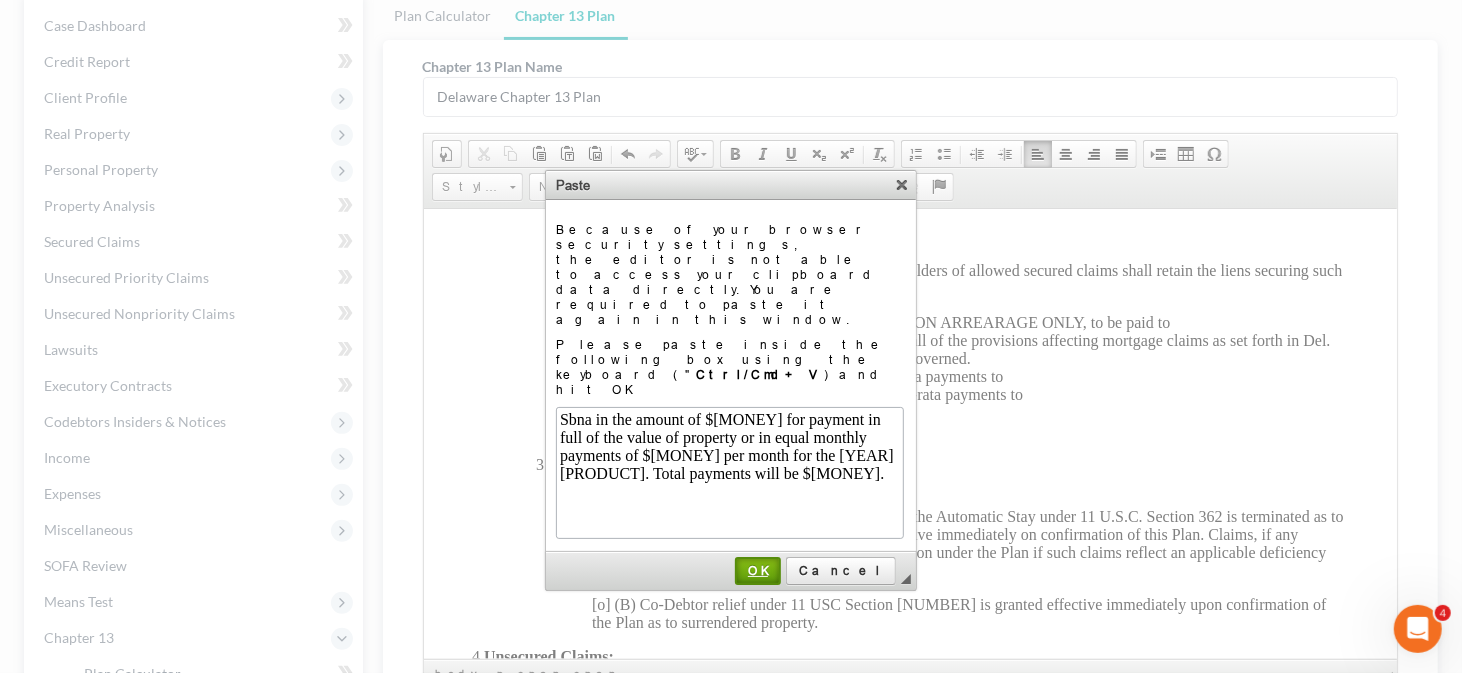 click on "OK" at bounding box center [758, 570] 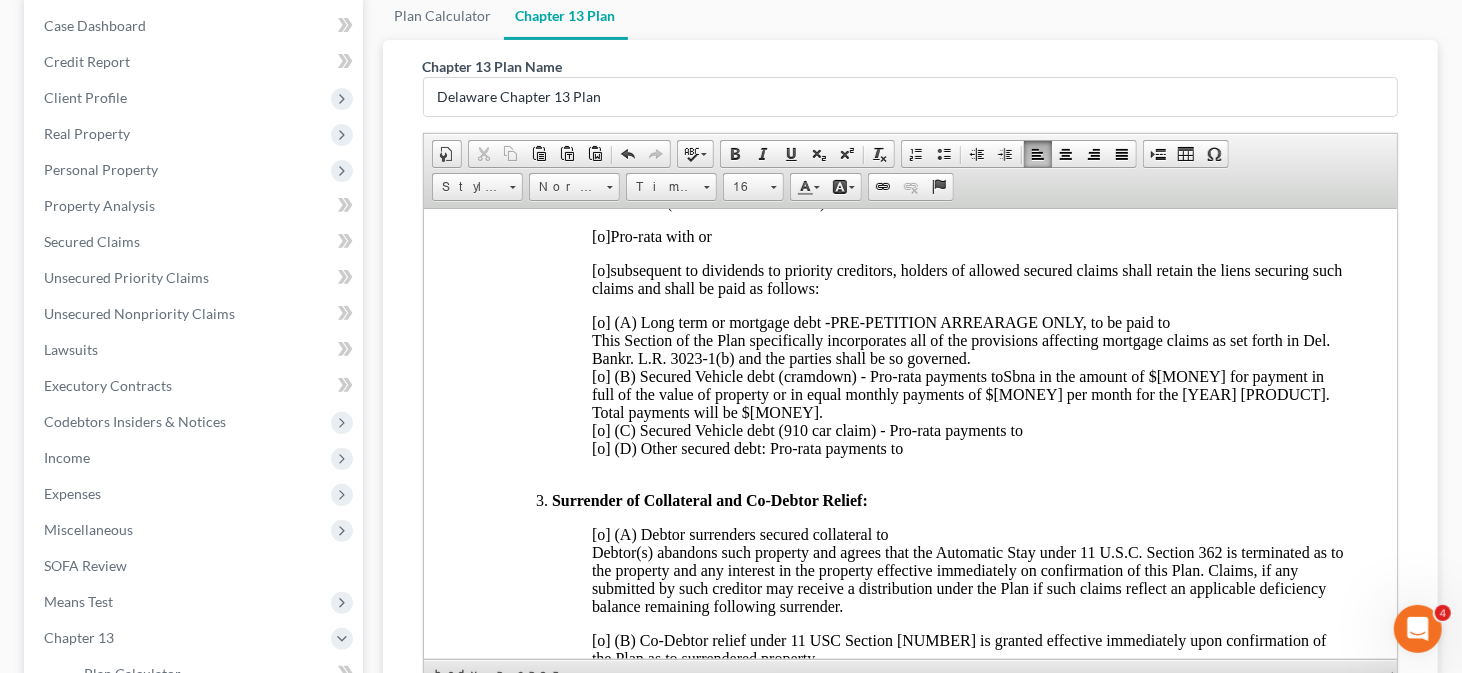 click on "Sbna in the amount of $[MONEY] for payment in full of the value of property or in equal monthly payments of $[MONEY] per month for the [YEAR] [PRODUCT]. Total payments will be $[MONEY]." at bounding box center [960, 393] 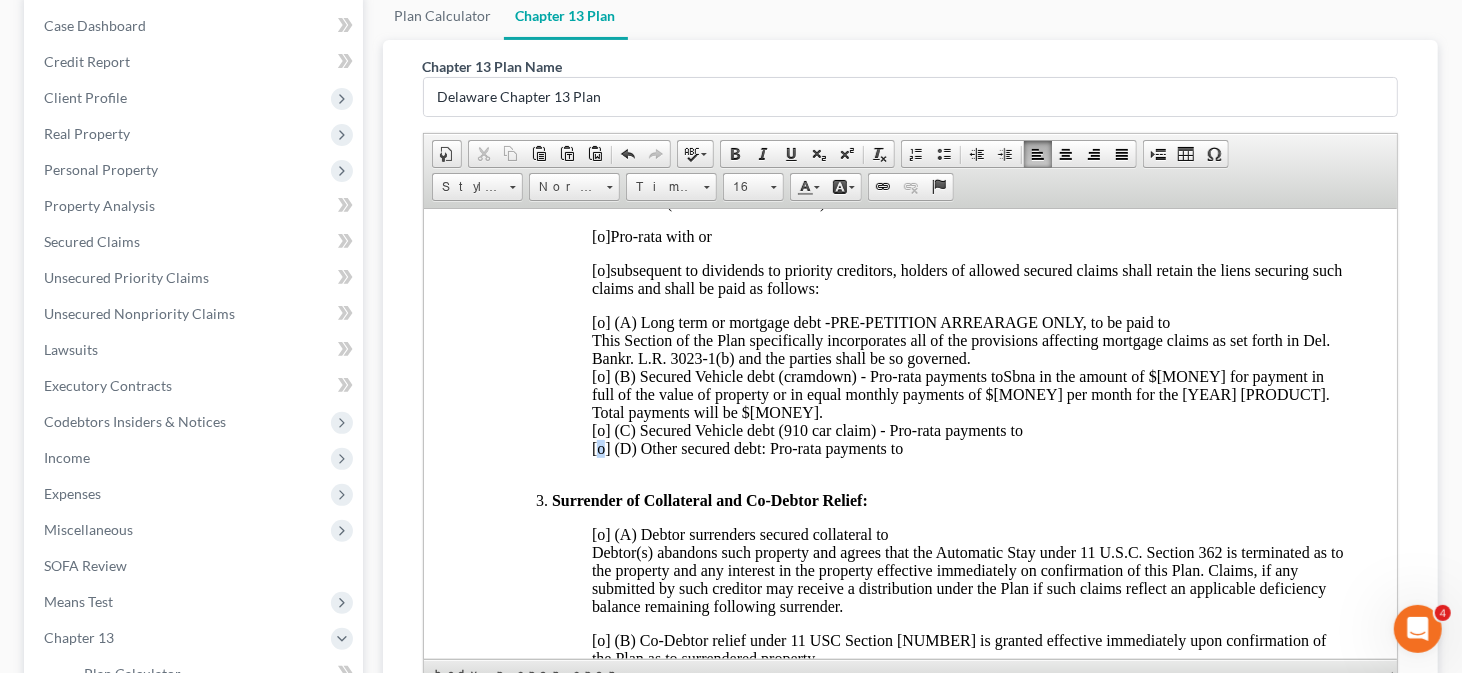 click on "[o] (C) Secured Vehicle debt (910 car claim) - Pro-rata payments to [x] (D) Other secured debt: Pro-rata payments to" at bounding box center (806, 438) 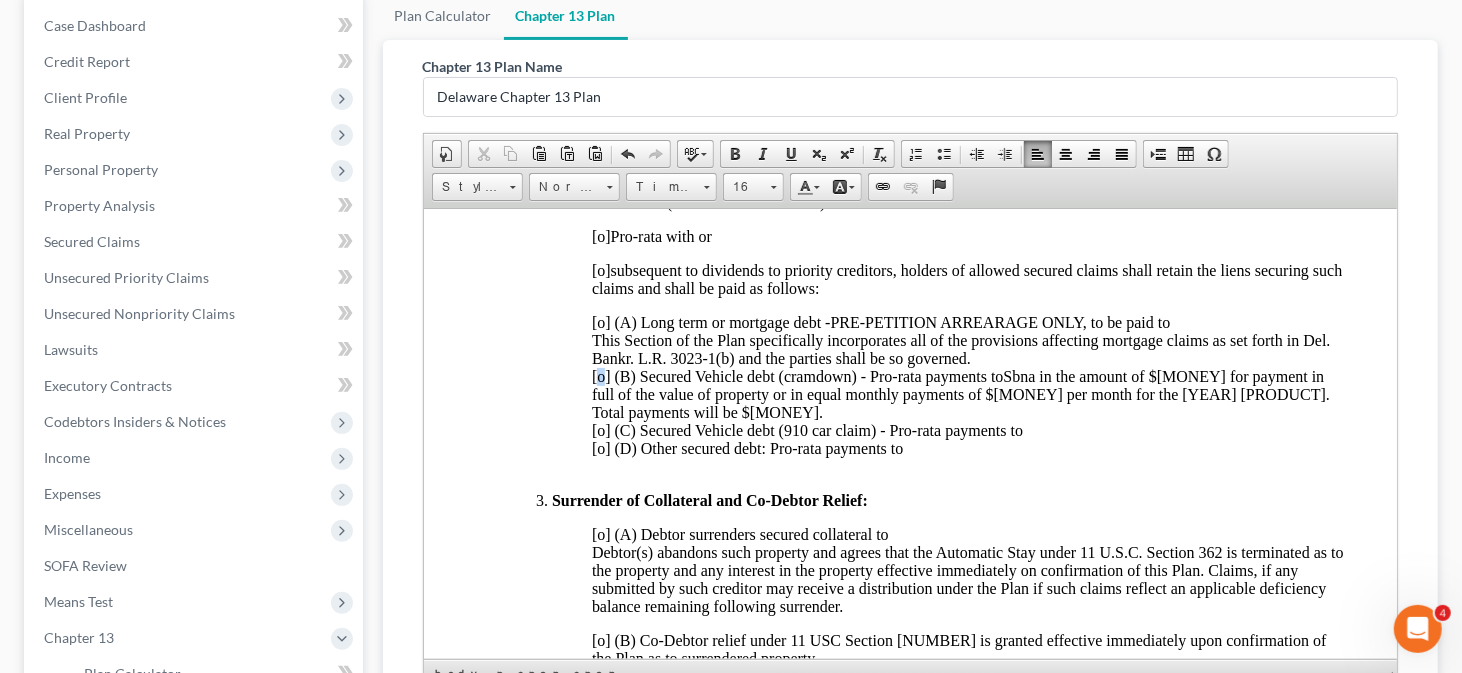 click on "Long term or mortgage debt -PRE-PETITION ARREARAGE ONLY, to be paid to This Section of the Plan specifically incorporates all of the provisions affecting mortgage claims as set forth in Del. Bankr. L.R. 3023-1(b) and the parties shall be so governed. Secured Vehicle debt (cramdown) - Pro-rata payments to" at bounding box center [960, 348] 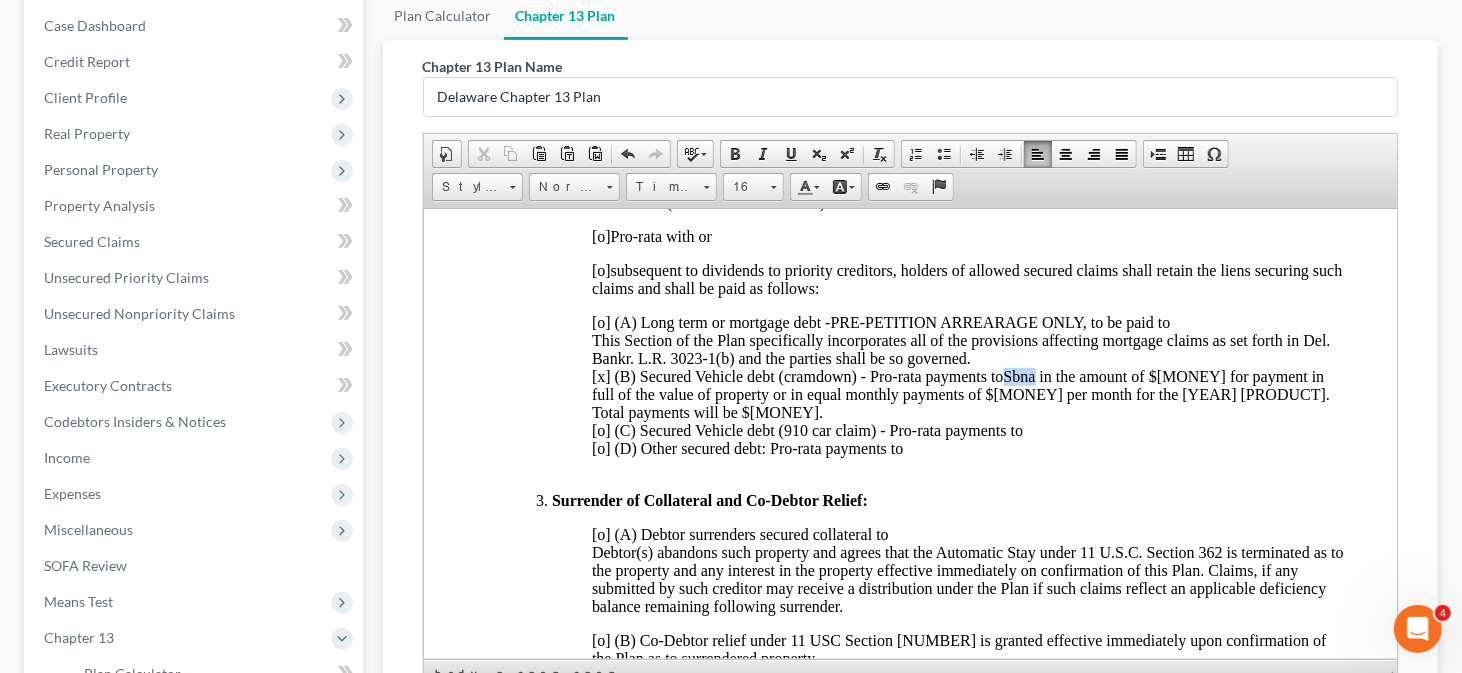drag, startPoint x: 1006, startPoint y: 387, endPoint x: 1036, endPoint y: 387, distance: 30 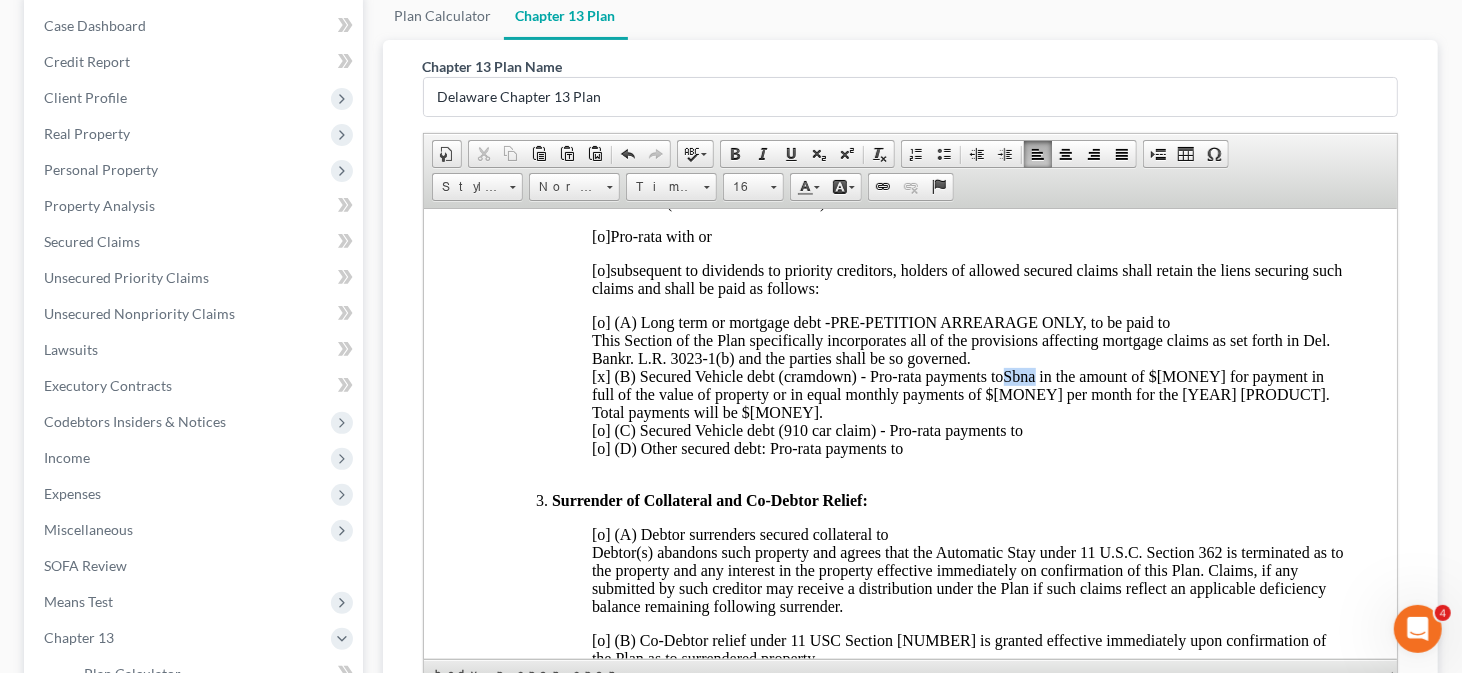 click on "Sbna in the amount of $[MONEY] for payment in full of the value of property or in equal monthly payments of $[MONEY] per month for the [YEAR] [PRODUCT]. Total payments will be $[MONEY]." at bounding box center [960, 393] 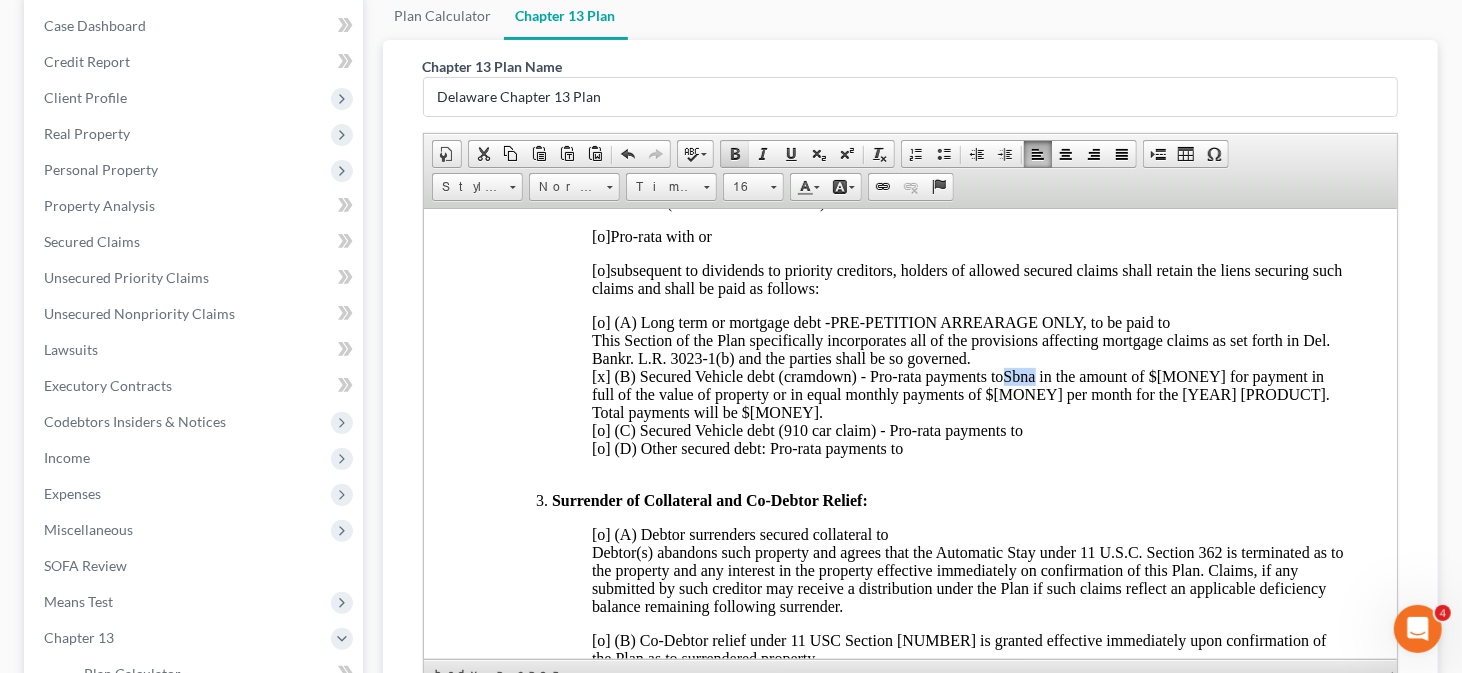 click at bounding box center (735, 154) 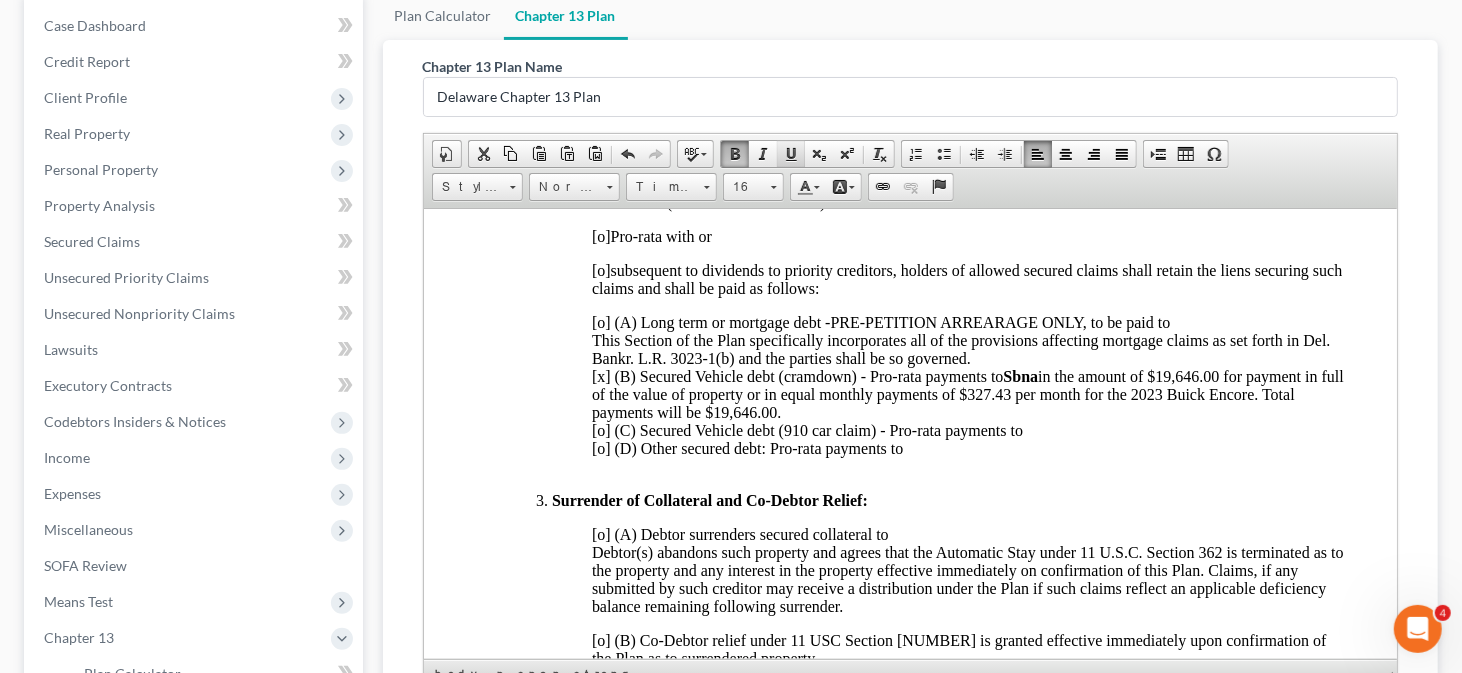 click at bounding box center [791, 154] 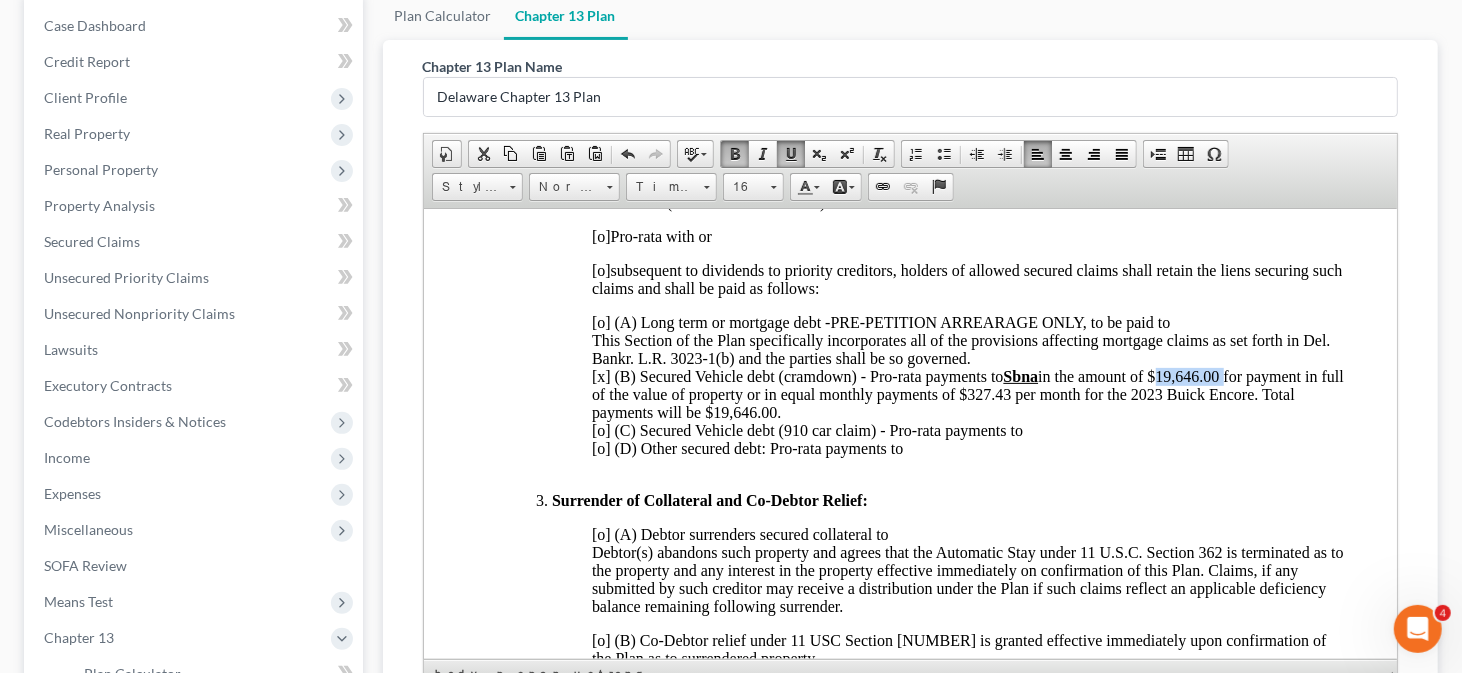drag, startPoint x: 1157, startPoint y: 387, endPoint x: 1224, endPoint y: 381, distance: 67.26812 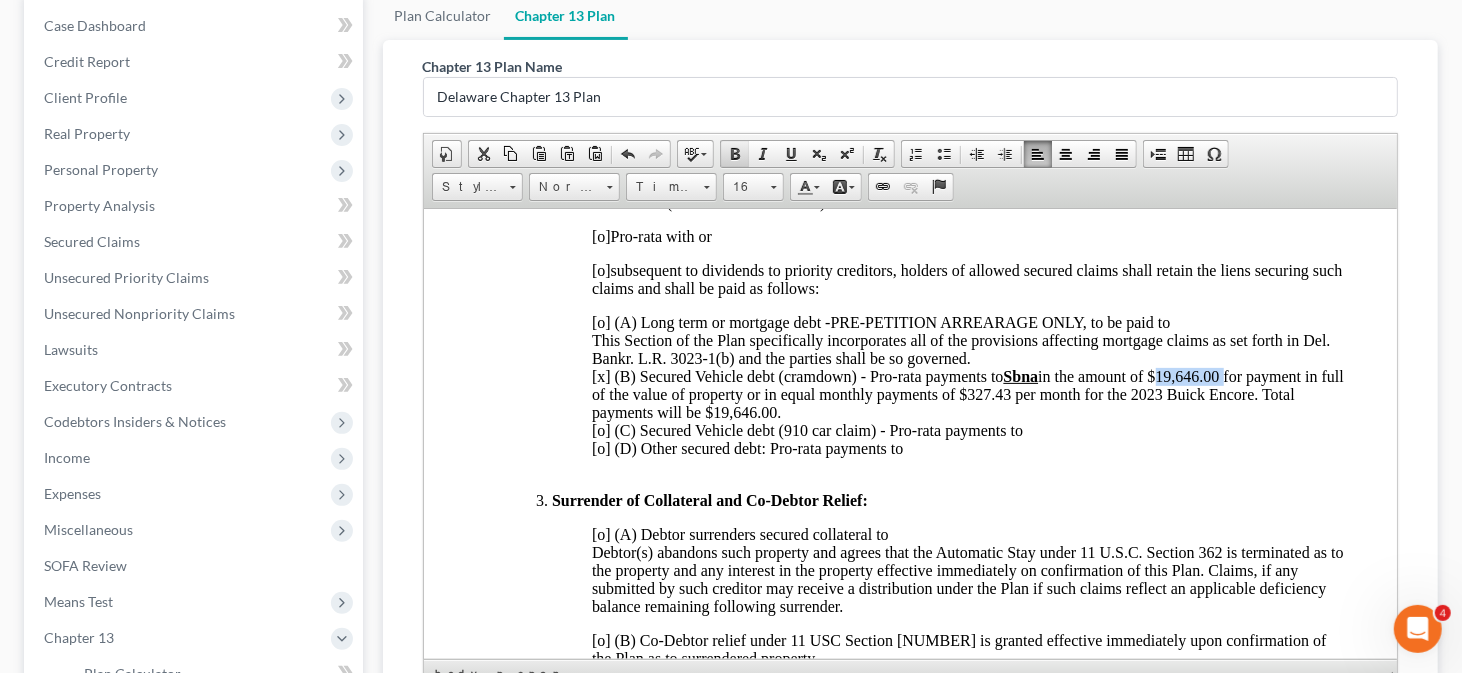 click on "Bold" at bounding box center (735, 154) 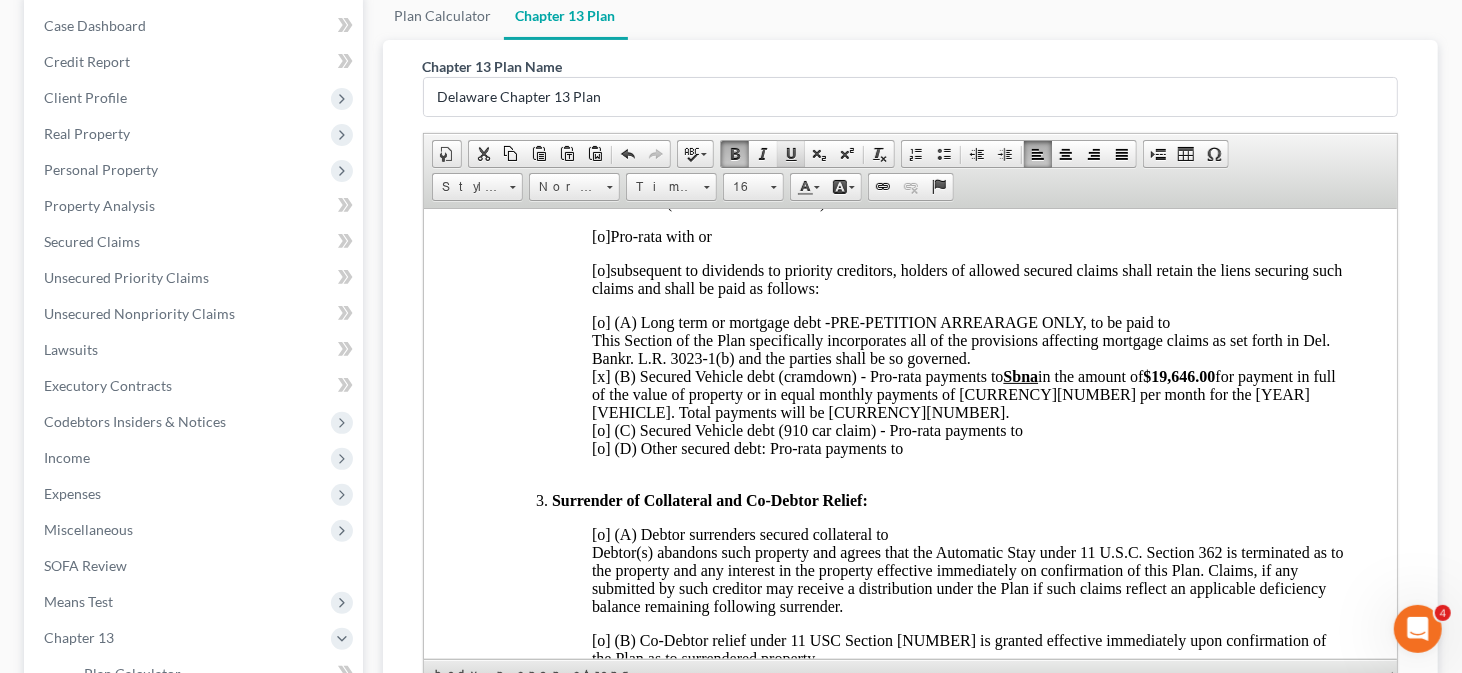 click at bounding box center [791, 154] 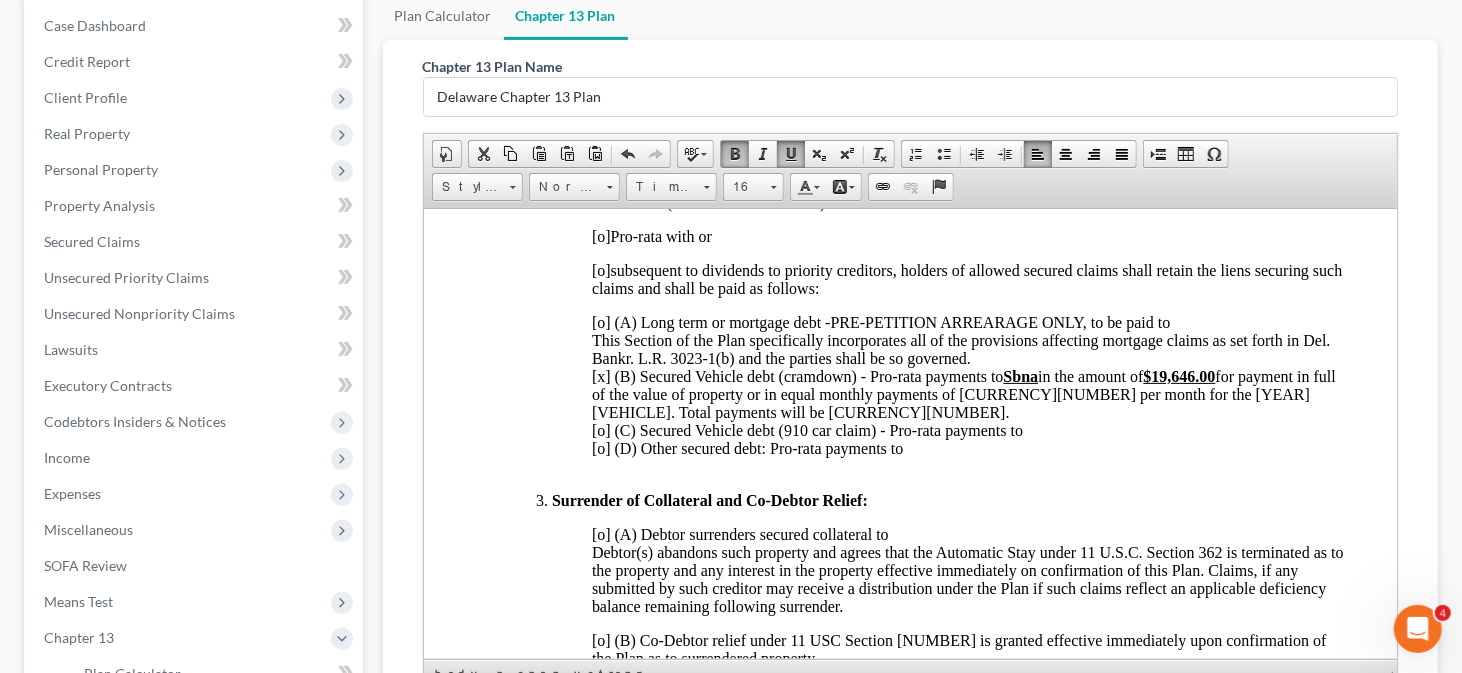 click on "$19,646.00" at bounding box center (1179, 375) 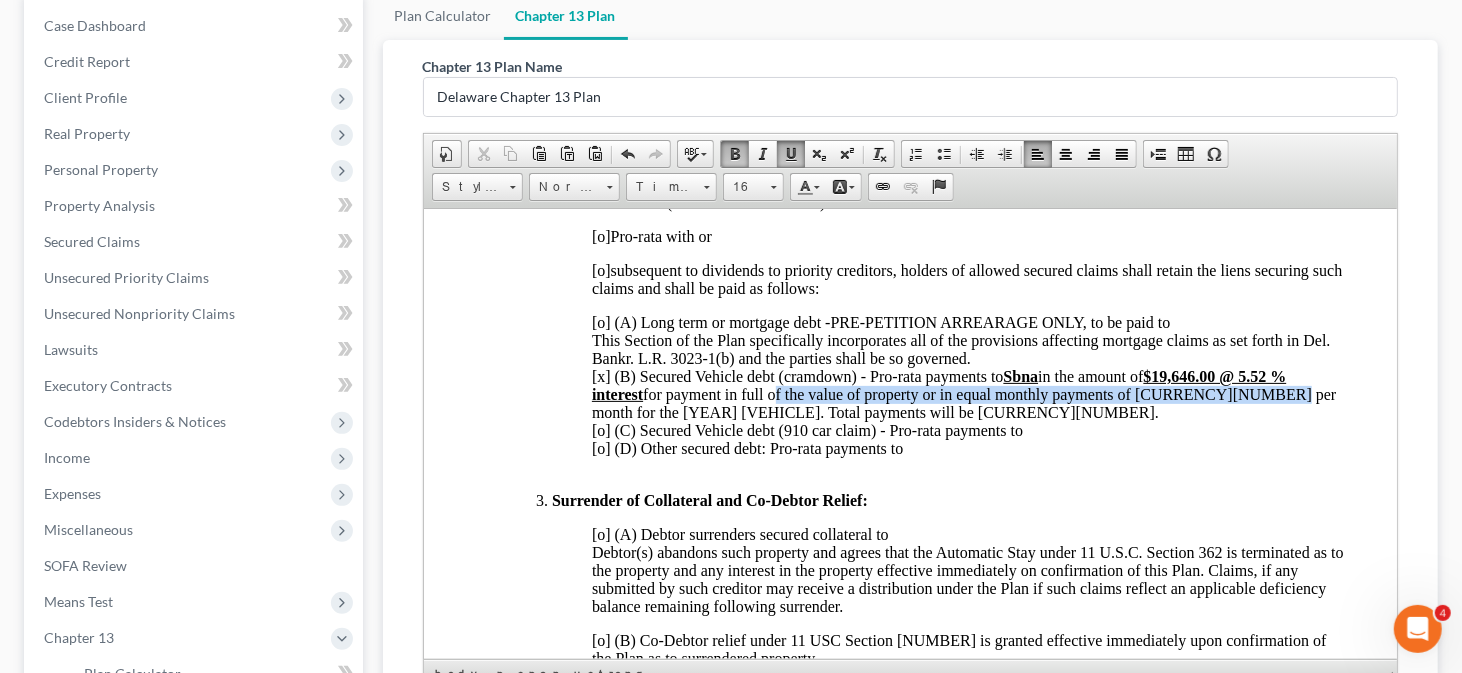 drag, startPoint x: 773, startPoint y: 410, endPoint x: 1257, endPoint y: 411, distance: 484.00104 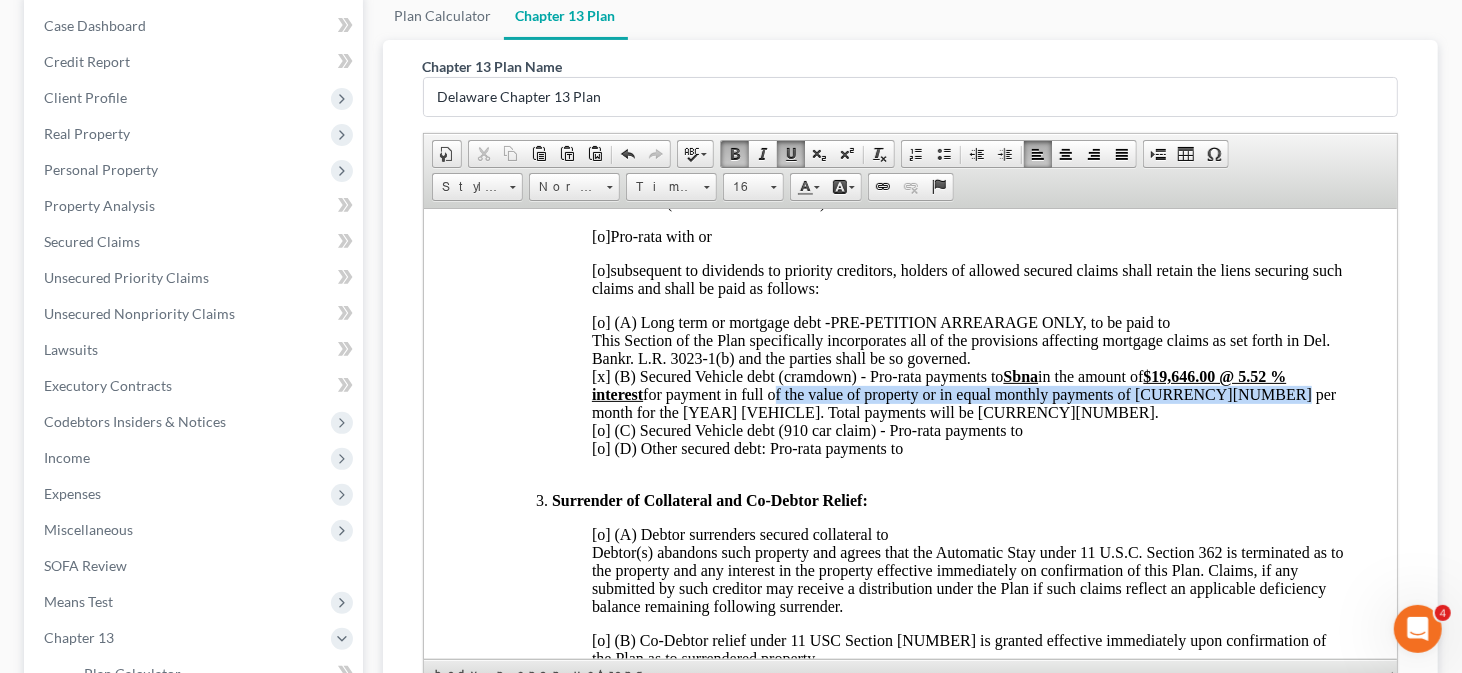 click on "Sbna in the amount of $19,646.00 @ 5.52 % interest for payment in full of the value of property or in equal monthly payments of $327.43 per month for the 2023 Buick Encore. Total payments will be $19,646.00." at bounding box center (963, 393) 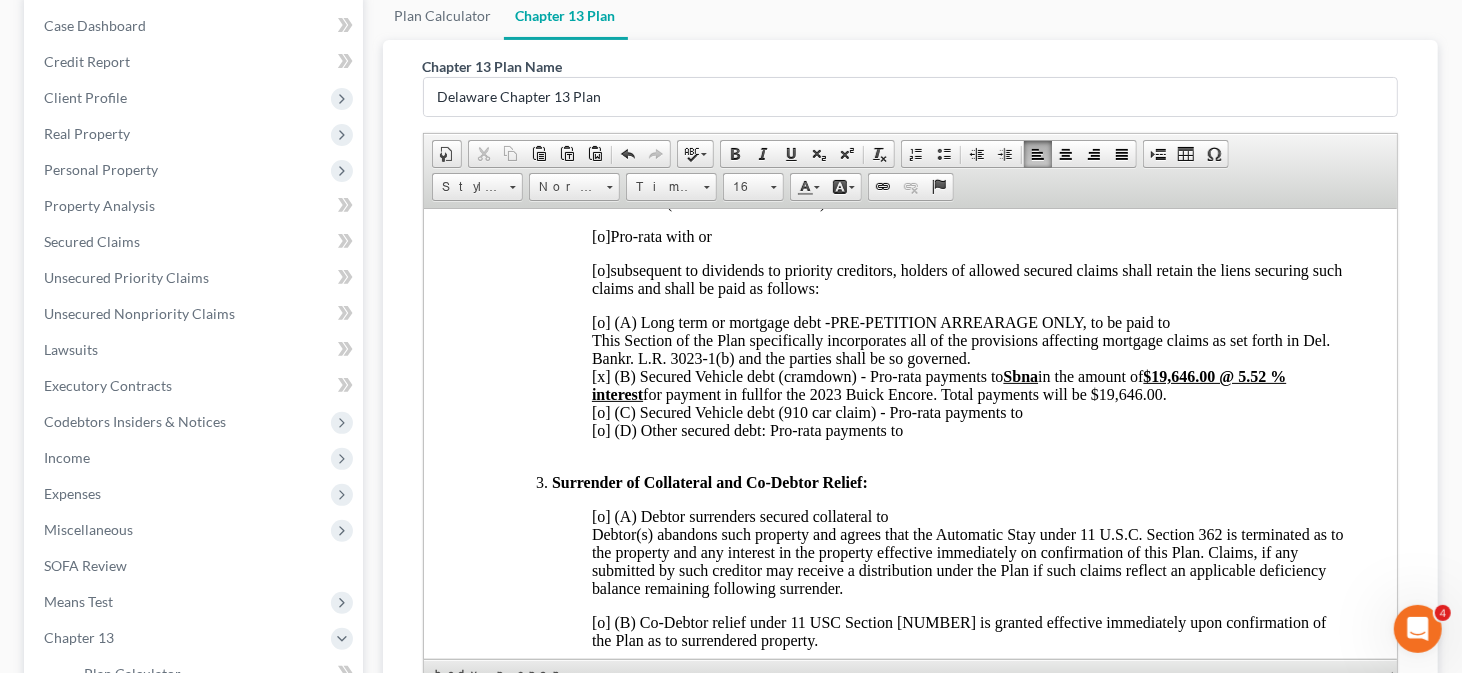 click on "Sbna  in the amount of  $19,646.00 @ 5.52 % interest  for payment in full  for the 2023 Buick Encore. Total payments will be $19,646.00." at bounding box center [938, 384] 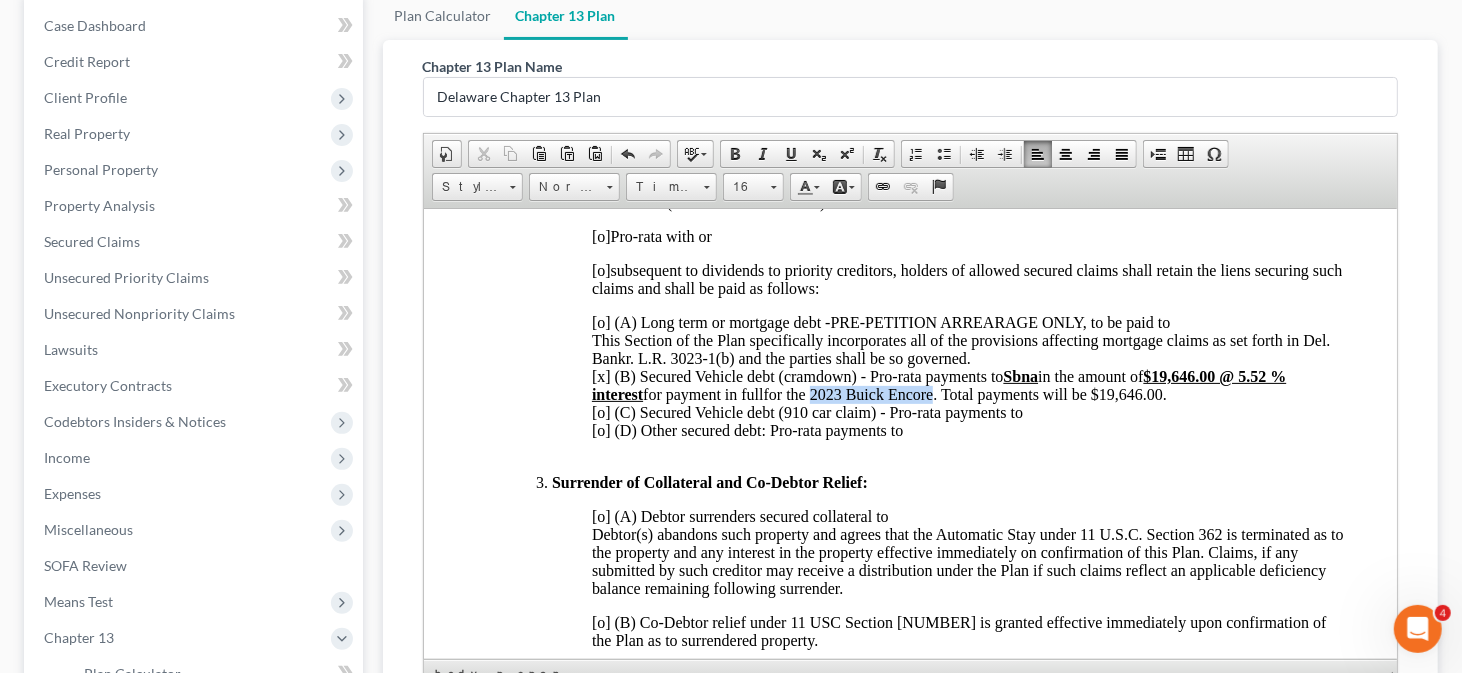 drag, startPoint x: 818, startPoint y: 407, endPoint x: 938, endPoint y: 403, distance: 120.06665 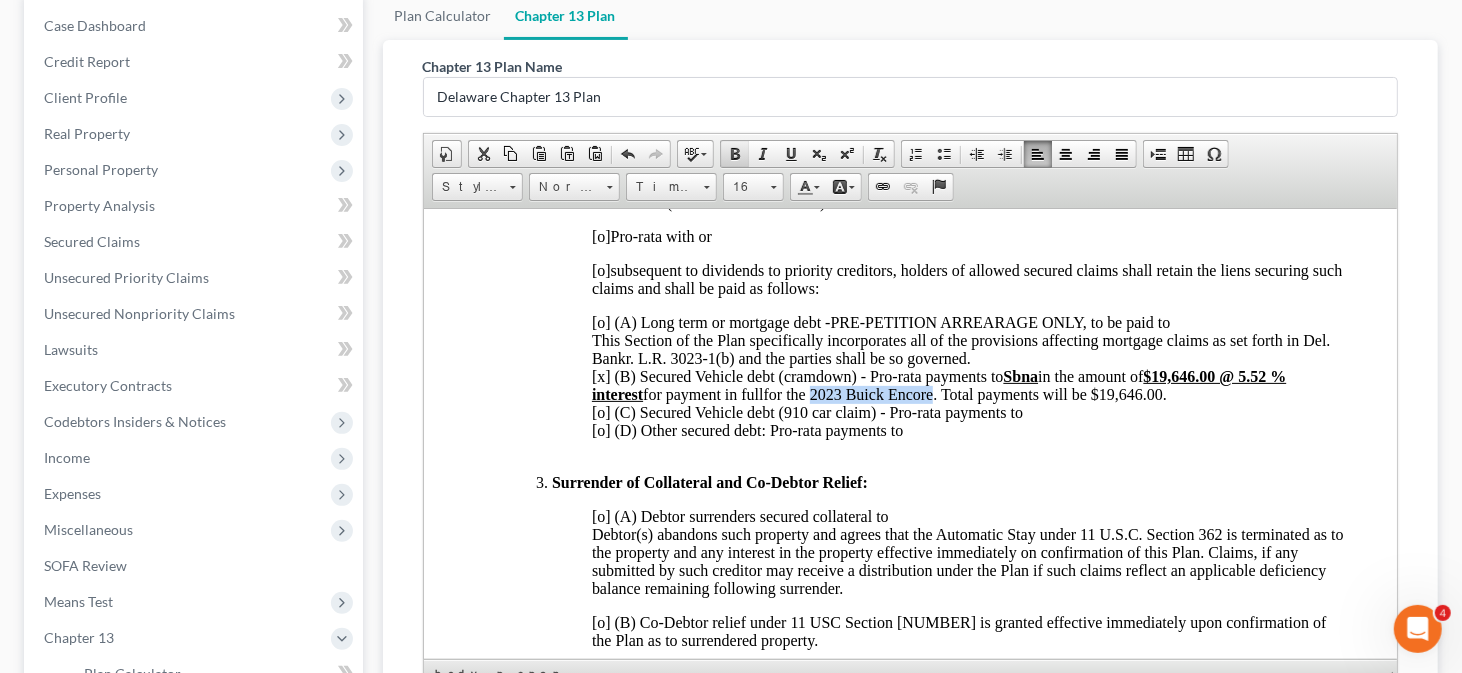 click at bounding box center (735, 154) 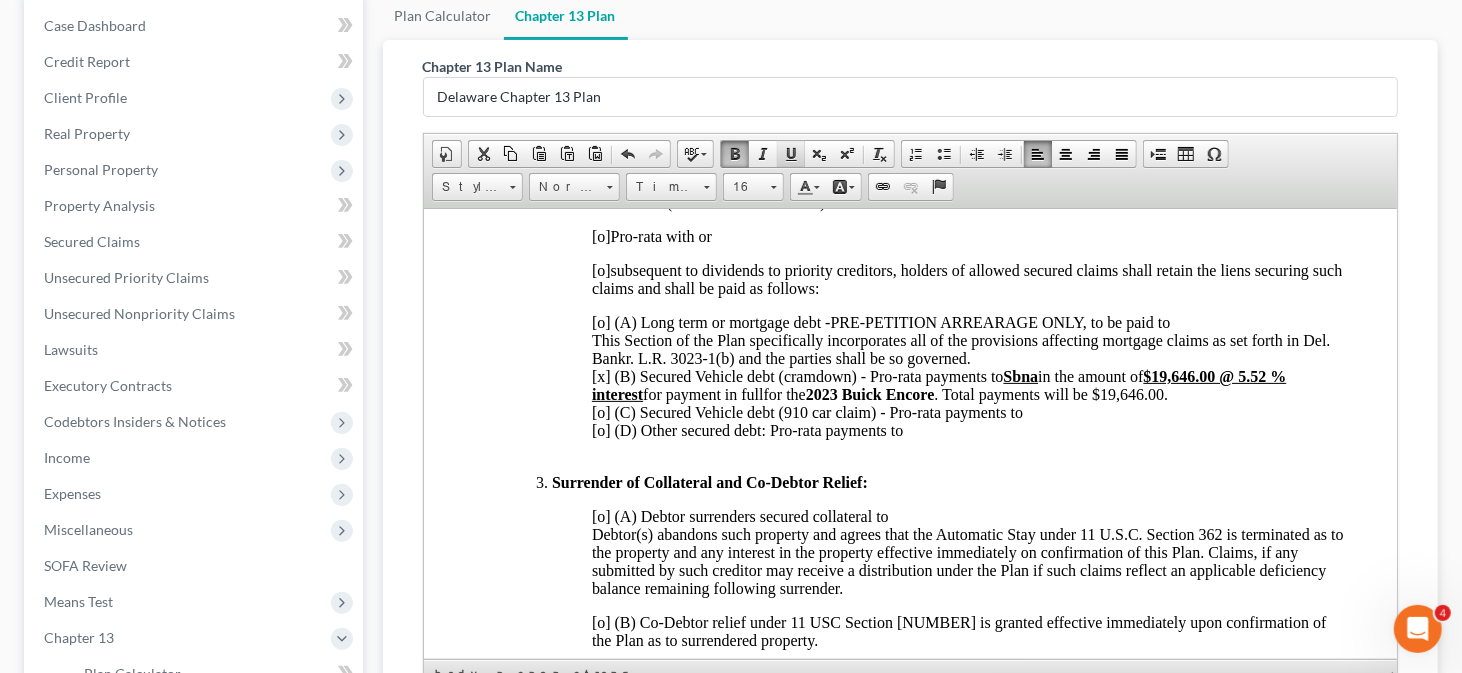 click at bounding box center [791, 154] 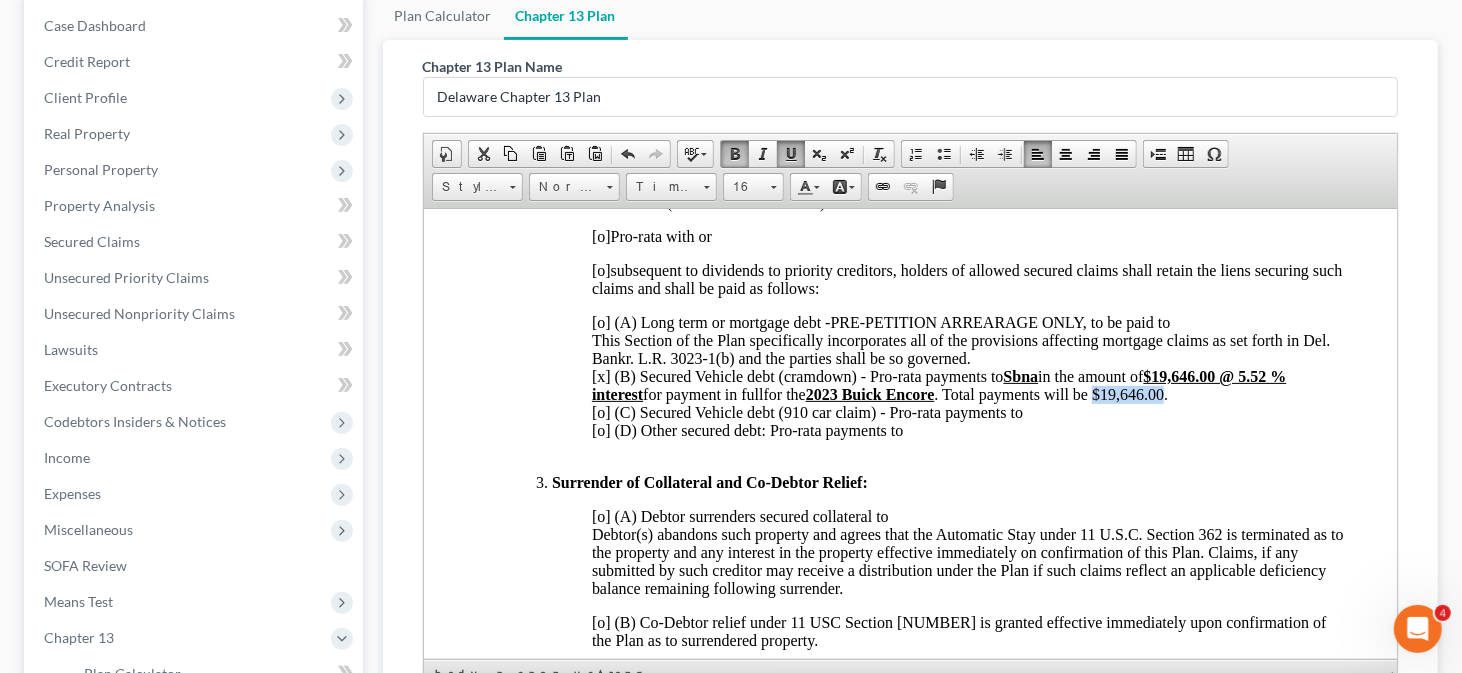 drag, startPoint x: 1104, startPoint y: 408, endPoint x: 1174, endPoint y: 407, distance: 70.00714 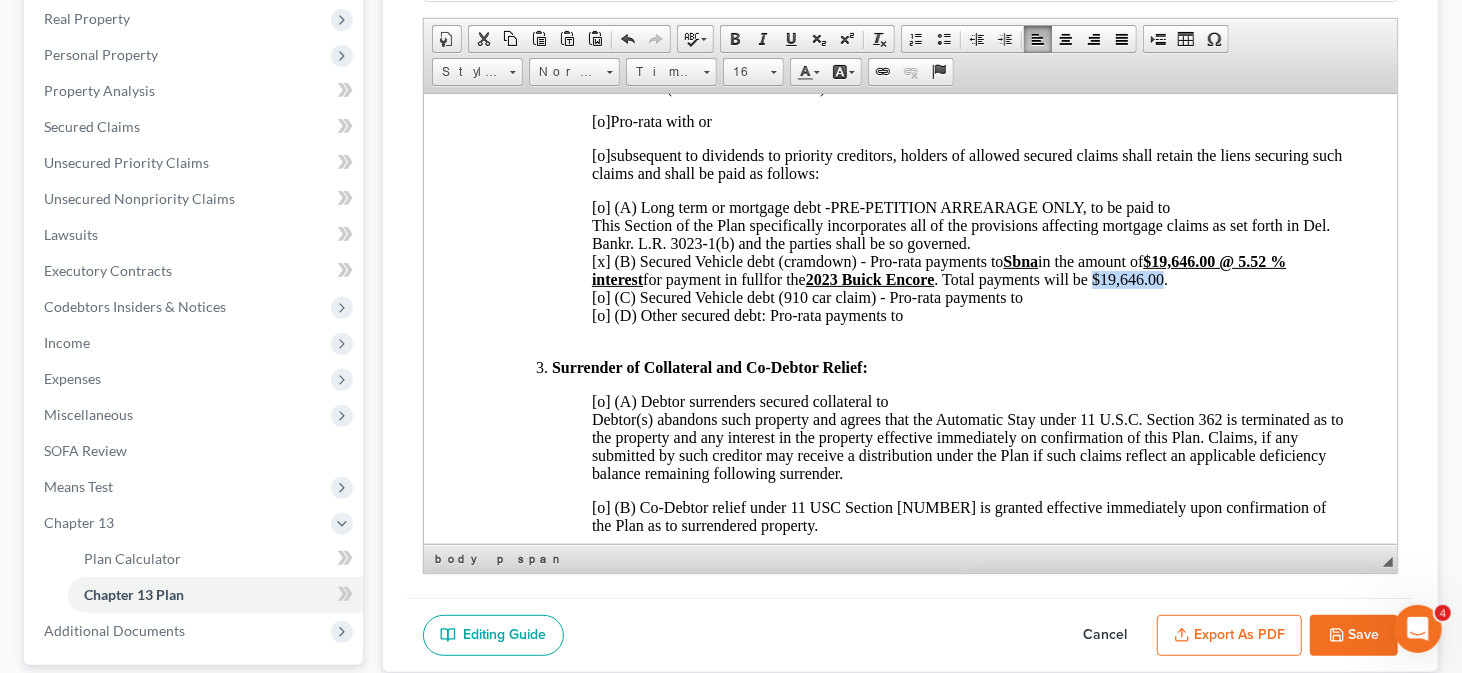 scroll, scrollTop: 400, scrollLeft: 0, axis: vertical 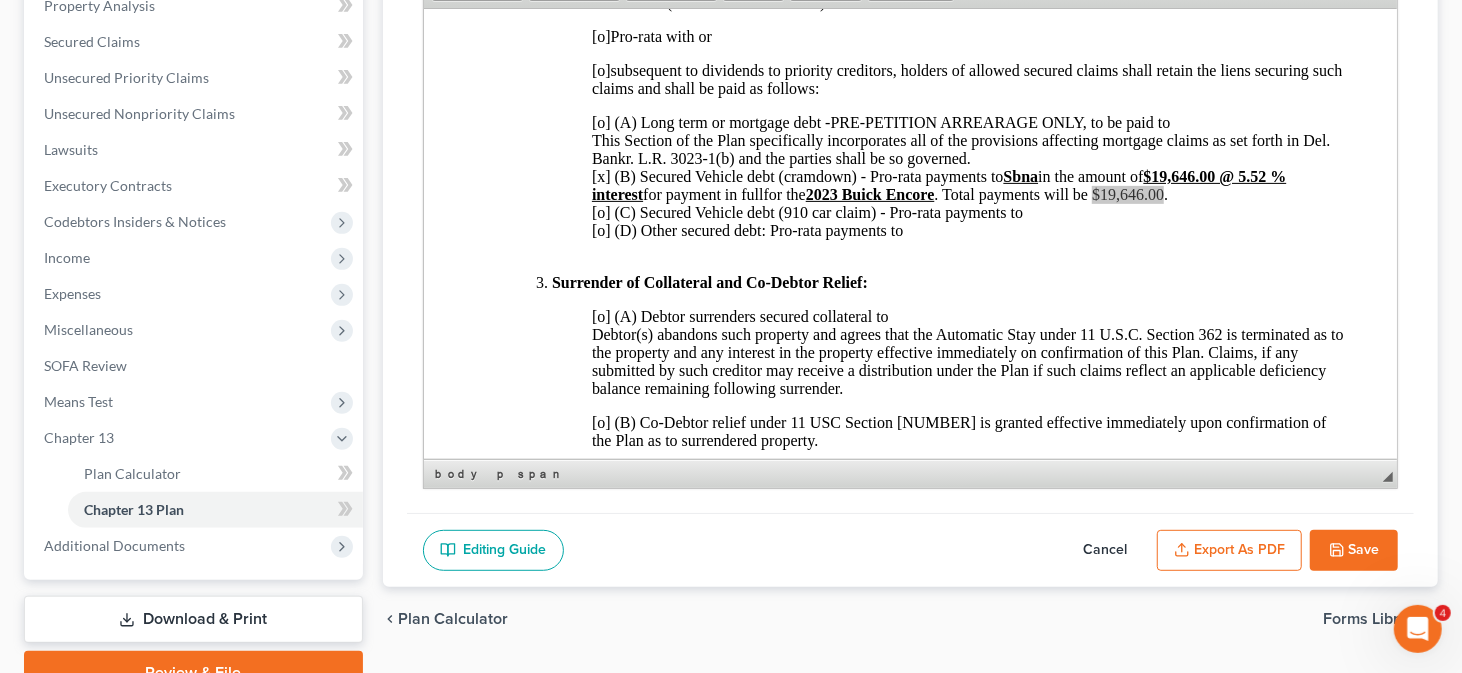 click 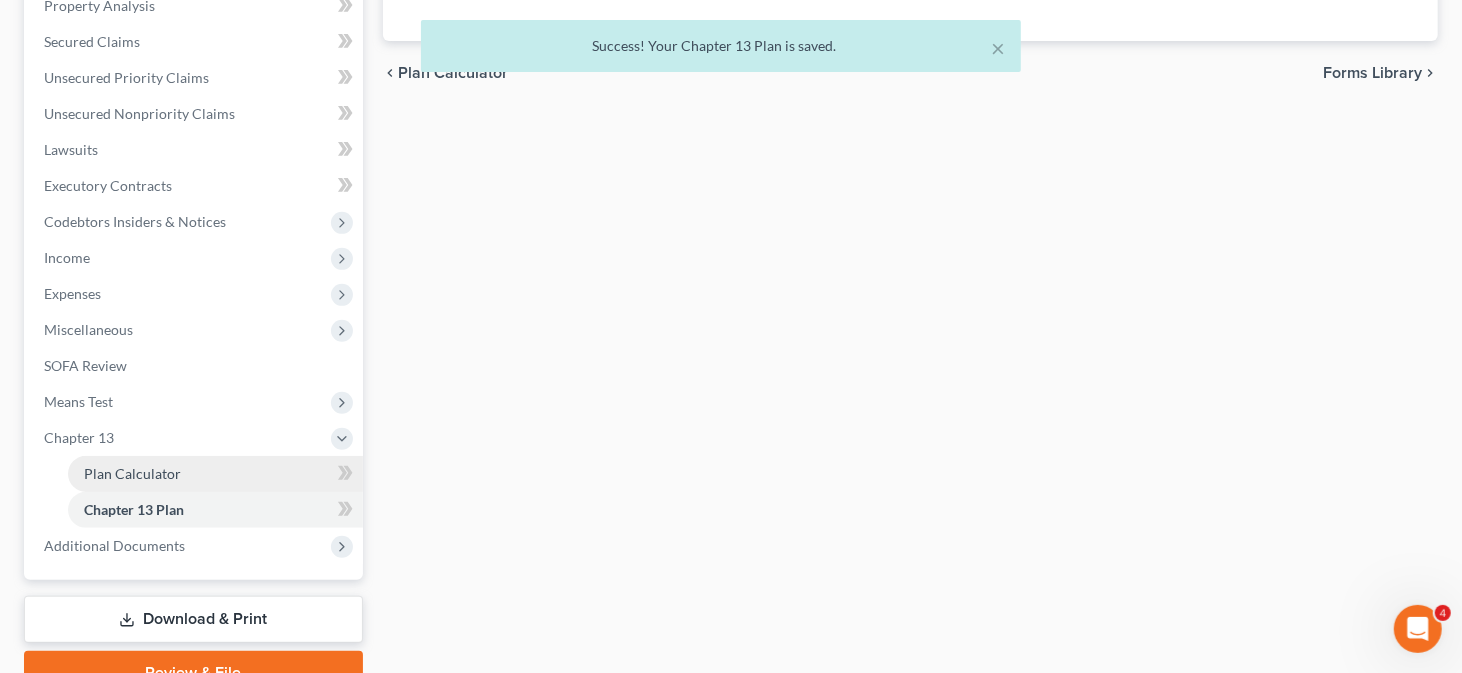 click on "Plan Calculator" at bounding box center [215, 474] 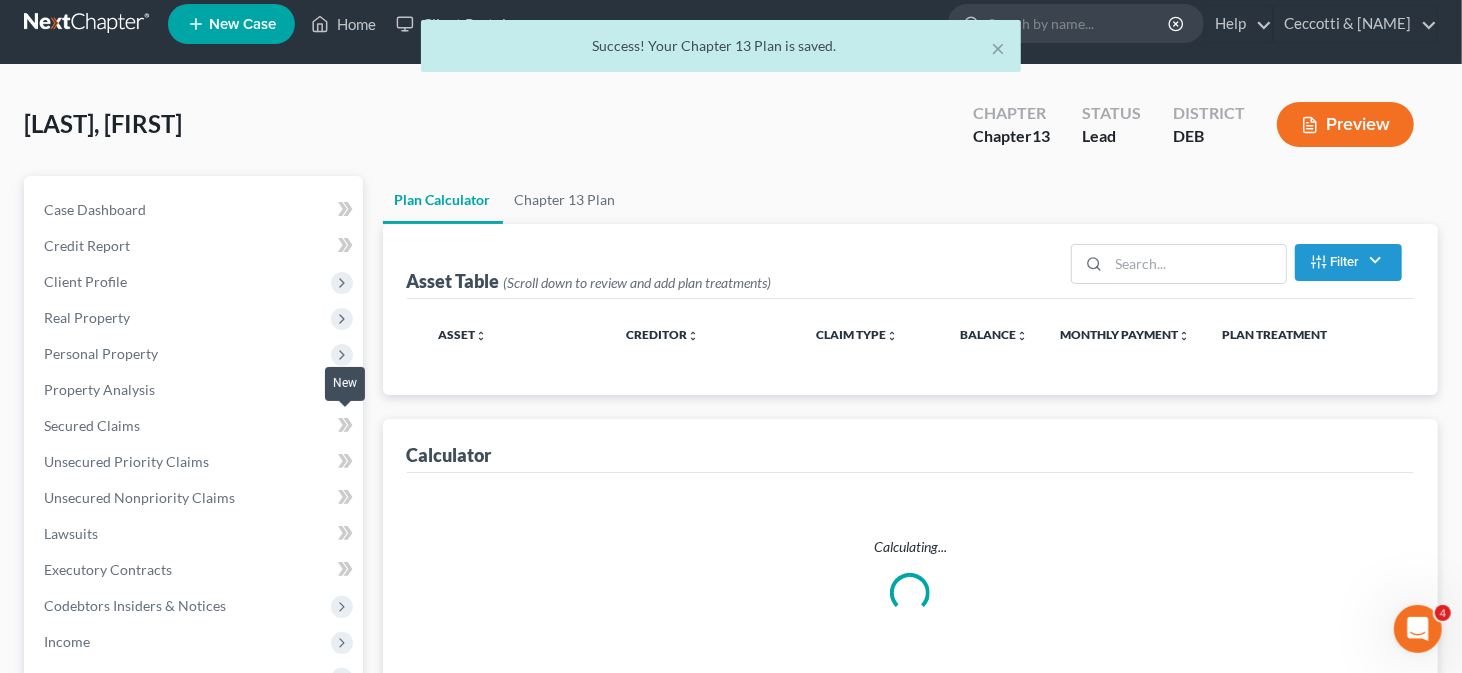 scroll, scrollTop: 0, scrollLeft: 0, axis: both 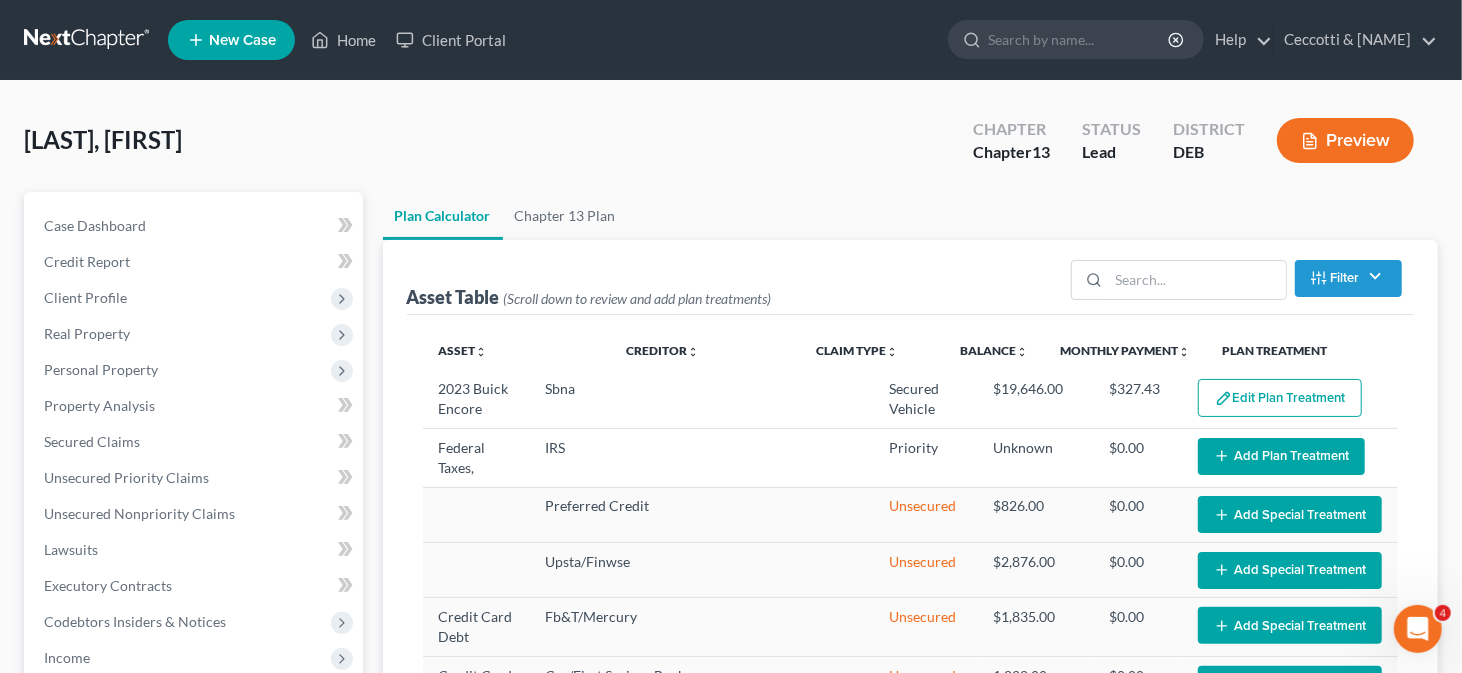 click on "Edit Plan Treatment" at bounding box center [1280, 398] 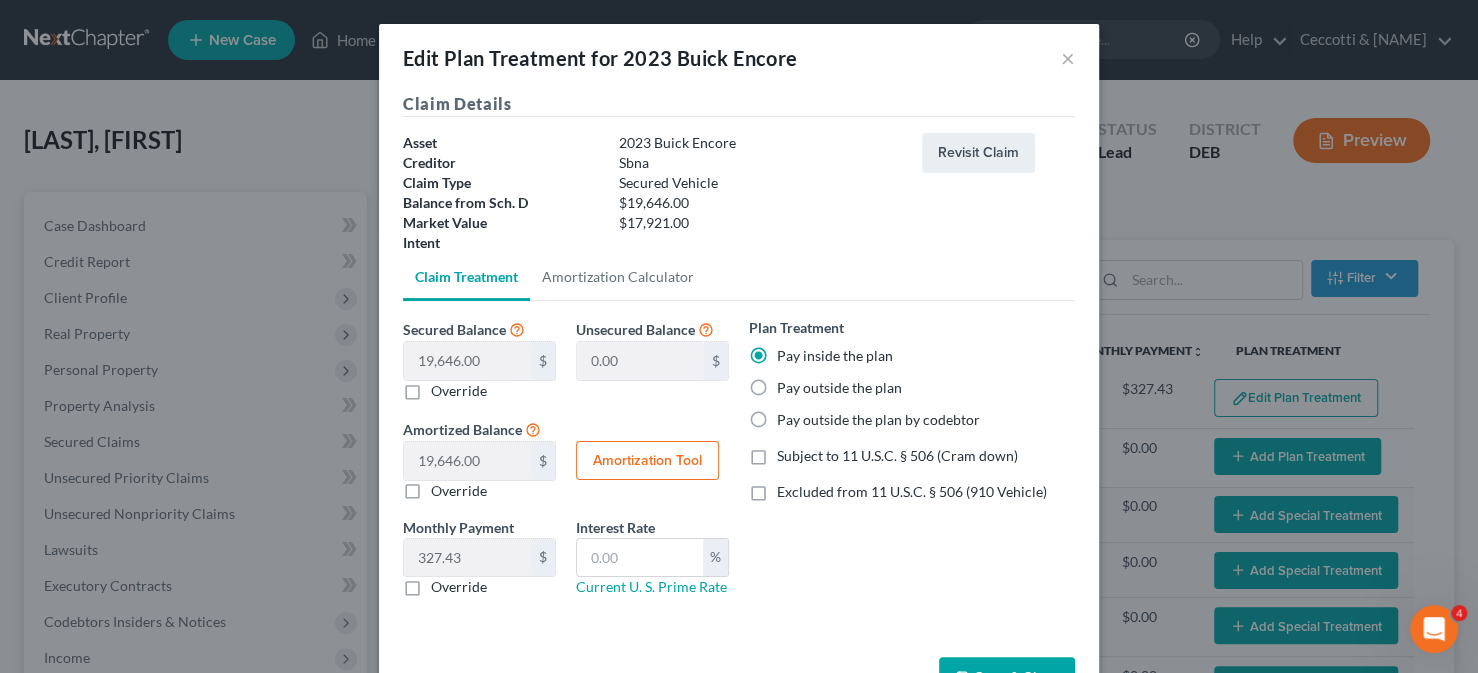 click on "Amortization Tool" at bounding box center (647, 461) 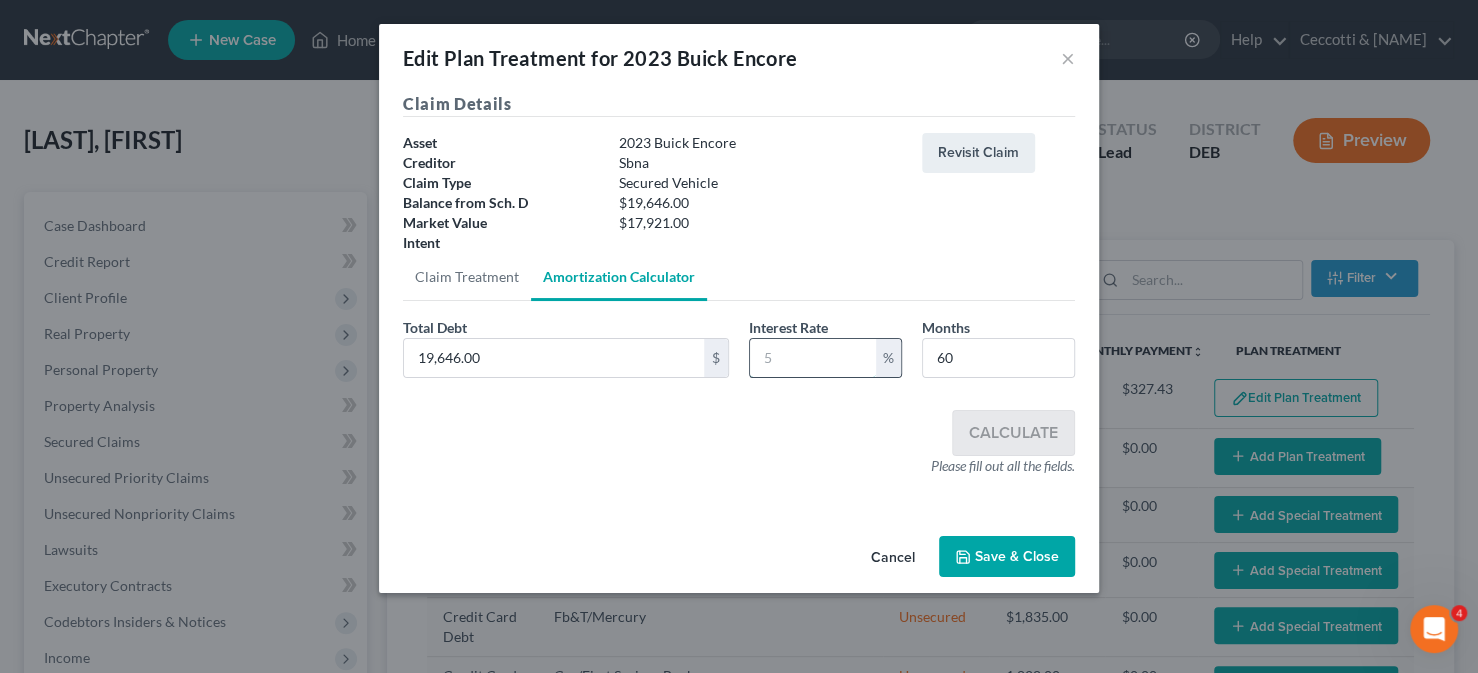 click at bounding box center (813, 358) 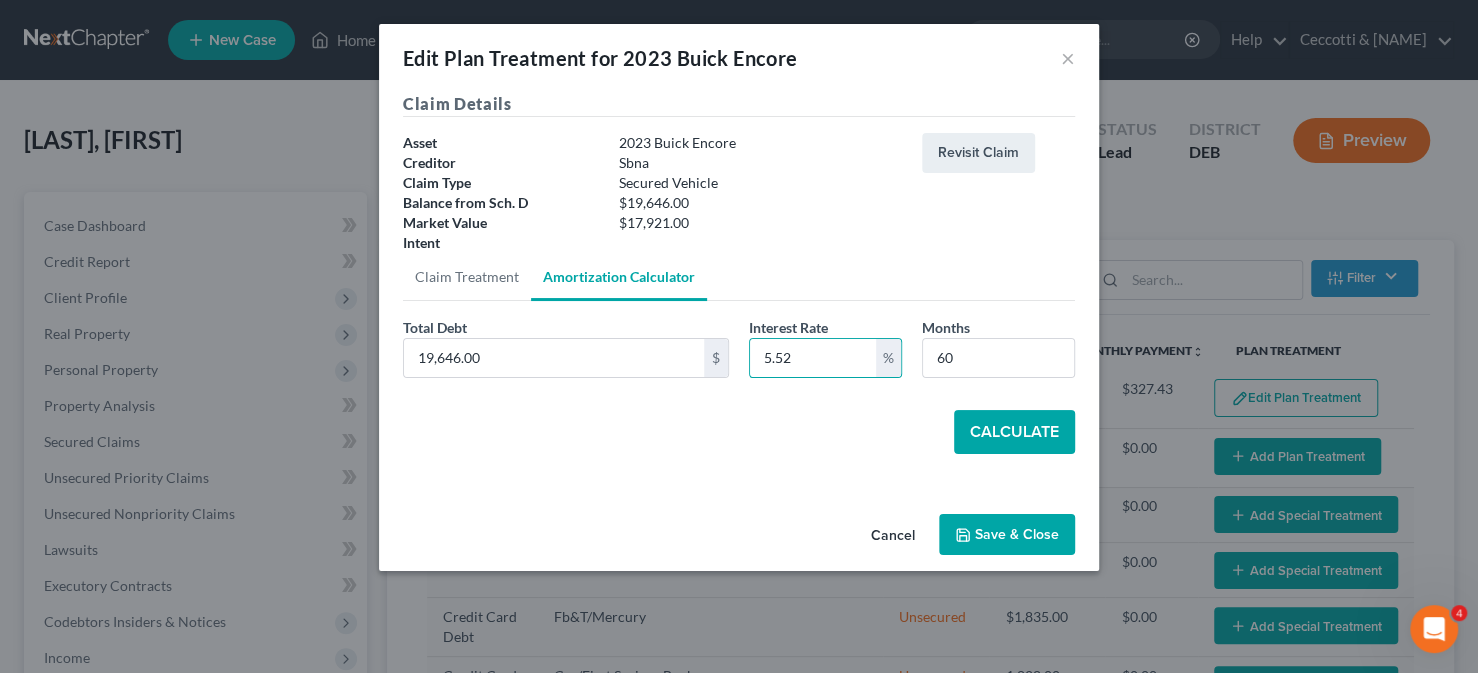 click on "Calculate" at bounding box center [1014, 432] 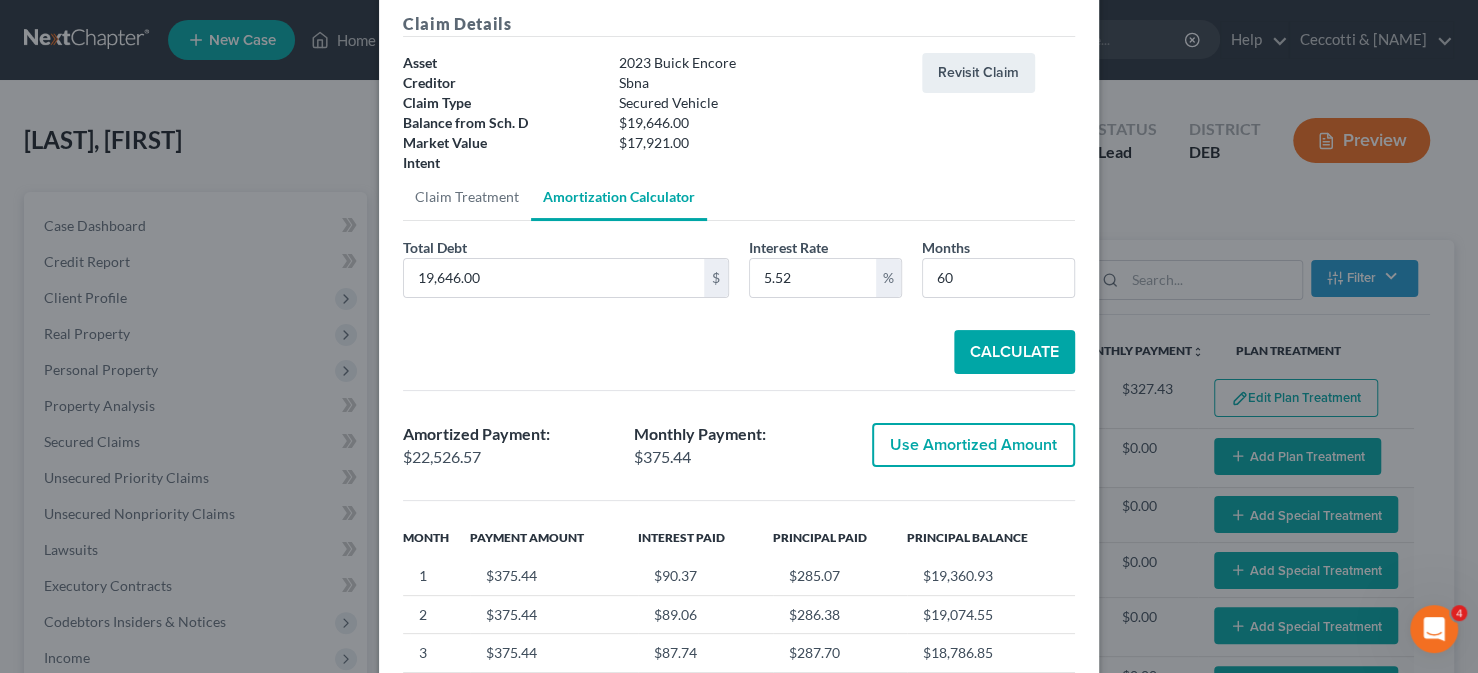 scroll, scrollTop: 100, scrollLeft: 0, axis: vertical 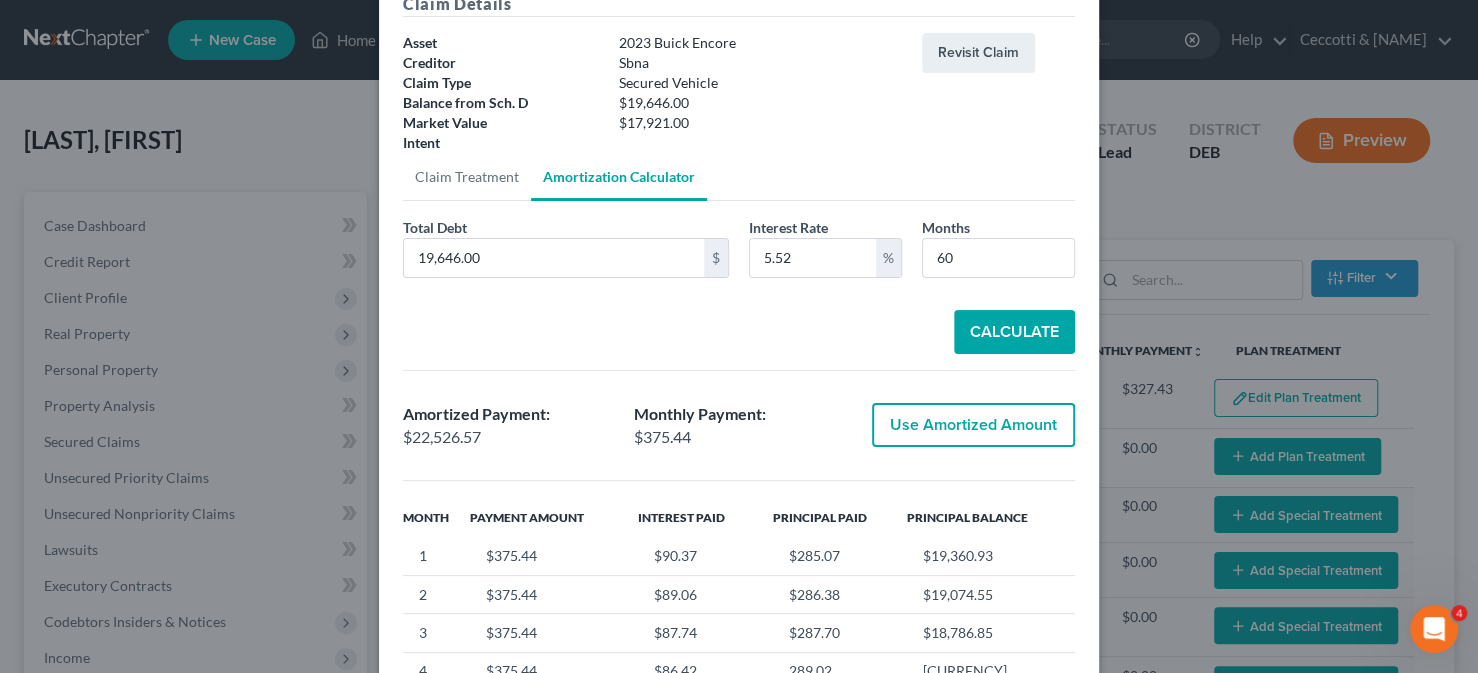 click on "Use Amortized Amount" at bounding box center [973, 425] 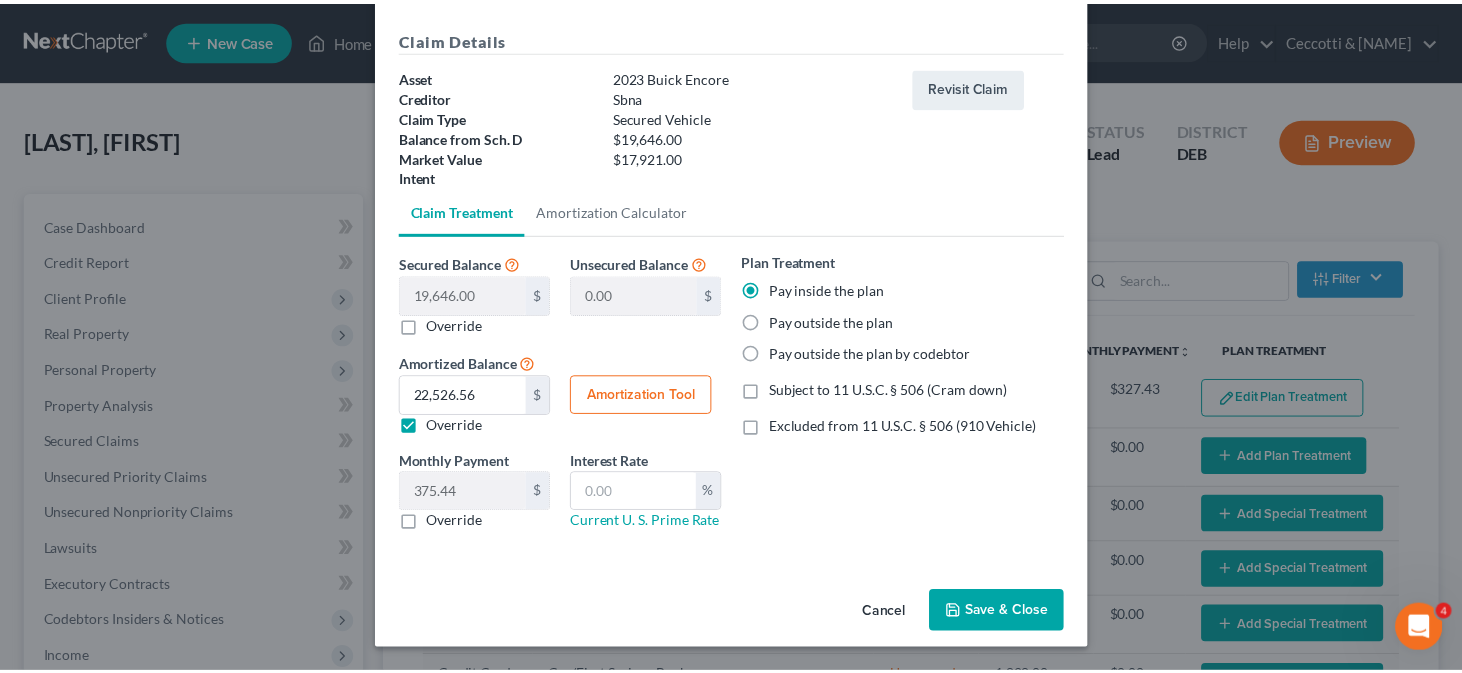 scroll, scrollTop: 64, scrollLeft: 0, axis: vertical 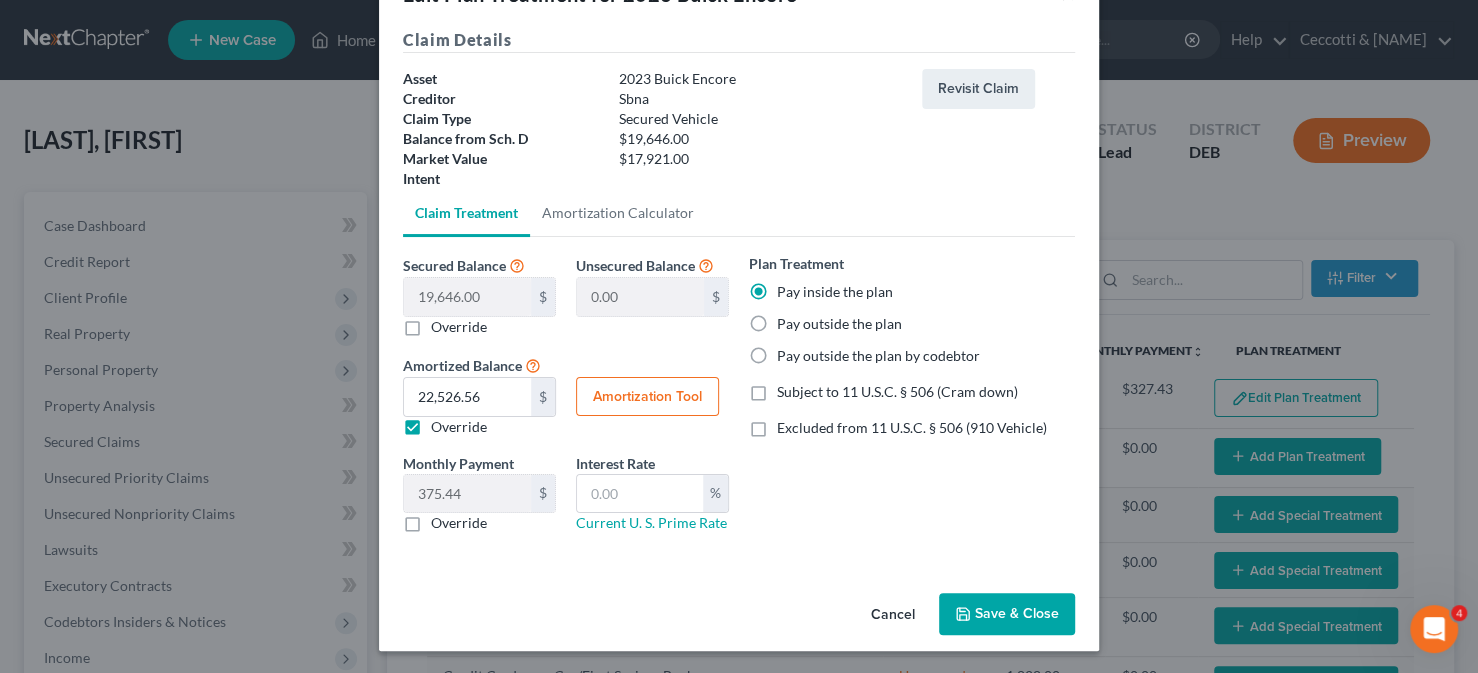 click on "Save & Close" at bounding box center (1007, 614) 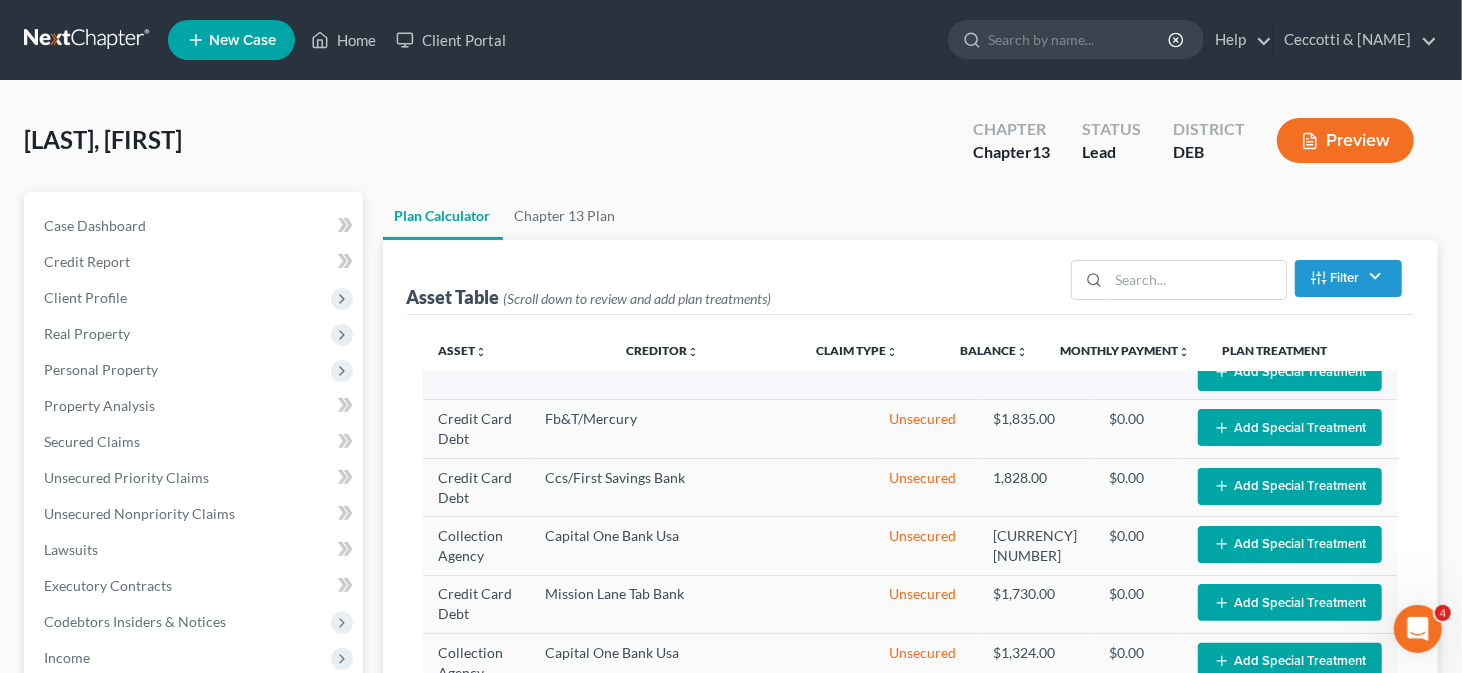 scroll, scrollTop: 200, scrollLeft: 0, axis: vertical 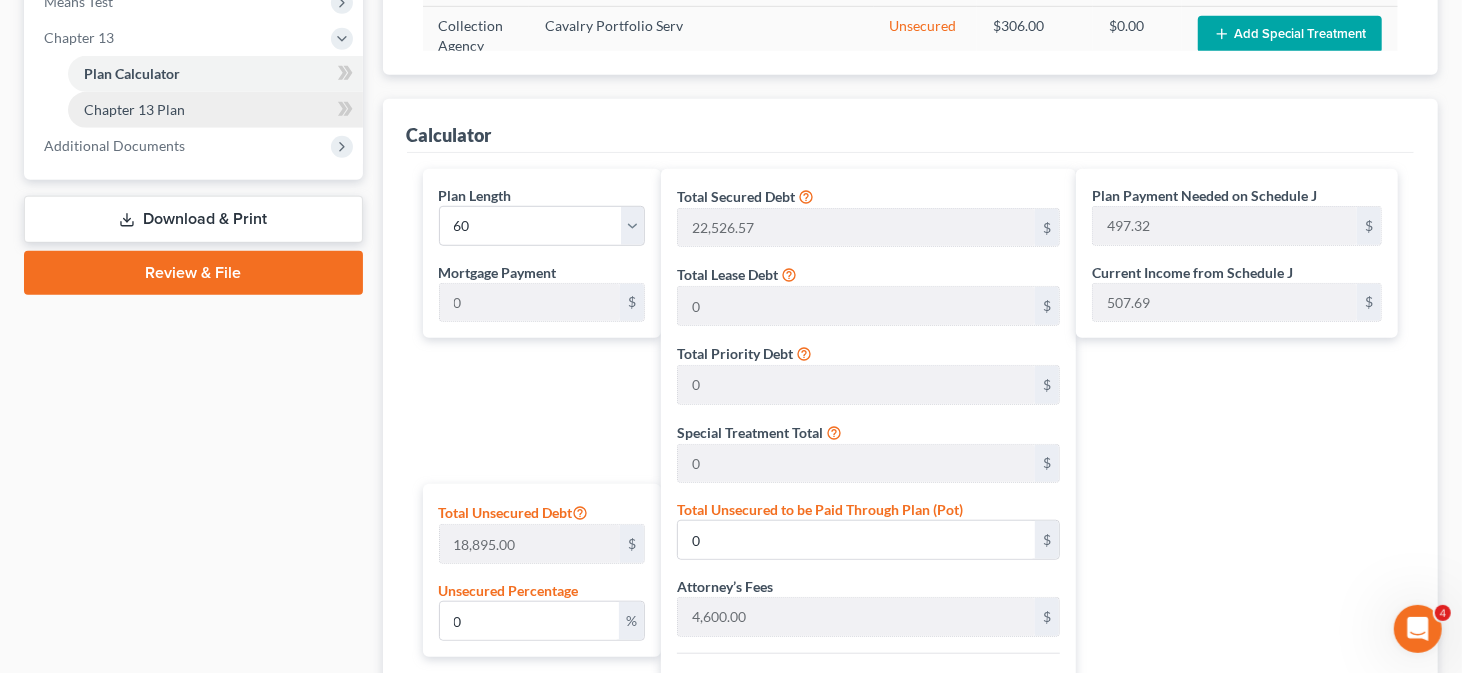 click on "Chapter 13 Plan" at bounding box center (215, 110) 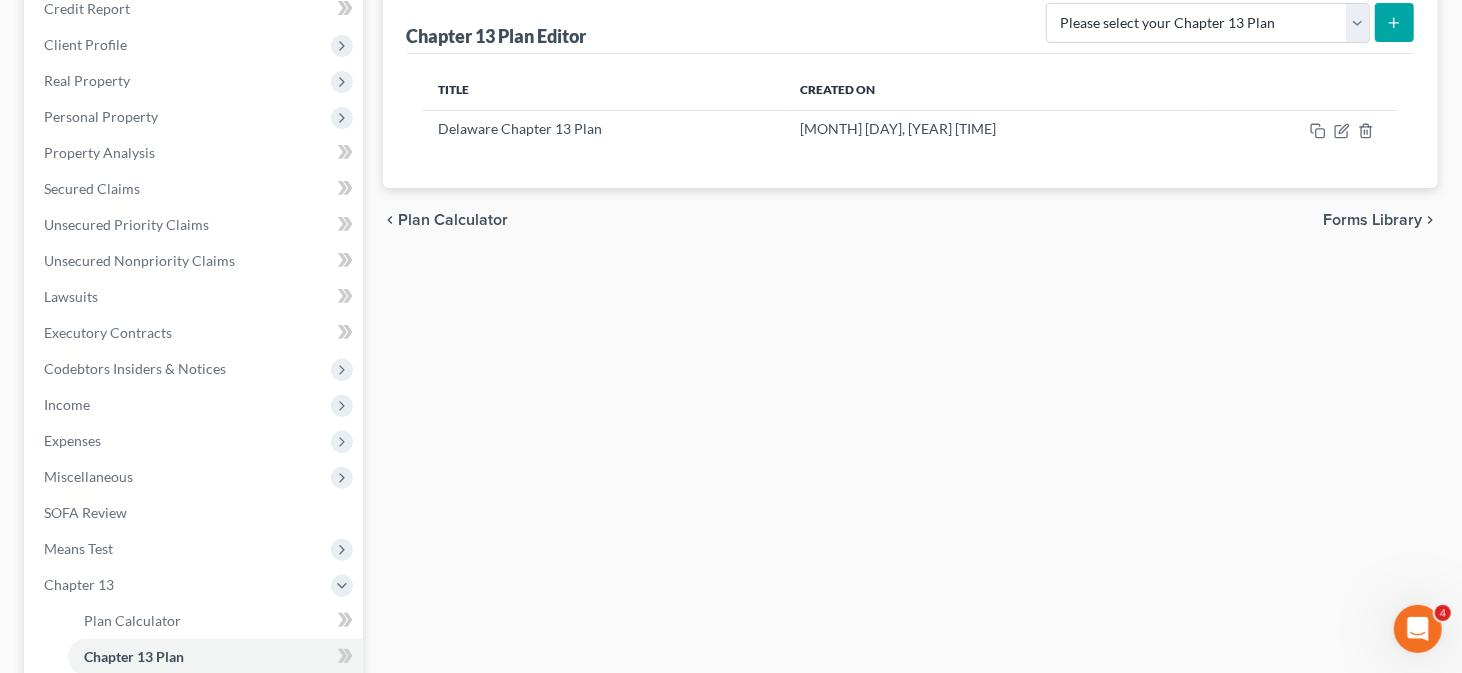 scroll, scrollTop: 0, scrollLeft: 0, axis: both 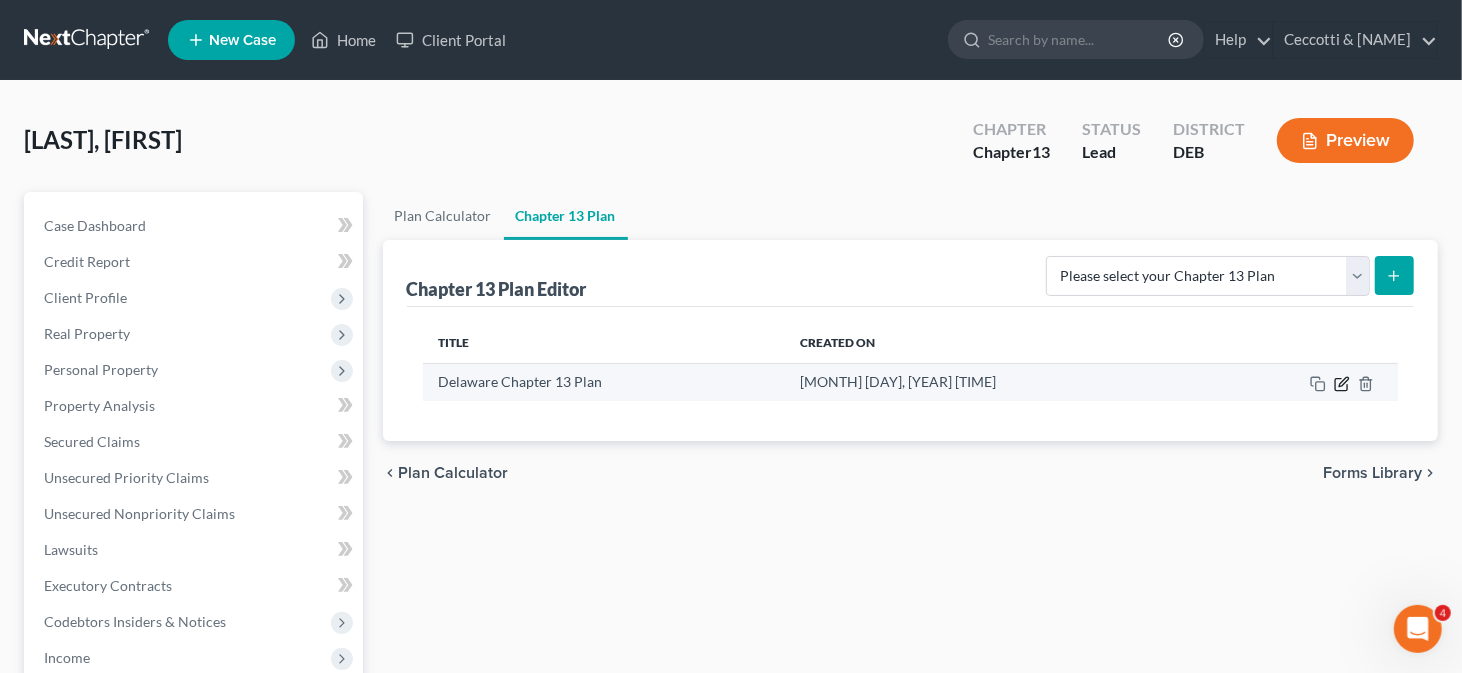 click 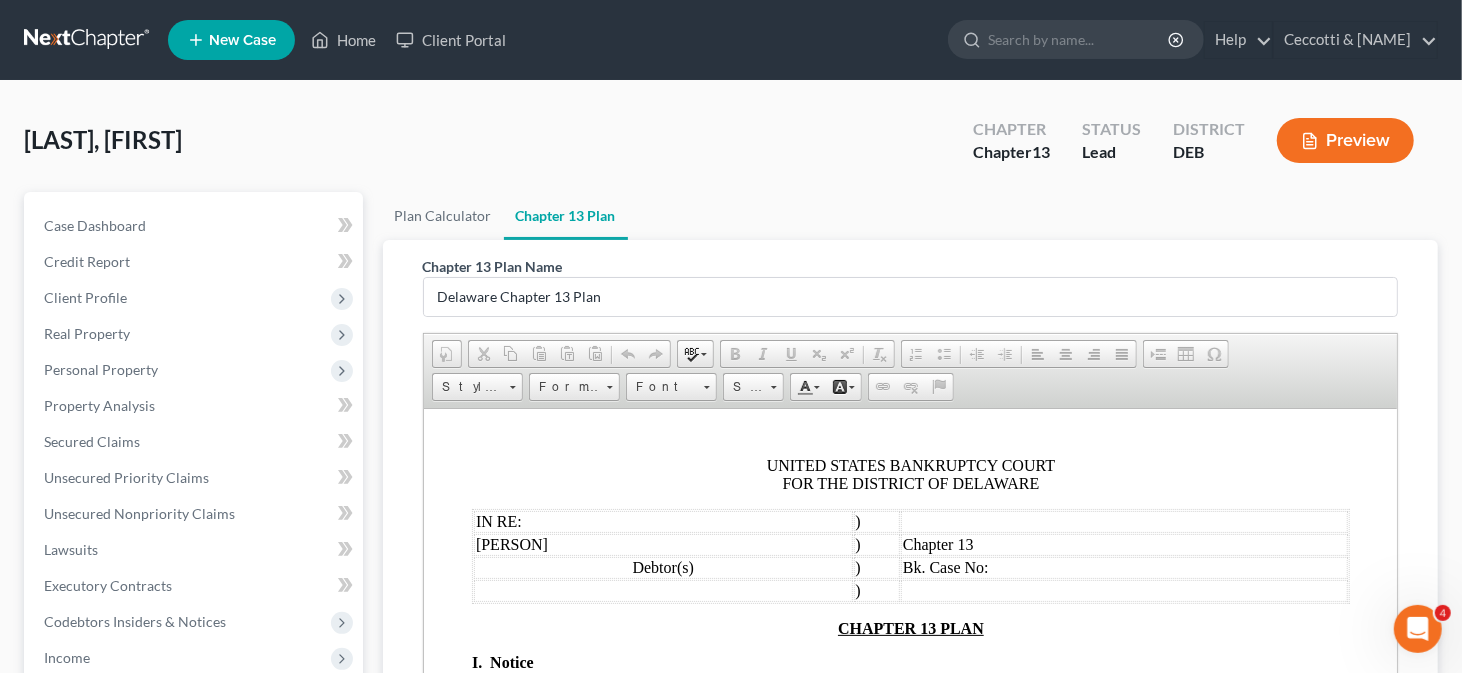 scroll, scrollTop: 0, scrollLeft: 0, axis: both 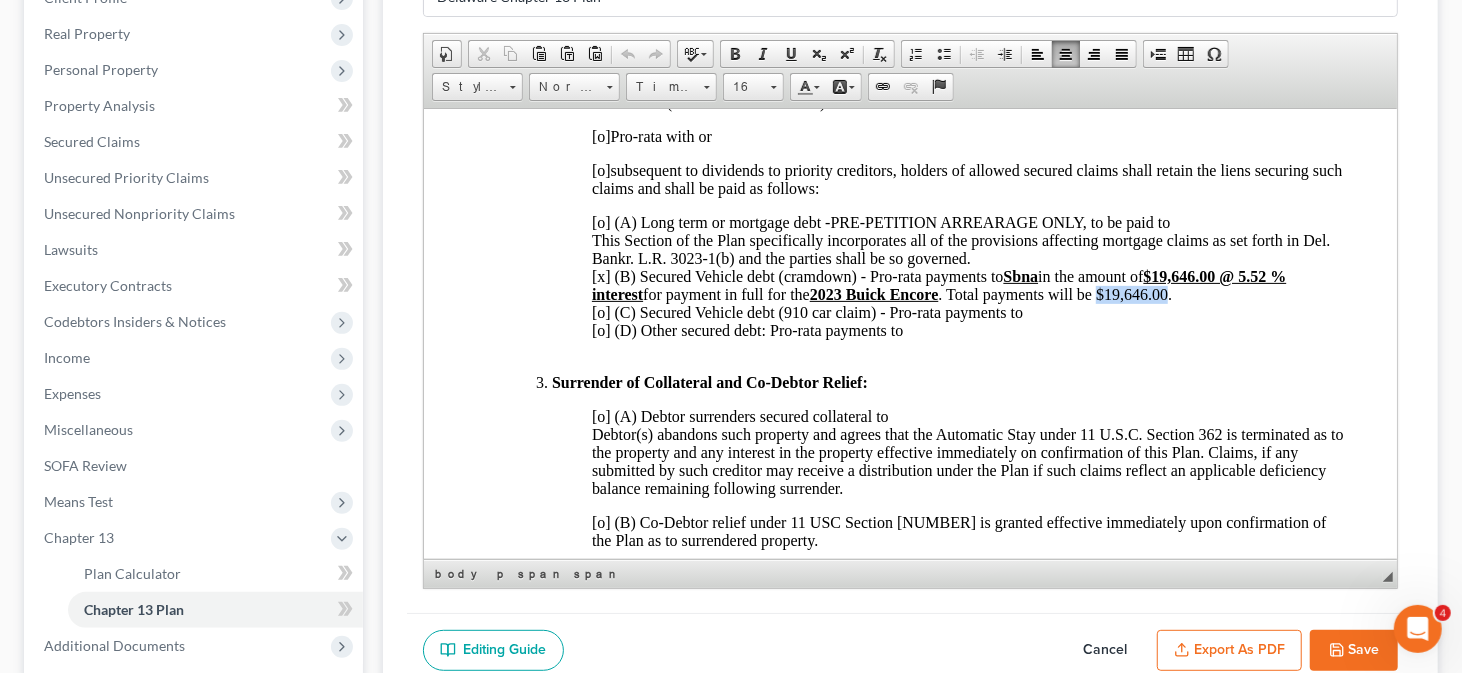 drag, startPoint x: 1104, startPoint y: 305, endPoint x: 1171, endPoint y: 306, distance: 67.00746 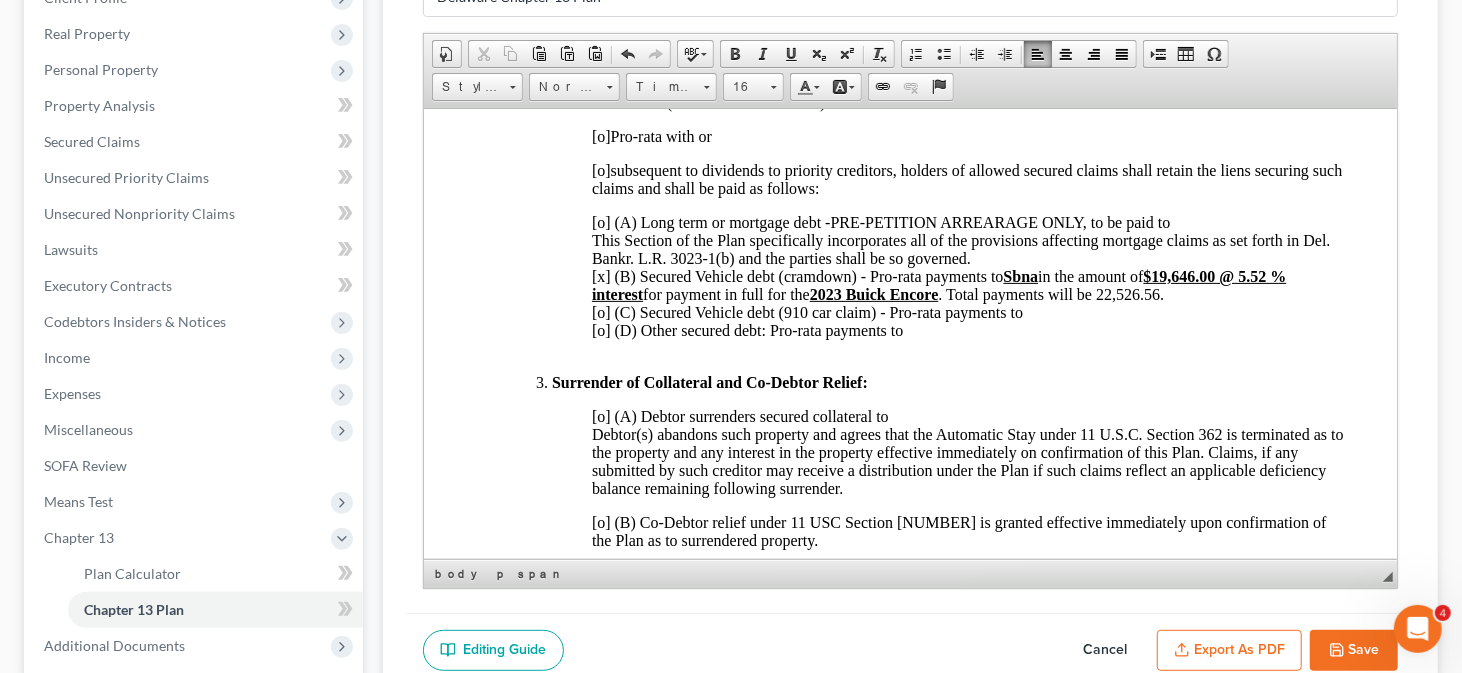 click on "Sbna  in the amount of  $[AMOUNT] @ [PERCENT] % interest  for payment in full for the  2023 Buick Encore . Total payments will be [AMOUNT]." at bounding box center [938, 284] 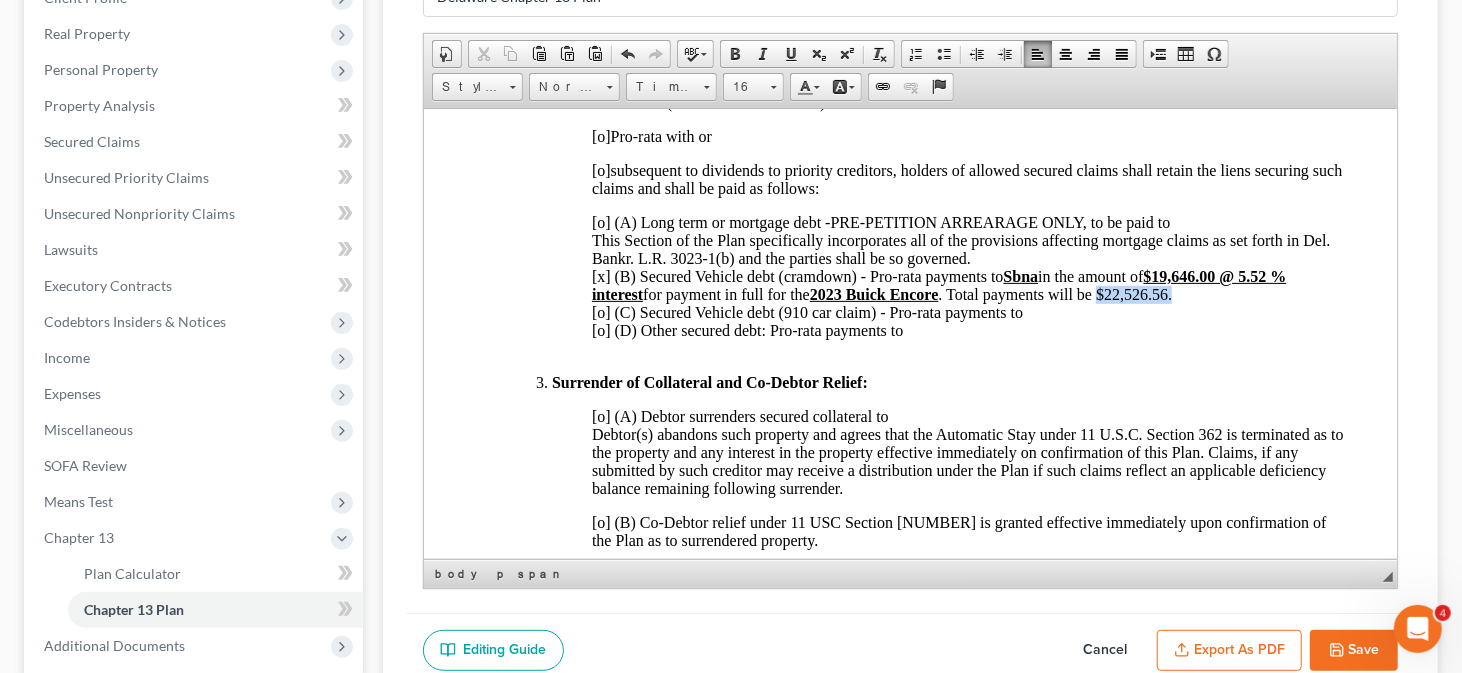 drag, startPoint x: 1105, startPoint y: 307, endPoint x: 1181, endPoint y: 308, distance: 76.00658 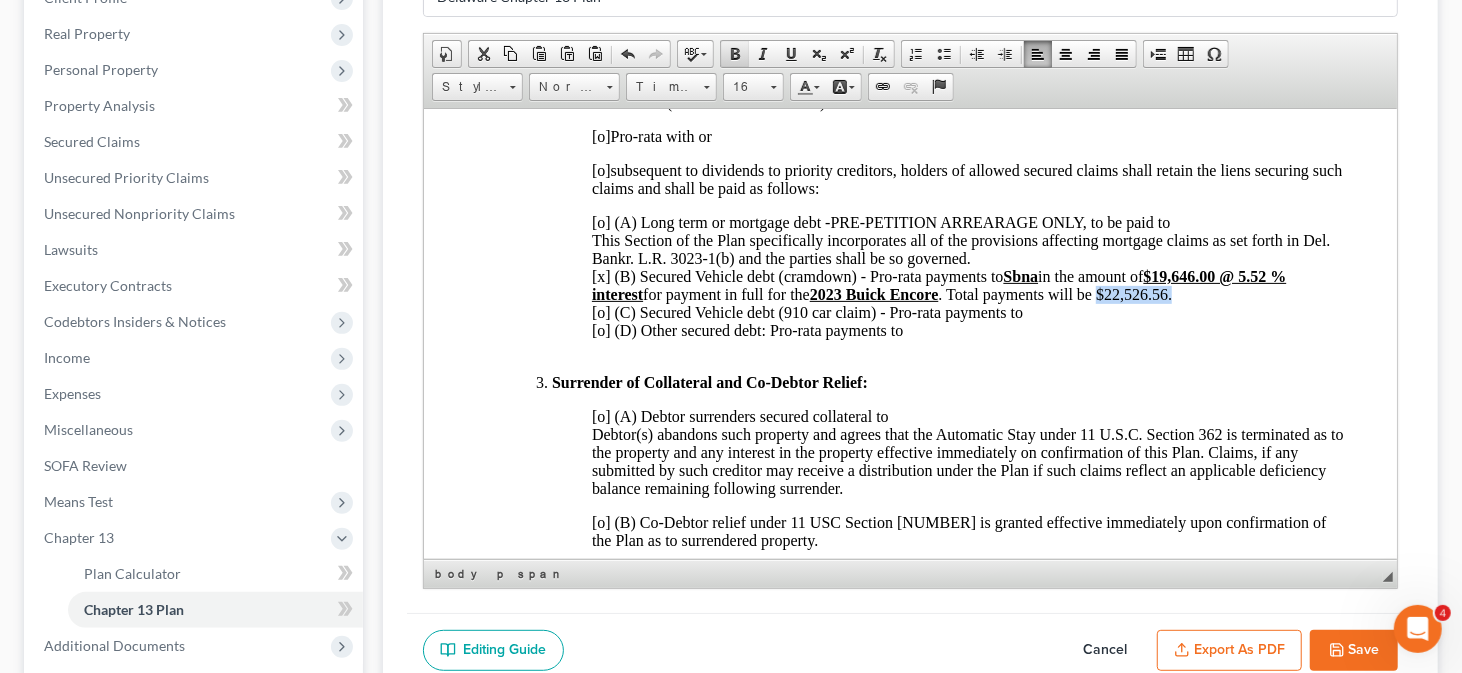 click on "Bold" at bounding box center (735, 54) 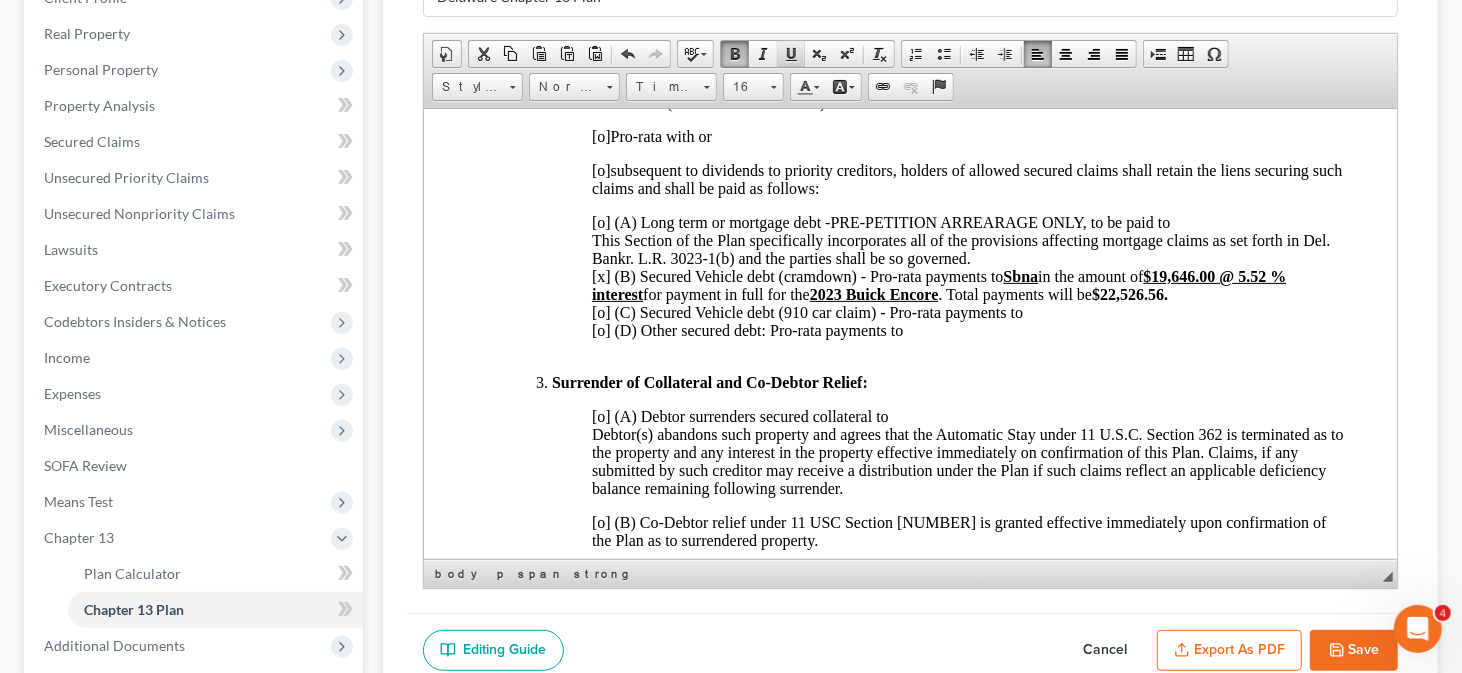 click at bounding box center [791, 54] 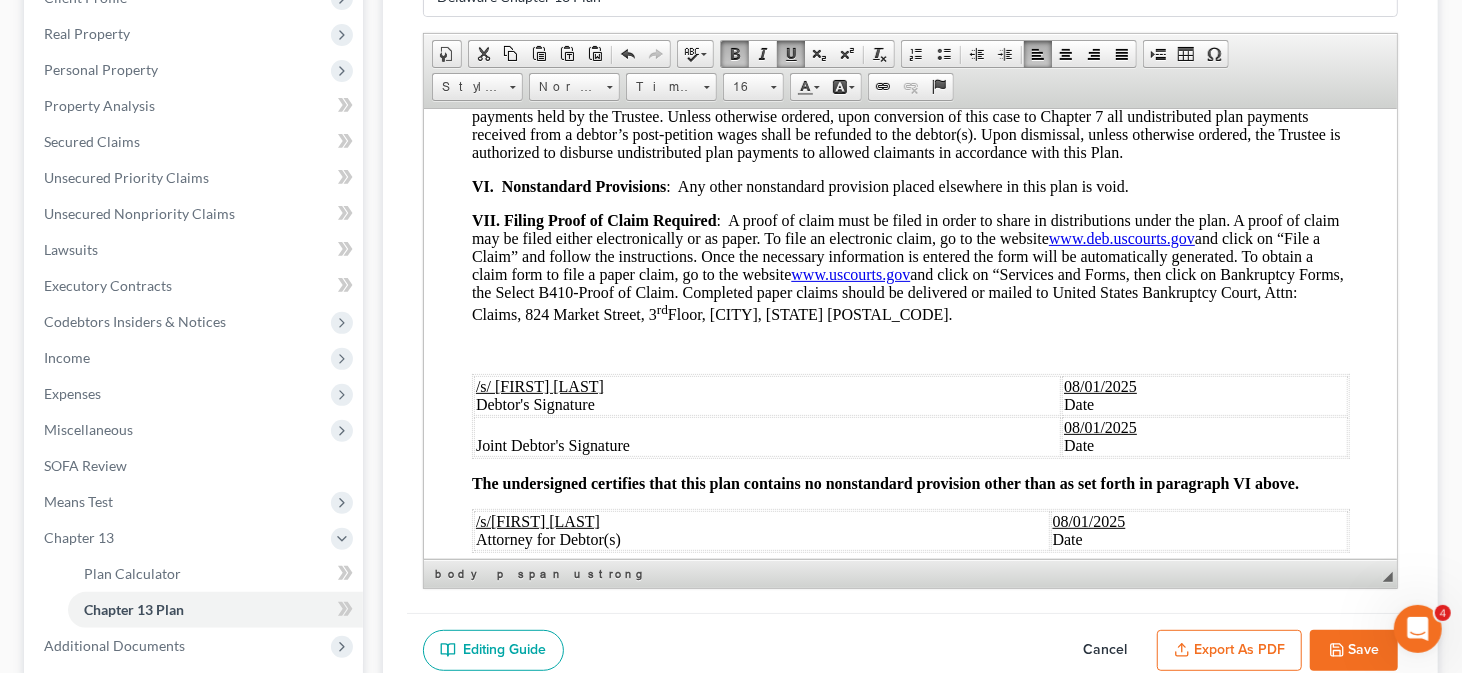 scroll, scrollTop: 1700, scrollLeft: 0, axis: vertical 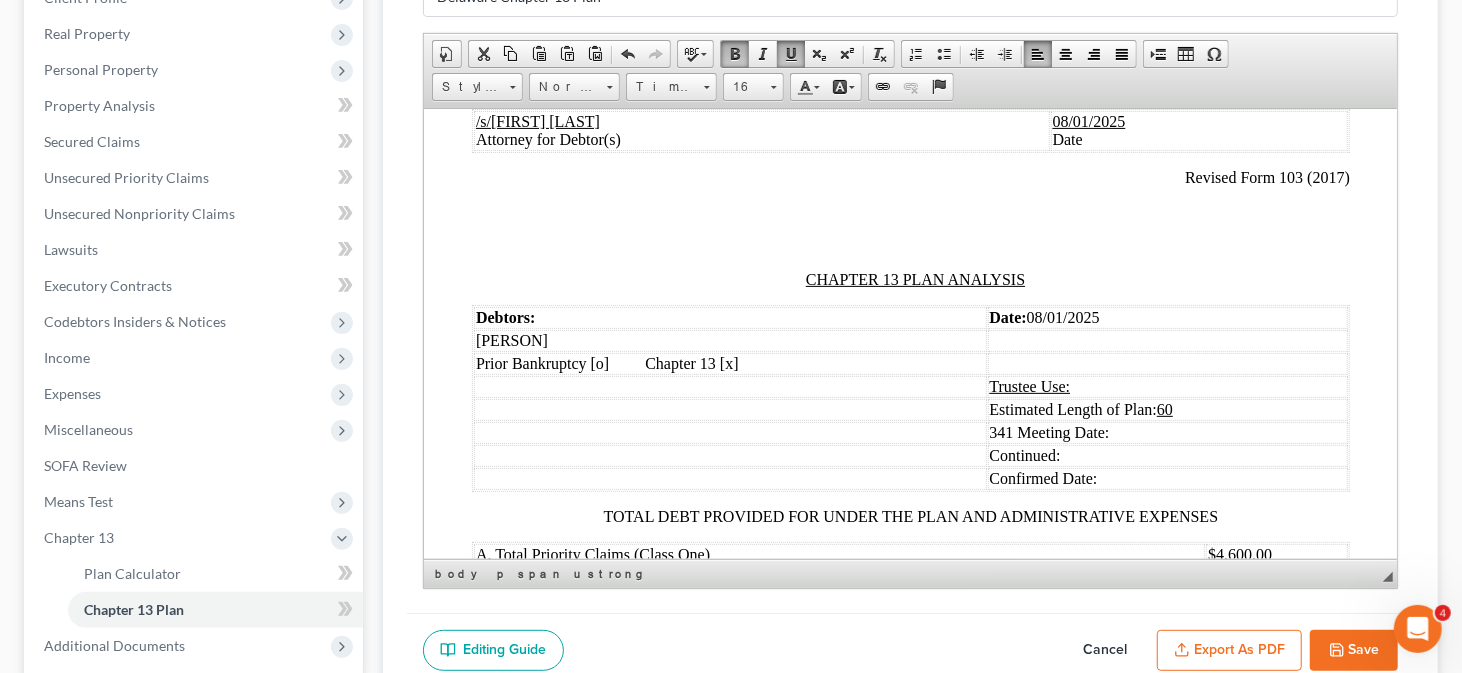 click on "UNITED STATES BANKRUPTCY COURT FOR THE DISTRICT OF DELAWARE IN RE: ) [FIRST] [LAST] ) Chapter 13 Debtor(s) ) Bk. Case No:  ) CHAPTER 13 PLAN I.  Notice NOTICE TO ALL CREDITORS THAT THIS PLAN AND ALL OF ITS PROVISIONS ARE SUBJECT TO DEL. BANKR. L.R. 3023-1 AND YOUR RIGHTS MAY BE AFFECTED BY THIS PLAN. IF YOU OPPOSE THE PLAN’S TREATMENT OF YOUR CLAIM OR ANY PLAN PROVISION YOU OR YOUR ATTORNEY MUST FILE AN OBJECTION TO CONFIRMATION AT LEAST 7 DAYS BEFORE THE DATE SET FOR THE CONFIRMATION HEARING. THE BANKRUPTCY COURT MAY CONFIRM THIS PLAN WITHOUT FURTHER NOTICE IF NO OBJECTION IS FILED. SEE BANKRUPTCY RULE 3015. YOU SHOULD NOTE THE FOLLOWING (boxes must be checked by debtor(s) if applicable): [x]  The plan seeks to limit the amount of a secured claim, as set out in III.2, which may result in partial payment or no payment at all to the secured creditor. [o]  The plan will seek avoidance of a lien or security interest. [o]  The plan contains nonstandard provisions in paragraph VI. $444.51 60 [o] [o]" at bounding box center [910, -206] 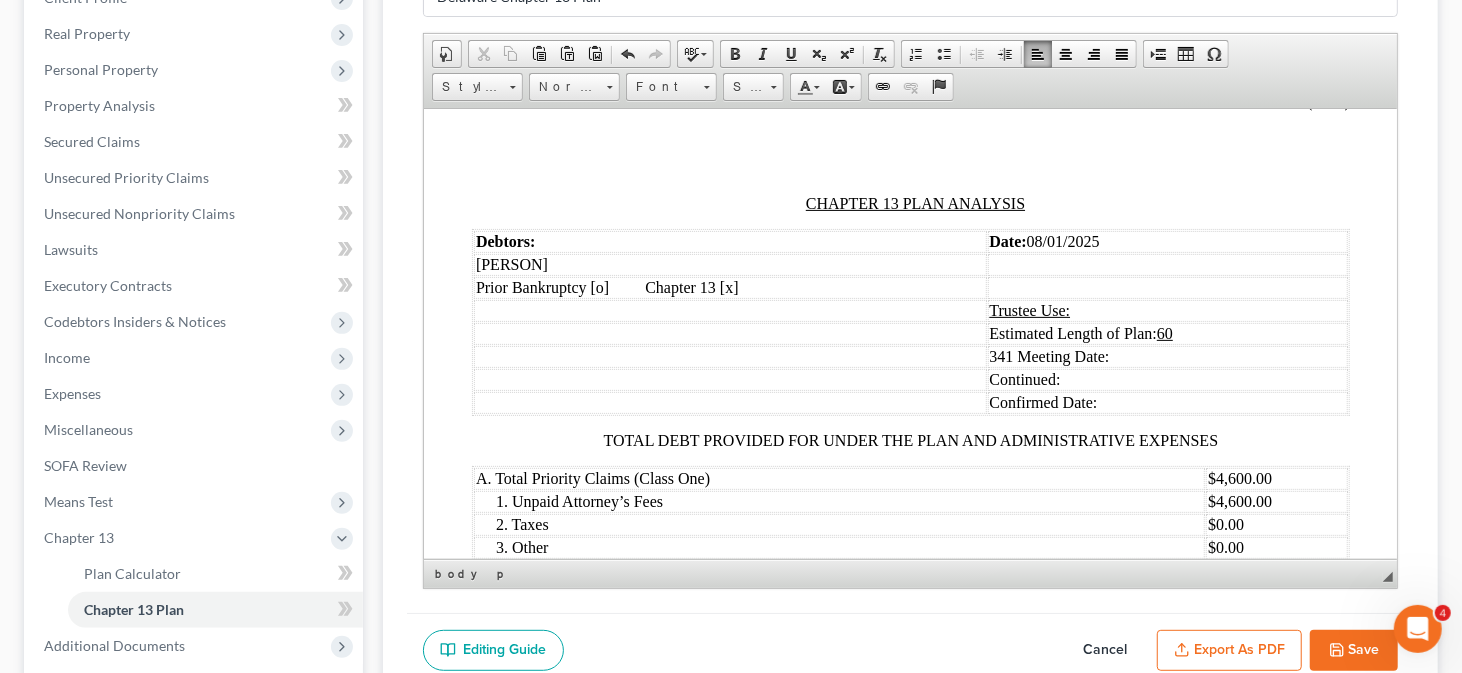scroll, scrollTop: 2100, scrollLeft: 0, axis: vertical 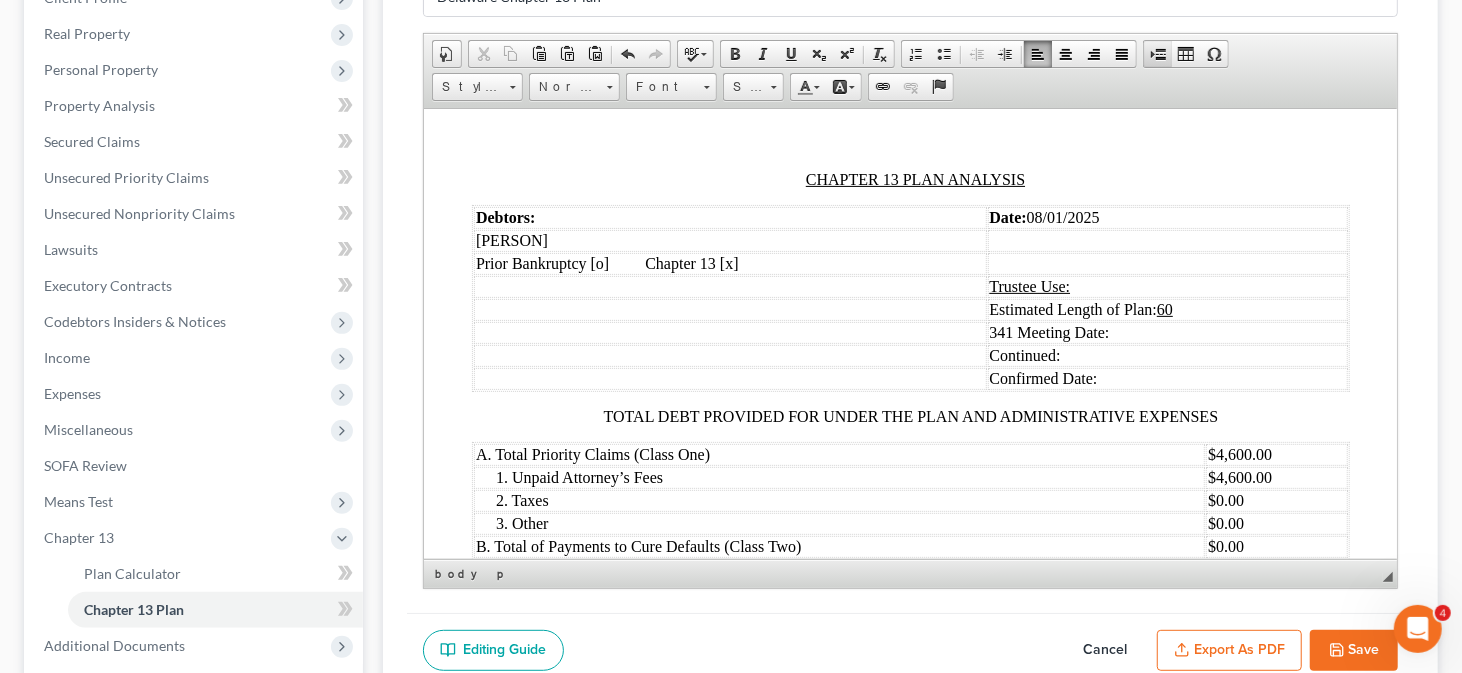 click at bounding box center [1158, 54] 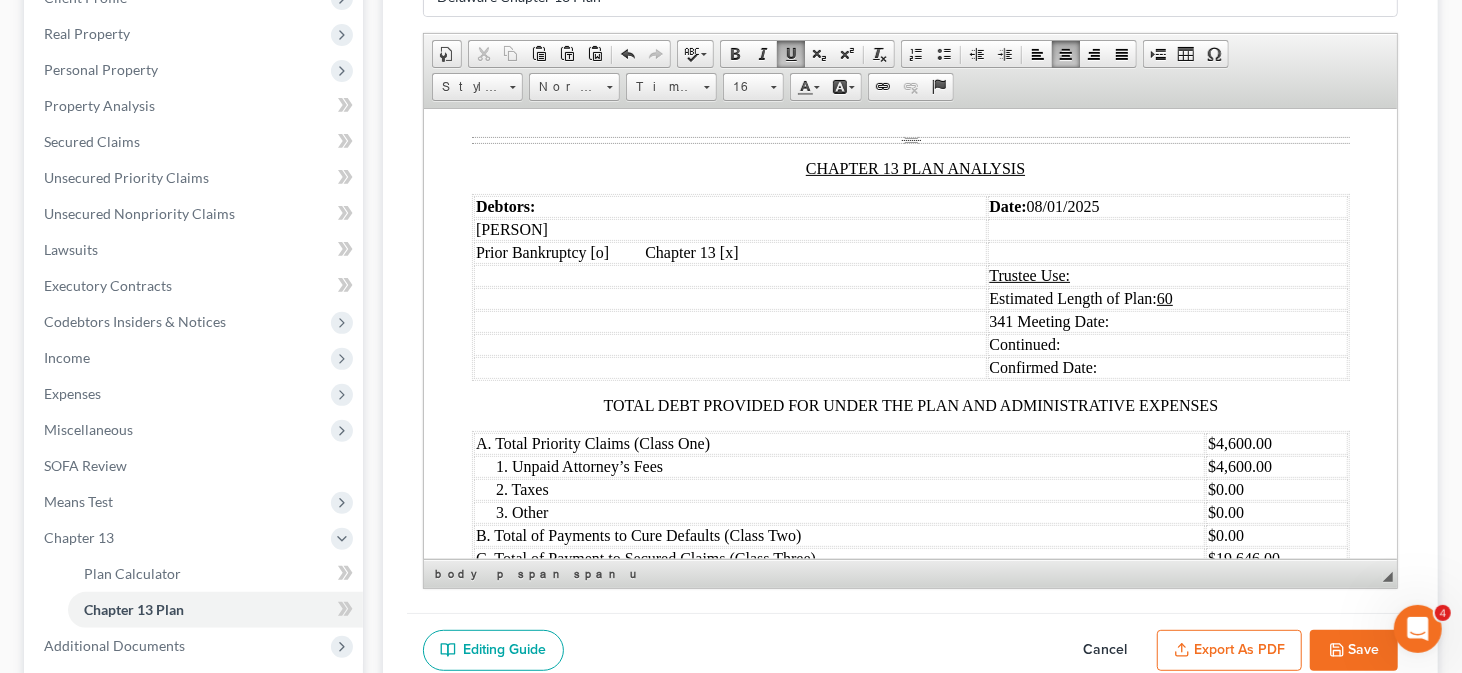 scroll, scrollTop: 2300, scrollLeft: 0, axis: vertical 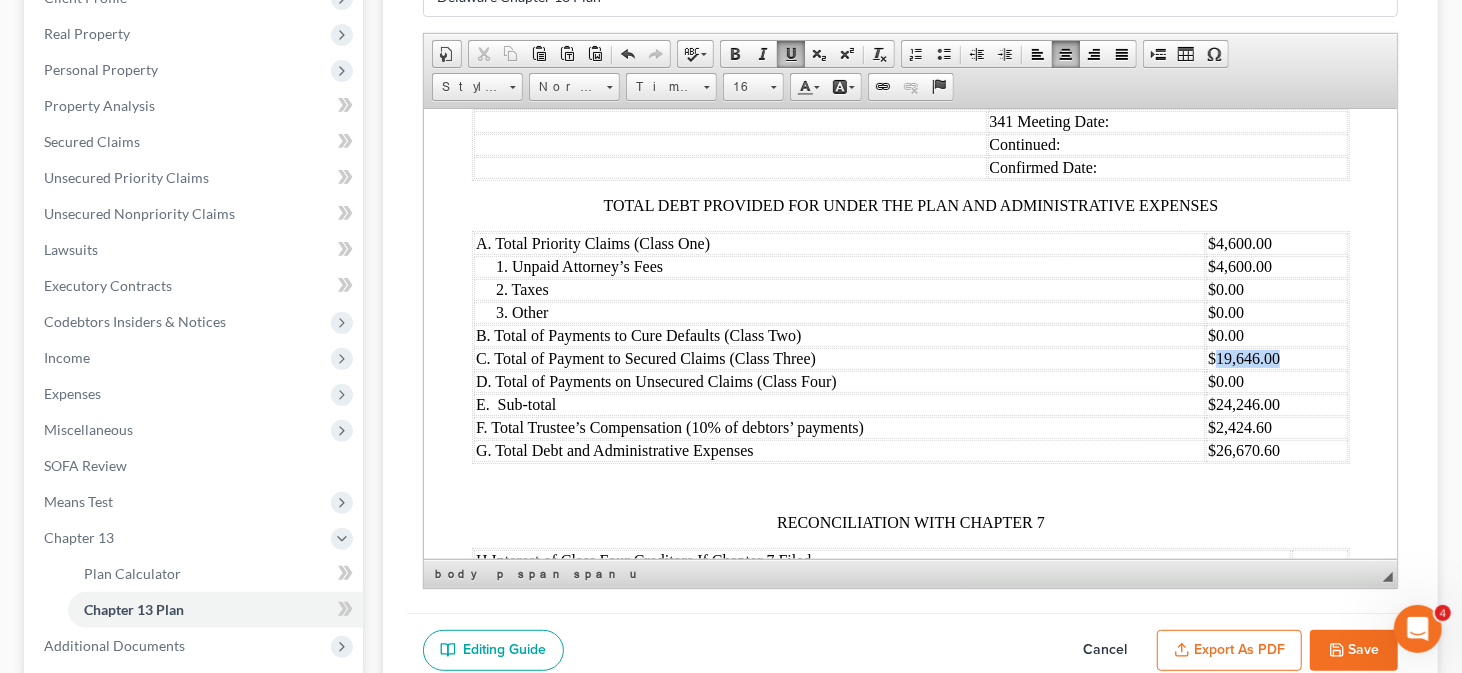 drag, startPoint x: 1205, startPoint y: 398, endPoint x: 1276, endPoint y: 400, distance: 71.02816 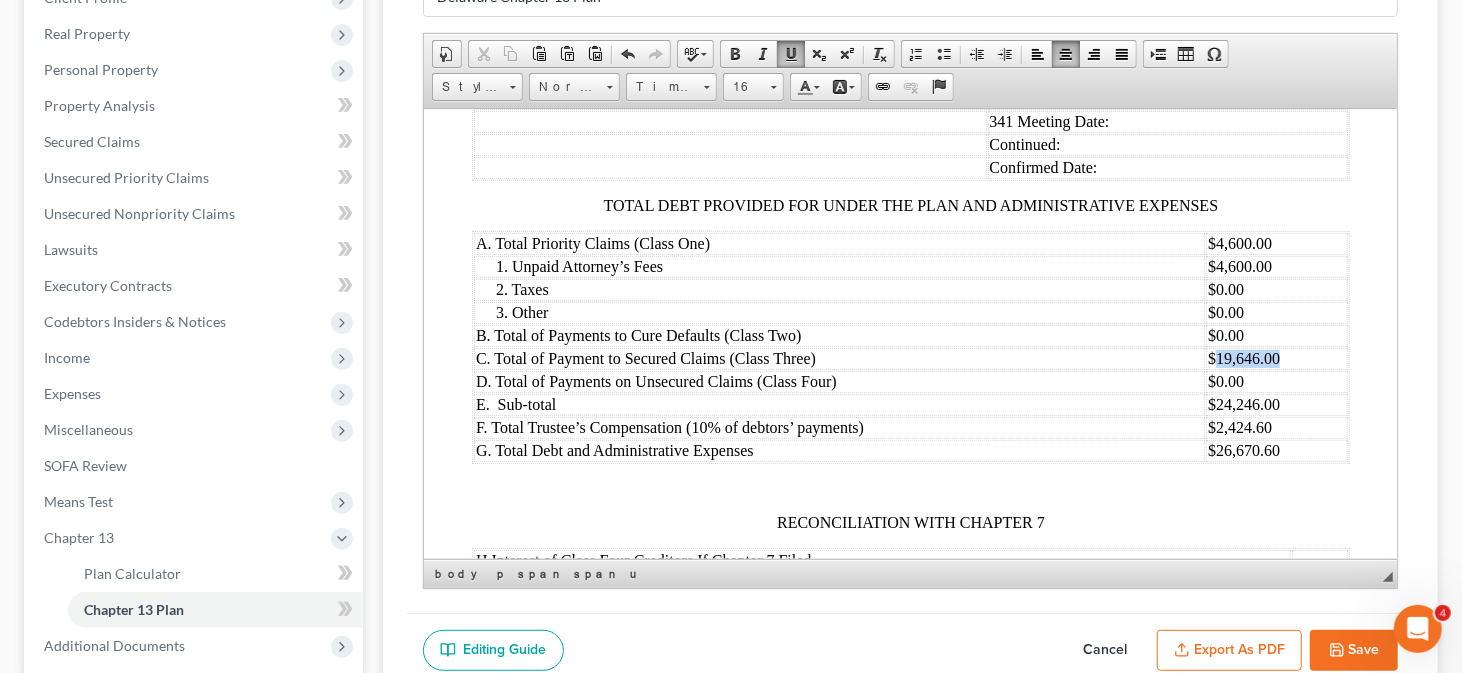 click on "$19,646.00" at bounding box center (1276, 358) 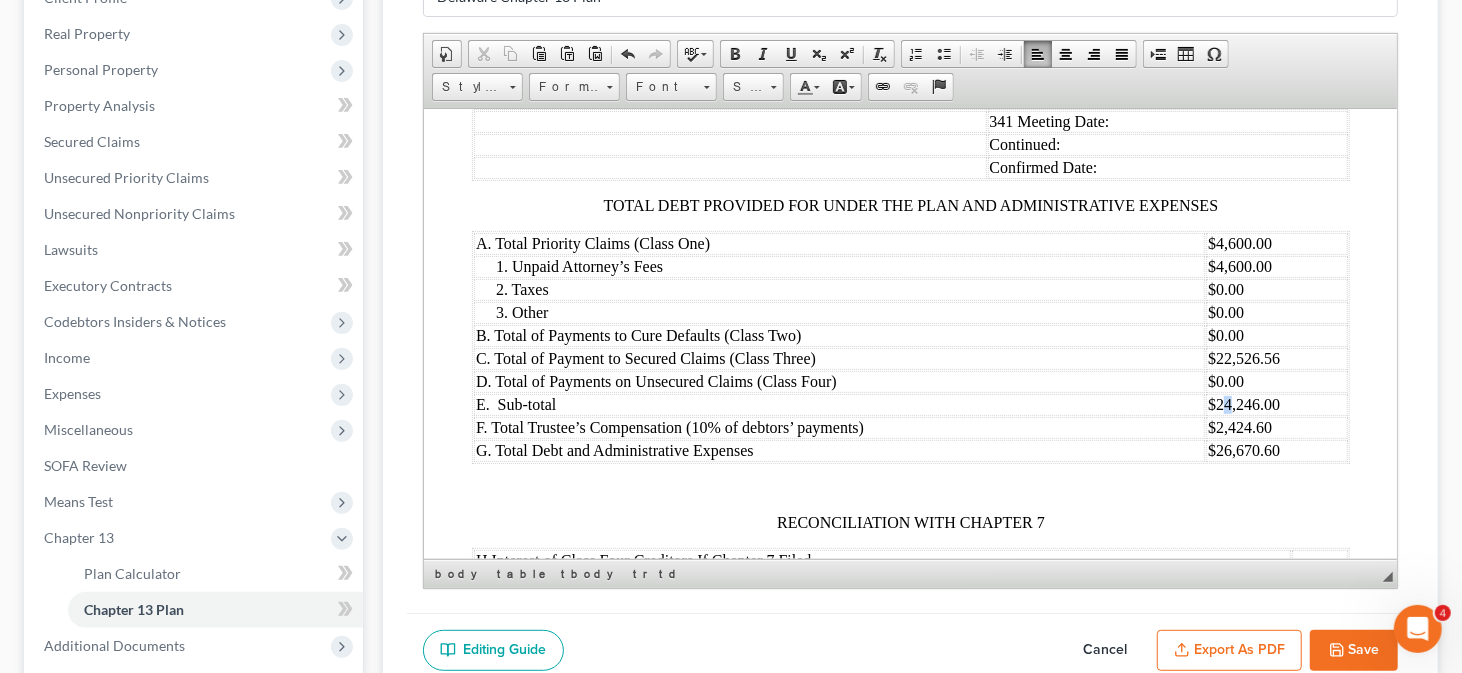 click on "$24,246.00" at bounding box center (1276, 404) 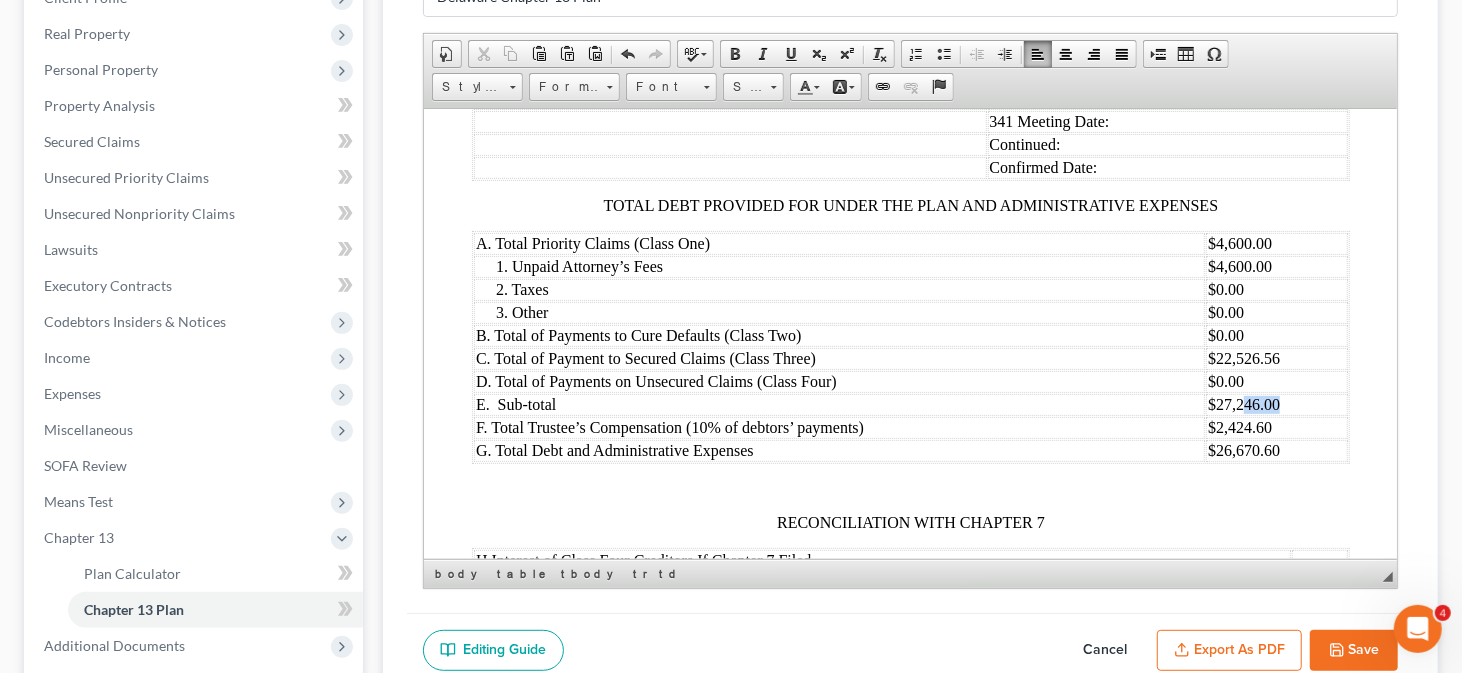 drag, startPoint x: 1227, startPoint y: 447, endPoint x: 1265, endPoint y: 444, distance: 38.118237 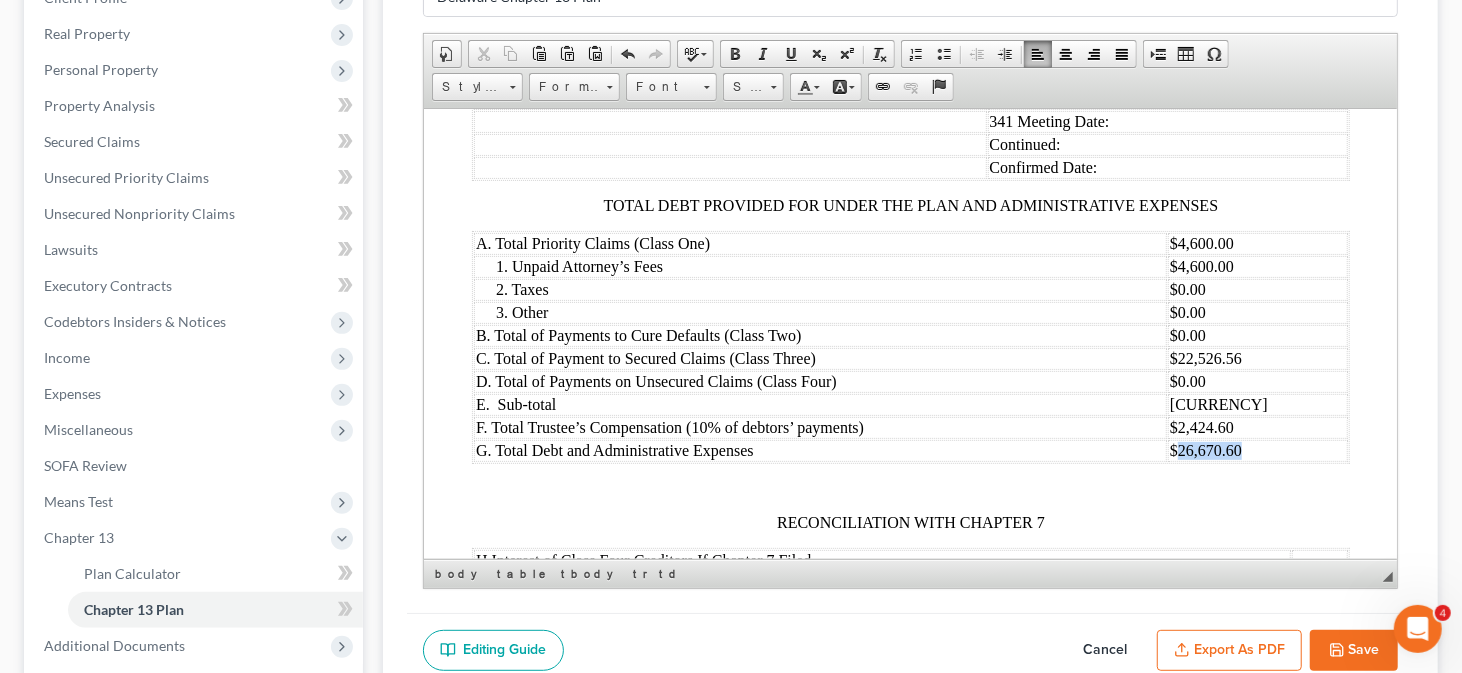 drag, startPoint x: 1206, startPoint y: 497, endPoint x: 1265, endPoint y: 494, distance: 59.07622 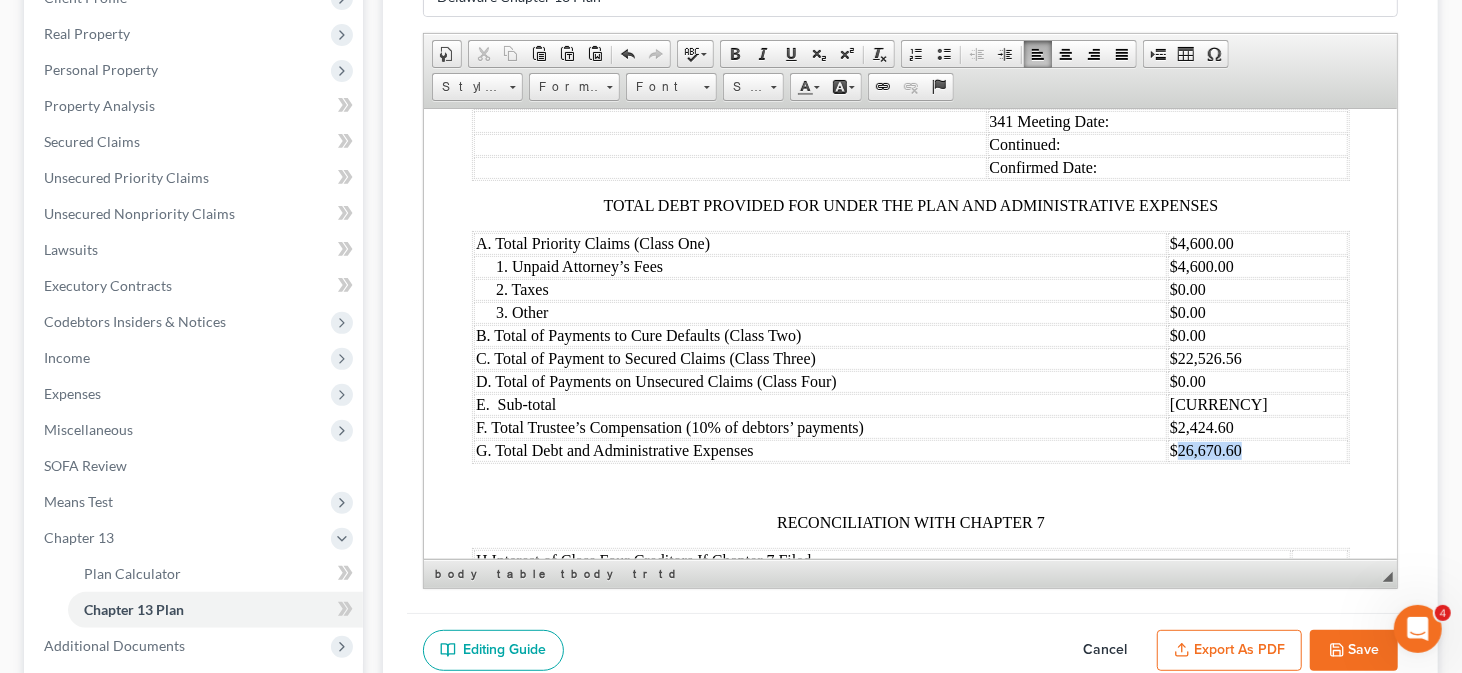 click on "$26,670.60" at bounding box center (1257, 450) 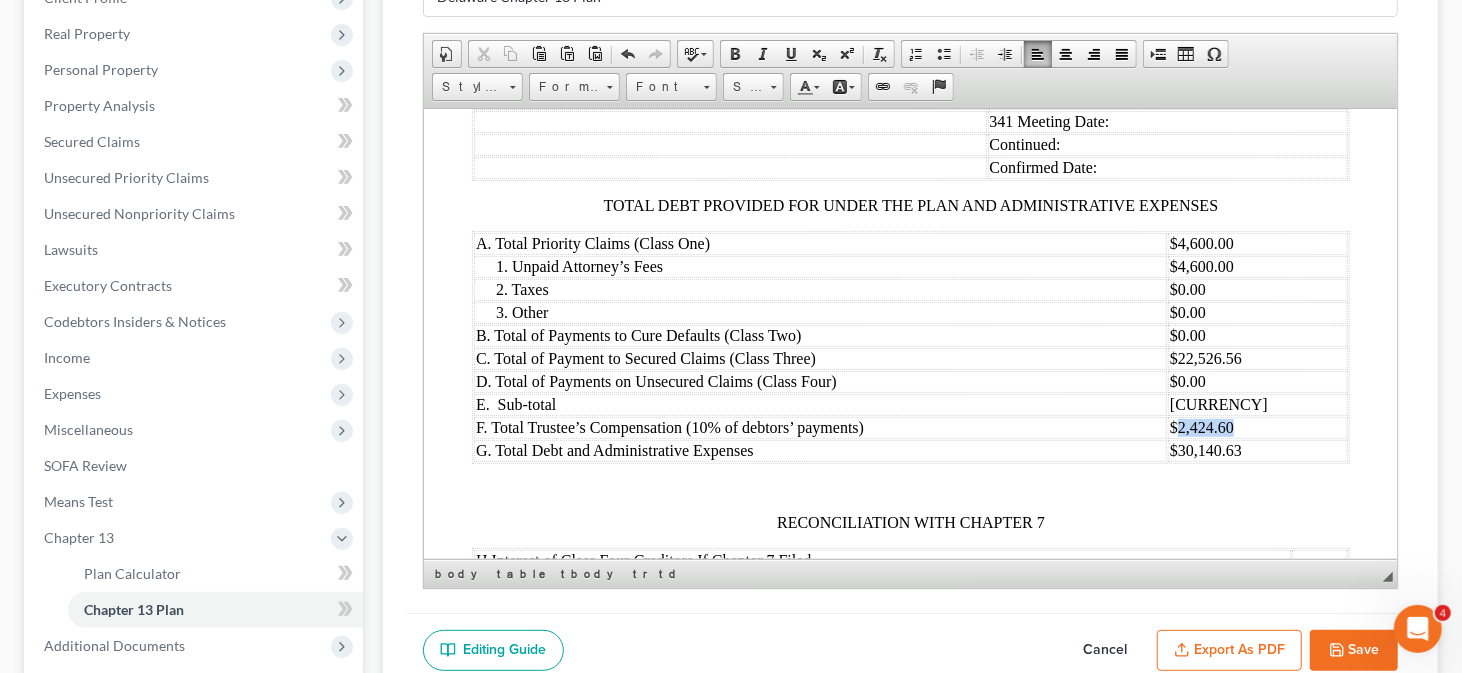 drag, startPoint x: 1206, startPoint y: 468, endPoint x: 1263, endPoint y: 467, distance: 57.00877 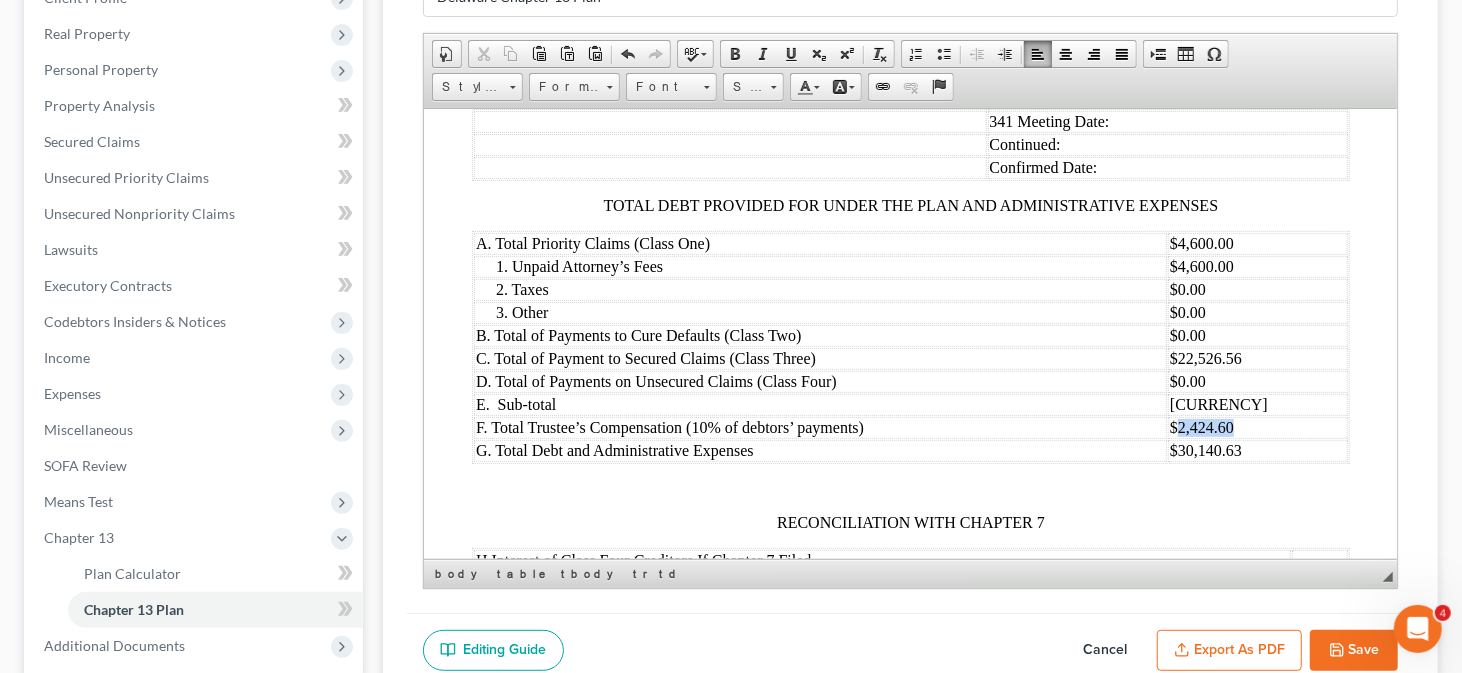 click on "$2,424.60" at bounding box center (1257, 427) 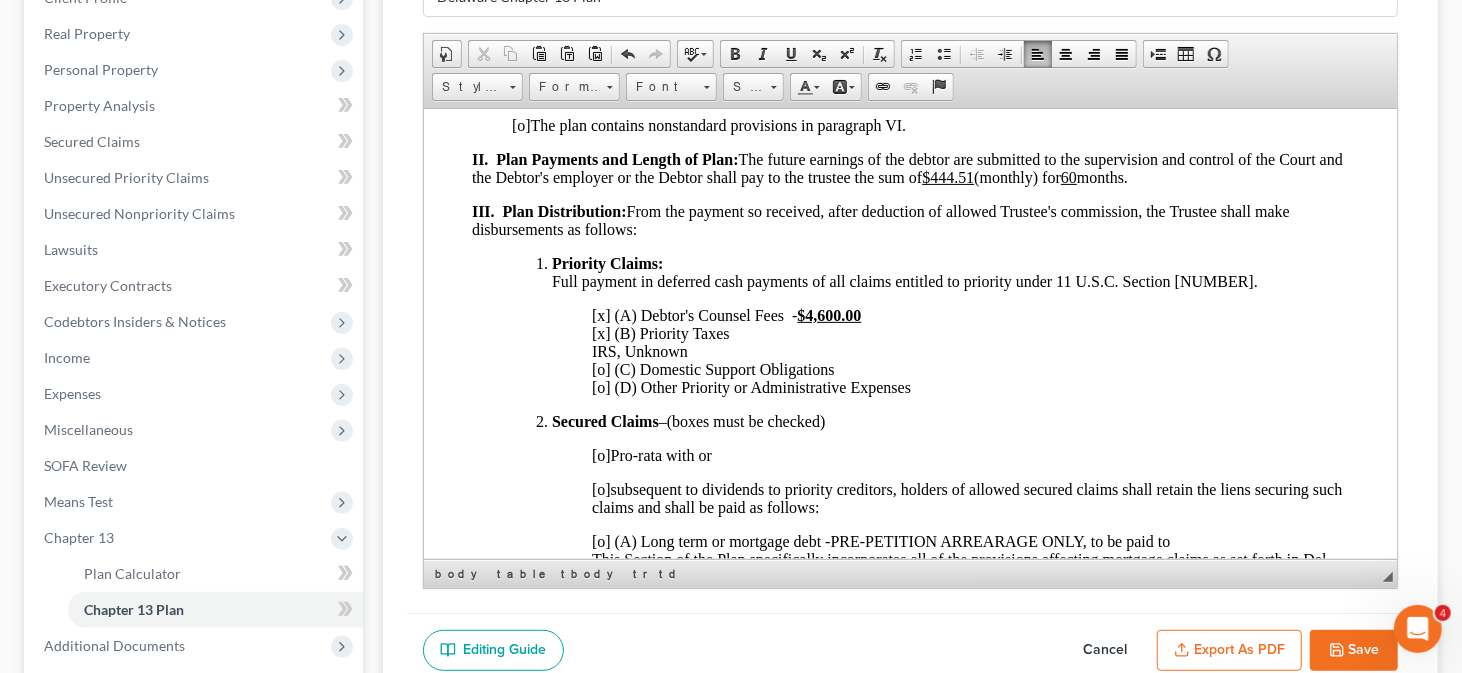 scroll, scrollTop: 454, scrollLeft: 0, axis: vertical 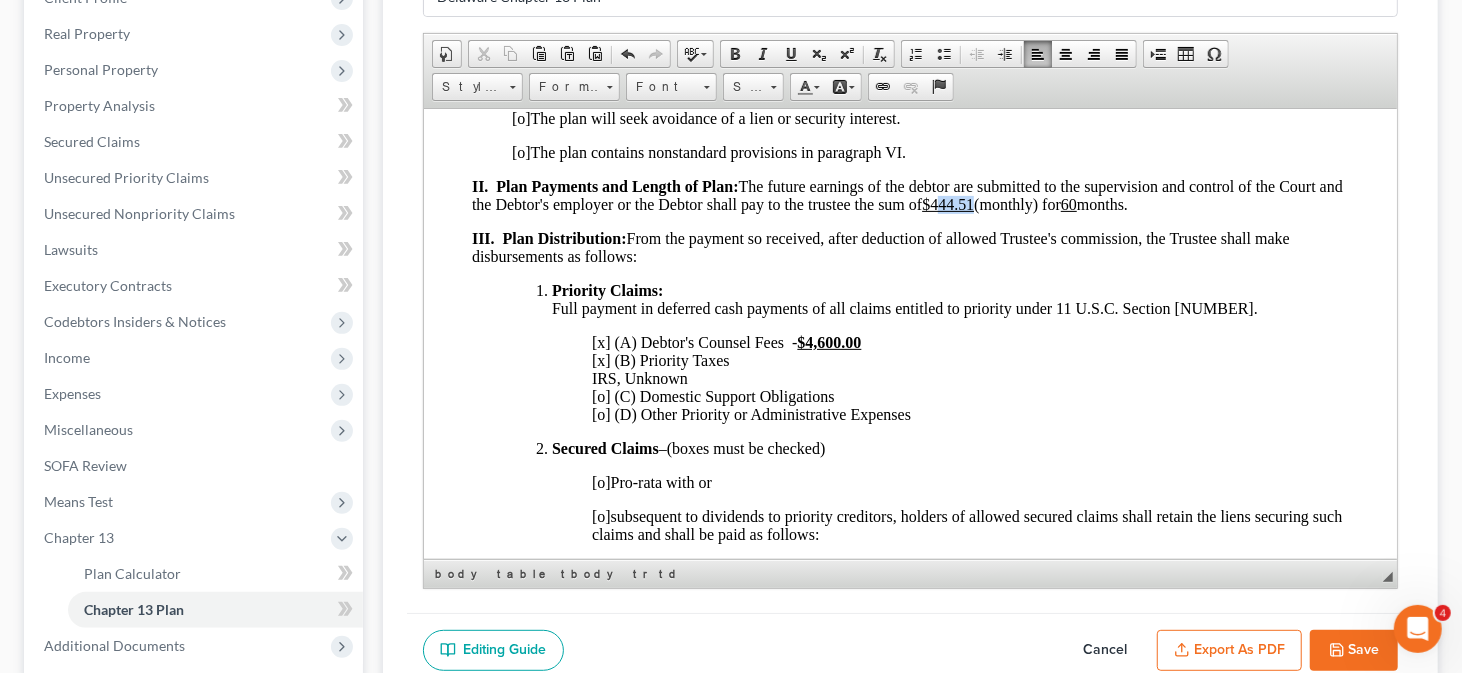 drag, startPoint x: 964, startPoint y: 208, endPoint x: 1001, endPoint y: 207, distance: 37.01351 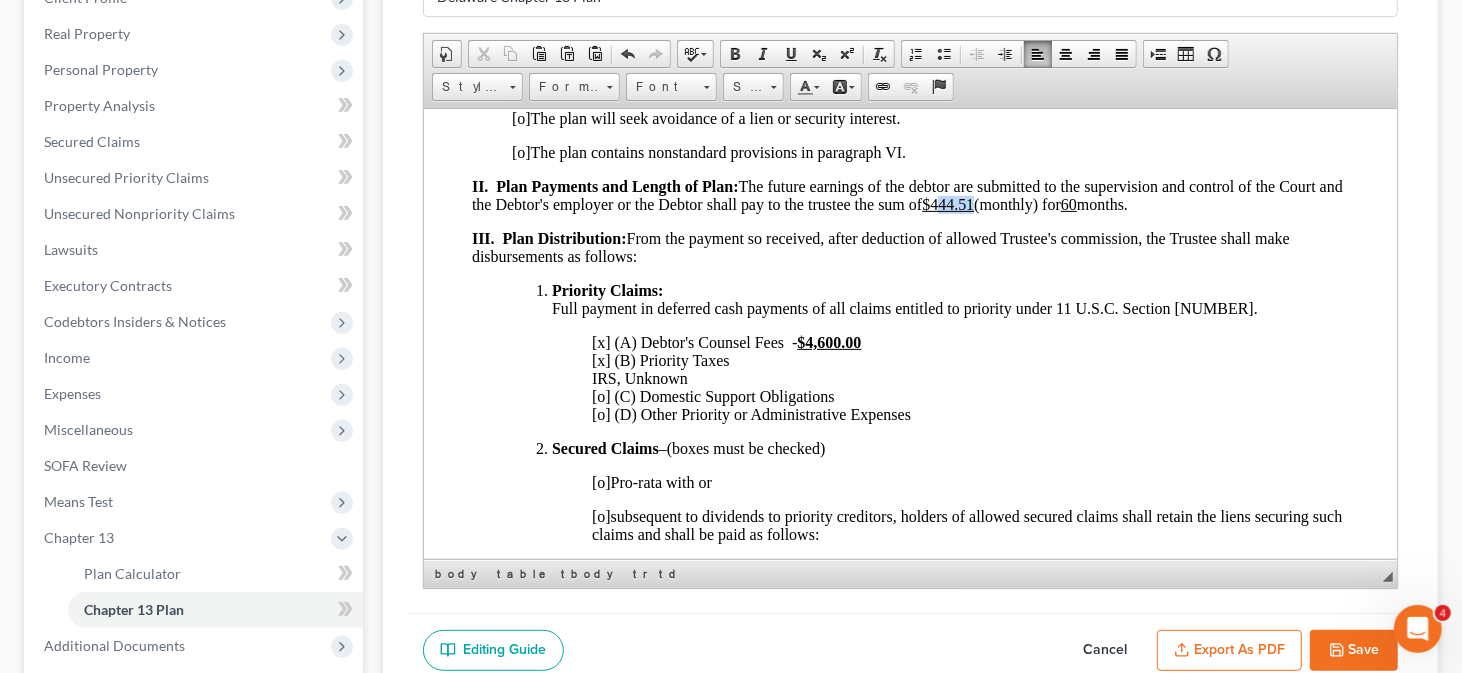 click on "$444.51" at bounding box center [947, 203] 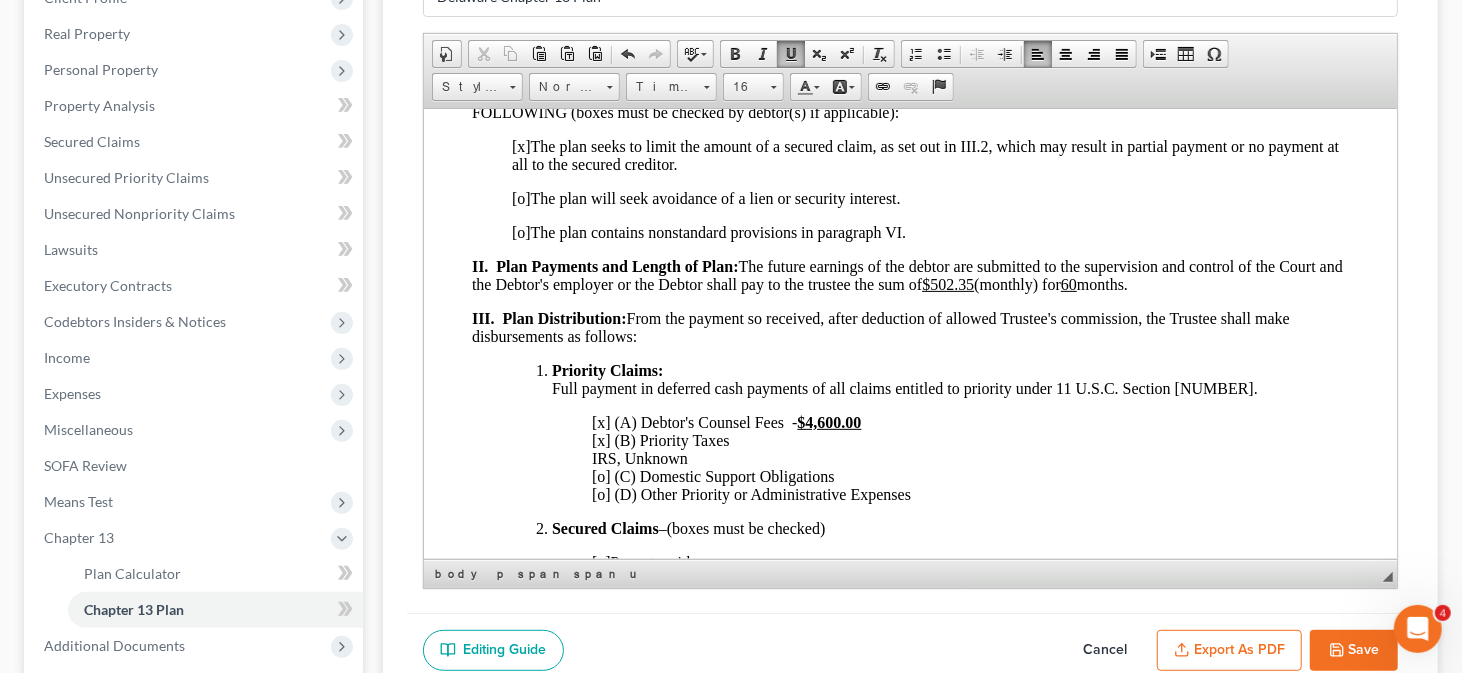 scroll, scrollTop: 354, scrollLeft: 0, axis: vertical 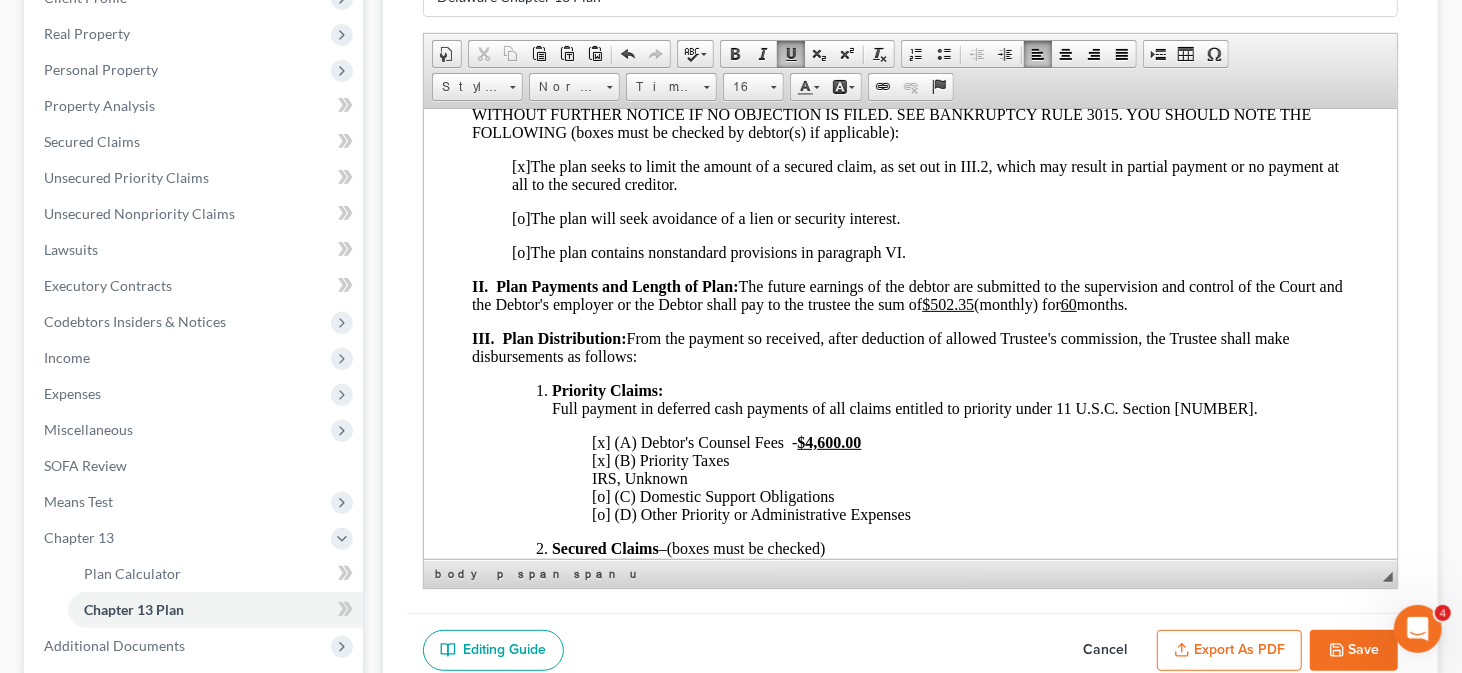 click on "II.  Plan Payments and Length of Plan:   The future earnings of the debtor are submitted to the supervision and control of the Court and the Debtor's employer or the Debtor shall pay to the trustee the sum of  $502.35  (monthly) for  60  months." at bounding box center [906, 294] 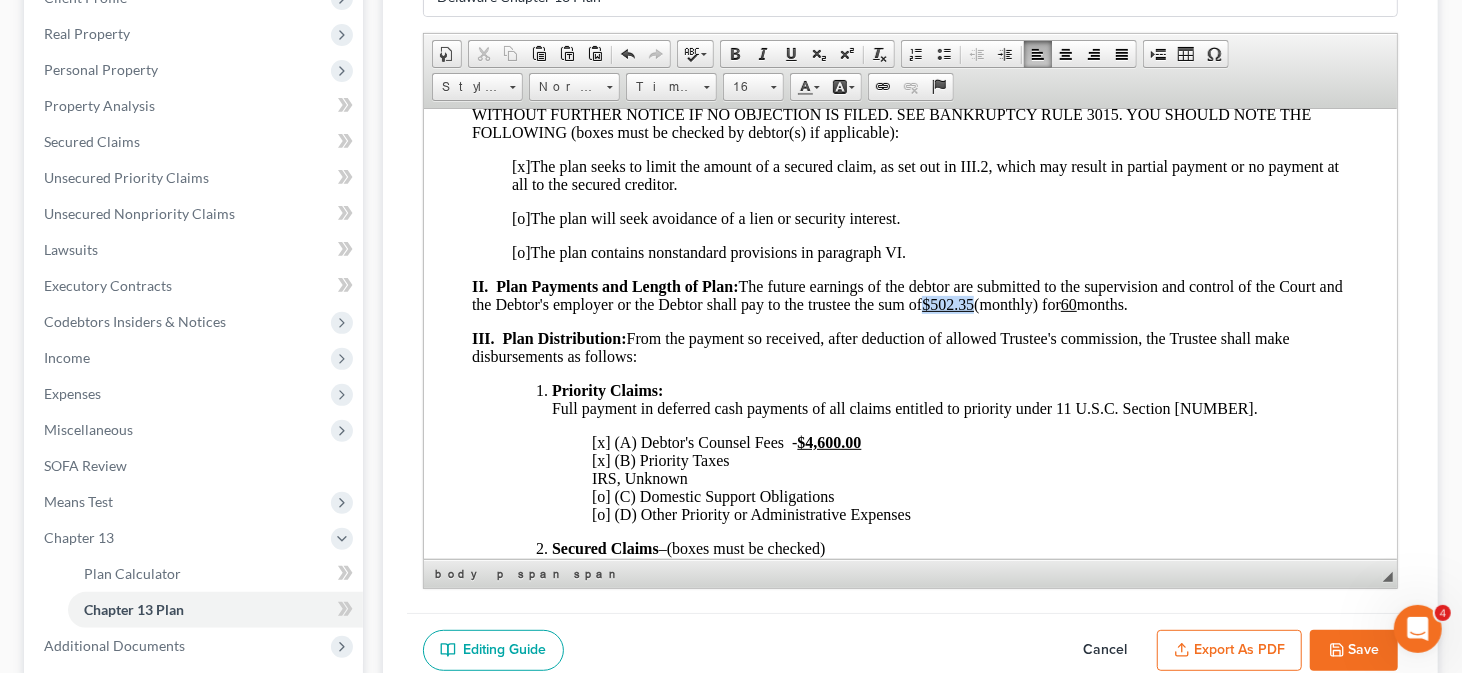 drag, startPoint x: 952, startPoint y: 307, endPoint x: 1005, endPoint y: 307, distance: 53 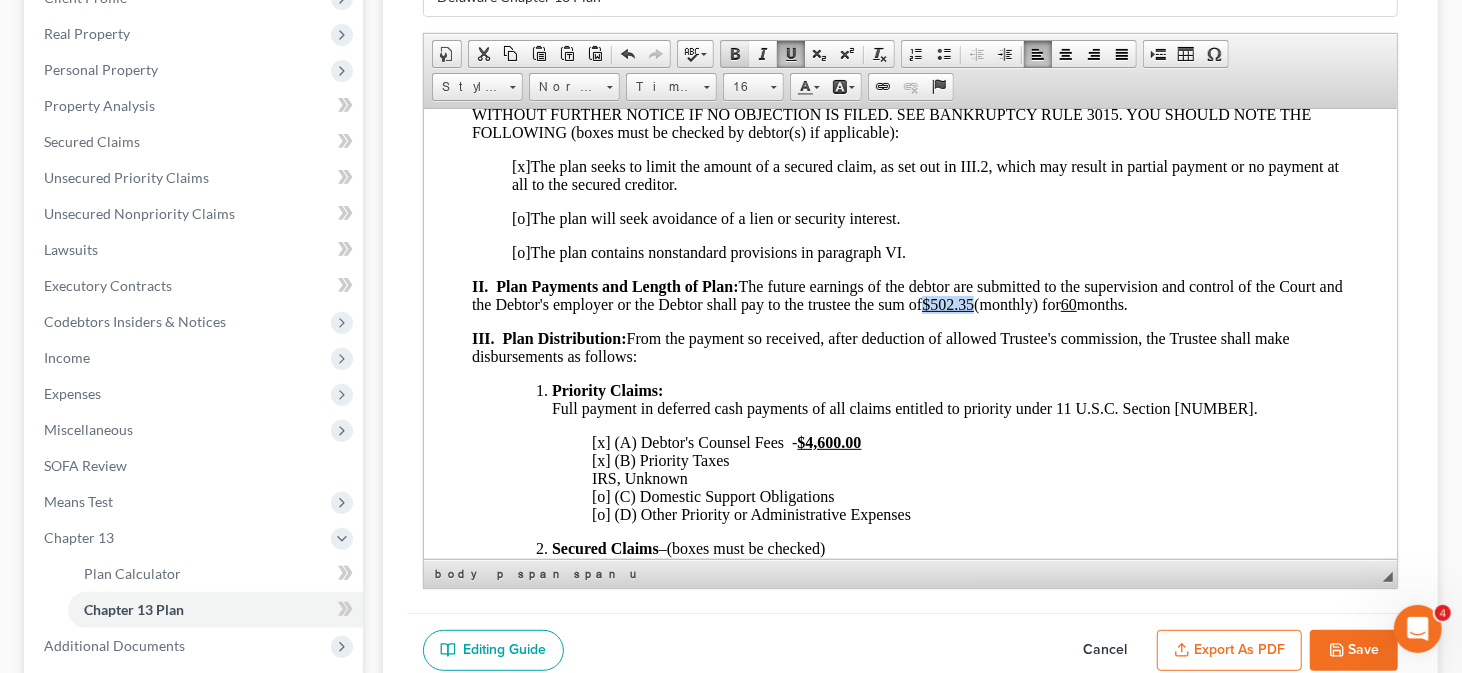 click at bounding box center (735, 54) 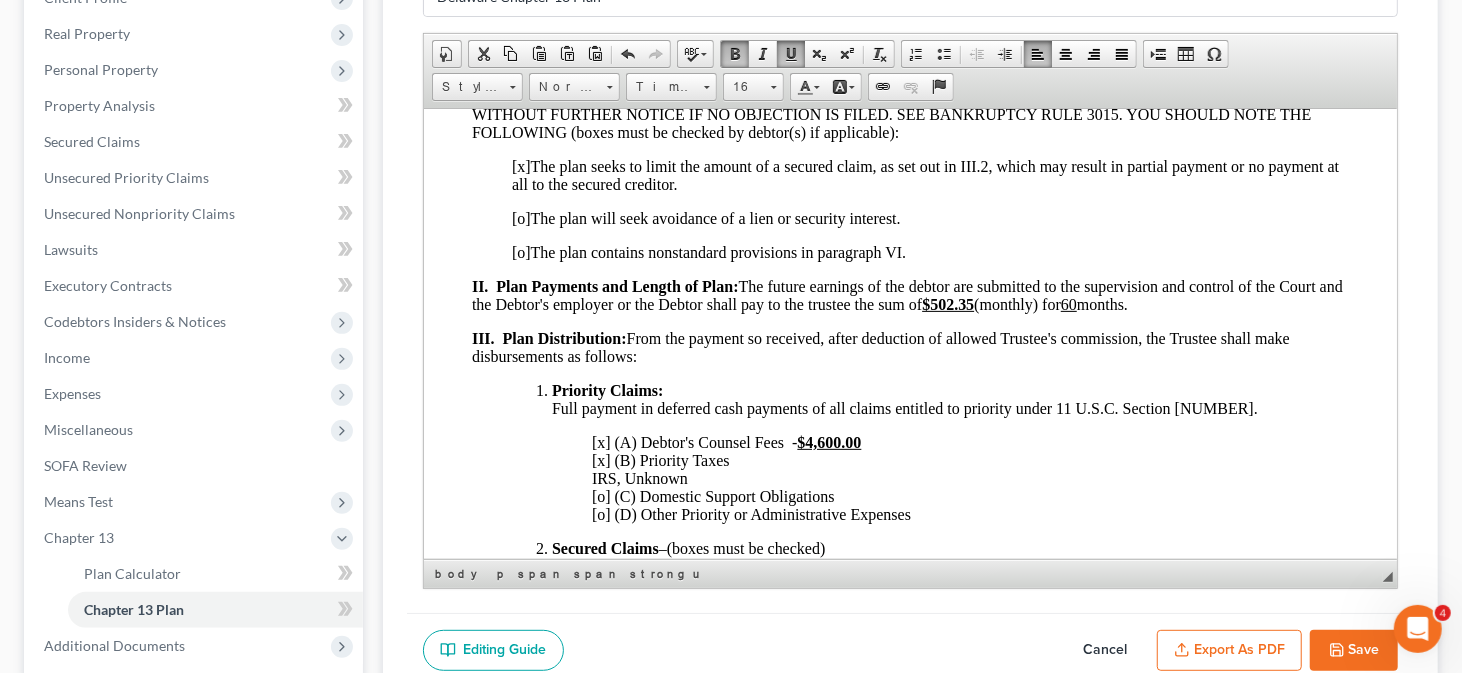 click on "UNITED STATES BANKRUPTCY COURT FOR THE DISTRICT OF DELAWARE IN RE: ) [FIRST] [LAST] ) Chapter 13 Debtor(s) ) Bk. Case No:  ) CHAPTER 13 PLAN I.  Notice NOTICE TO ALL CREDITORS THAT THIS PLAN AND ALL OF ITS PROVISIONS ARE SUBJECT TO DEL. BANKR. L.R. 3023-1 AND YOUR RIGHTS MAY BE AFFECTED BY THIS PLAN. IF YOU OPPOSE THE PLAN’S TREATMENT OF YOUR CLAIM OR ANY PLAN PROVISION YOU OR YOUR ATTORNEY MUST FILE AN OBJECTION TO CONFIRMATION AT LEAST 7 DAYS BEFORE THE DATE SET FOR THE CONFIRMATION HEARING. THE BANKRUPTCY COURT MAY CONFIRM THIS PLAN WITHOUT FURTHER NOTICE IF NO OBJECTION IS FILED. SEE BANKRUPTCY RULE 3015. YOU SHOULD NOTE THE FOLLOWING (boxes must be checked by debtor(s) if applicable): [x]  The plan seeks to limit the amount of a secured claim, as set out in III.2, which may result in partial payment or no payment at all to the secured creditor. [o]  The plan will seek avoidance of a lien or security interest. [o]  The plan contains nonstandard provisions in paragraph VI. $502.35 60 [o] [o]" at bounding box center (910, 1434) 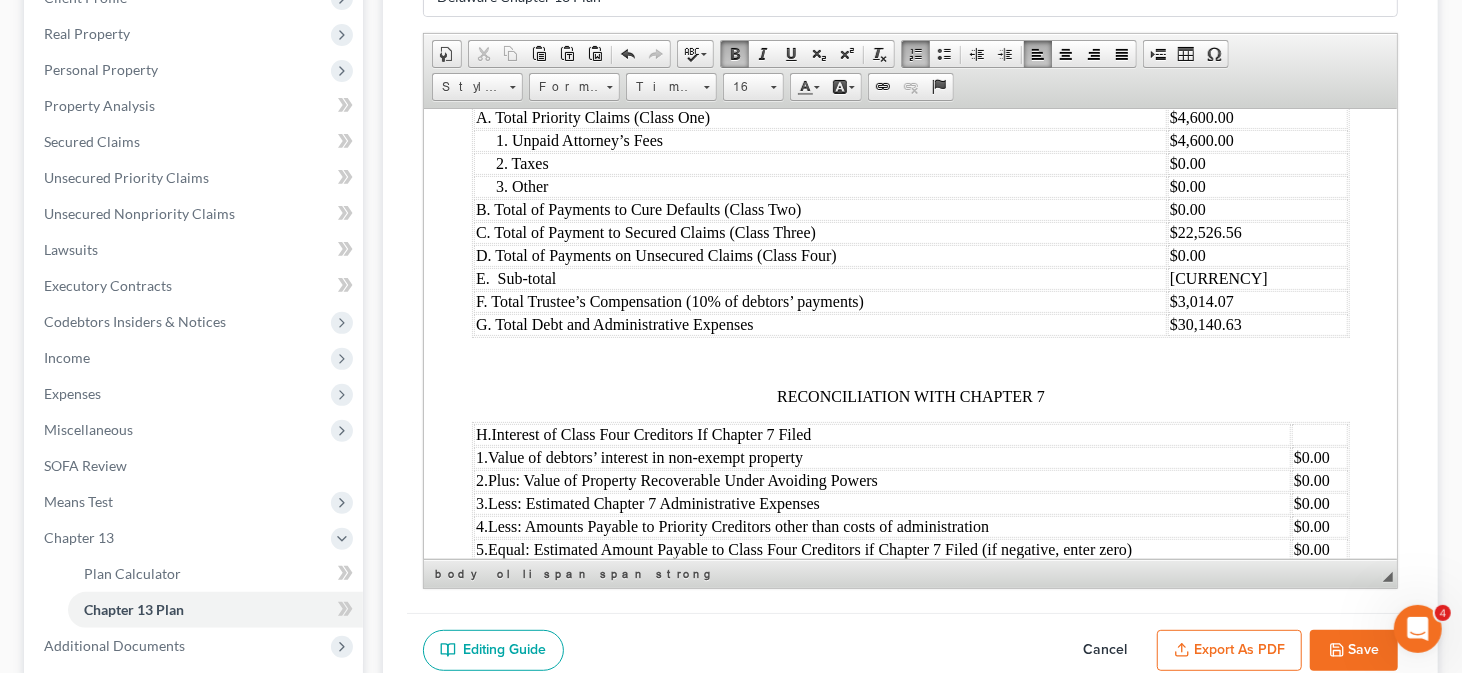 scroll, scrollTop: 2254, scrollLeft: 0, axis: vertical 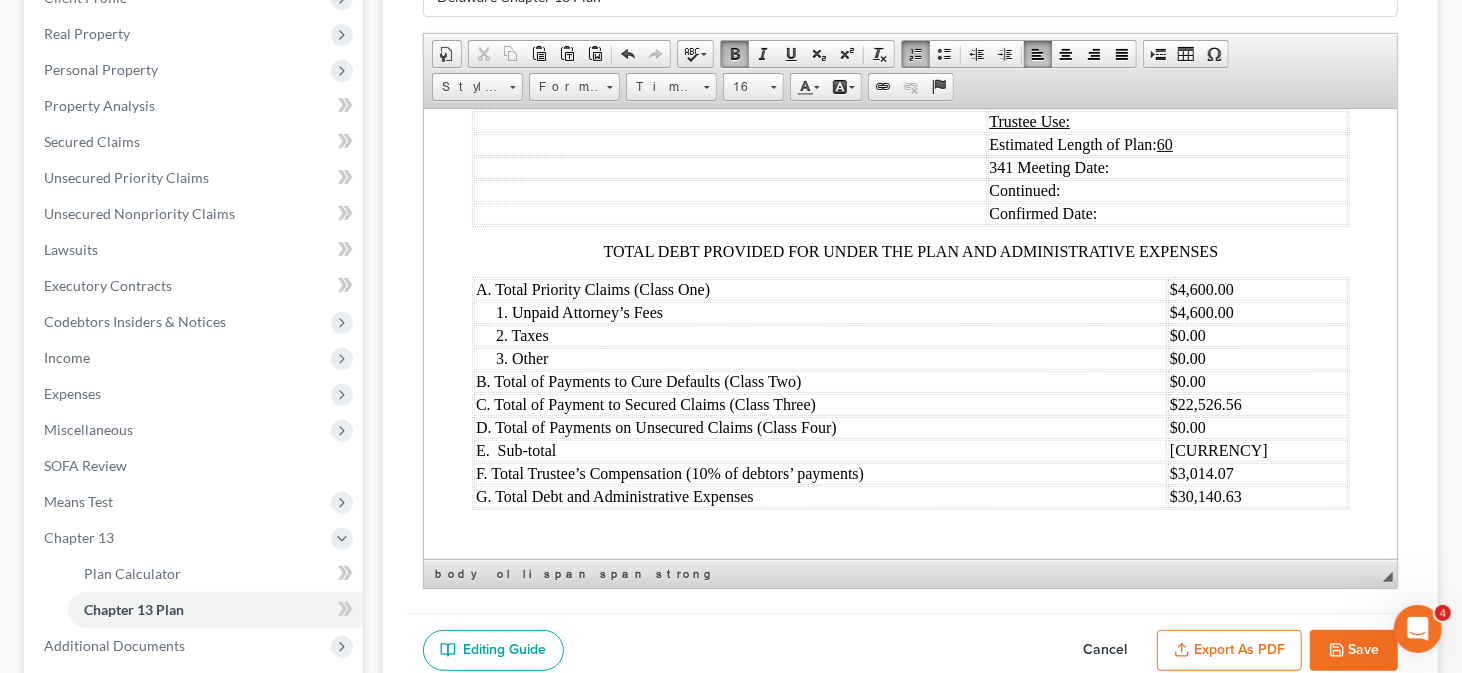click on "Save" at bounding box center (1354, 651) 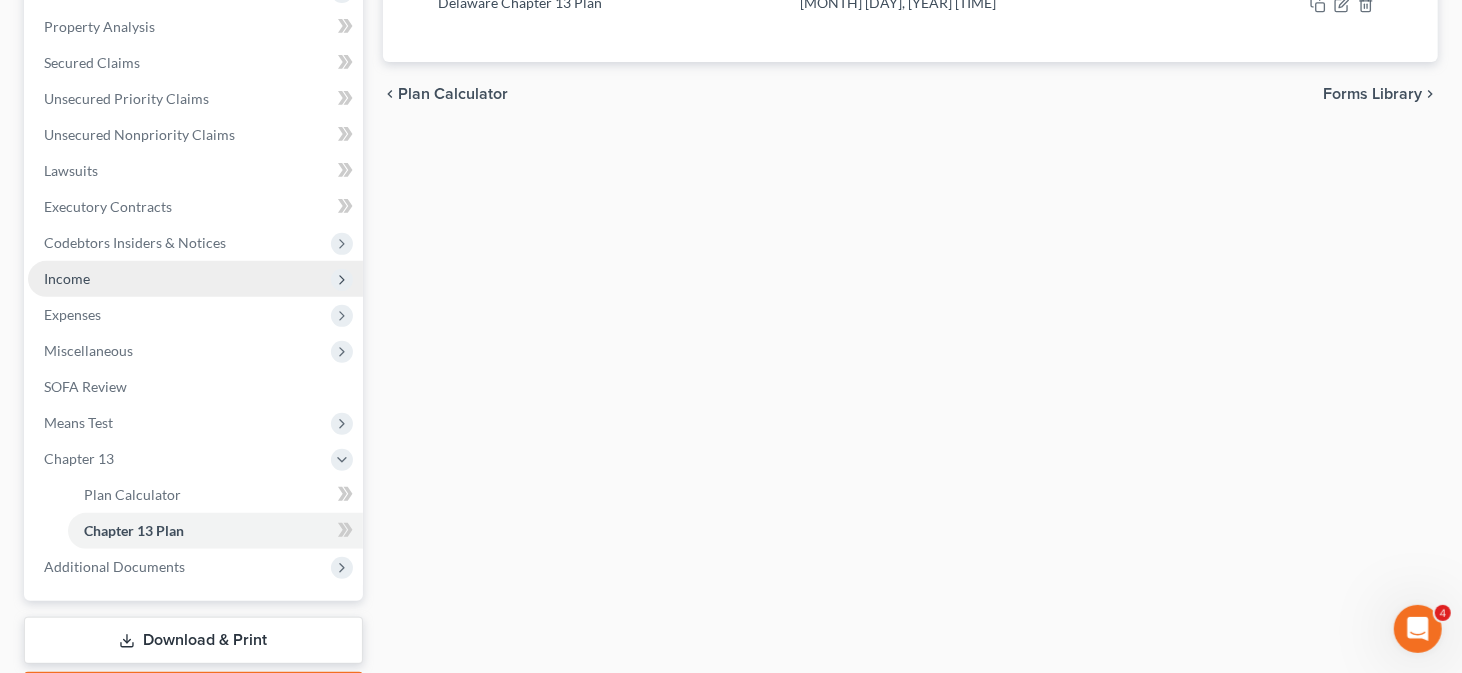 scroll, scrollTop: 494, scrollLeft: 0, axis: vertical 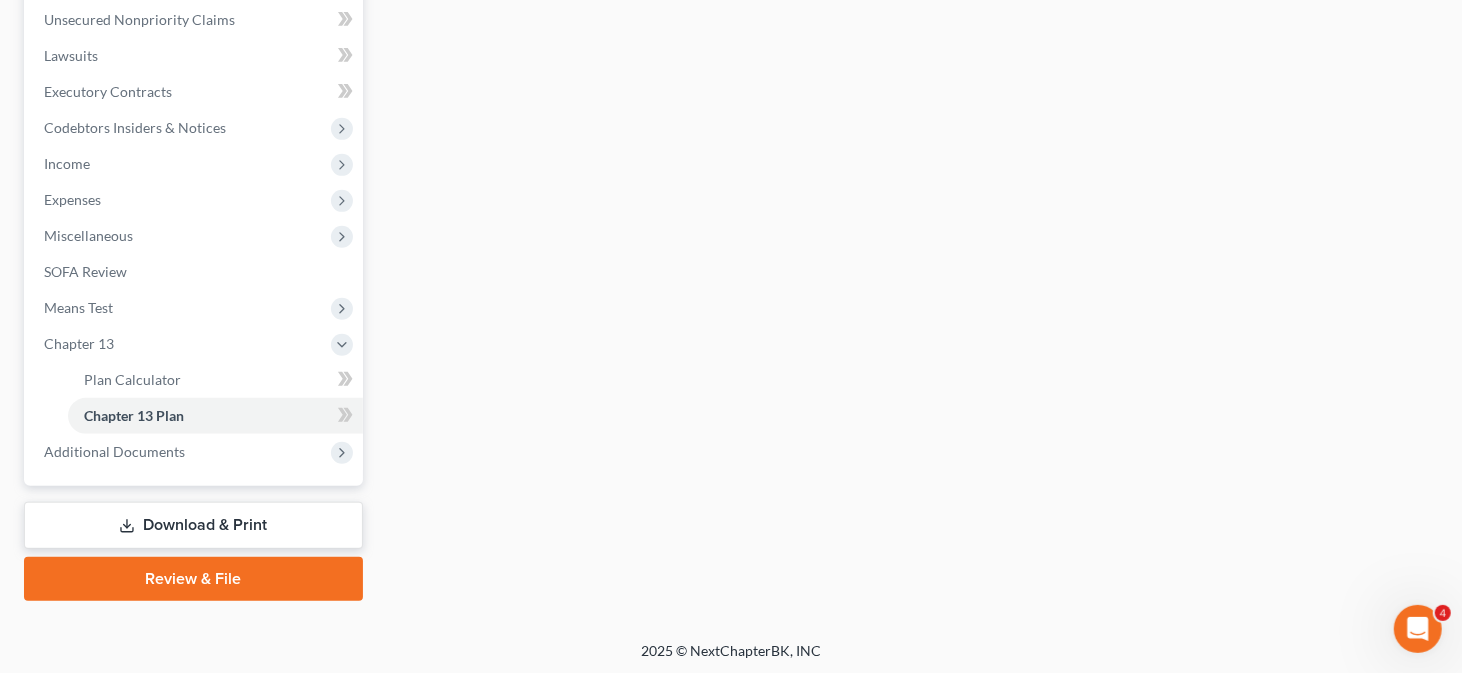 click on "Download & Print" at bounding box center [193, 525] 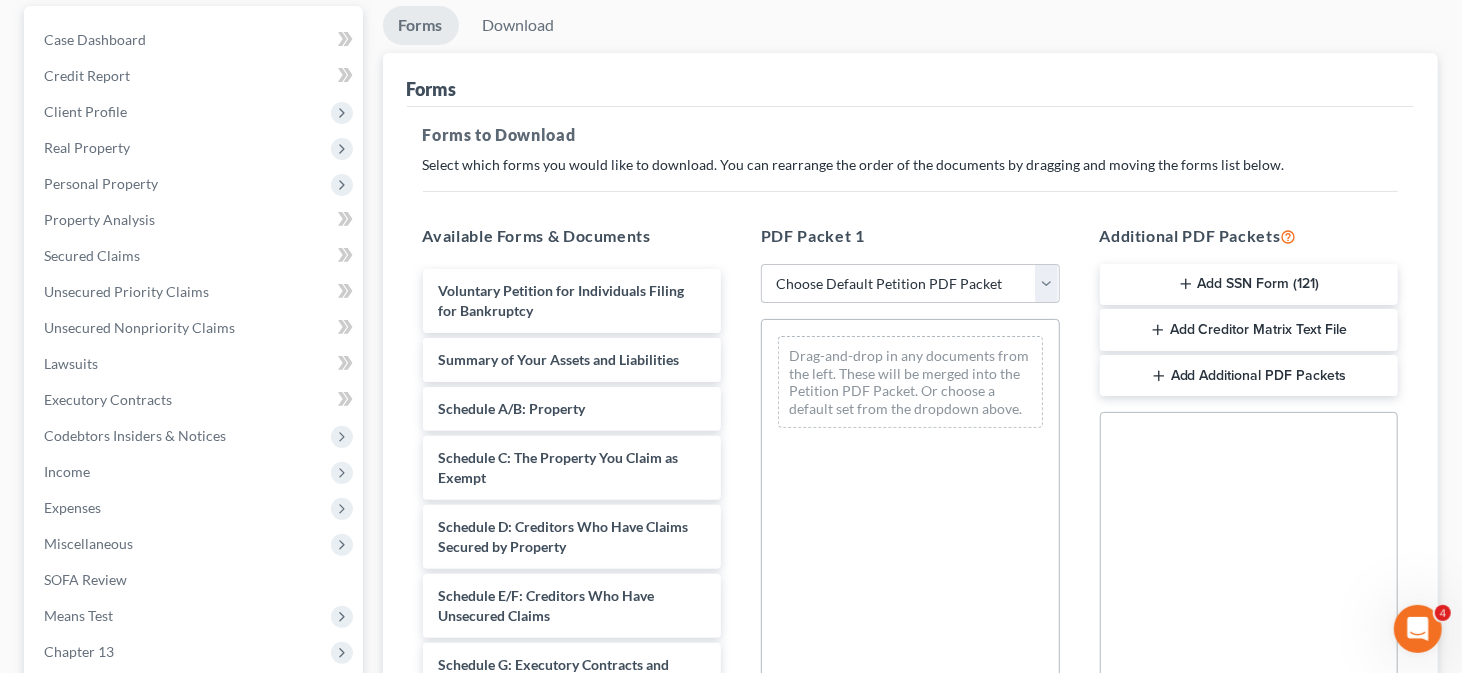 scroll, scrollTop: 300, scrollLeft: 0, axis: vertical 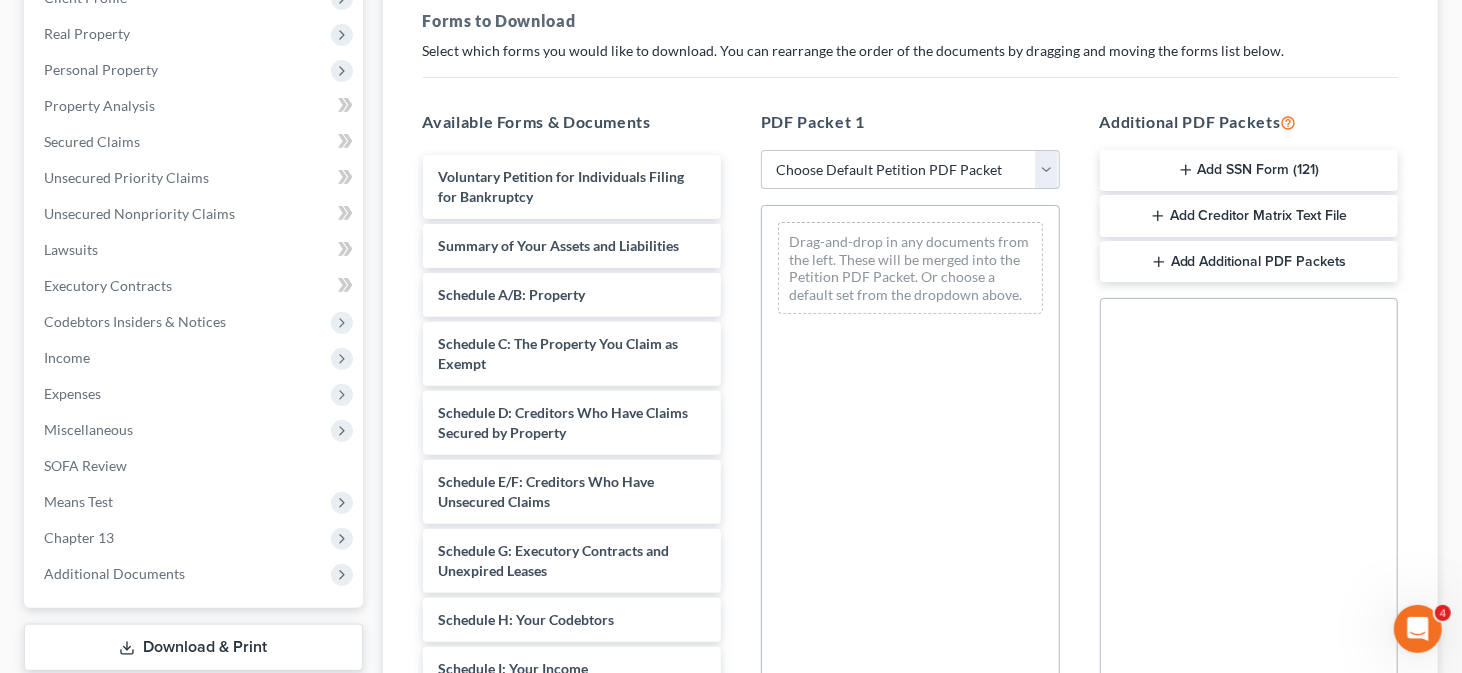 click on "Choose Default Petition PDF Packet Complete Bankruptcy Petition (all forms and schedules) Emergency Filing Forms (Petition and Creditor List Only) Amended Forms Signature Pages Only Supplemental Post Petition (Sch. I & J) Supplemental Post Petition (Sch. I) Supplemental Post Petition (Sch. J) Schedules Completion" at bounding box center (910, 170) 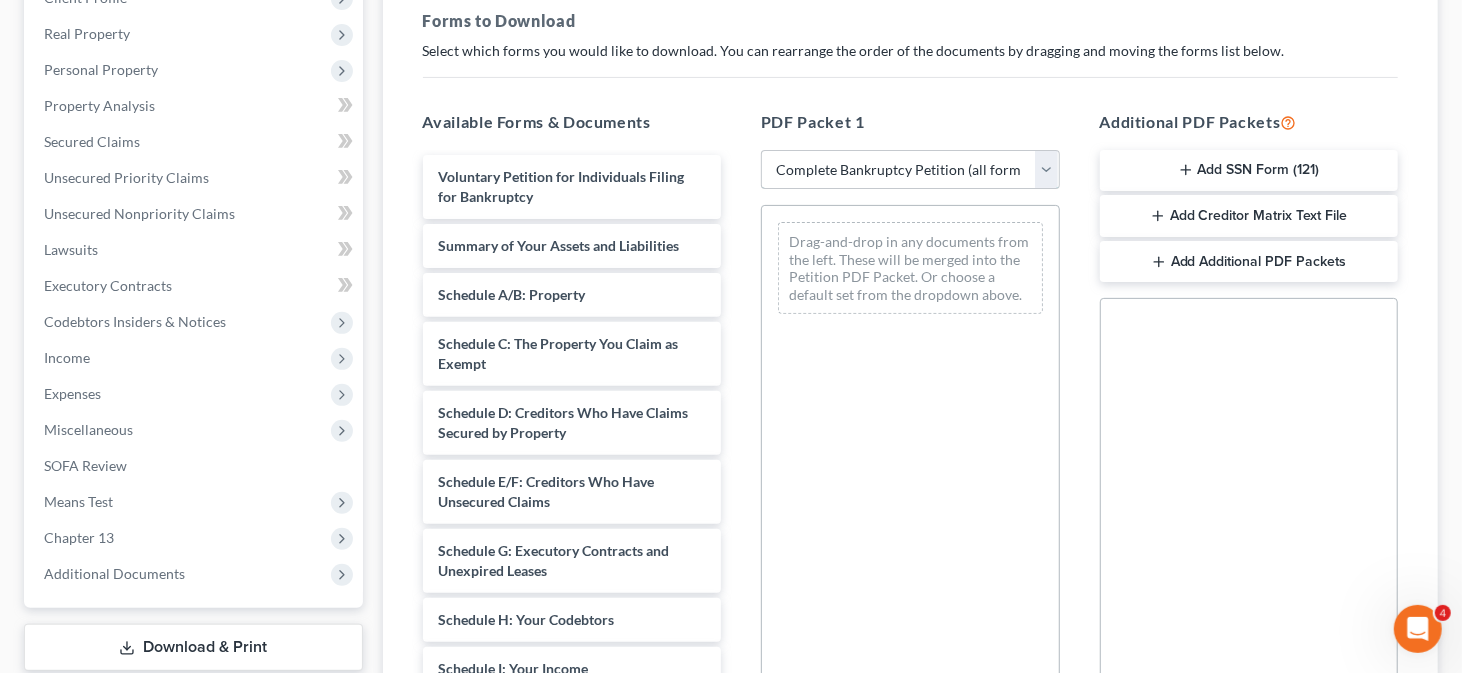 click on "Choose Default Petition PDF Packet Complete Bankruptcy Petition (all forms and schedules) Emergency Filing Forms (Petition and Creditor List Only) Amended Forms Signature Pages Only Supplemental Post Petition (Sch. I & J) Supplemental Post Petition (Sch. I) Supplemental Post Petition (Sch. J) Schedules Completion" at bounding box center (910, 170) 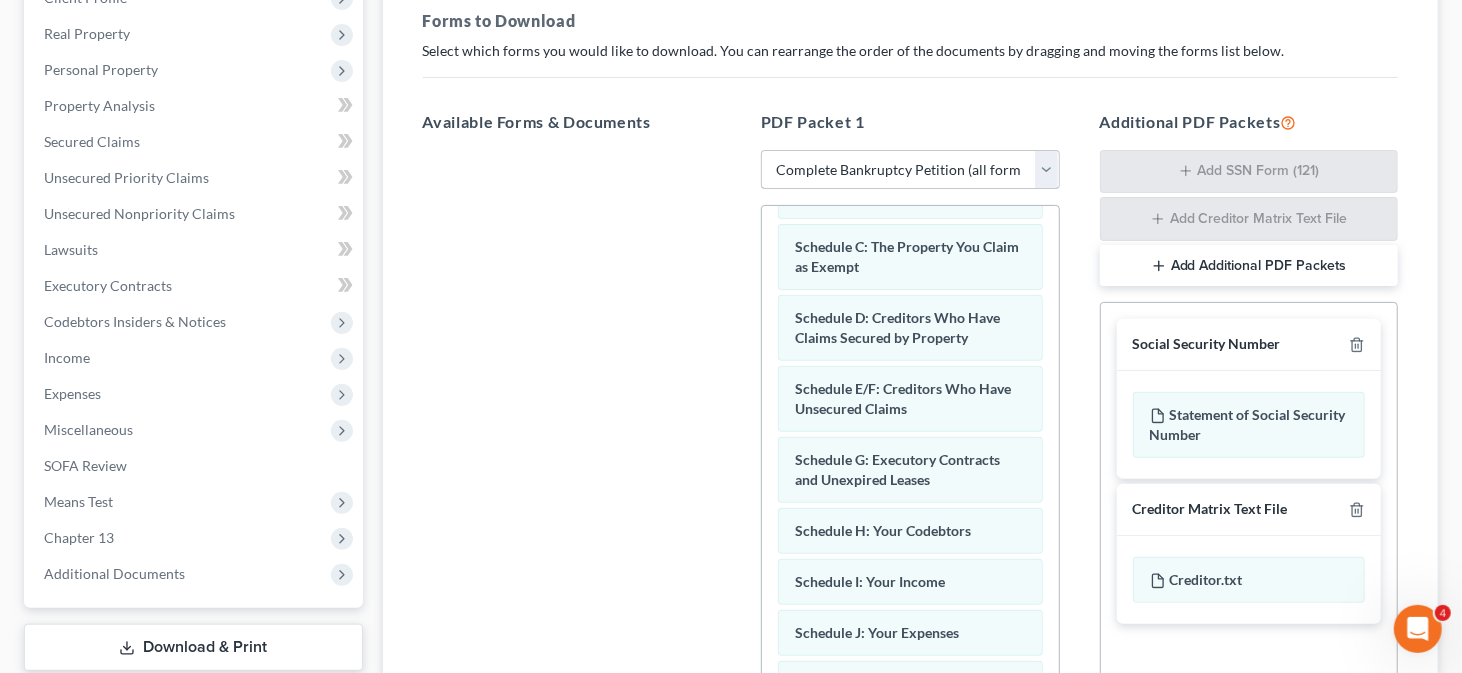 scroll, scrollTop: 200, scrollLeft: 0, axis: vertical 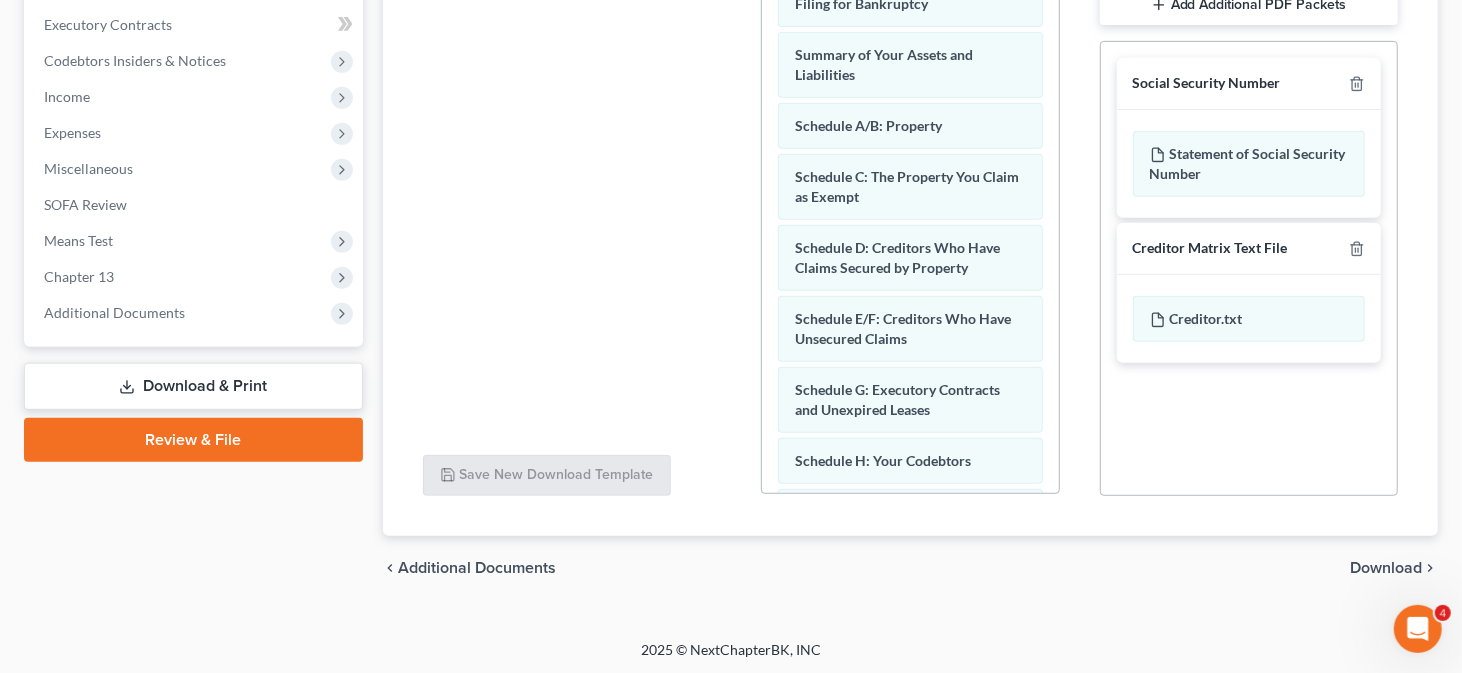 drag, startPoint x: 1385, startPoint y: 563, endPoint x: 1381, endPoint y: 522, distance: 41.19466 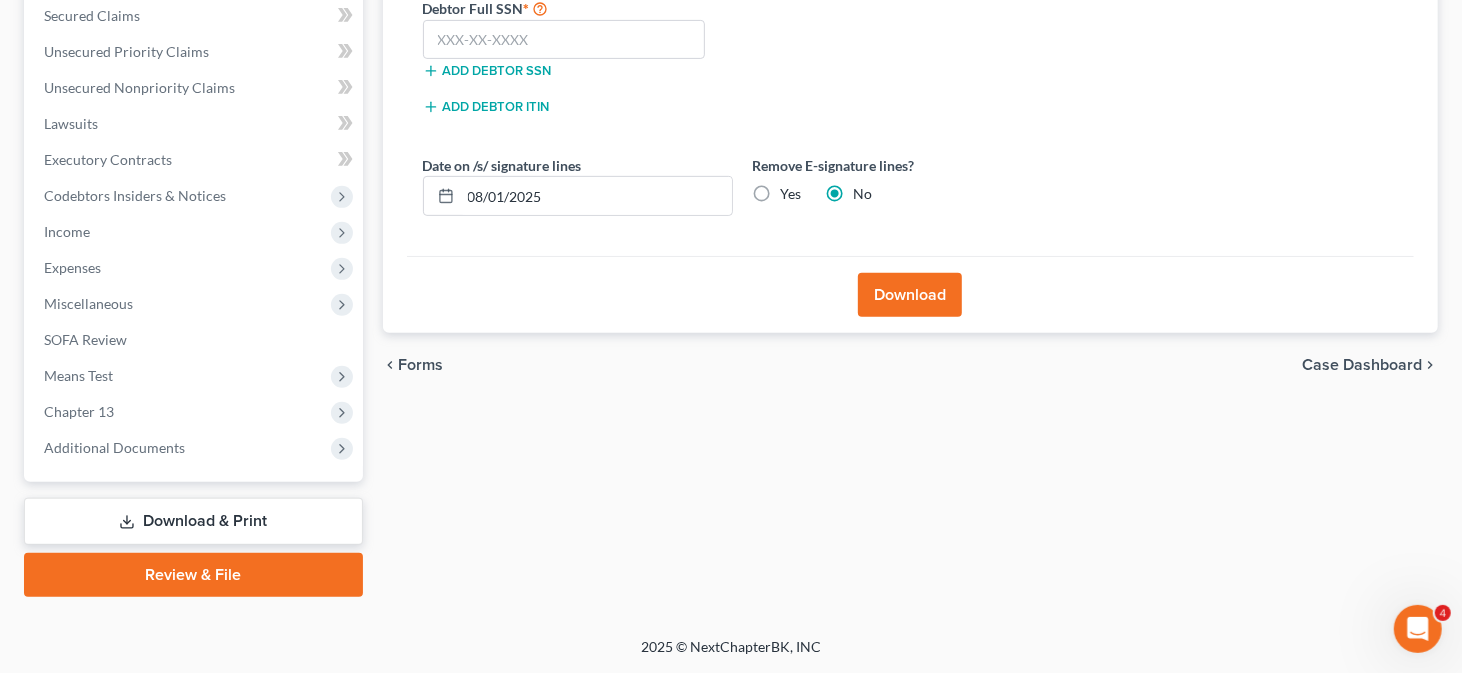 scroll, scrollTop: 423, scrollLeft: 0, axis: vertical 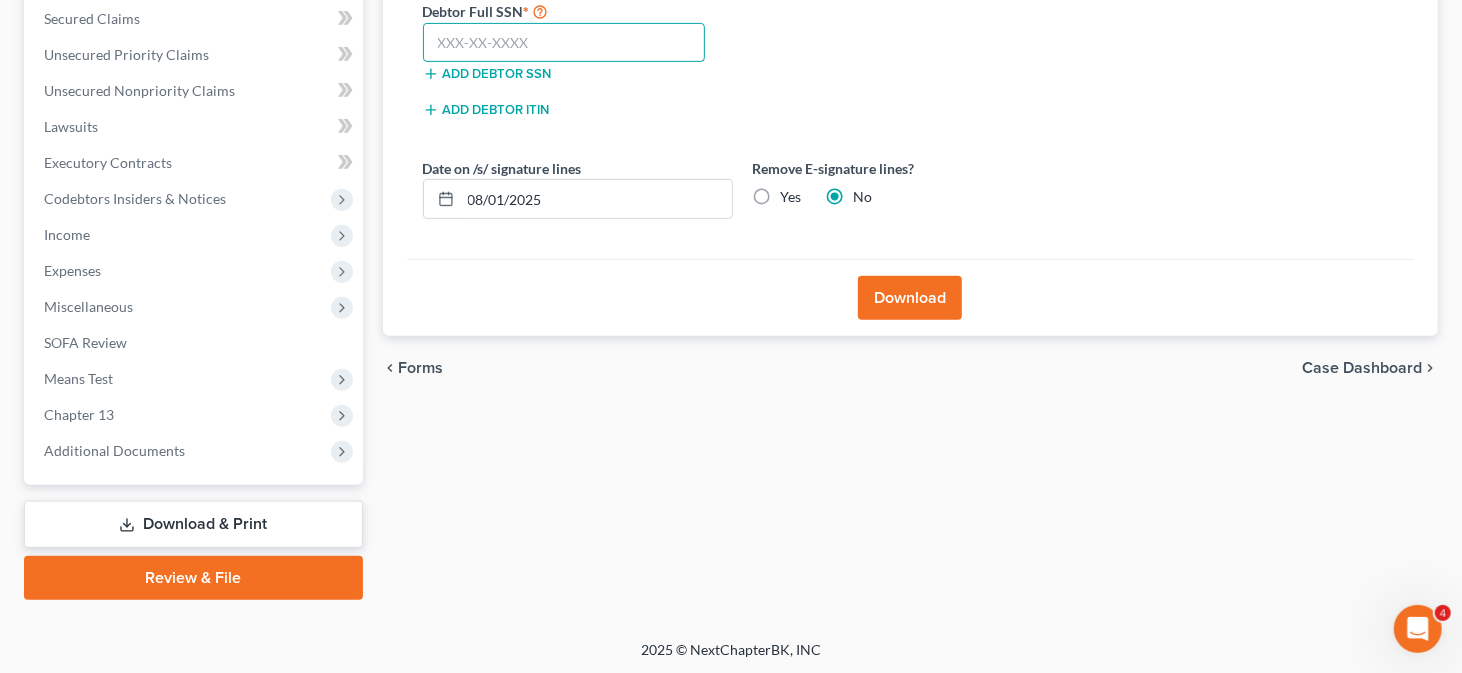 click at bounding box center [564, 43] 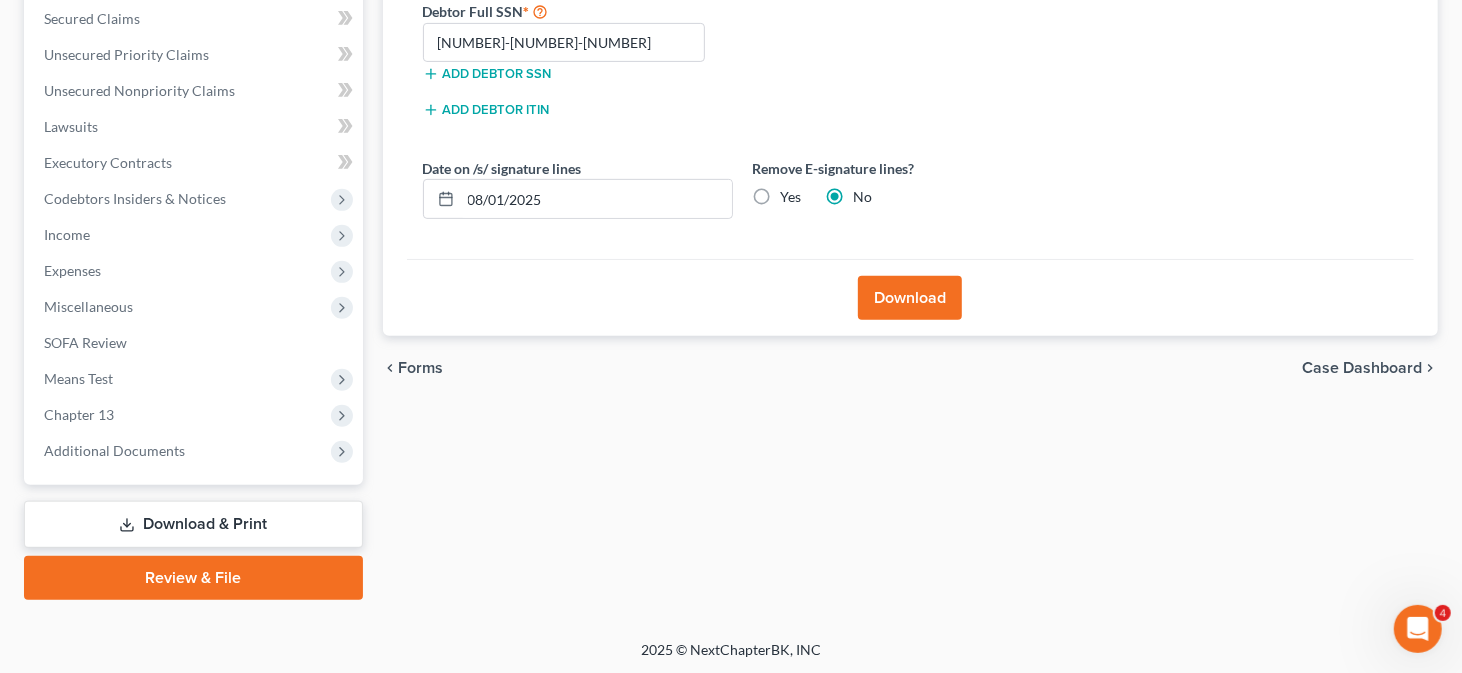 click on "Download" at bounding box center [910, 298] 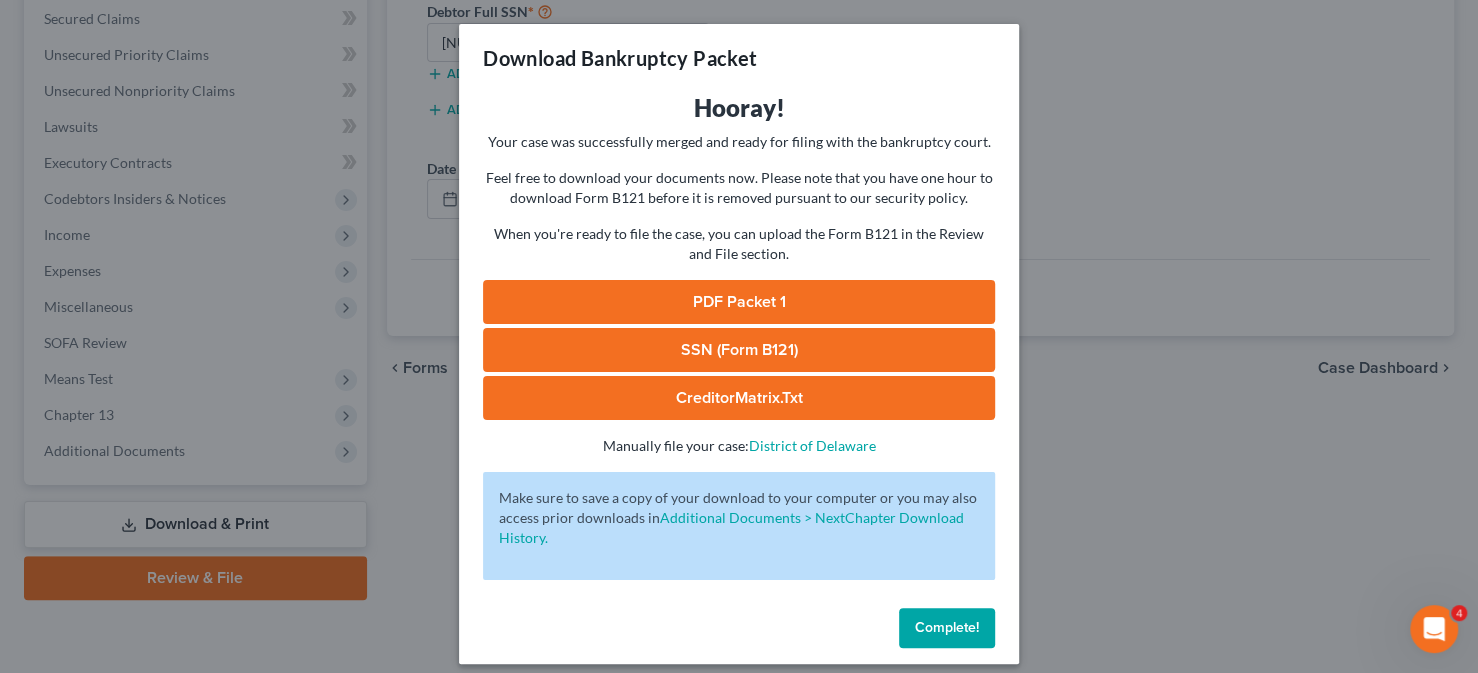 click on "PDF Packet 1" at bounding box center (739, 302) 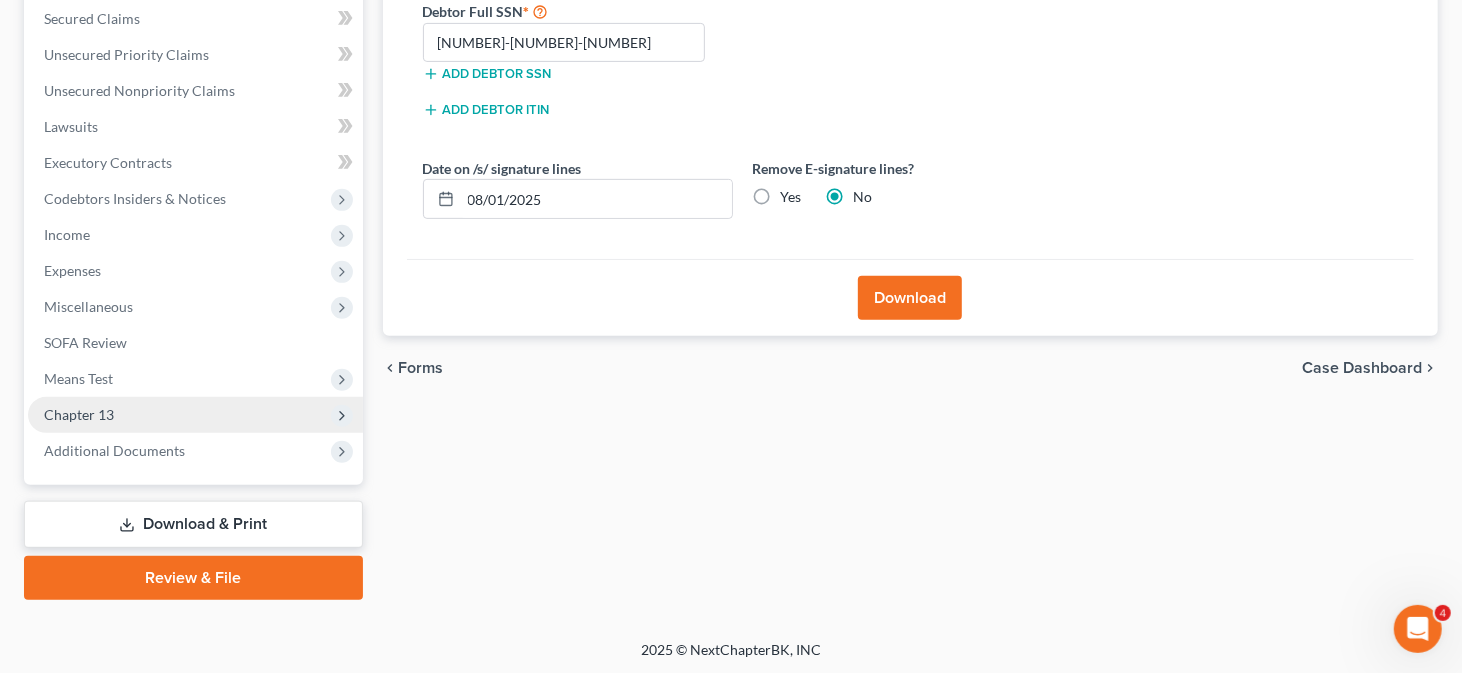 click on "Chapter 13" at bounding box center [195, 415] 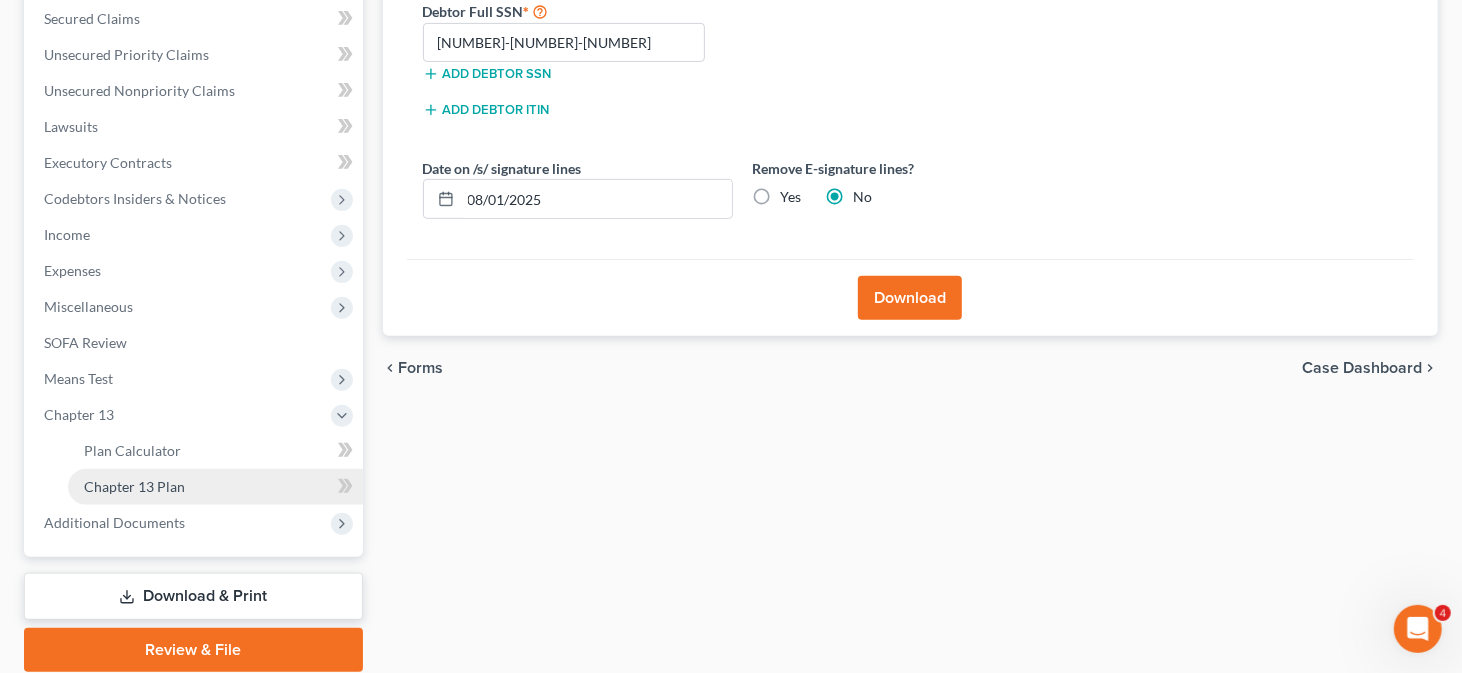 click on "Chapter 13 Plan" at bounding box center (215, 487) 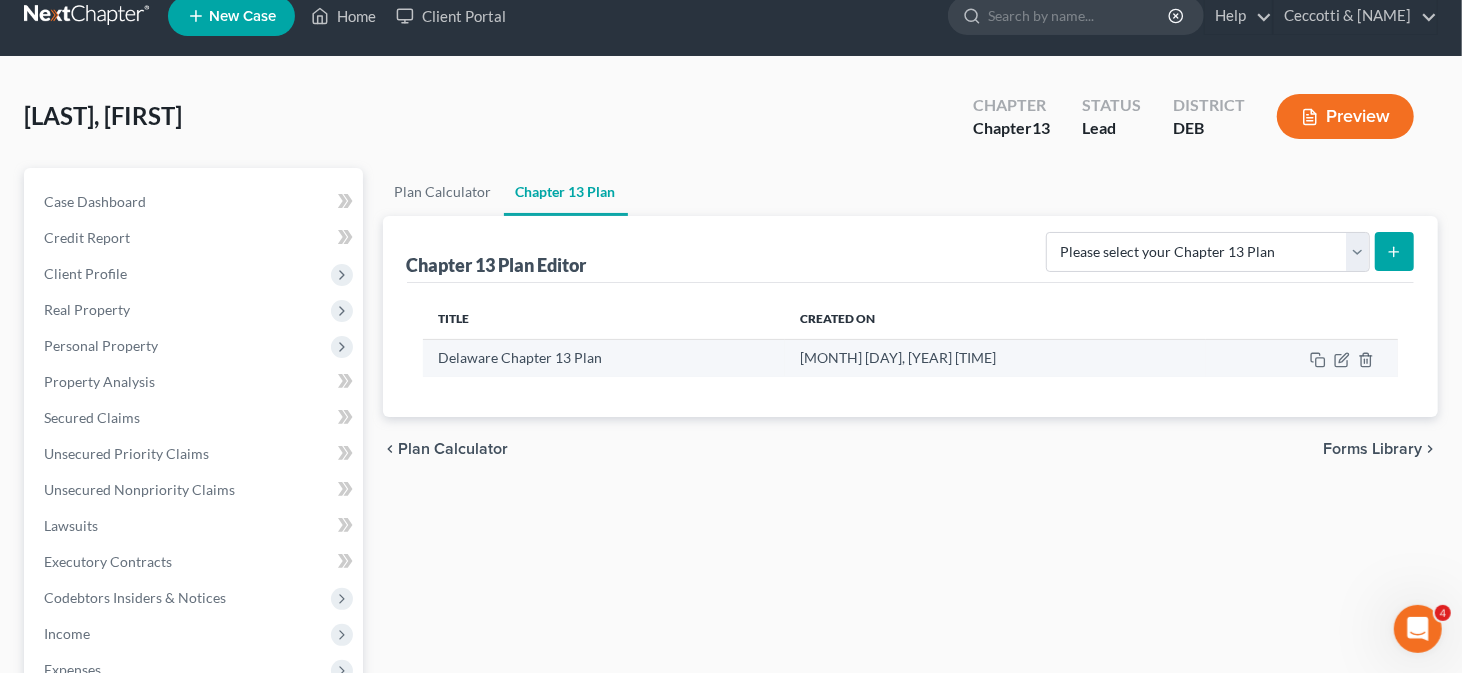 scroll, scrollTop: 0, scrollLeft: 0, axis: both 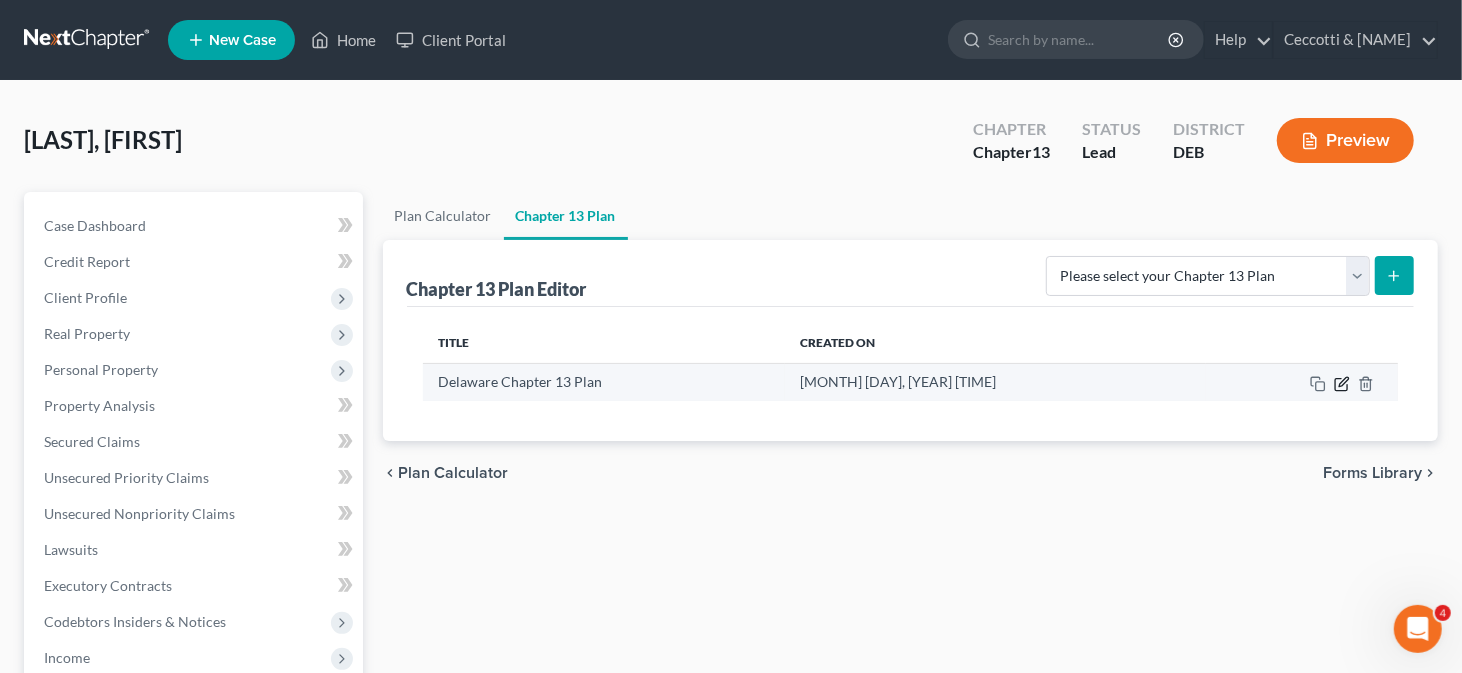 click 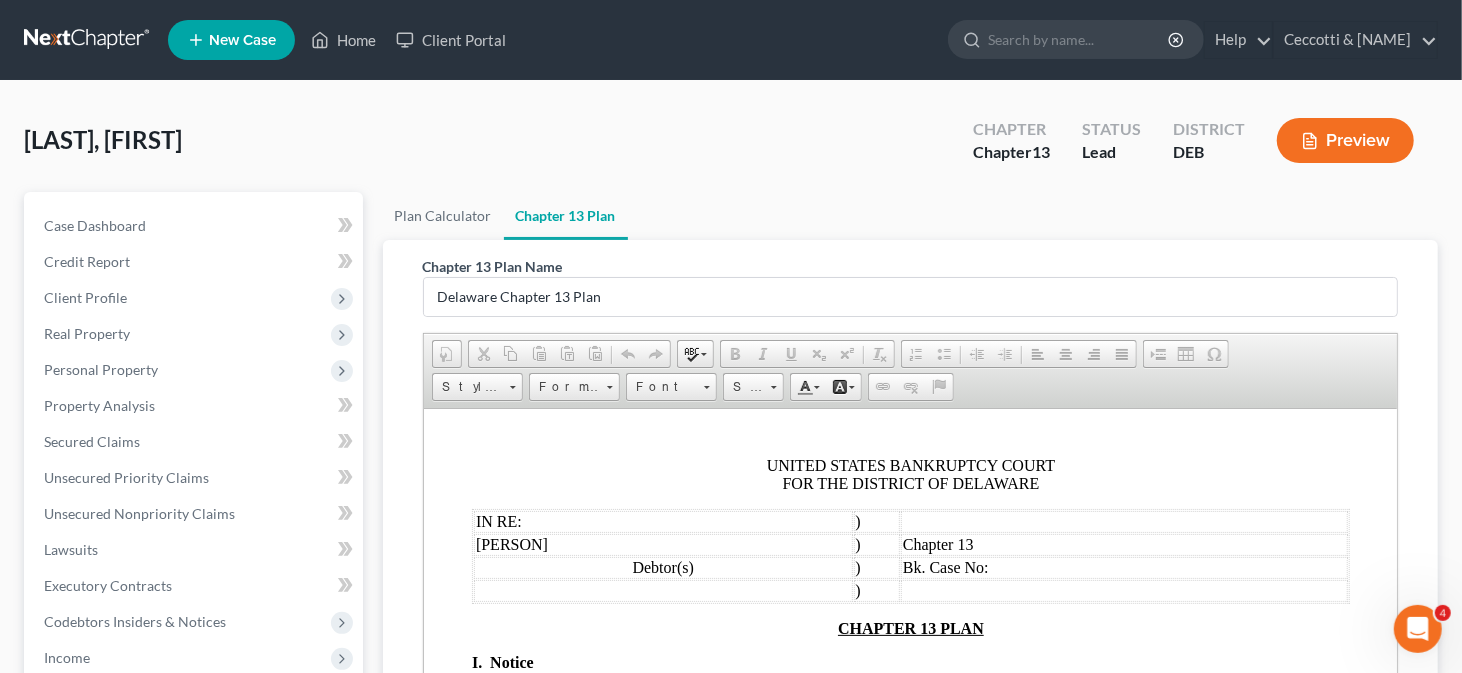 scroll, scrollTop: 0, scrollLeft: 0, axis: both 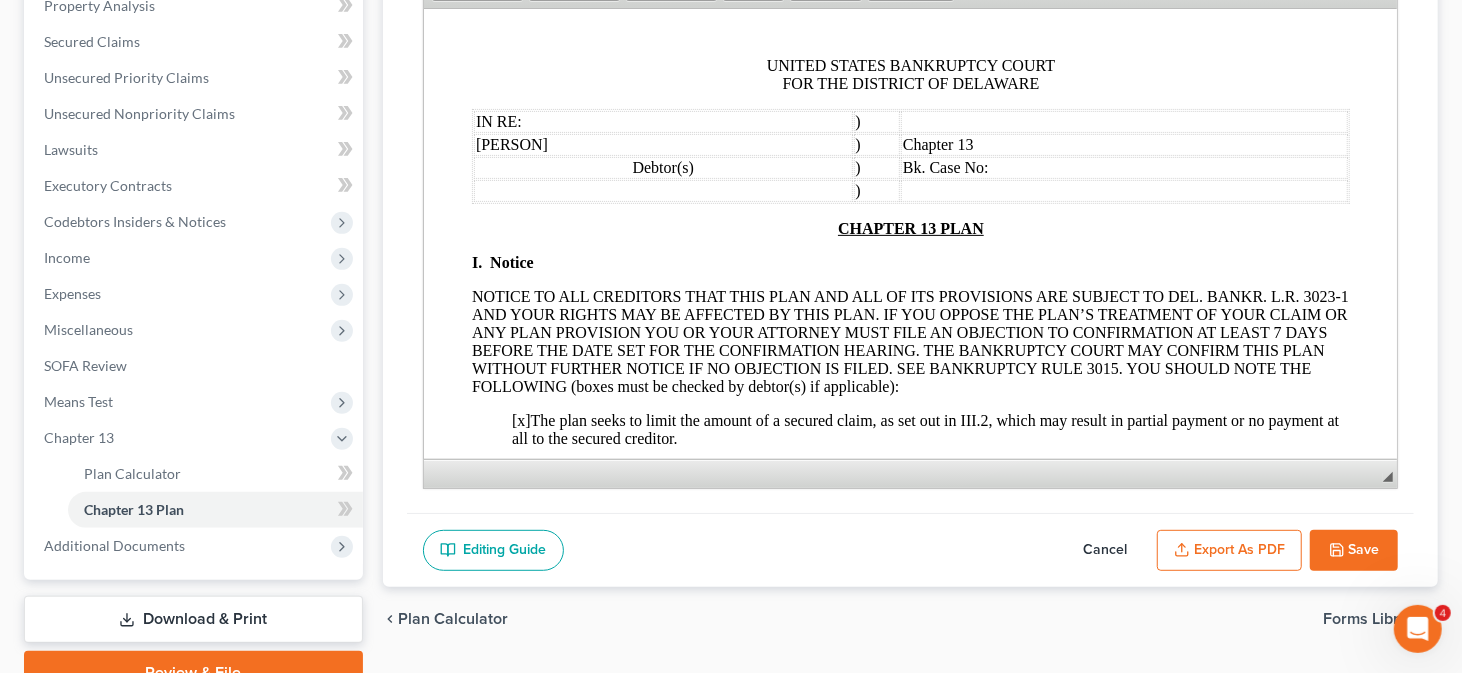 click on "Export as PDF" at bounding box center [1229, 551] 